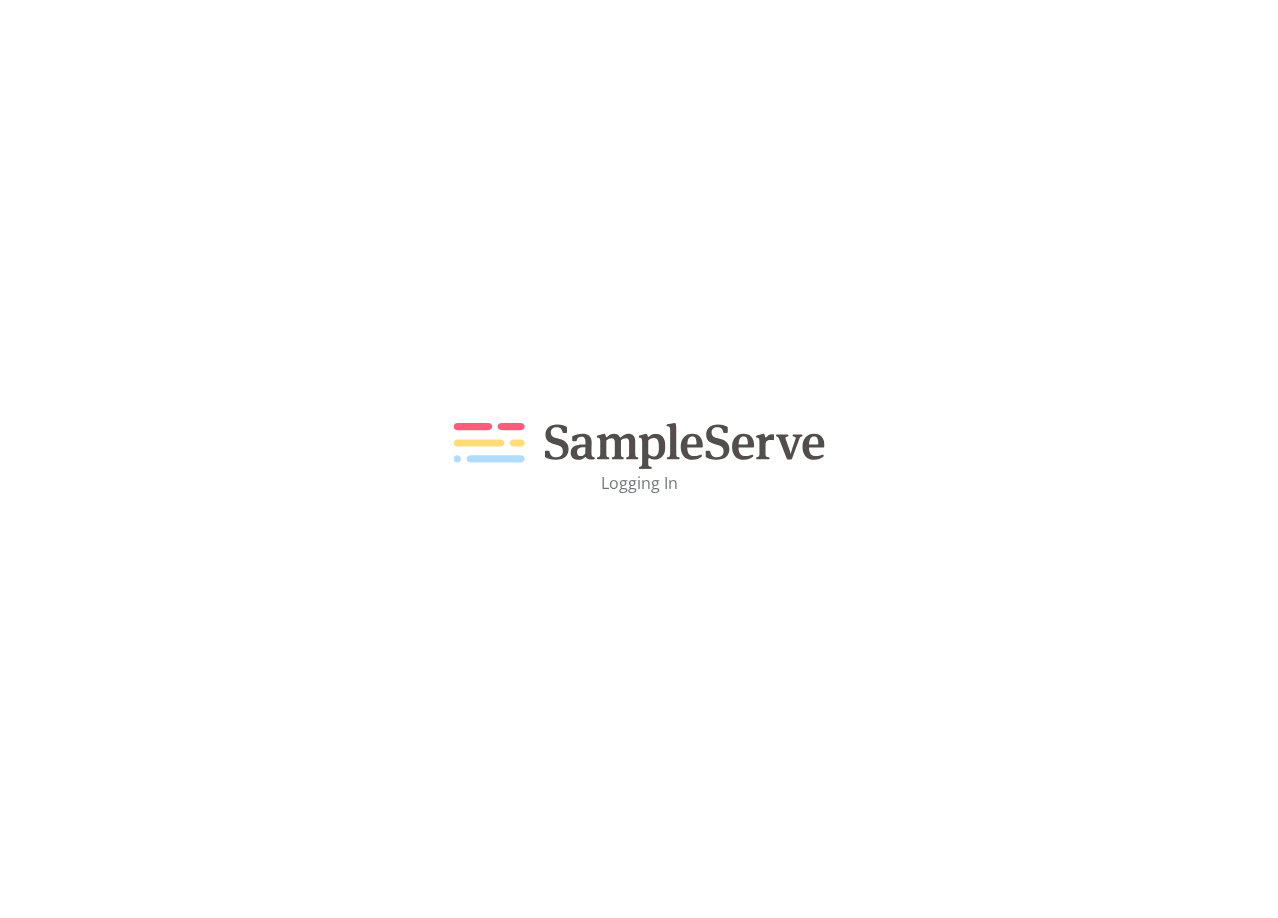 scroll, scrollTop: 0, scrollLeft: 0, axis: both 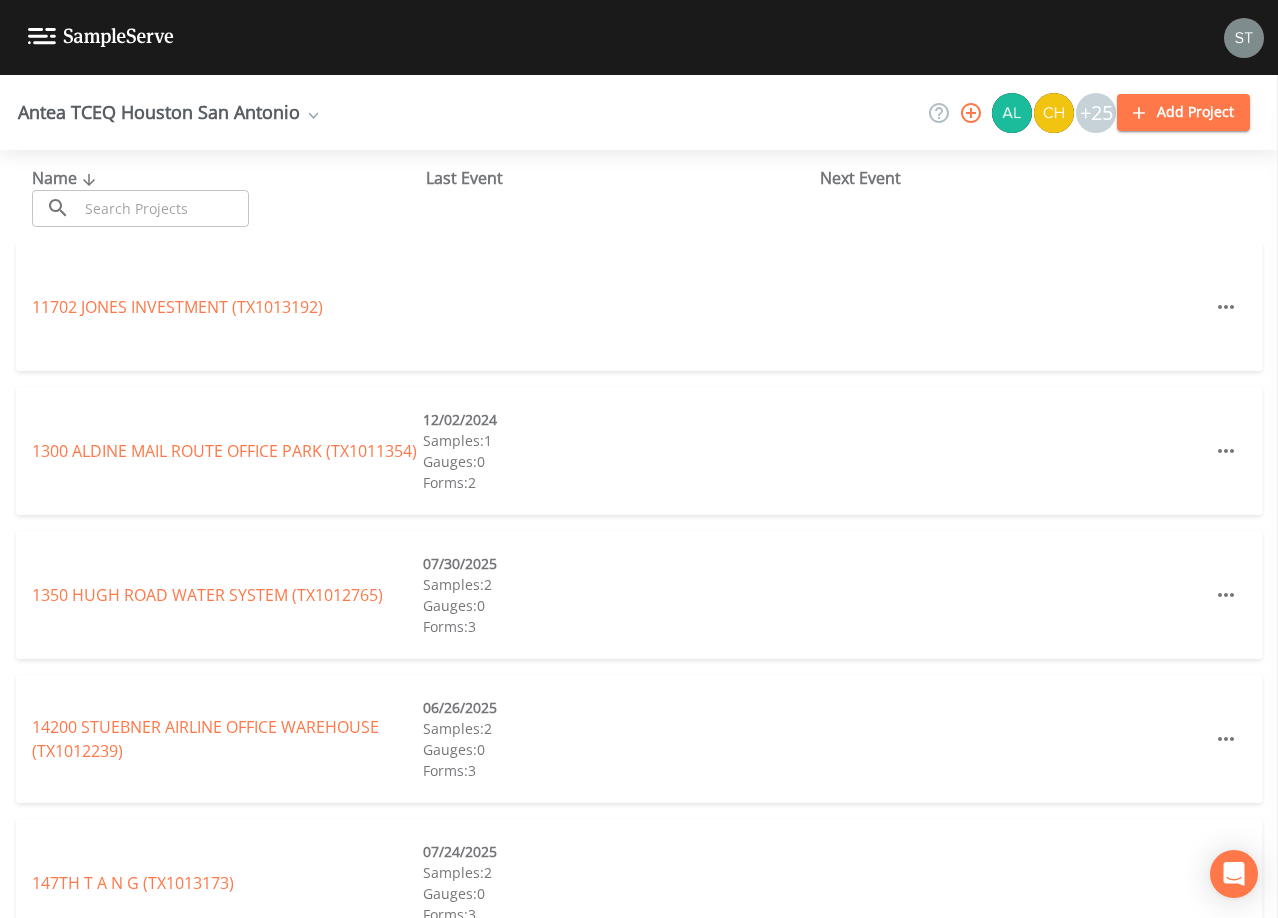 click at bounding box center [163, 208] 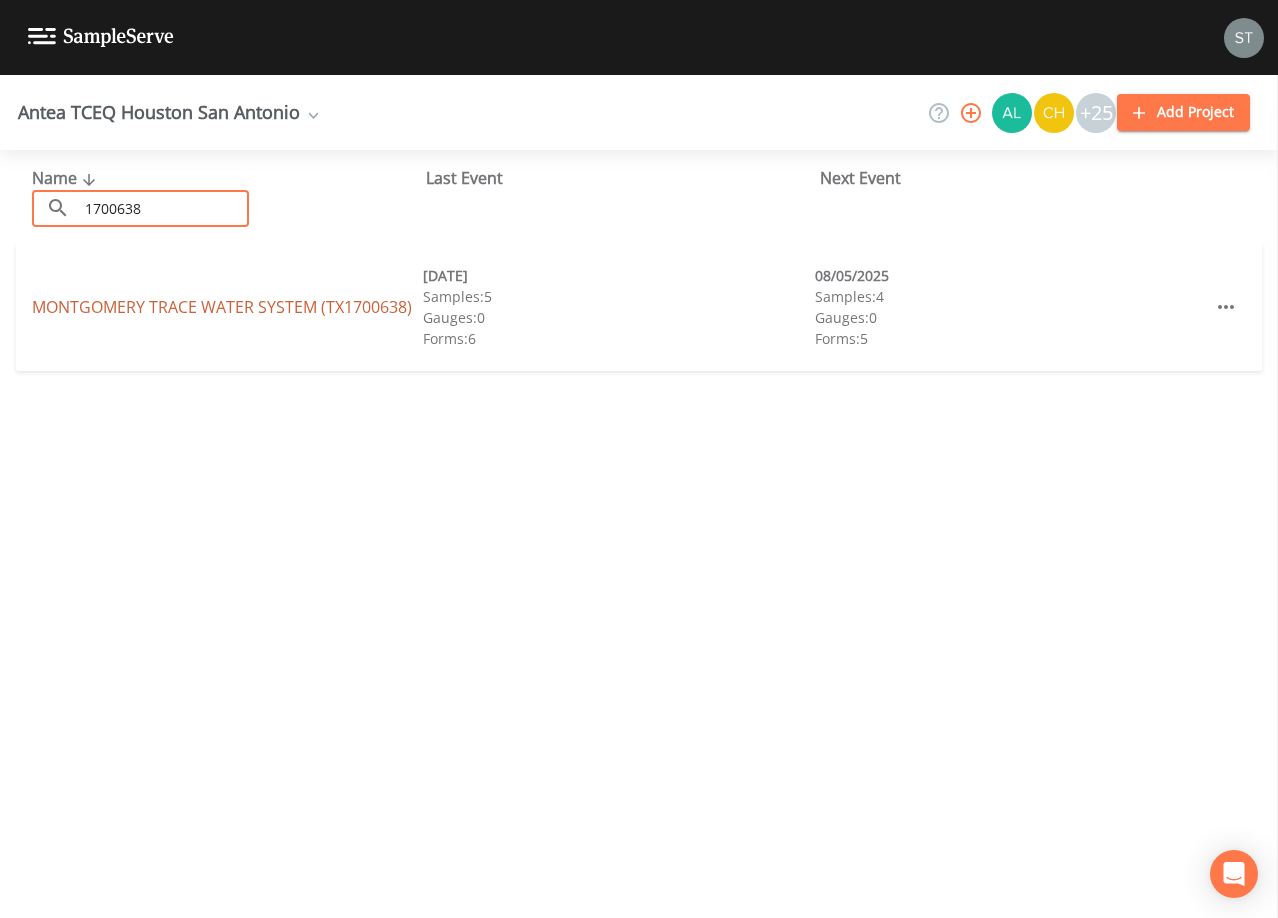 type on "1700638" 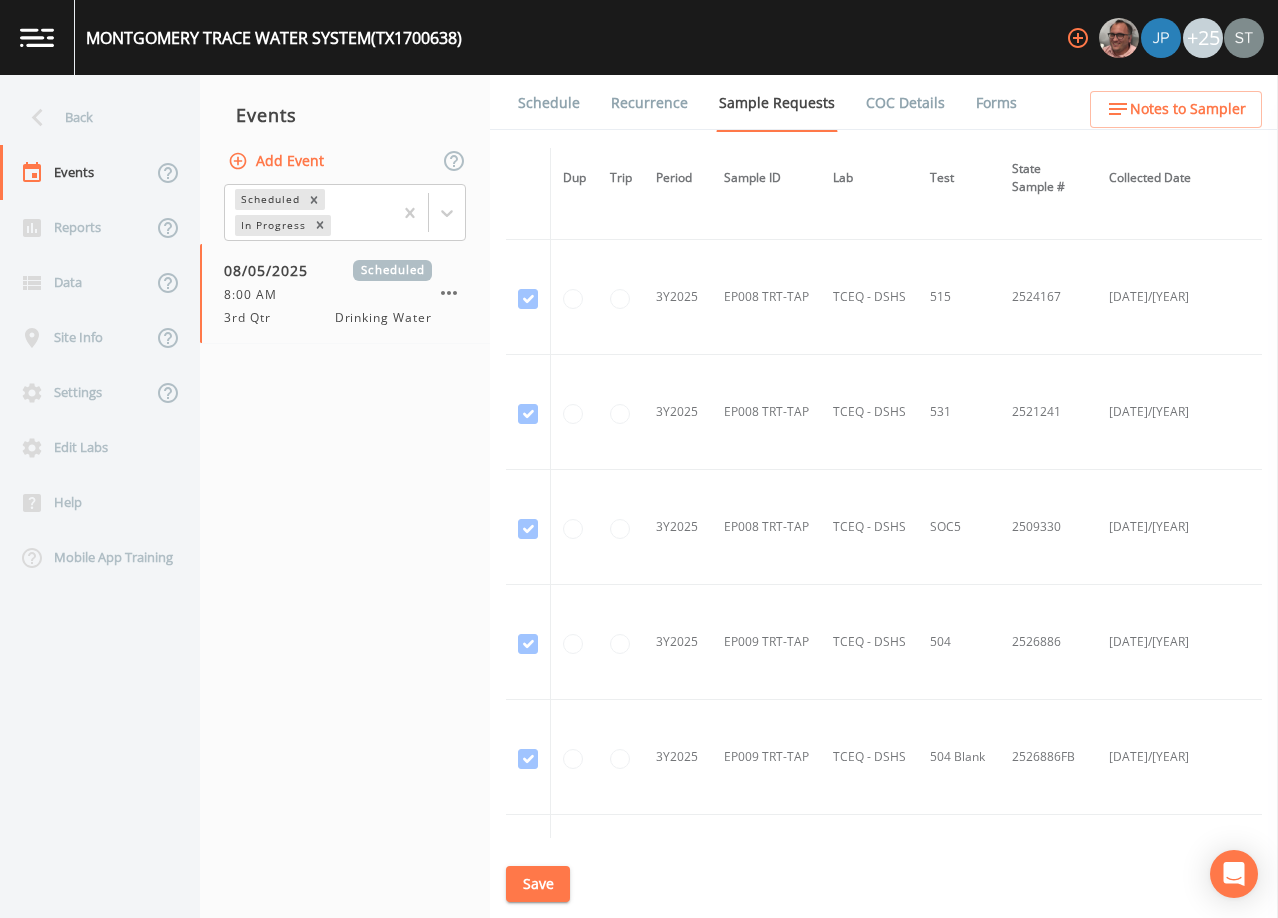 scroll, scrollTop: 12980, scrollLeft: 0, axis: vertical 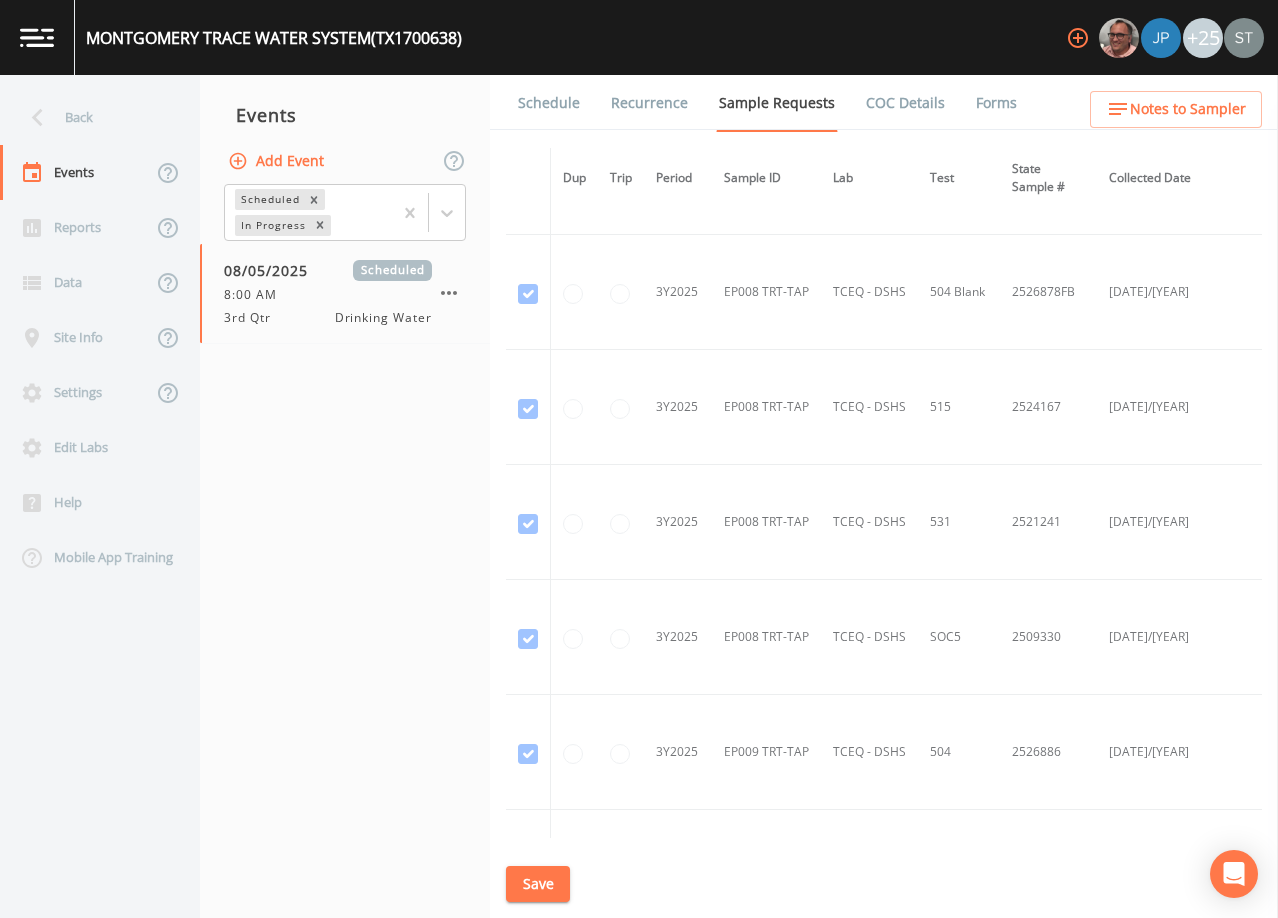click on "Schedule" at bounding box center (549, 103) 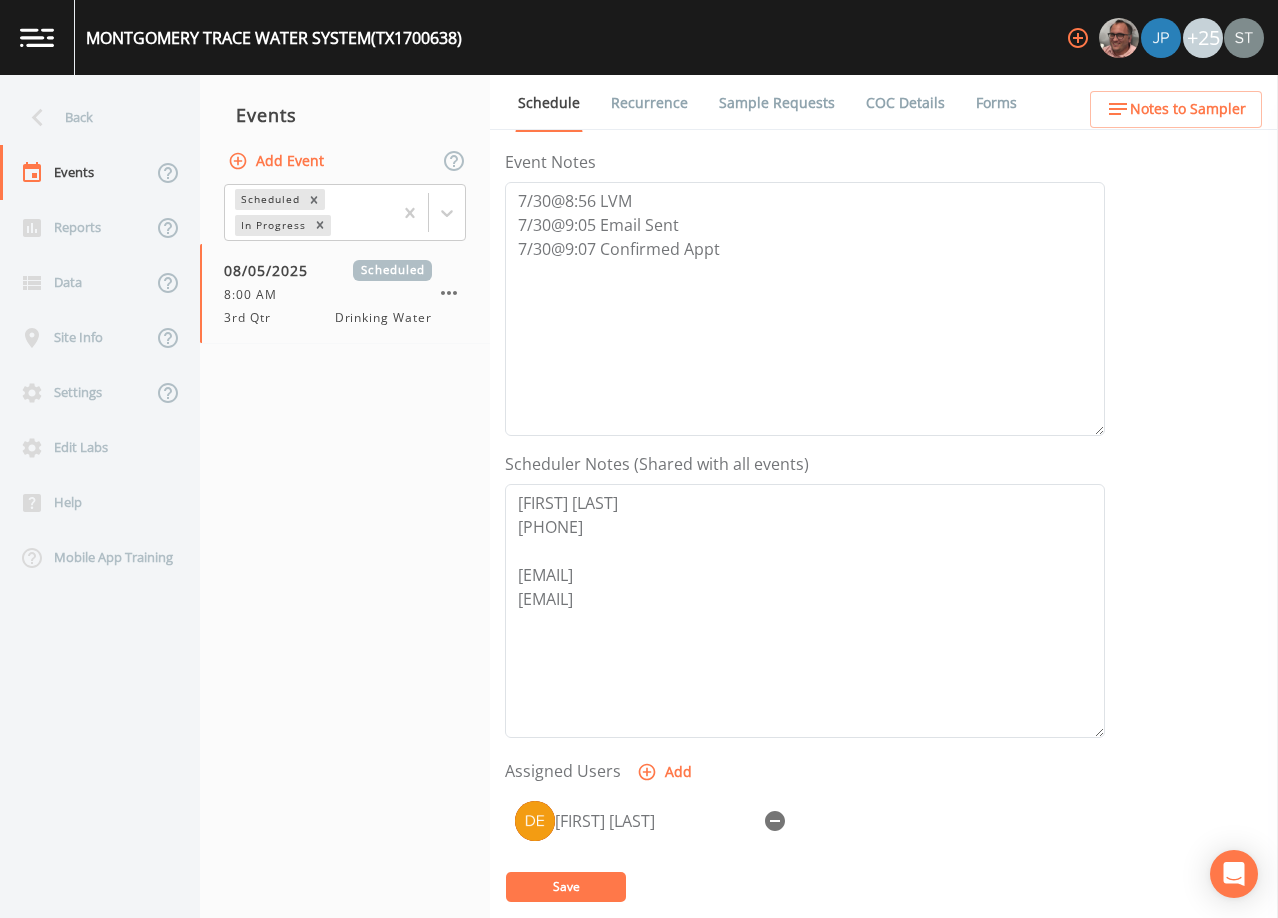scroll, scrollTop: 400, scrollLeft: 0, axis: vertical 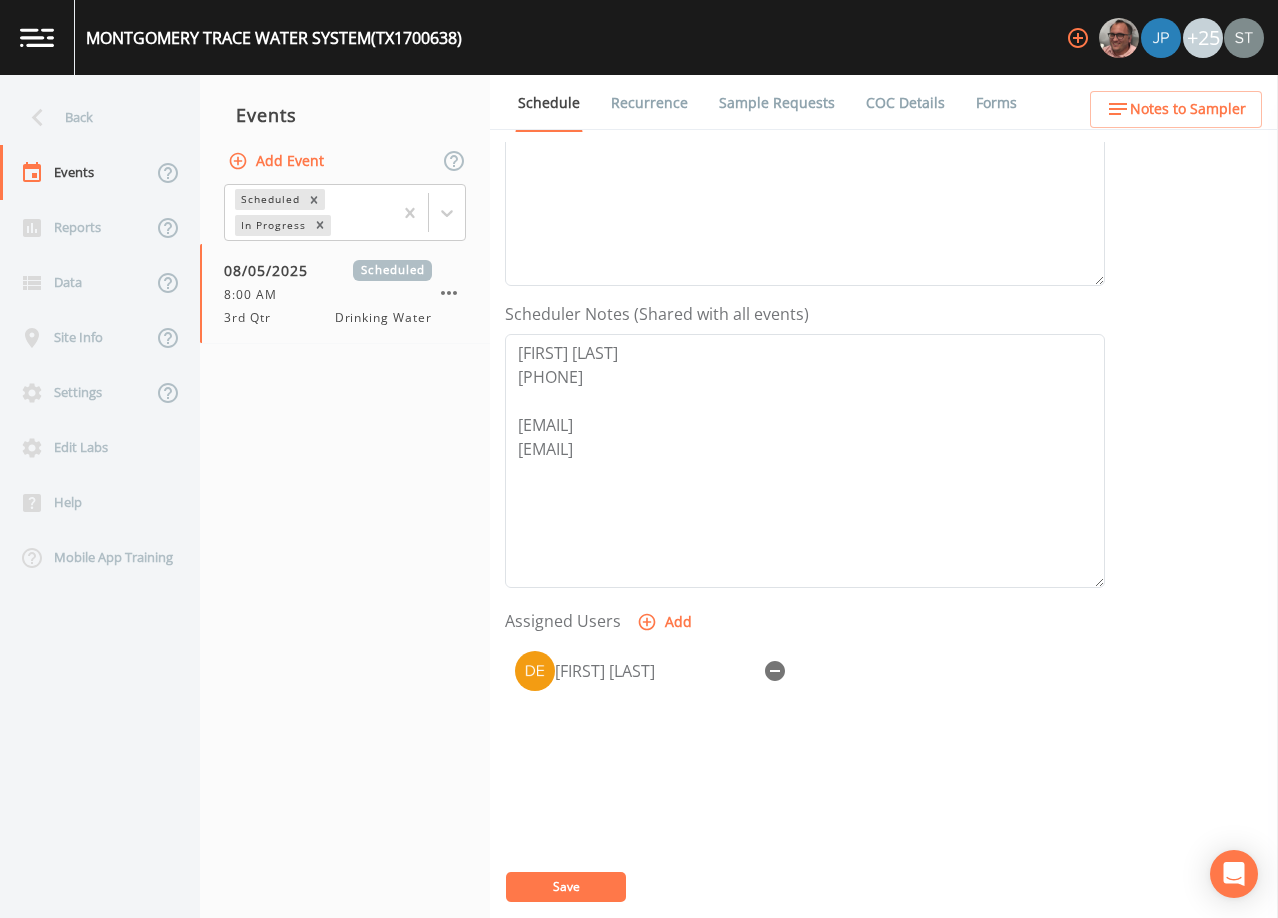 click on "Sample Requests" at bounding box center (777, 103) 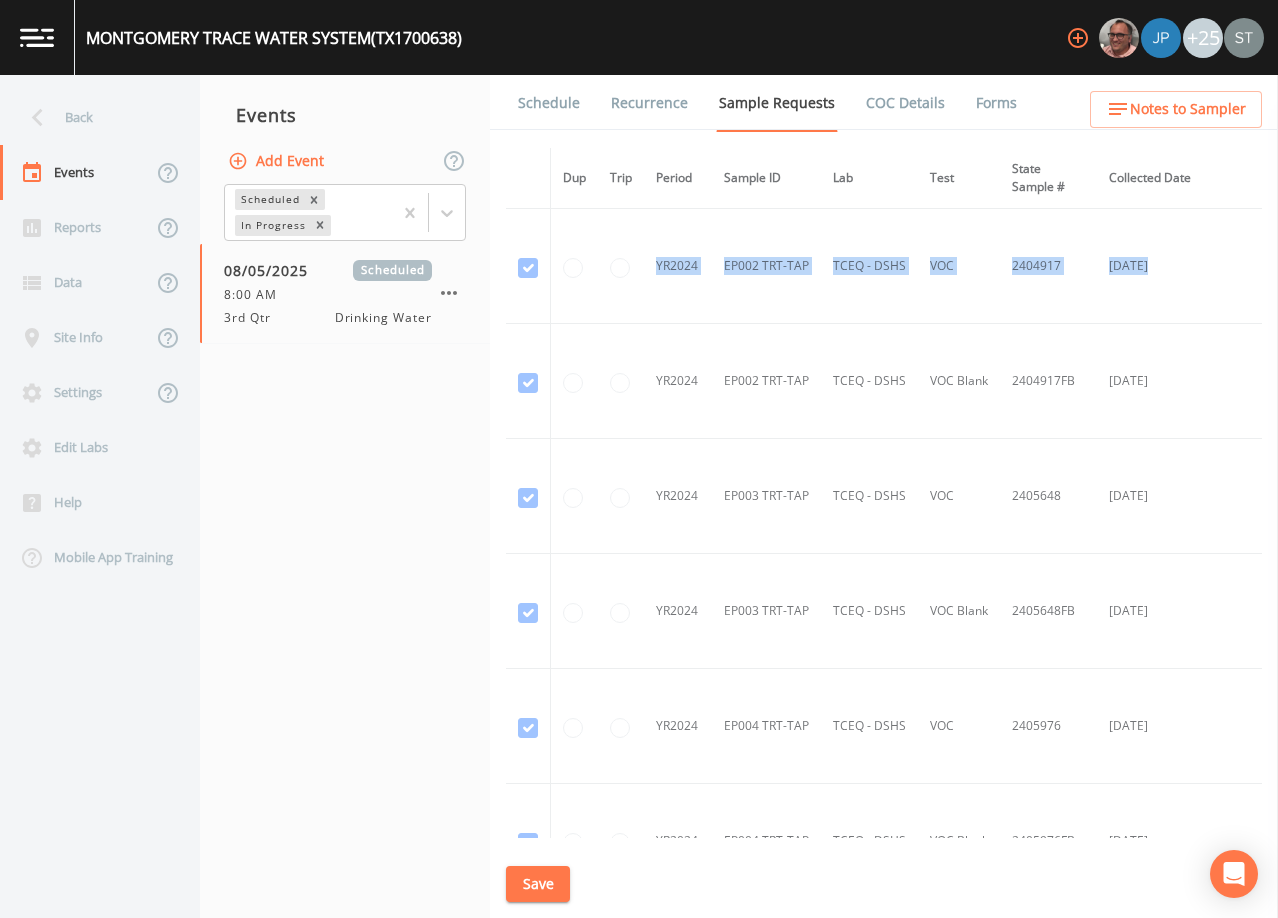 drag, startPoint x: 1264, startPoint y: 163, endPoint x: 1266, endPoint y: 241, distance: 78.025635 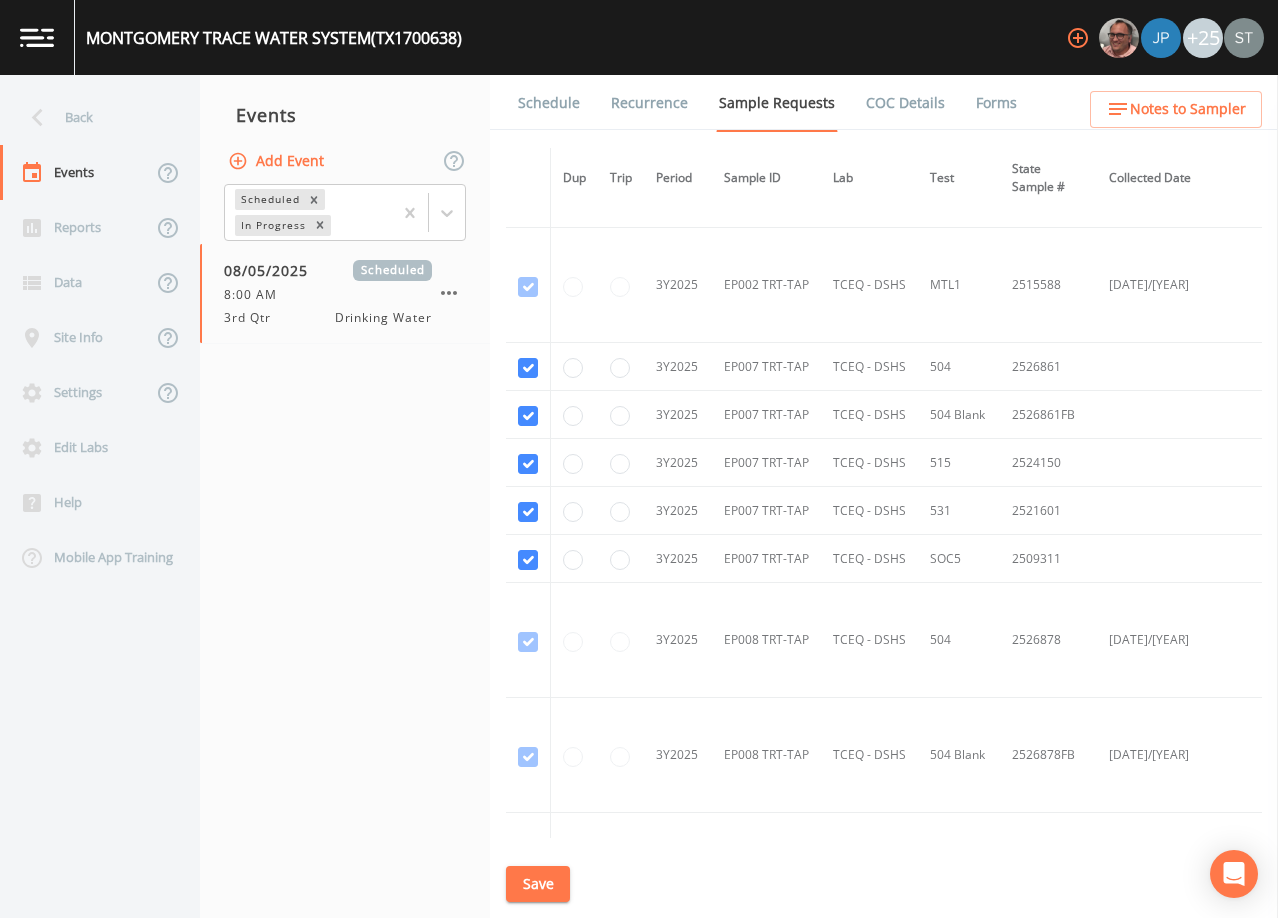 scroll, scrollTop: 12490, scrollLeft: 0, axis: vertical 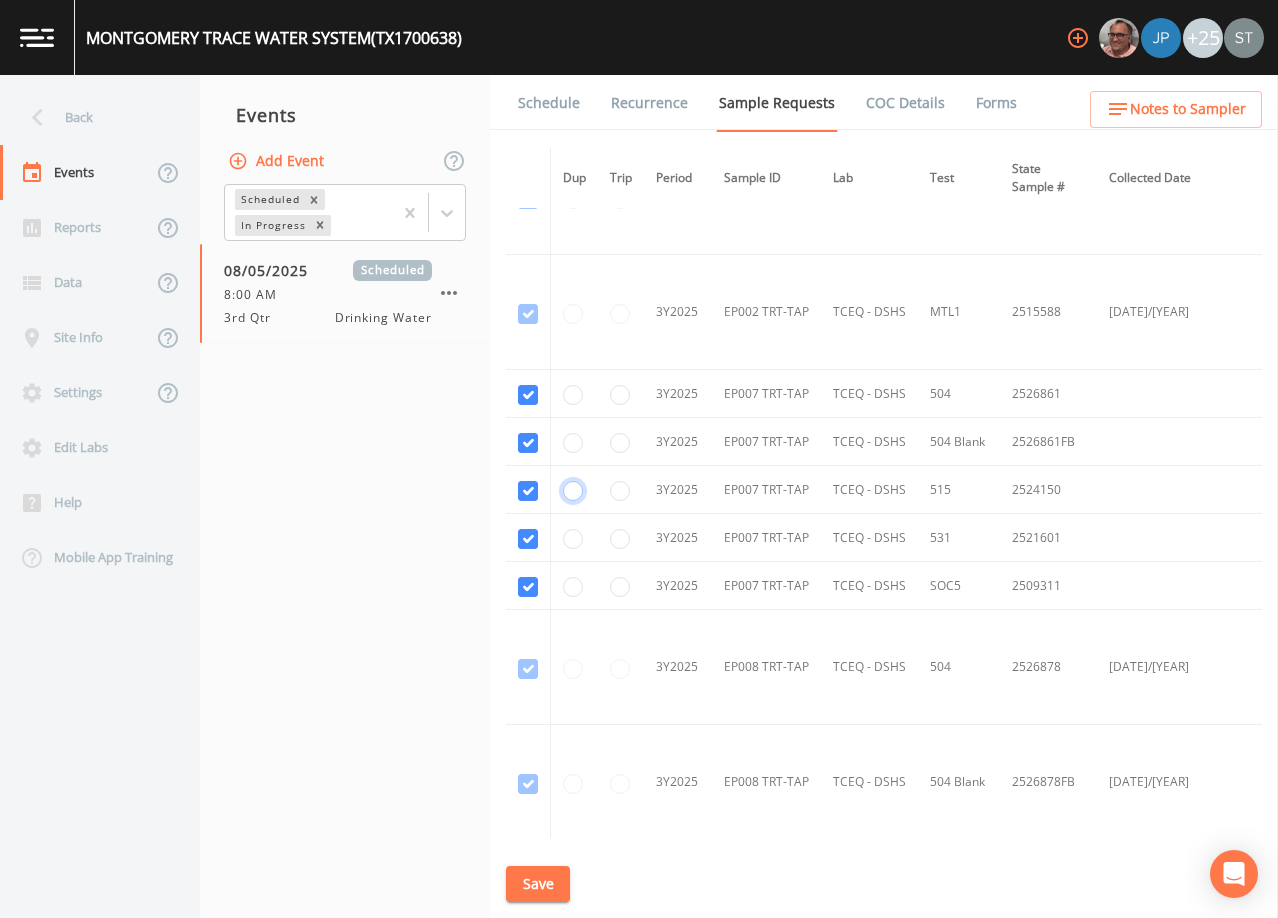 click at bounding box center [573, 491] 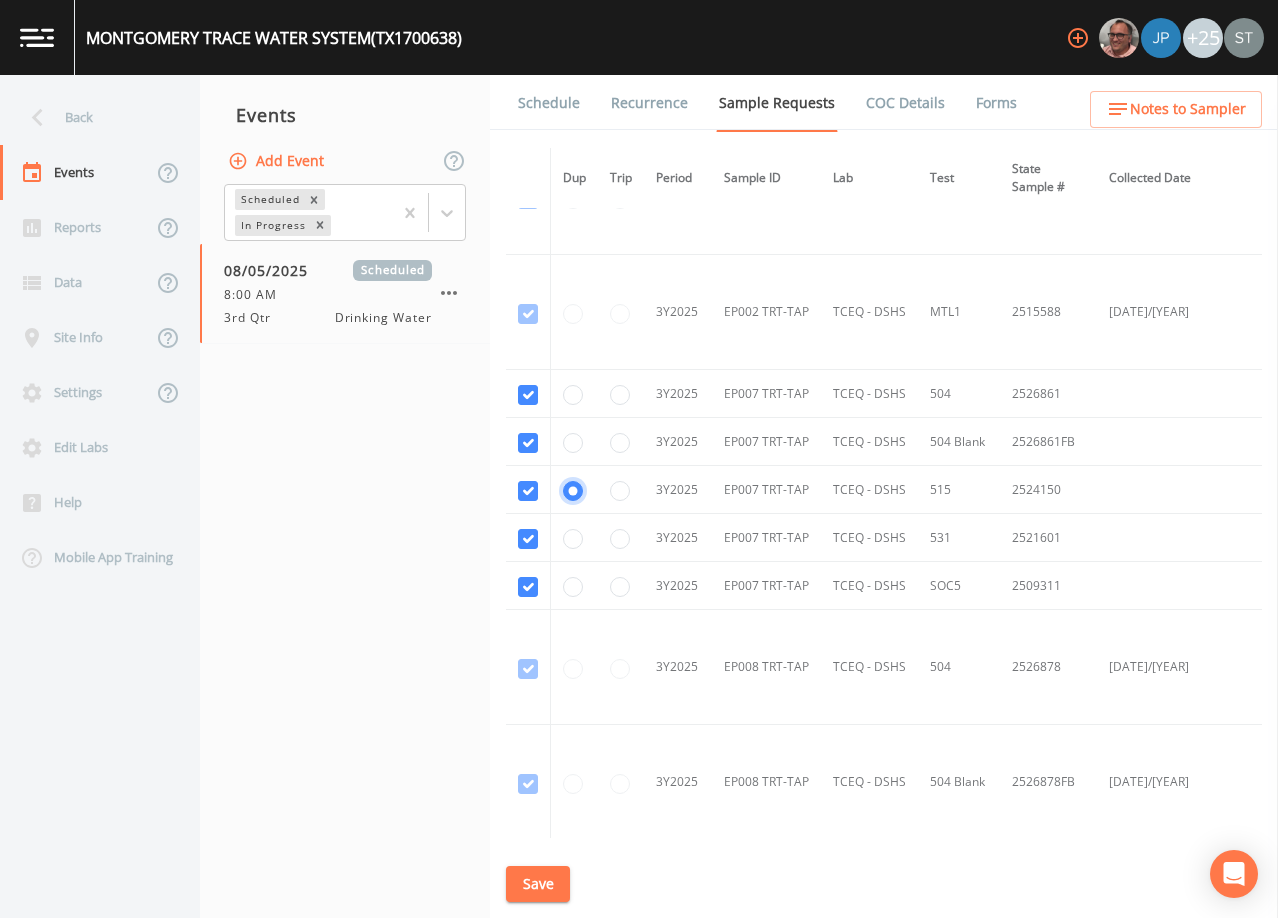 radio on "true" 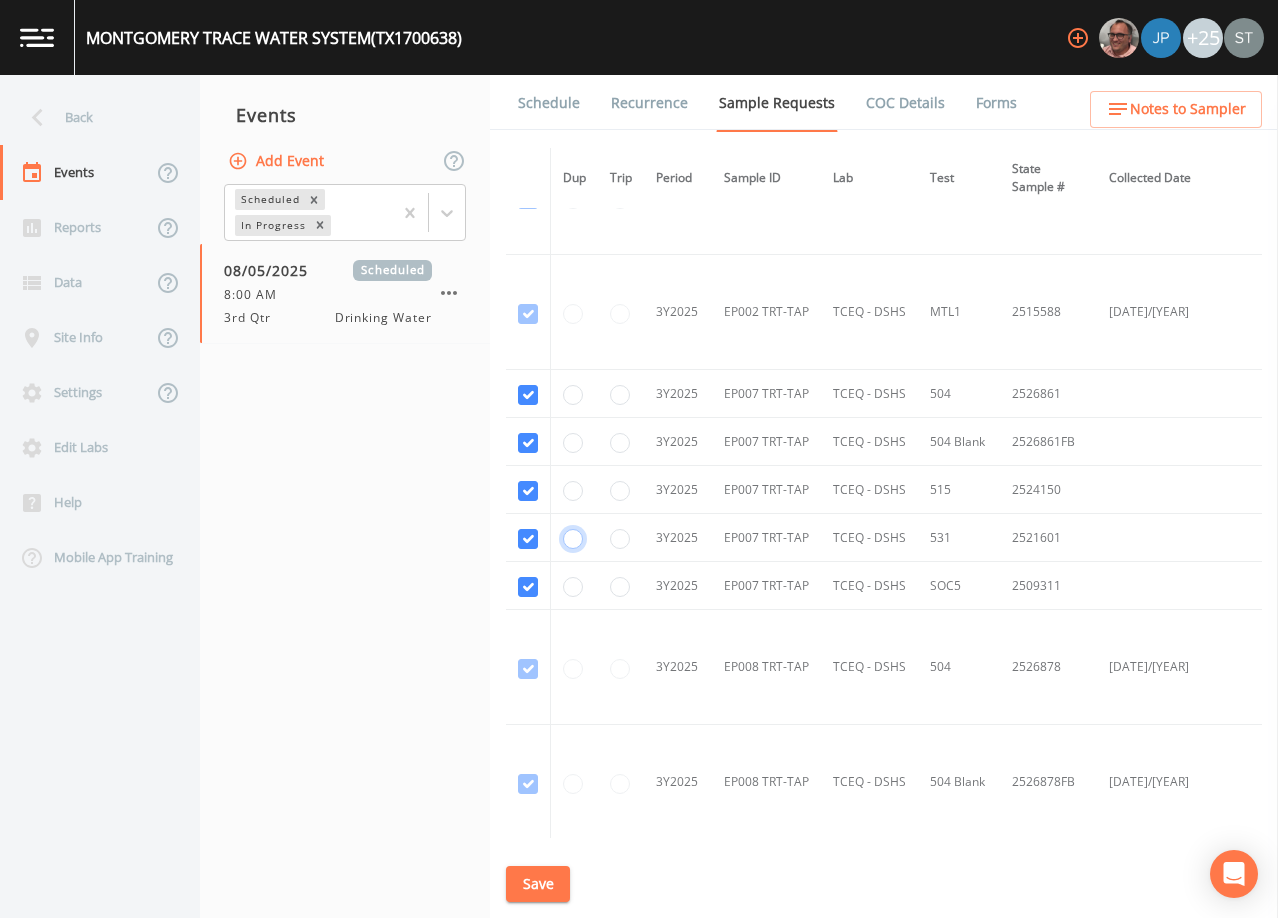 click at bounding box center (573, 539) 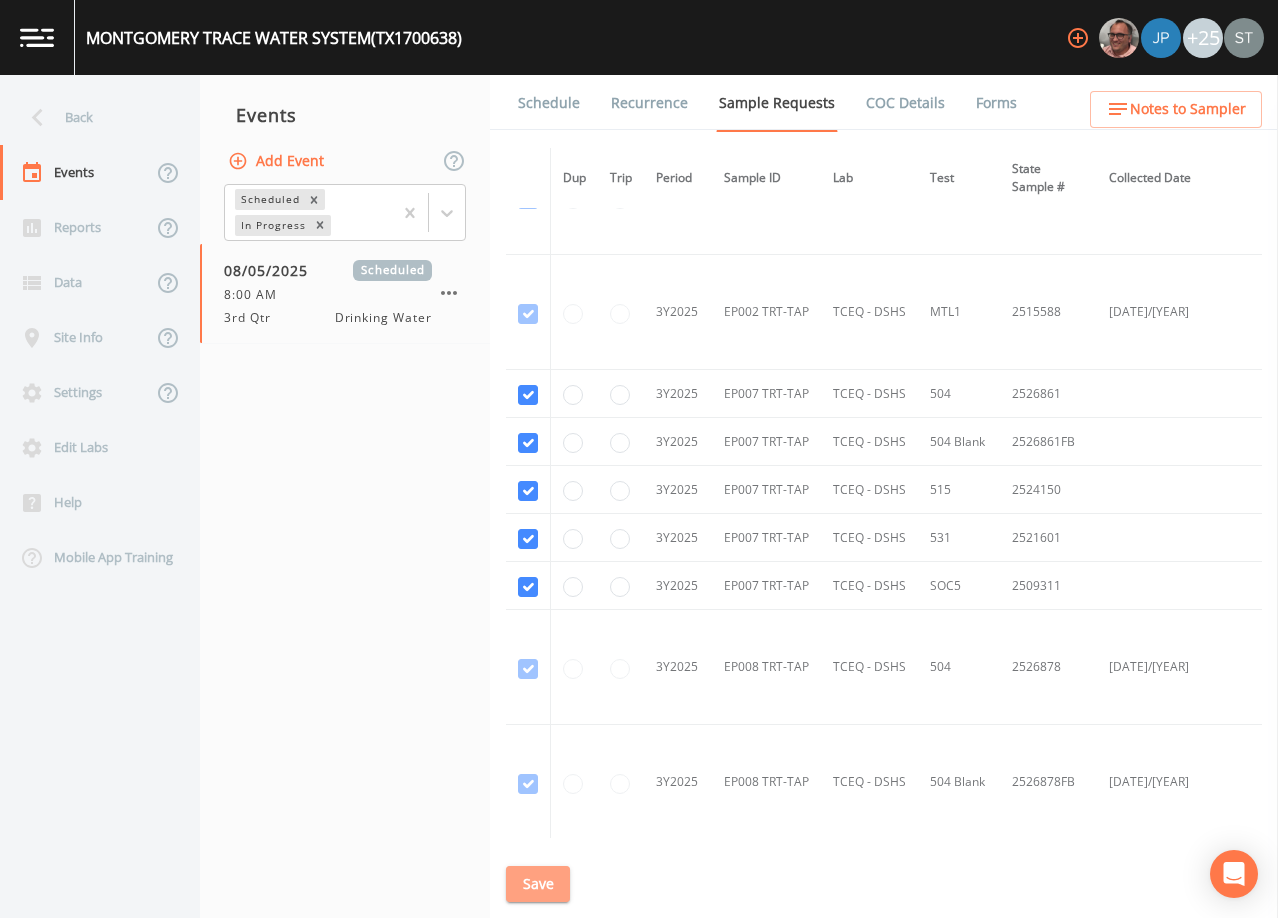 click on "Save" at bounding box center (538, 884) 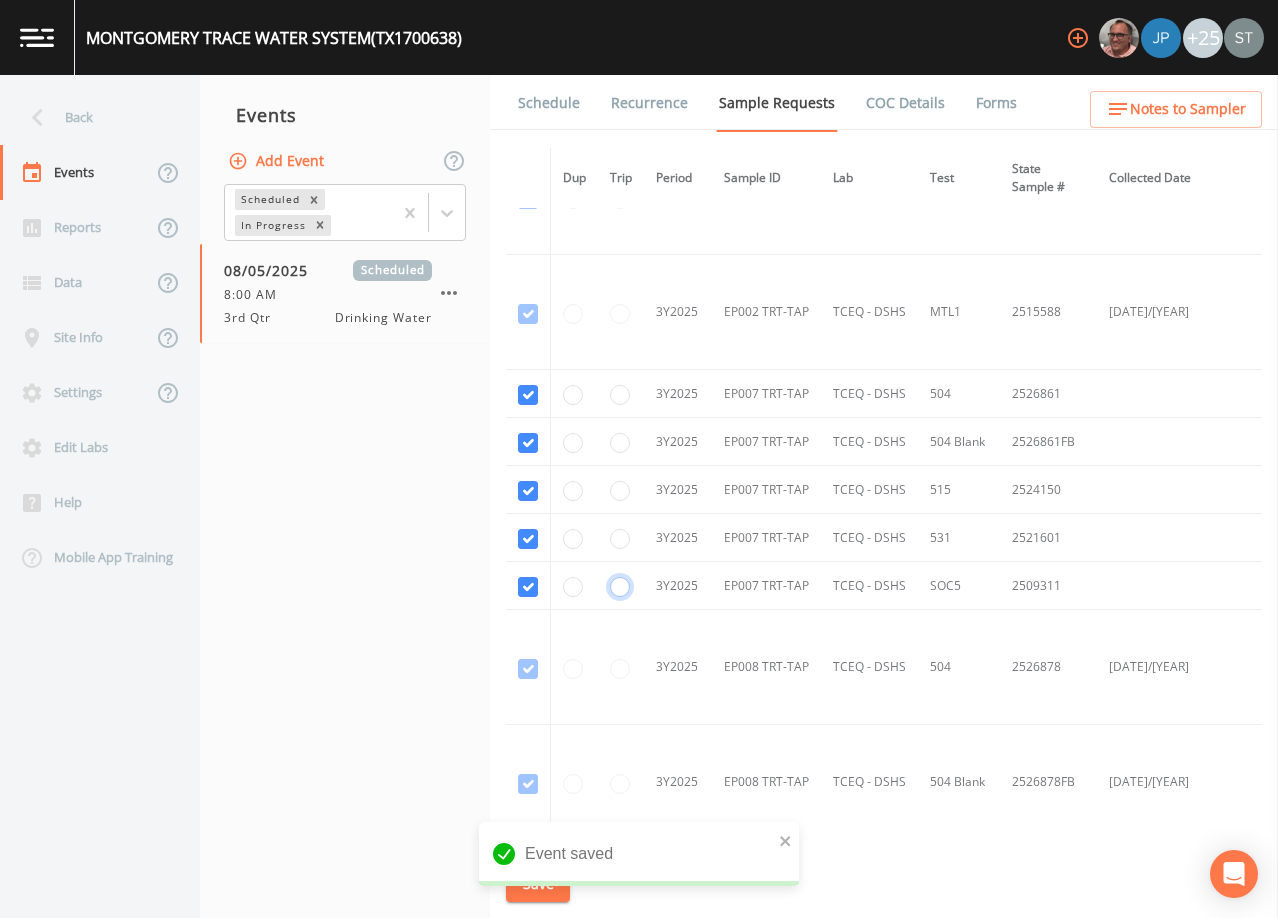 click at bounding box center (620, 587) 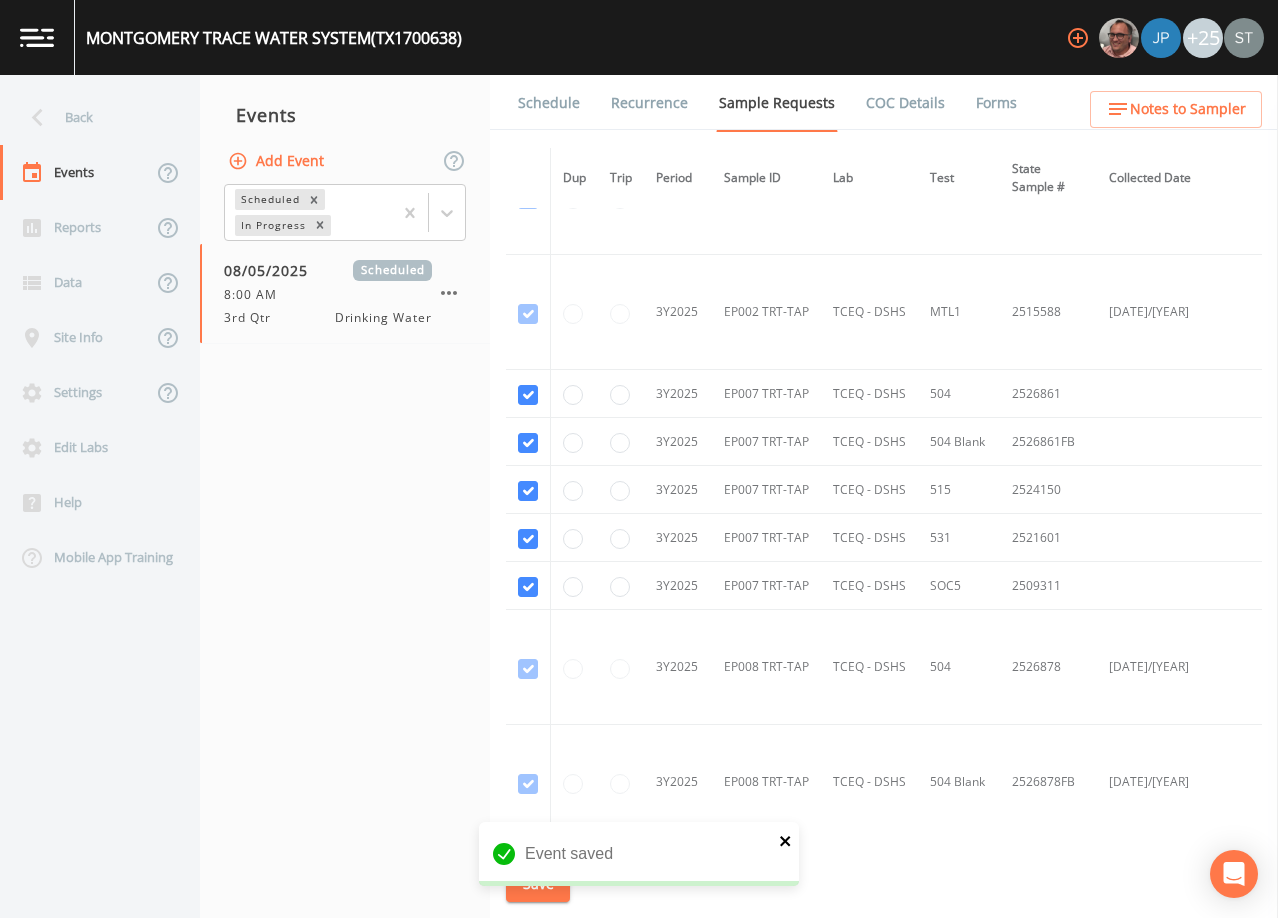 click 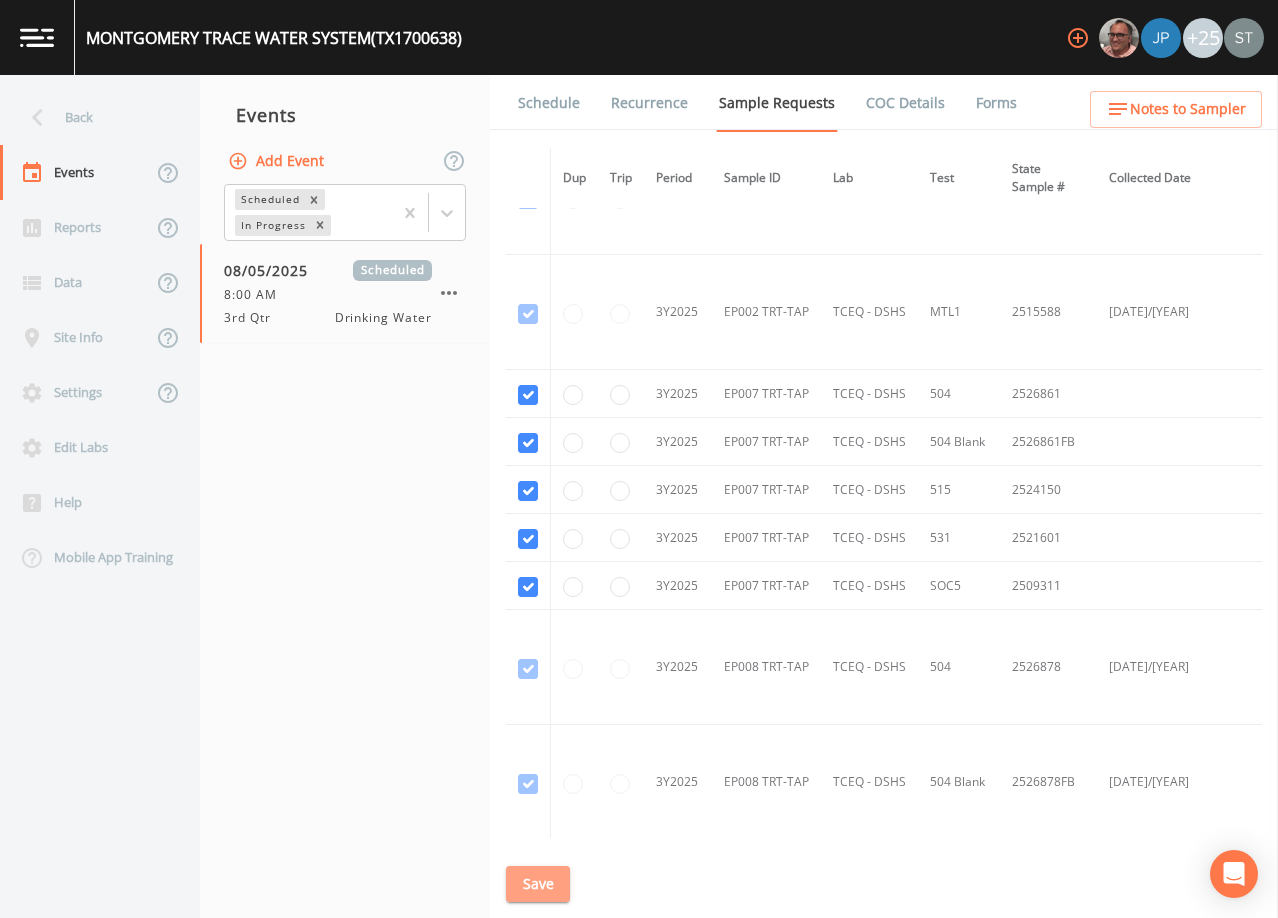 click on "Save" at bounding box center (538, 884) 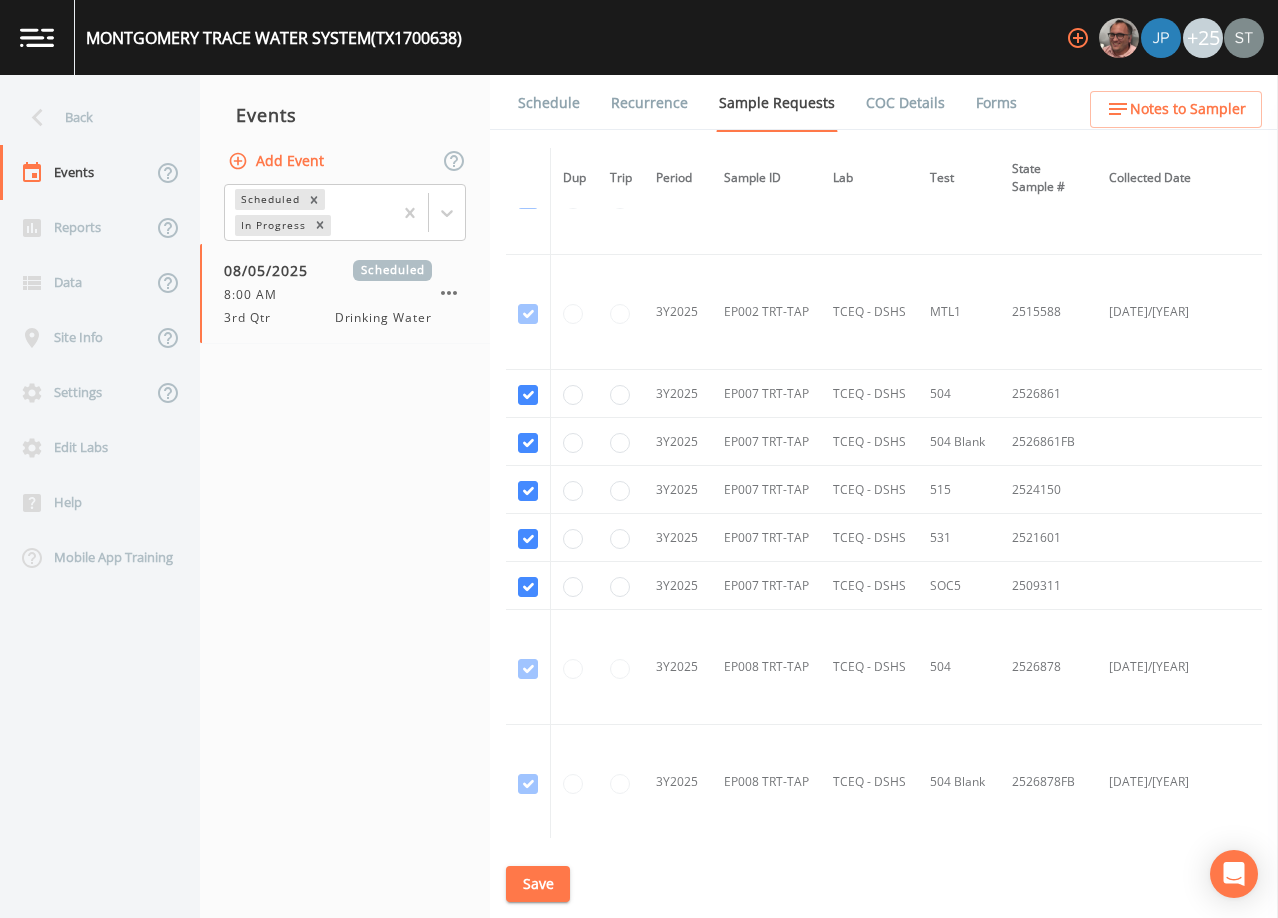 click on "Schedule" at bounding box center [549, 103] 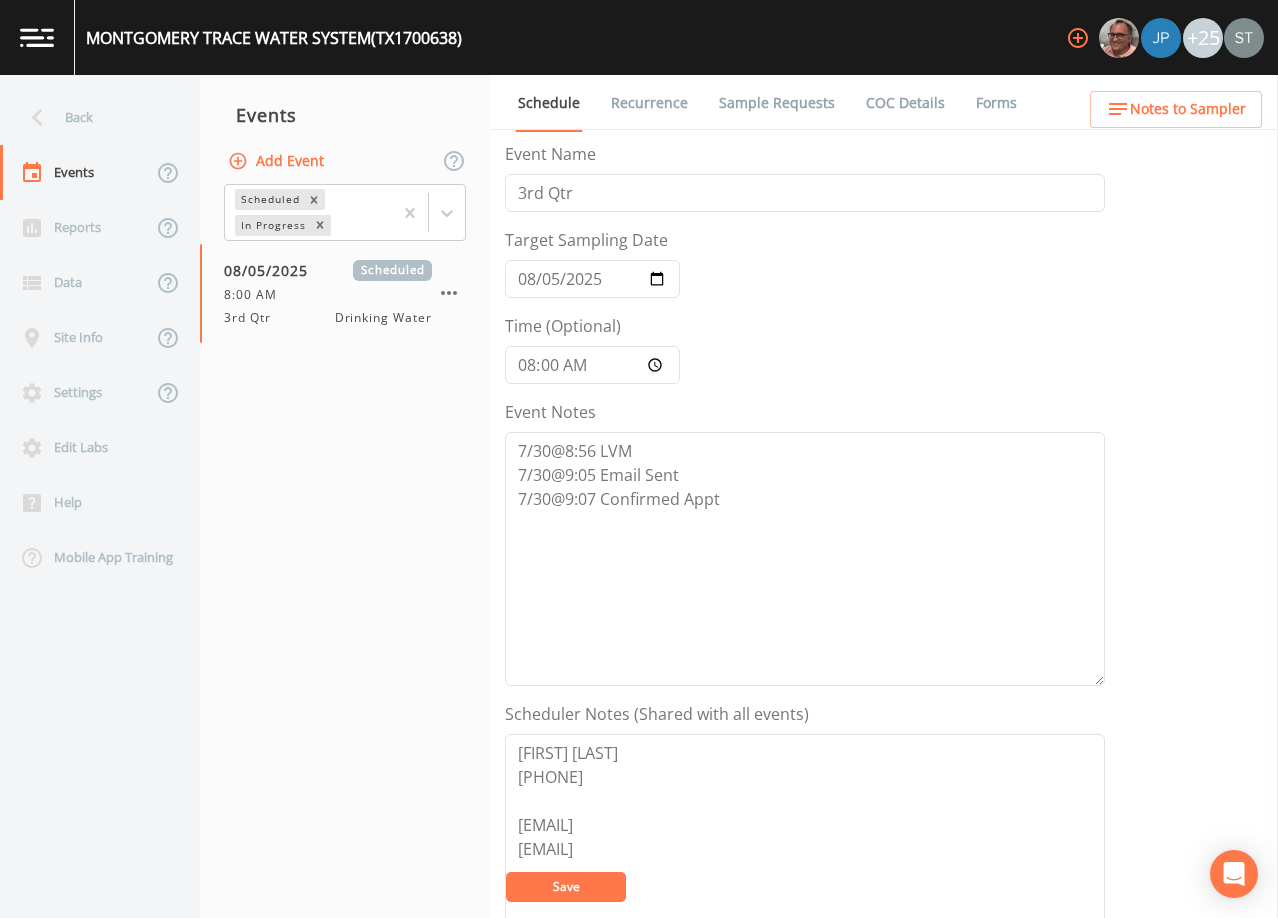 click on "Sample Requests" at bounding box center [777, 103] 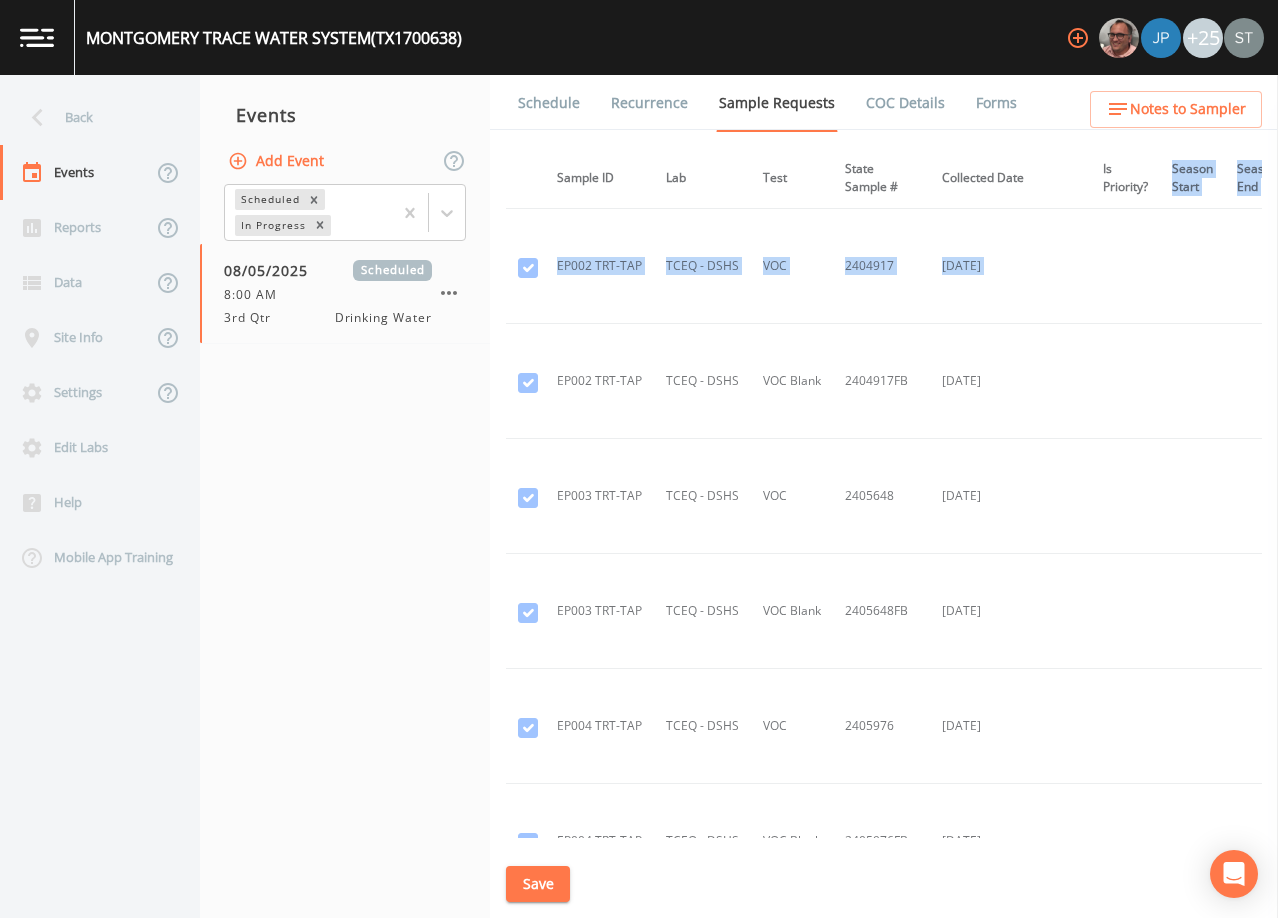 drag, startPoint x: 1254, startPoint y: 165, endPoint x: 1258, endPoint y: 202, distance: 37.215588 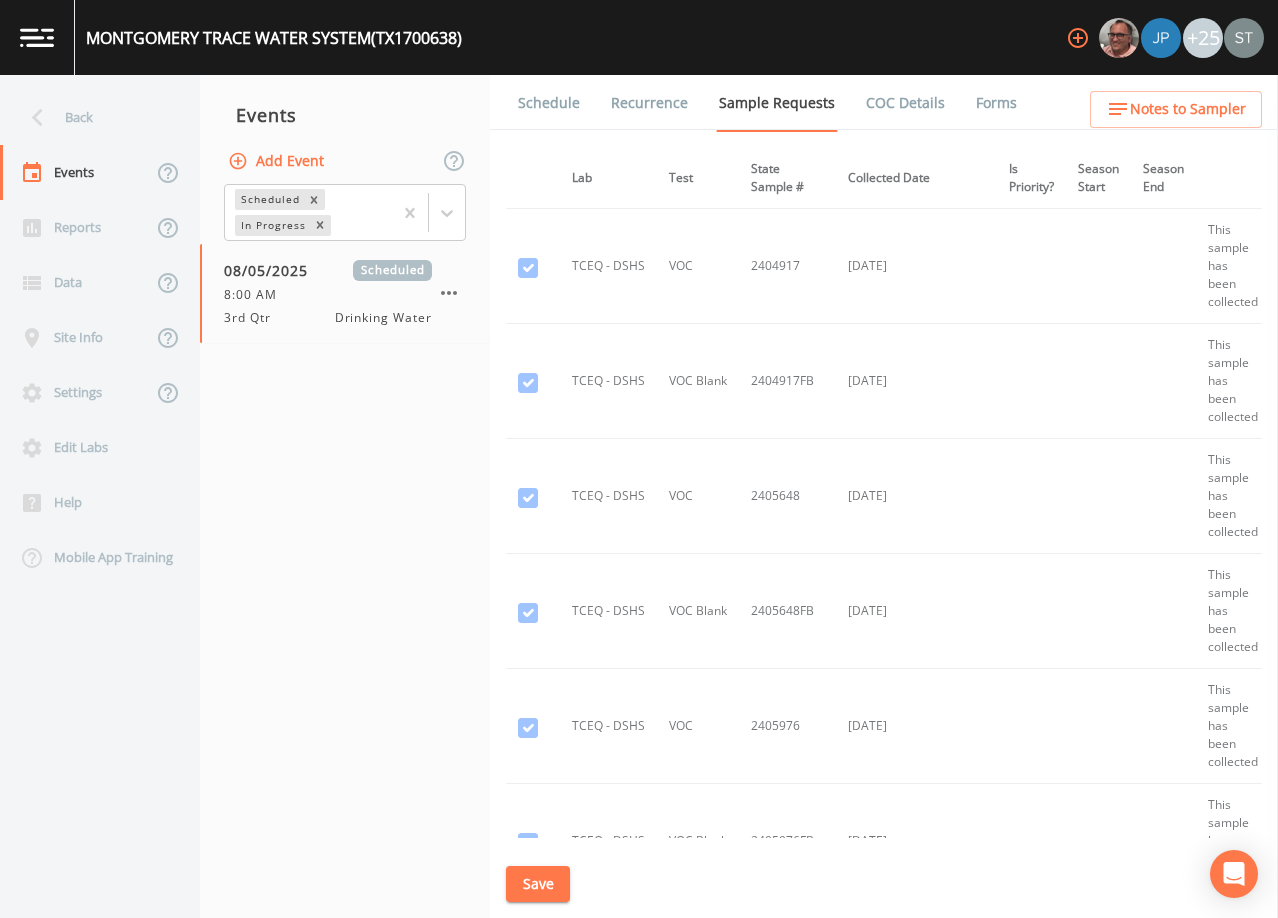 click at bounding box center [1098, 496] 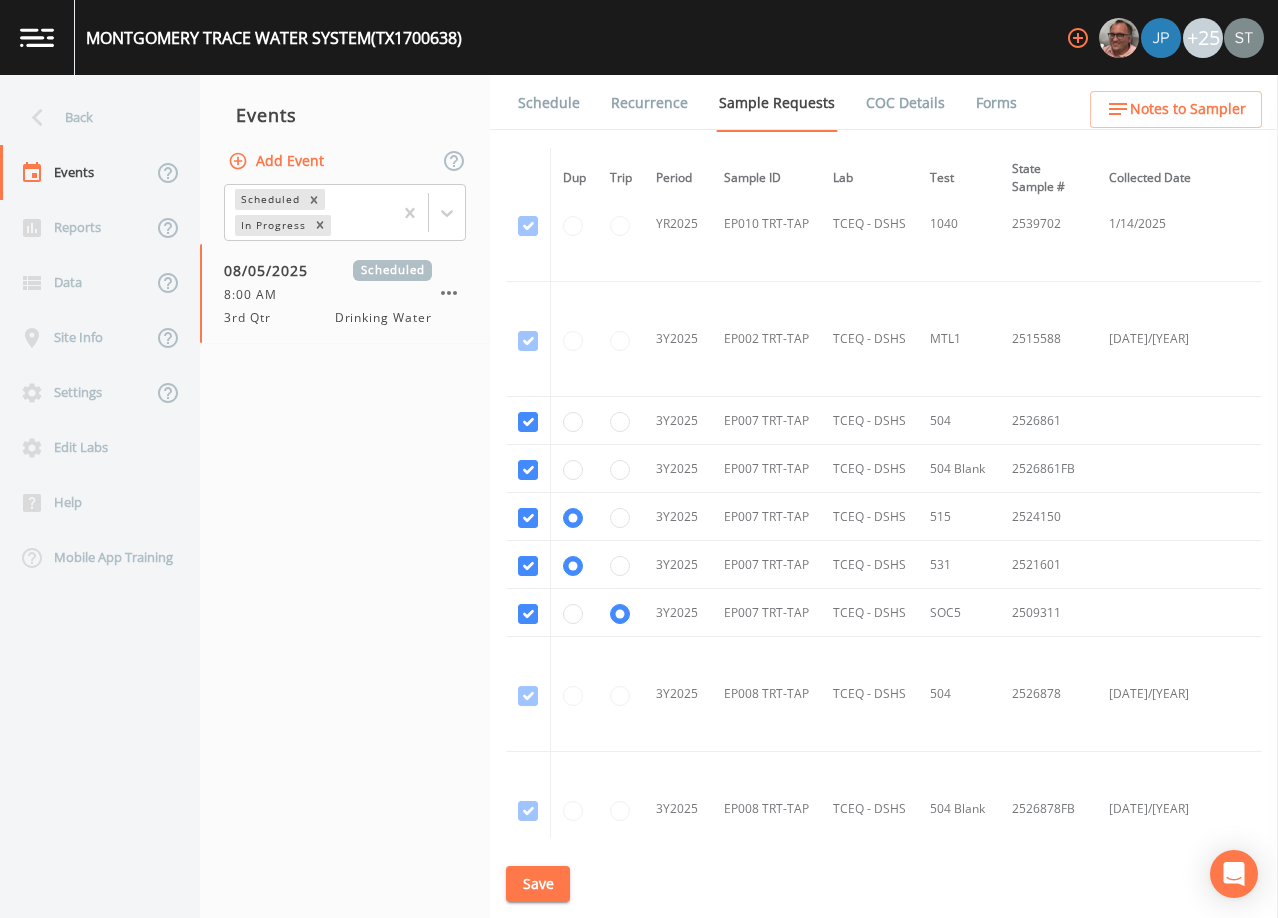 scroll, scrollTop: 12517, scrollLeft: 0, axis: vertical 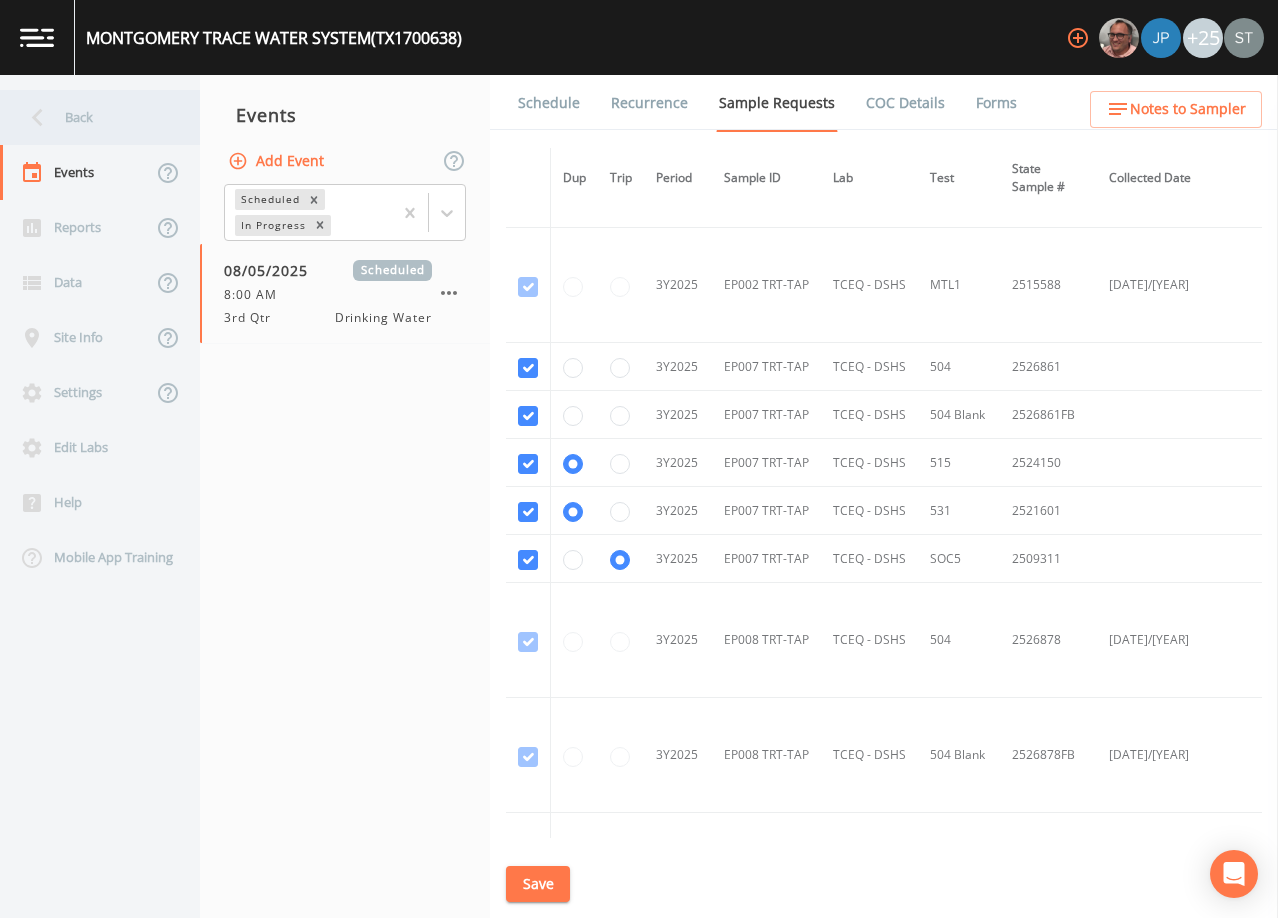 click on "Back" at bounding box center (90, 117) 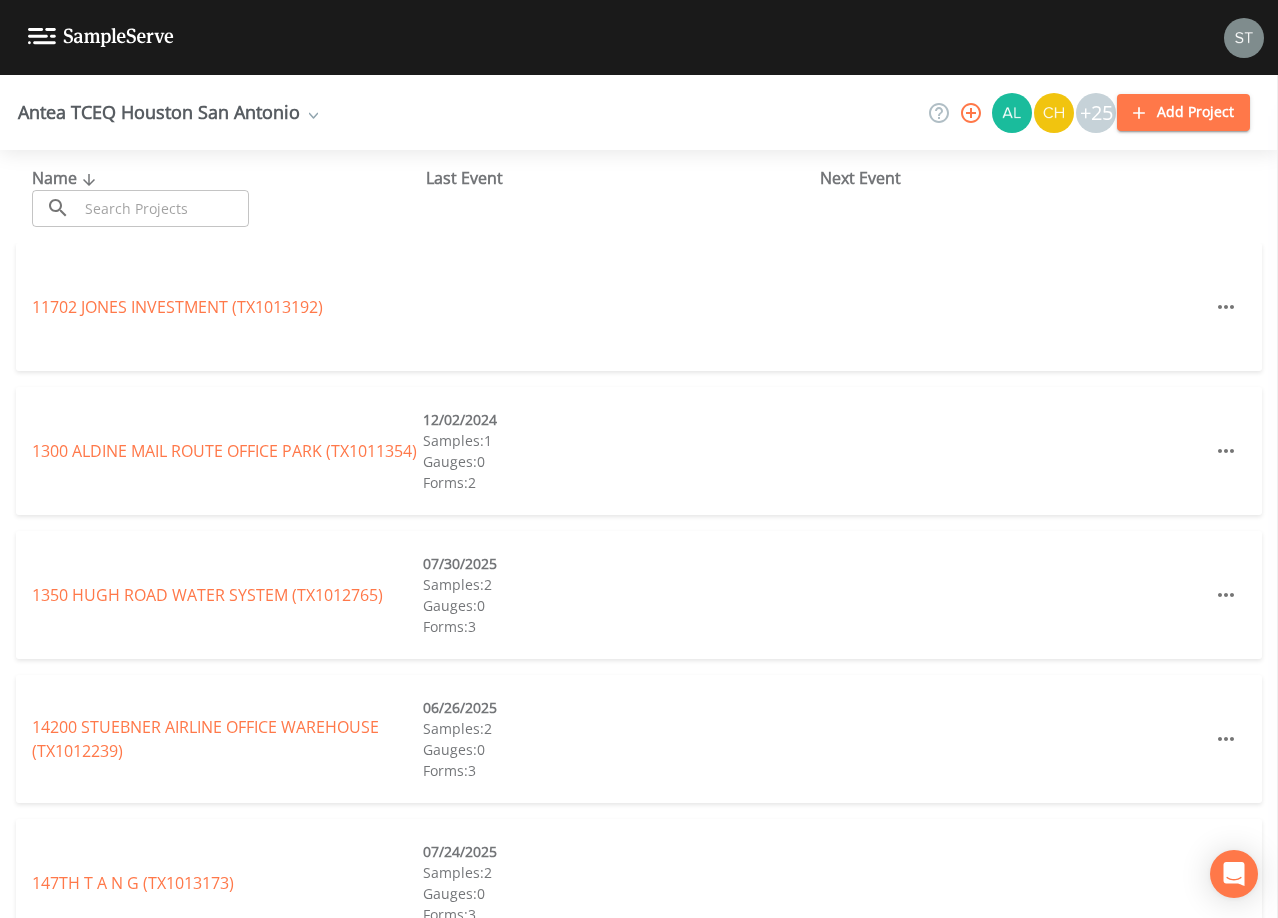 click at bounding box center [163, 208] 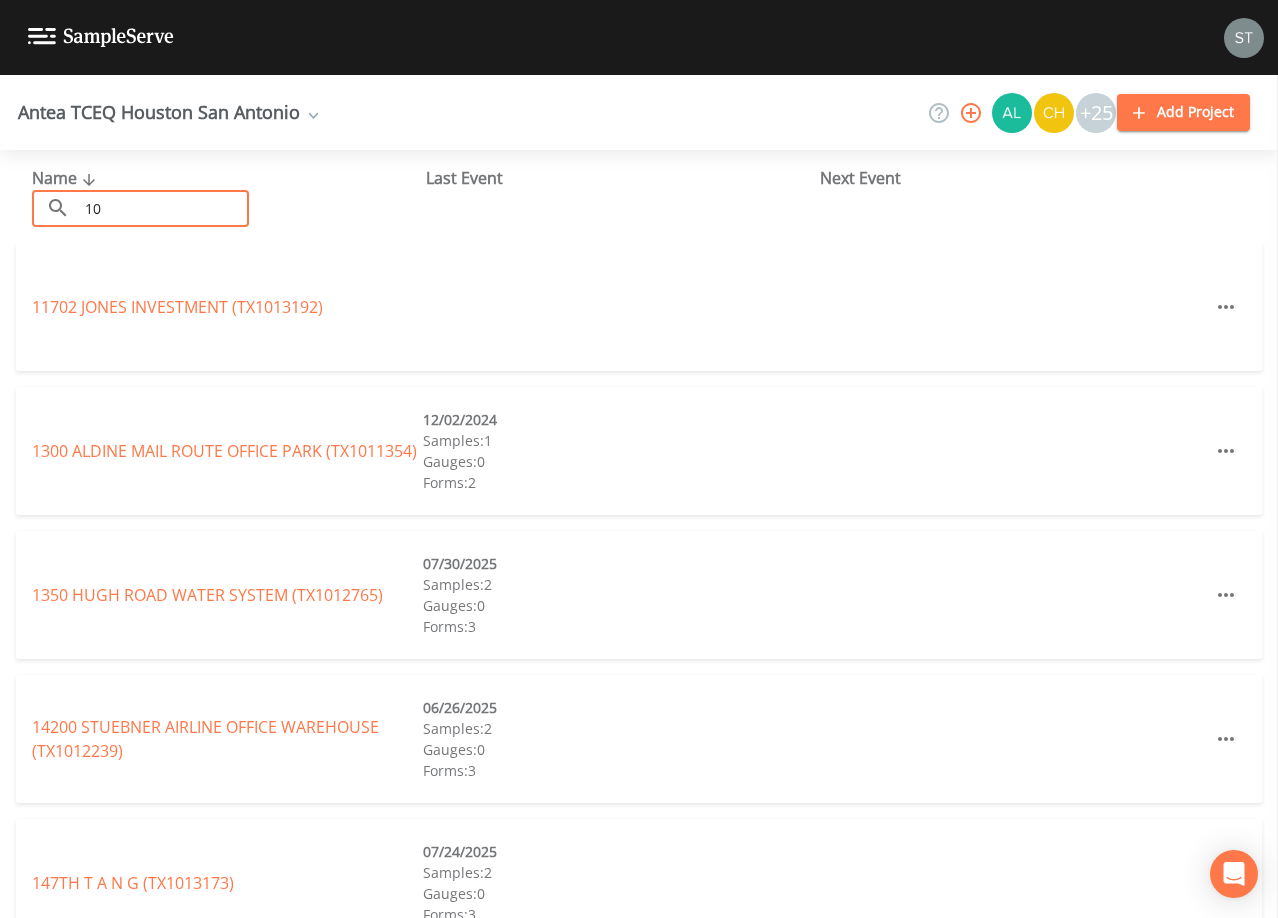 type on "1" 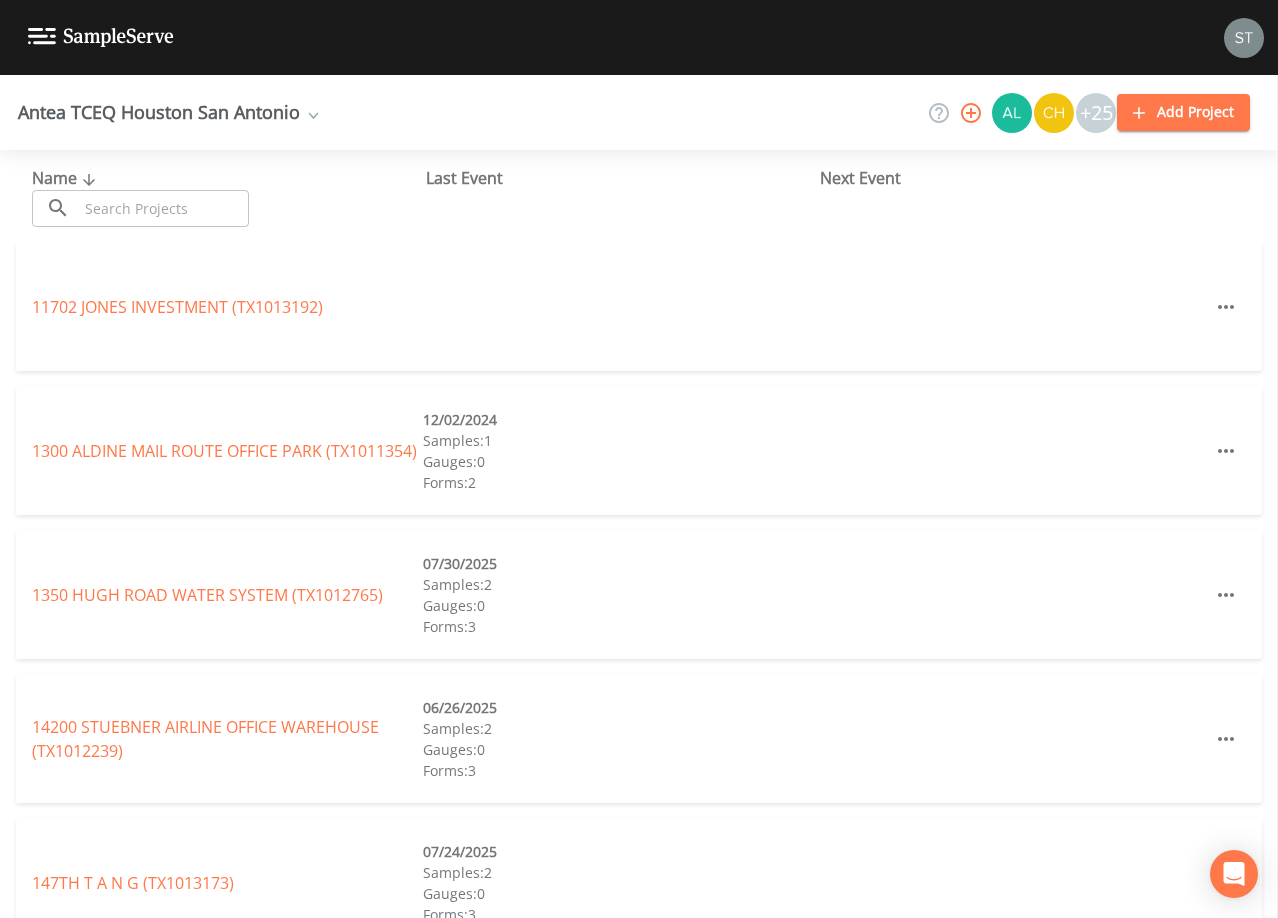 click at bounding box center [163, 208] 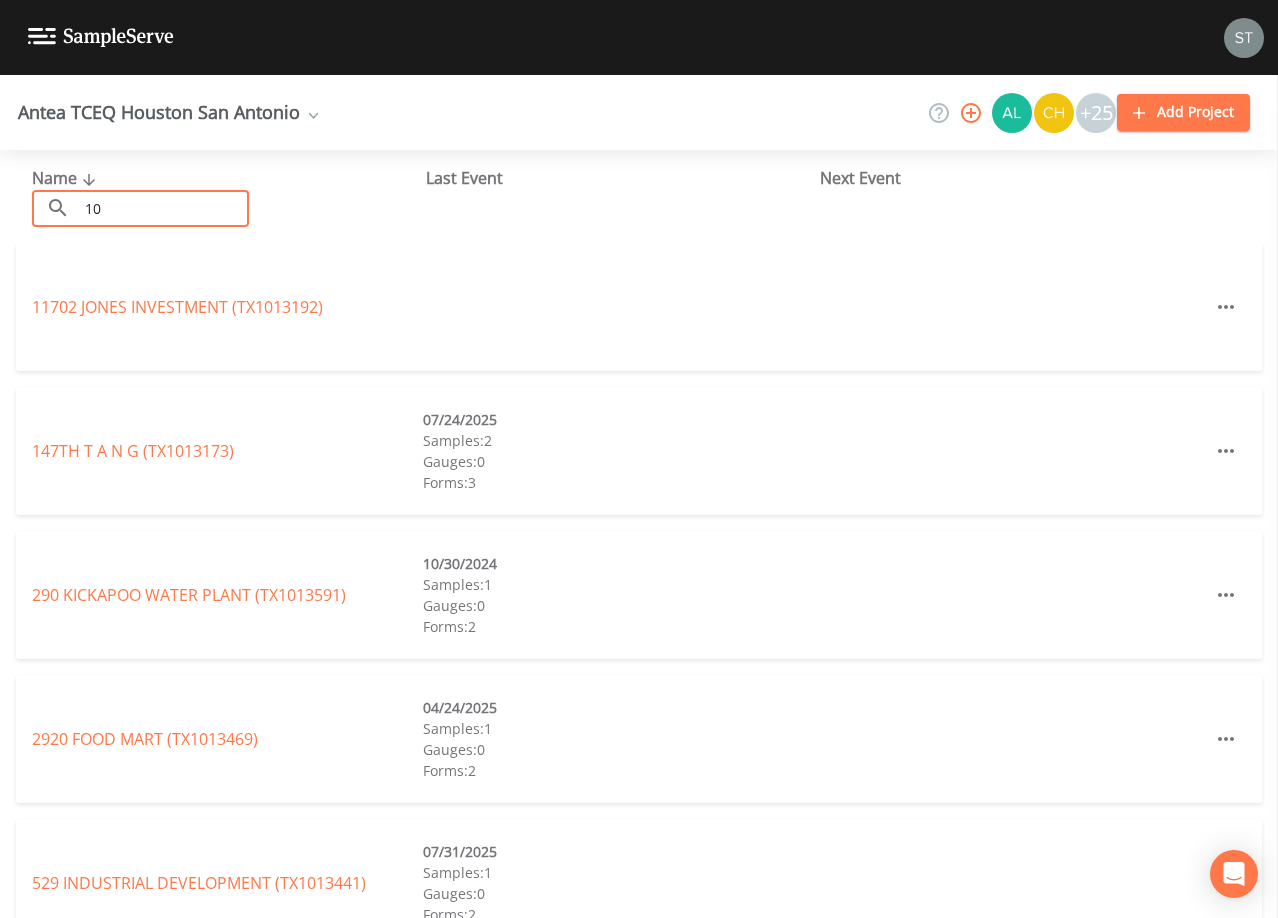 type on "1" 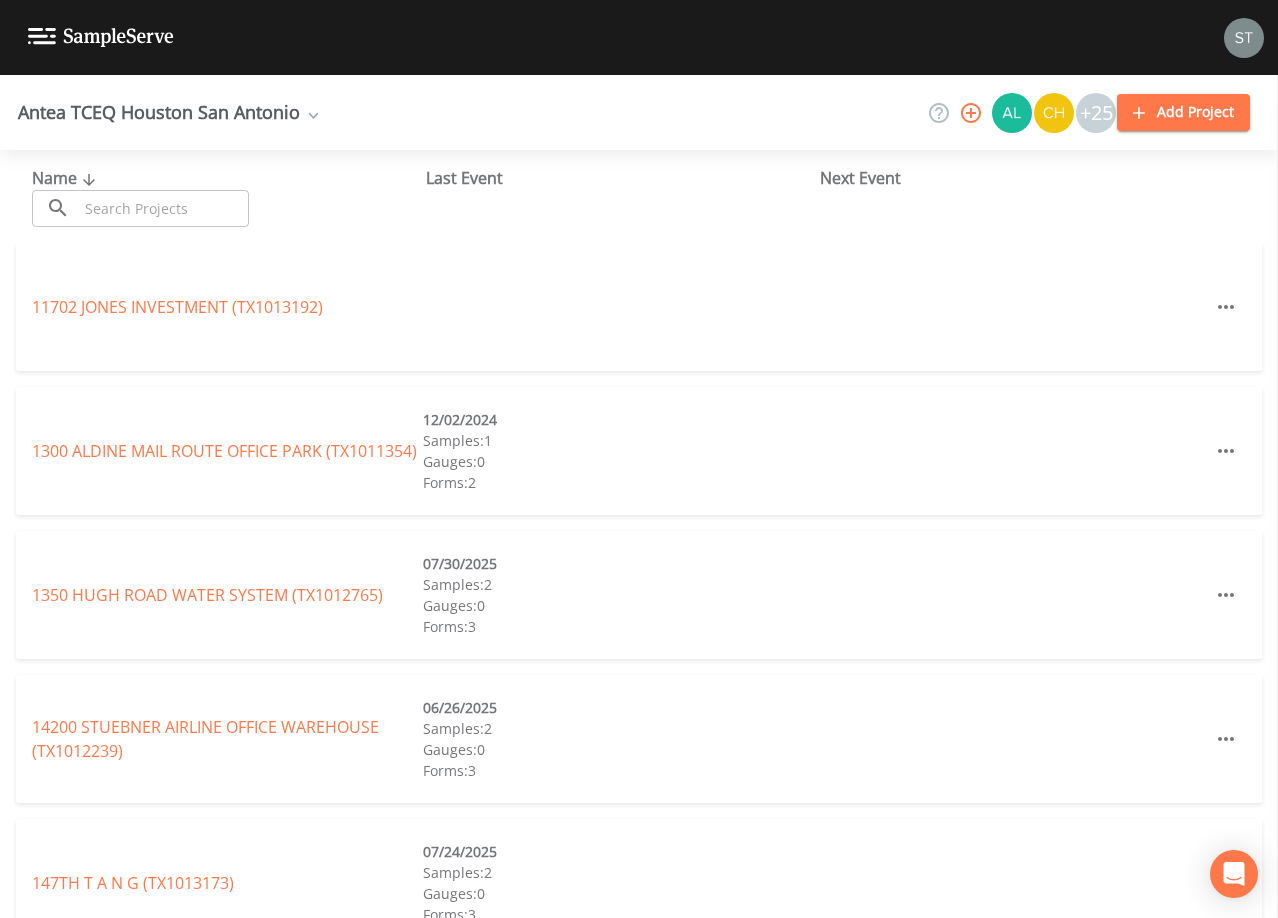 click at bounding box center (163, 208) 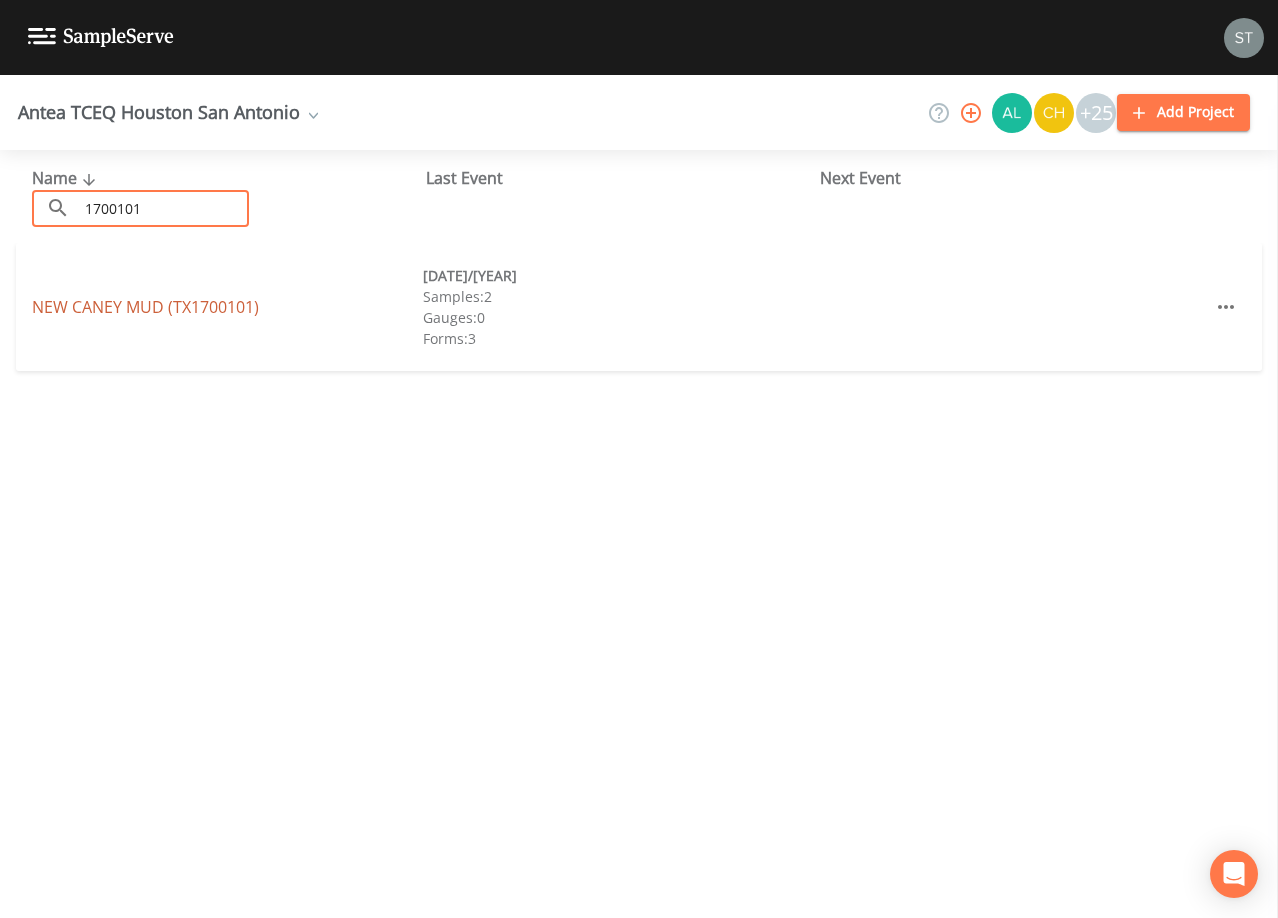 type on "1700101" 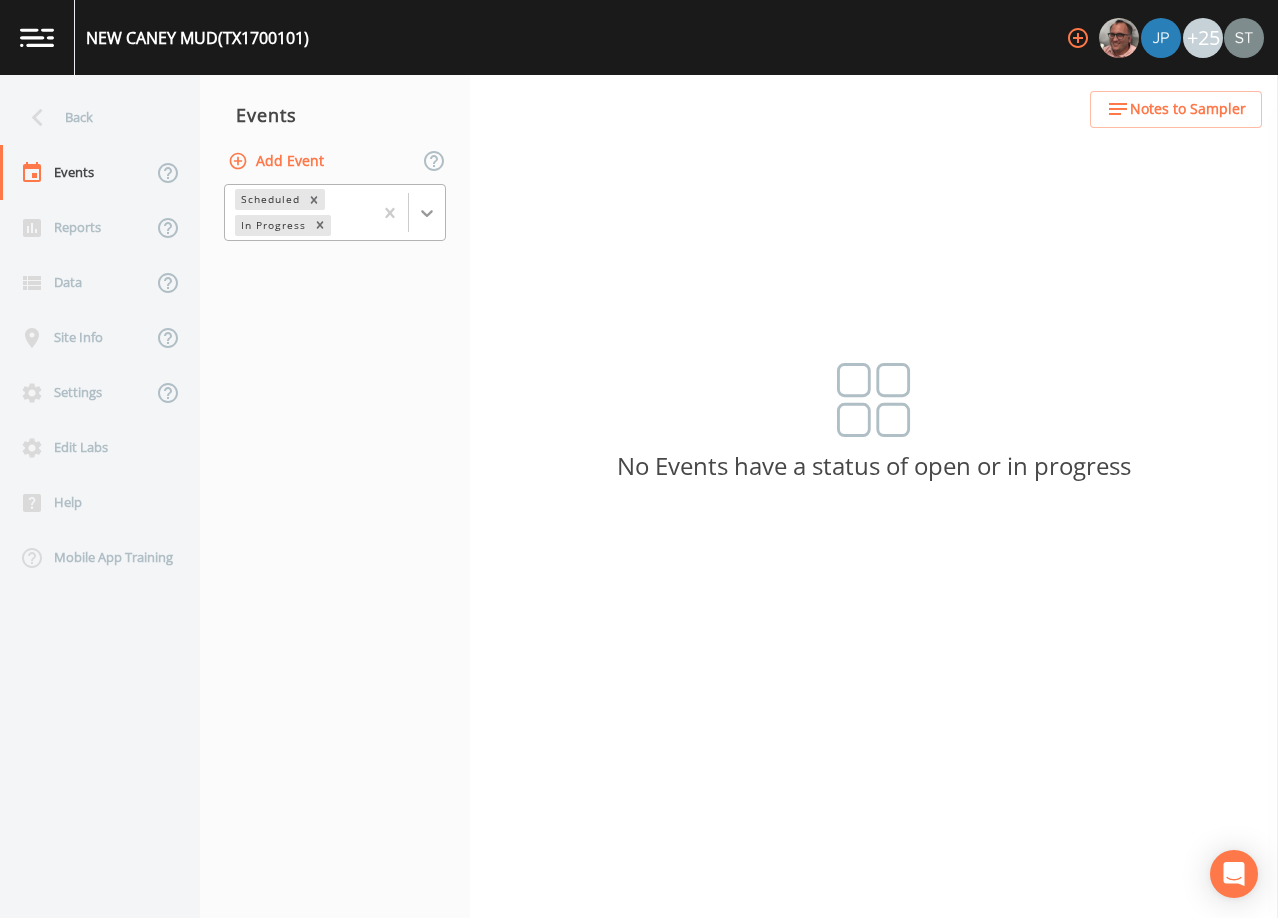 click 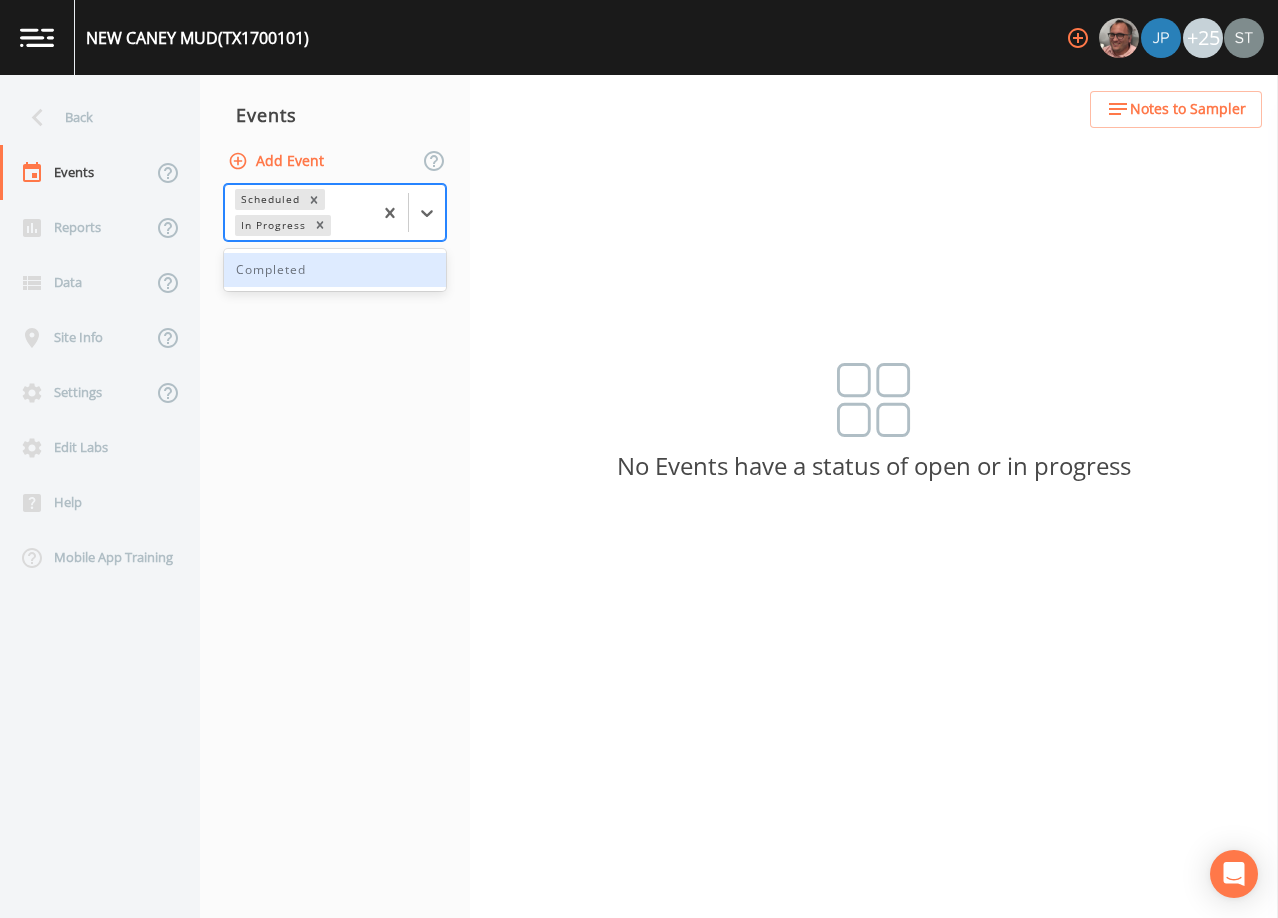 click on "Completed" at bounding box center (335, 270) 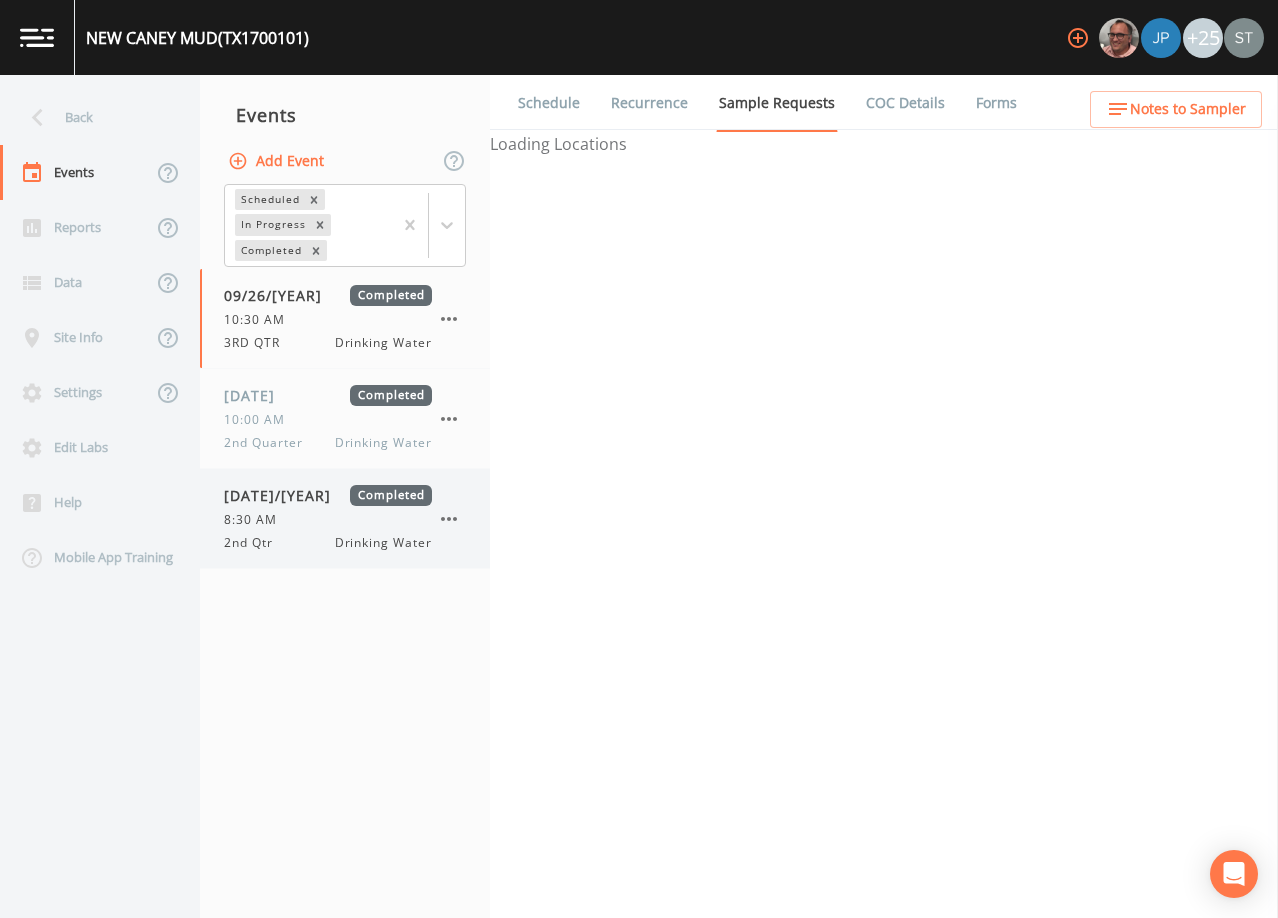 click on "8:30 AM" at bounding box center [328, 520] 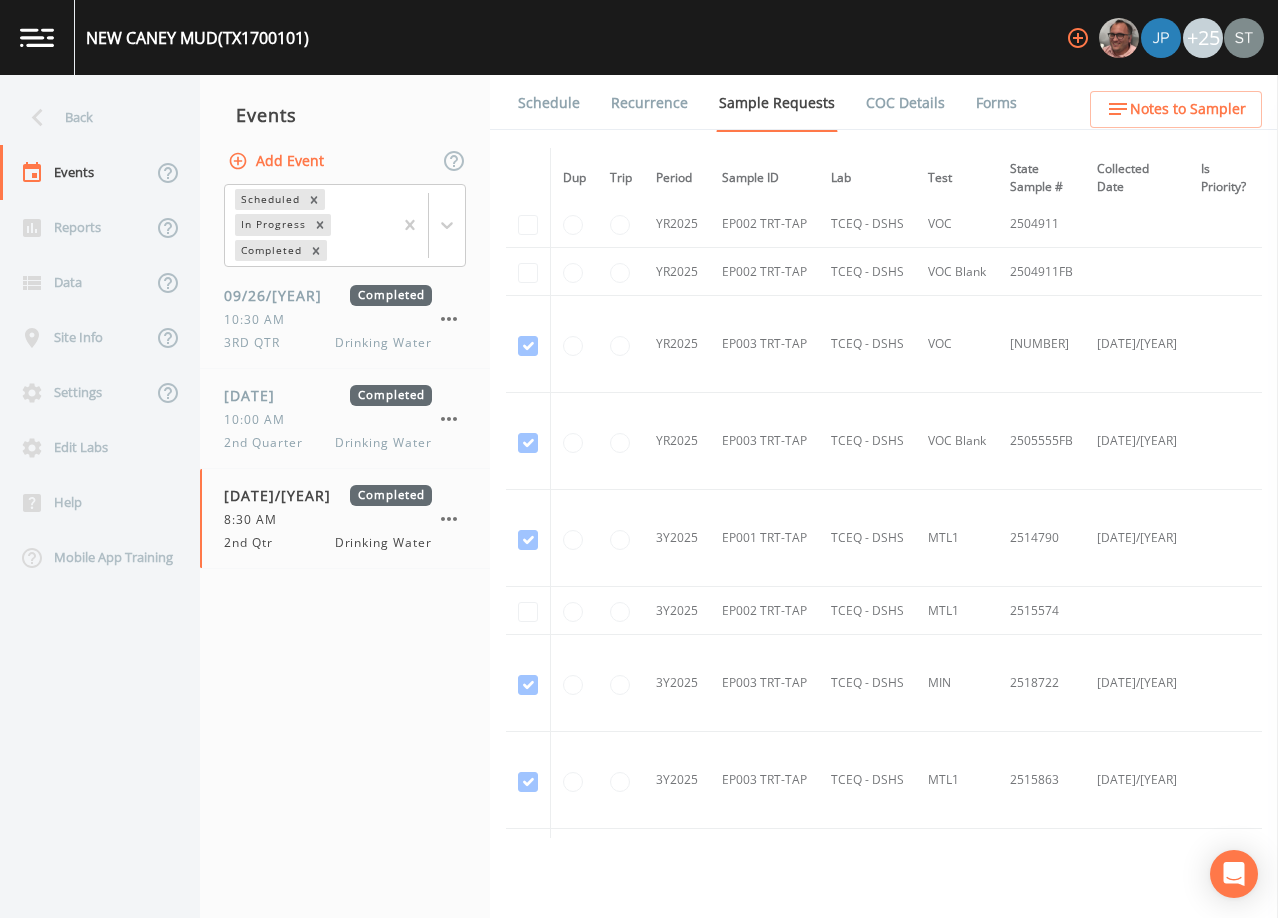 scroll, scrollTop: 2033, scrollLeft: 0, axis: vertical 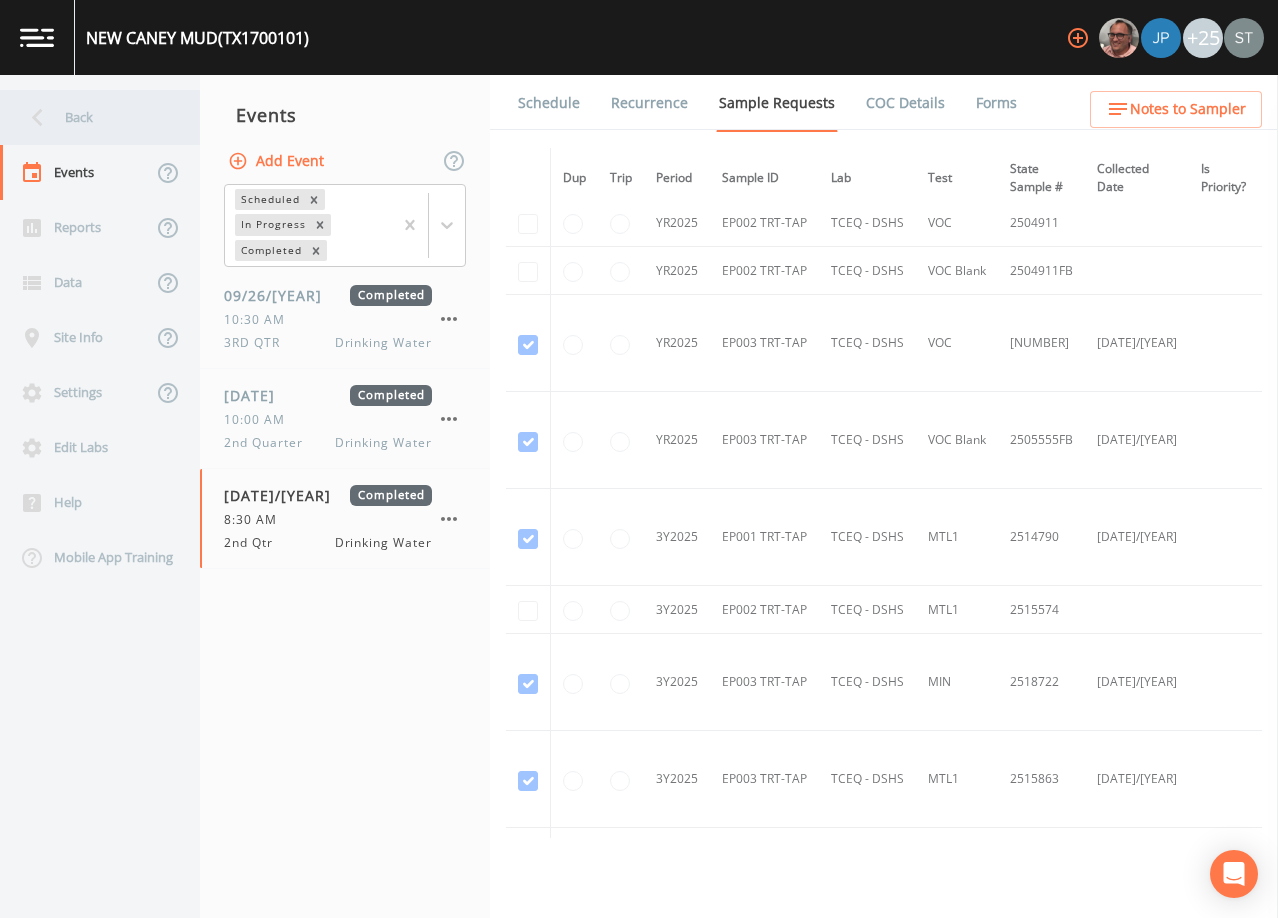 click on "Back" at bounding box center (90, 117) 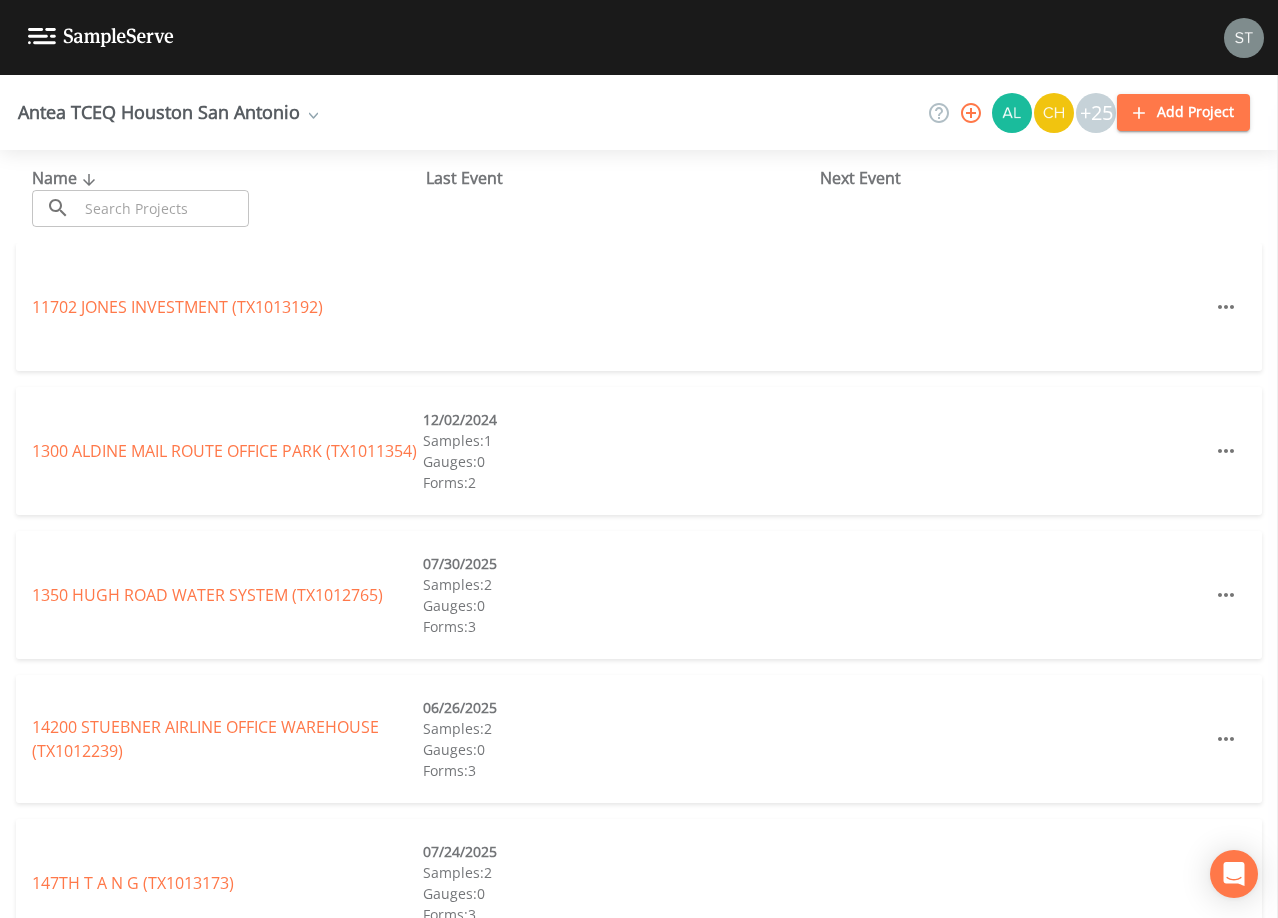 click at bounding box center [163, 208] 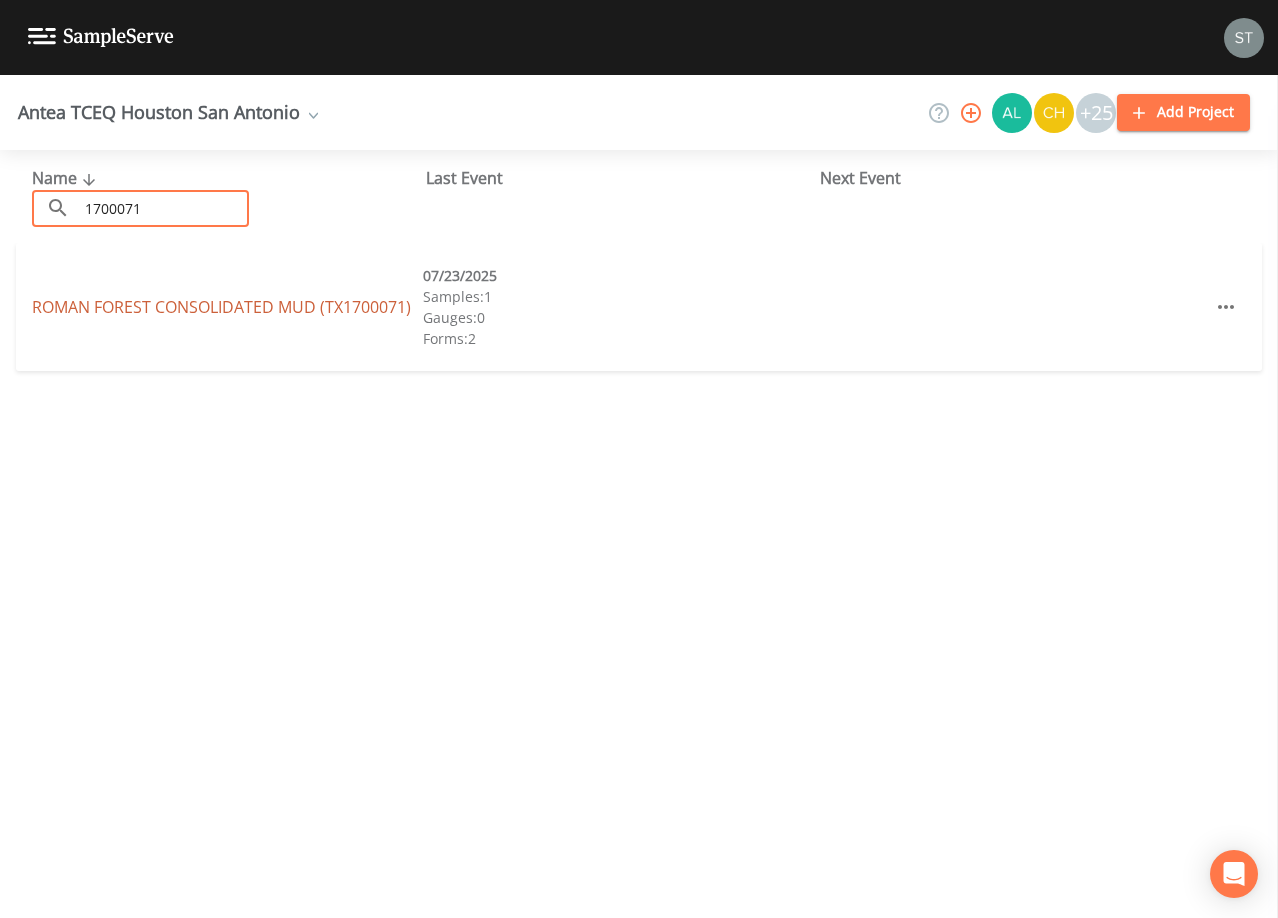type on "1700071" 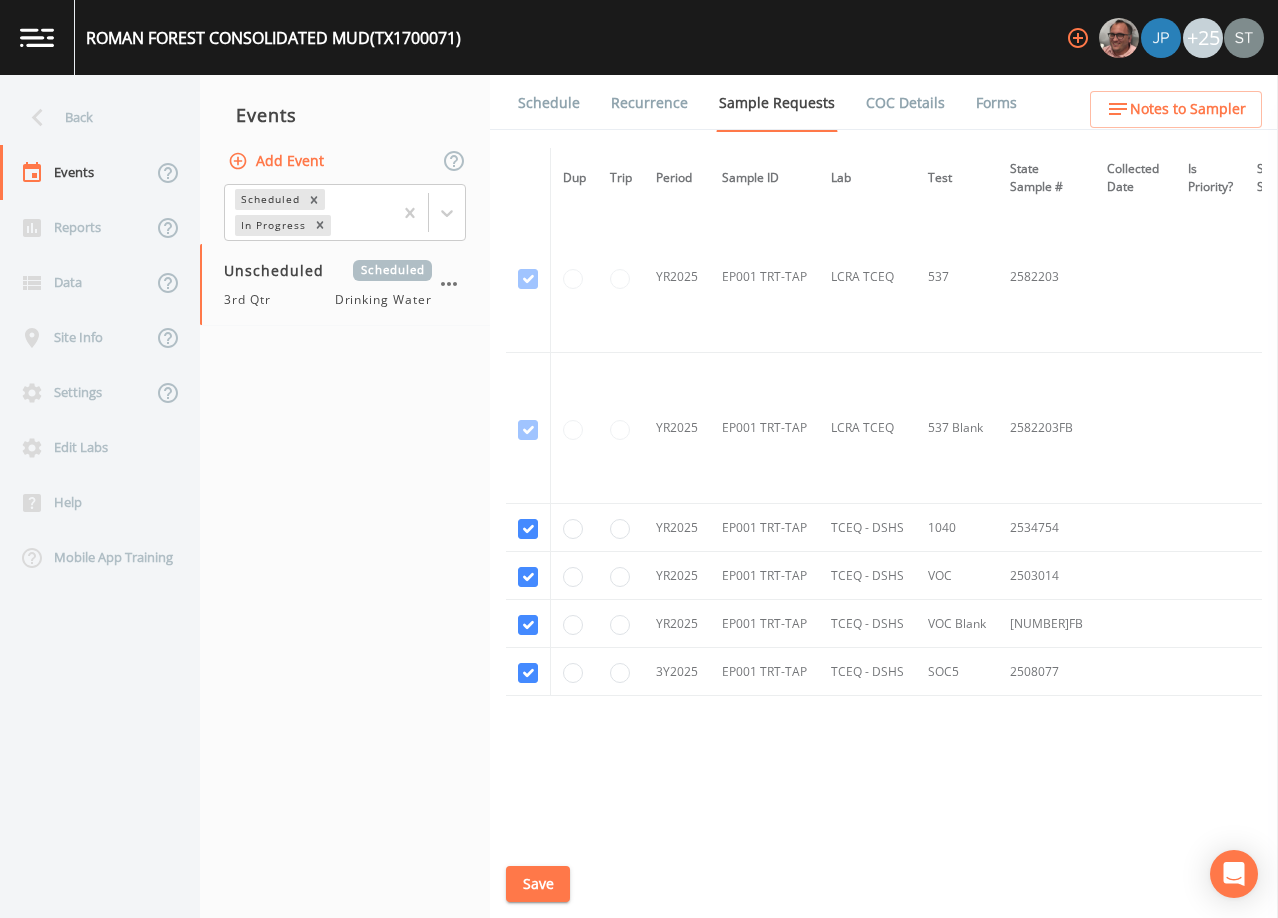 scroll, scrollTop: 1514, scrollLeft: 0, axis: vertical 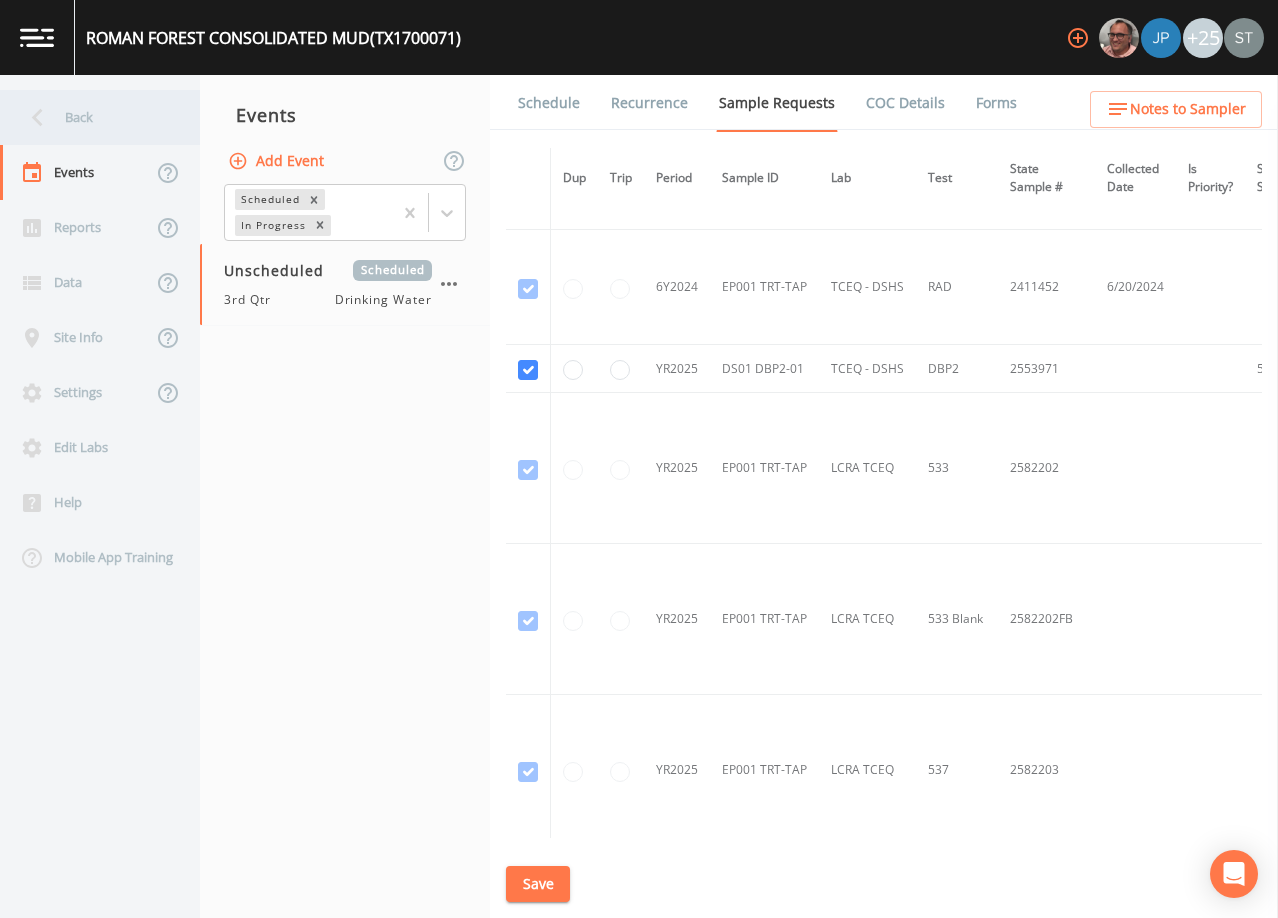 click on "Back" at bounding box center (90, 117) 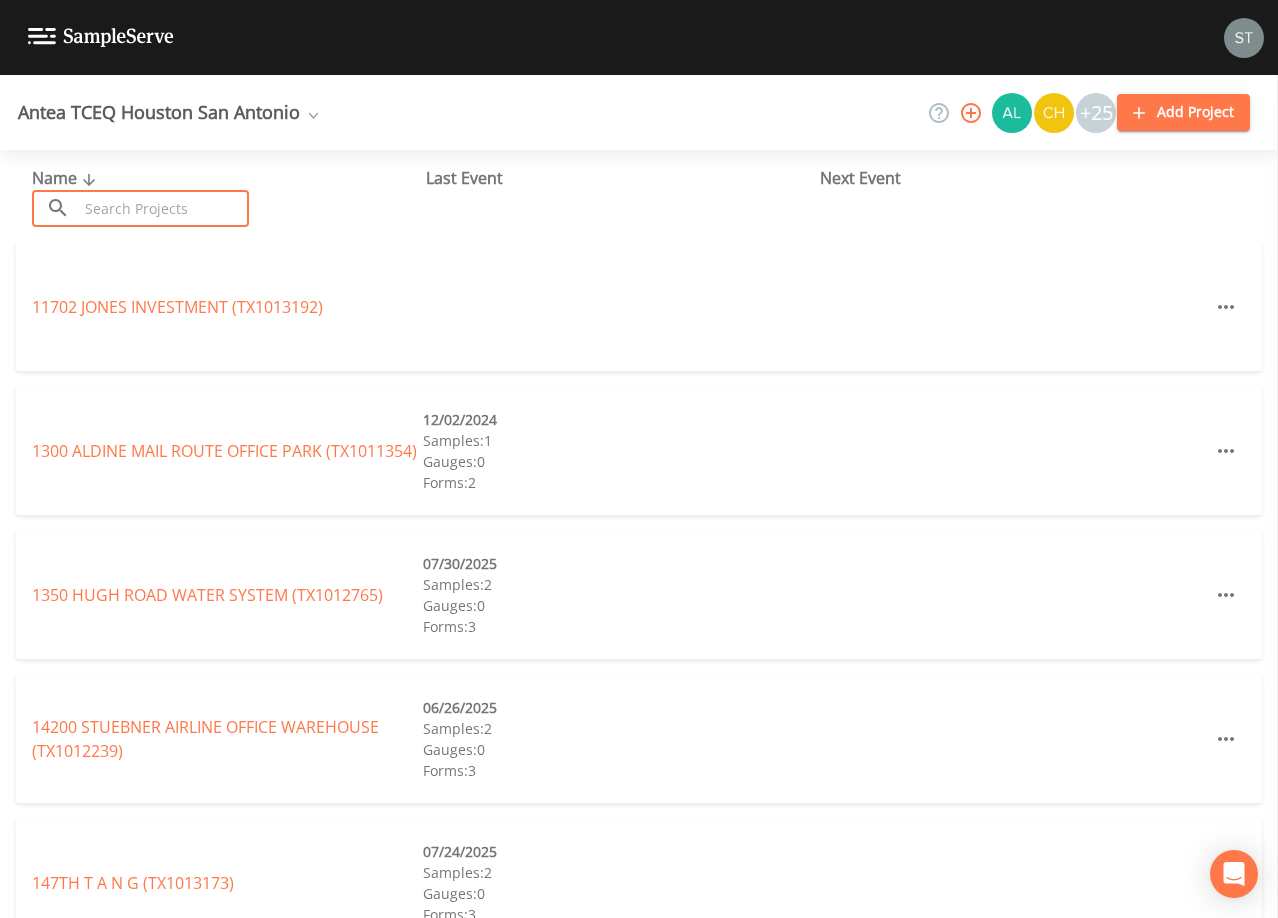 click at bounding box center [163, 208] 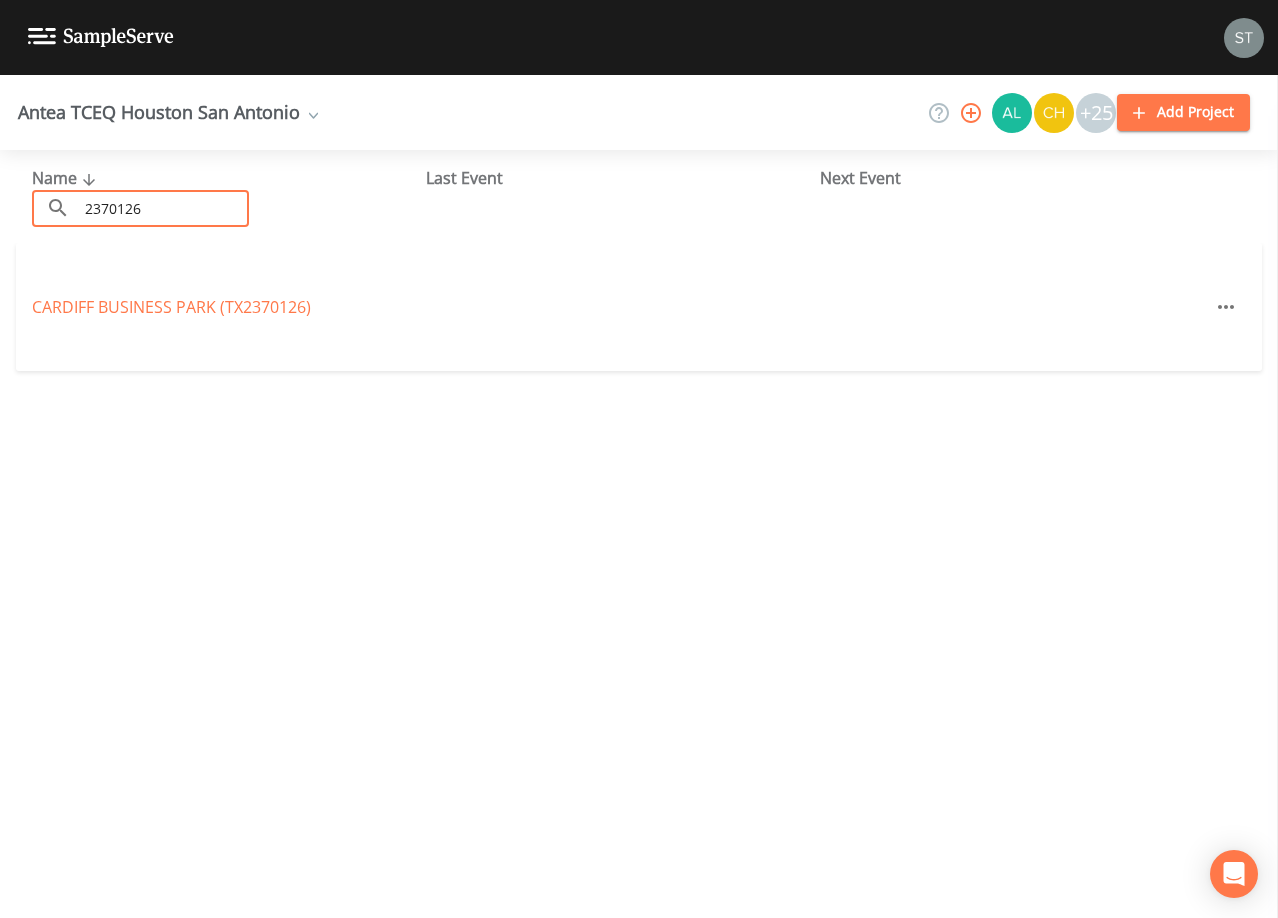 type on "2370126" 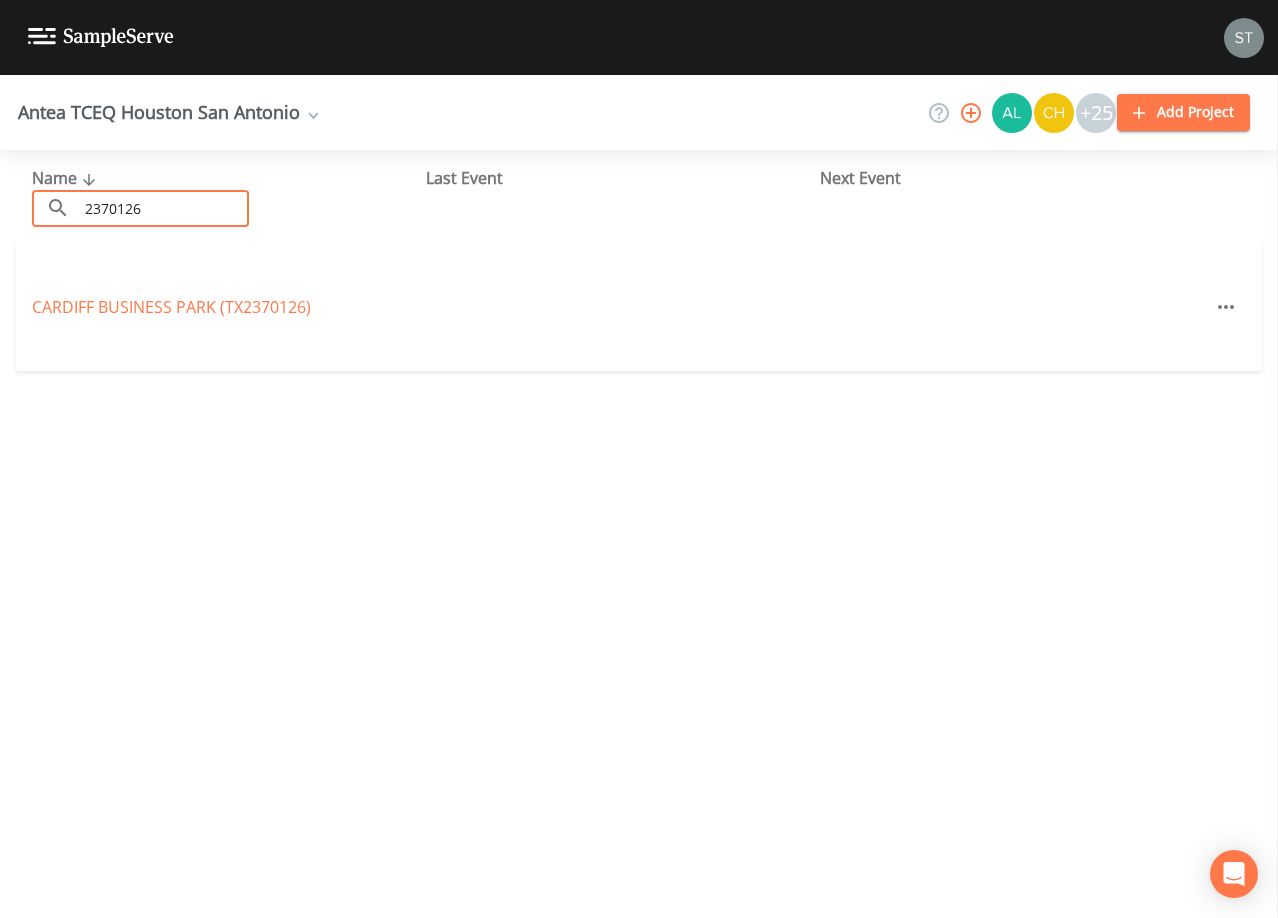 drag, startPoint x: 210, startPoint y: 199, endPoint x: 24, endPoint y: 204, distance: 186.0672 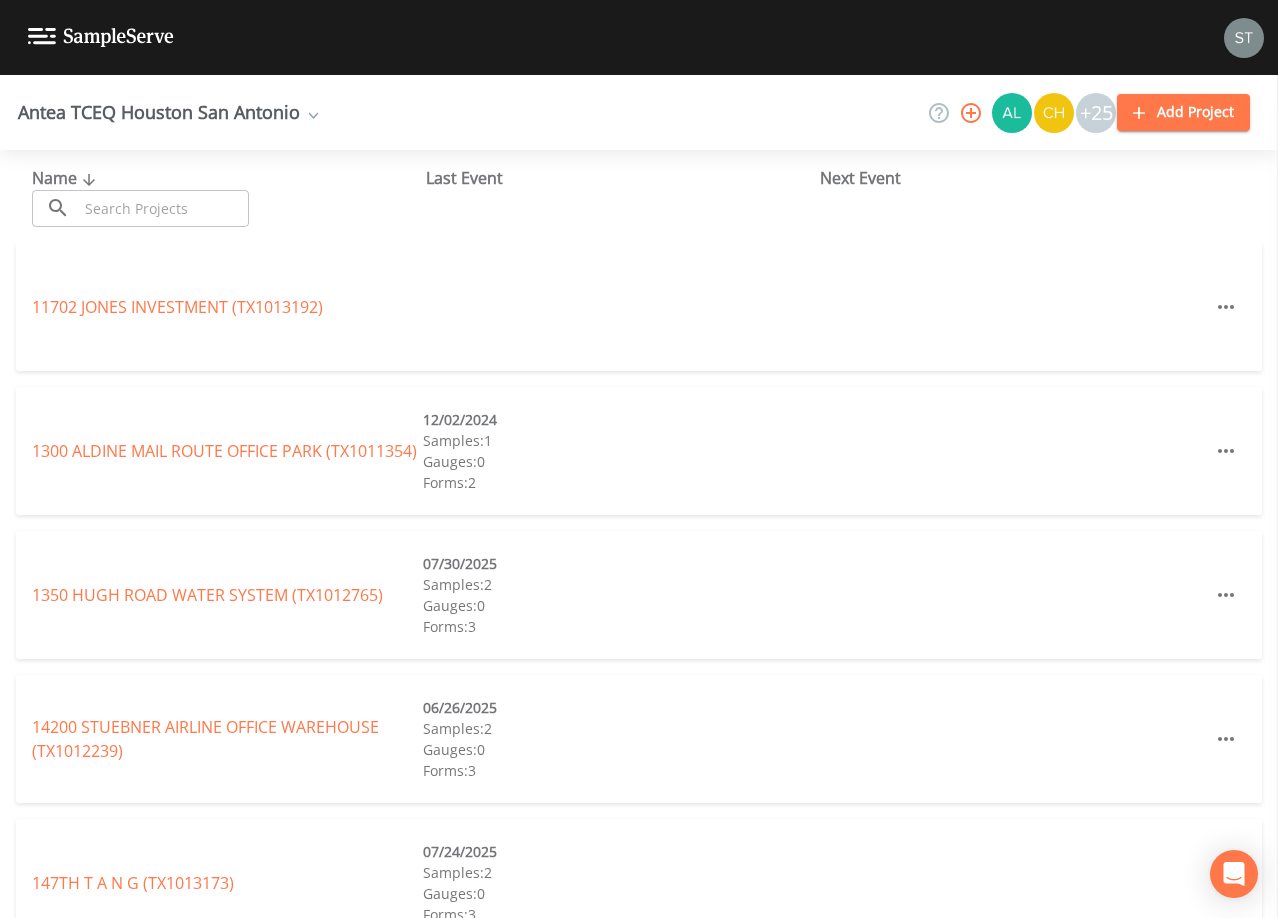 click at bounding box center [163, 208] 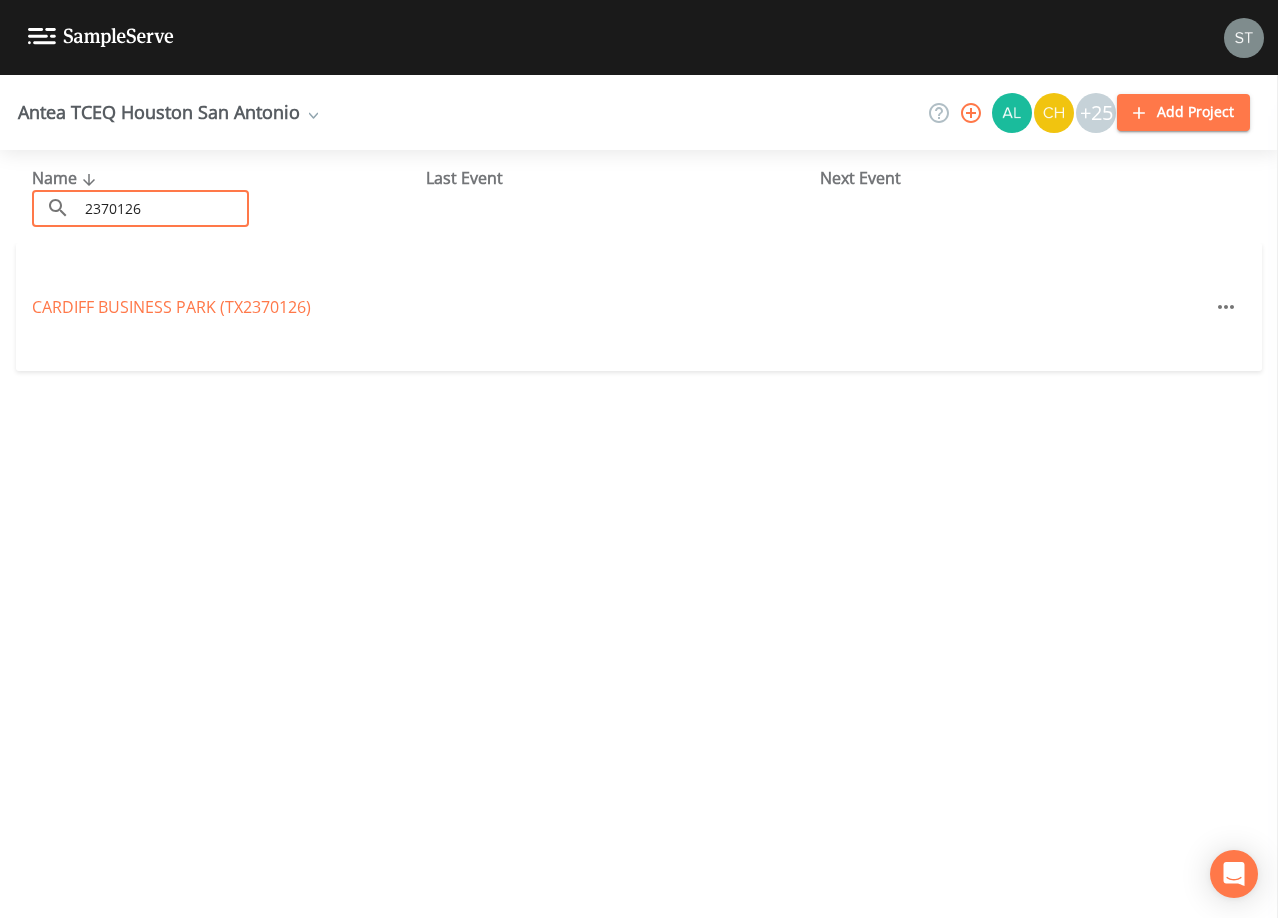 type on "2370126" 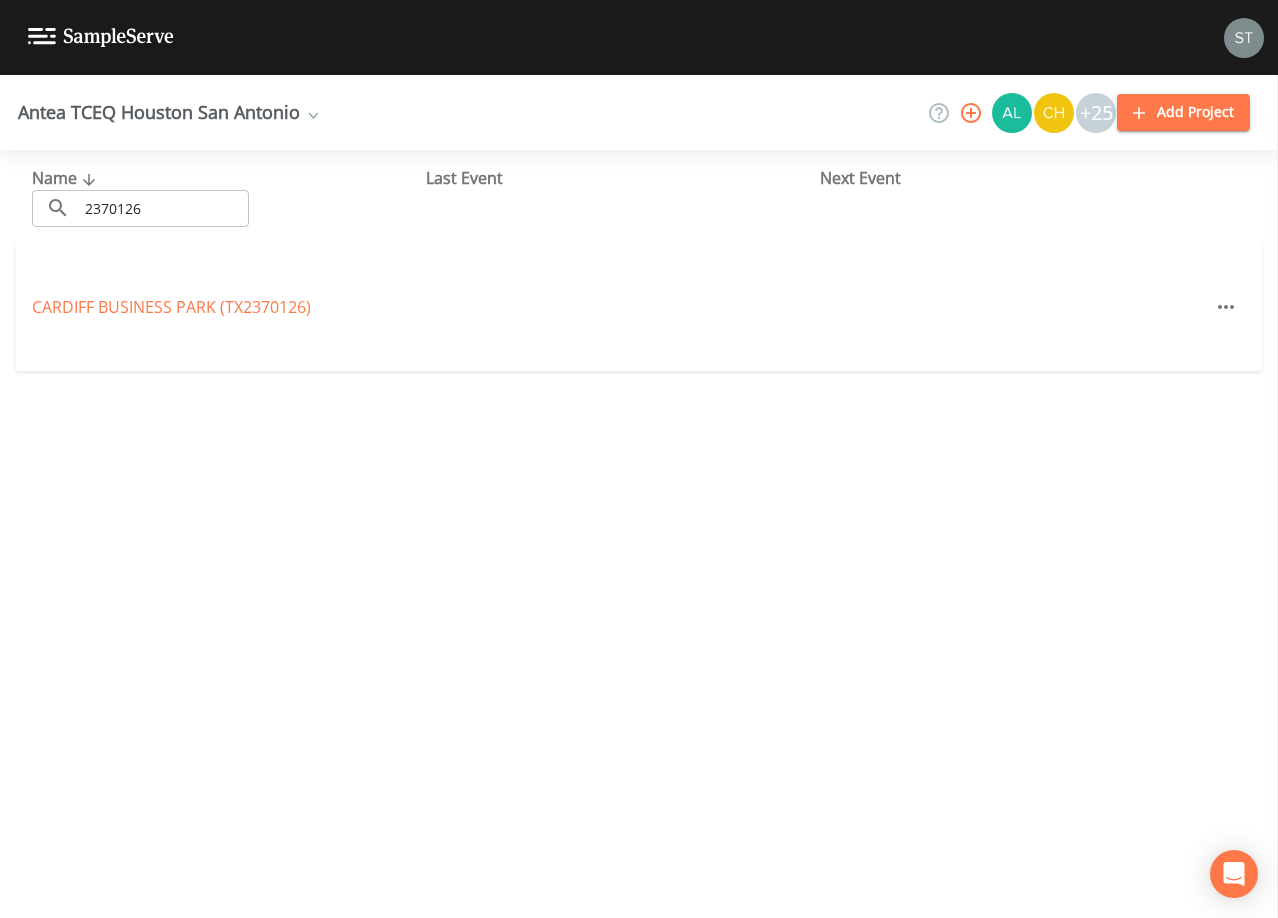 drag, startPoint x: 187, startPoint y: 205, endPoint x: 53, endPoint y: 207, distance: 134.01492 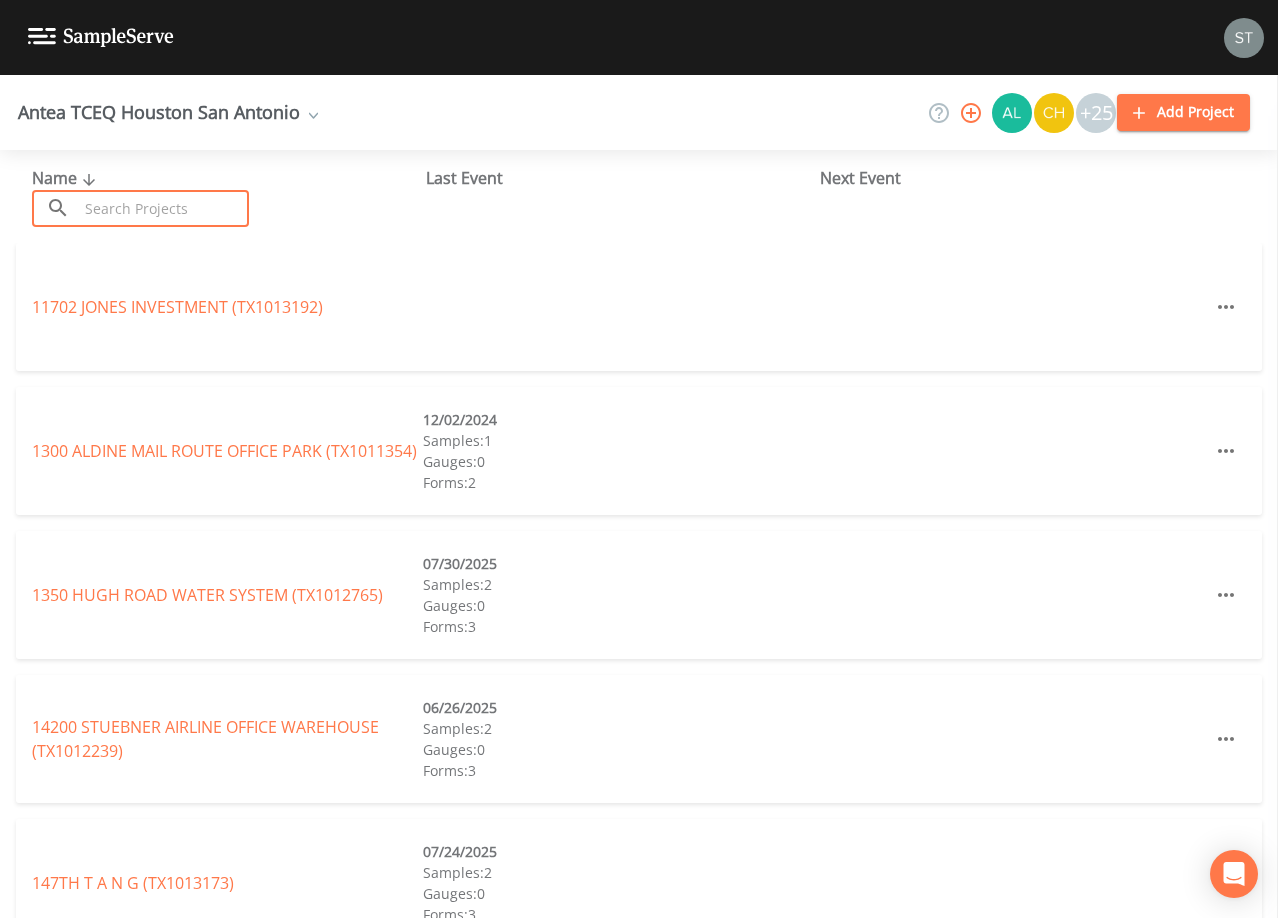 click at bounding box center (163, 208) 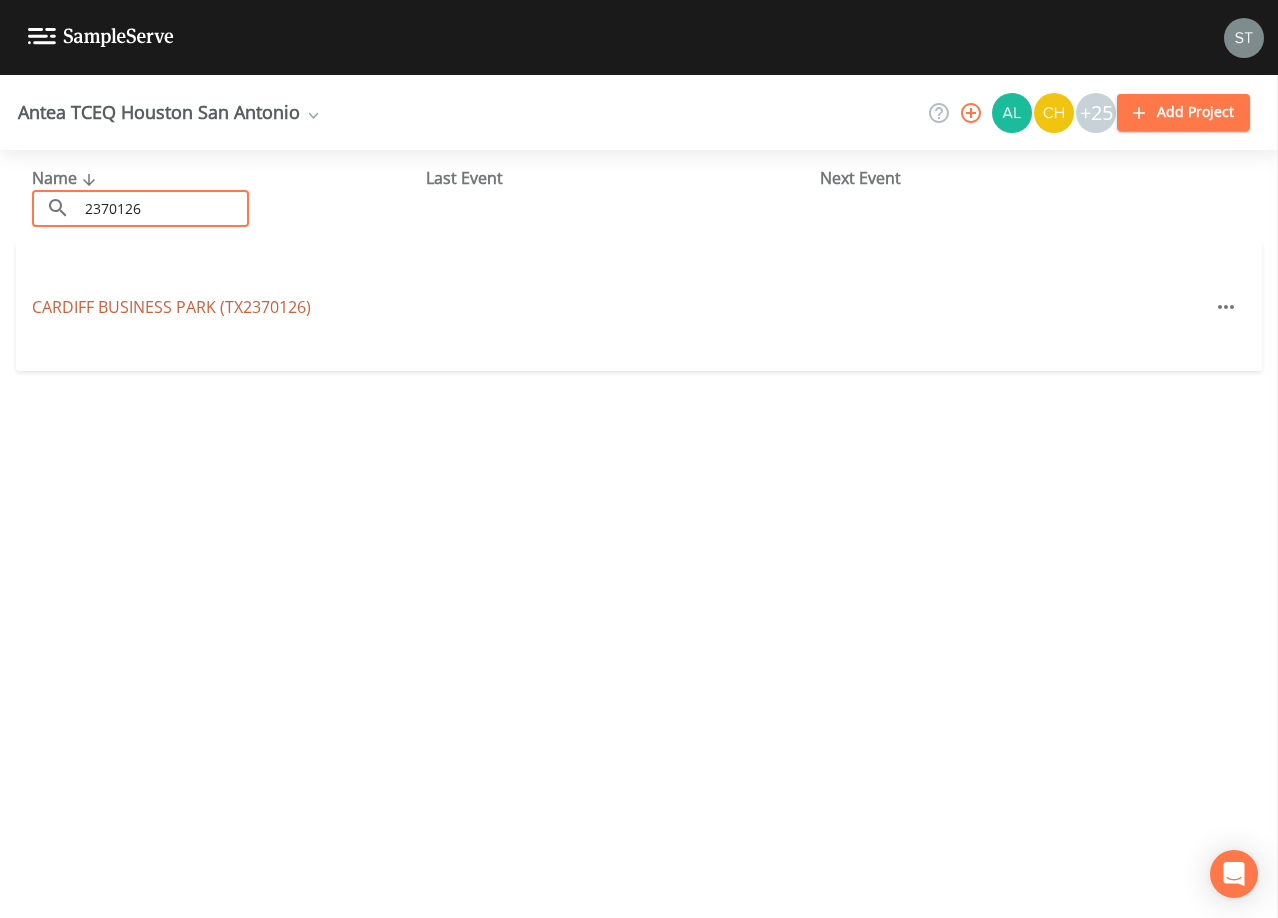 type on "2370126" 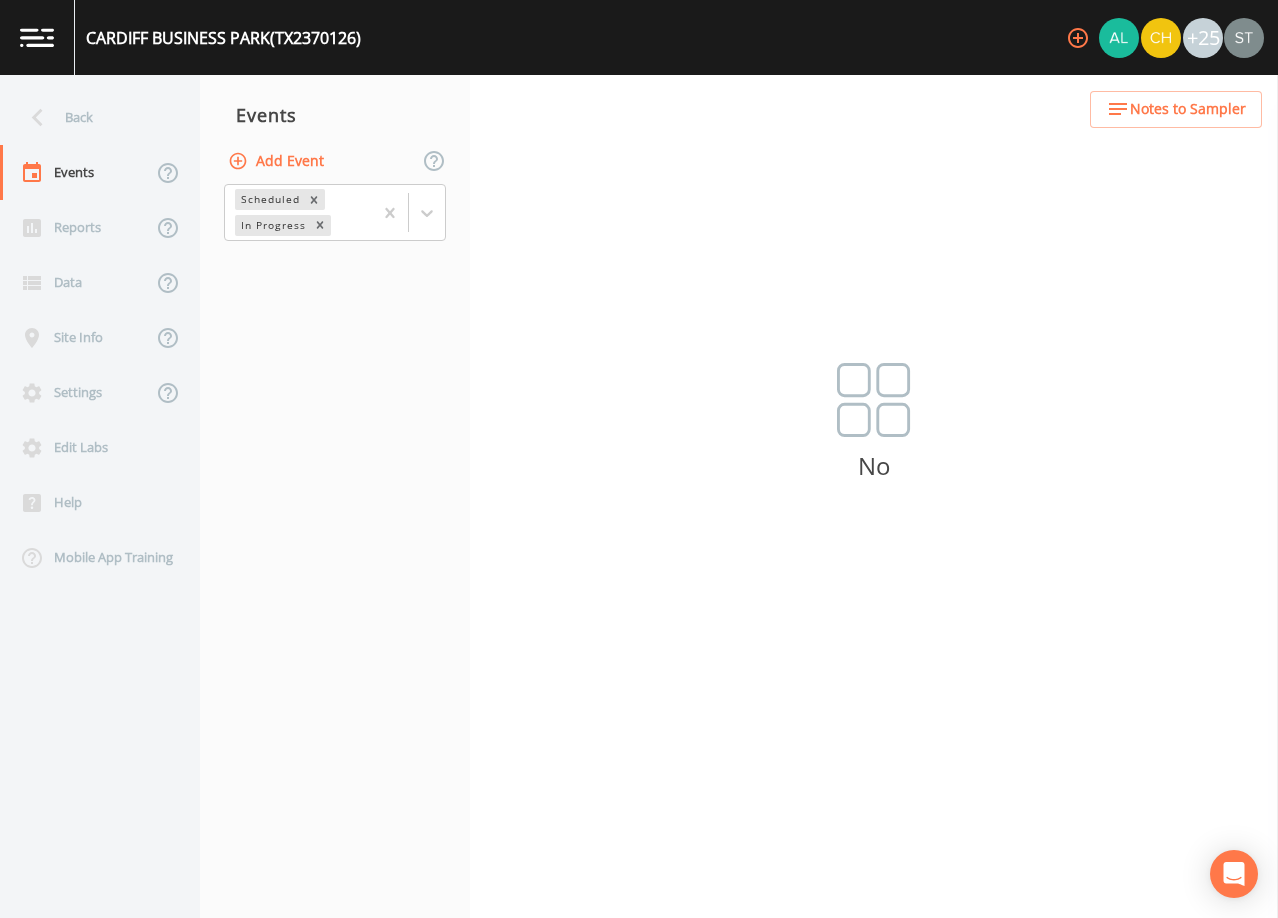 click on "Add Event" at bounding box center [278, 161] 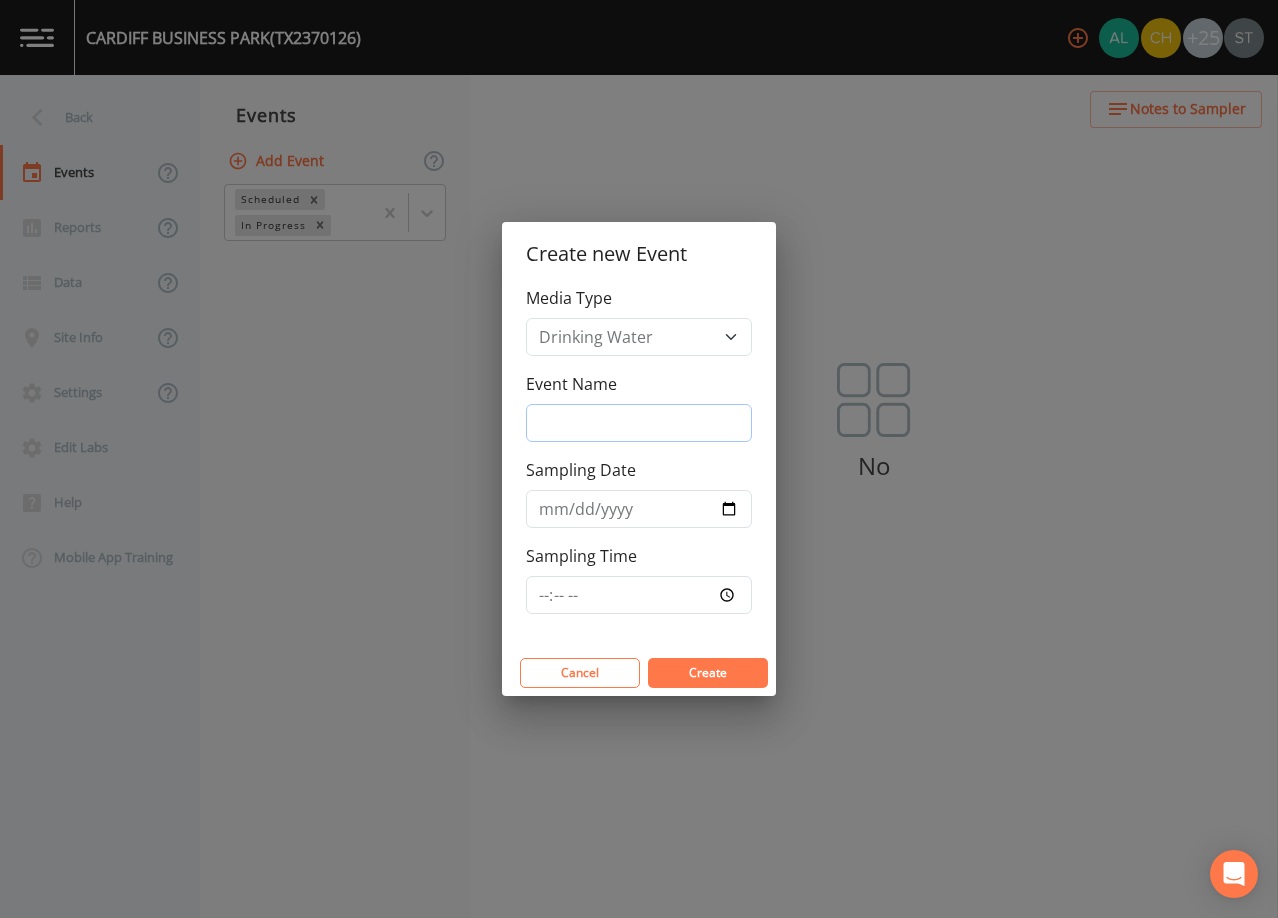 click on "Event Name" at bounding box center (639, 423) 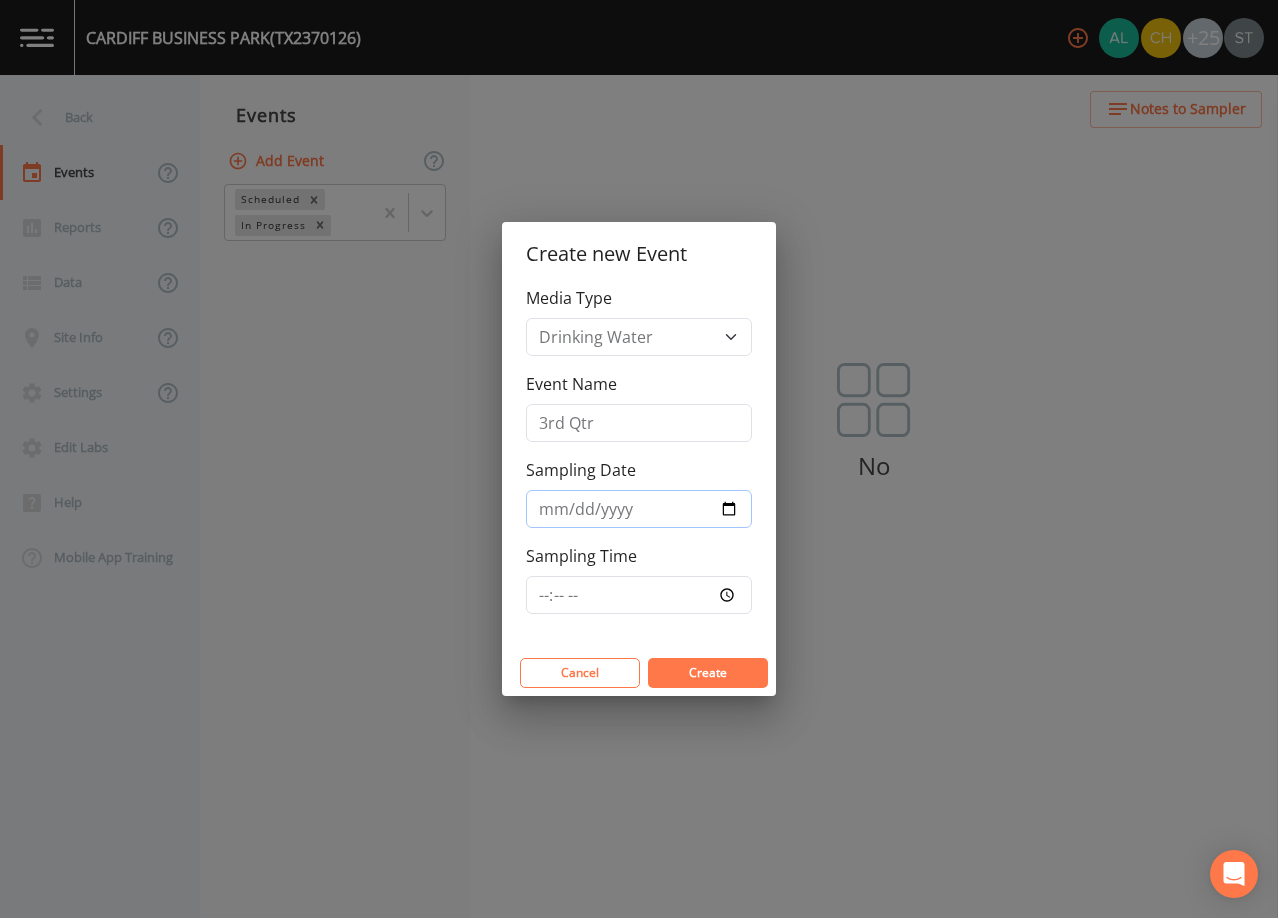 click on "Sampling Date" at bounding box center [639, 509] 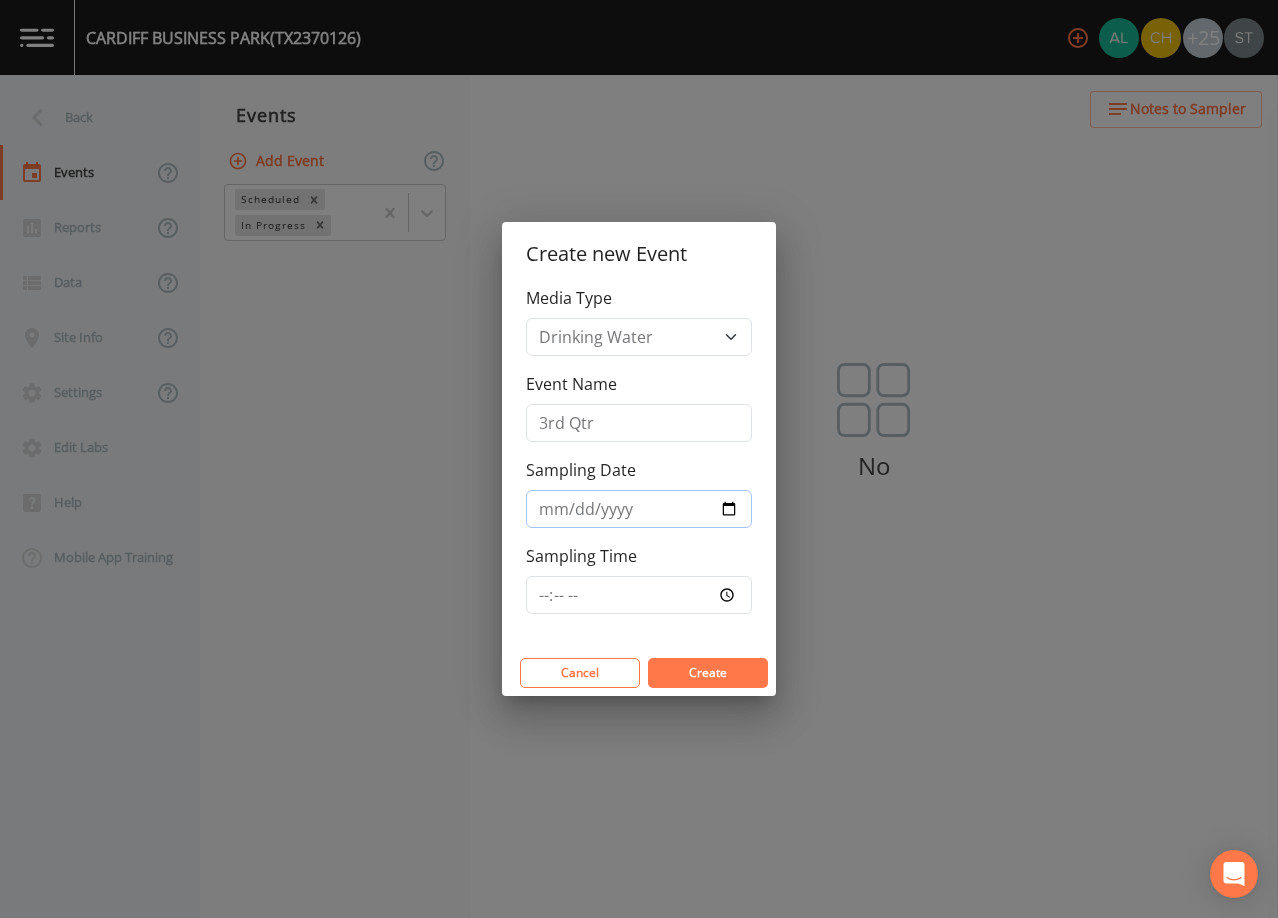 type on "2025-08-11" 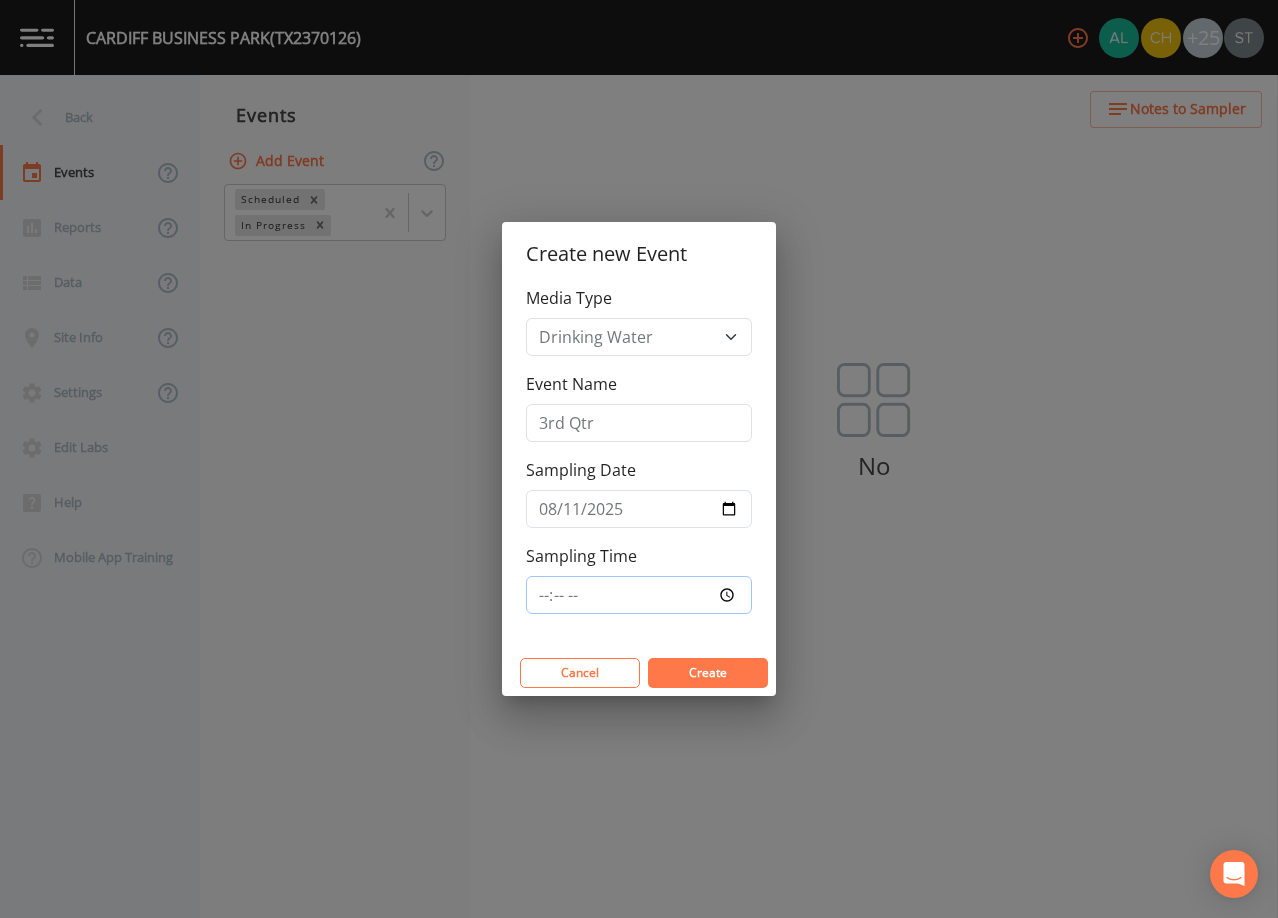 type on "12:00" 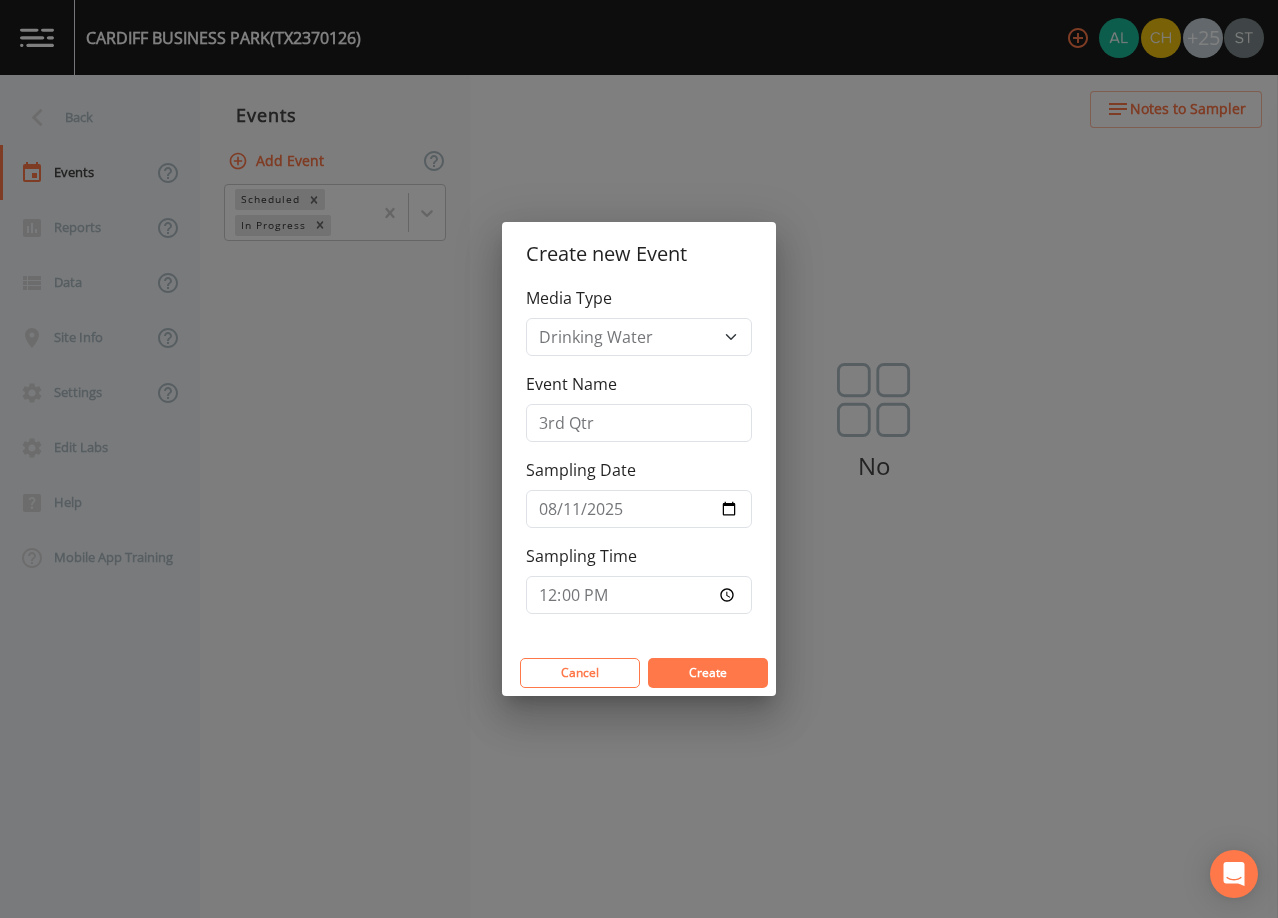 click on "Create" at bounding box center (708, 672) 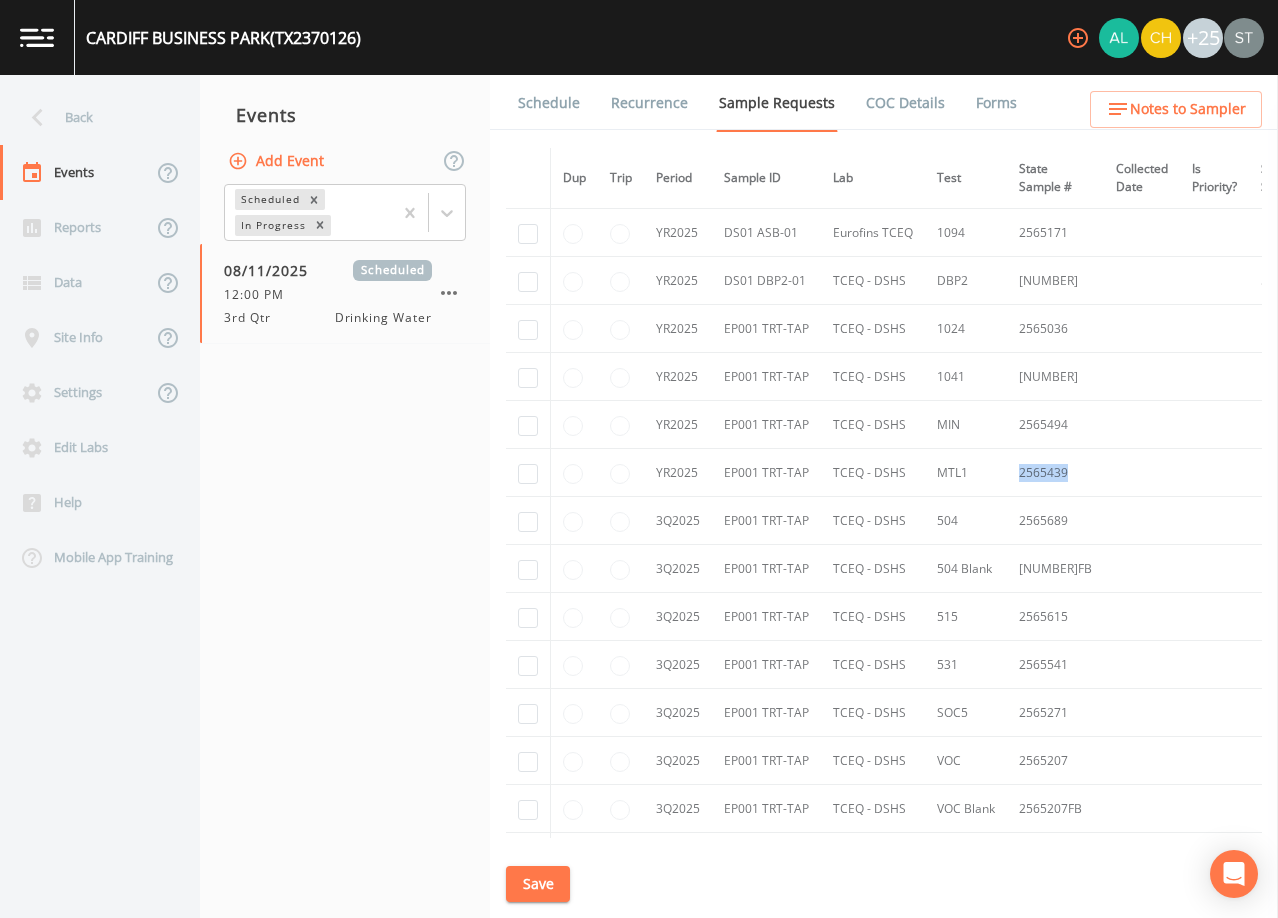 drag, startPoint x: 1108, startPoint y: 479, endPoint x: 1000, endPoint y: 481, distance: 108.01852 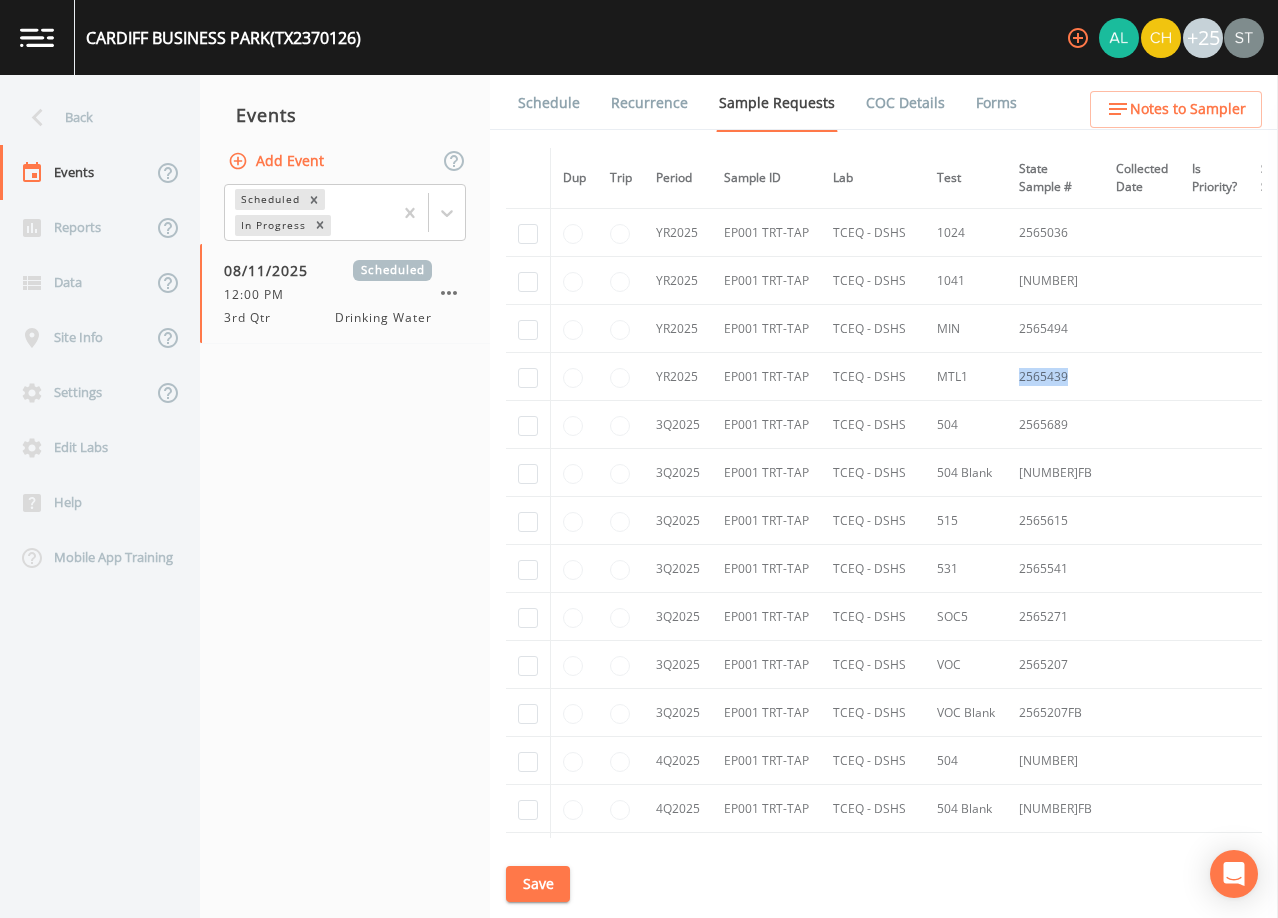 scroll, scrollTop: 0, scrollLeft: 0, axis: both 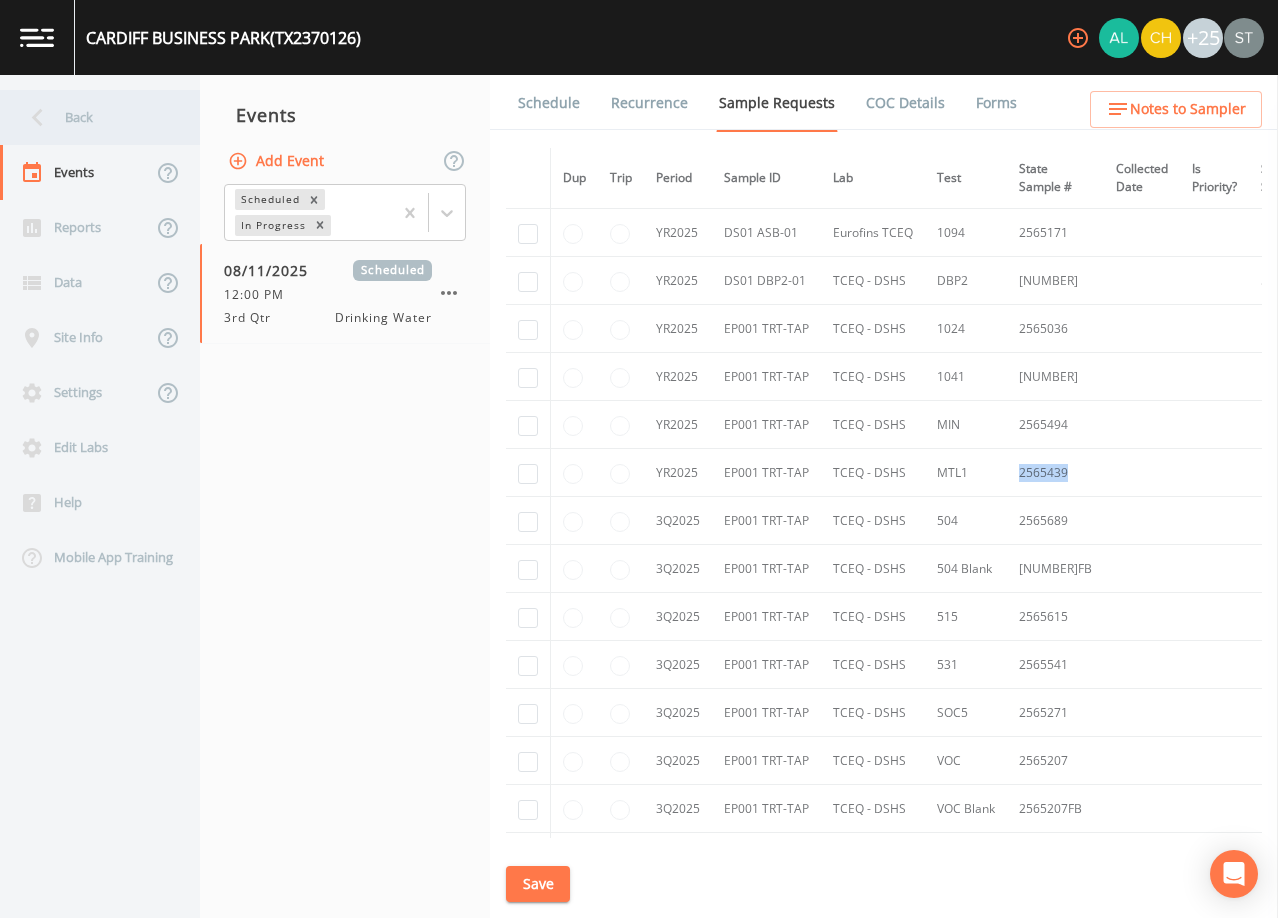 click on "Back" at bounding box center (90, 117) 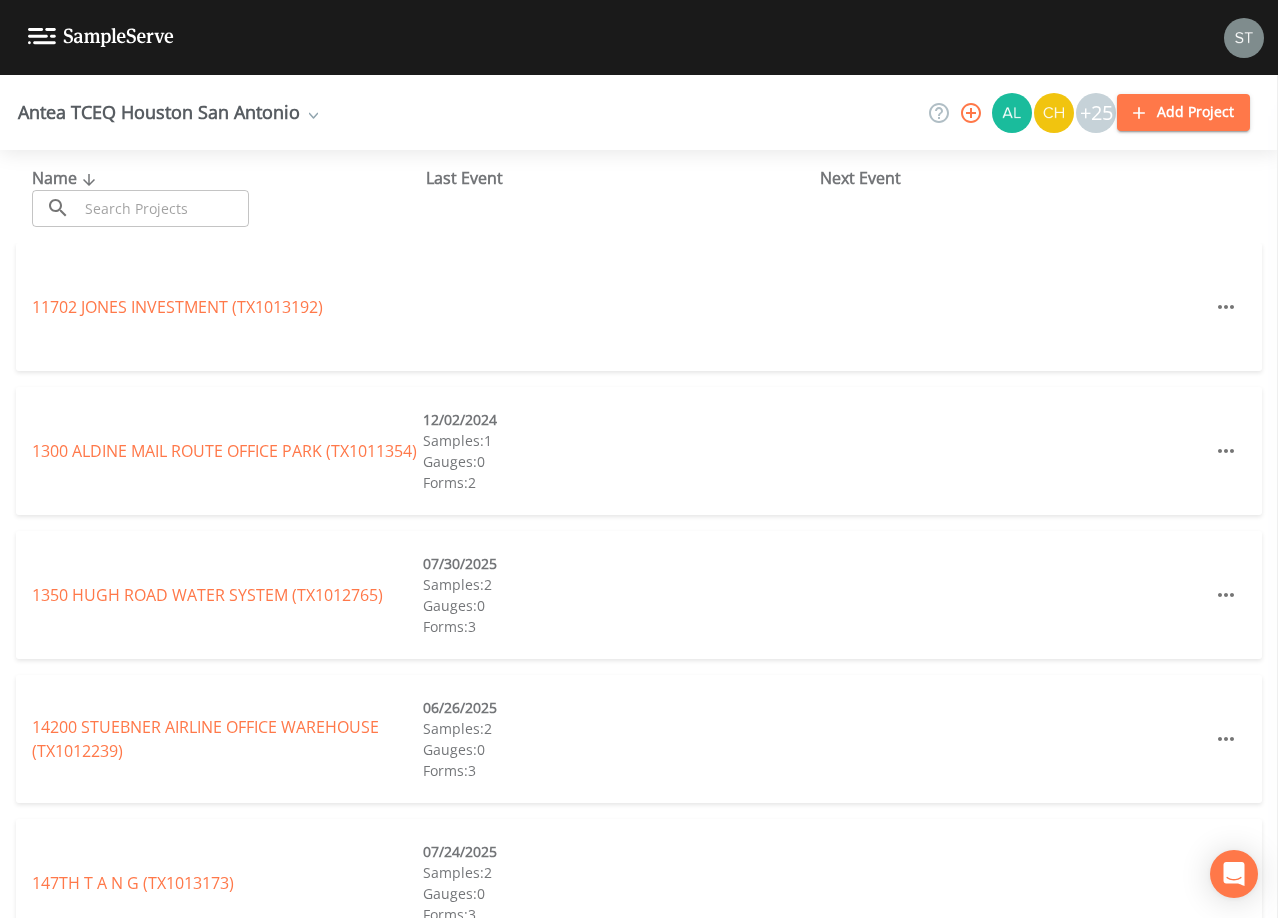 click at bounding box center (163, 208) 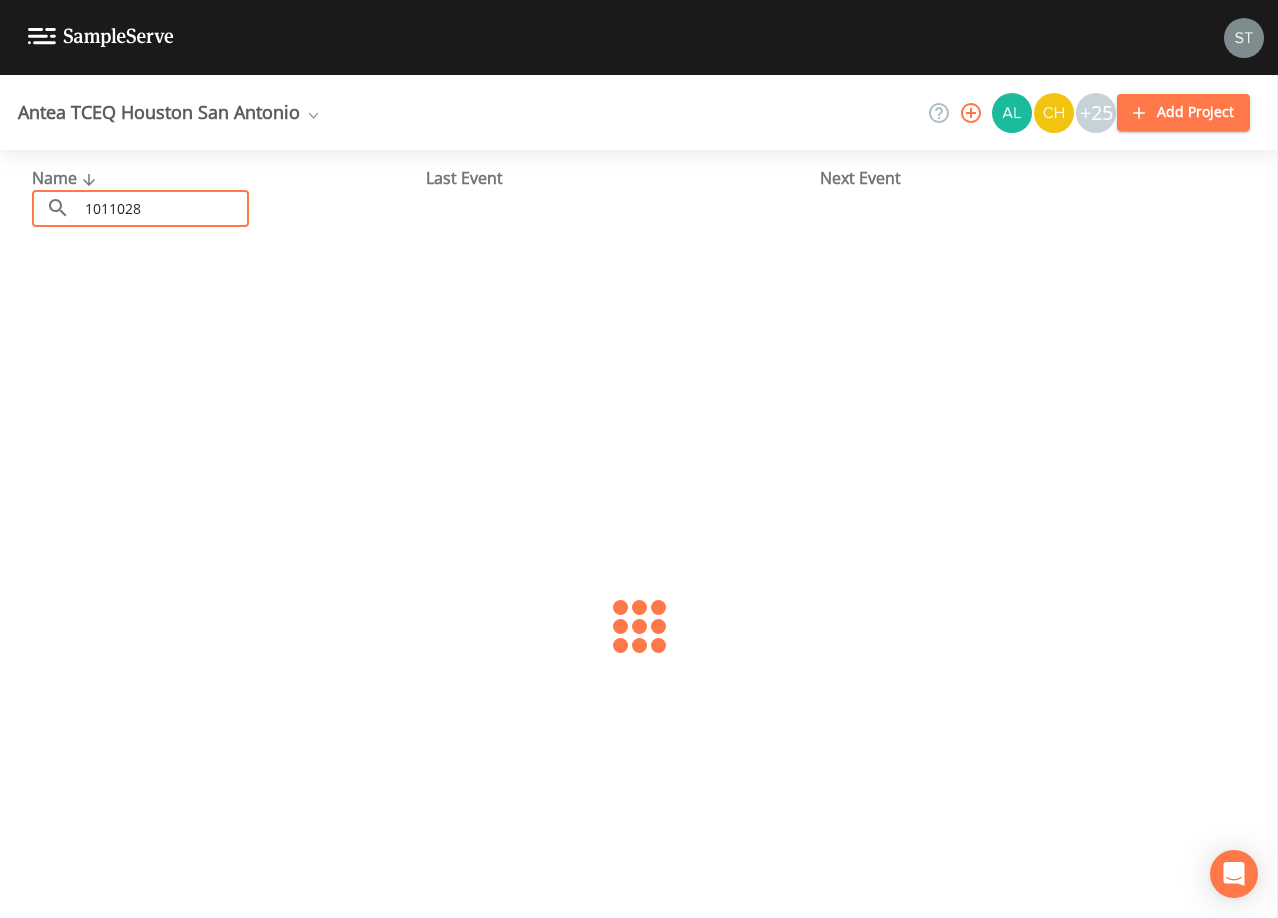 type on "1011028" 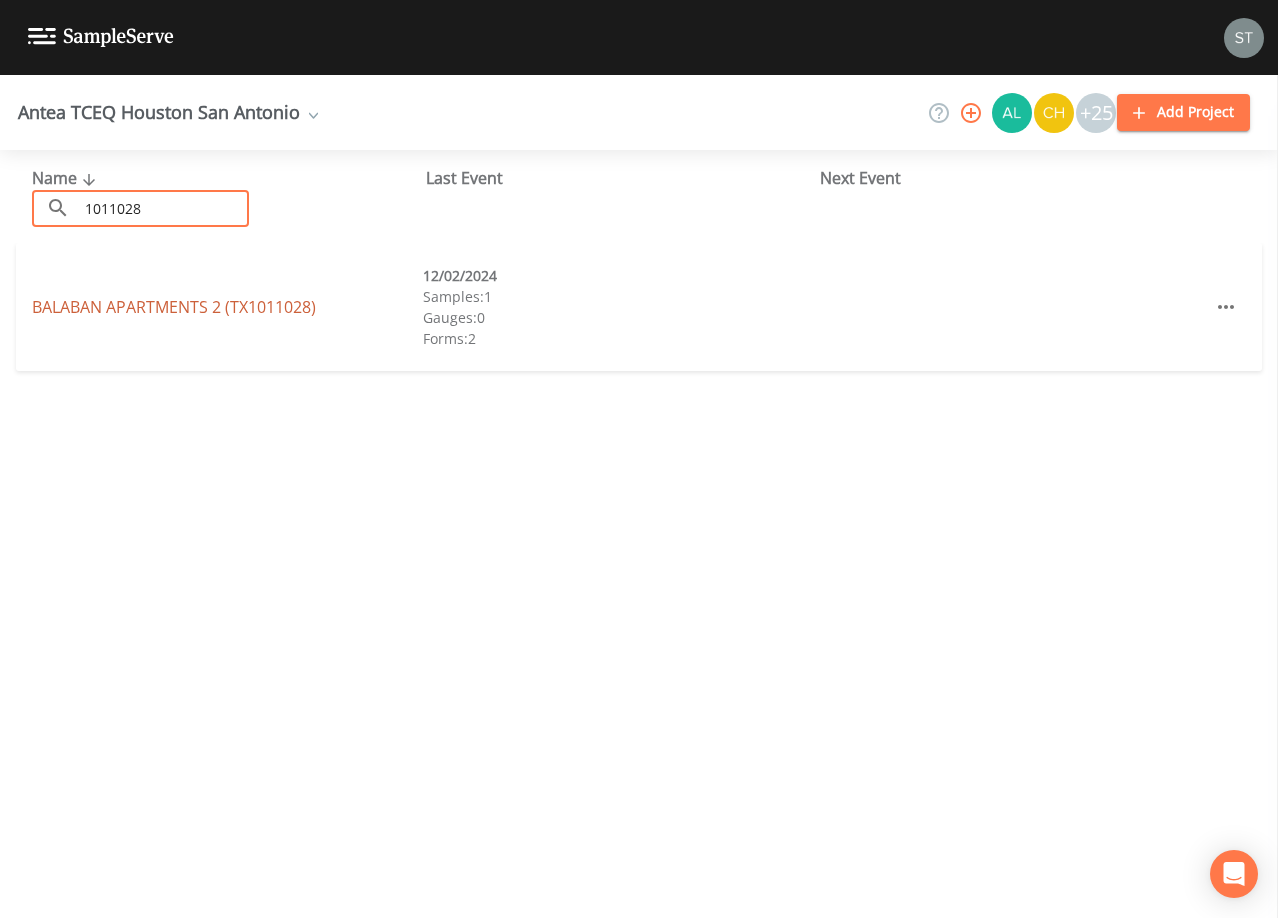 click on "[BUSINESS_NAME] 2   ([TX_CODE])" at bounding box center [174, 307] 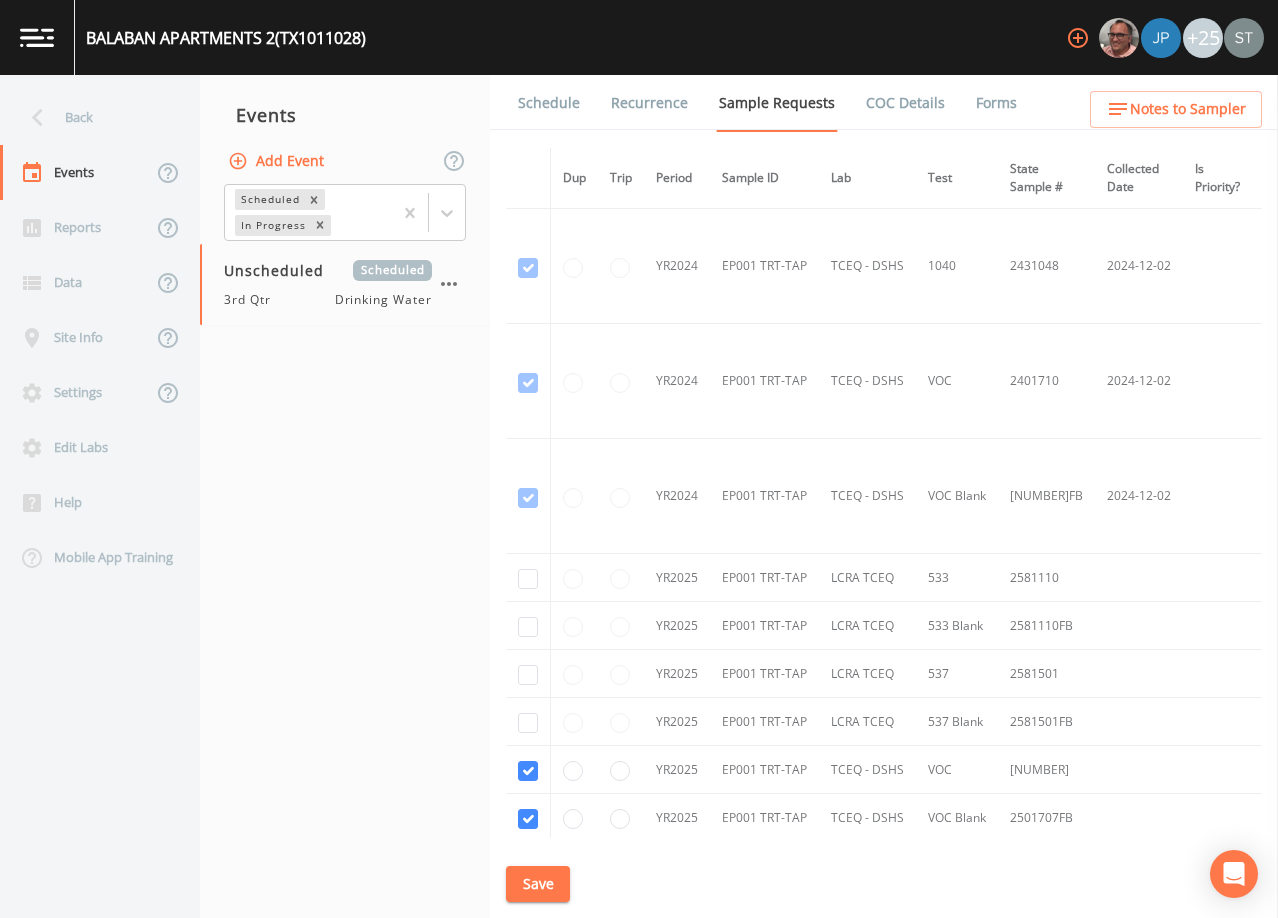 click on "Schedule" at bounding box center [549, 103] 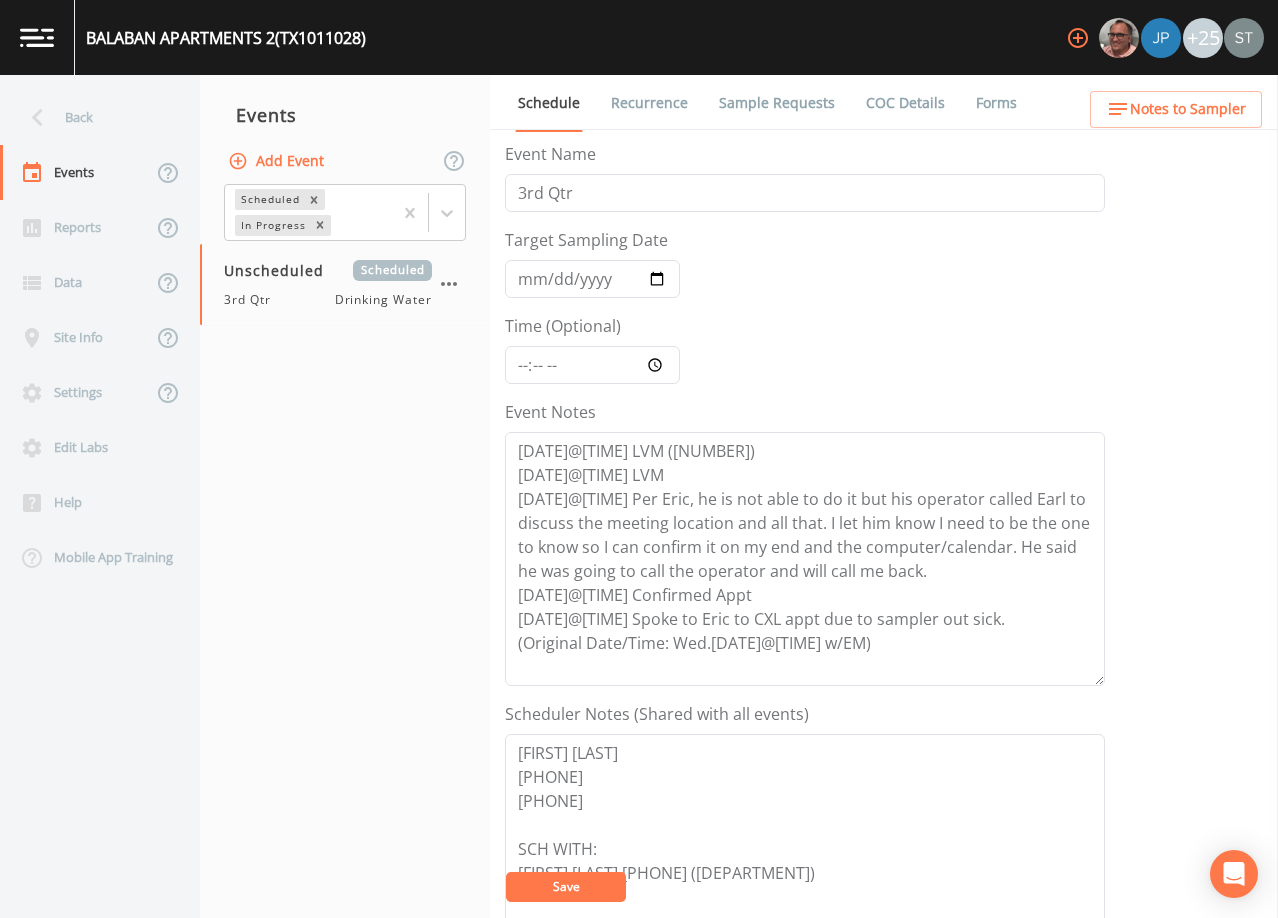 click on "Back" at bounding box center (90, 117) 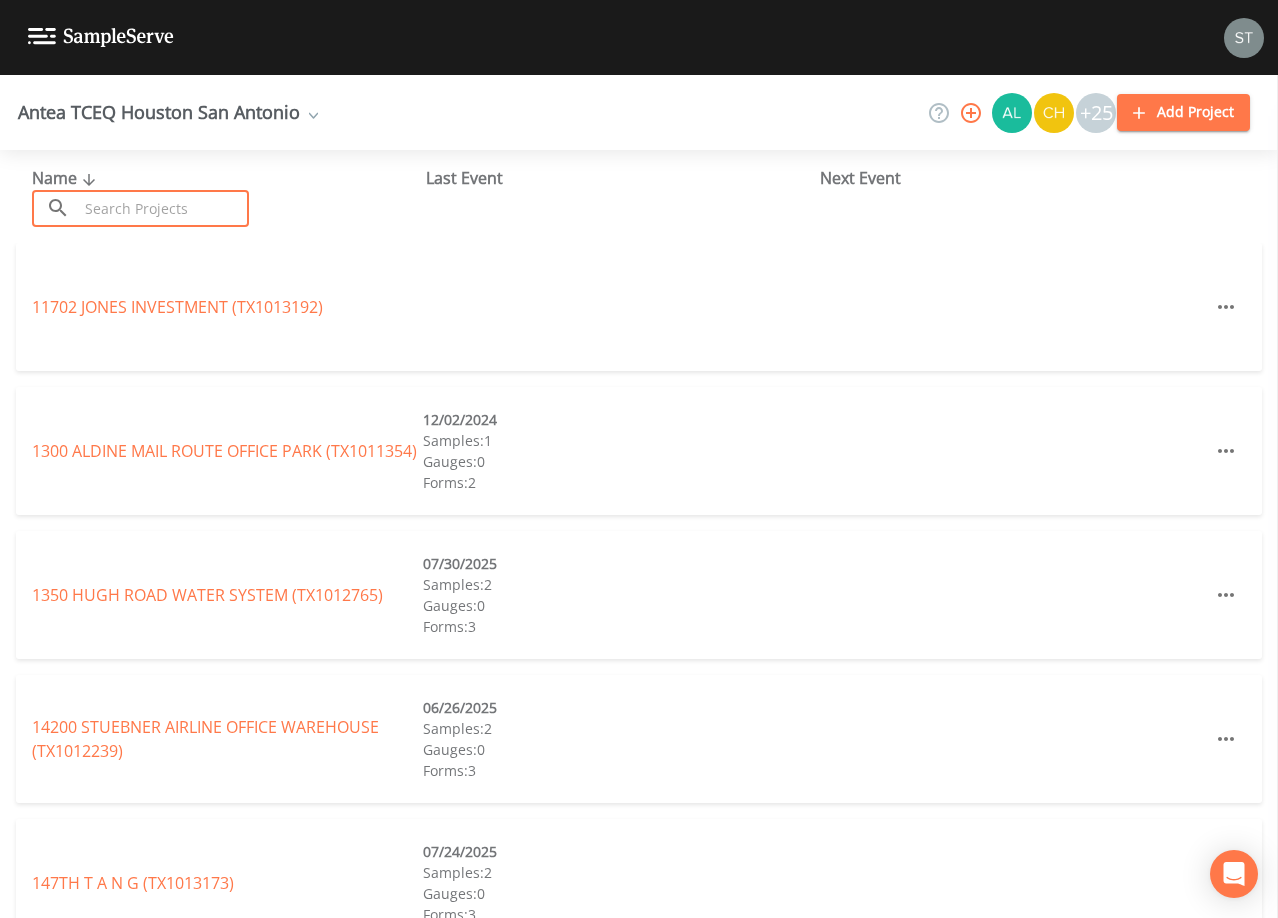 click at bounding box center (163, 208) 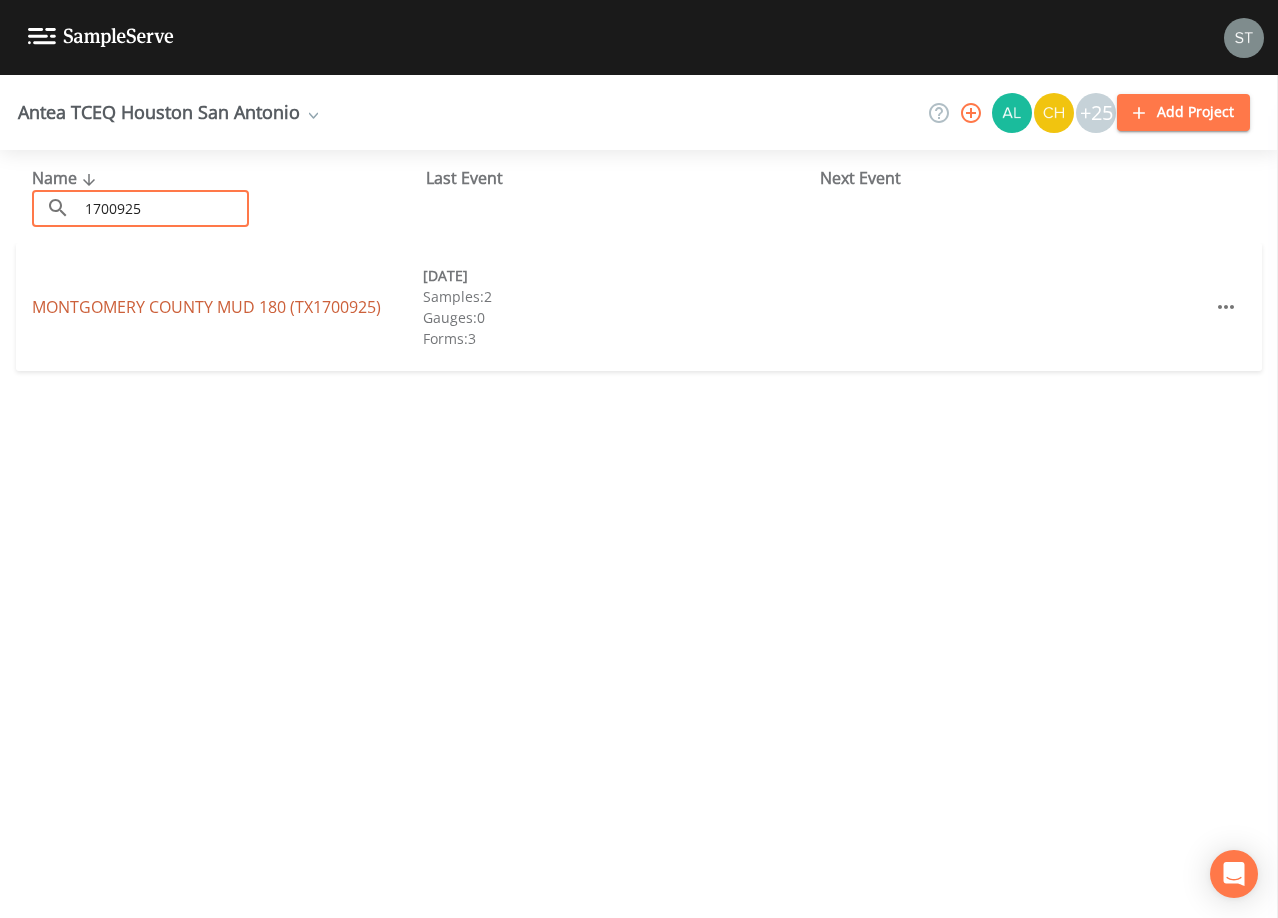 type on "1700925" 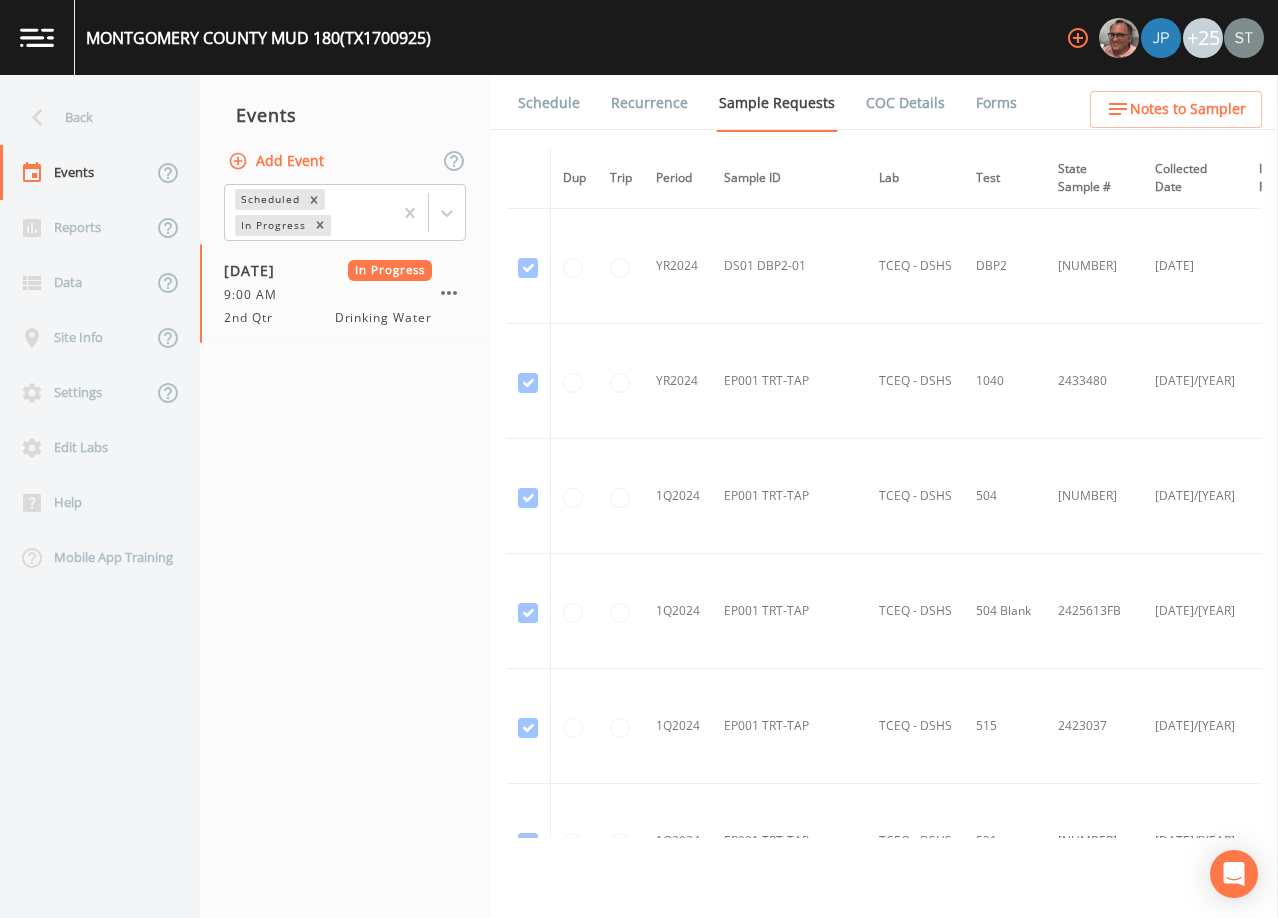 click on "Schedule" at bounding box center (549, 103) 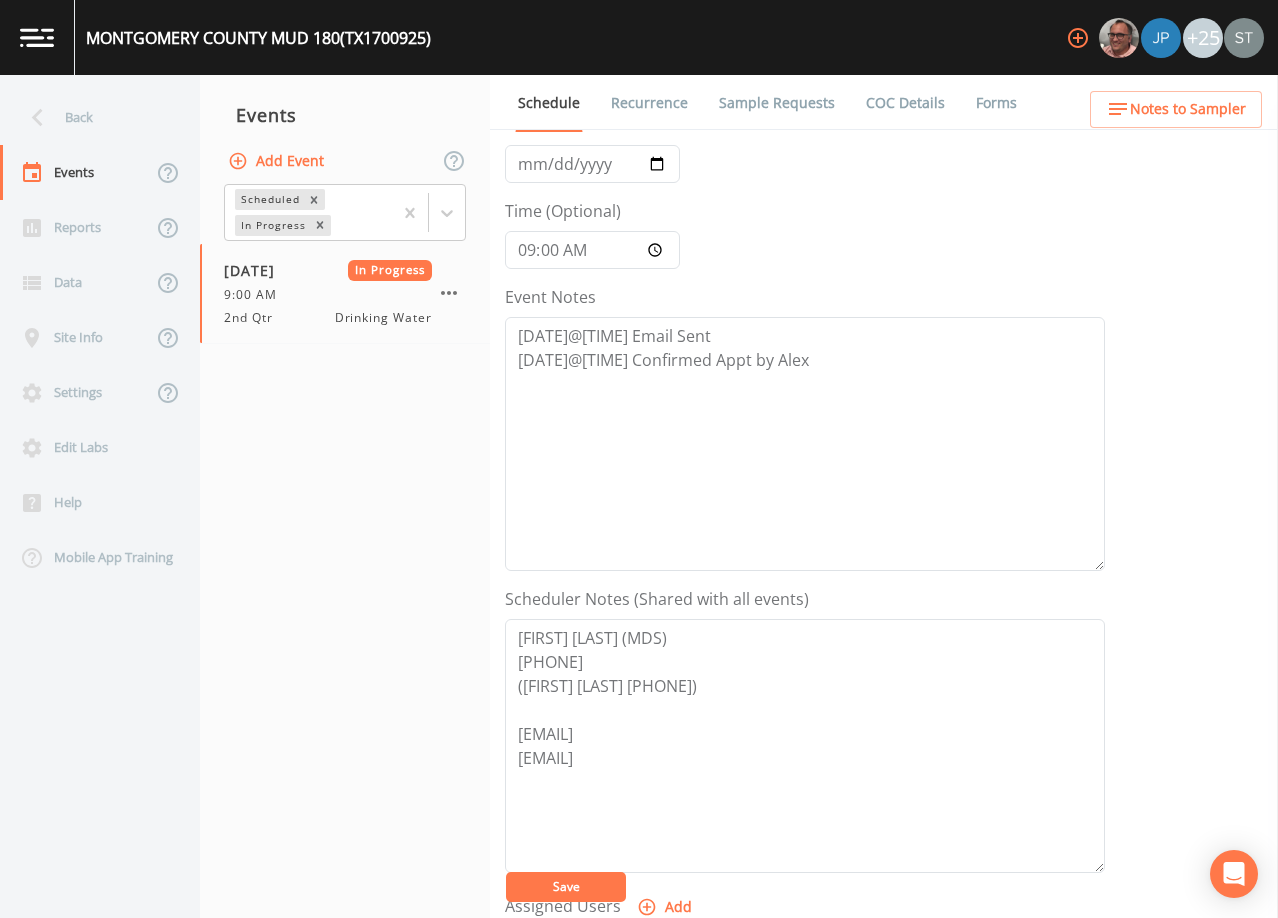scroll, scrollTop: 300, scrollLeft: 0, axis: vertical 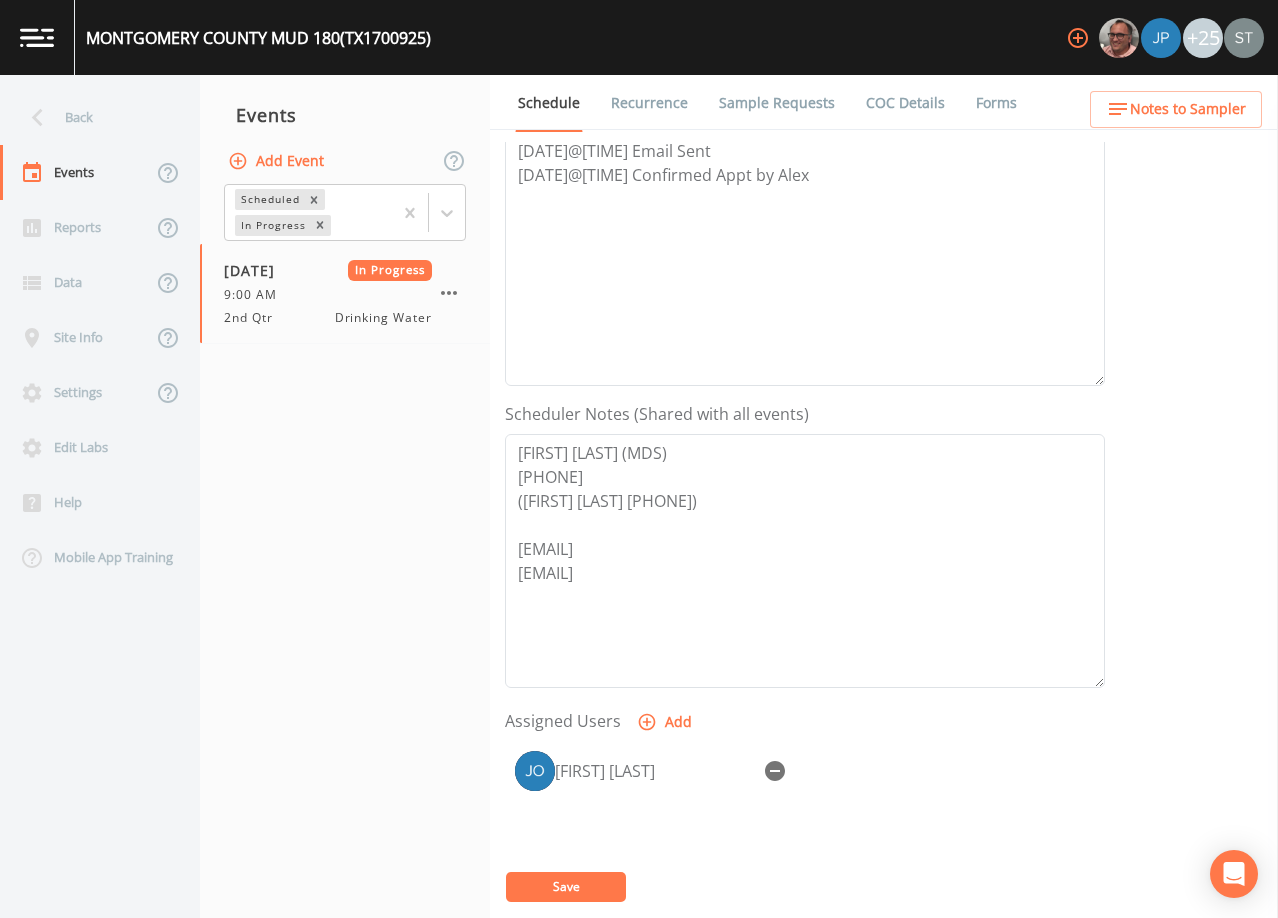 click on "Sample Requests" at bounding box center [777, 103] 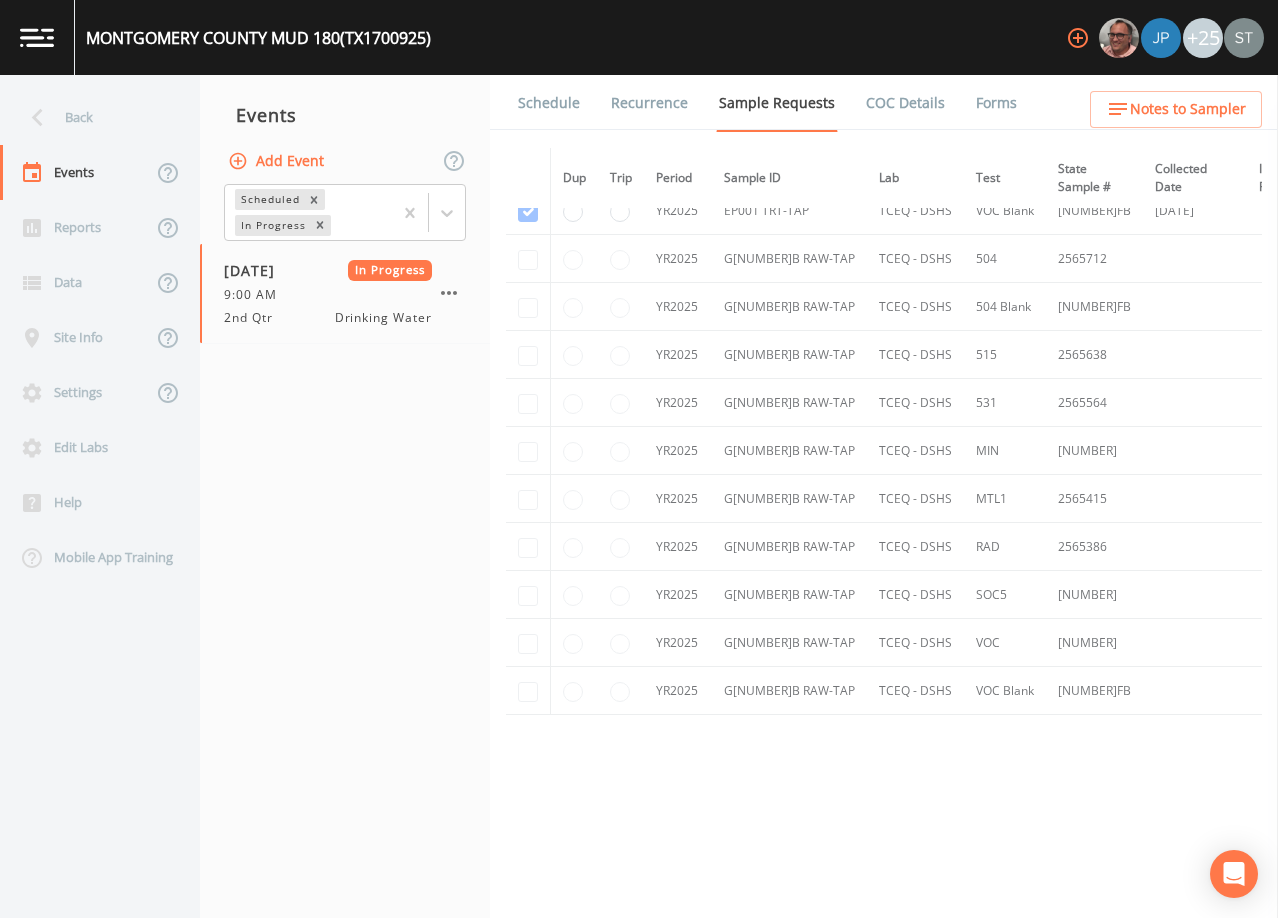 scroll, scrollTop: 1204, scrollLeft: 0, axis: vertical 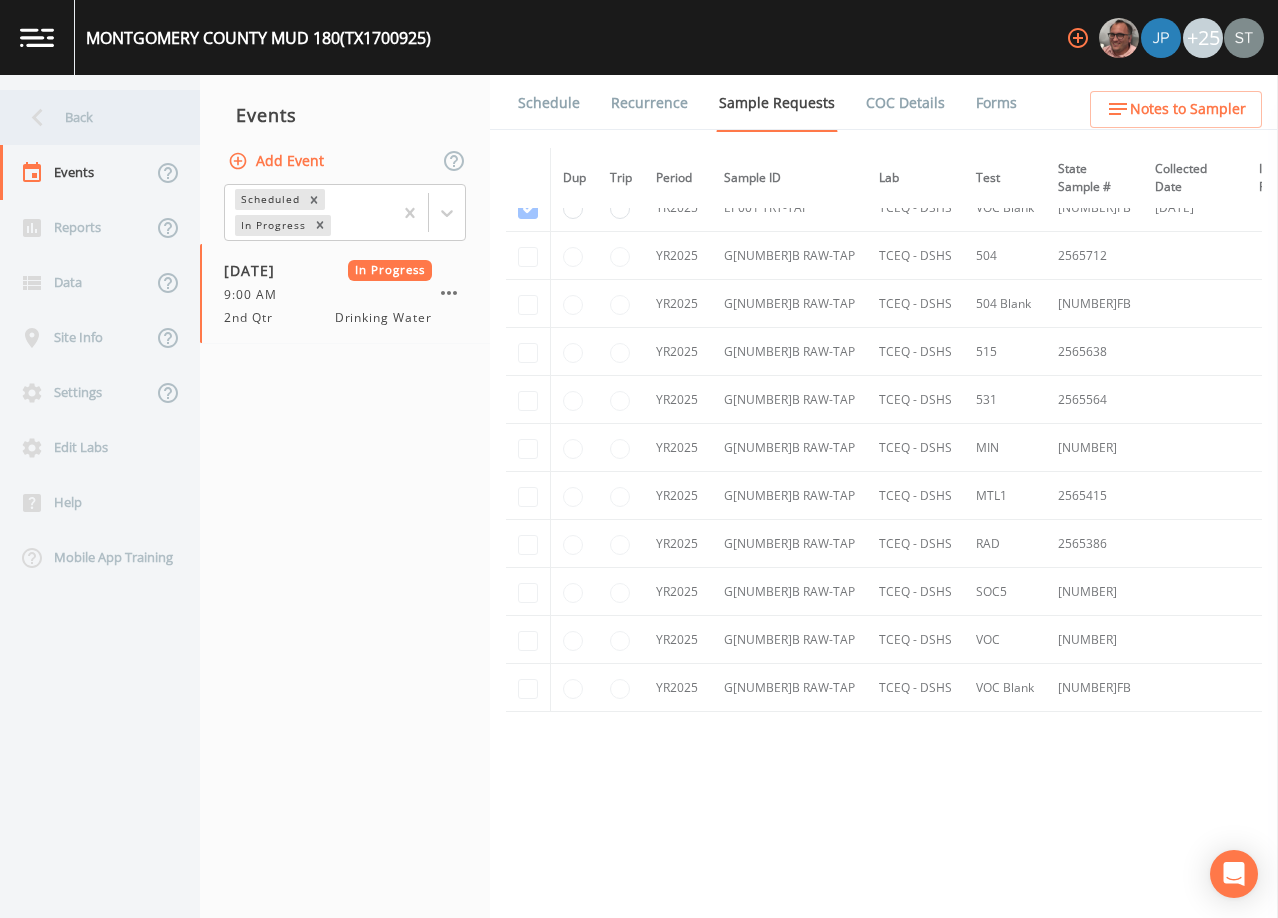 click on "Back" at bounding box center [90, 117] 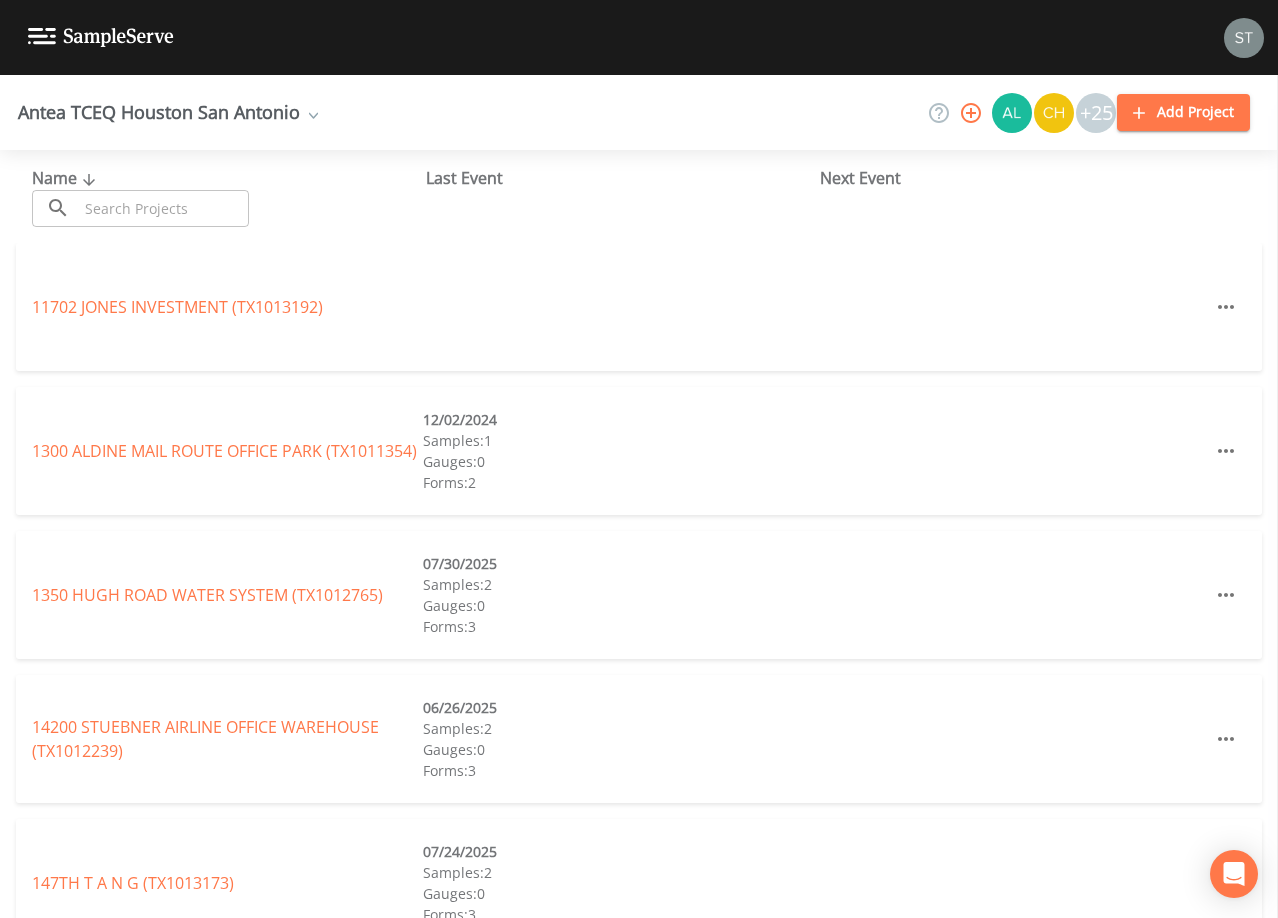 click at bounding box center (163, 208) 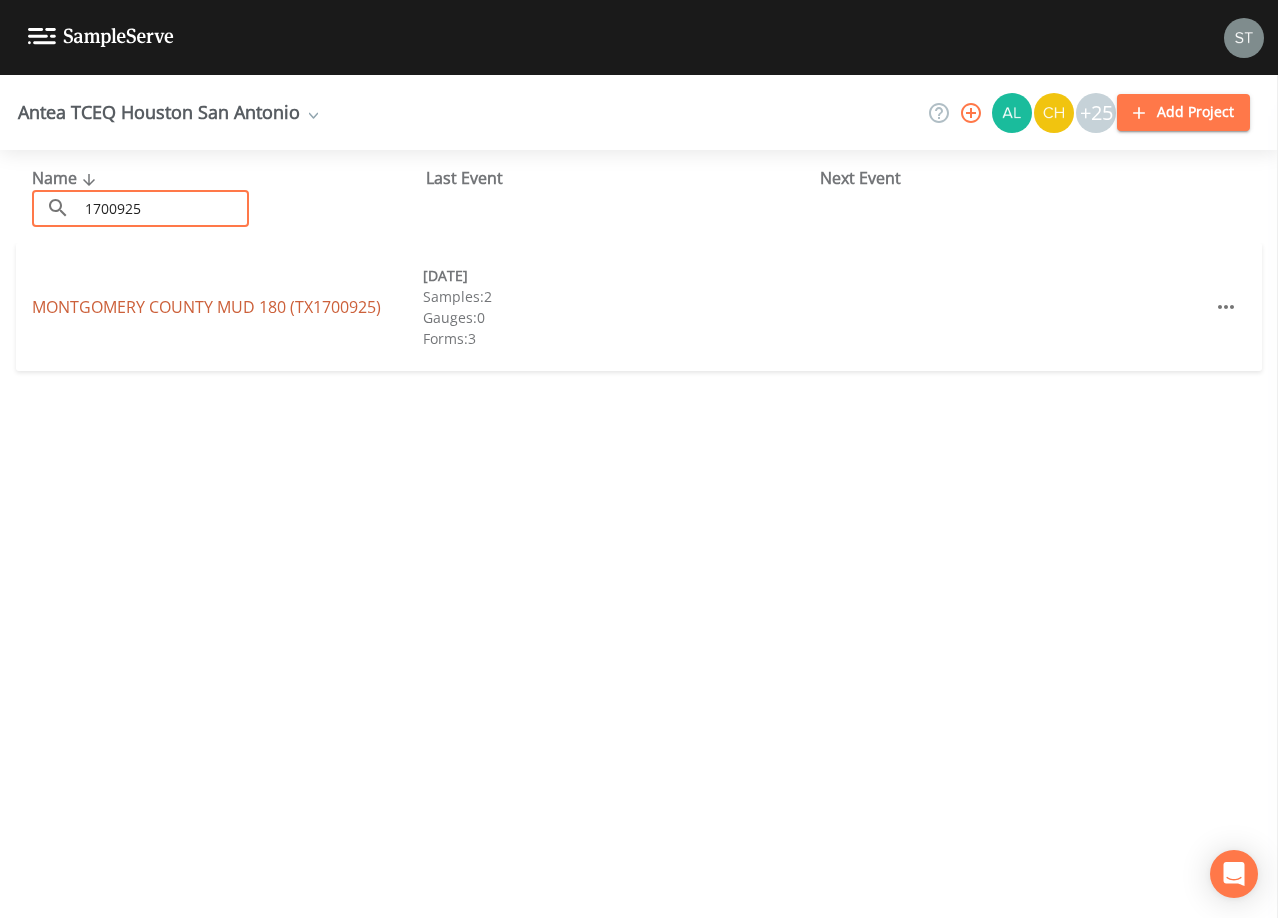 type on "1700925" 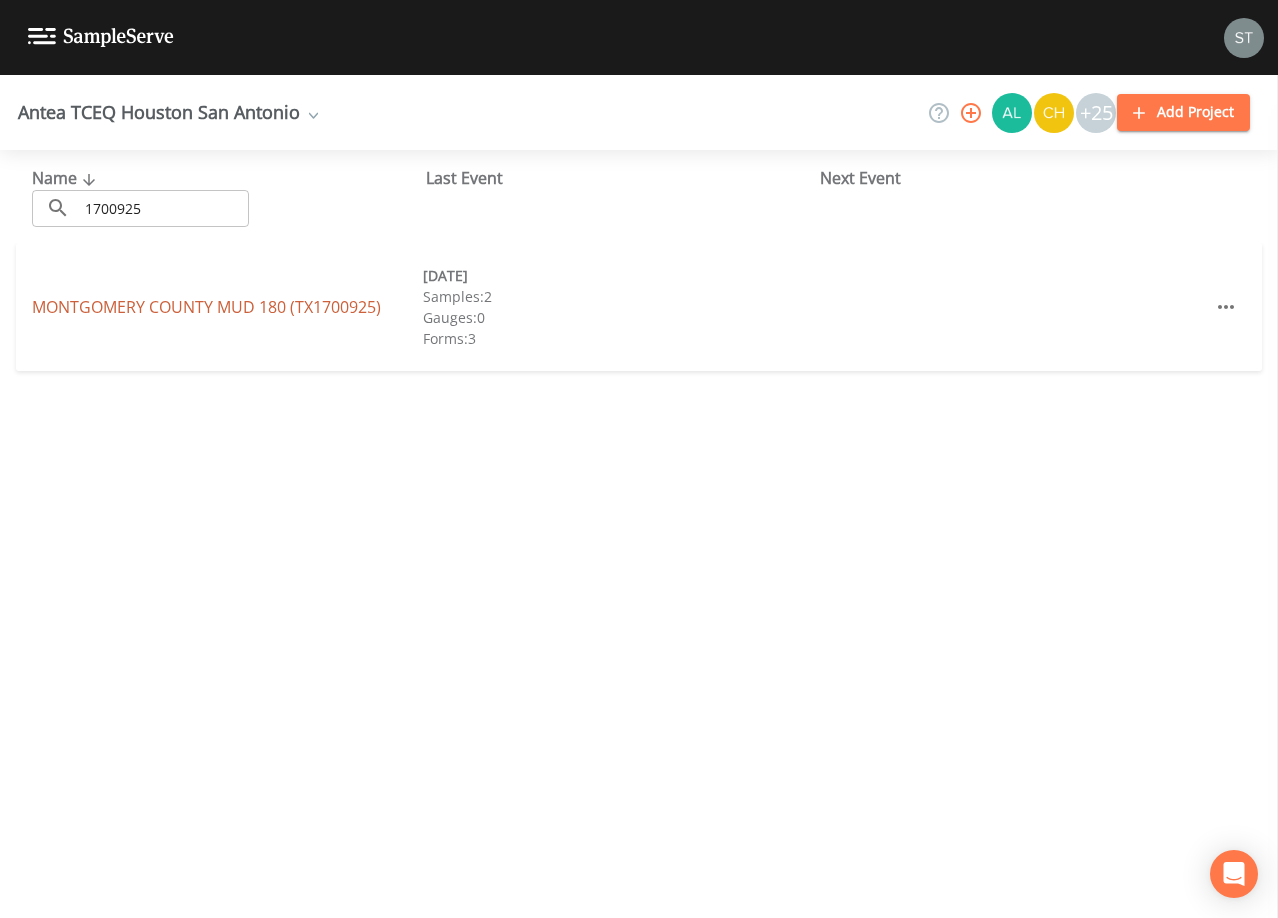 click on "[LOCATION NAME]   (TX[NUMBER])" at bounding box center (206, 307) 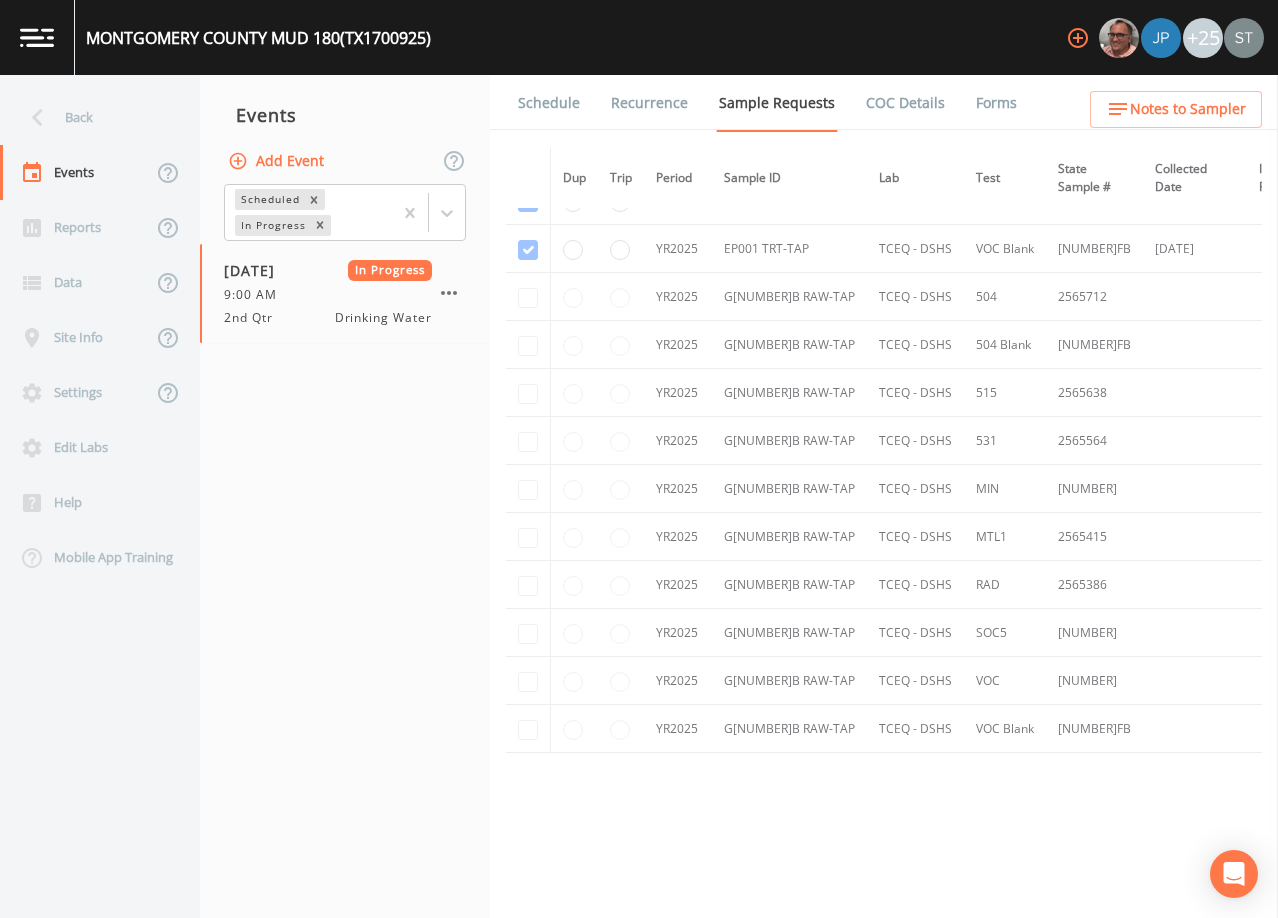 scroll, scrollTop: 1194, scrollLeft: 0, axis: vertical 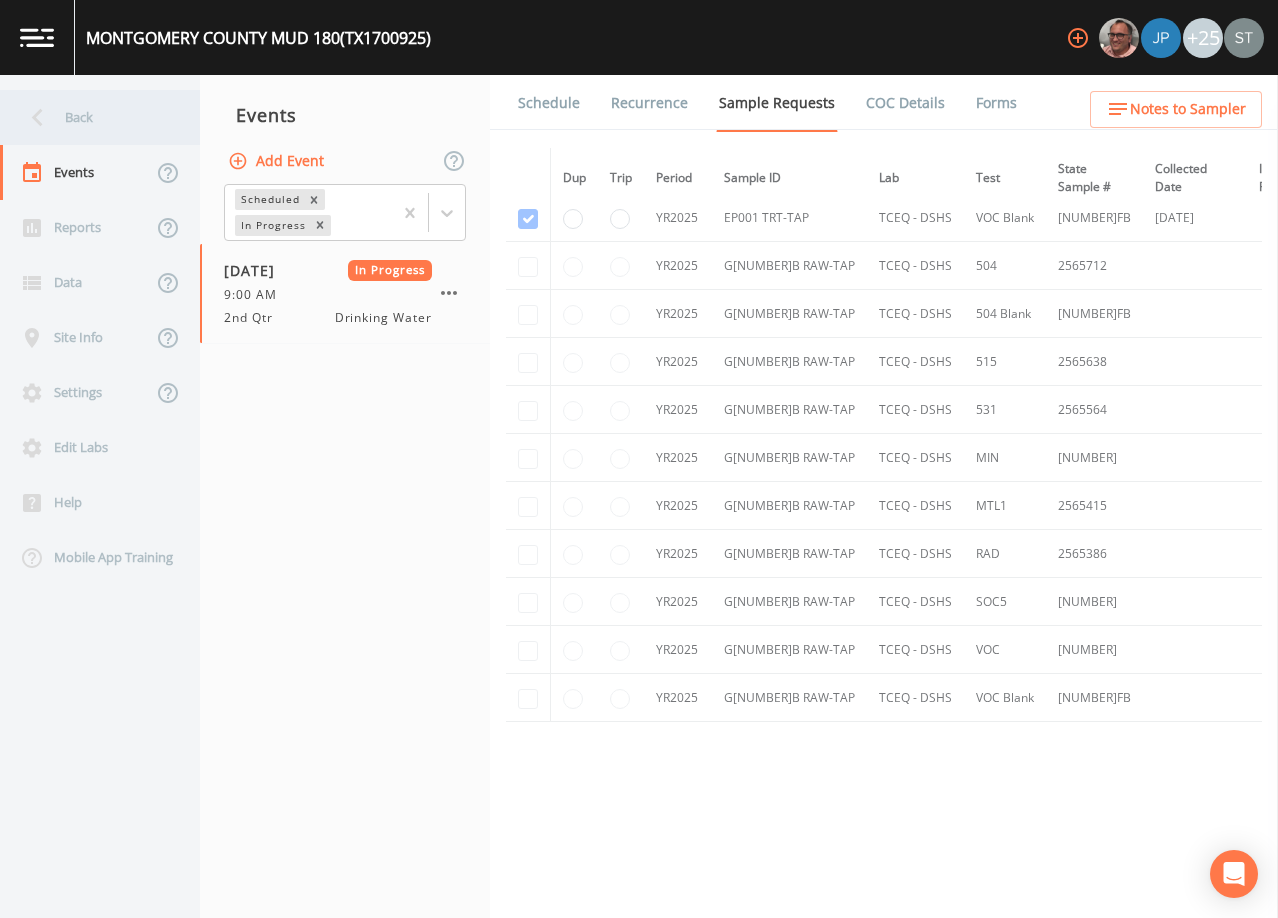 click on "Back" at bounding box center [90, 117] 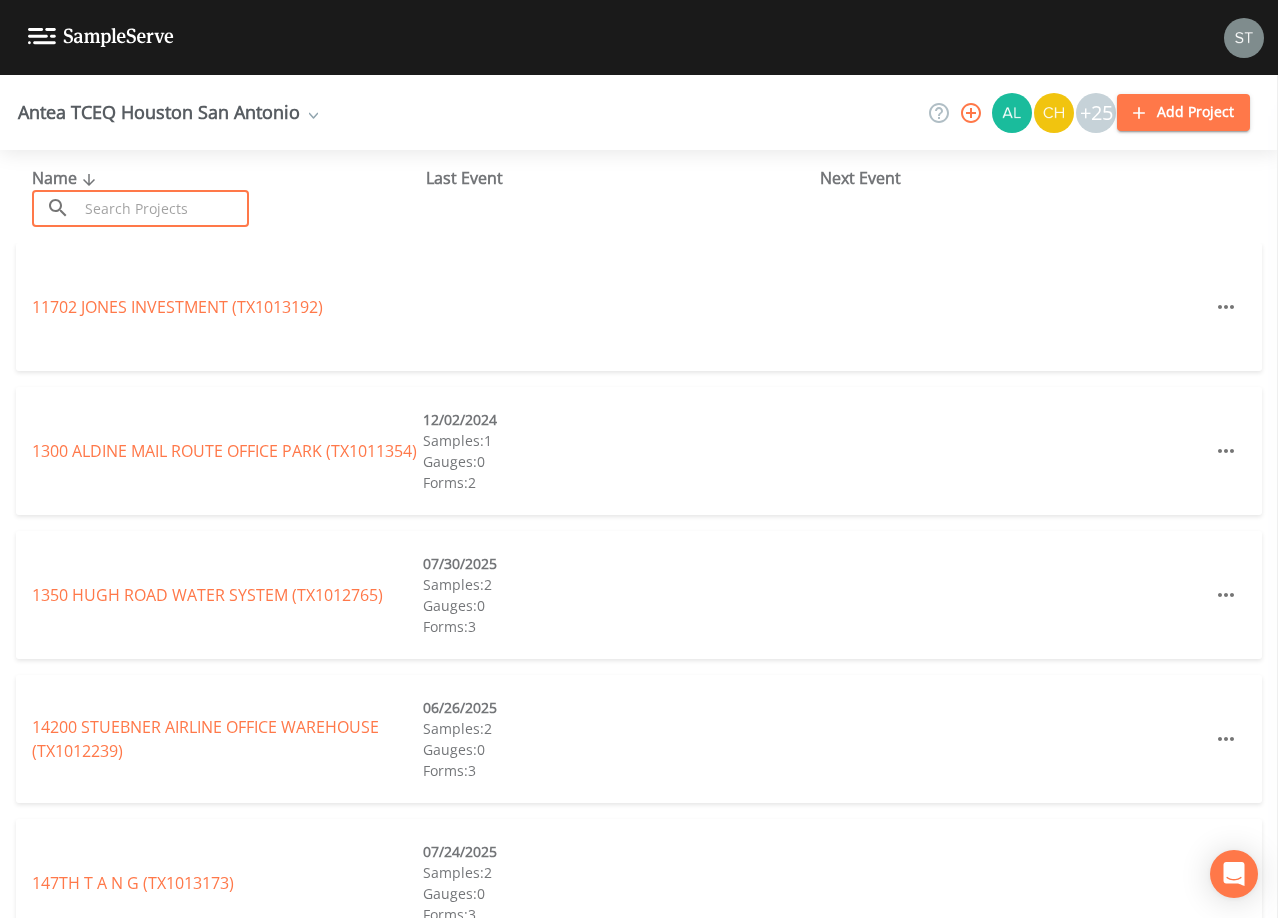 click at bounding box center [163, 208] 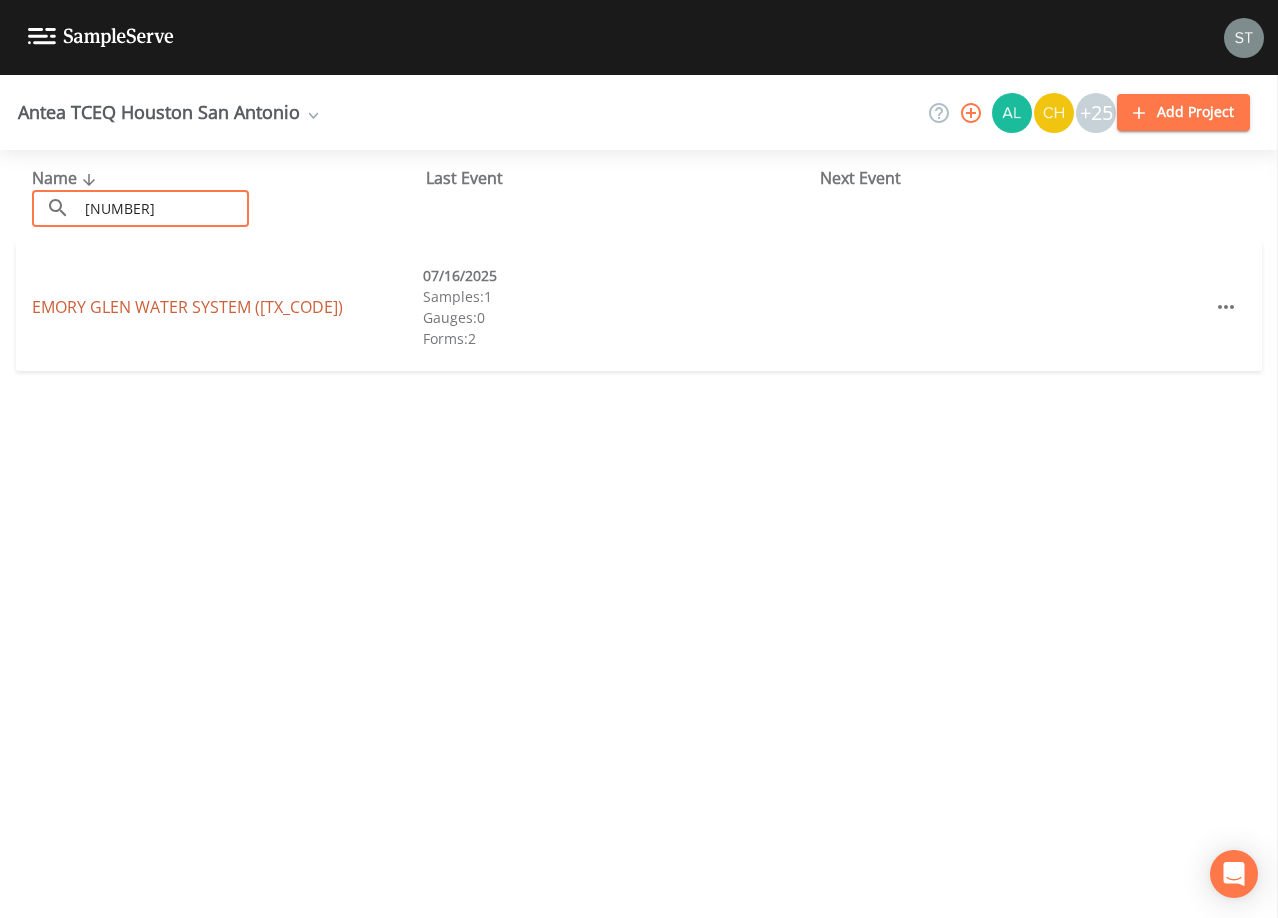 type on "[NUMBER]" 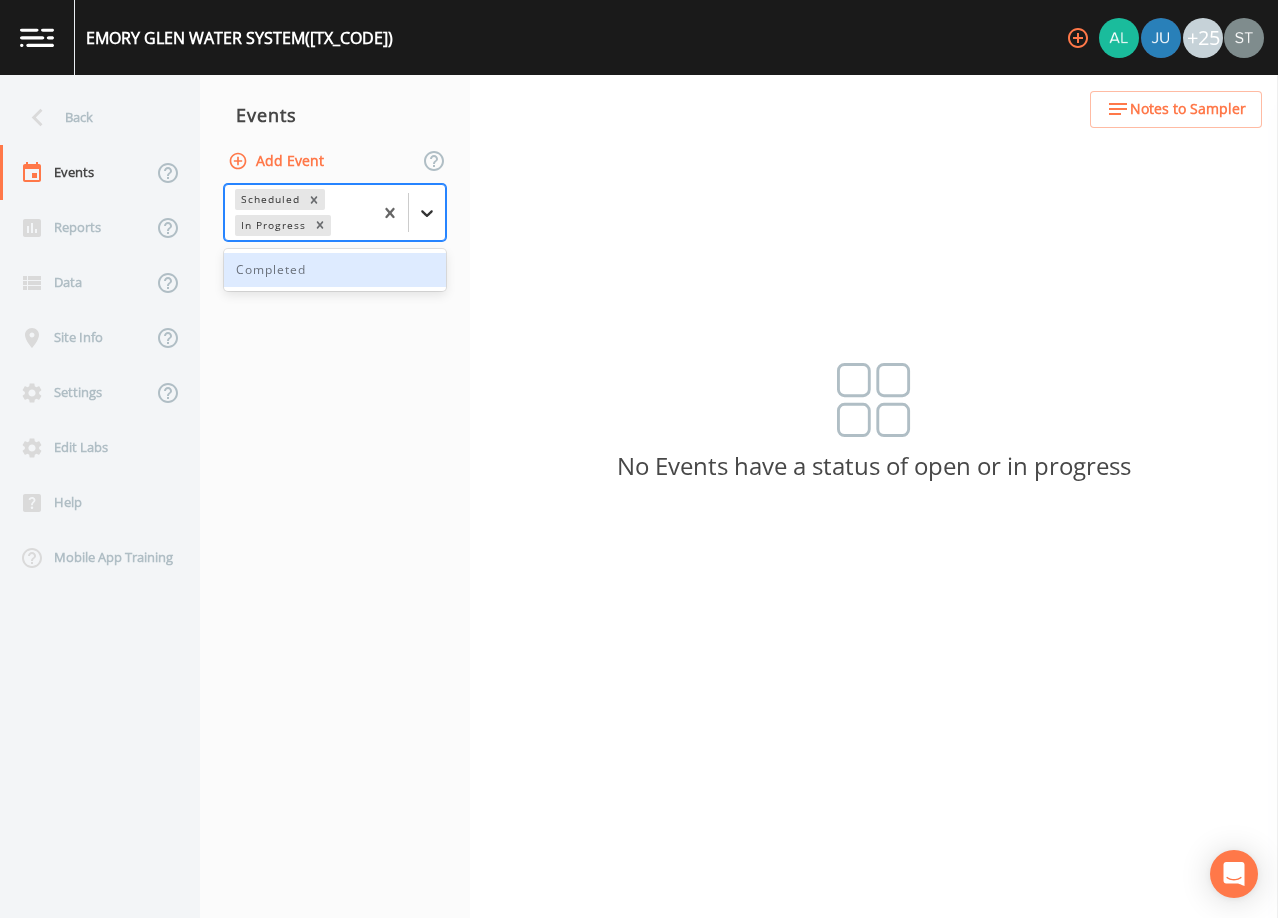 click 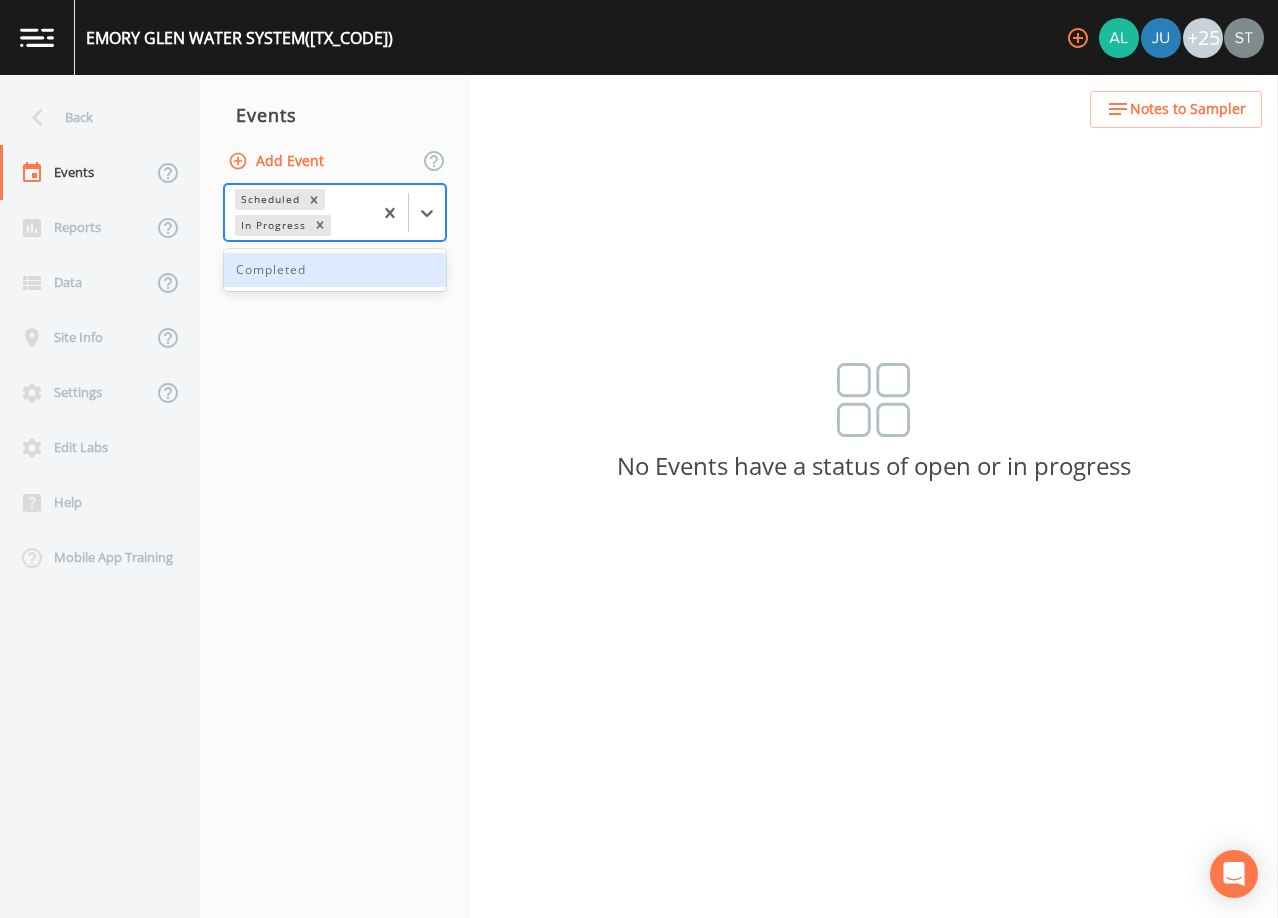 click on "Completed" at bounding box center [335, 270] 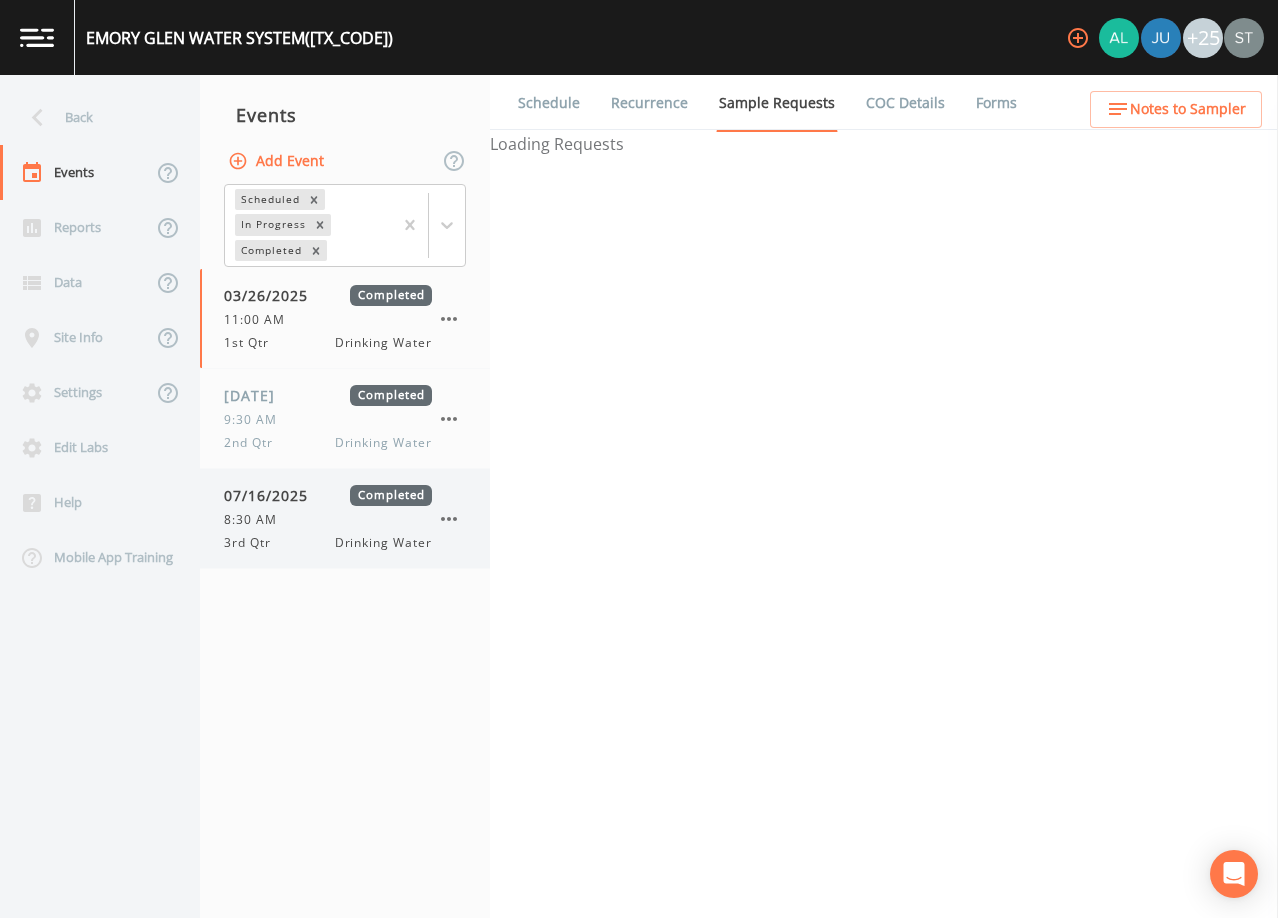 click on "[DATE] Completed 8:30 AM 3rd Qtr Drinking Water" at bounding box center (328, 518) 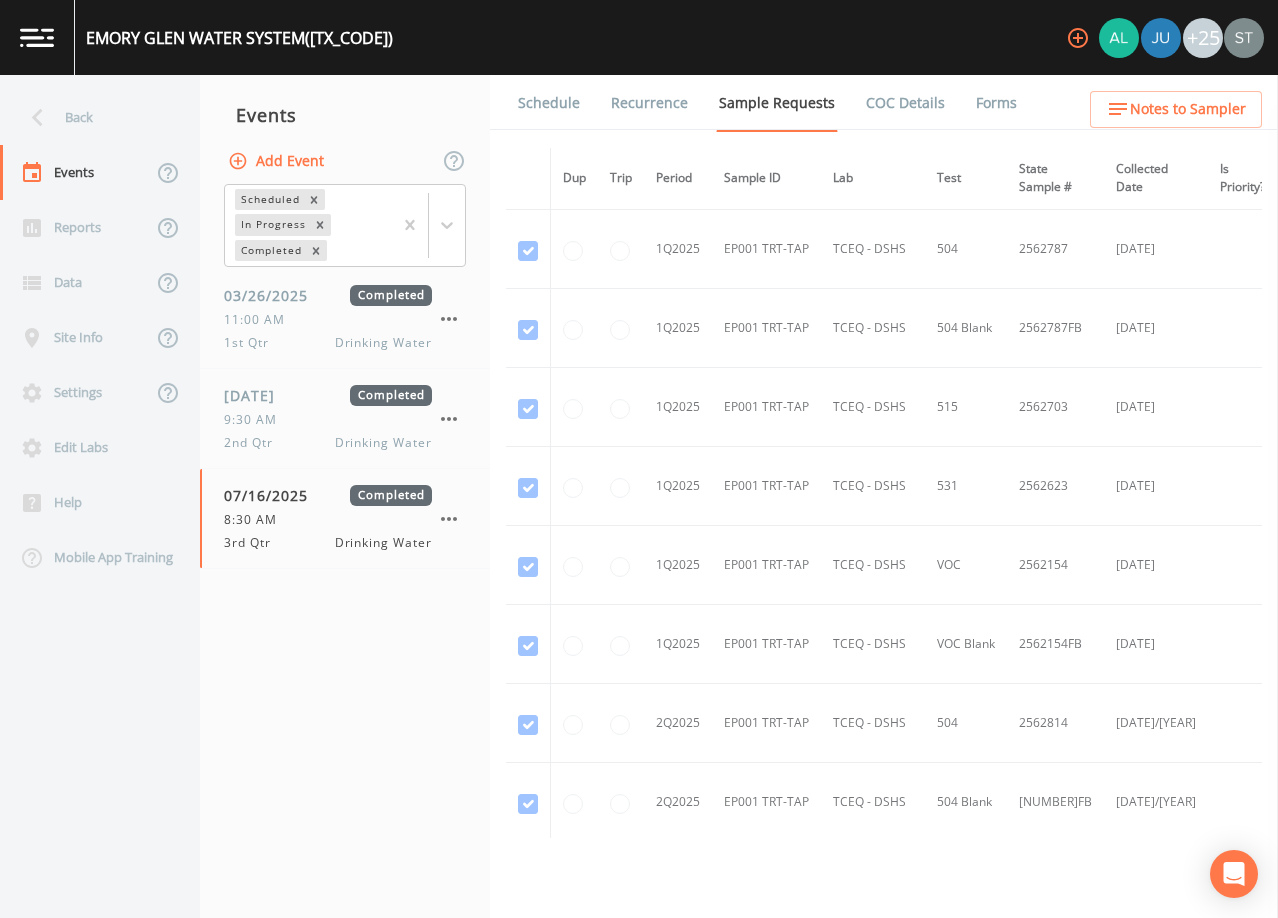 drag, startPoint x: 1023, startPoint y: 838, endPoint x: 1102, endPoint y: 714, distance: 147.0272 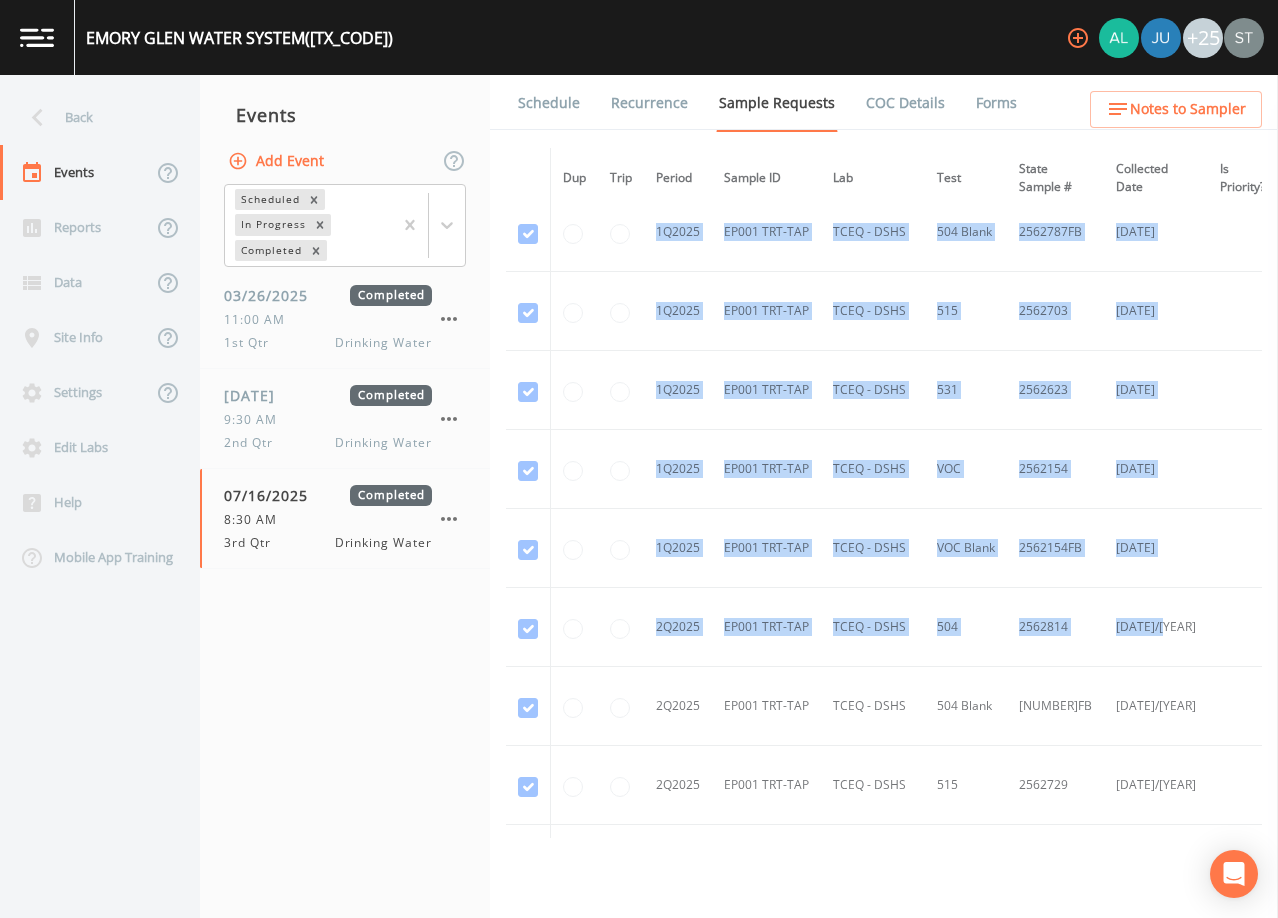 click at bounding box center (1242, 469) 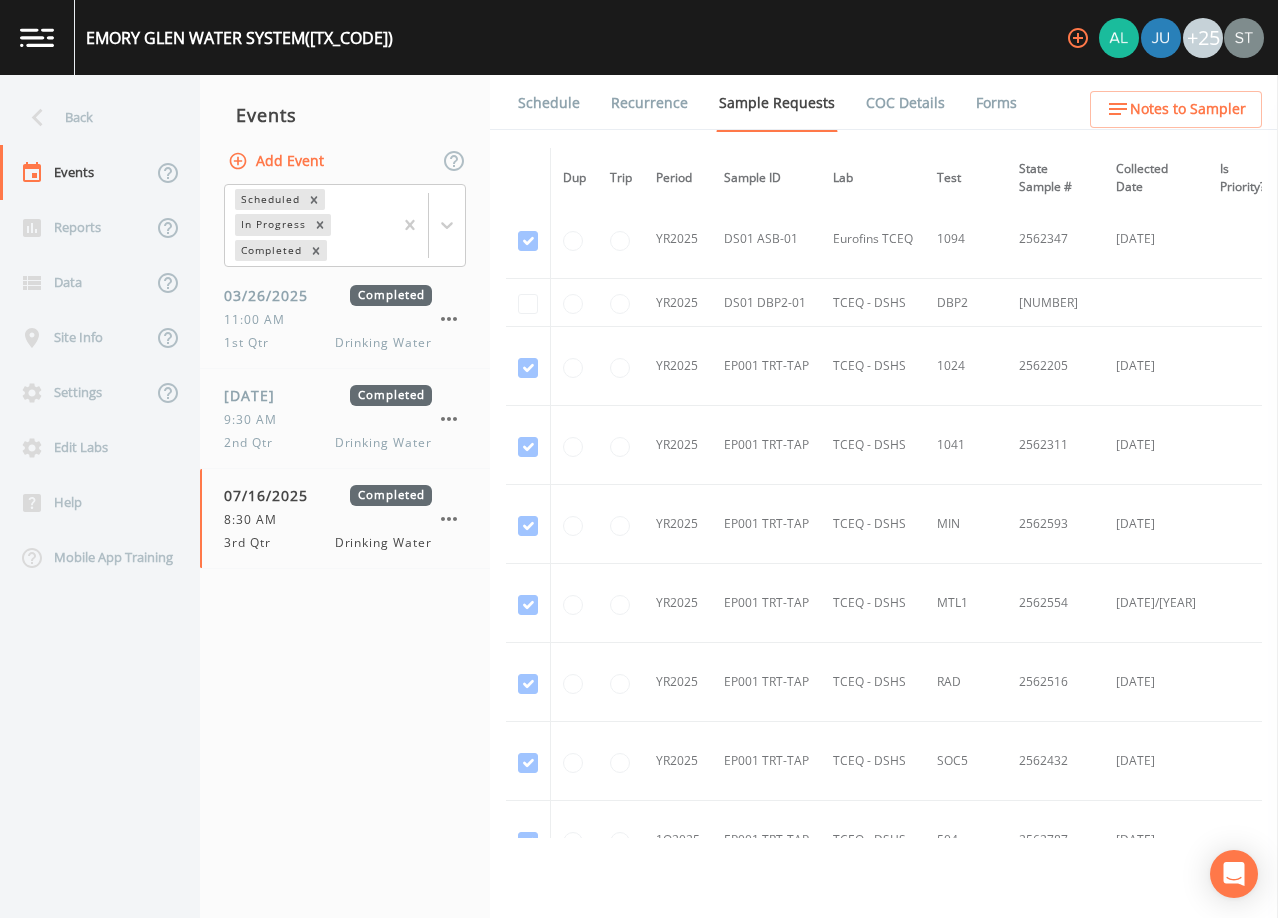 scroll, scrollTop: 0, scrollLeft: 0, axis: both 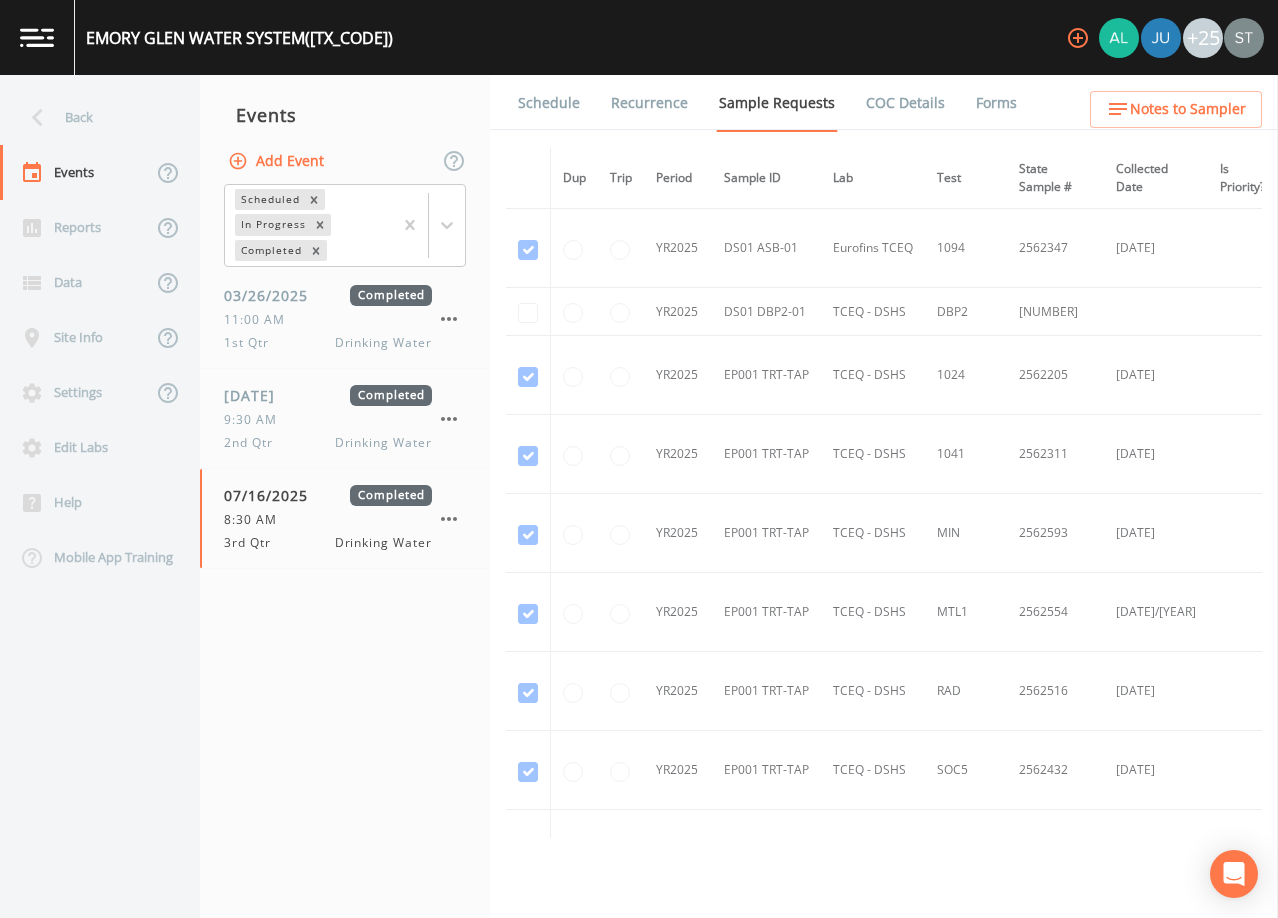 click on "Schedule" at bounding box center [549, 103] 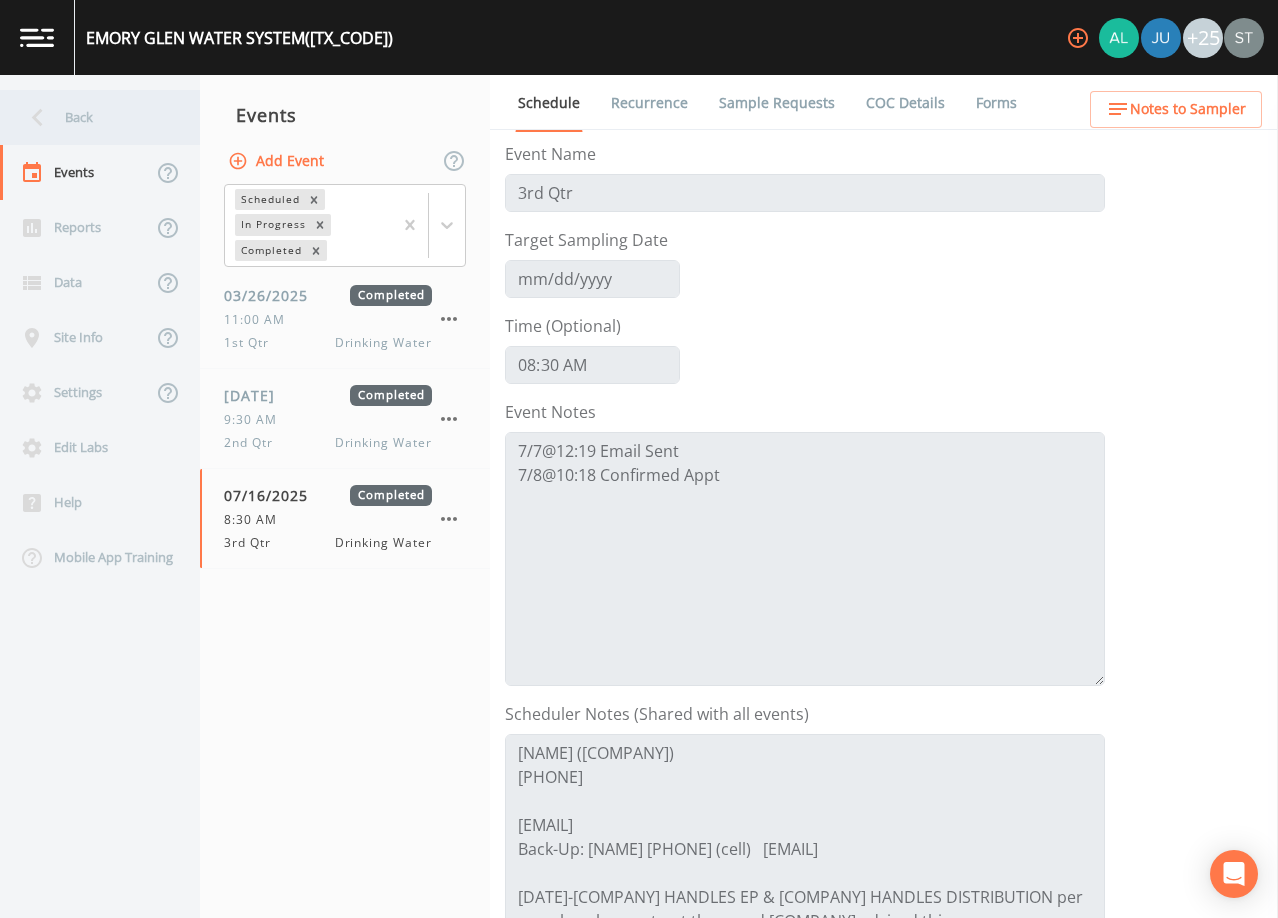 click on "Back" at bounding box center [90, 117] 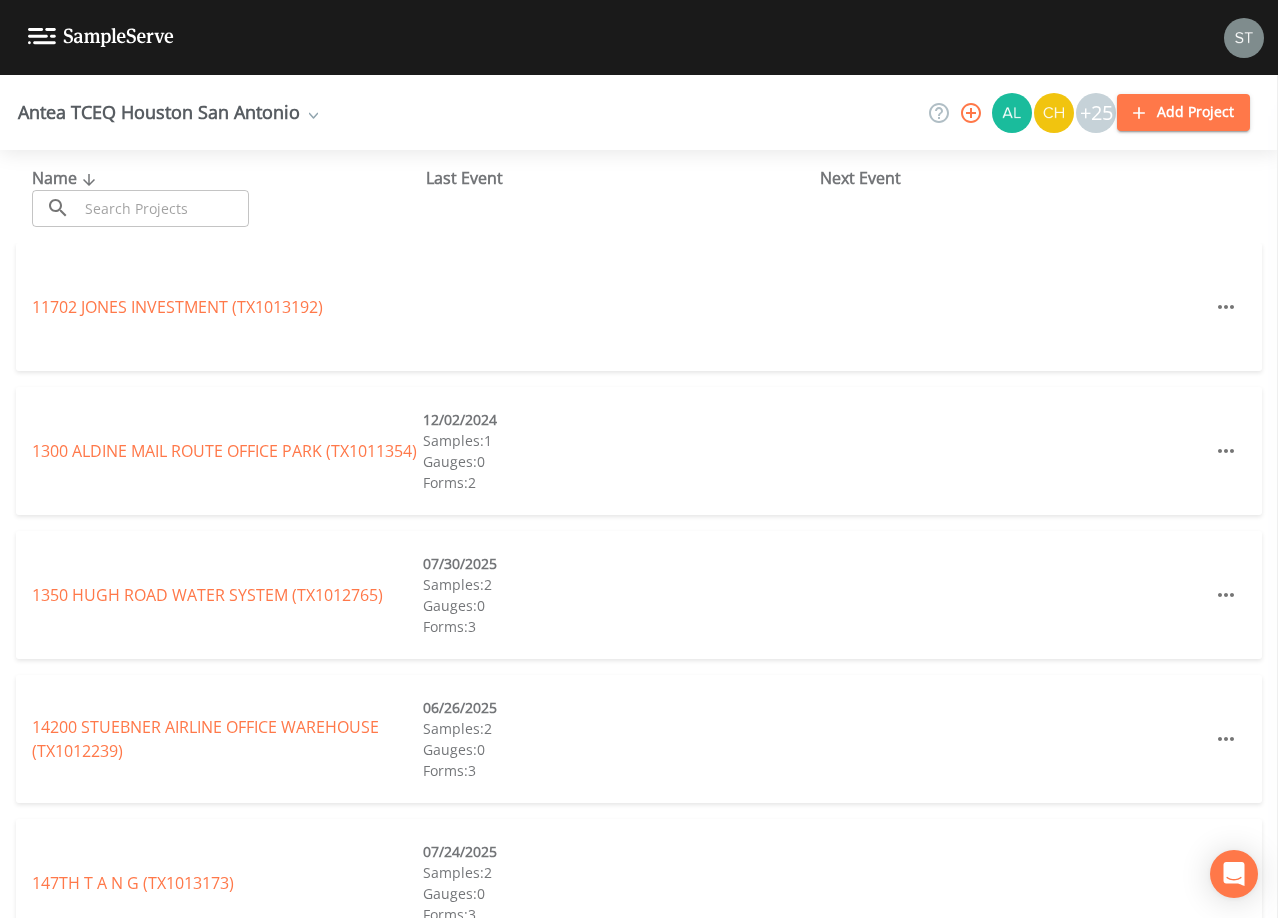 click at bounding box center (163, 208) 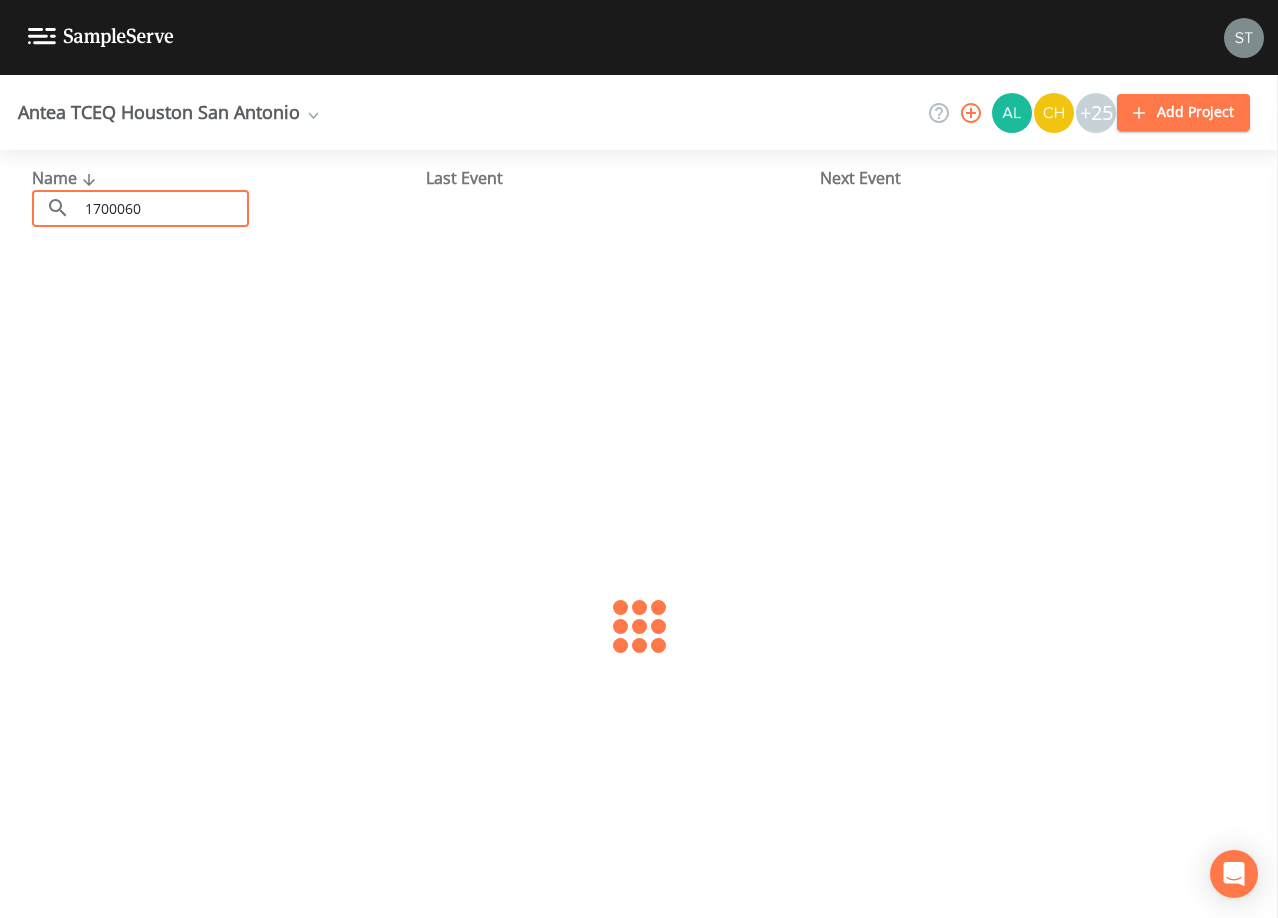 type on "1700060" 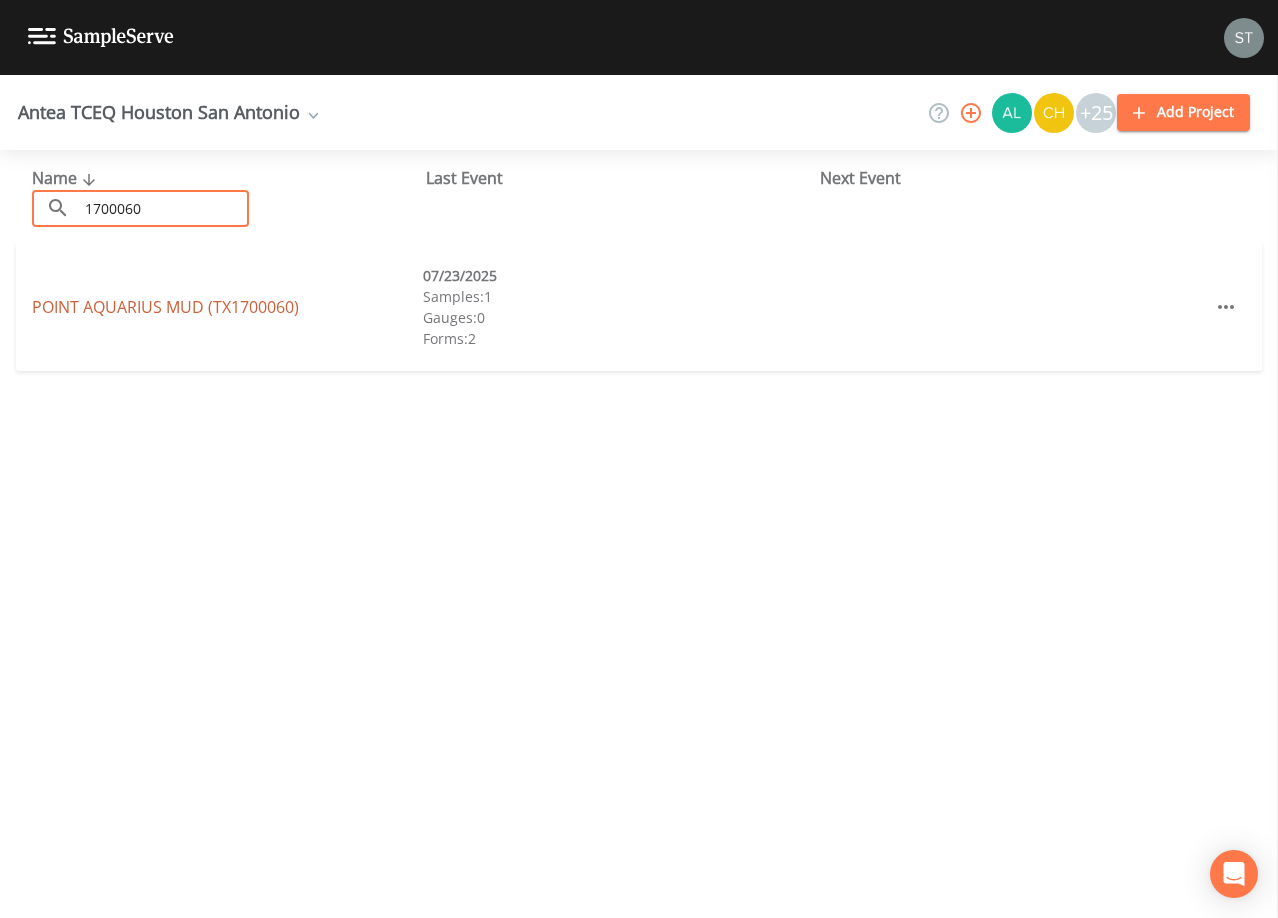 click on "[SUBDIVISION] (TX[NUMBER])" at bounding box center [165, 307] 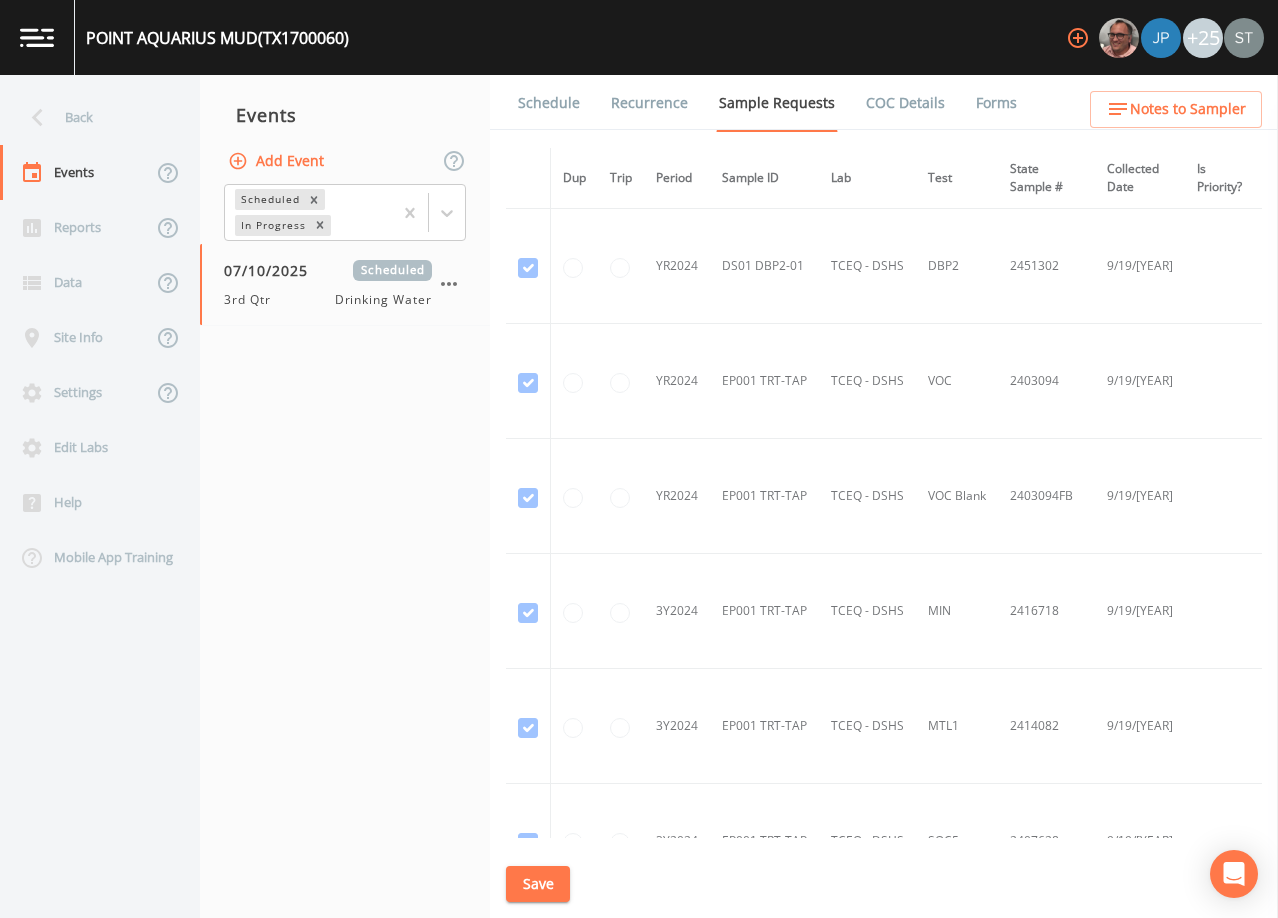 click on "Schedule" at bounding box center (549, 103) 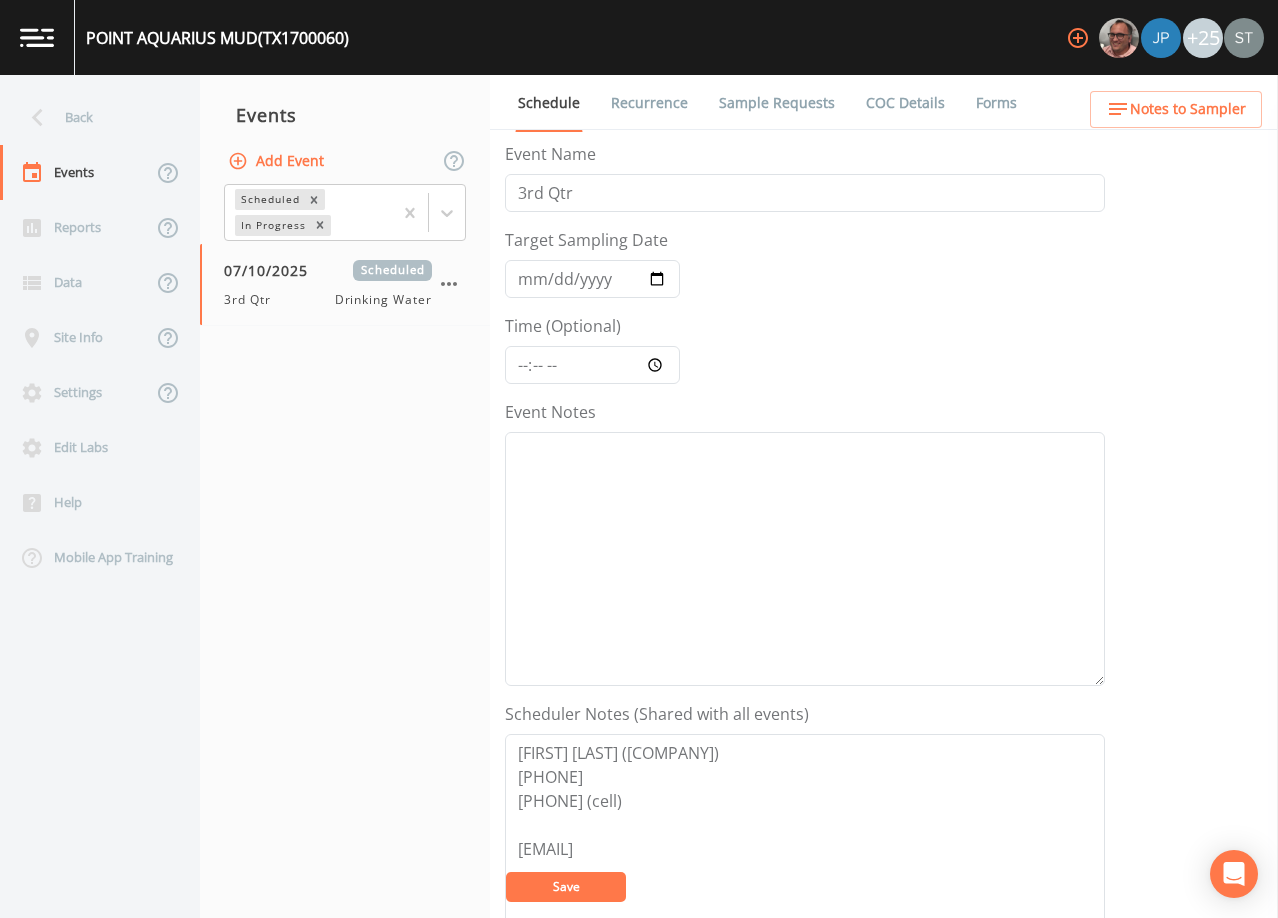 click on "Notes to Sampler" at bounding box center (1188, 109) 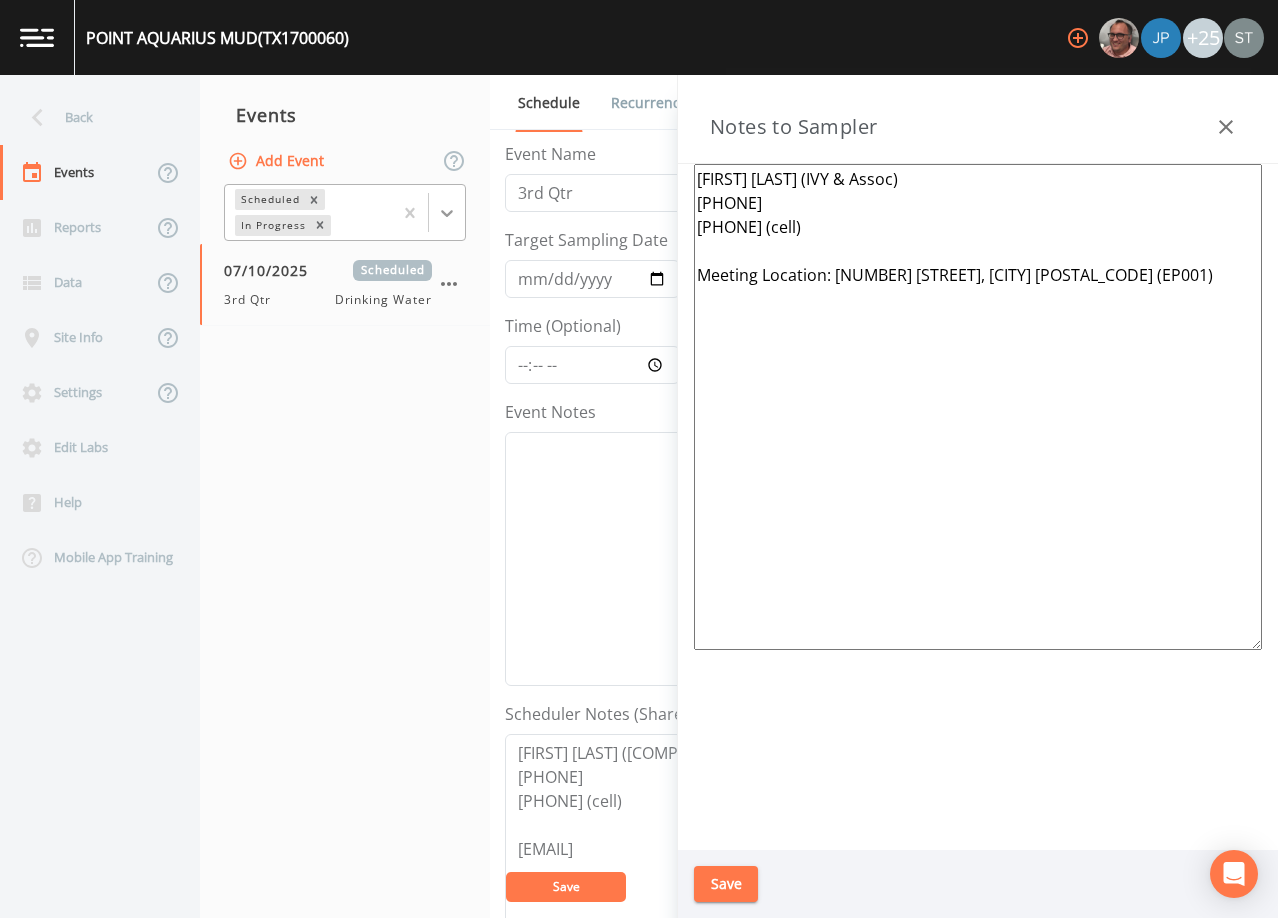click 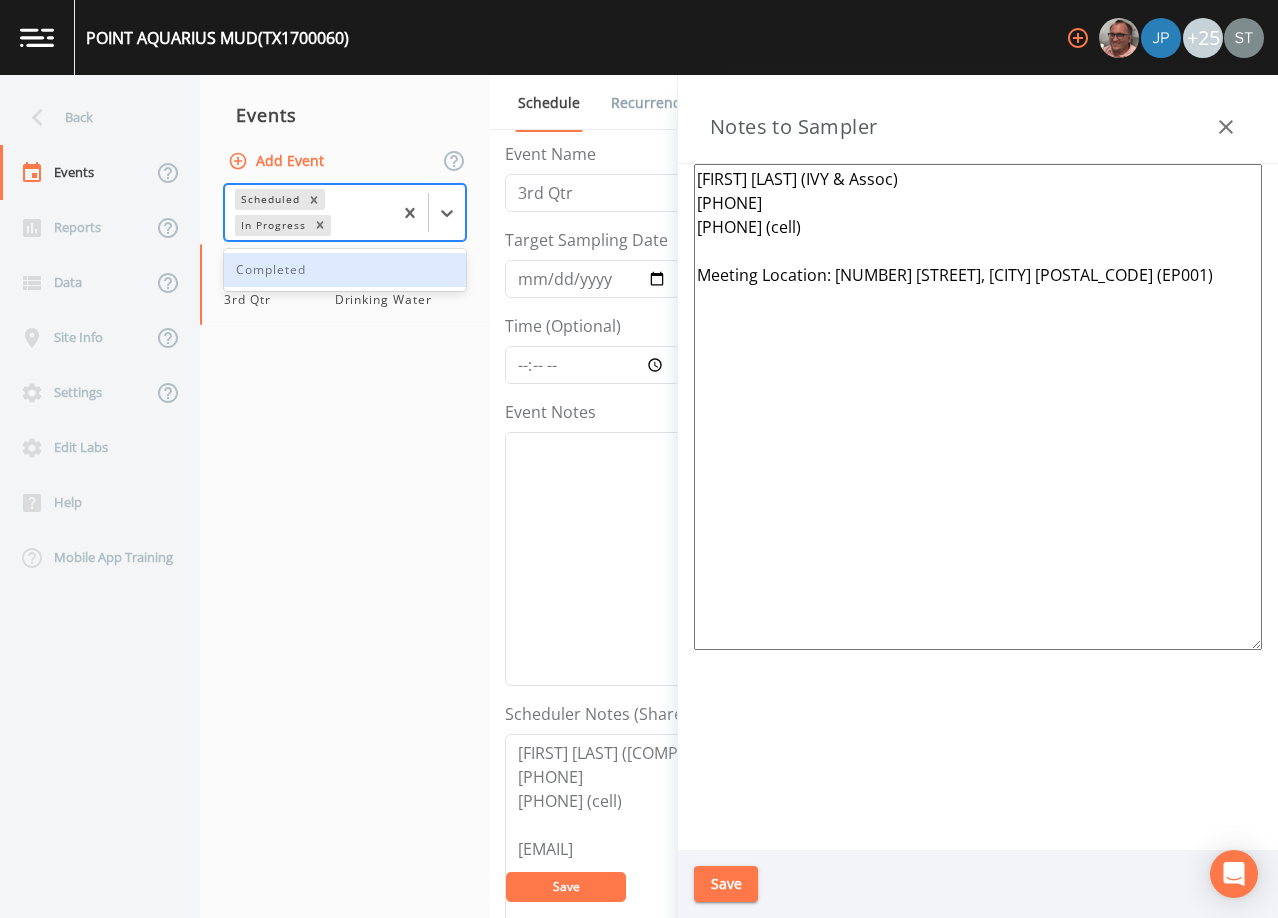 click on "Completed" at bounding box center (345, 270) 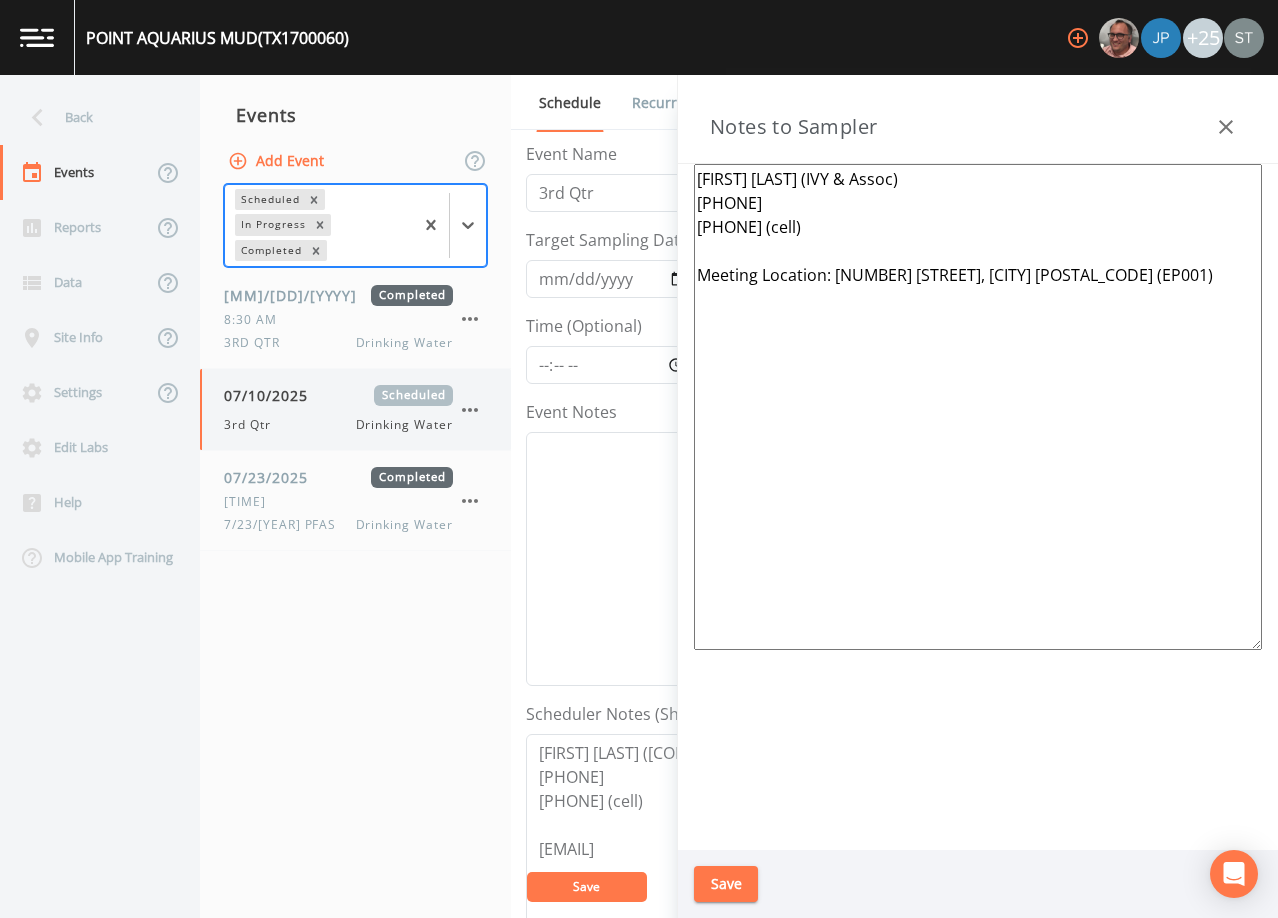 click on "07/10/2025" at bounding box center (273, 395) 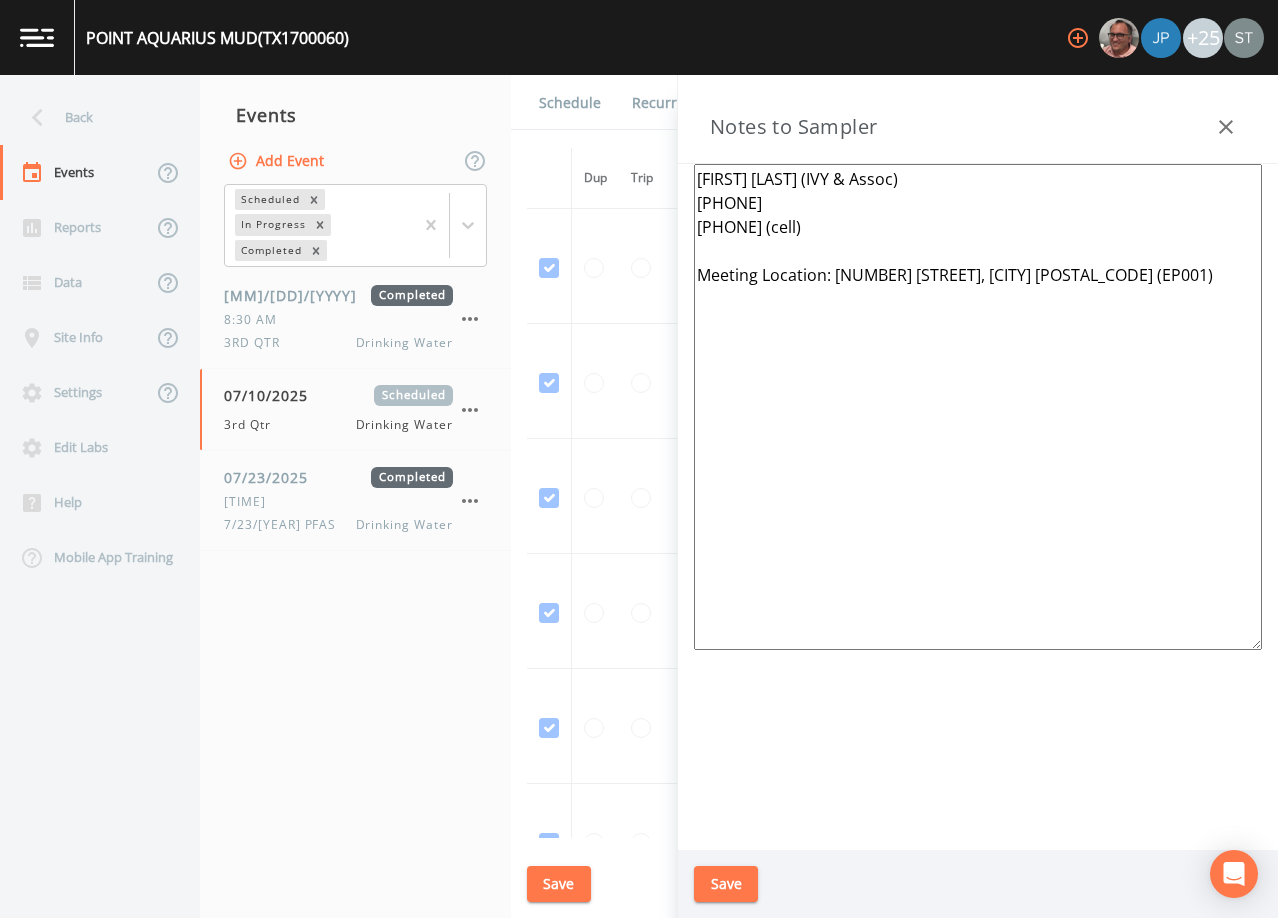 click on "Schedule" at bounding box center (570, 103) 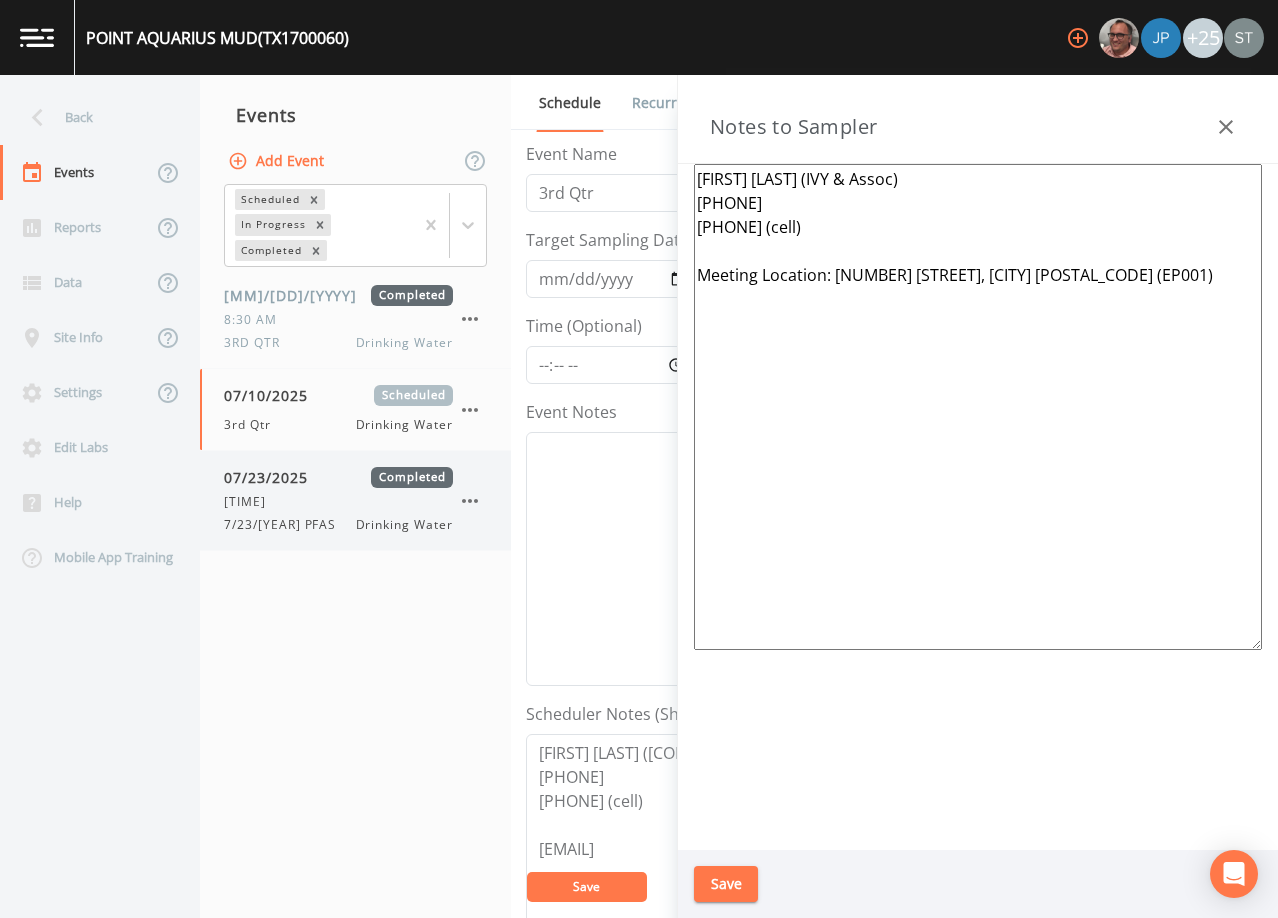 click on "07/23/2025" at bounding box center [273, 477] 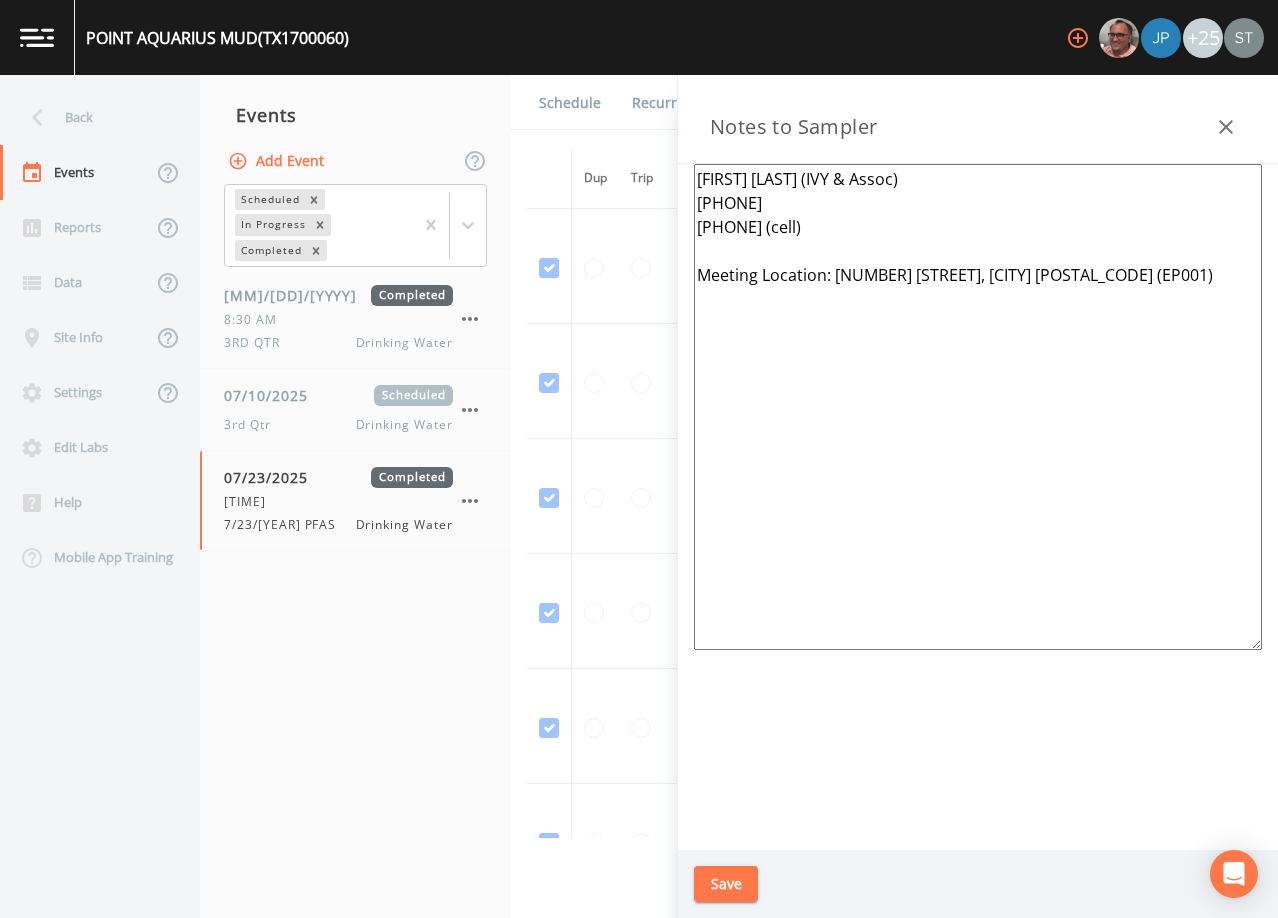 click 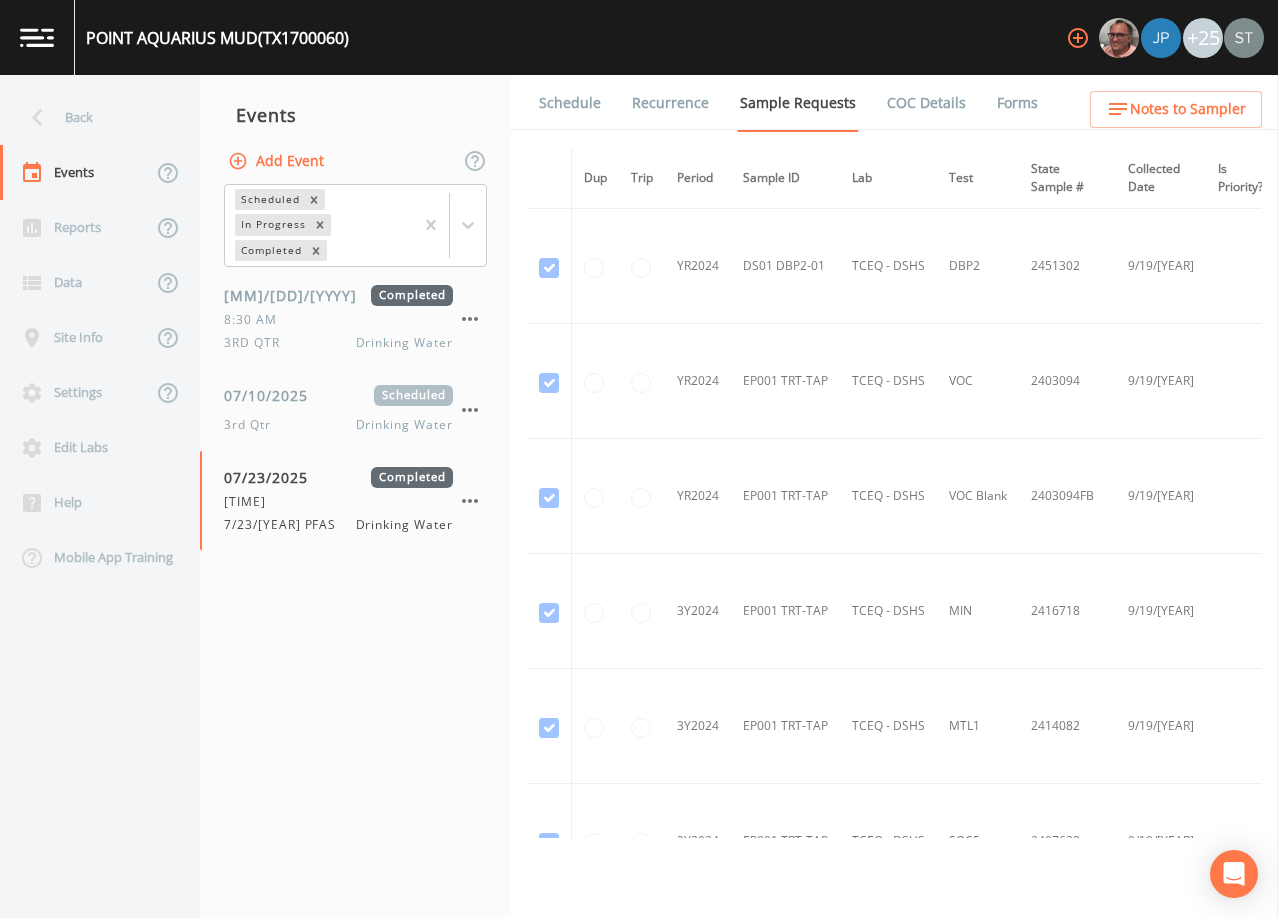 click on "Schedule" at bounding box center (570, 103) 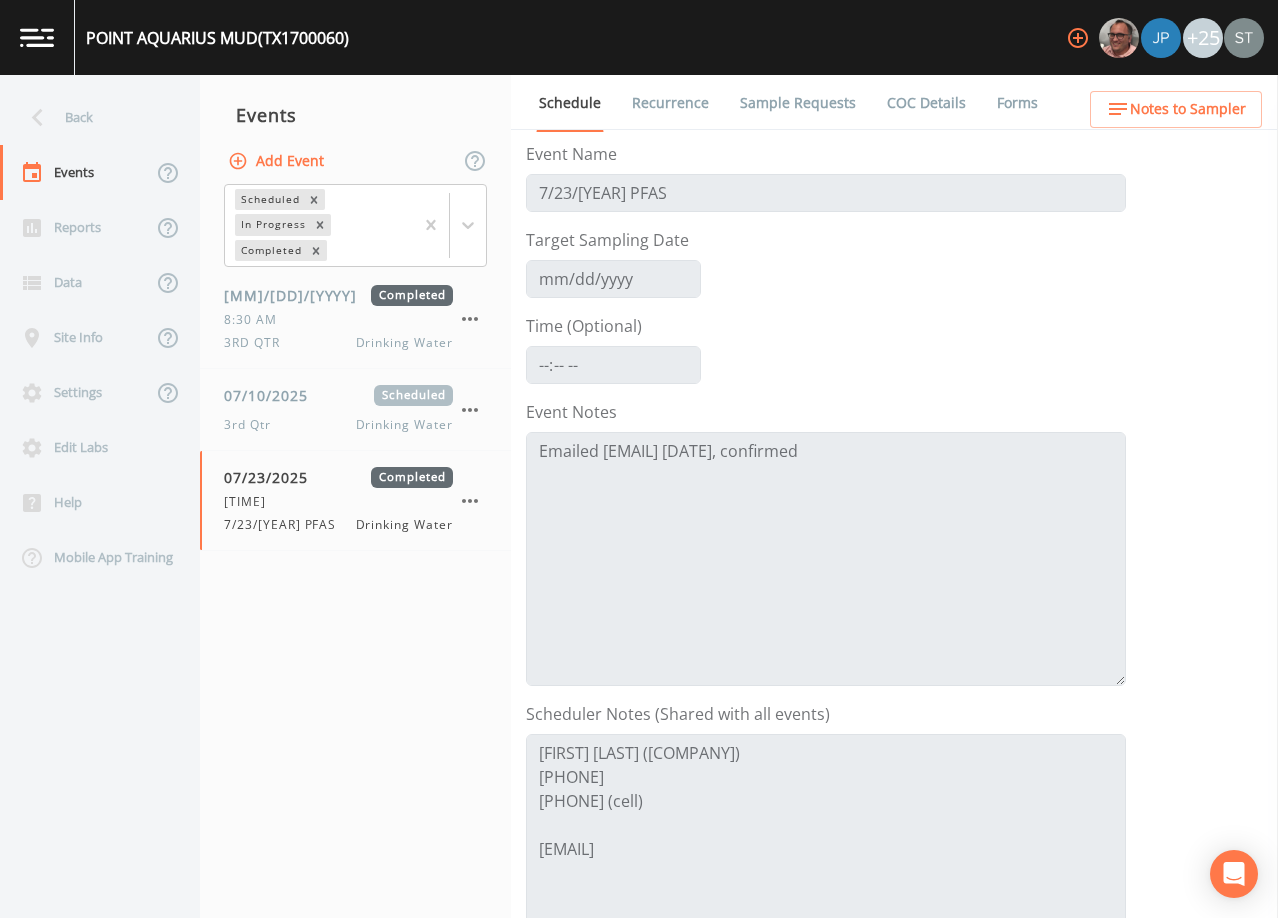 click on "Back" at bounding box center [90, 117] 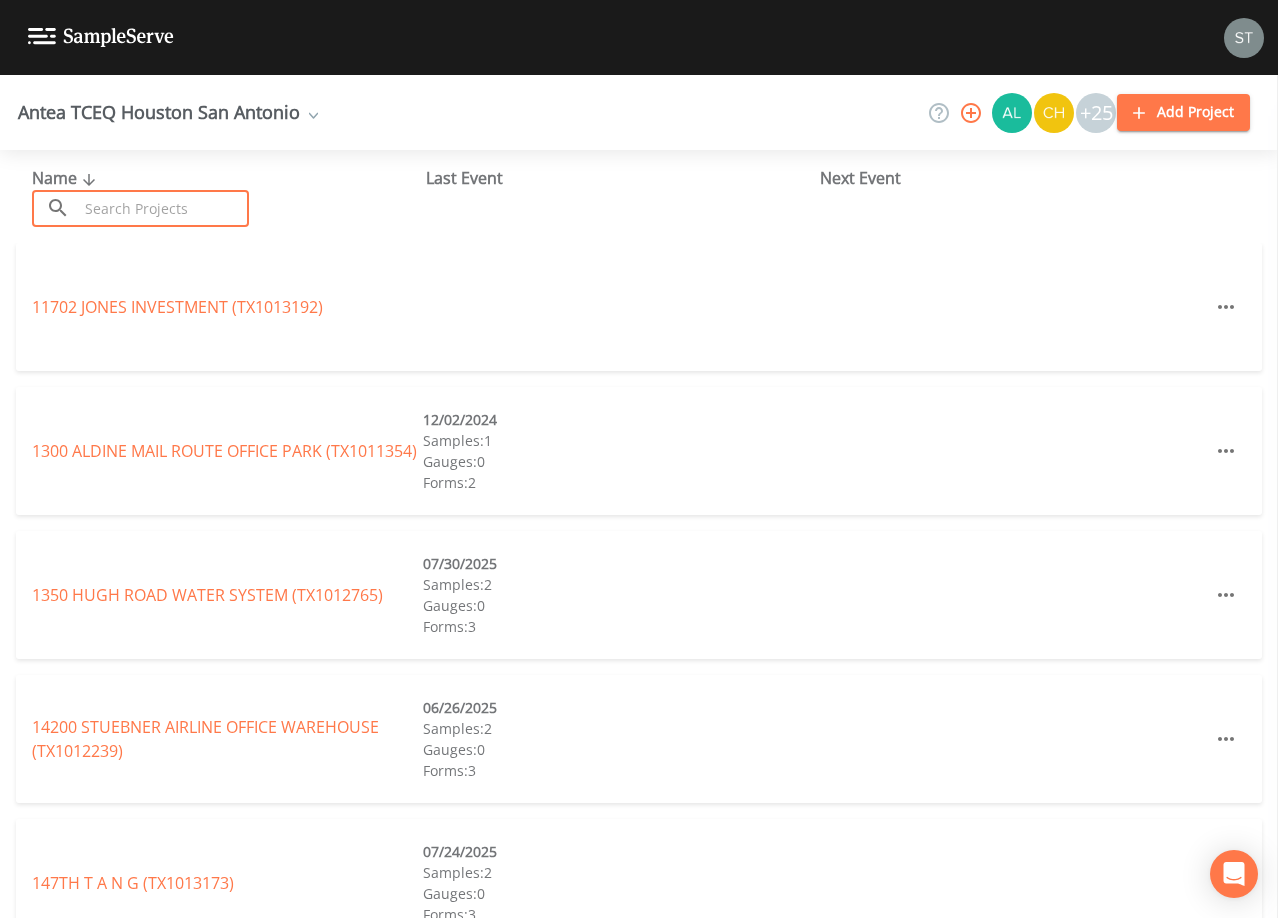 click at bounding box center (163, 208) 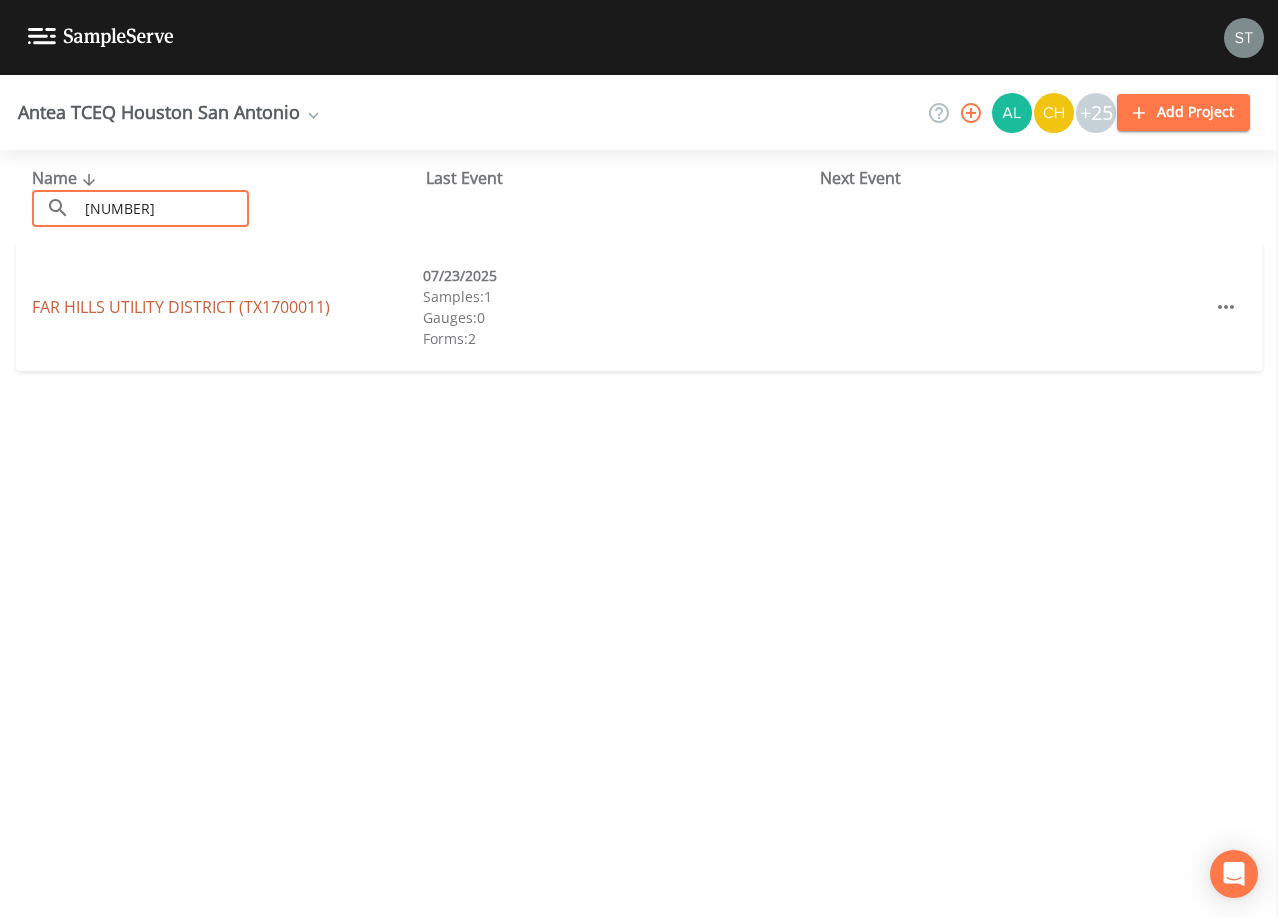 type on "[NUMBER]" 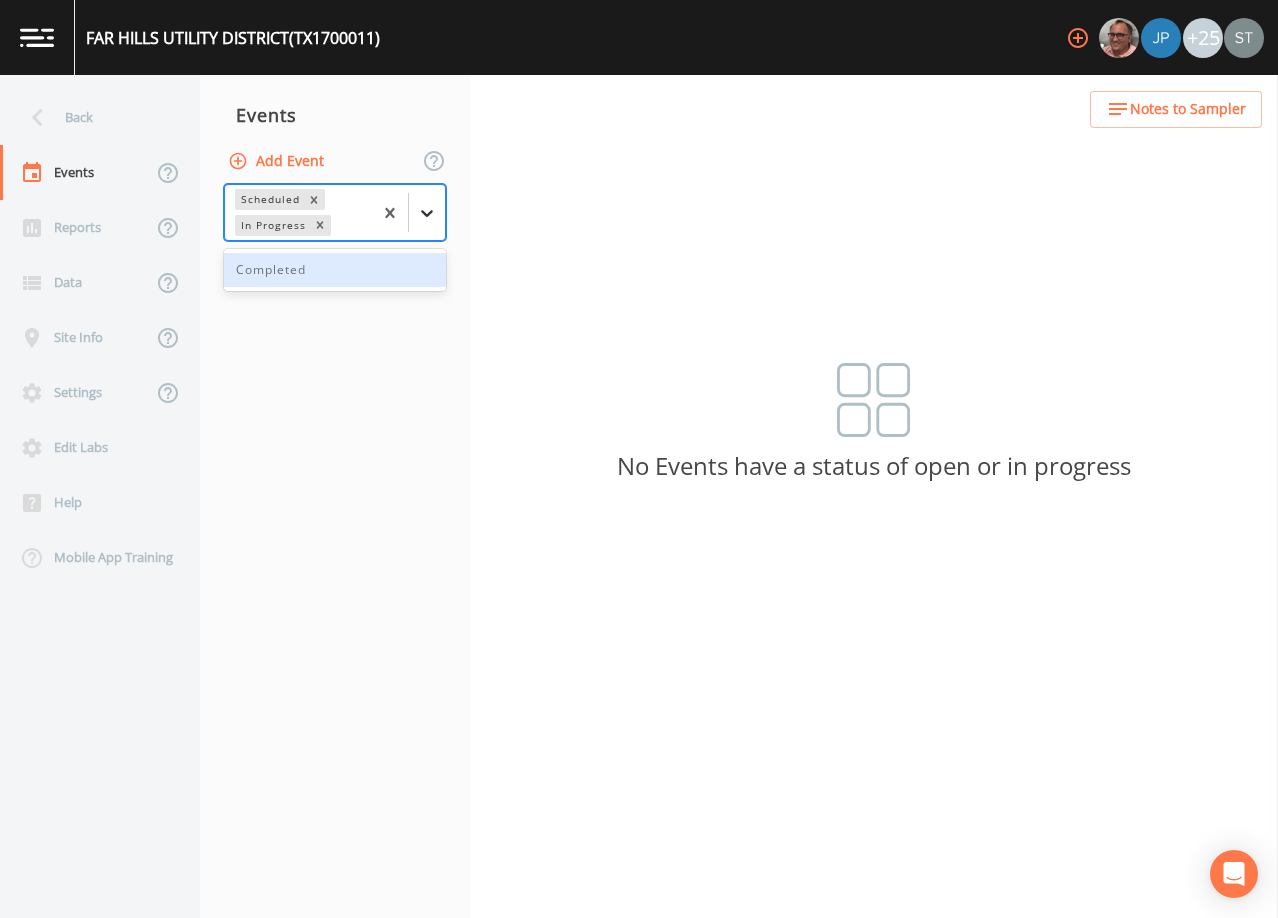 drag, startPoint x: 434, startPoint y: 221, endPoint x: 403, endPoint y: 238, distance: 35.35534 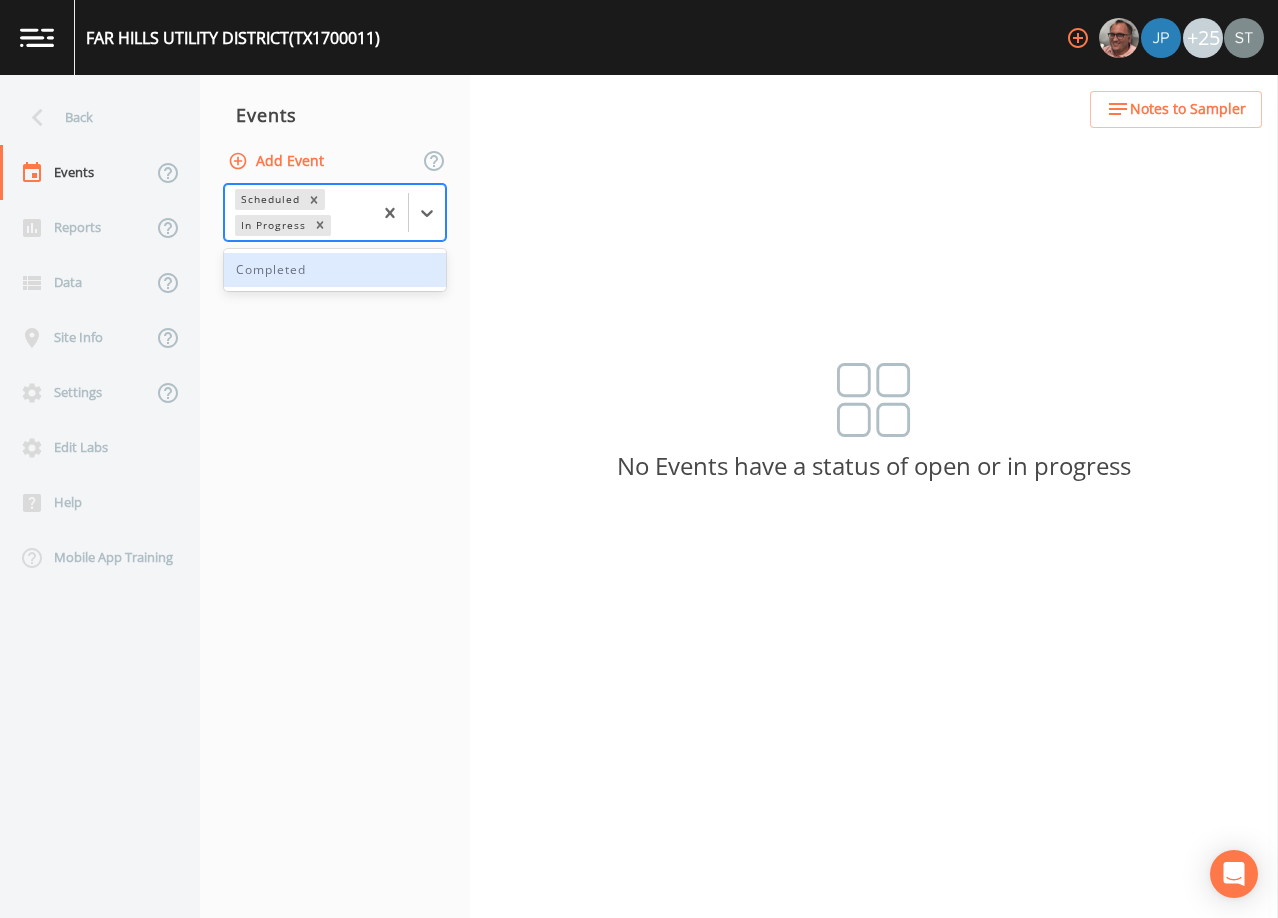 click on "Completed" at bounding box center (335, 270) 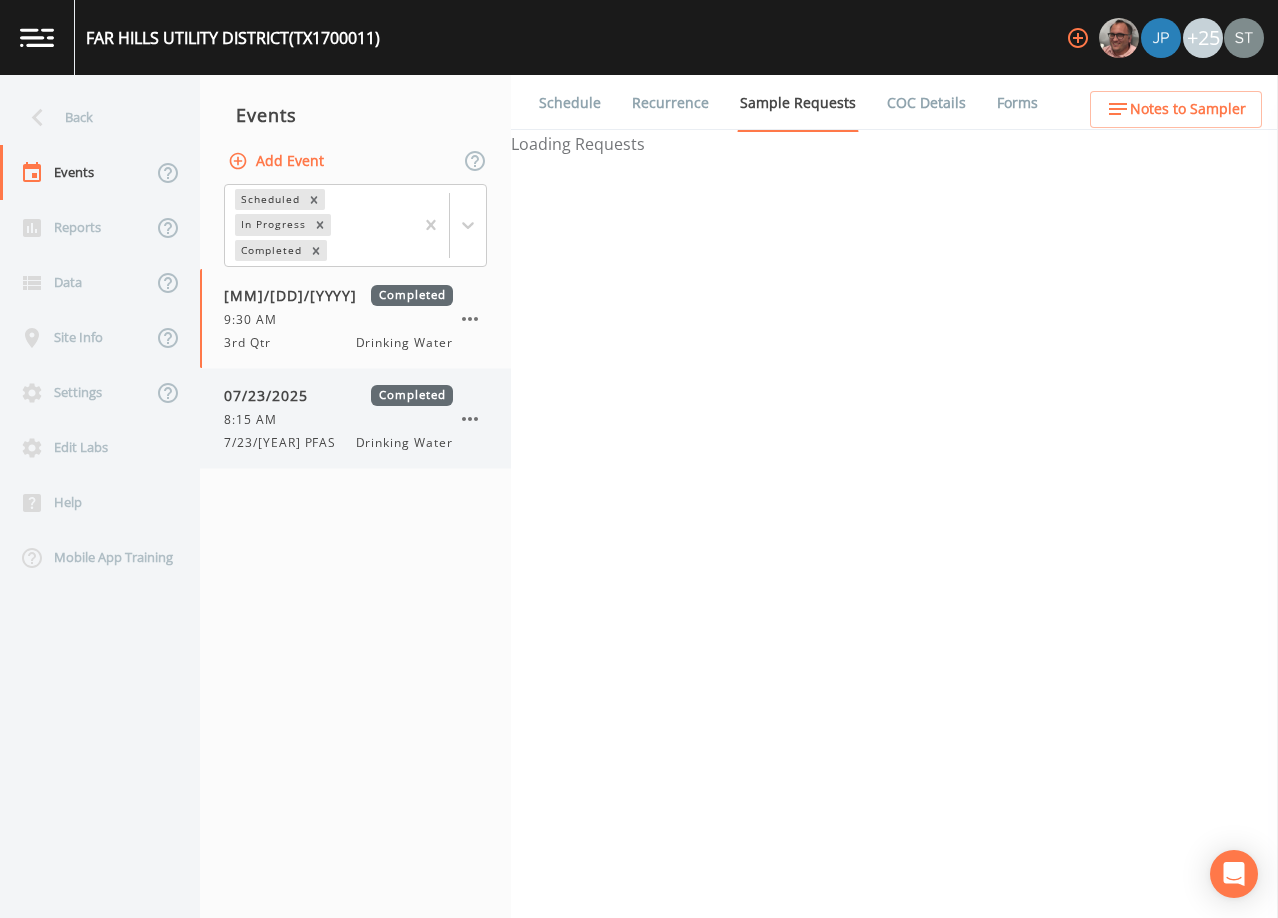 click on "07/23/2025" at bounding box center (273, 395) 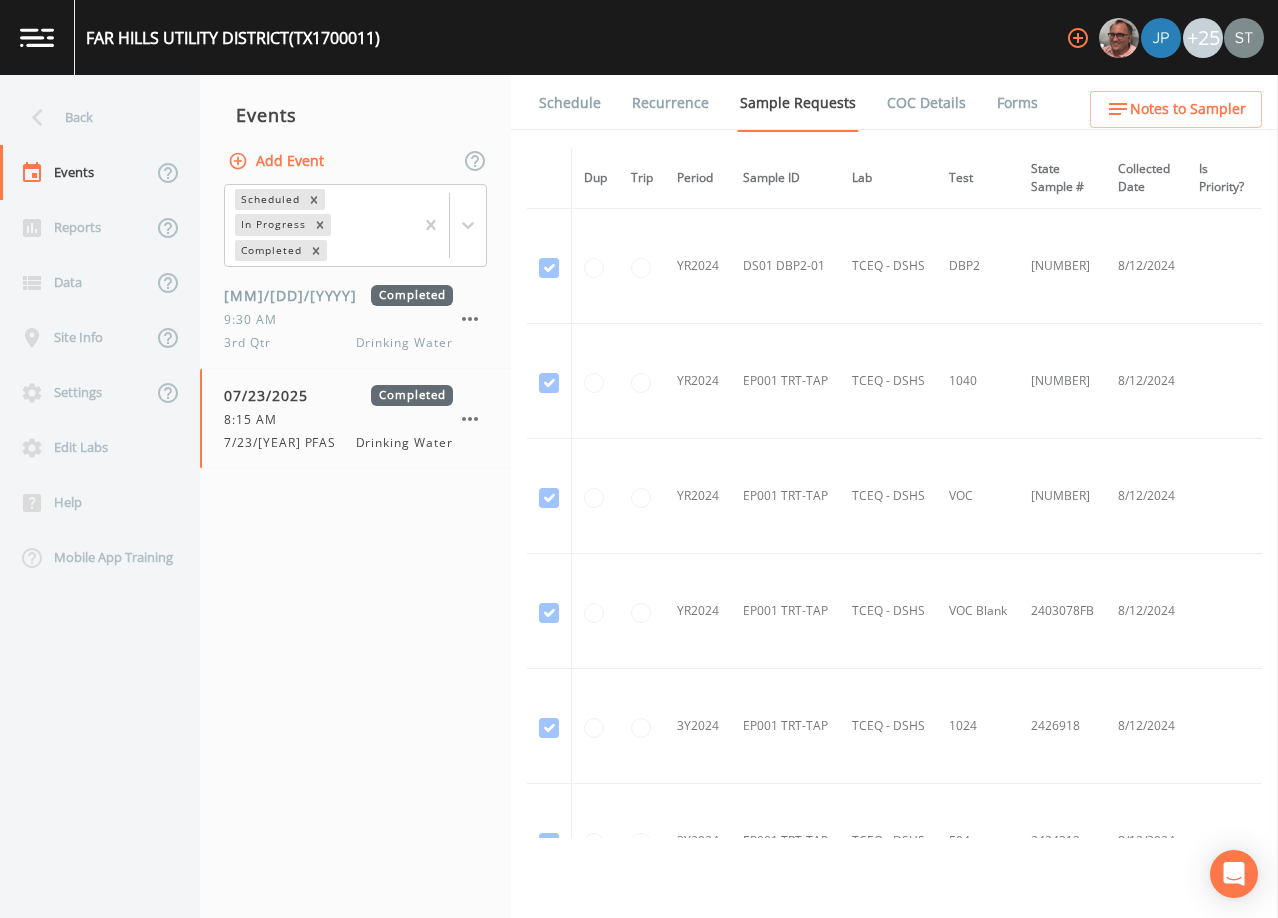 click on "Schedule" at bounding box center (570, 103) 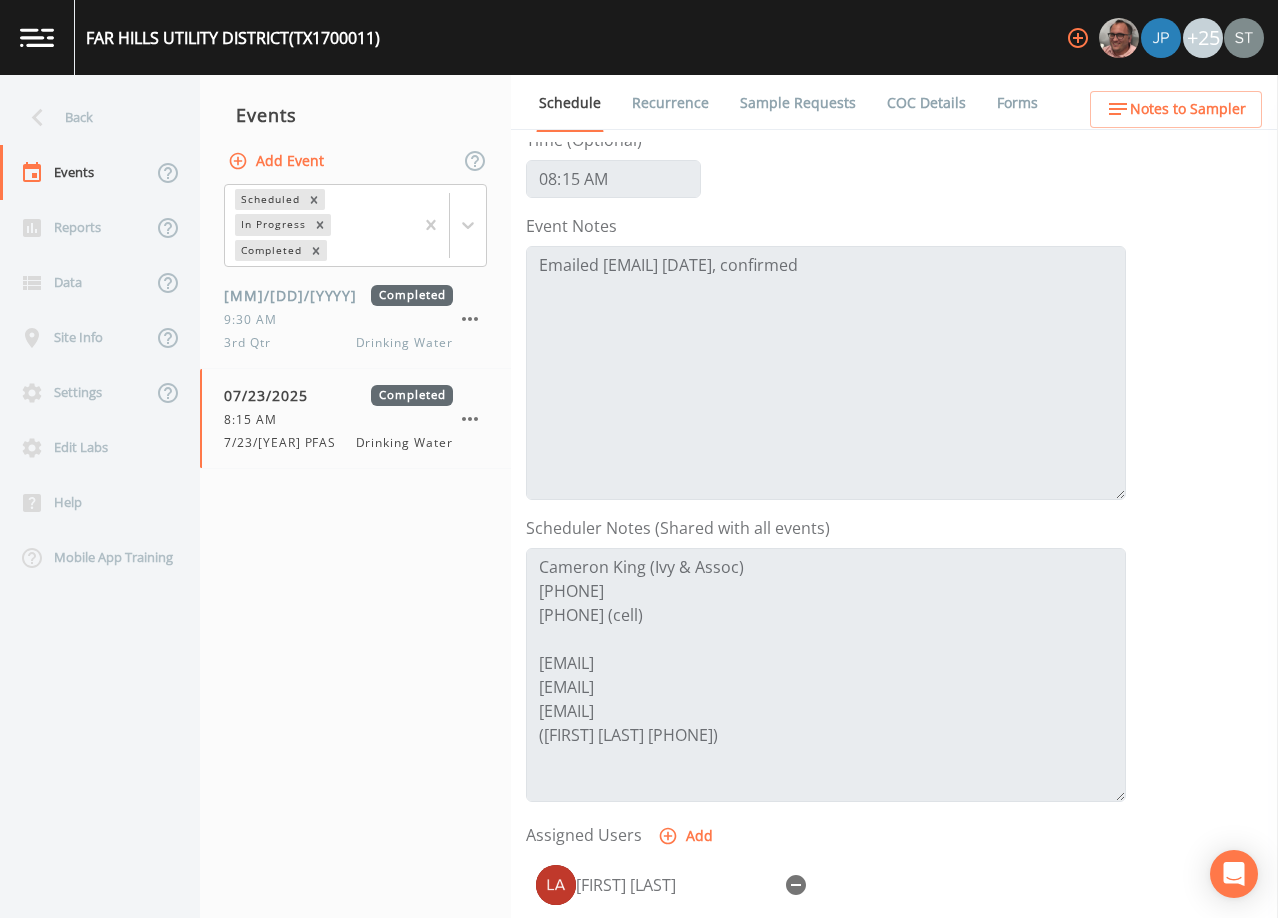 scroll, scrollTop: 100, scrollLeft: 0, axis: vertical 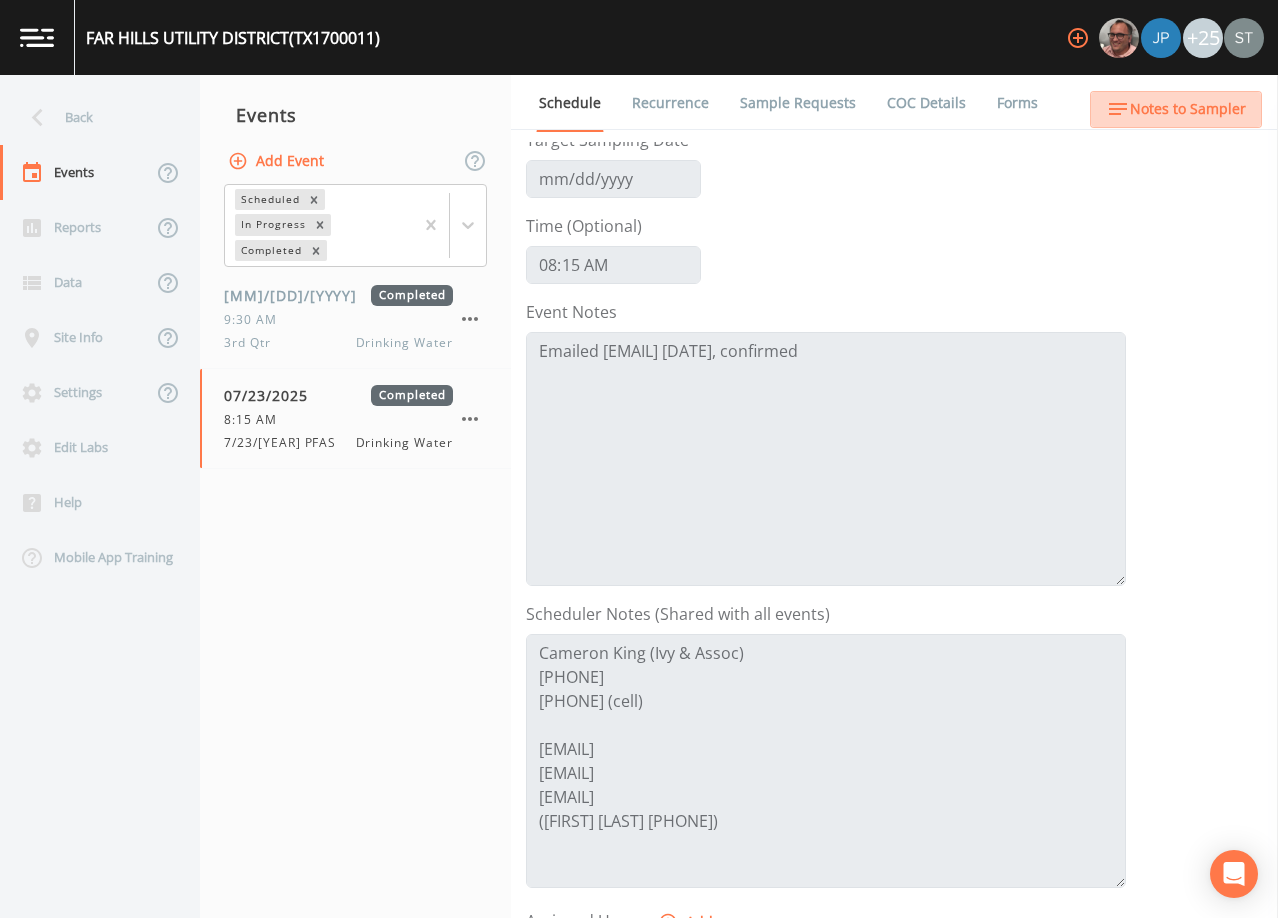 click on "Notes to Sampler" at bounding box center (1188, 109) 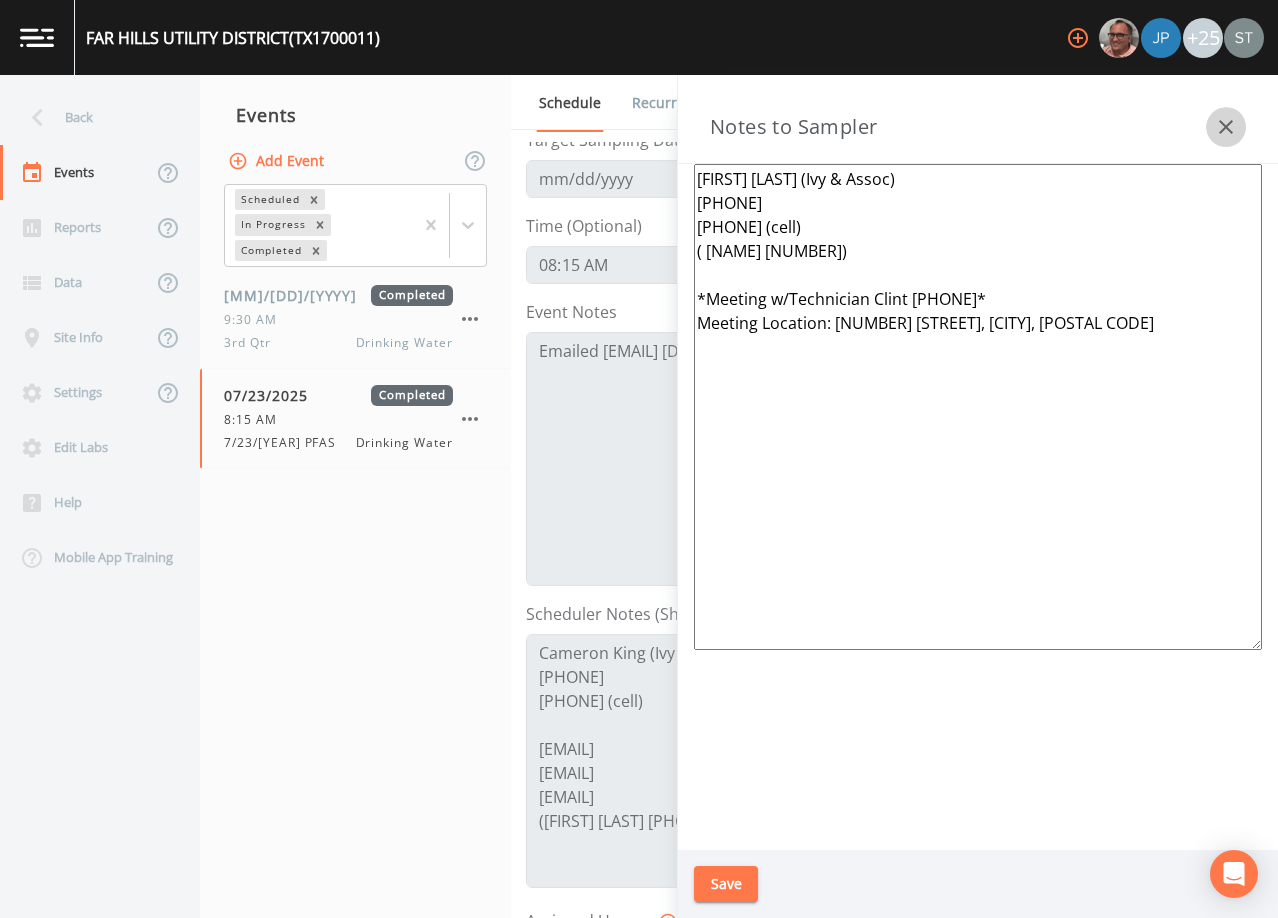 click 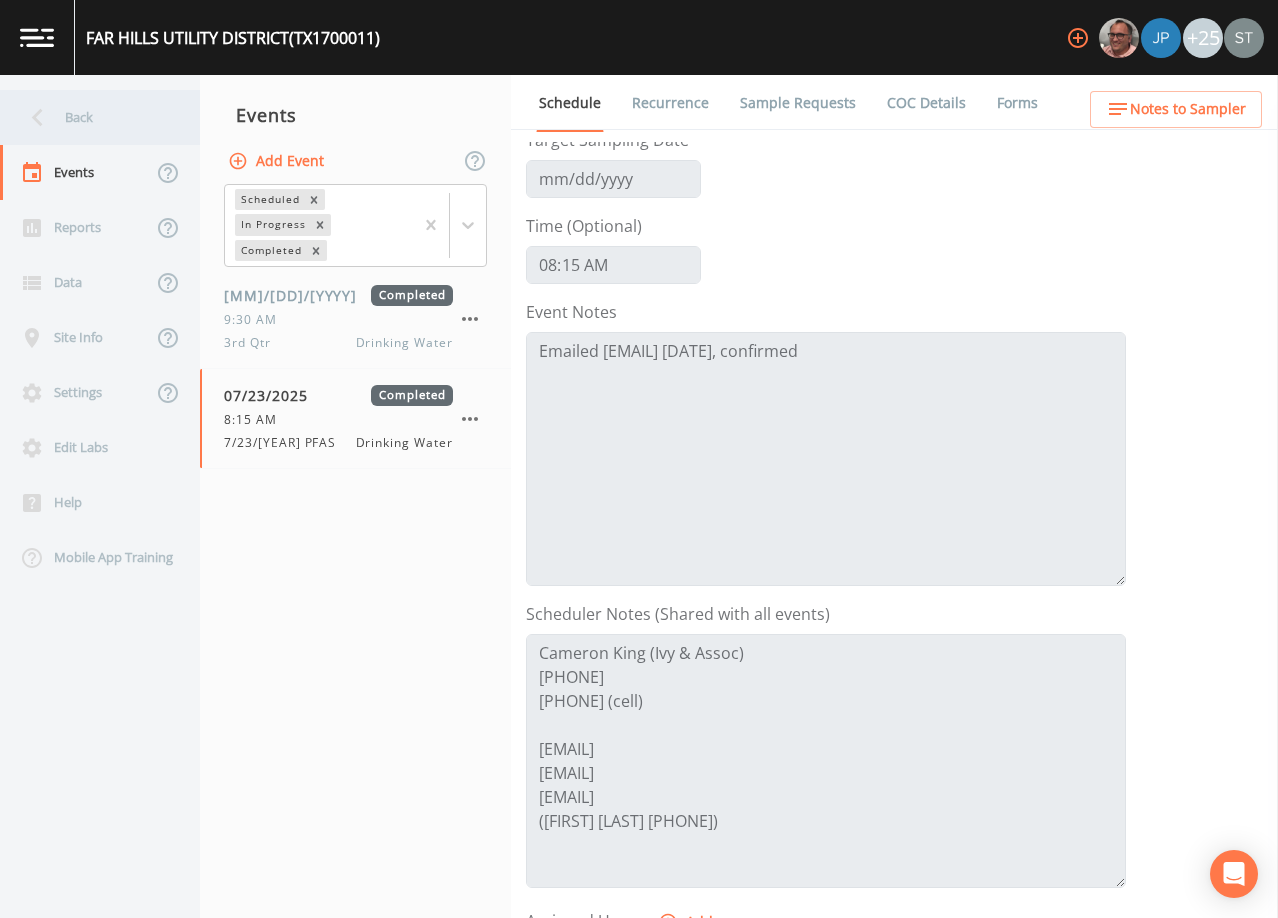 click on "Back" at bounding box center (90, 117) 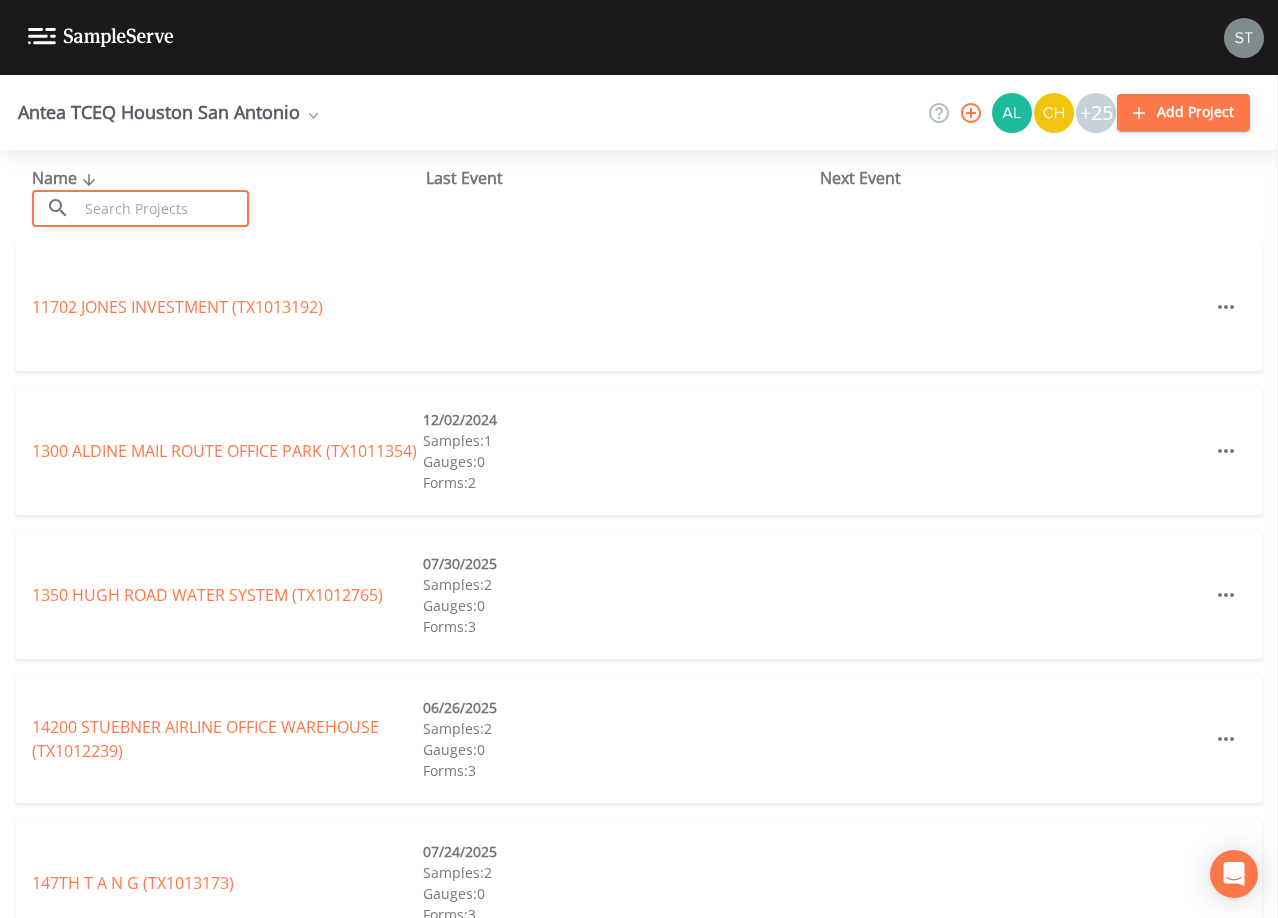 click at bounding box center [163, 208] 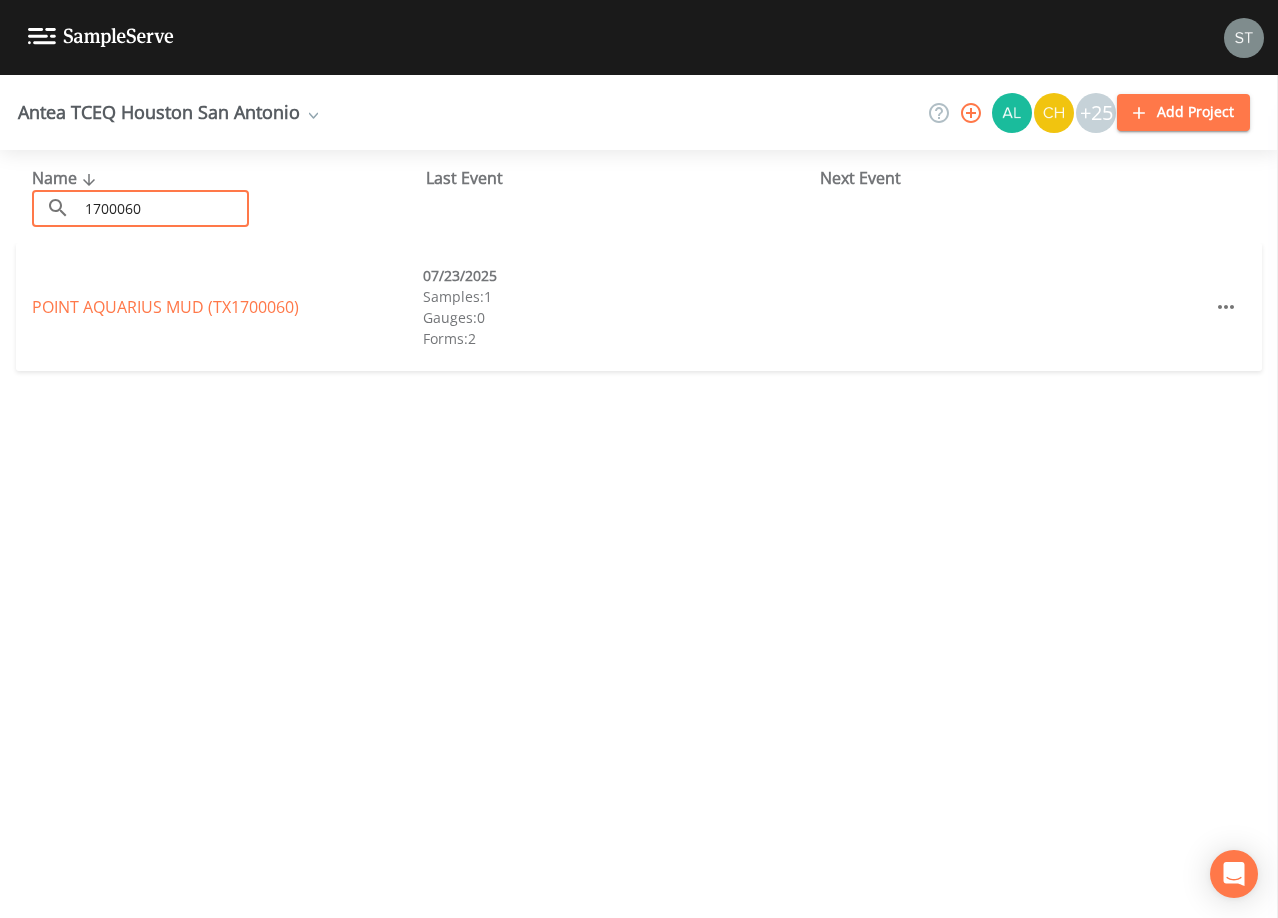 type on "1700060" 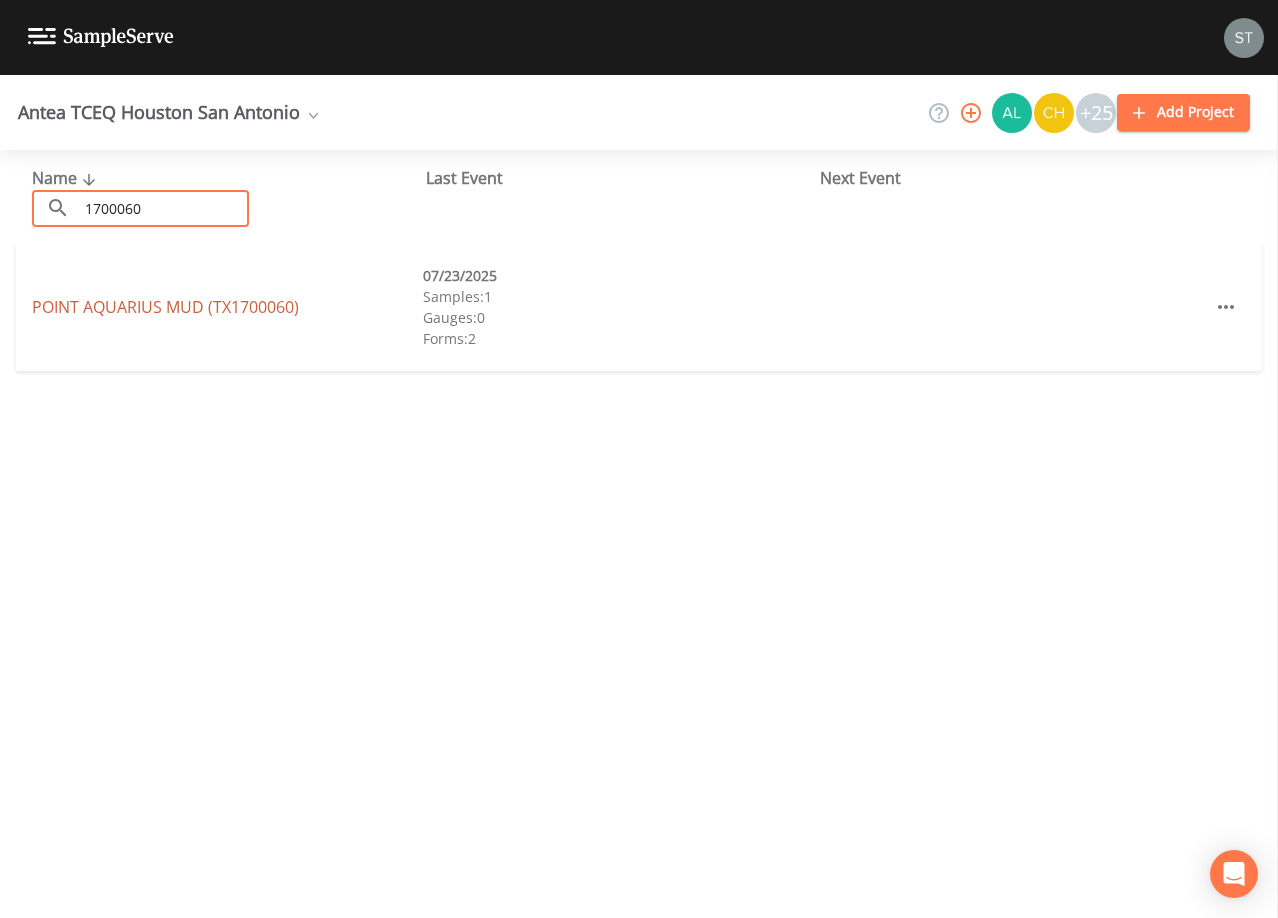 click on "[SUBDIVISION] (TX[NUMBER])" at bounding box center [165, 307] 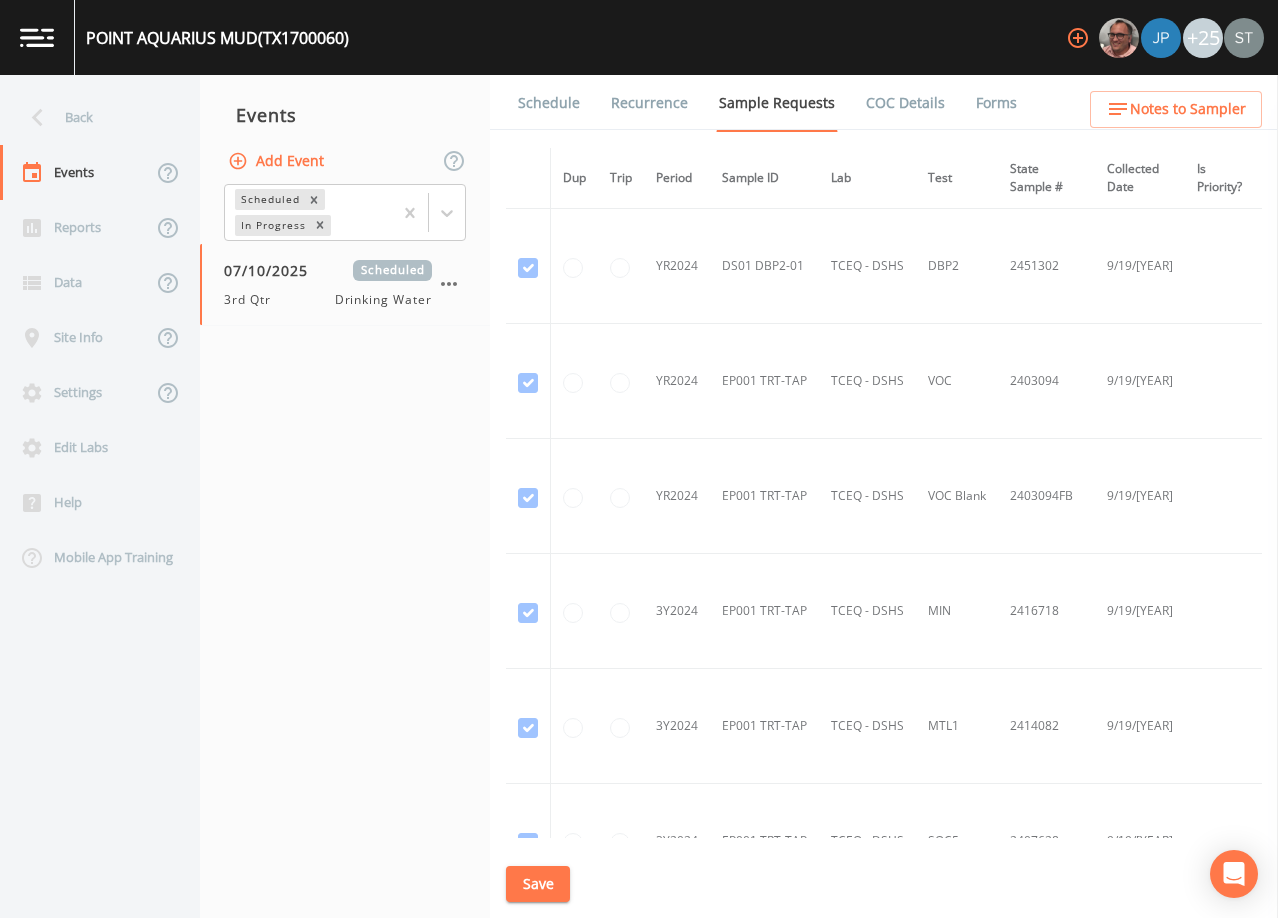 click on "Schedule" at bounding box center (549, 103) 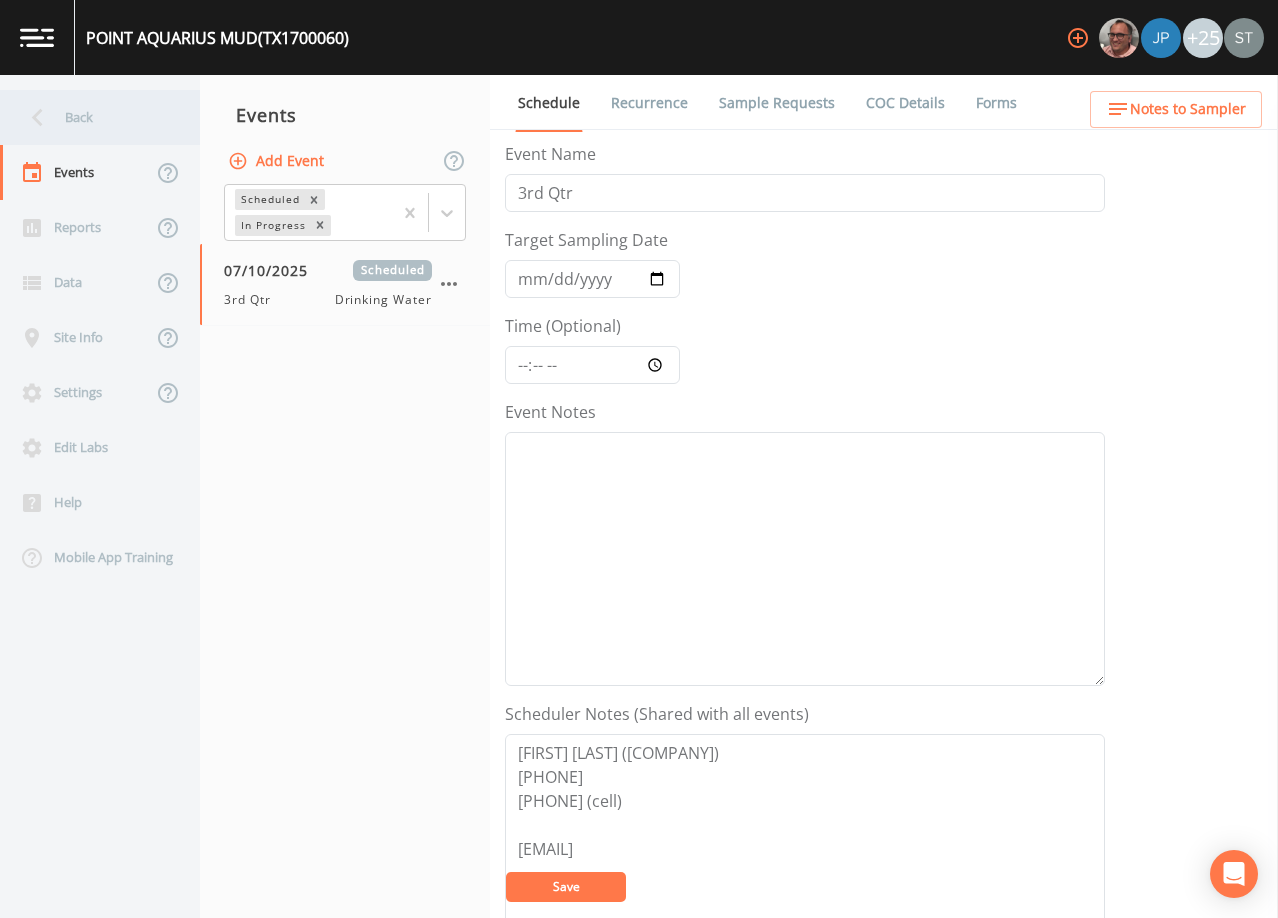 click on "Back" at bounding box center [90, 117] 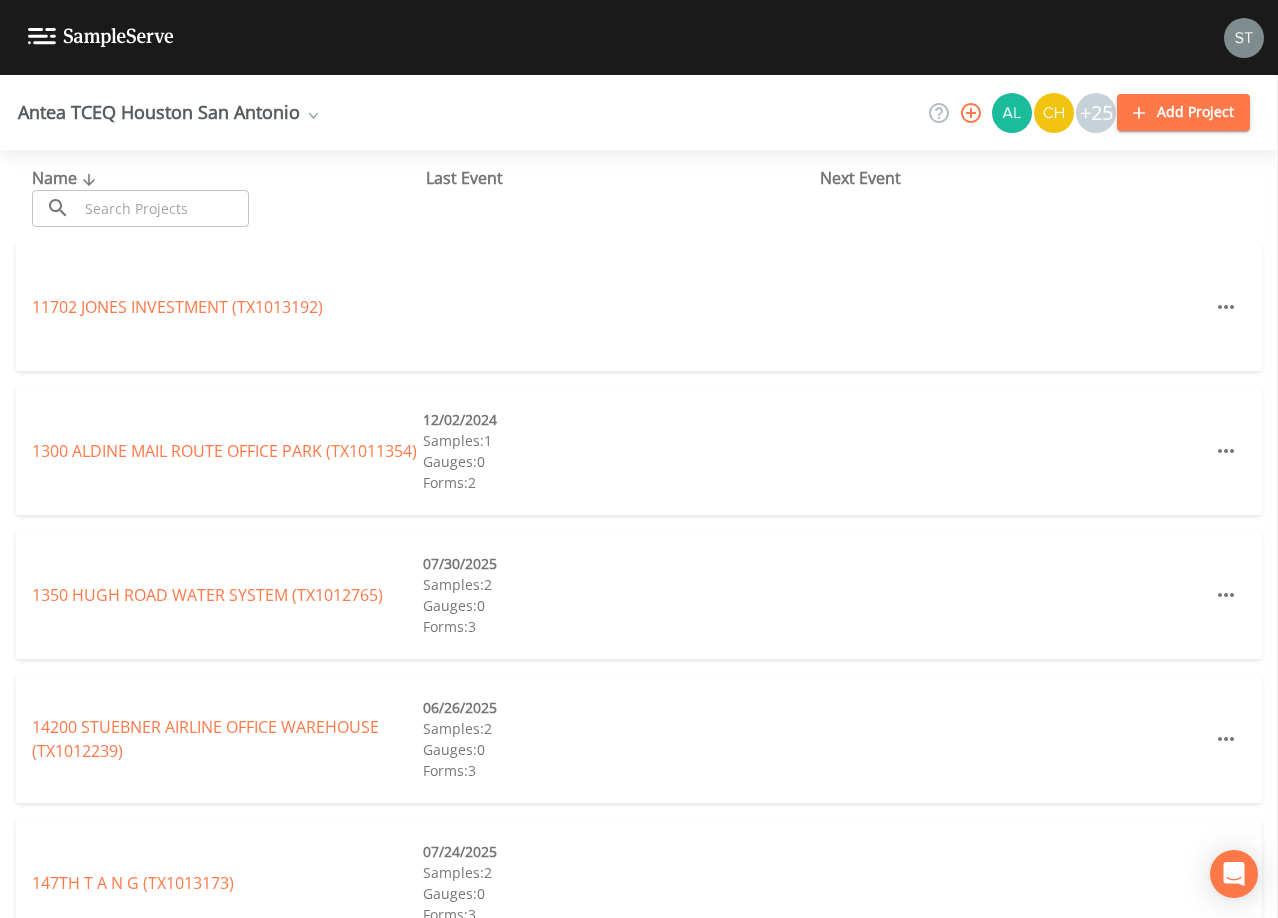 click at bounding box center [163, 208] 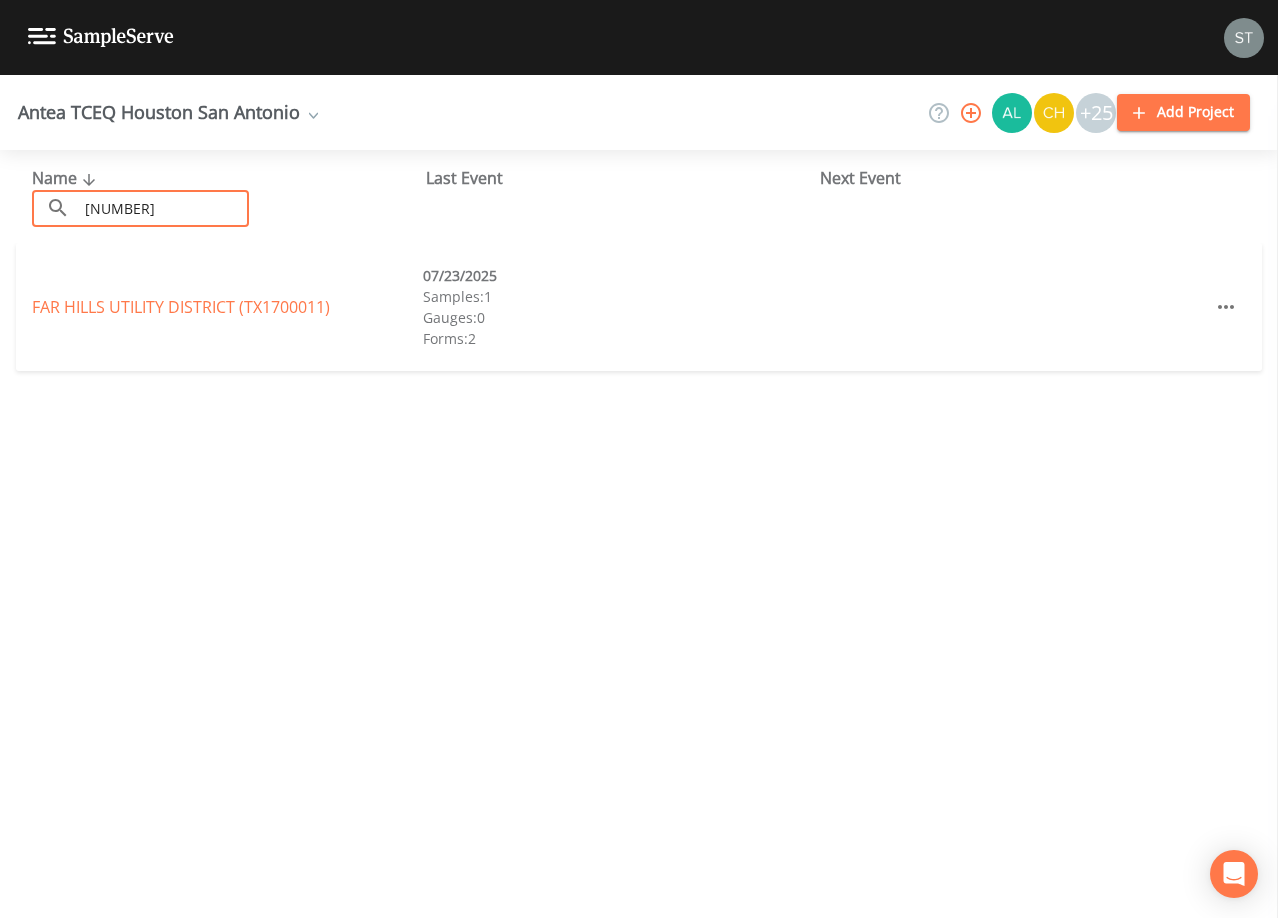 type on "[NUMBER]" 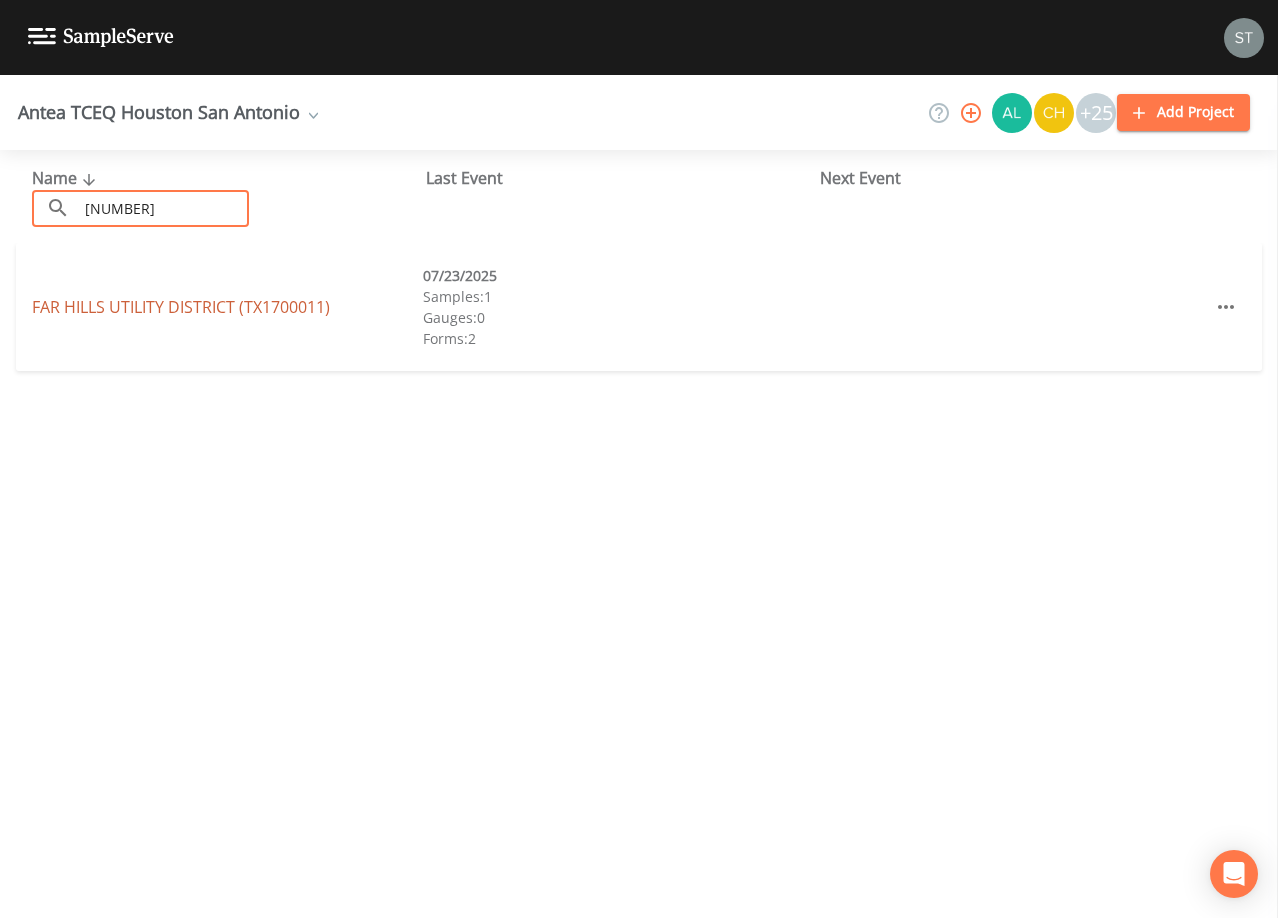 click on "FAR HILLS UTILITY DISTRICT   ([STATE][NUMBER])" at bounding box center (181, 307) 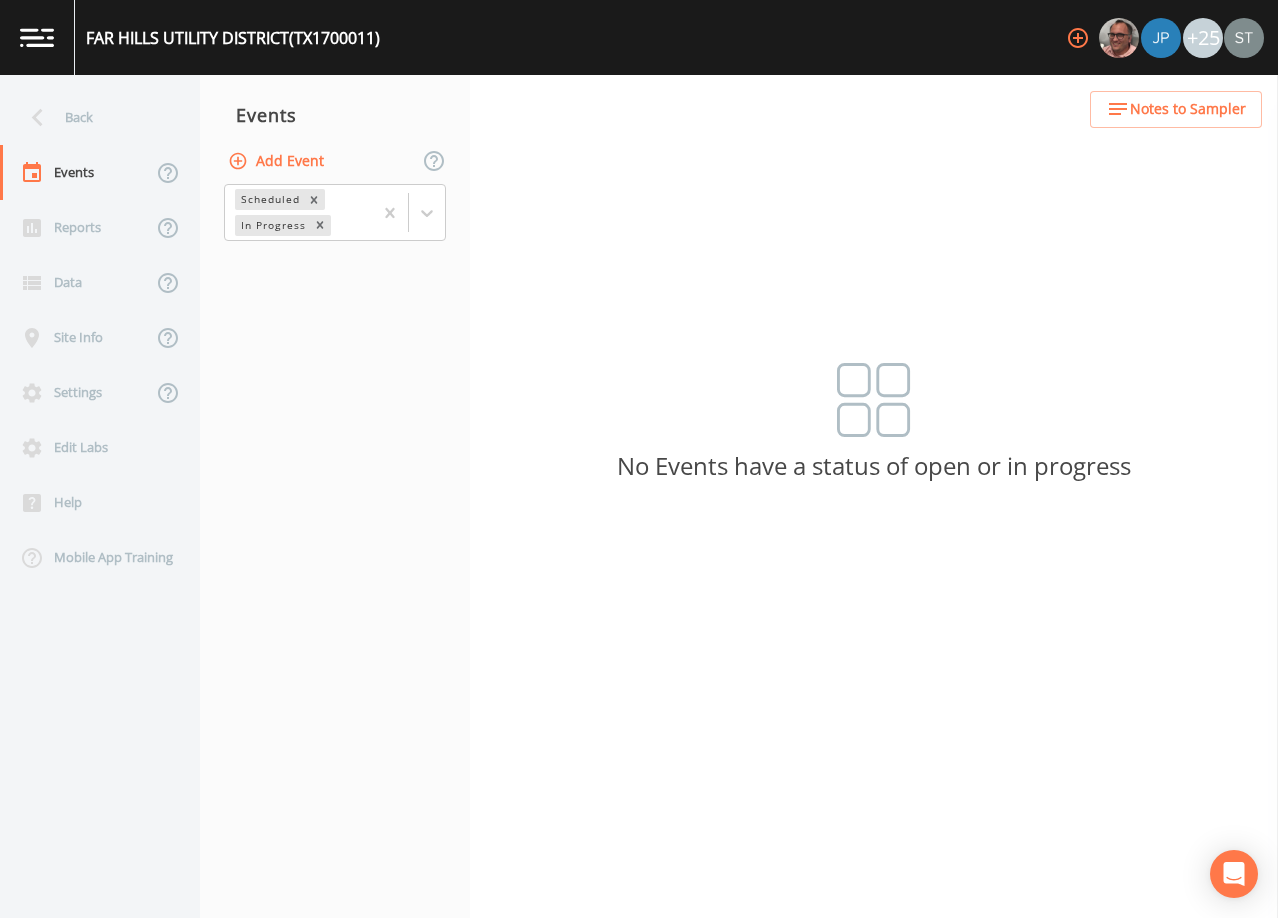 click on "Add Event" at bounding box center (278, 161) 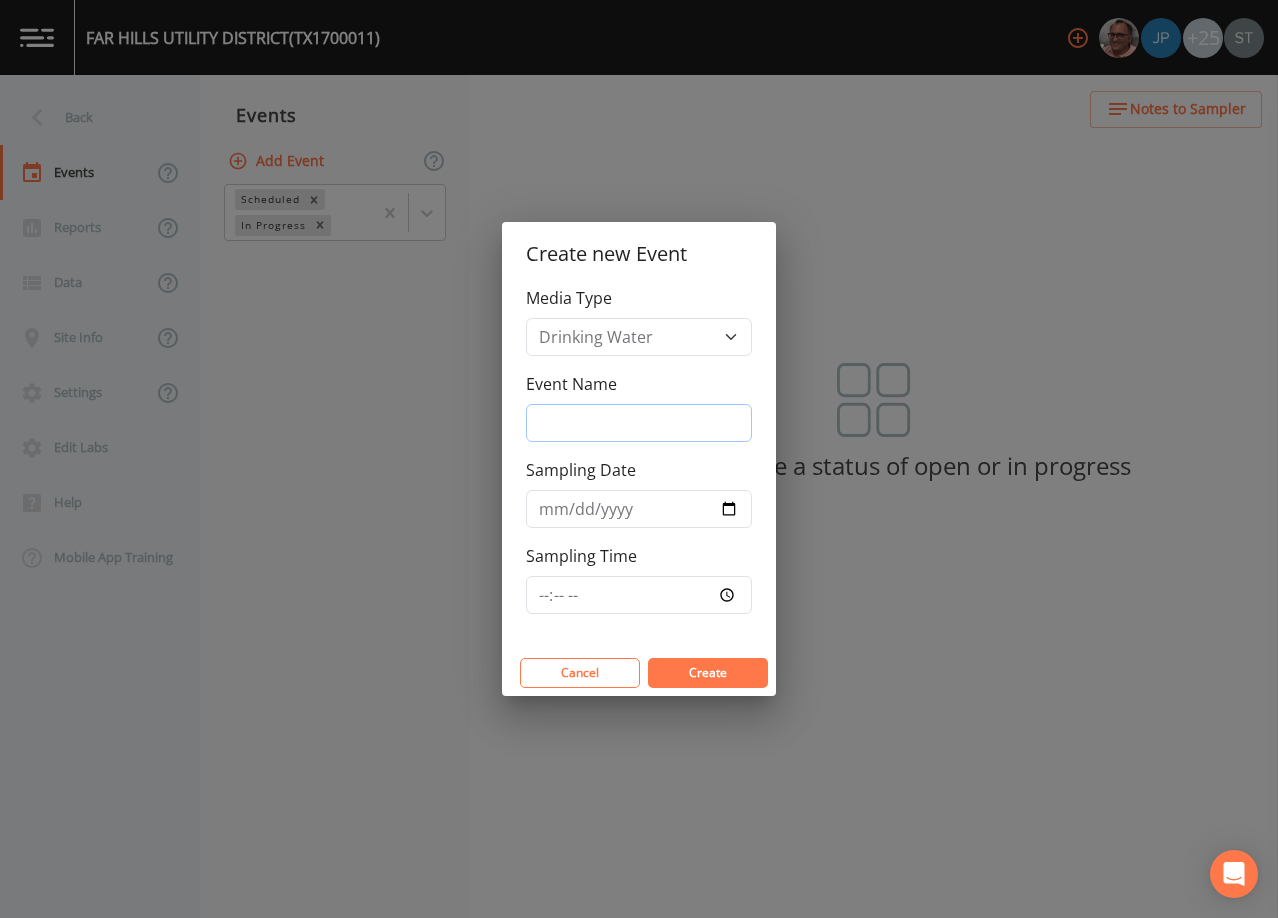 click on "Event Name" at bounding box center [639, 423] 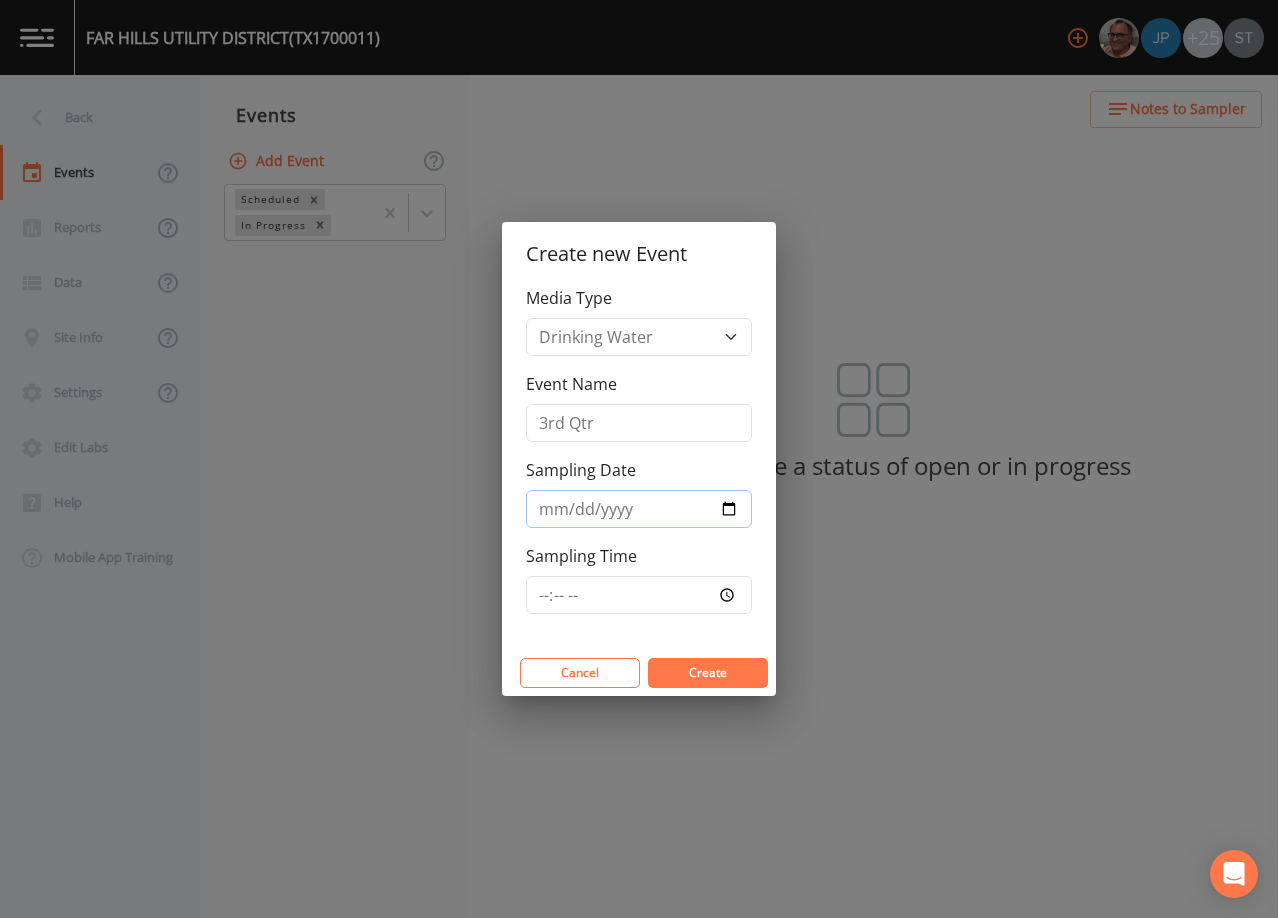 click on "Sampling Date" at bounding box center (639, 509) 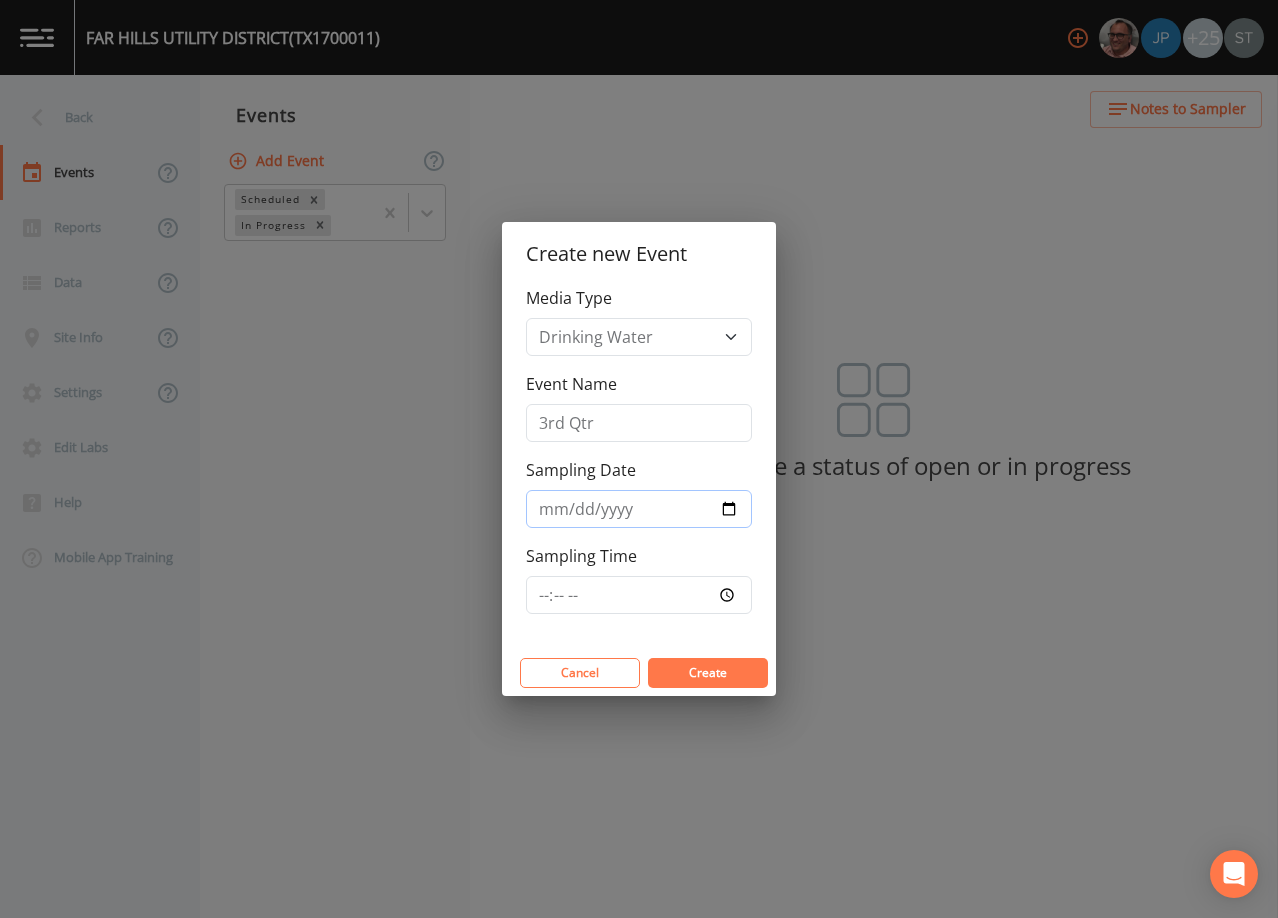 type on "[DATE]" 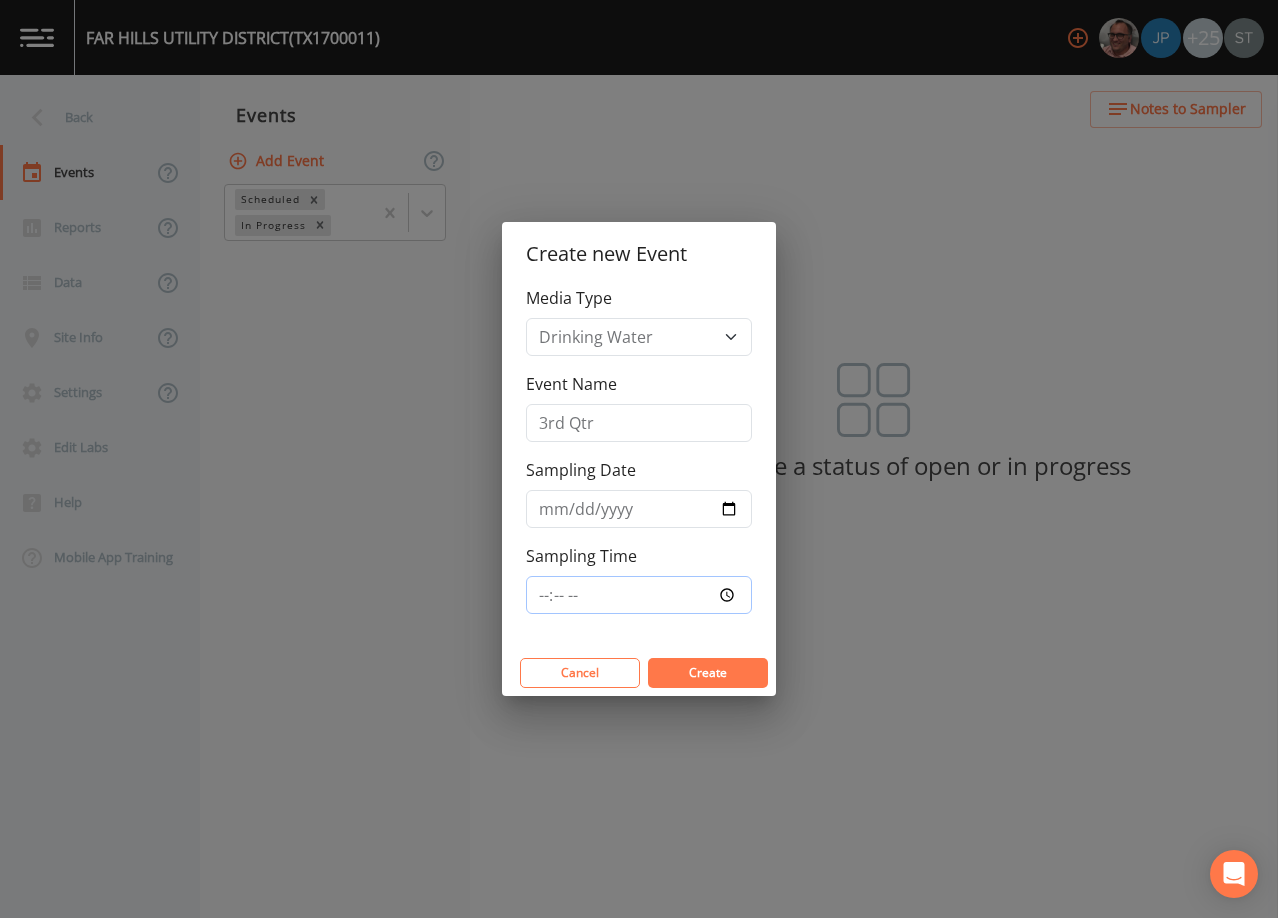 type on "08:30" 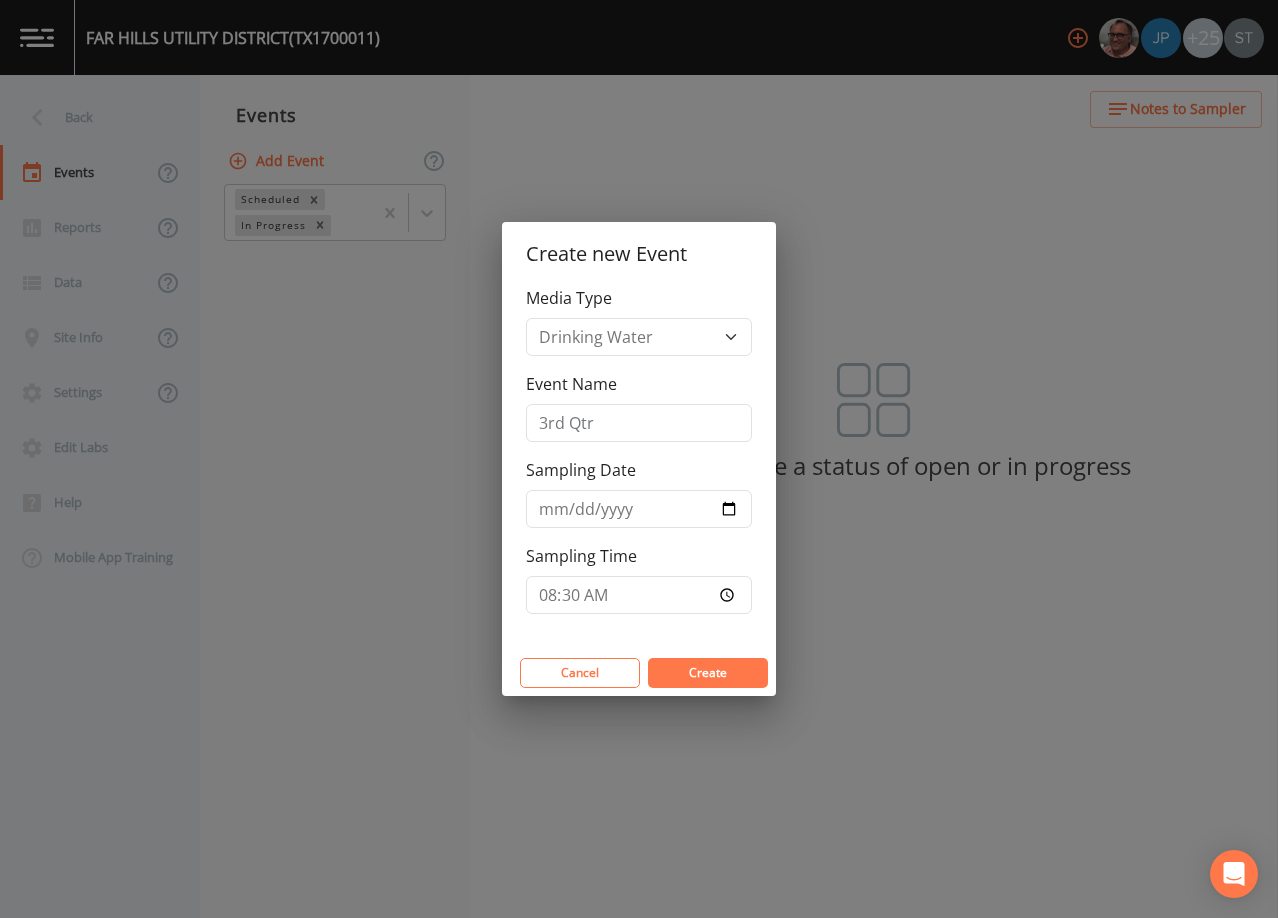 click on "Create" at bounding box center [708, 672] 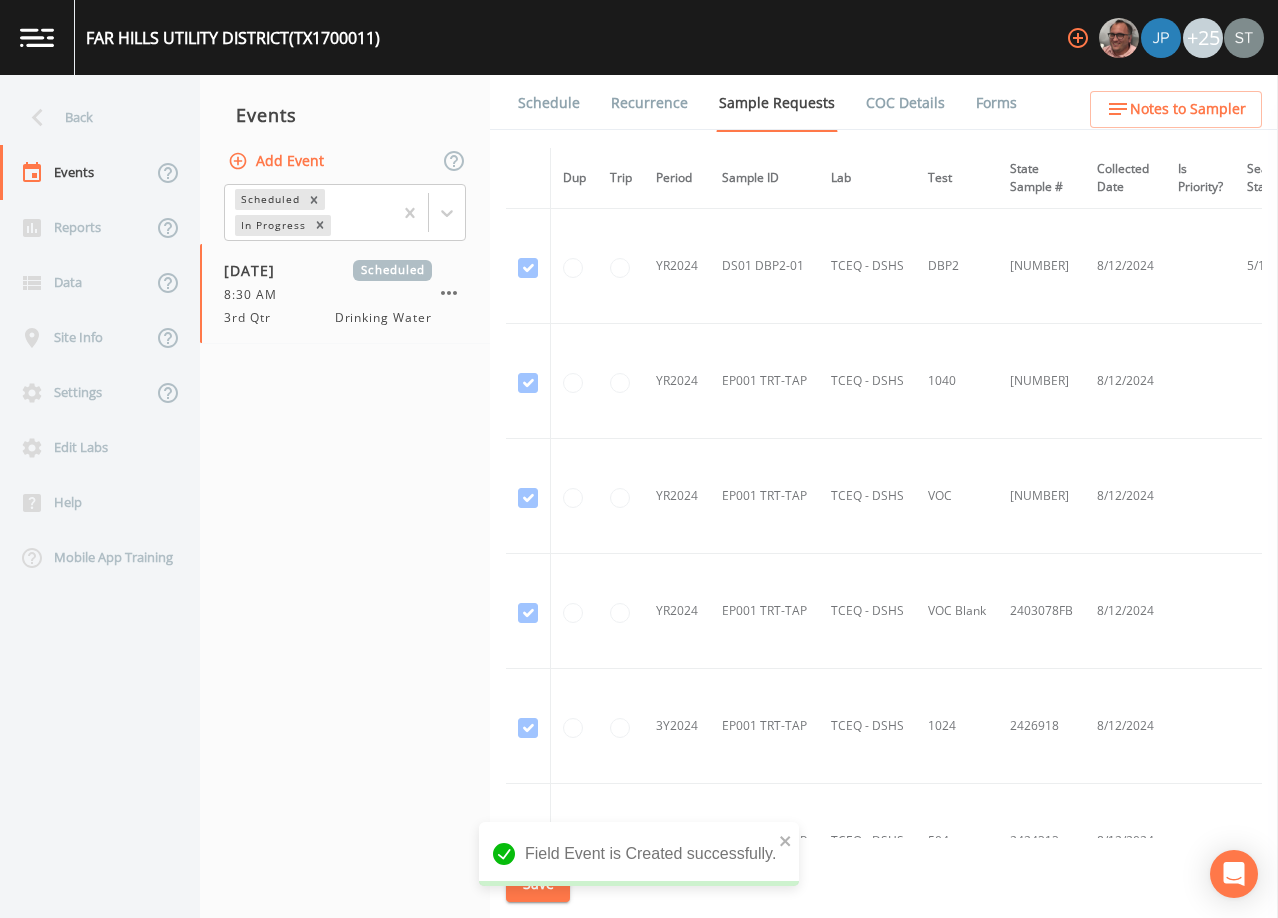 click on "Schedule" at bounding box center [549, 103] 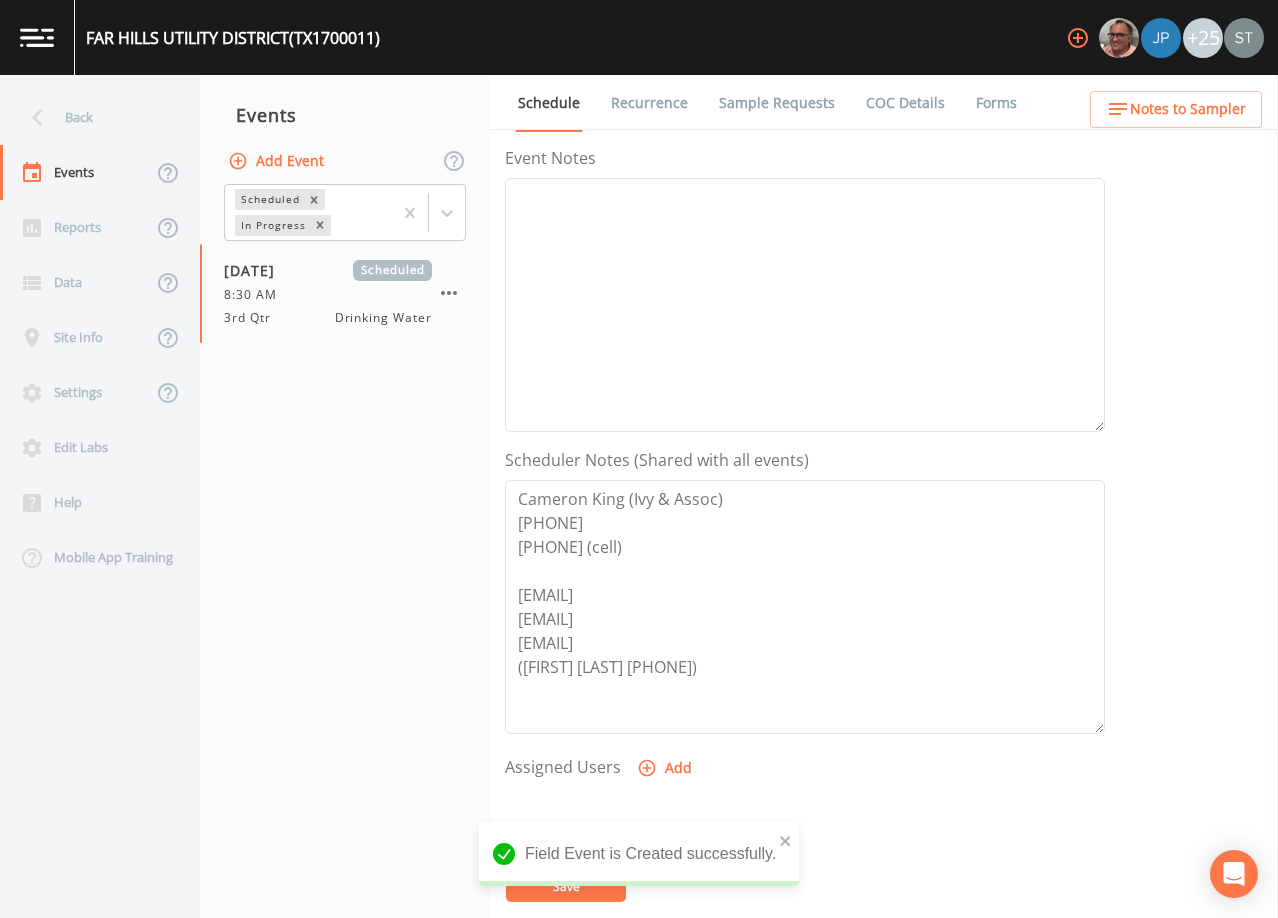 scroll, scrollTop: 300, scrollLeft: 0, axis: vertical 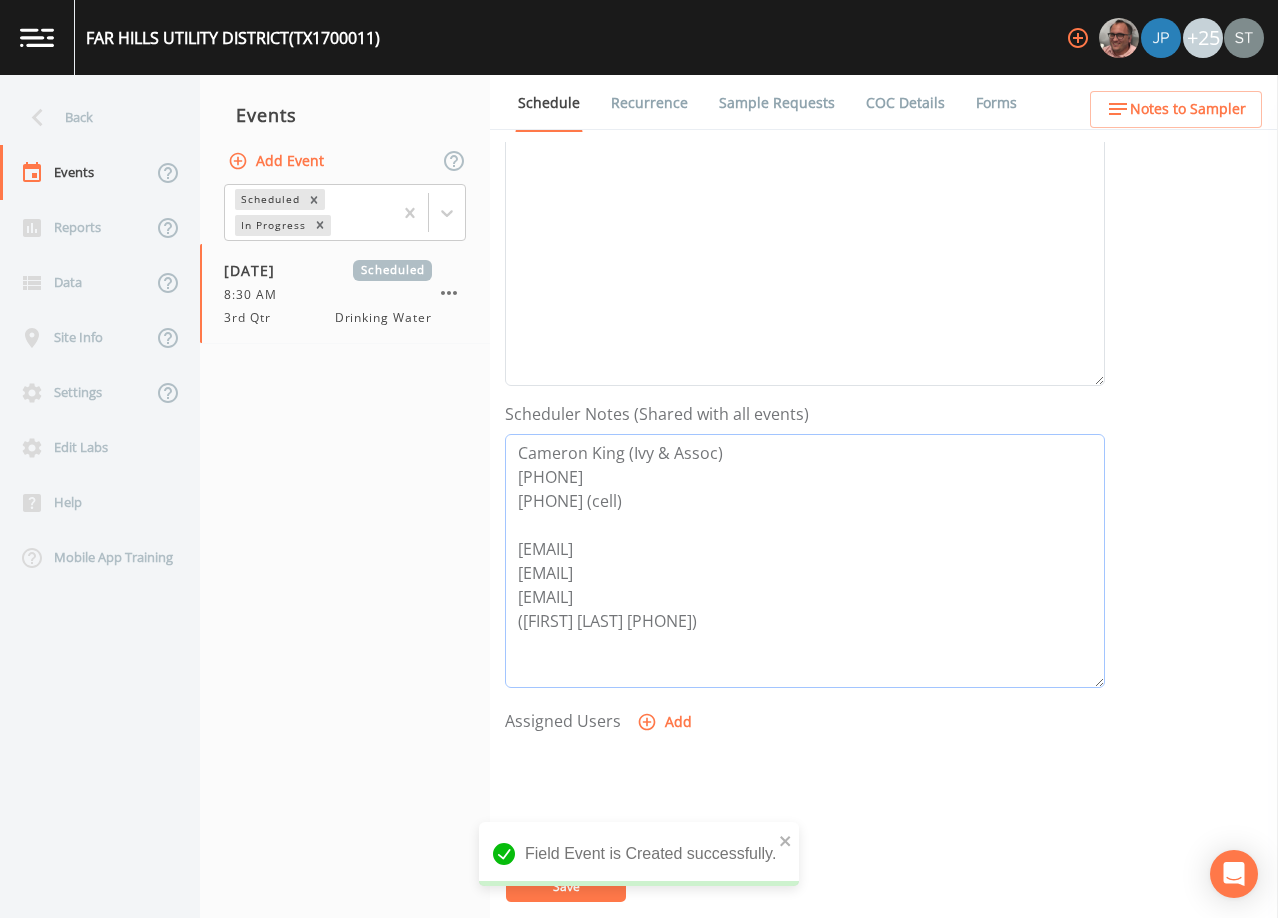 drag, startPoint x: 671, startPoint y: 580, endPoint x: 505, endPoint y: 550, distance: 168.68906 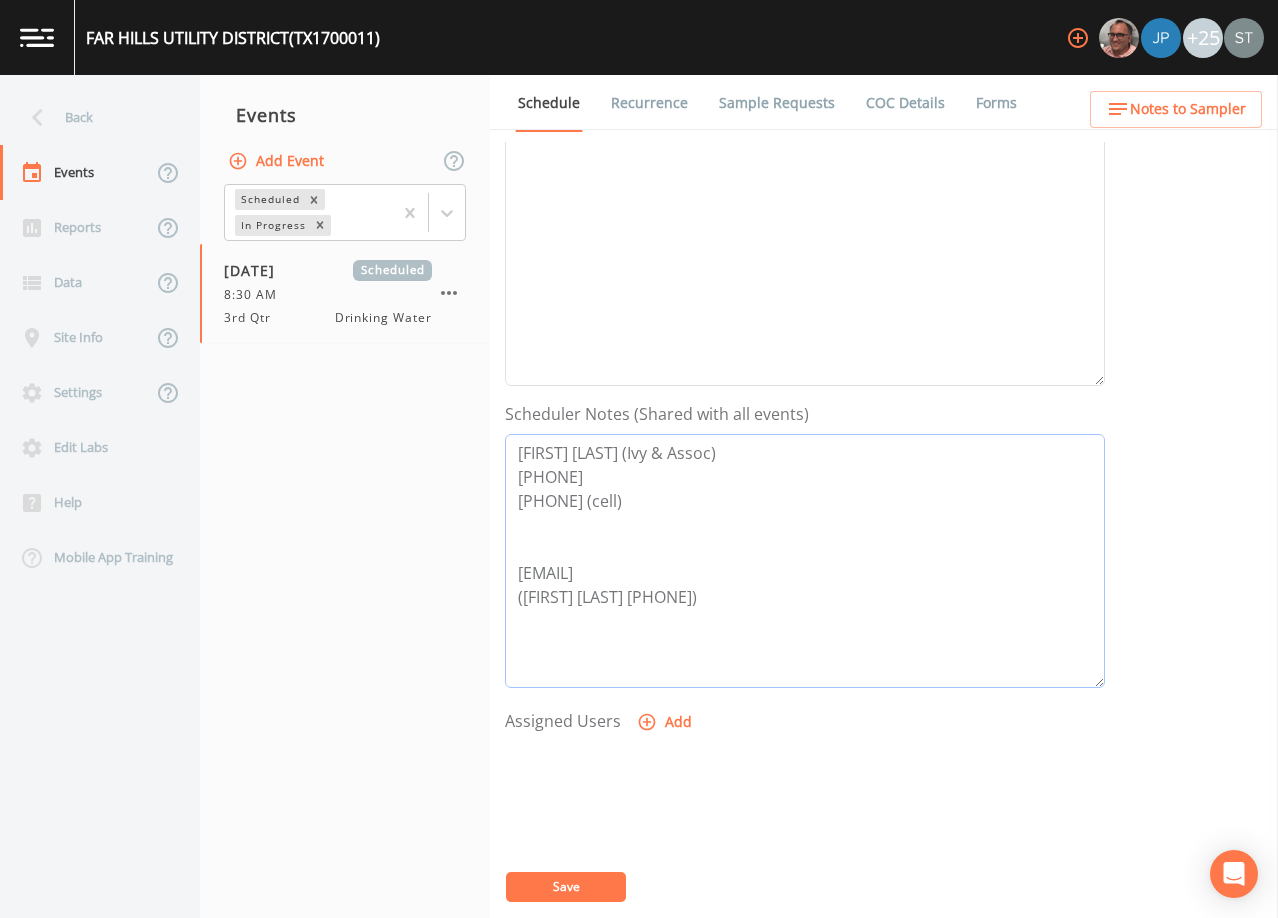 drag, startPoint x: 743, startPoint y: 600, endPoint x: 506, endPoint y: 605, distance: 237.05273 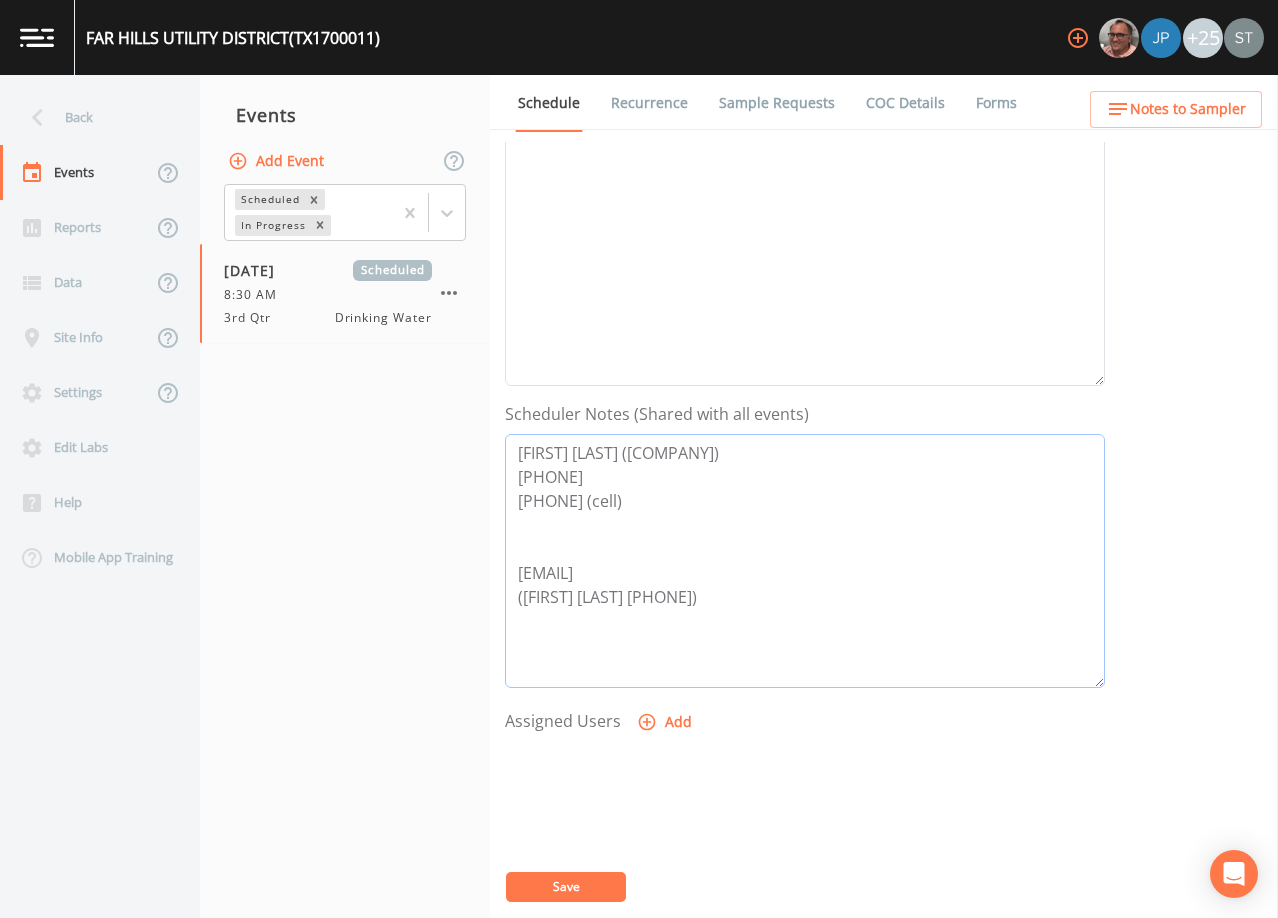 drag, startPoint x: 802, startPoint y: 602, endPoint x: 492, endPoint y: 605, distance: 310.01453 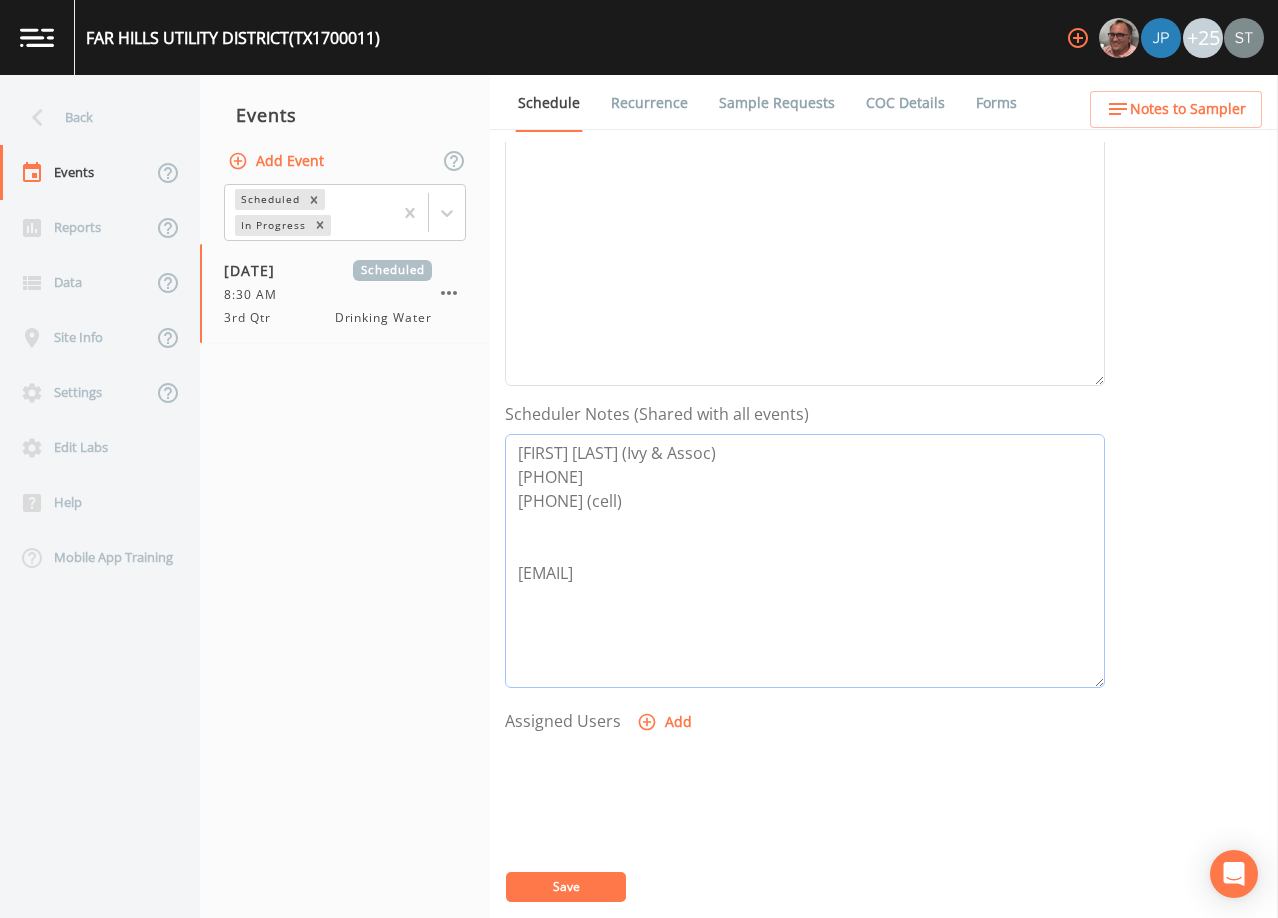 drag, startPoint x: 681, startPoint y: 586, endPoint x: 409, endPoint y: 412, distance: 322.89316 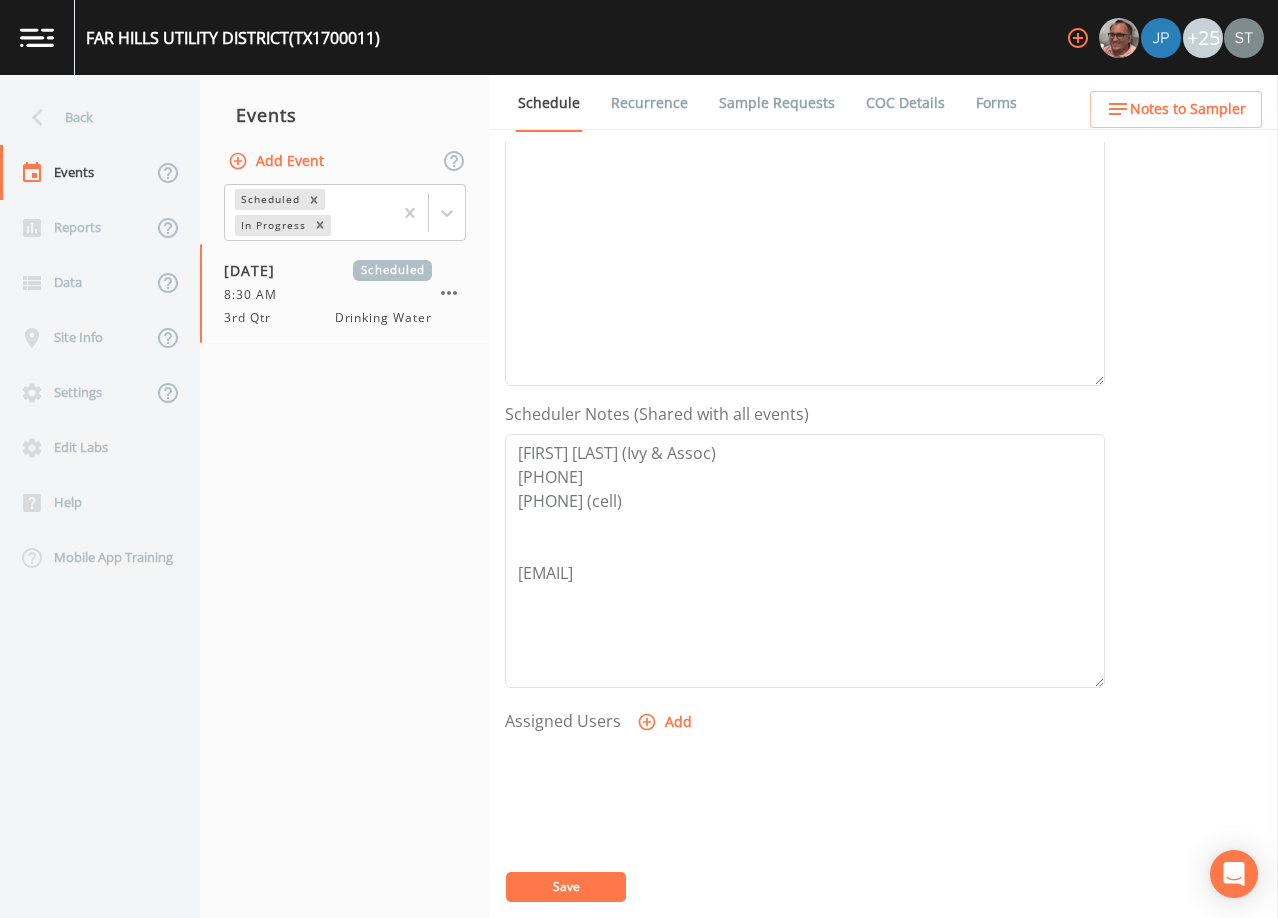 click on "Notes to Sampler" at bounding box center [1188, 109] 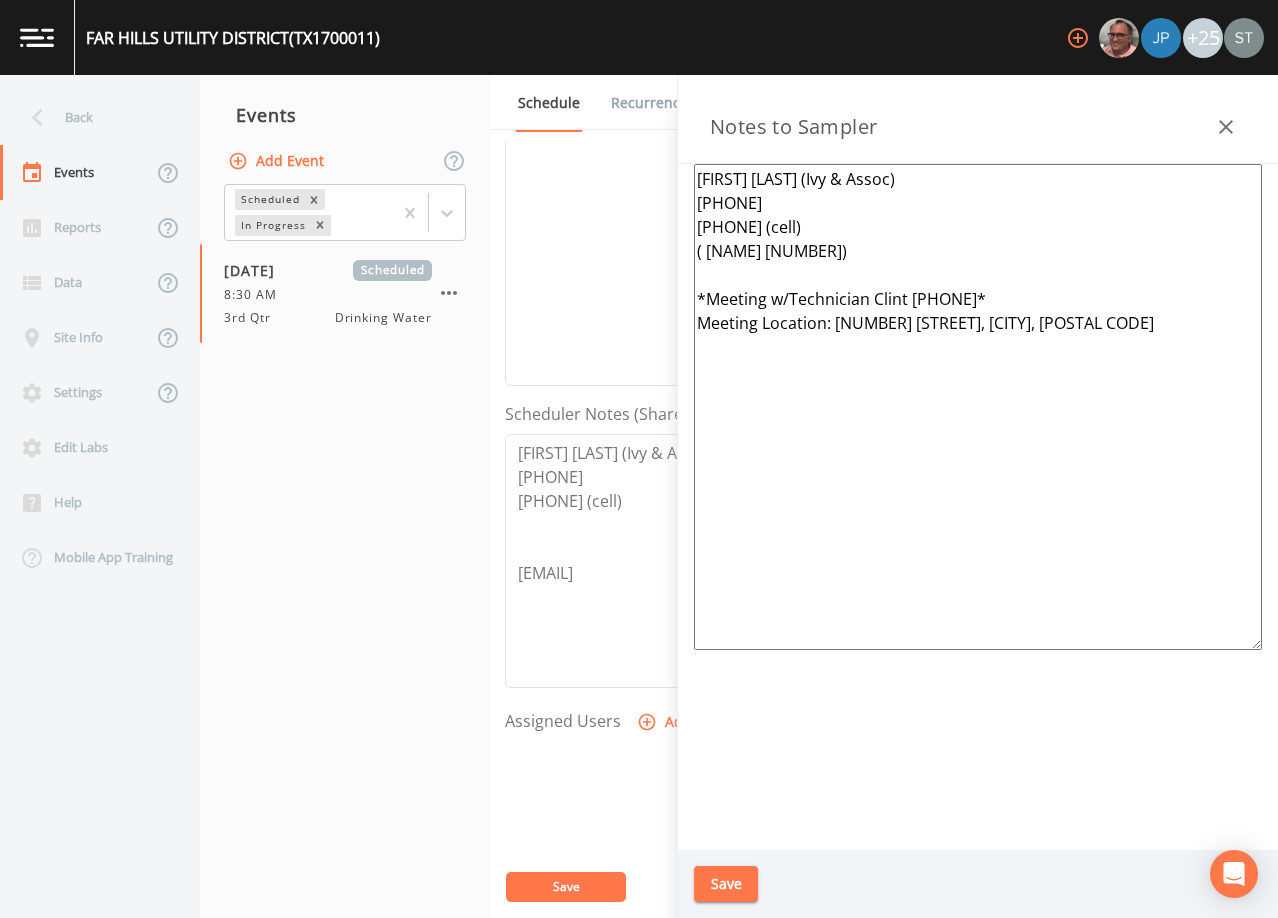 drag, startPoint x: 879, startPoint y: 254, endPoint x: 578, endPoint y: 129, distance: 325.9233 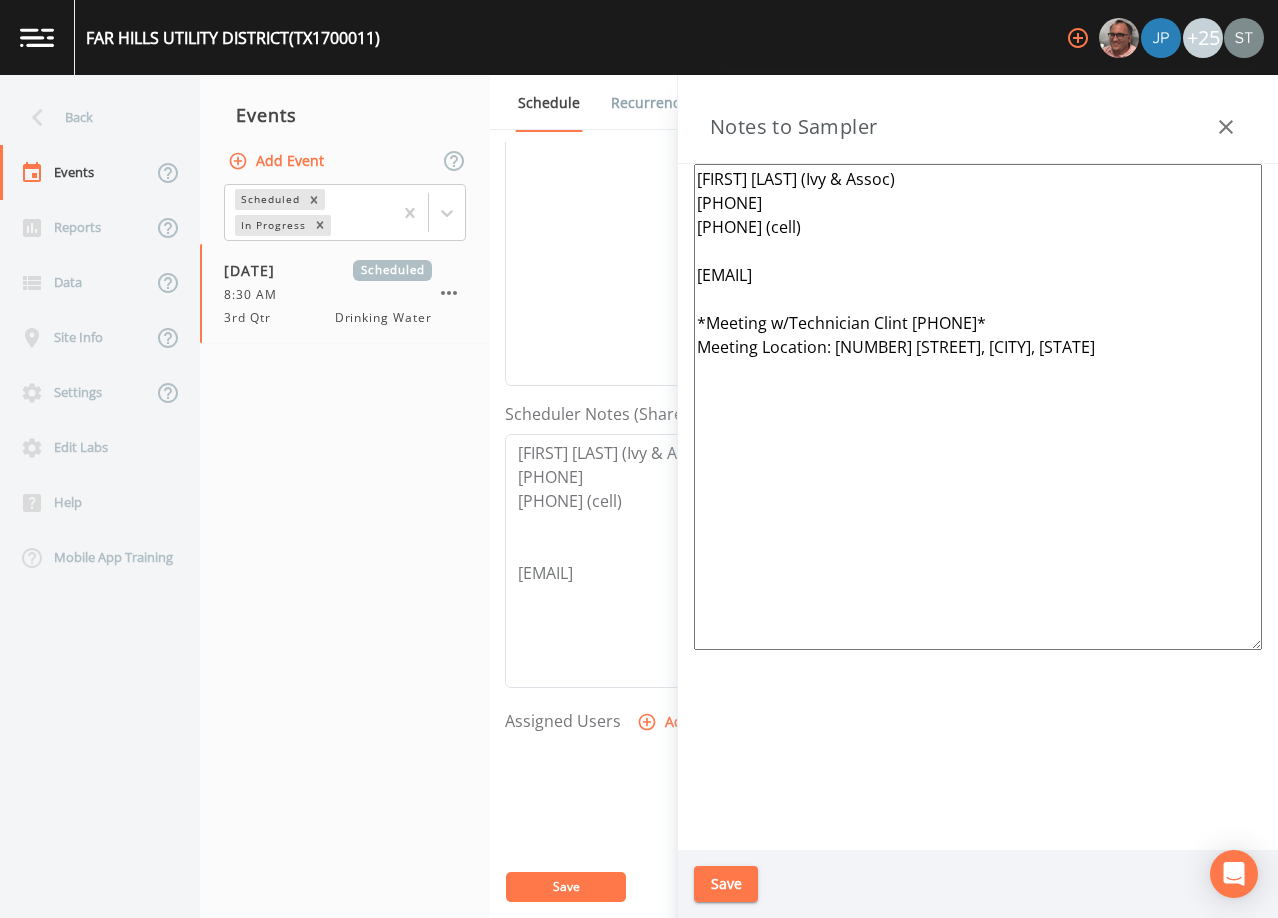 drag, startPoint x: 888, startPoint y: 297, endPoint x: 667, endPoint y: 296, distance: 221.00226 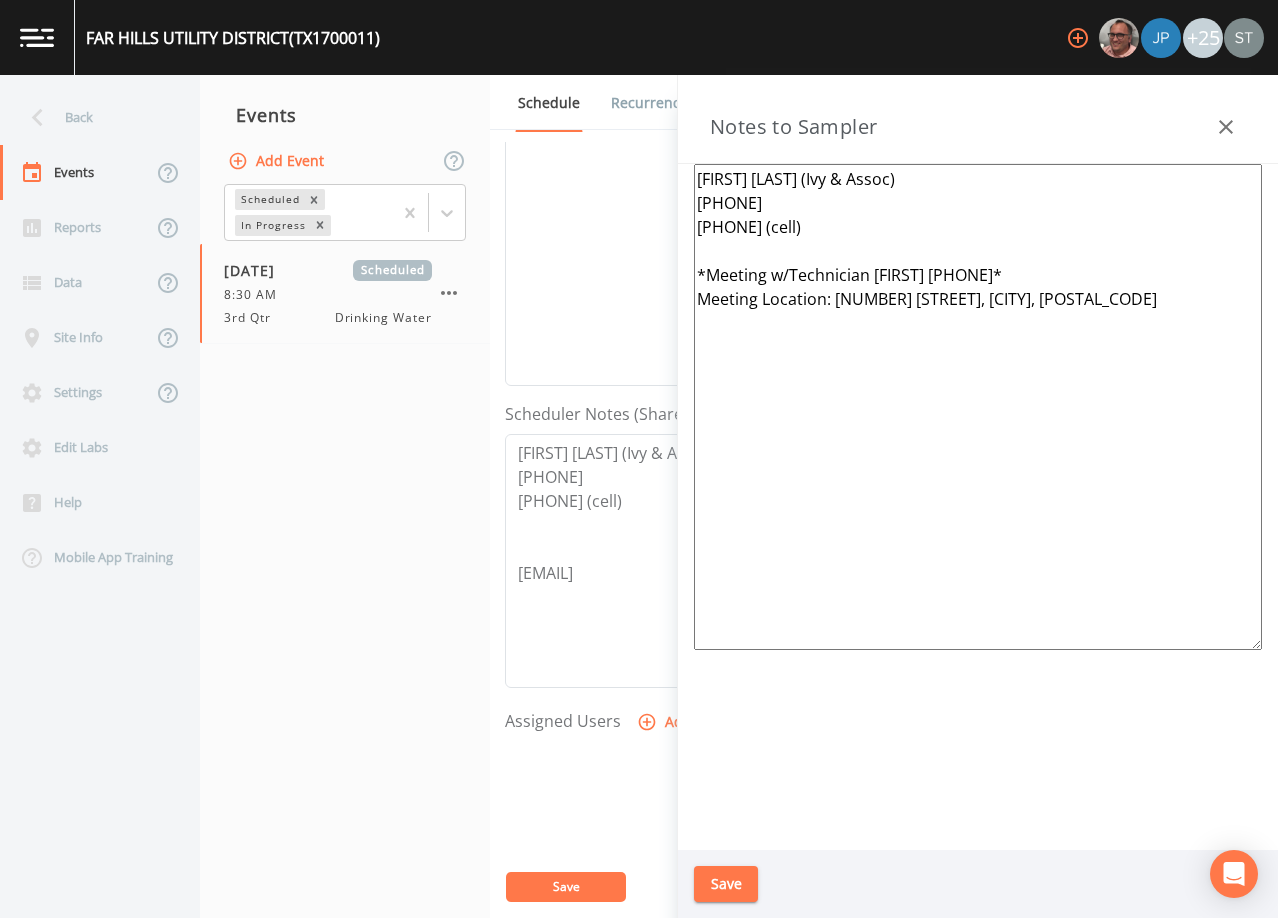 drag, startPoint x: 1042, startPoint y: 294, endPoint x: 647, endPoint y: 299, distance: 395.03165 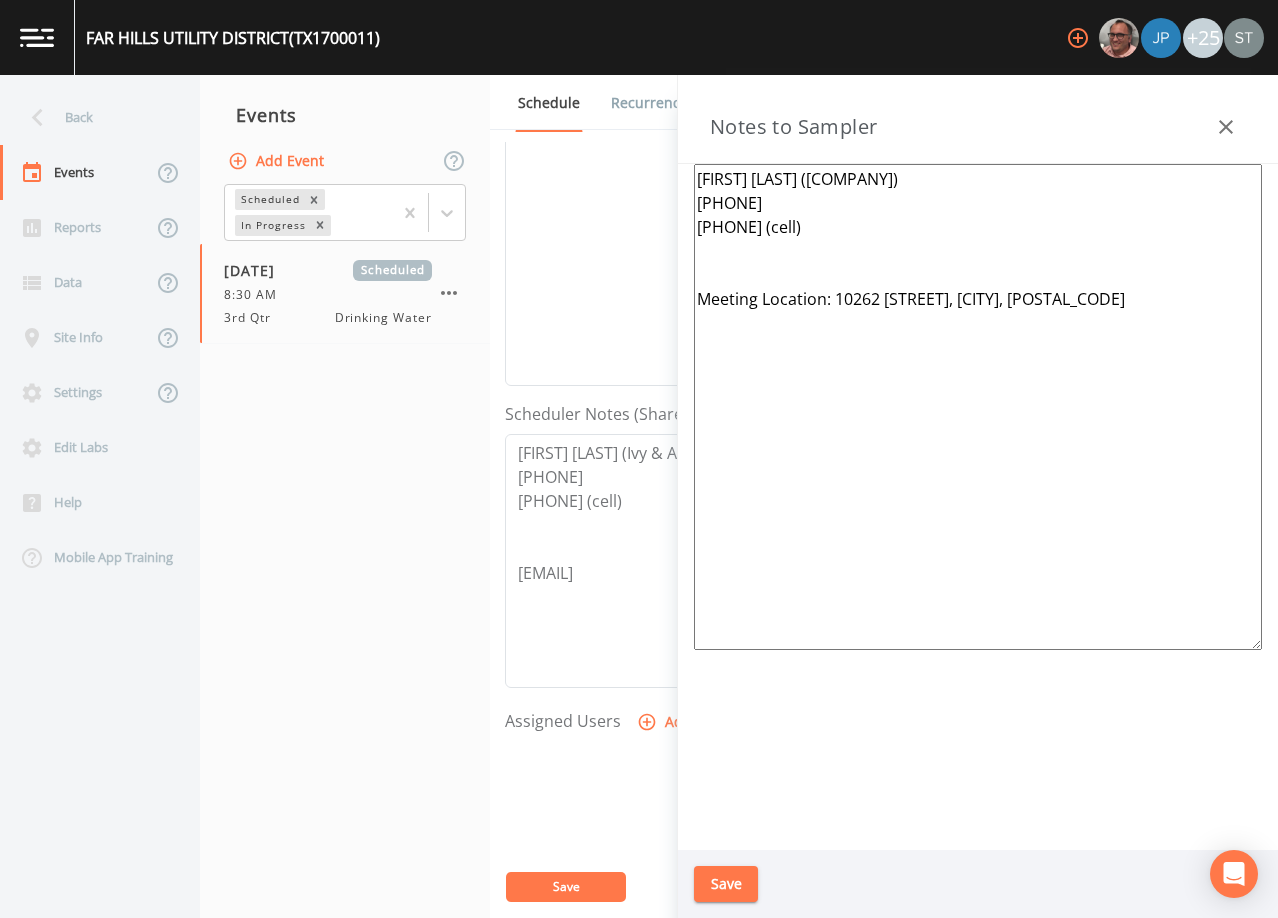 type on "[FIRST] [LAST] ([COMPANY])
[PHONE]
[PHONE] (cell)
Meeting Location: 10262 [STREET], [CITY], [POSTAL_CODE]" 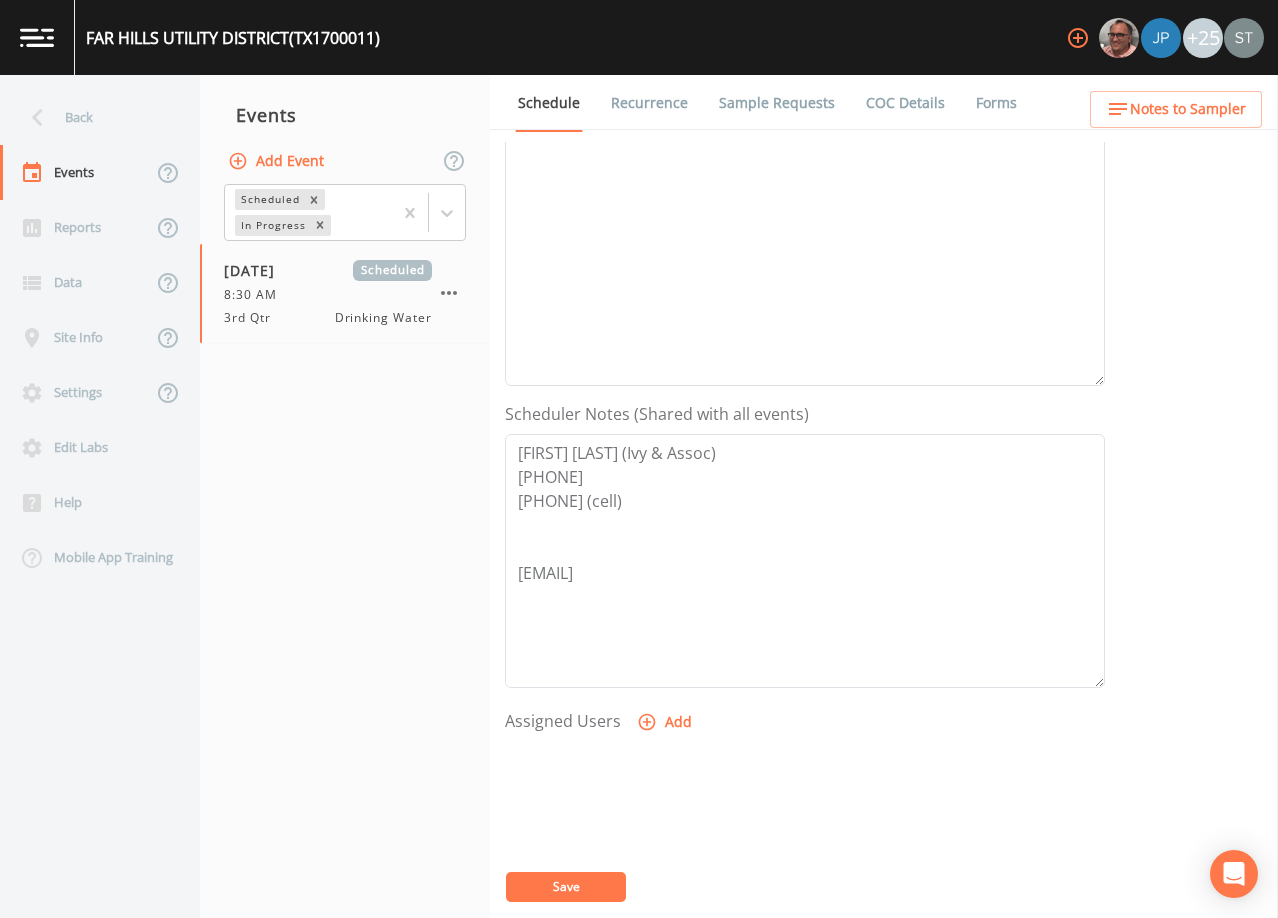click on "Save" at bounding box center [566, 887] 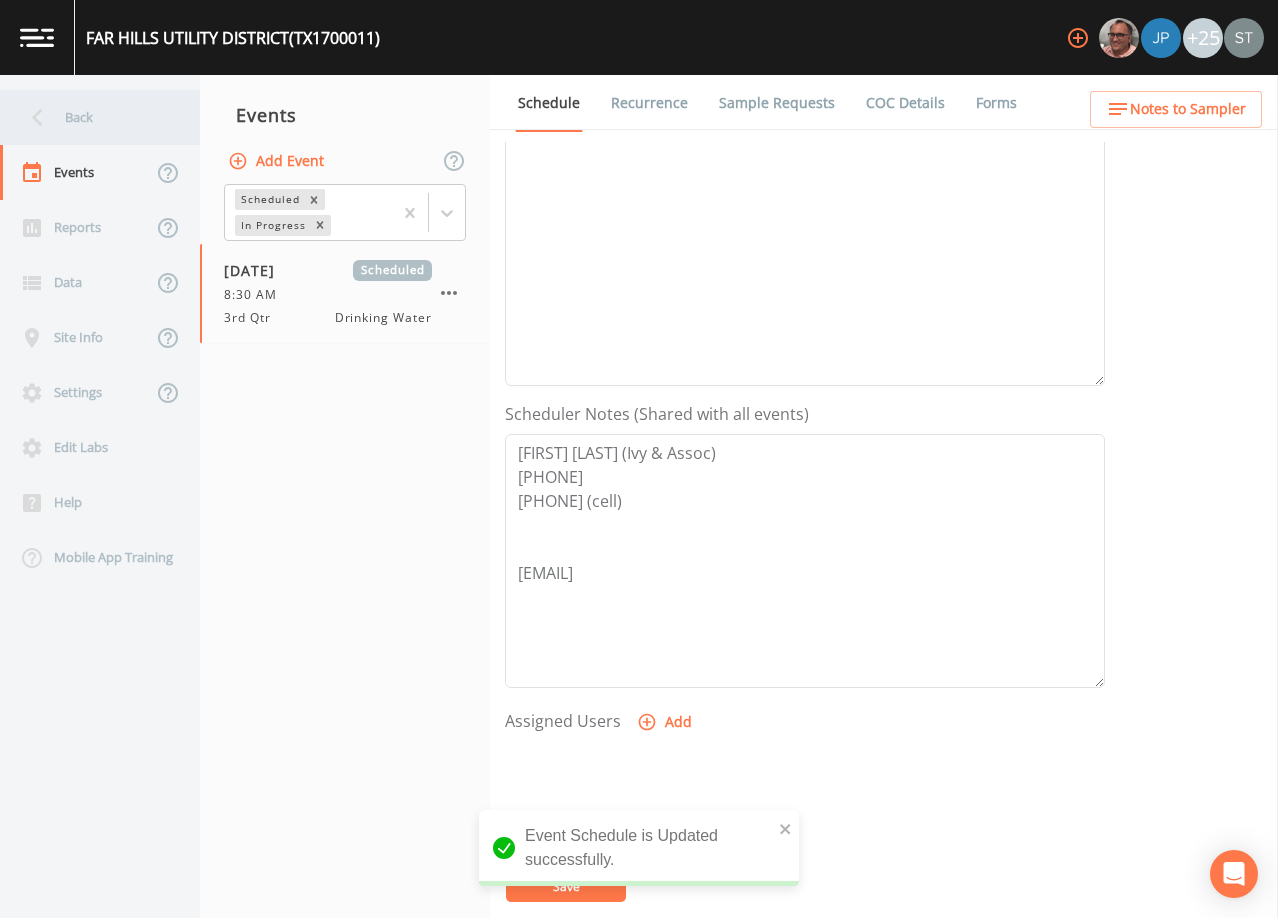 click on "Back" at bounding box center [90, 117] 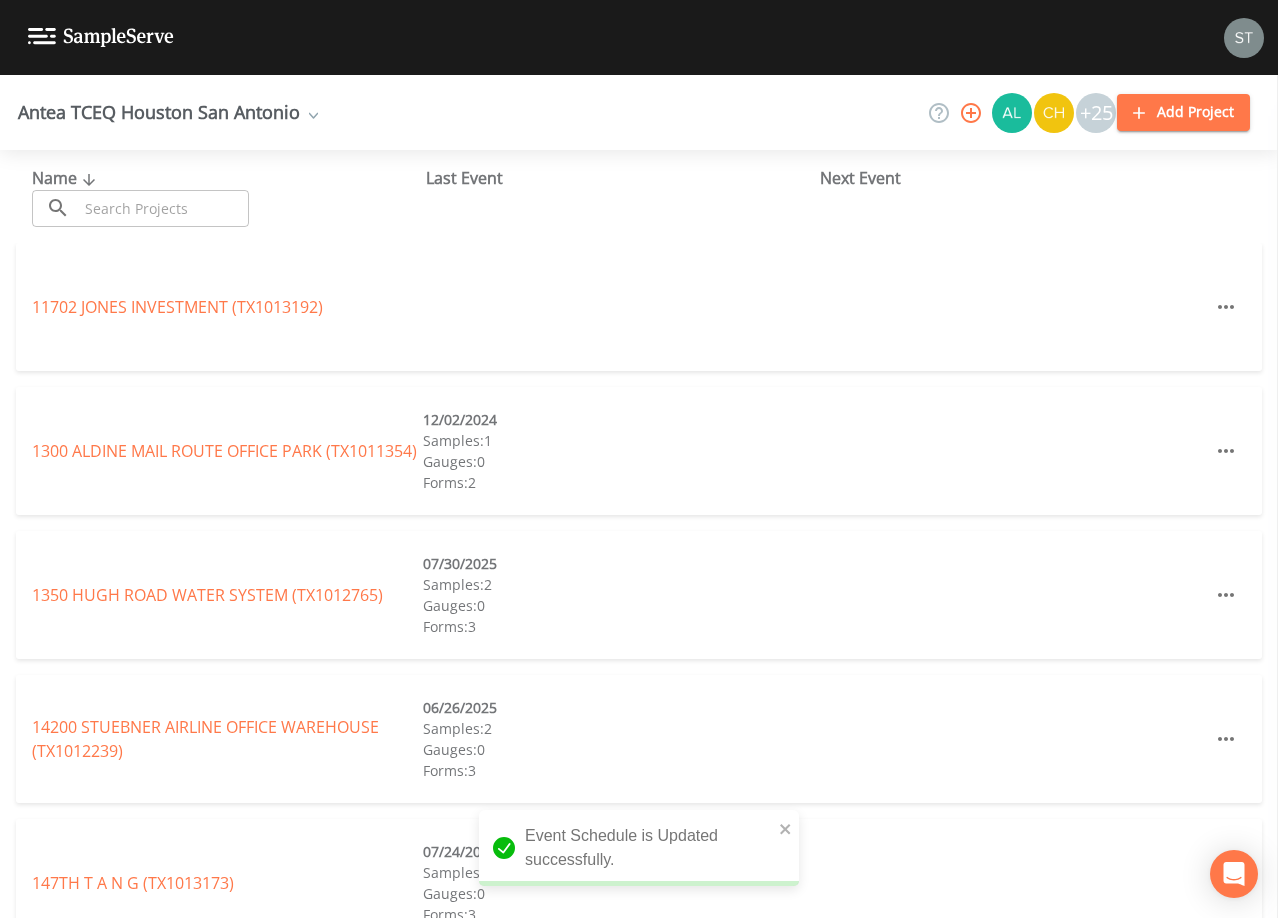 click at bounding box center (163, 208) 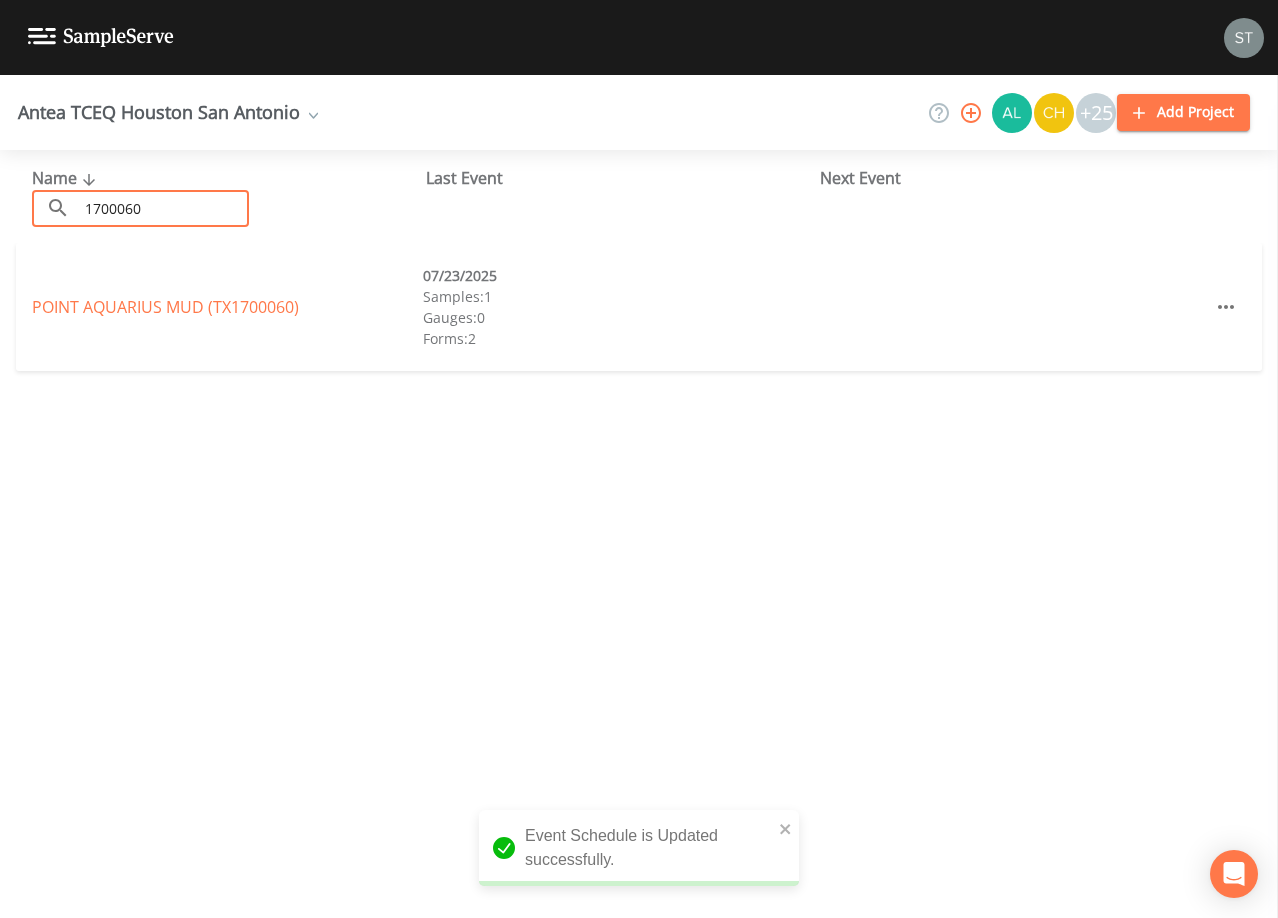 type on "1700060" 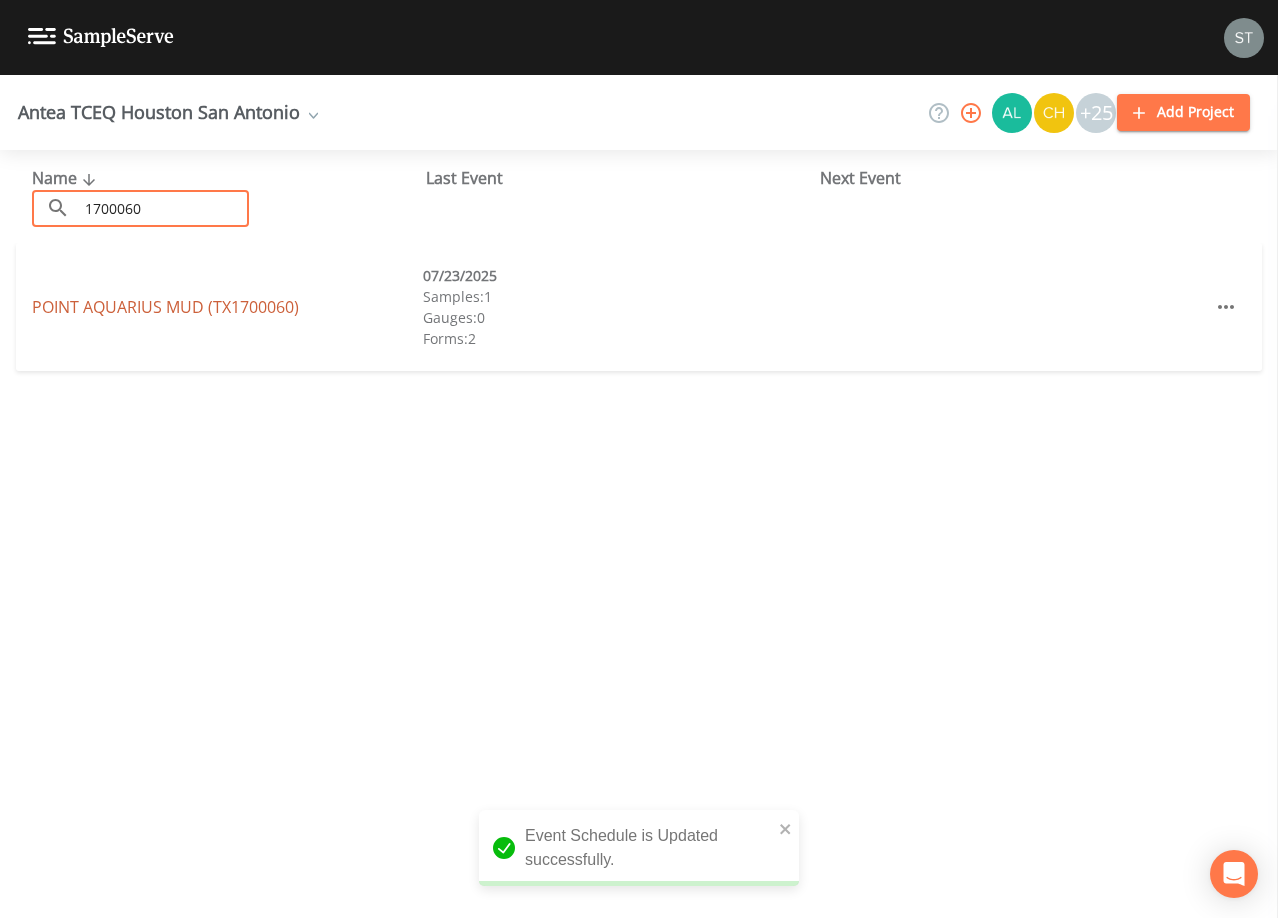 click on "[SUBDIVISION] (TX[NUMBER])" at bounding box center [165, 307] 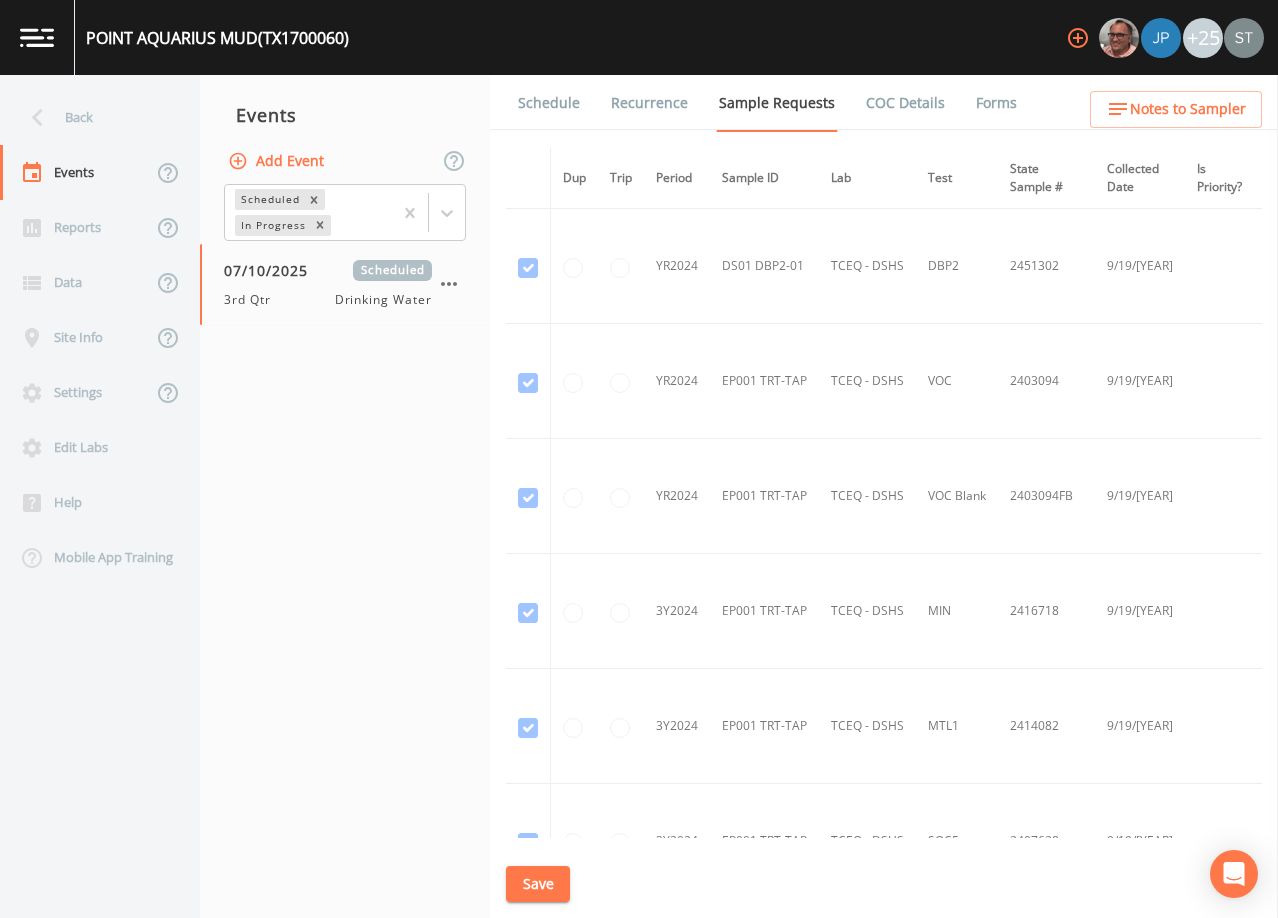 click on "Schedule" at bounding box center (549, 103) 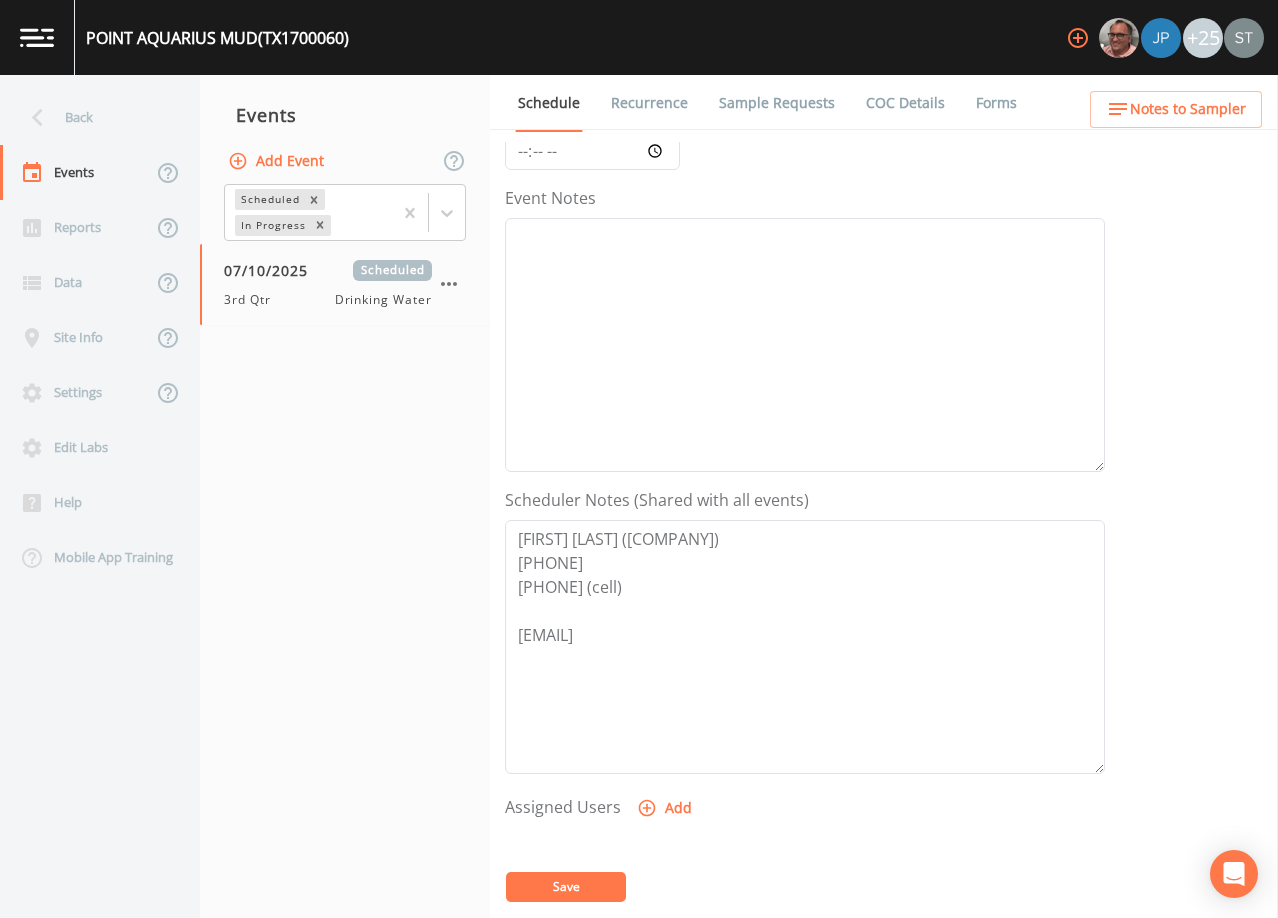 scroll, scrollTop: 0, scrollLeft: 0, axis: both 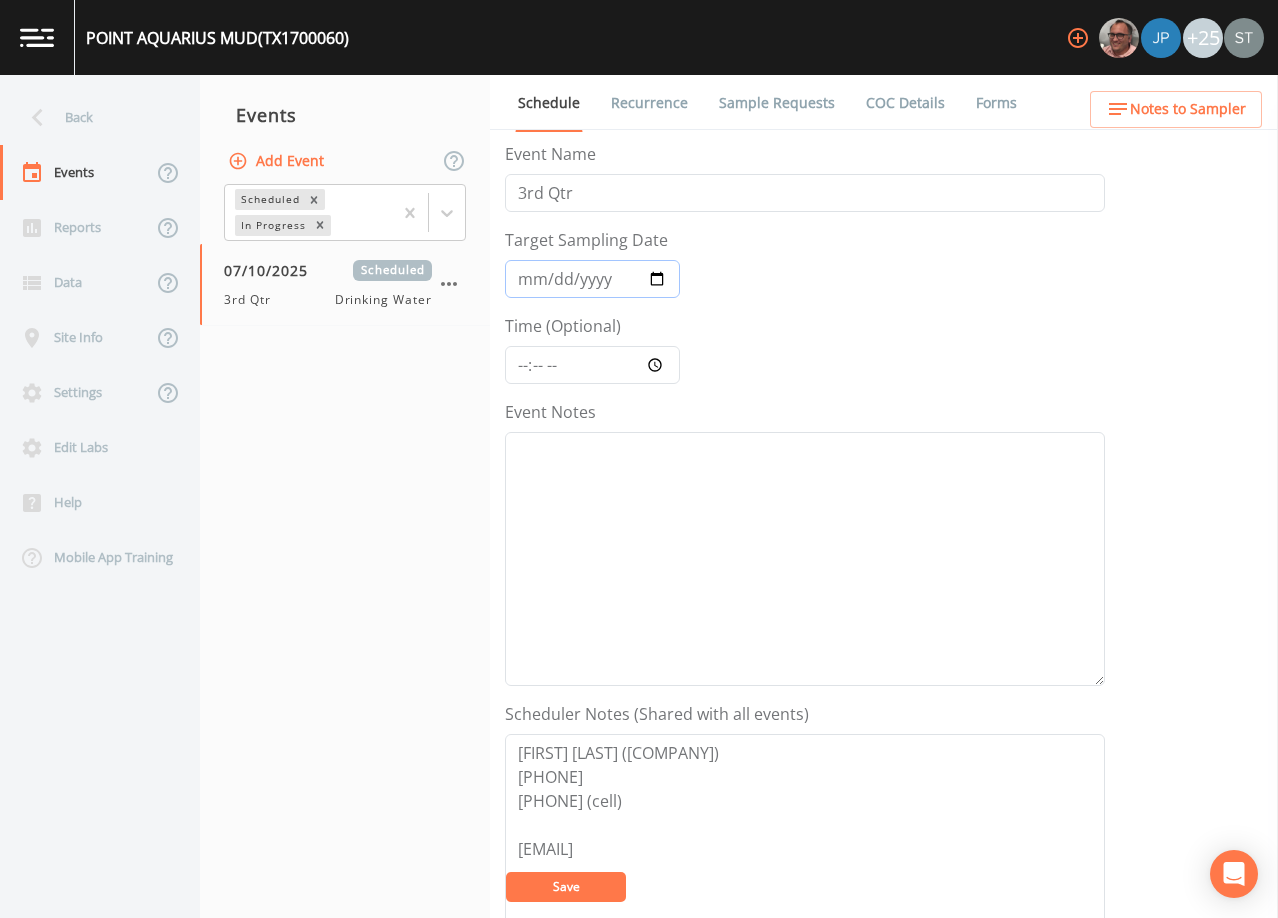 click on "[DATE]" at bounding box center [592, 279] 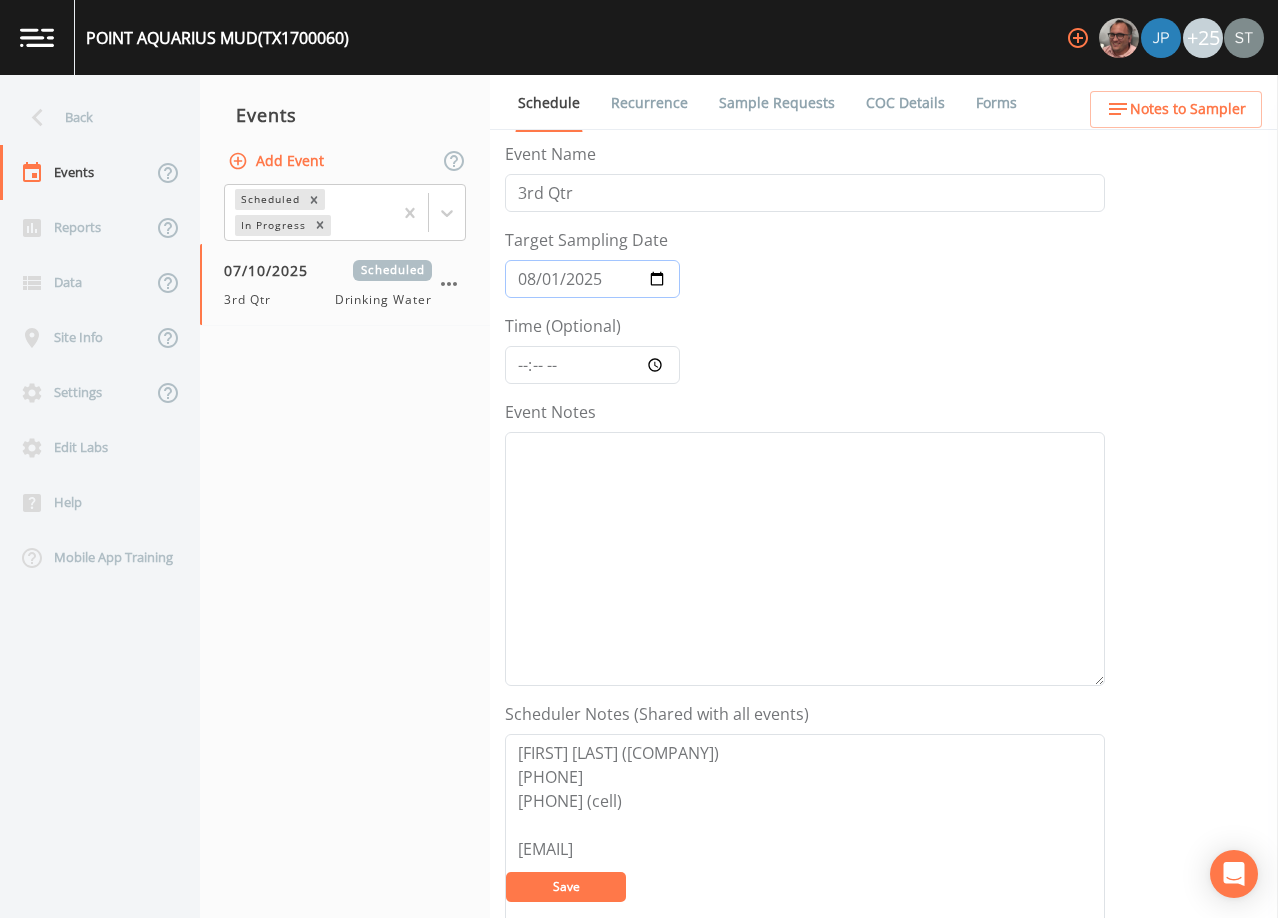 type on "[DATE]" 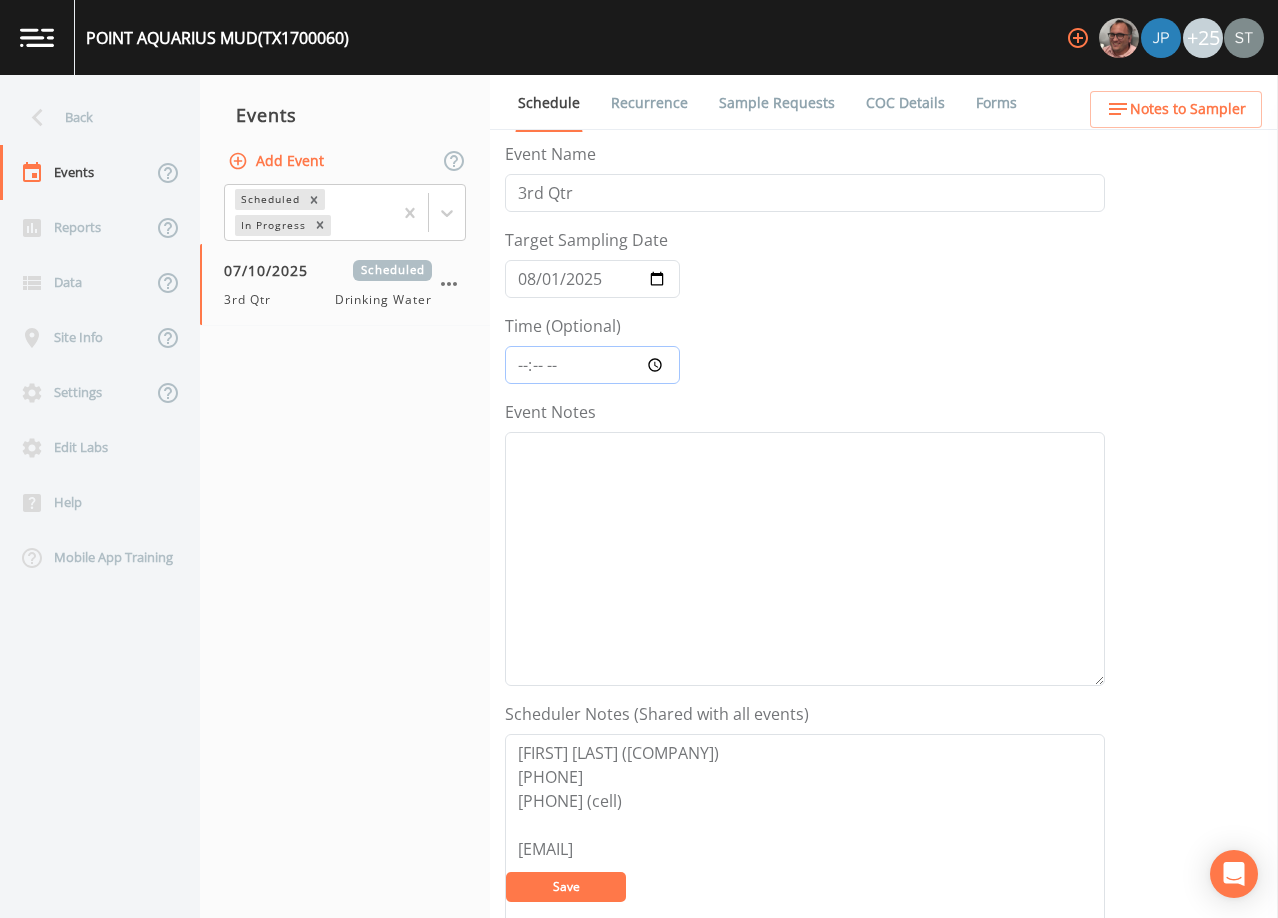 type on "08:30" 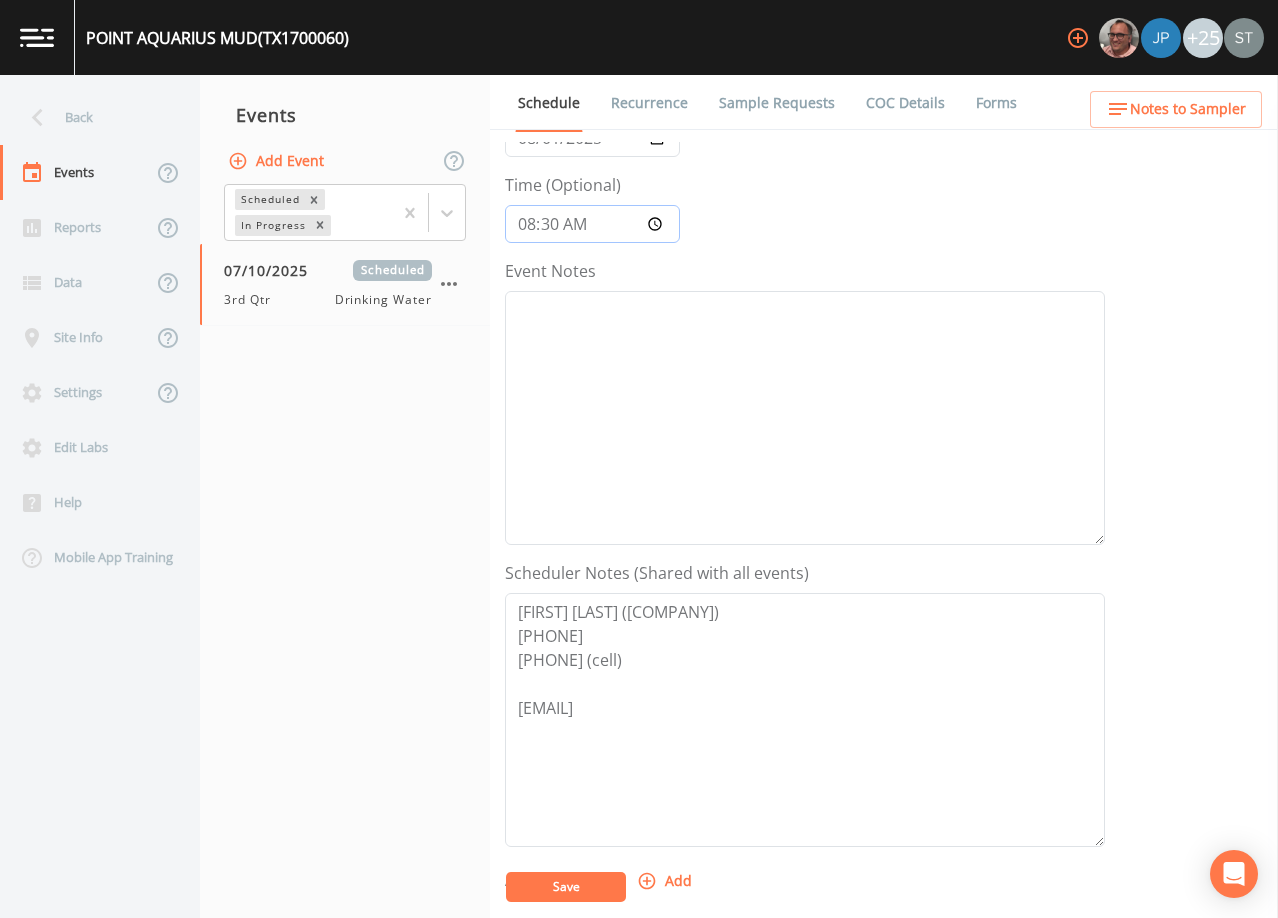 scroll, scrollTop: 200, scrollLeft: 0, axis: vertical 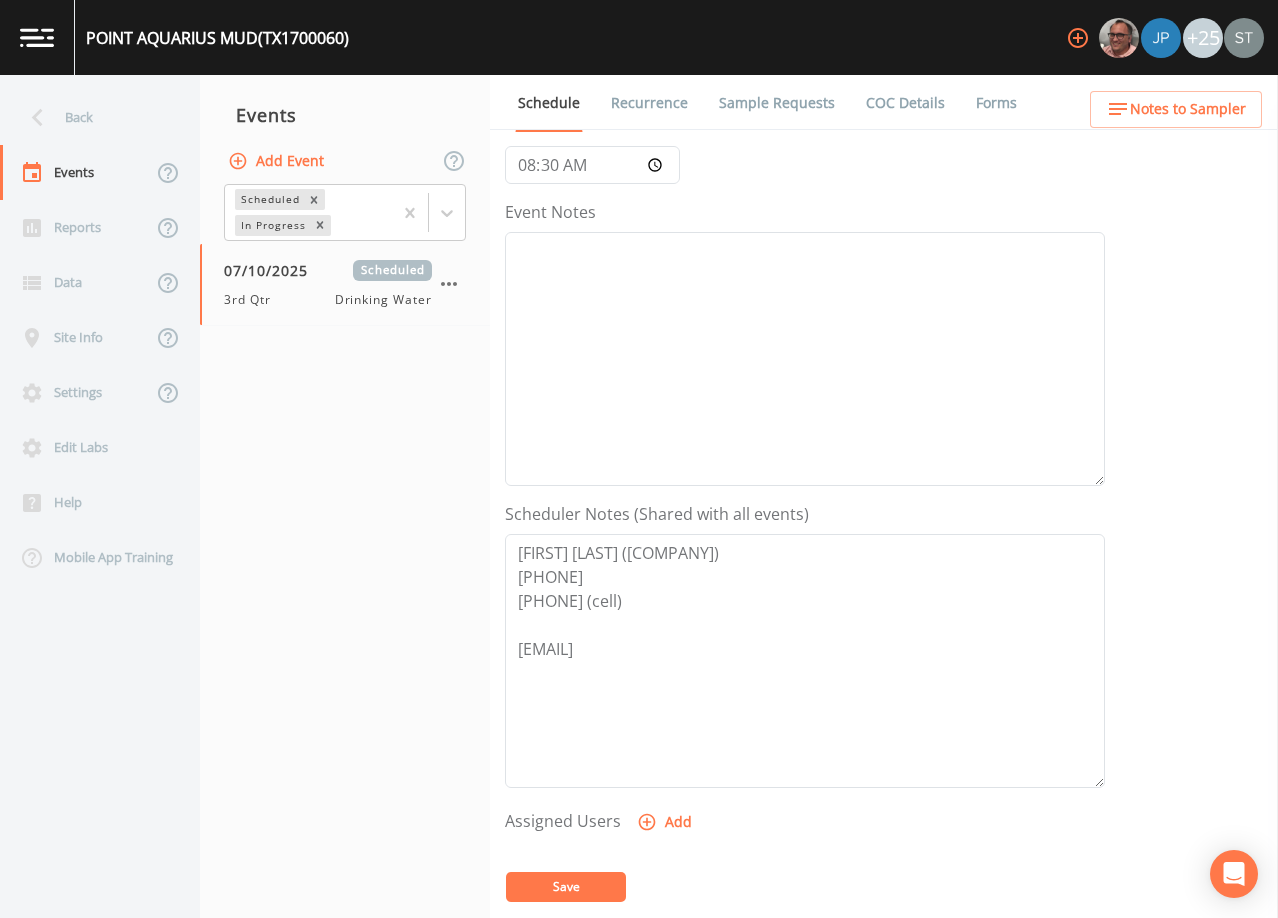 click on "Save" at bounding box center [566, 886] 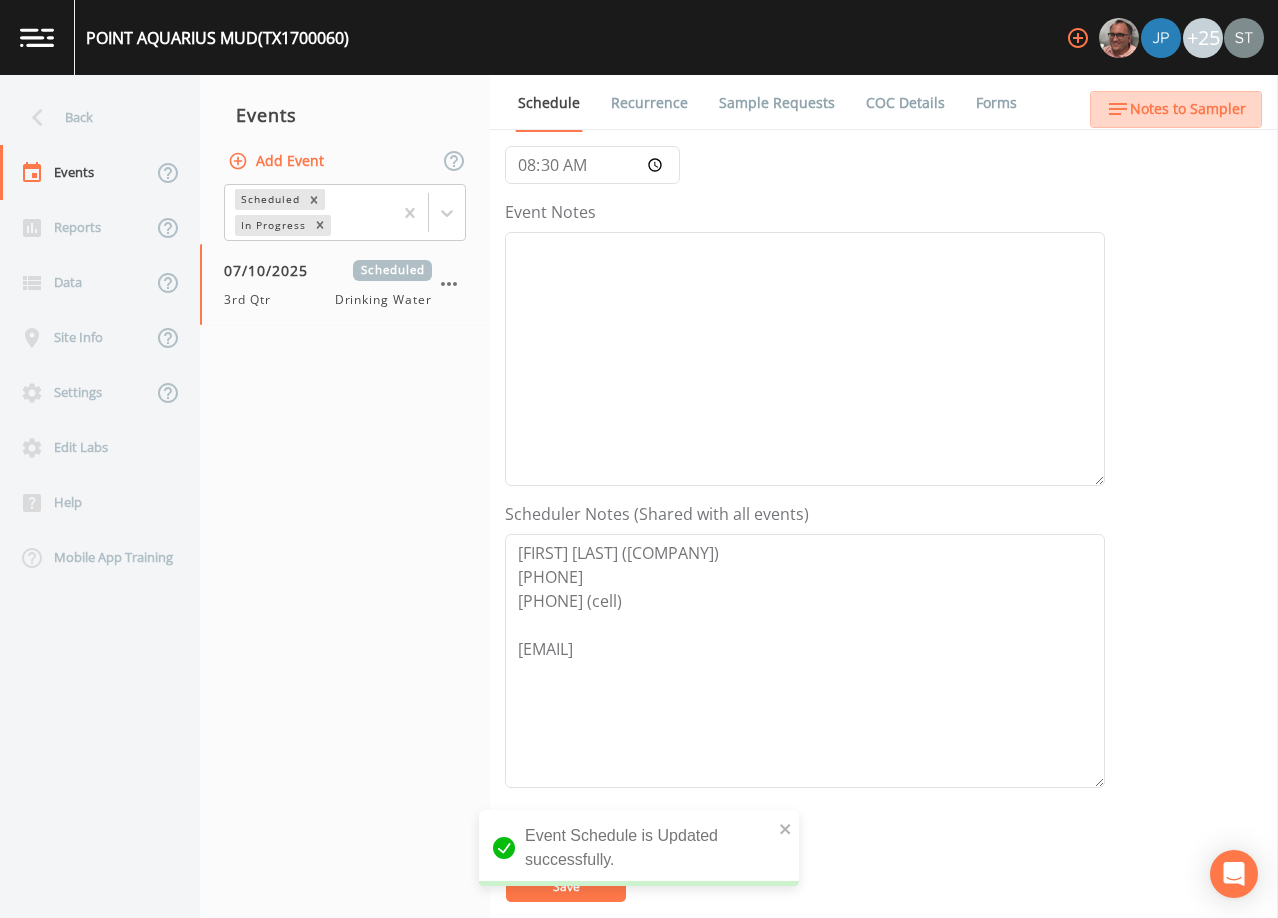 click on "Notes to Sampler" at bounding box center (1188, 109) 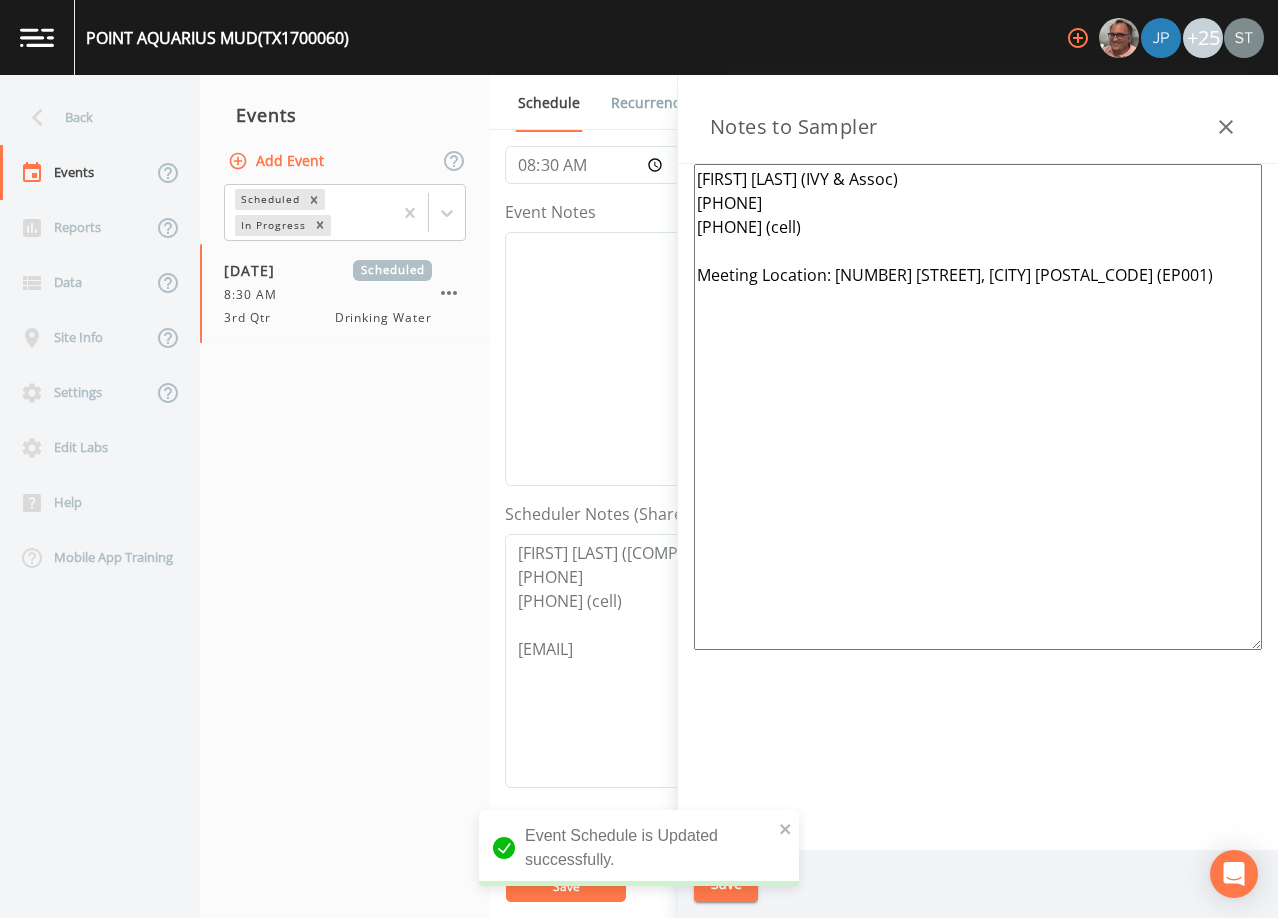 drag, startPoint x: 1206, startPoint y: 272, endPoint x: 848, endPoint y: 277, distance: 358.0349 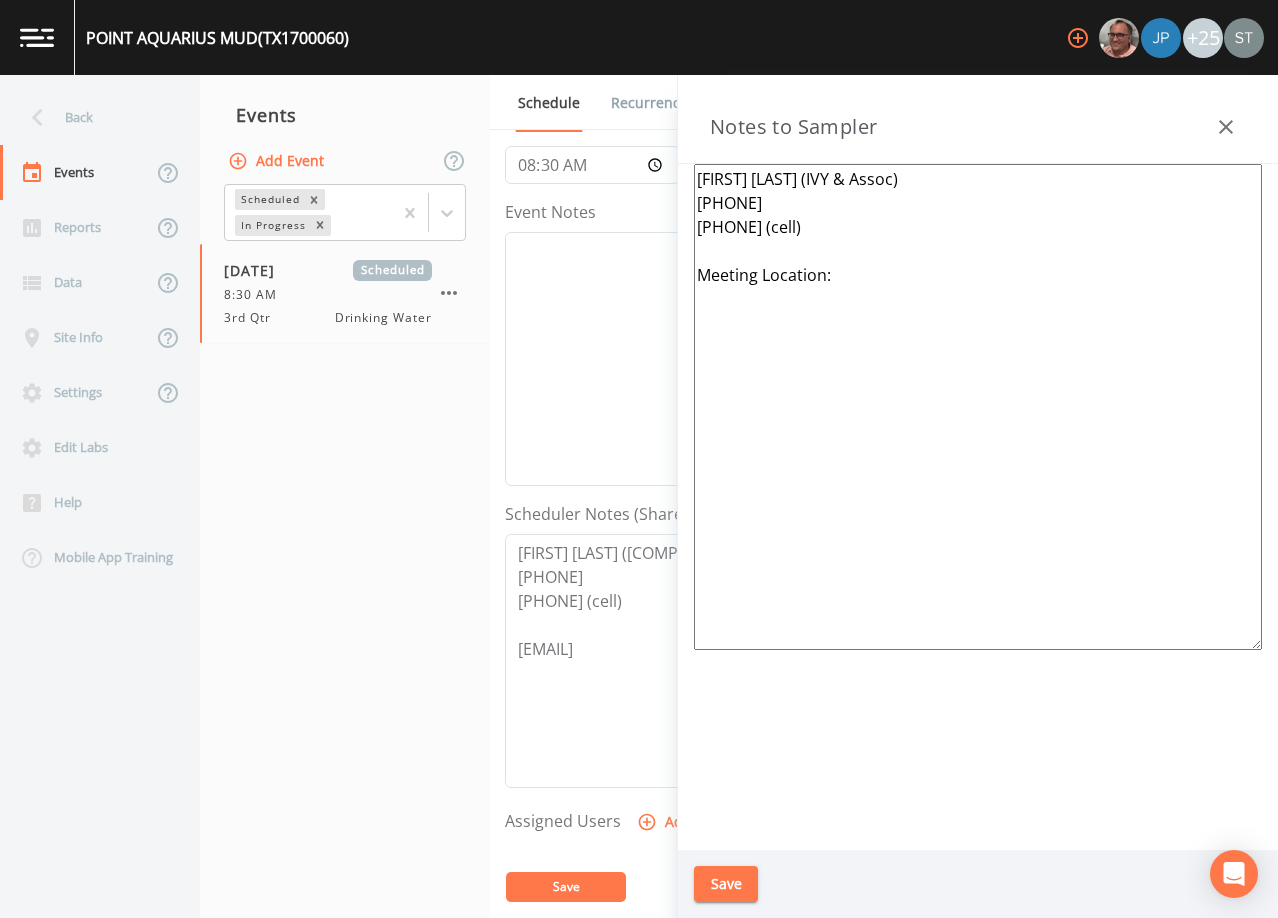 type on "[FIRST] [LAST] (IVY & Assoc)
[PHONE]
[PHONE] (cell)
Meeting Location:" 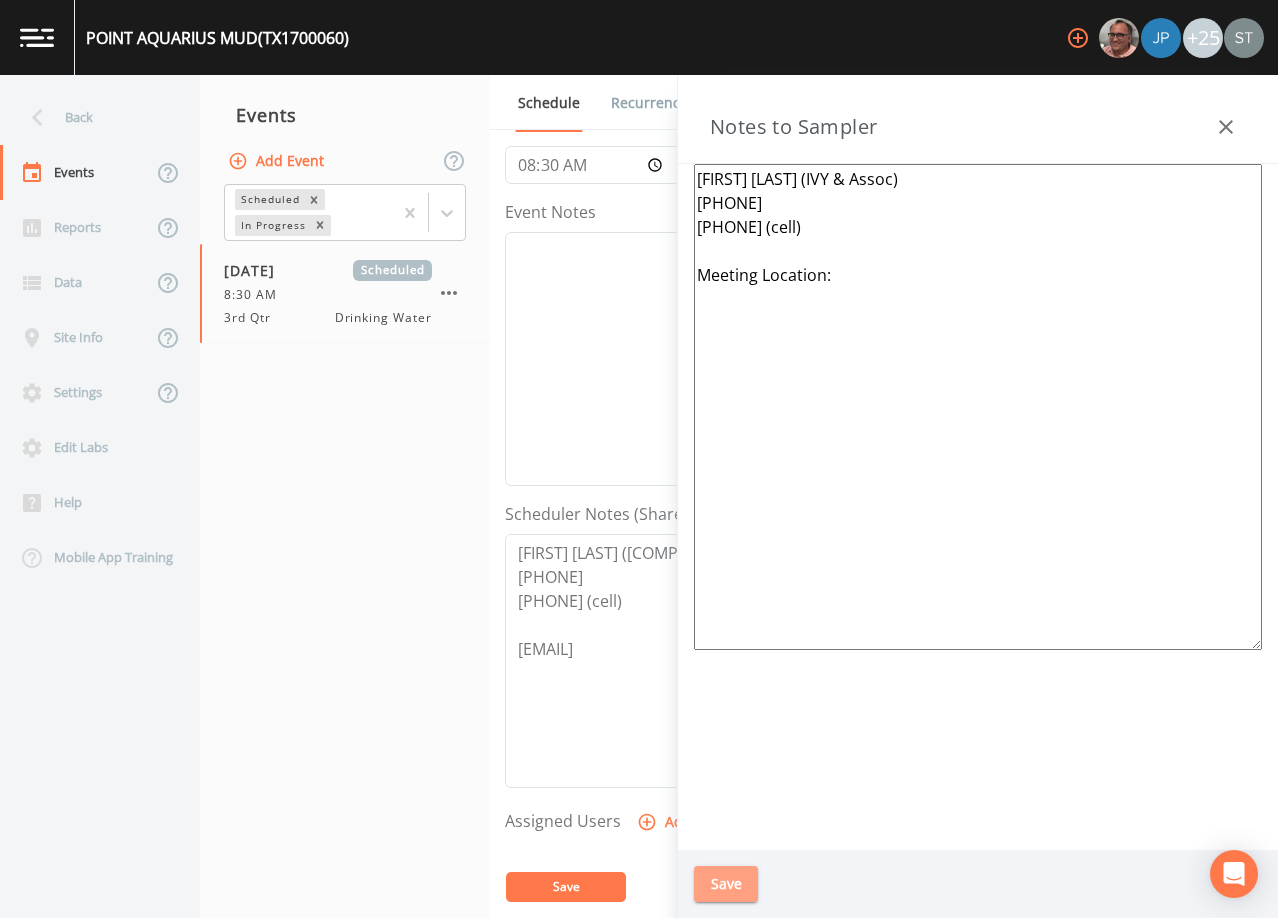click on "Save" at bounding box center [726, 884] 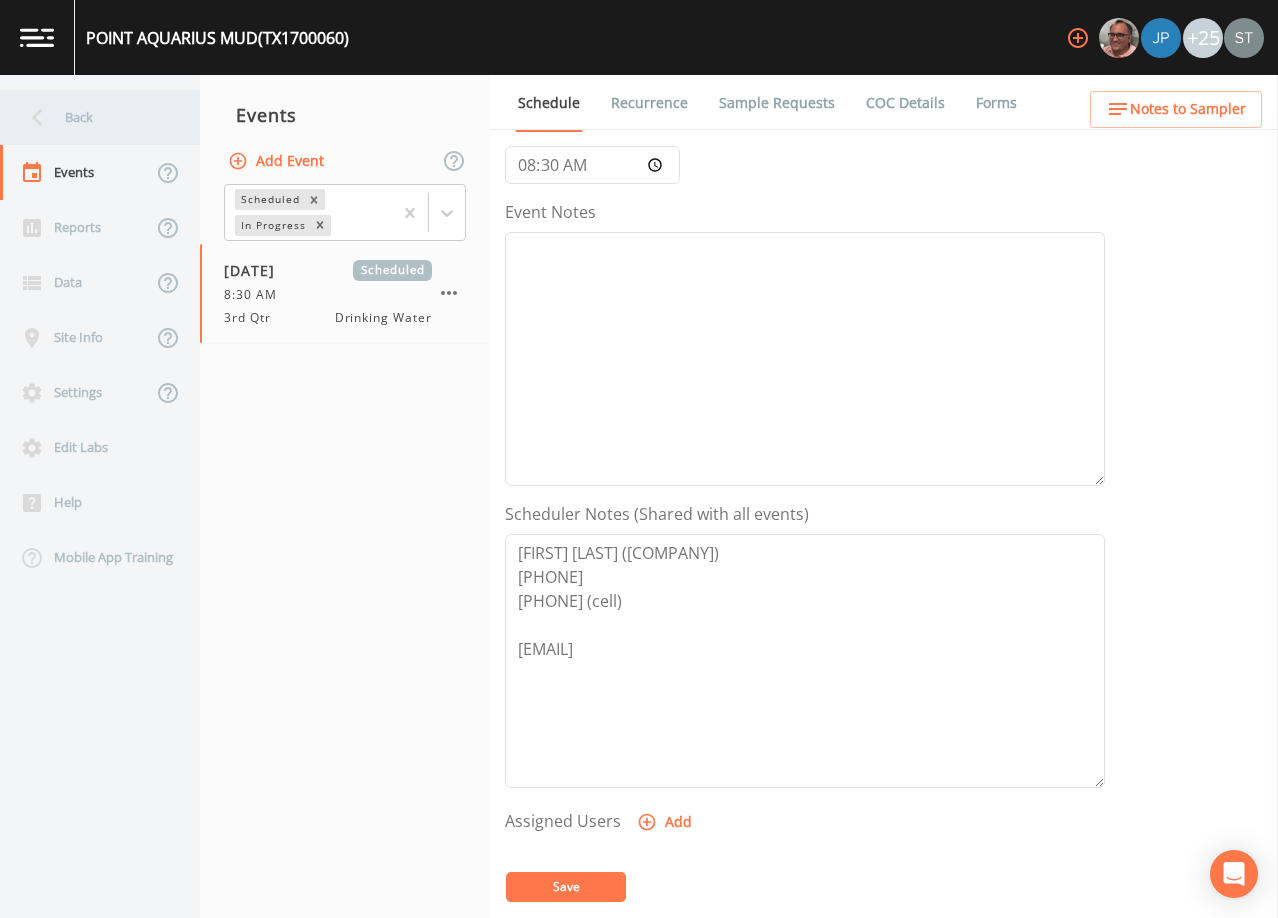 click on "Back" at bounding box center (90, 117) 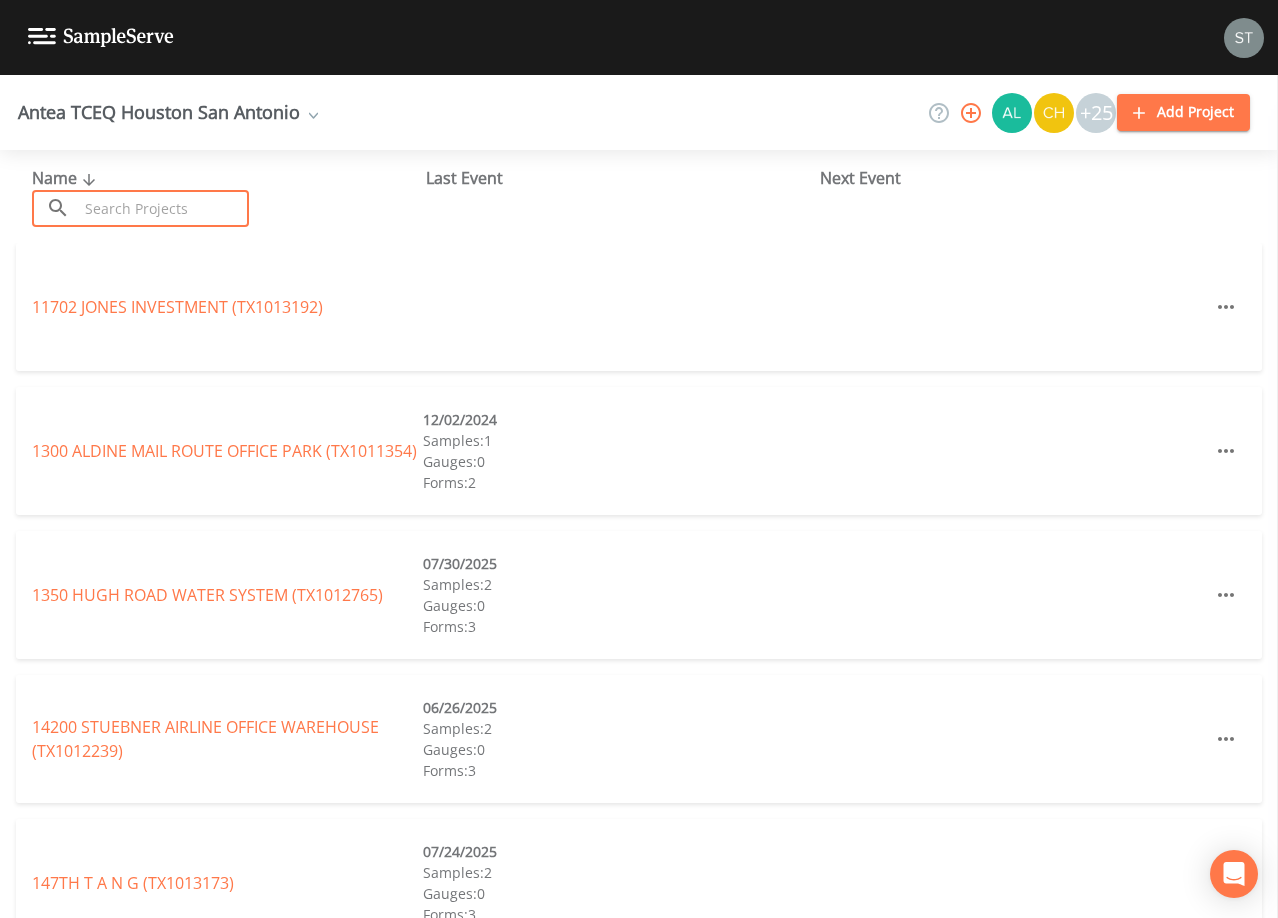 click at bounding box center (163, 208) 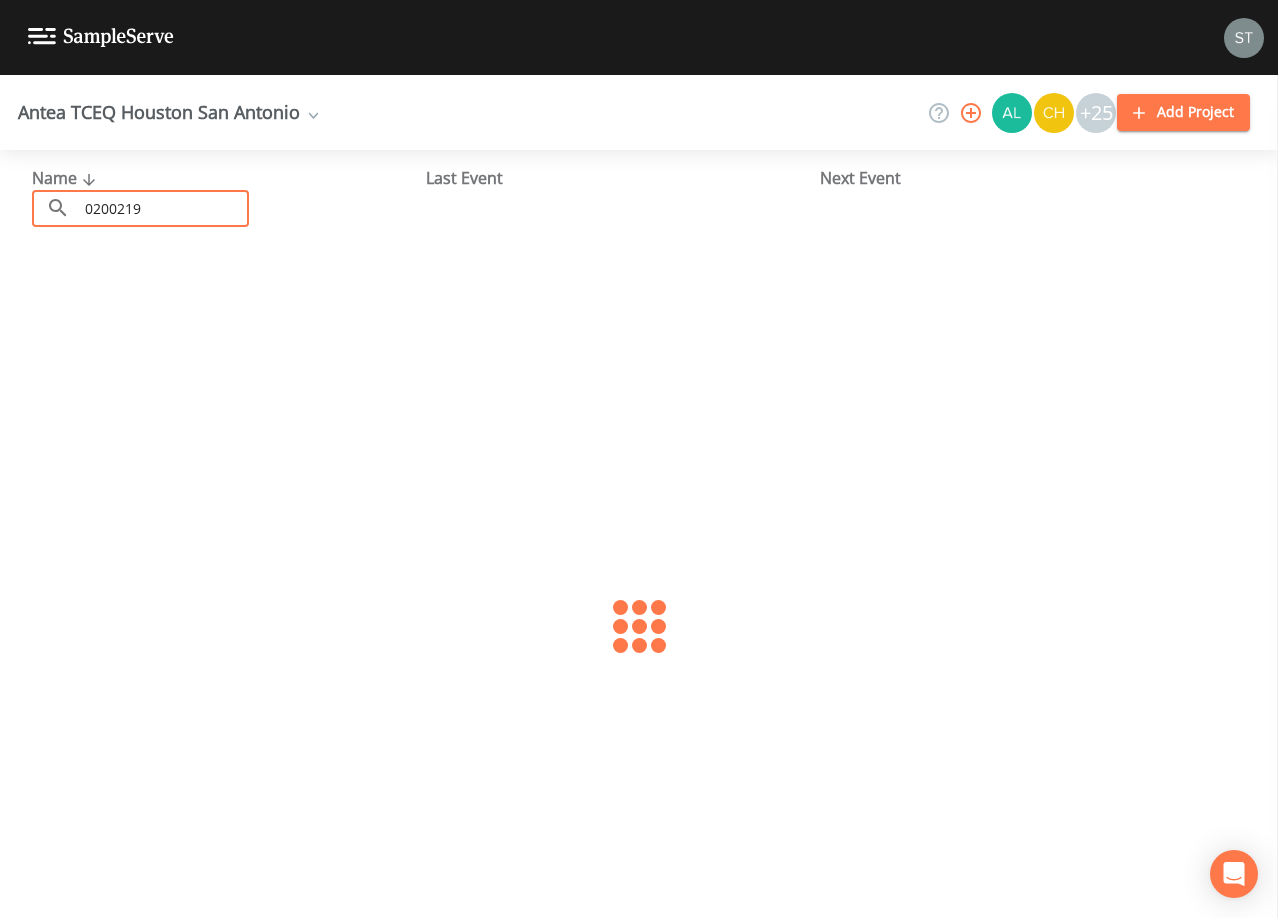type on "0200219" 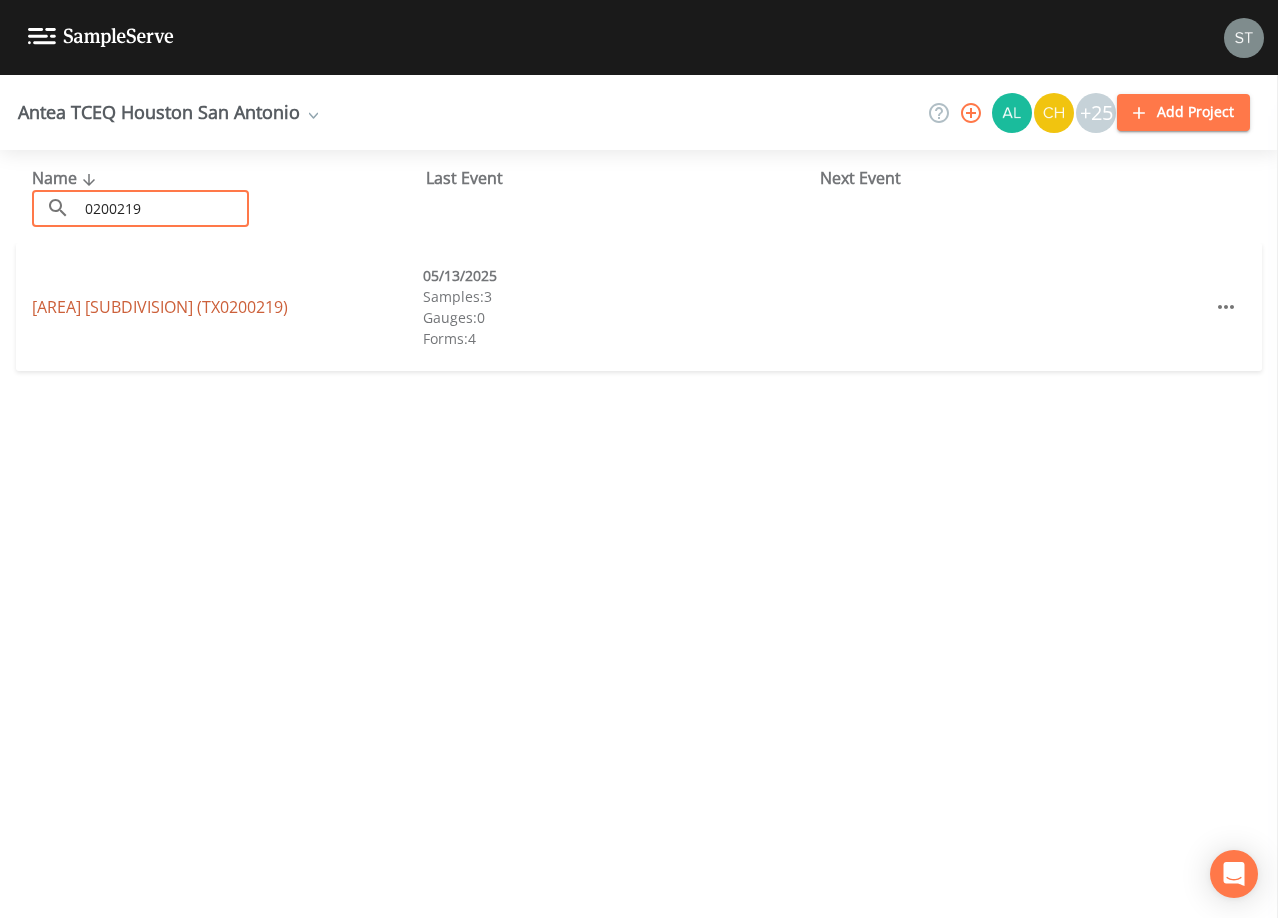 click on "[AREA] [SUBDIVISION] ([TX_CODE])" at bounding box center (160, 307) 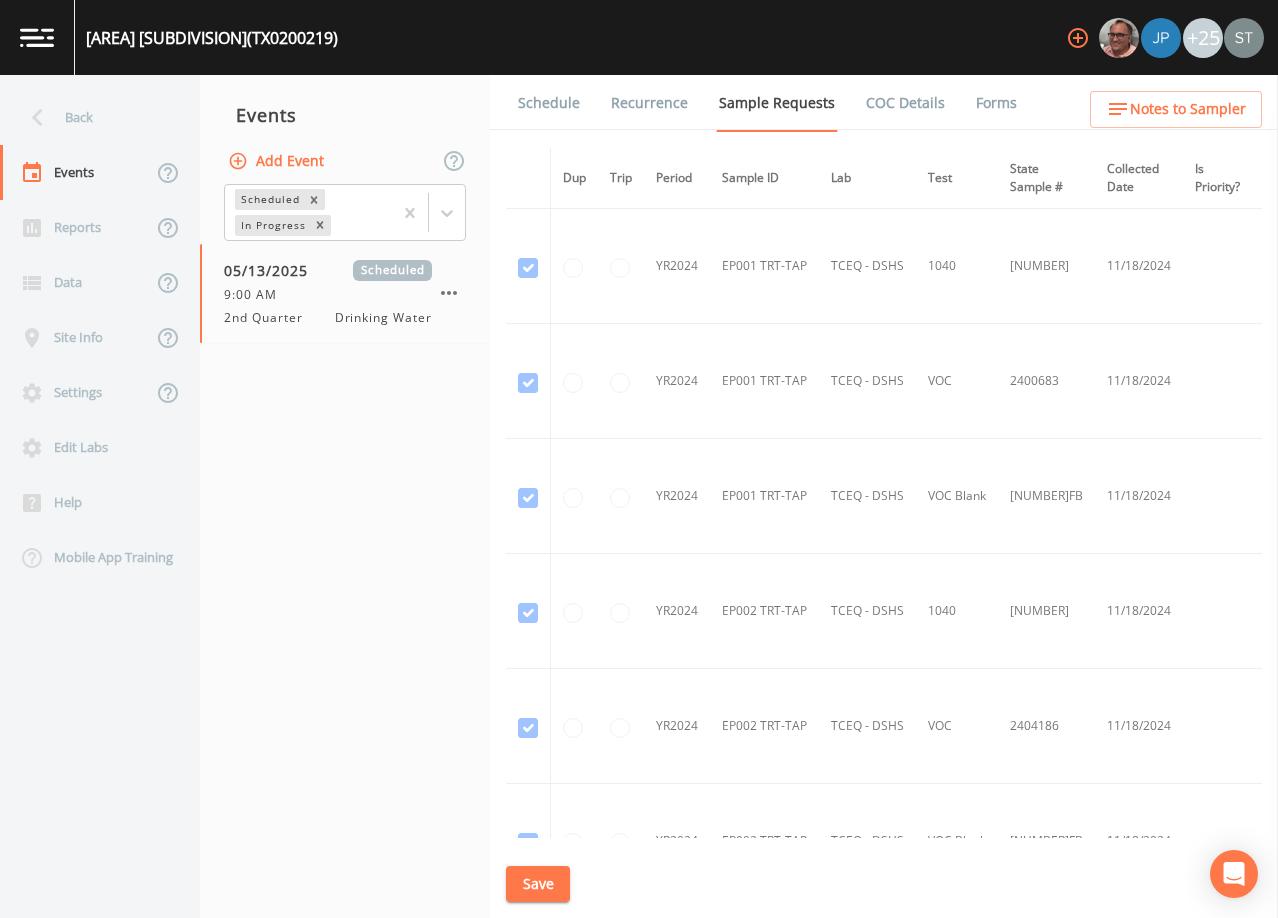 click on "Schedule" at bounding box center [549, 103] 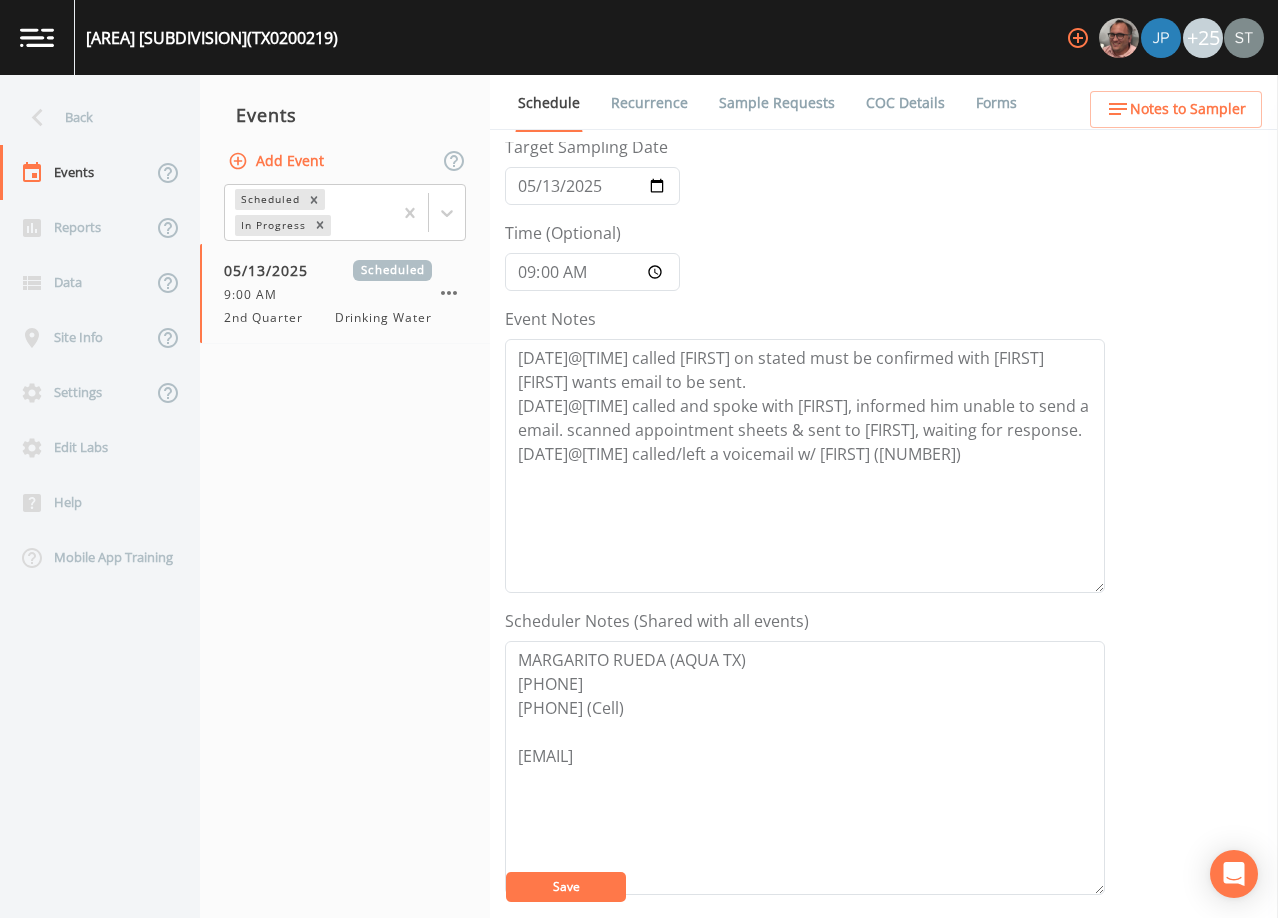 scroll, scrollTop: 0, scrollLeft: 0, axis: both 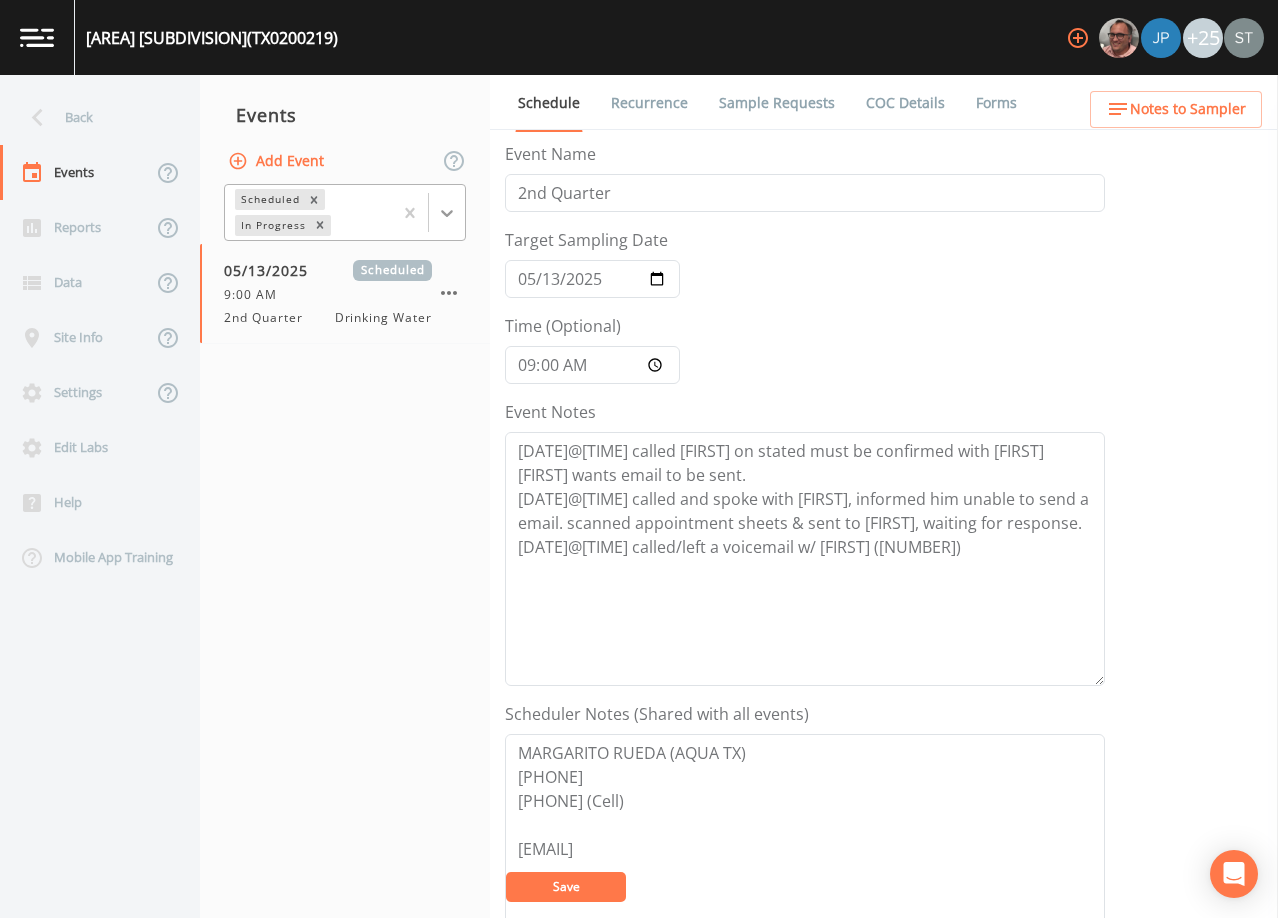 click 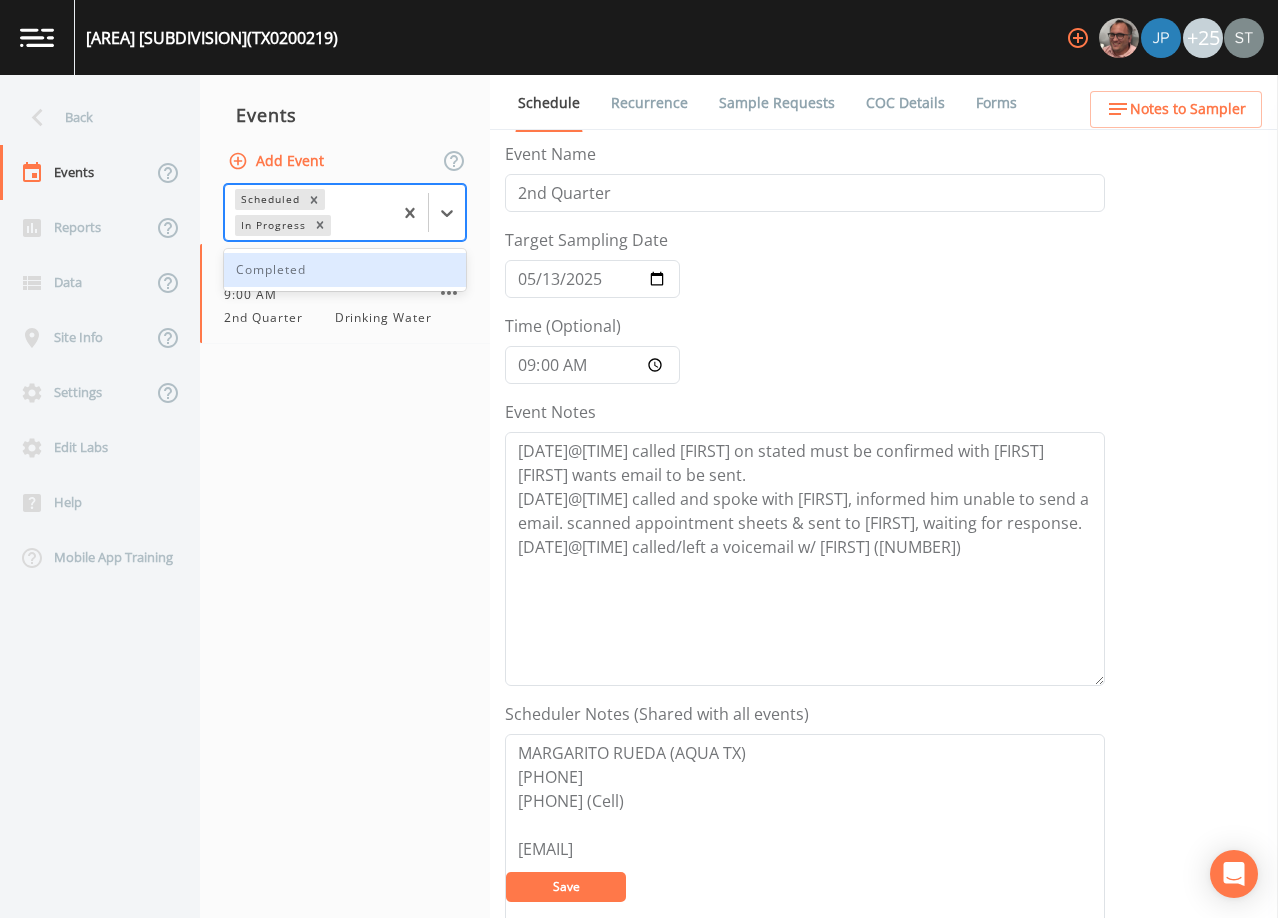 click on "Completed" at bounding box center [345, 270] 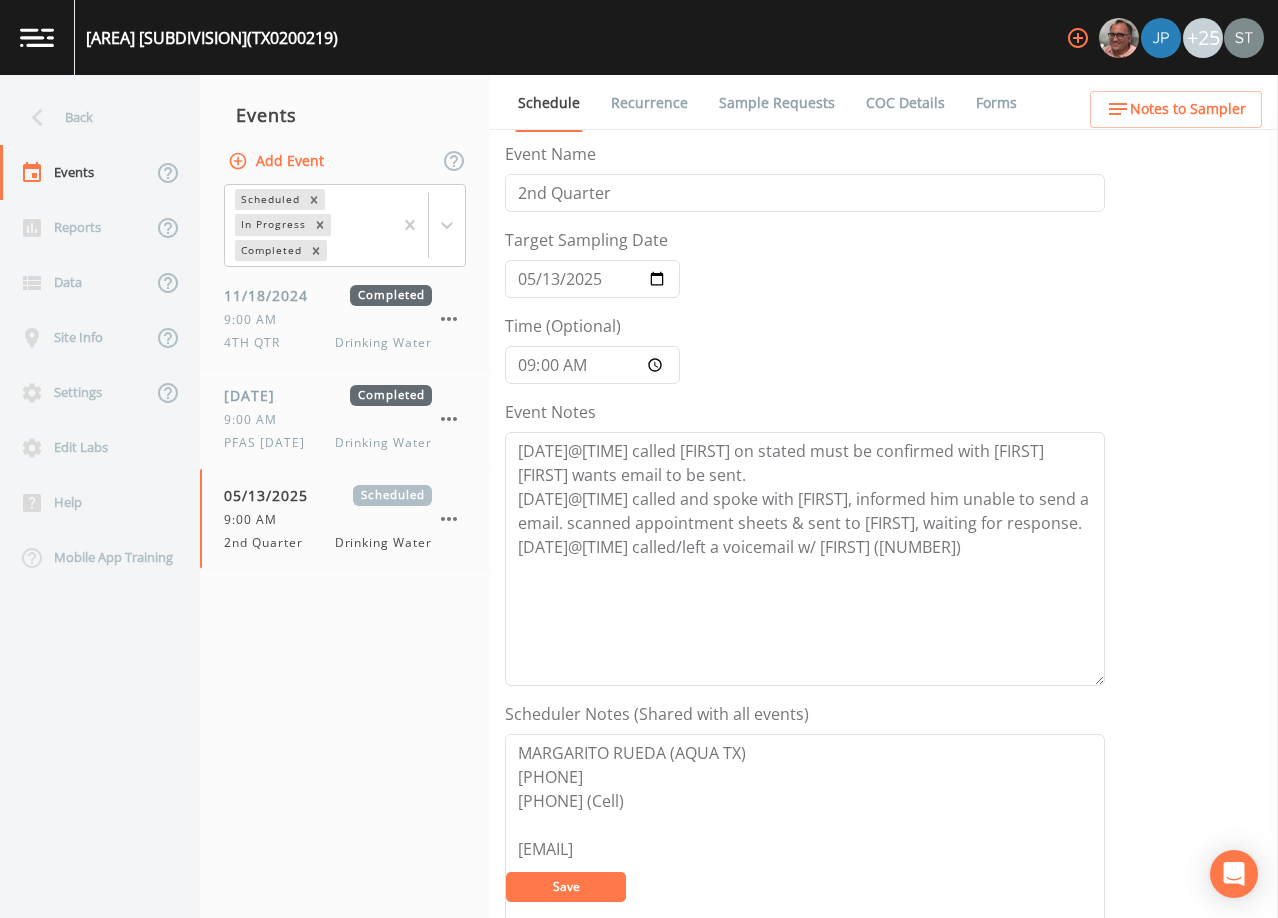 click on "Forms" at bounding box center (996, 103) 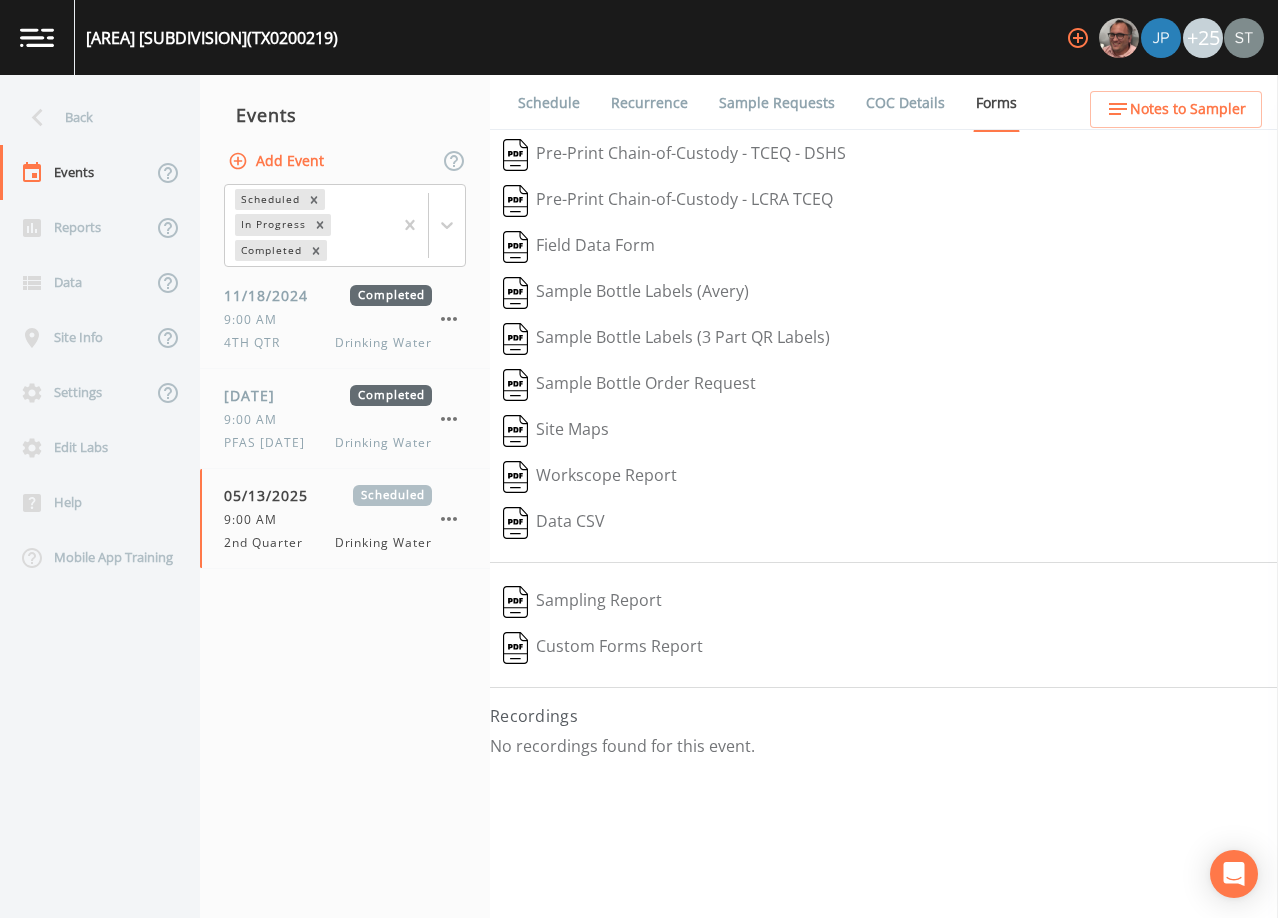 click on "Back" at bounding box center (90, 117) 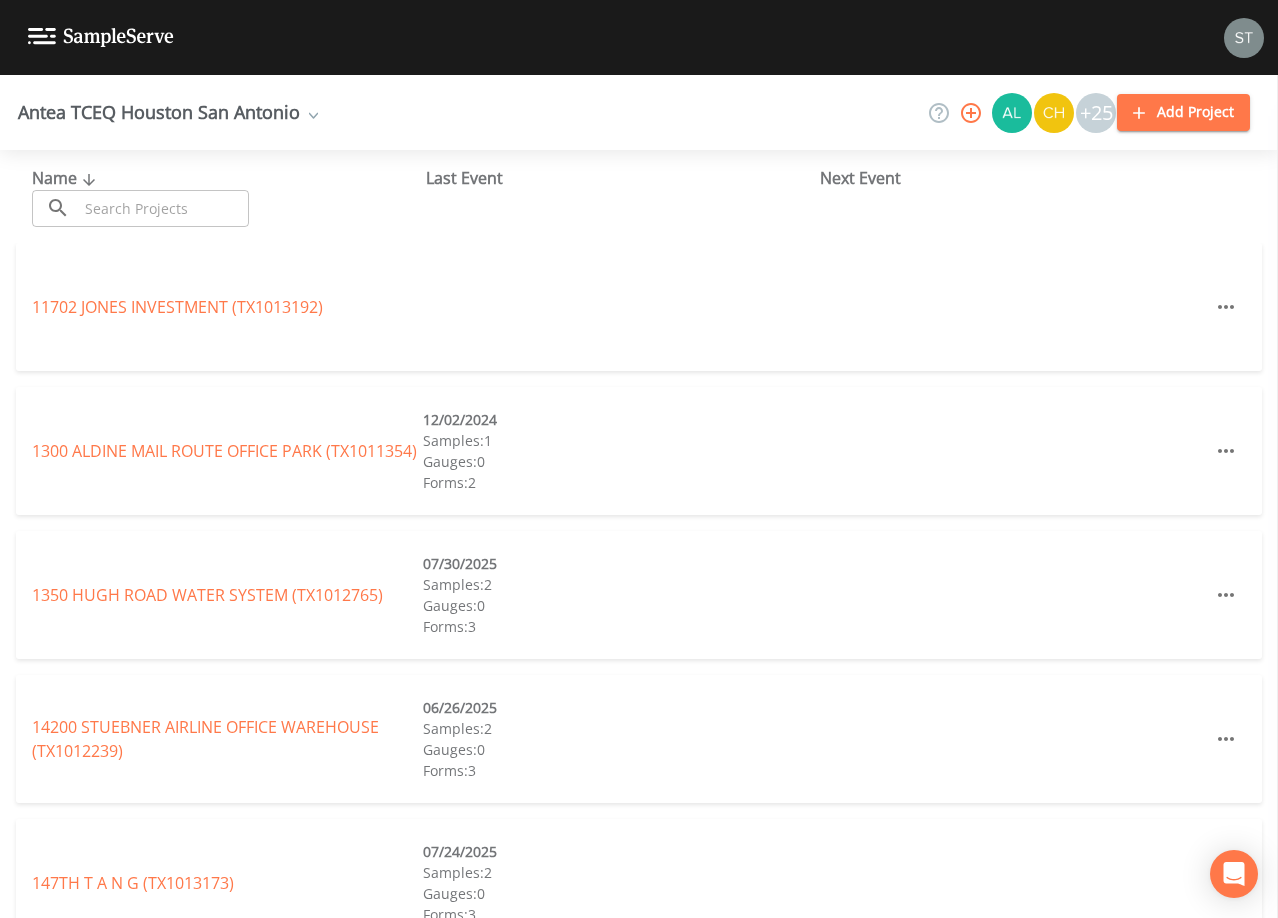 click at bounding box center [163, 208] 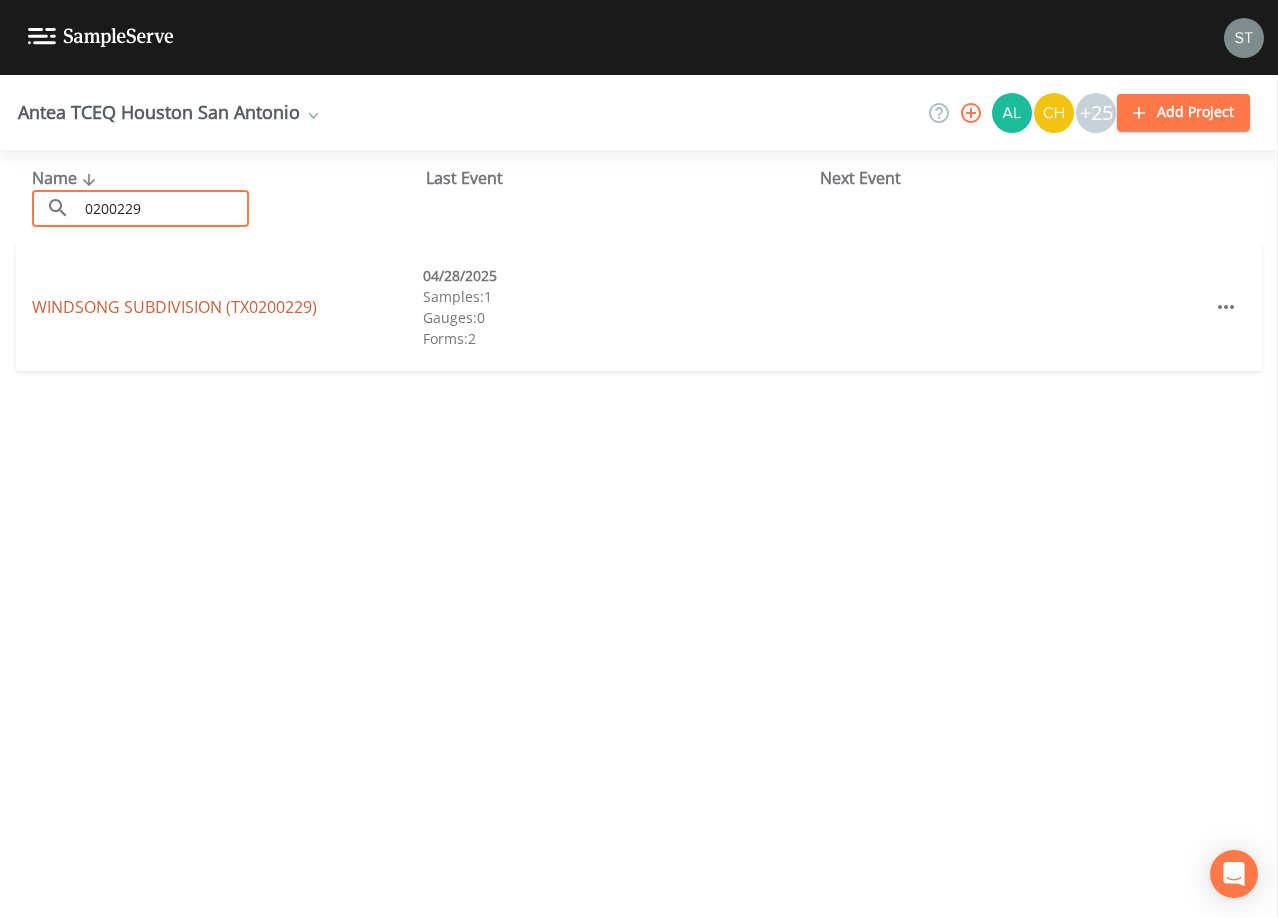 type on "0200229" 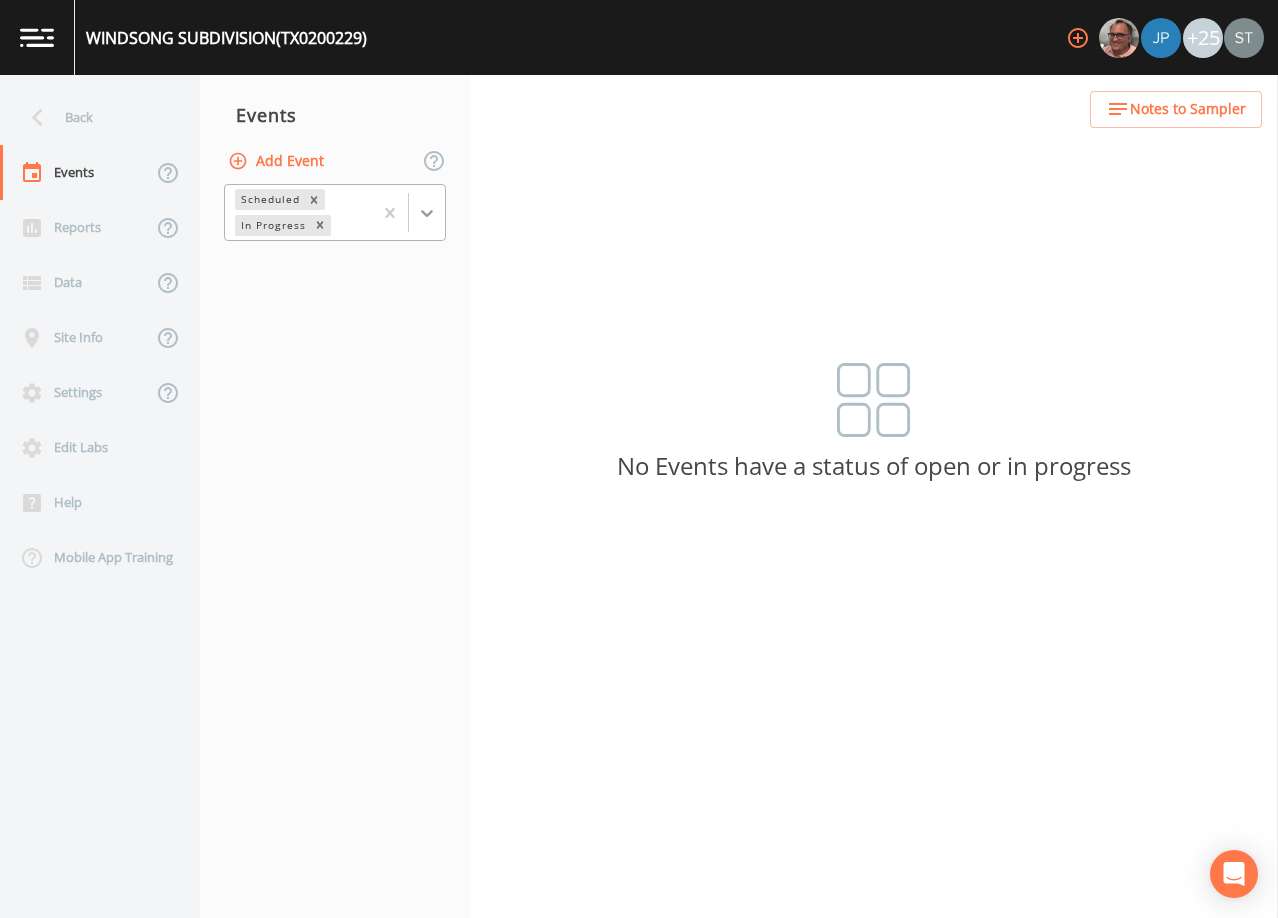 drag, startPoint x: 422, startPoint y: 220, endPoint x: 409, endPoint y: 220, distance: 13 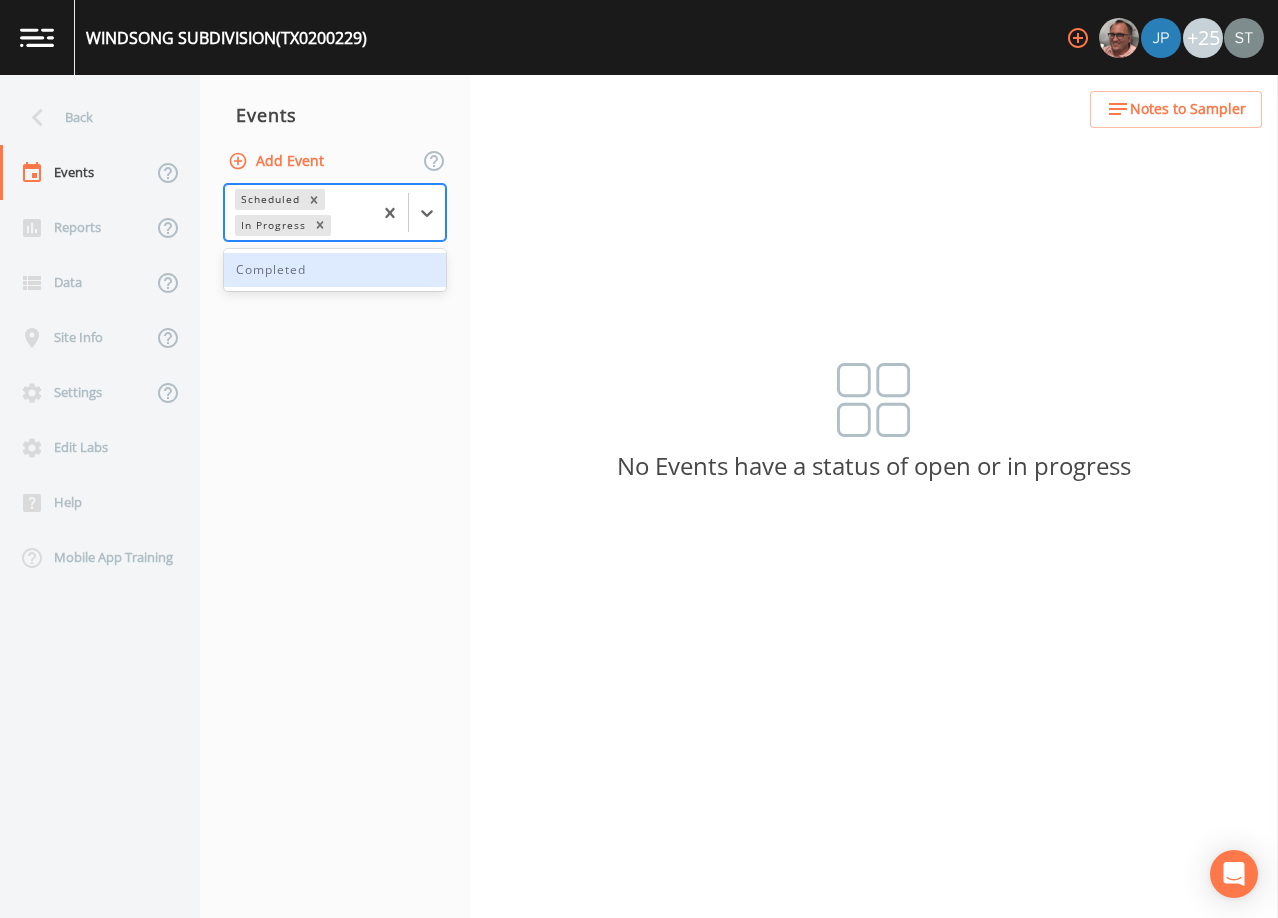 click on "Completed" at bounding box center (335, 270) 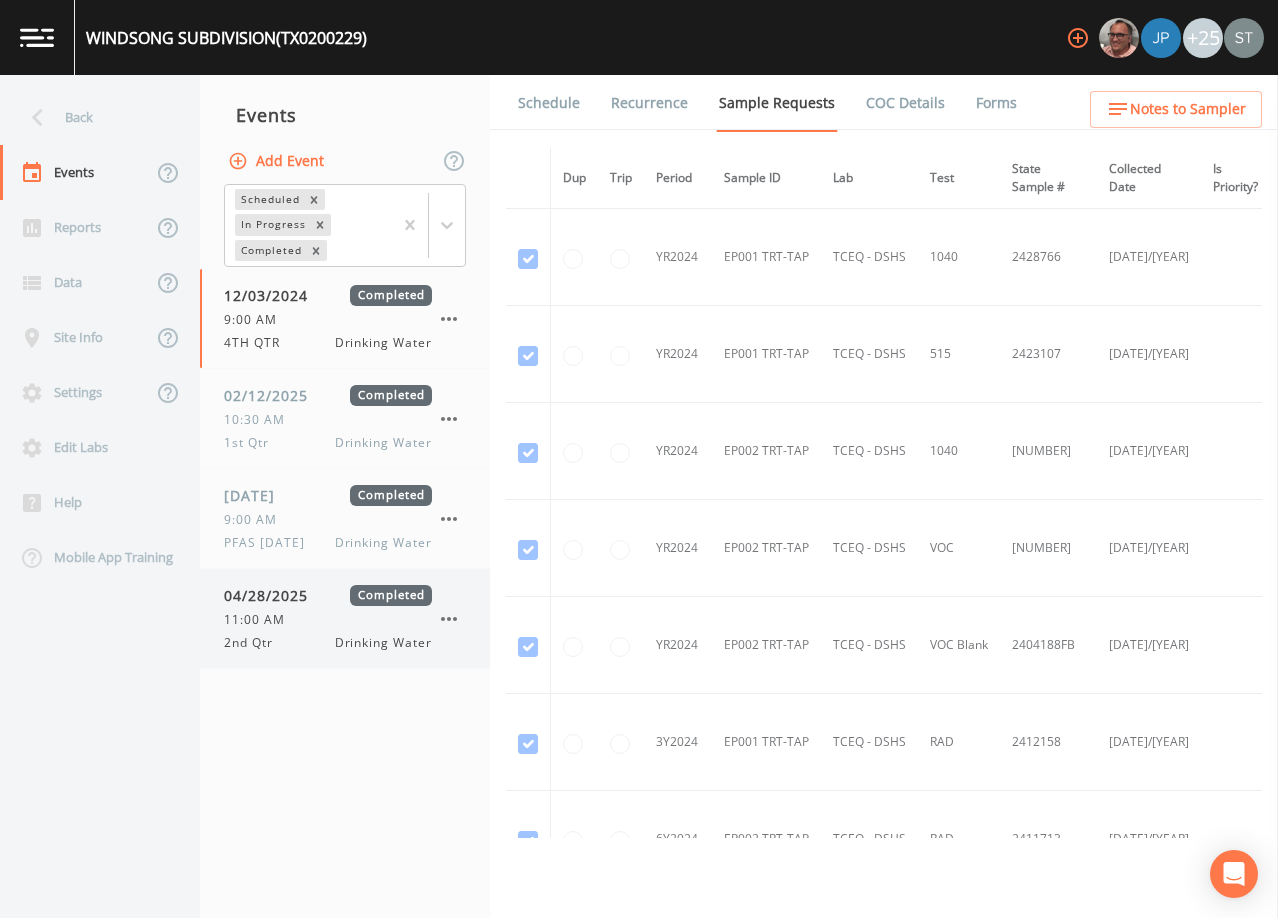 click on "11:00 AM" at bounding box center (260, 620) 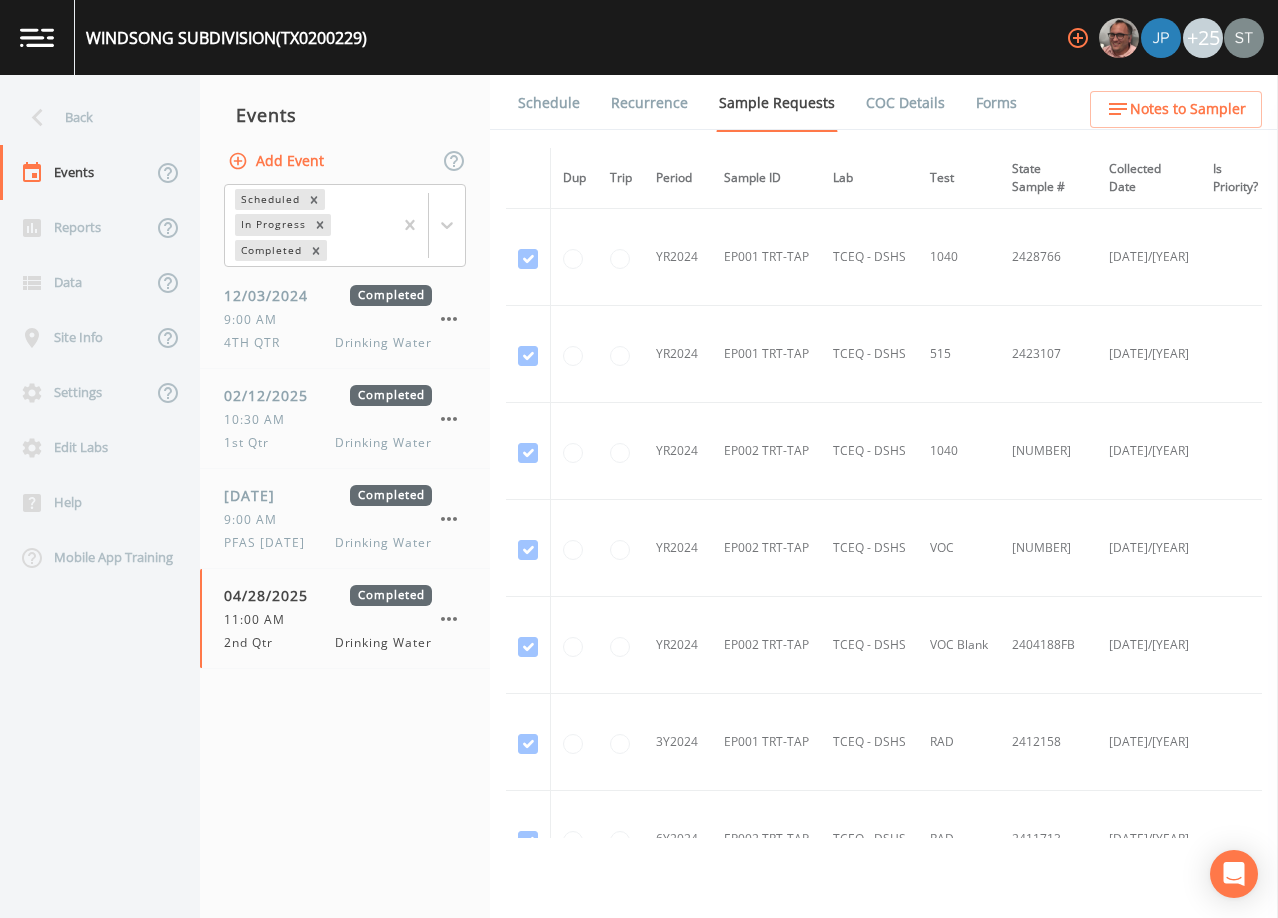 click on "Schedule" at bounding box center (549, 103) 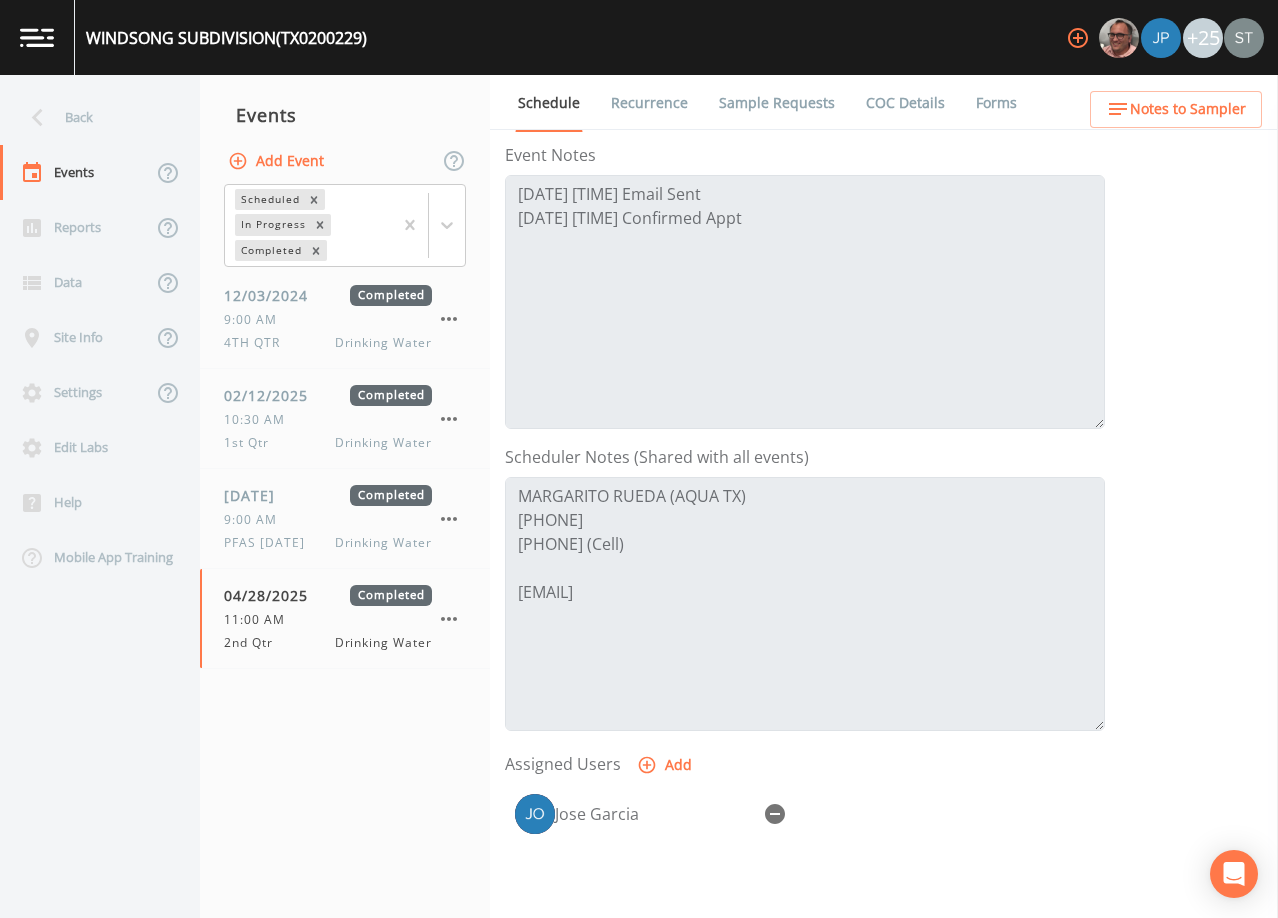 scroll, scrollTop: 493, scrollLeft: 0, axis: vertical 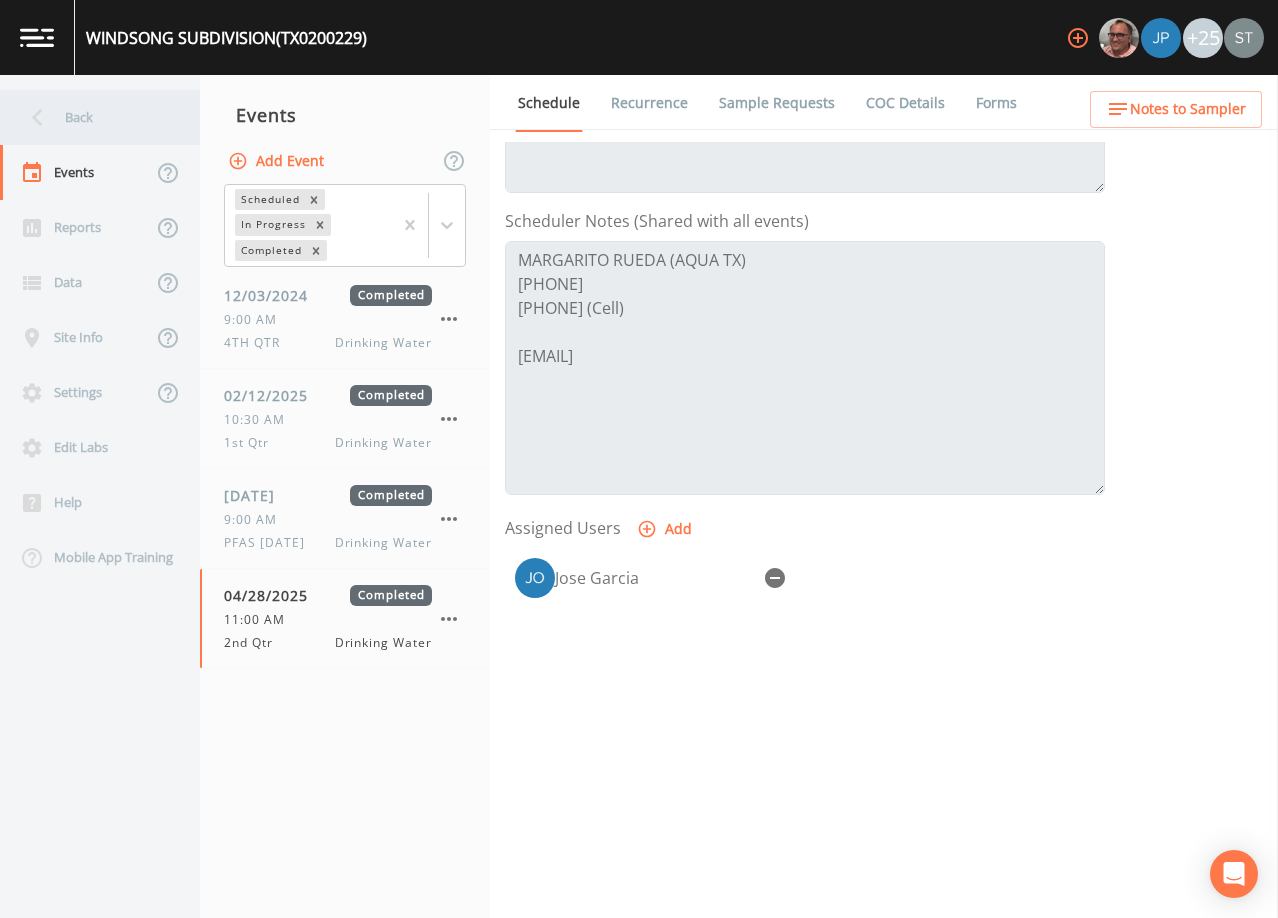 click on "Back" at bounding box center (90, 117) 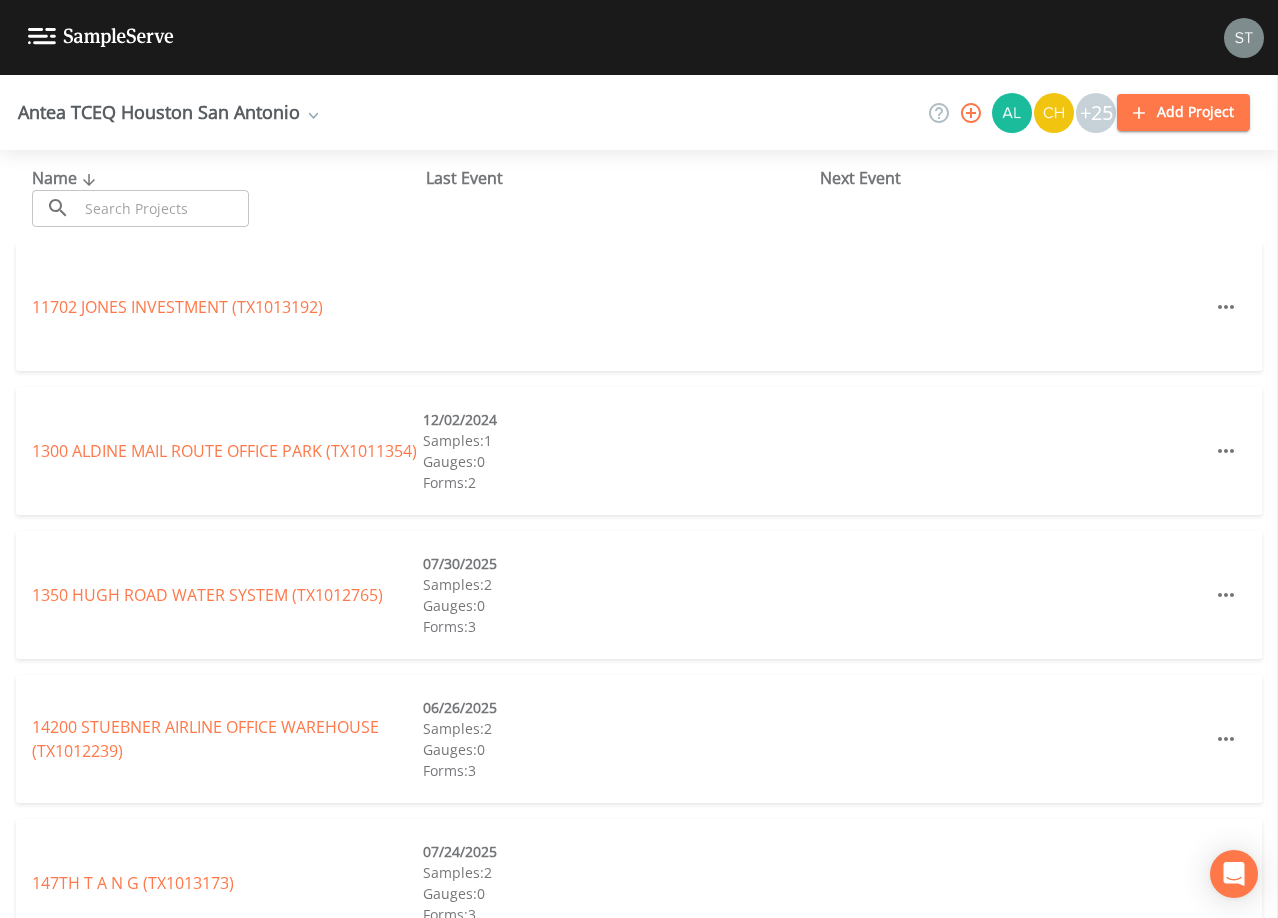 click at bounding box center [163, 208] 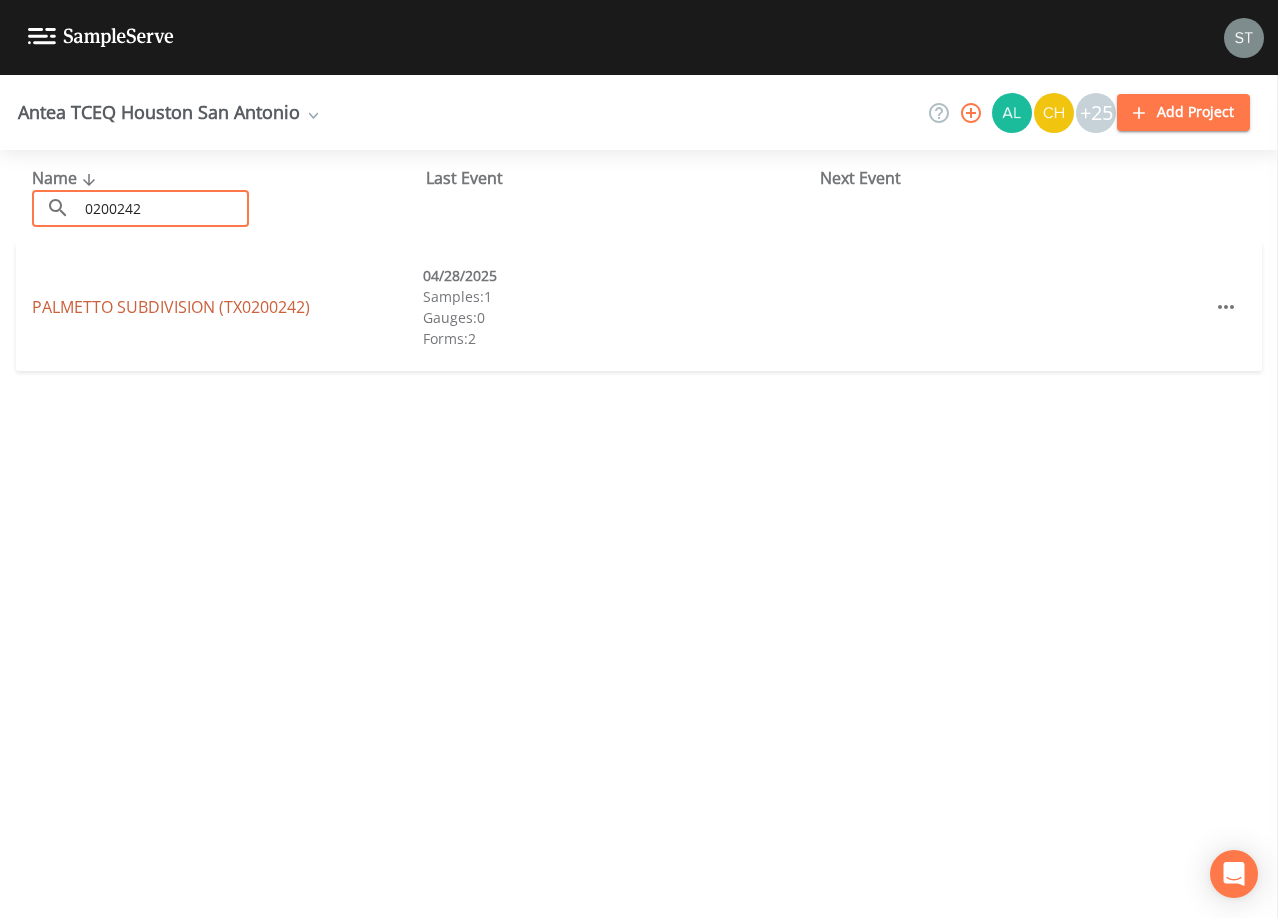 type on "0200242" 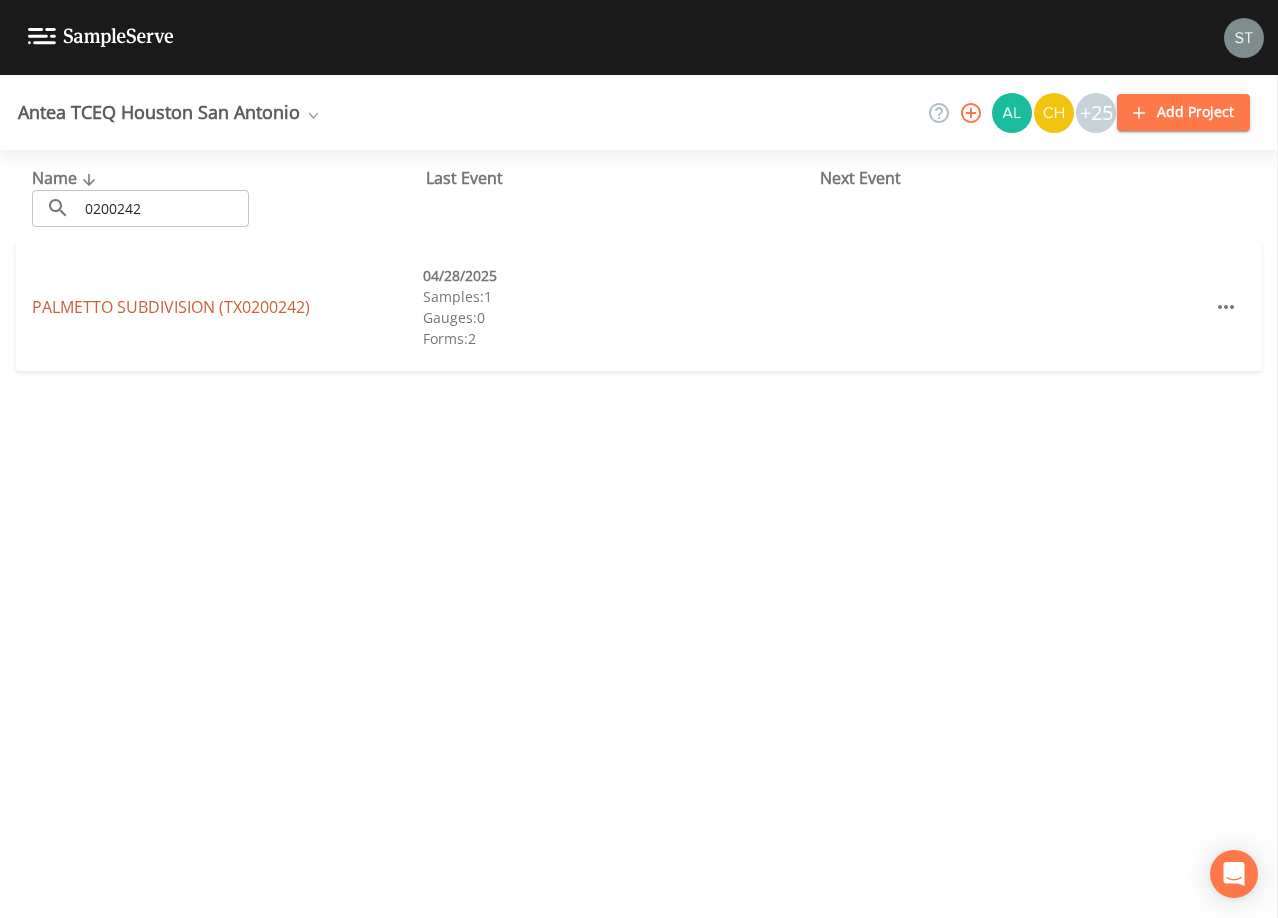 click on "[AREA] [SUBDIVISION] ([TX_CODE])" at bounding box center (171, 307) 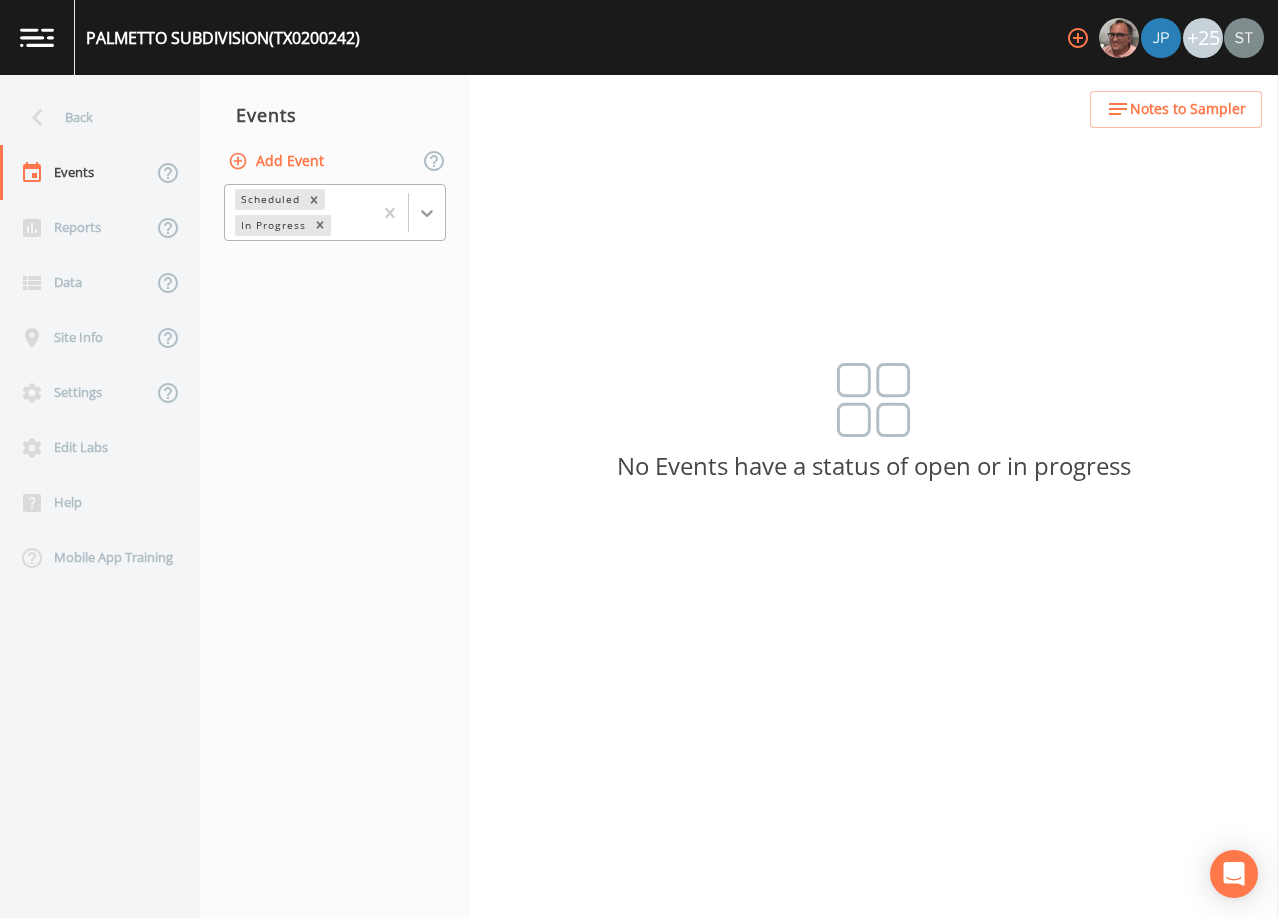 click 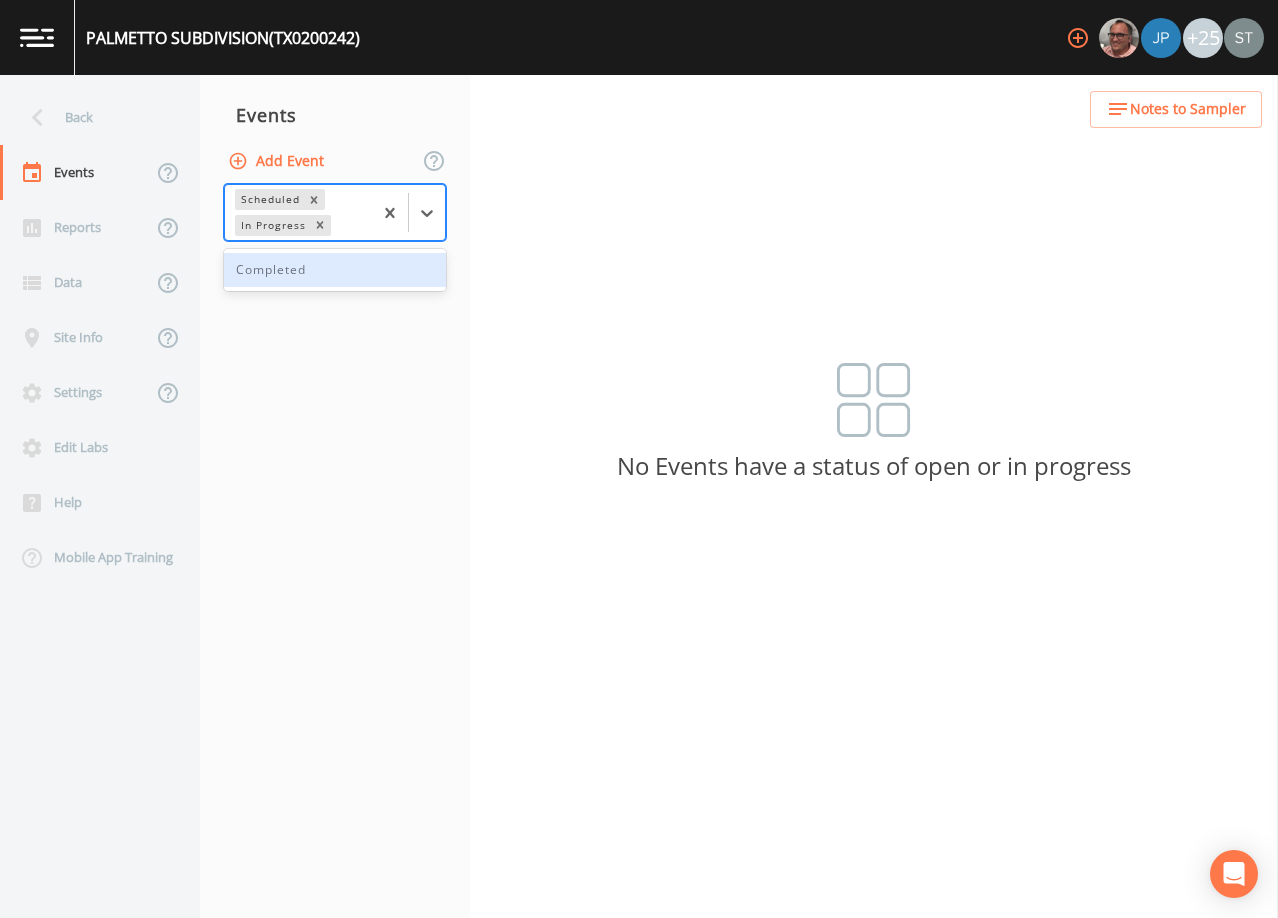 click on "Completed" at bounding box center (335, 270) 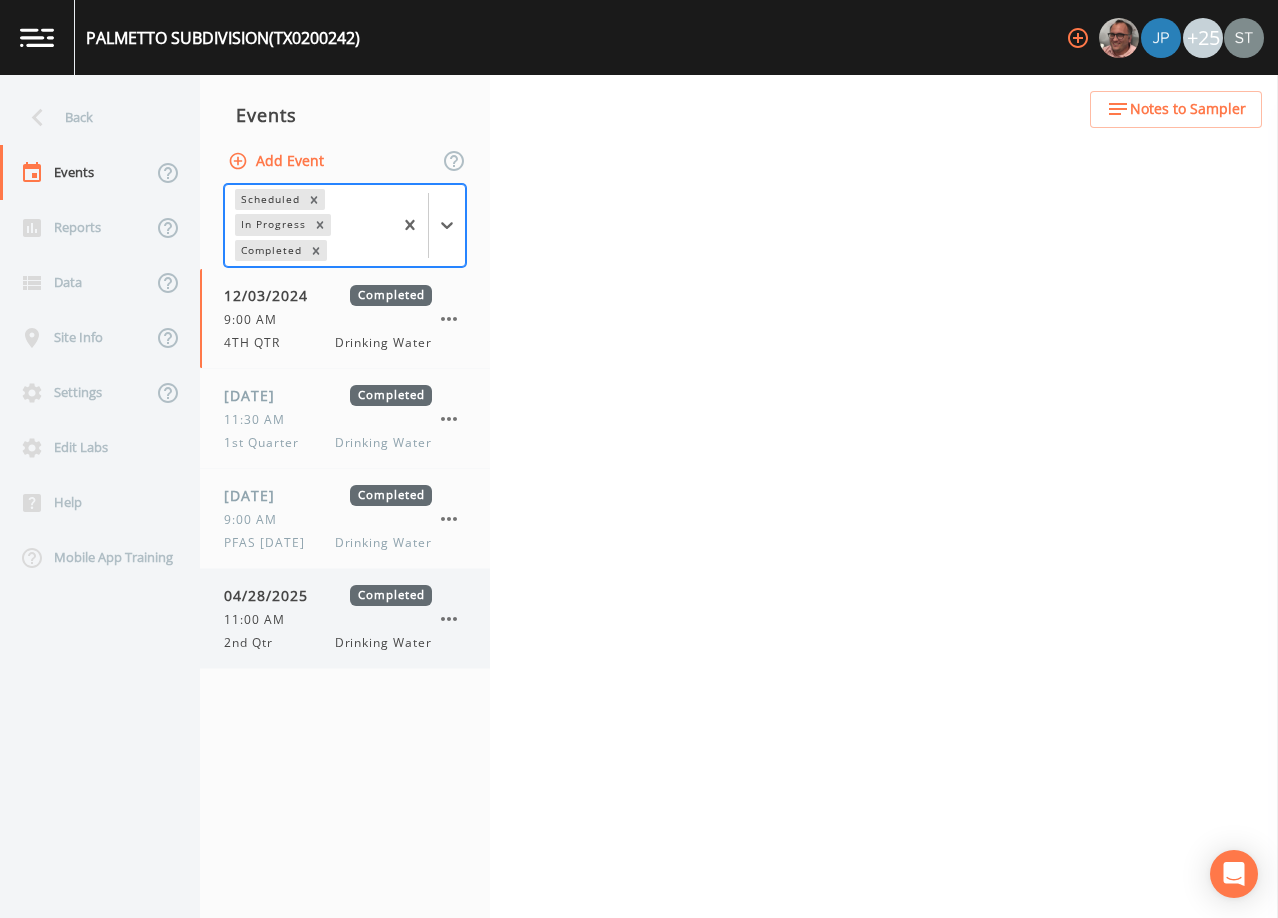 click on "04/28/2025" at bounding box center [273, 595] 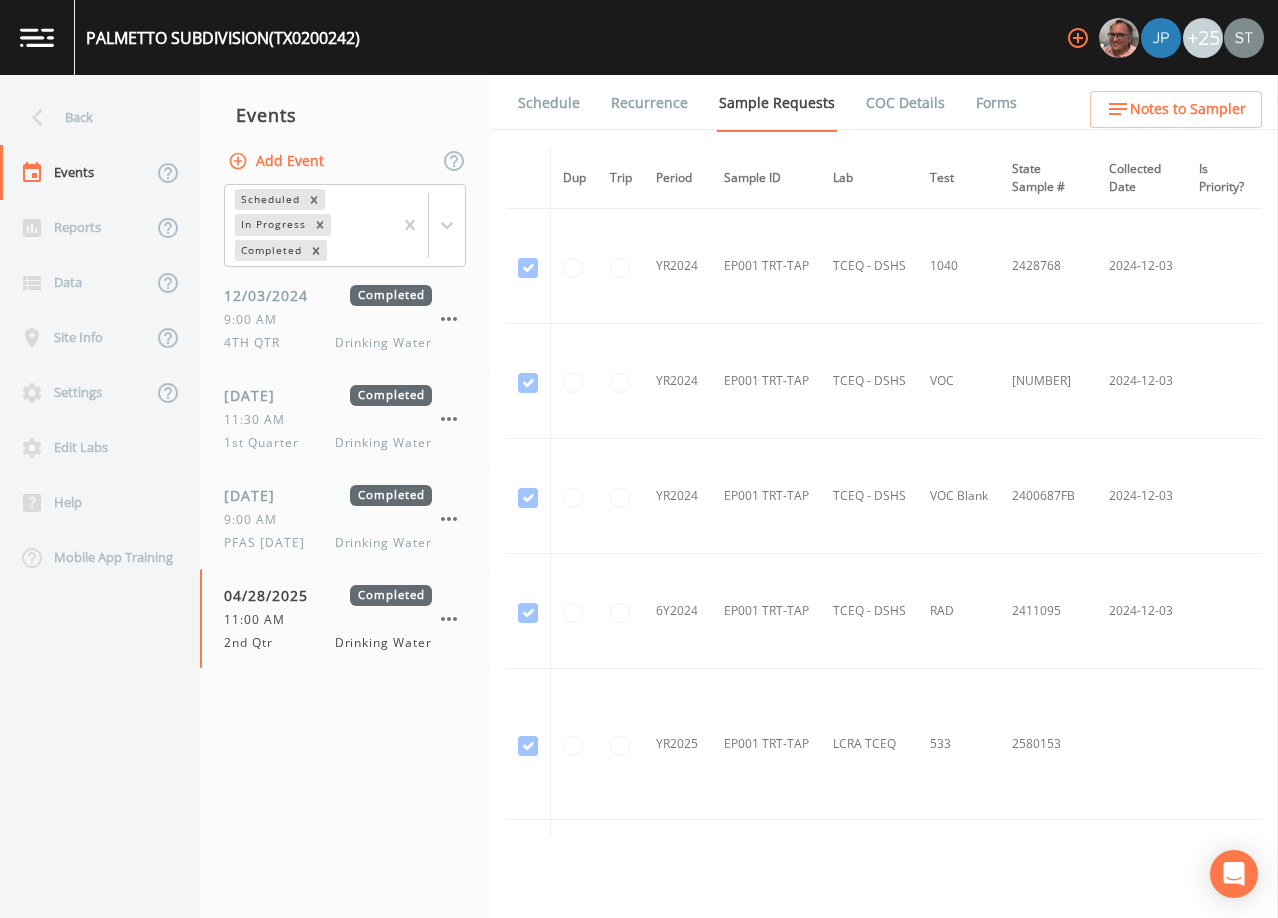 click on "Schedule" at bounding box center [549, 103] 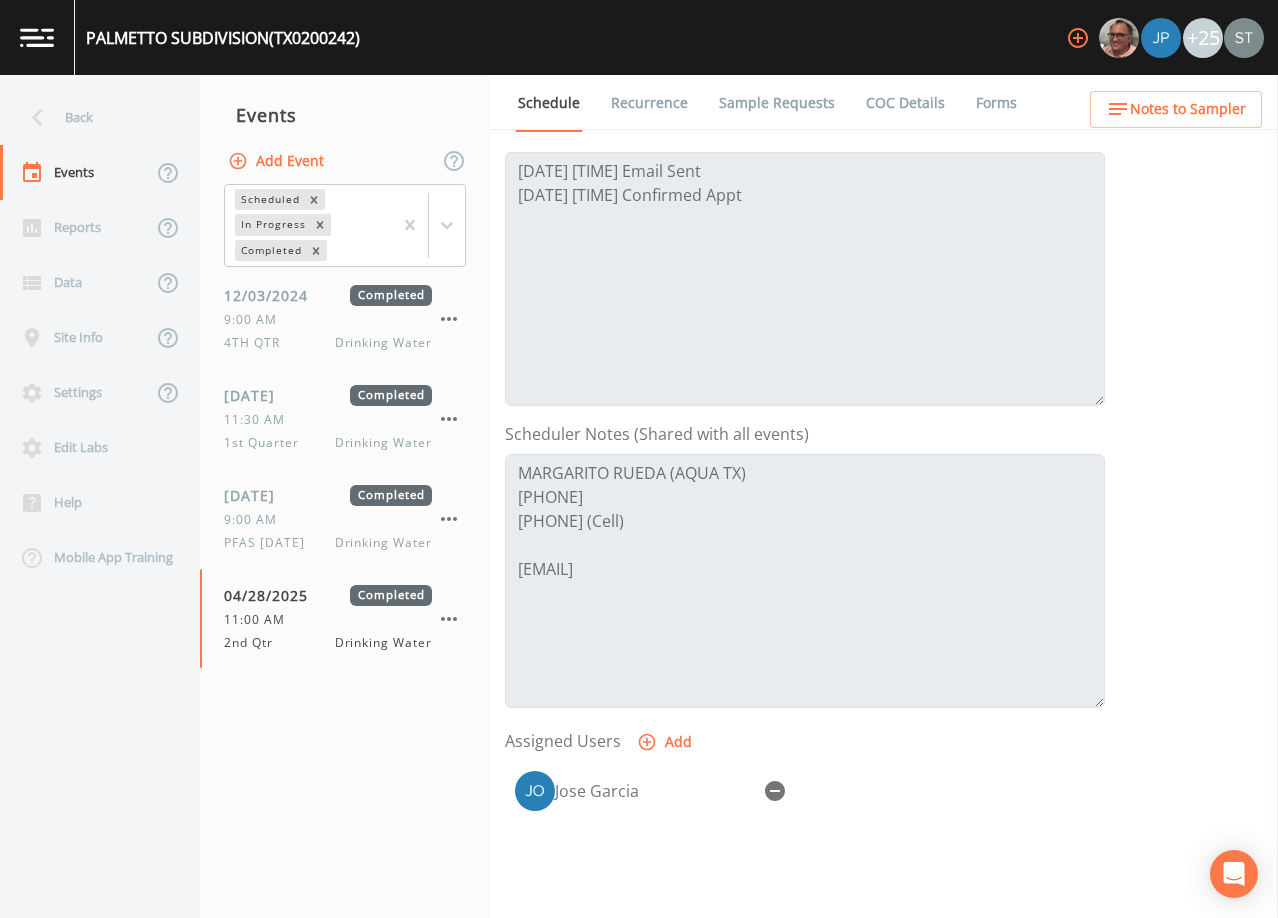scroll, scrollTop: 300, scrollLeft: 0, axis: vertical 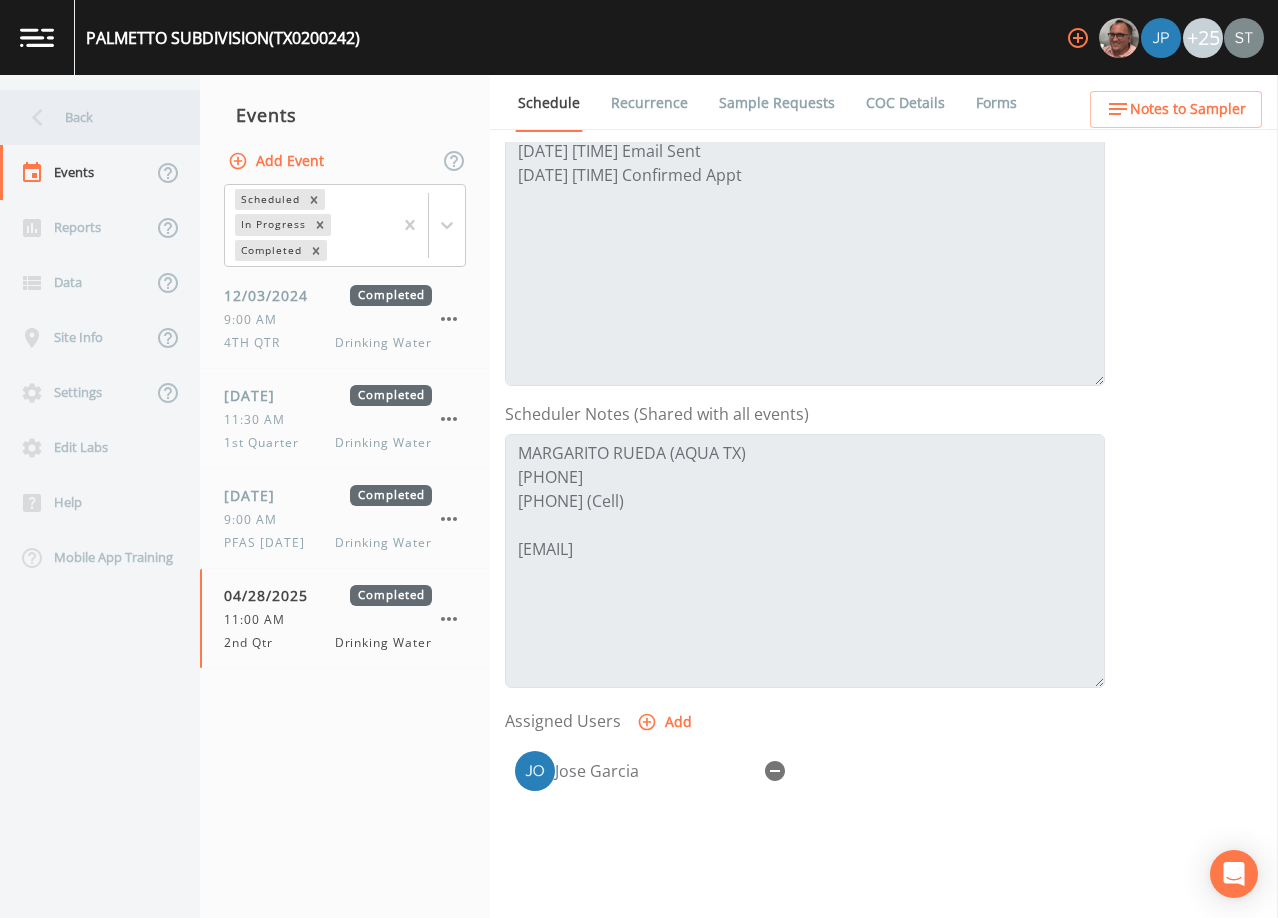 click on "Back" at bounding box center (90, 117) 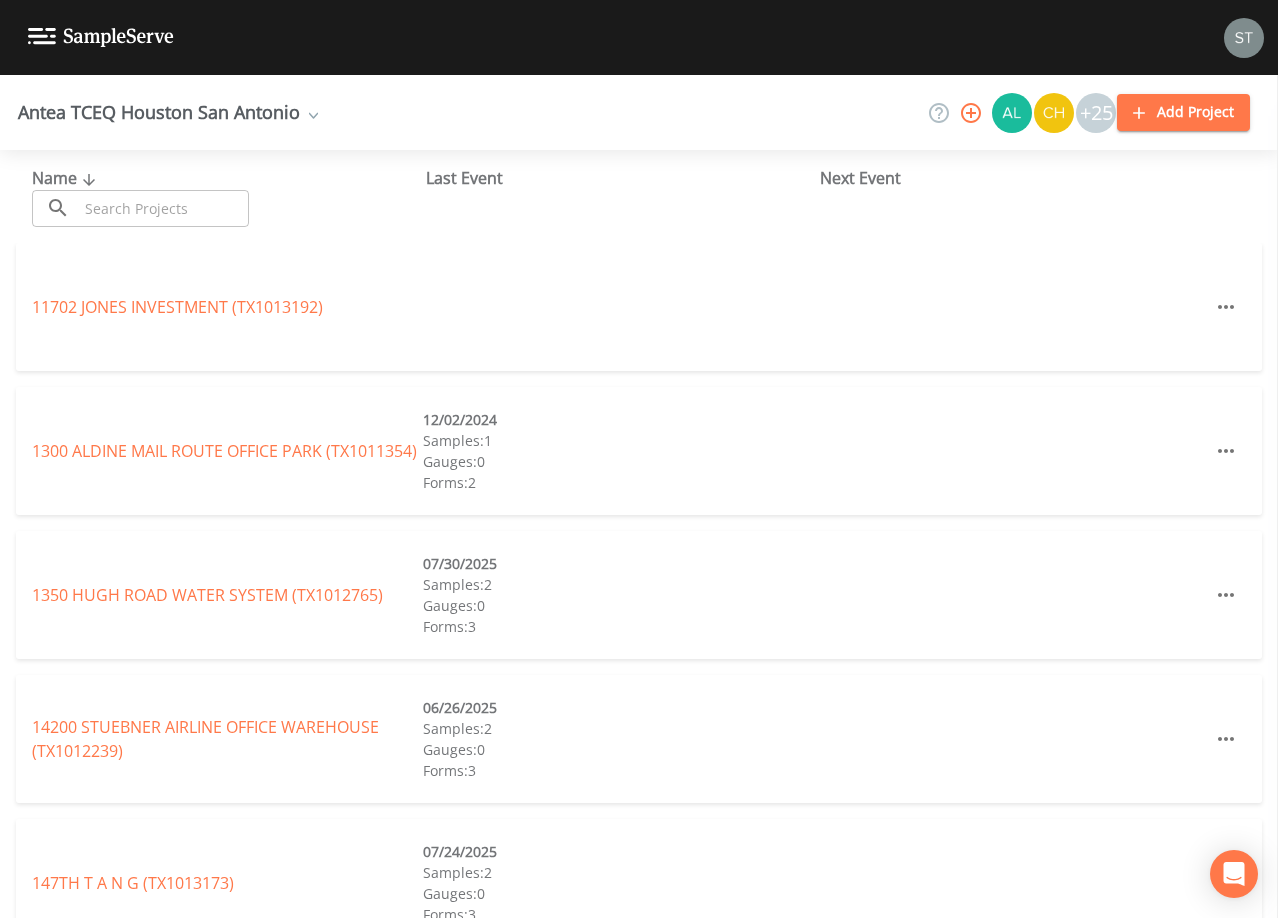 click at bounding box center [163, 208] 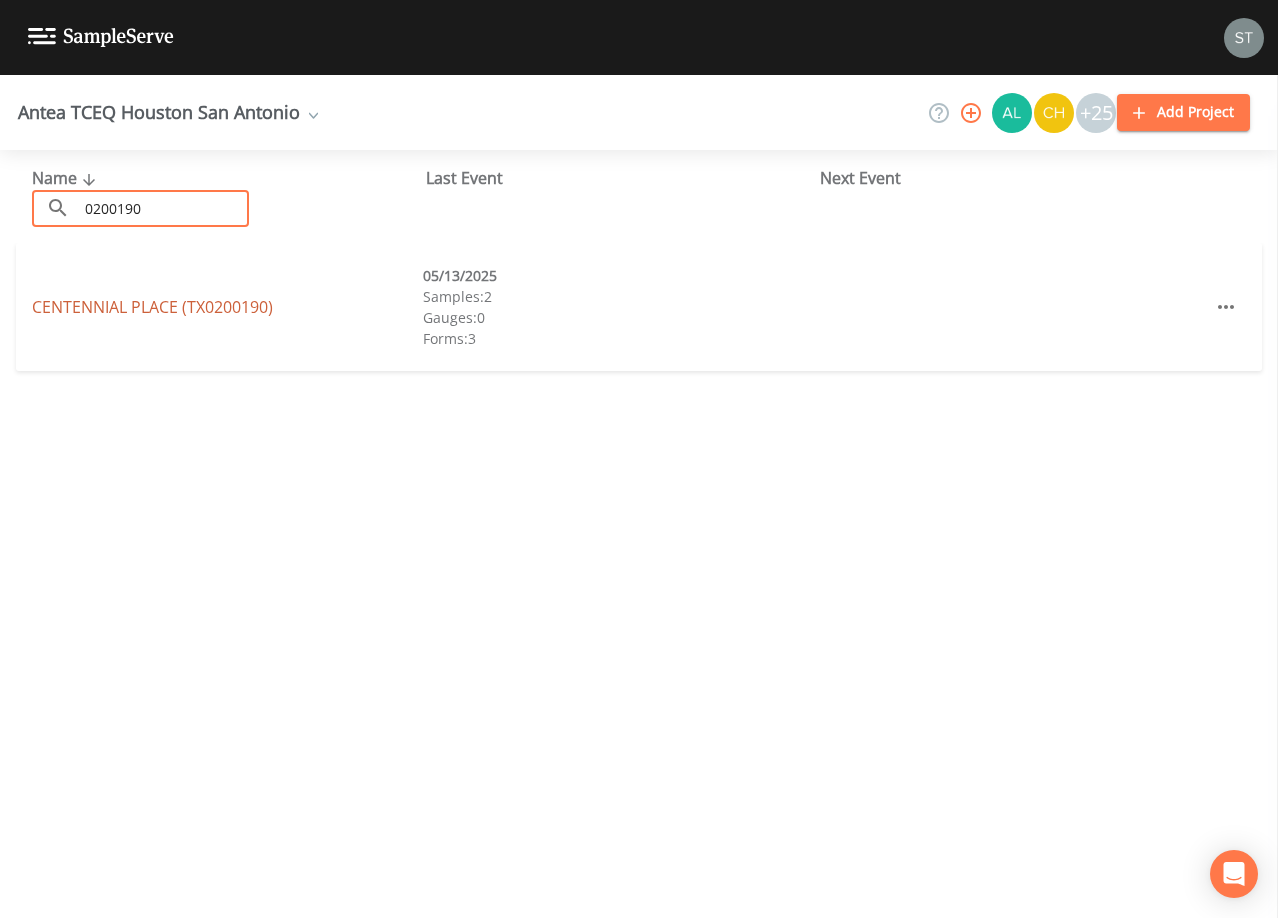 type on "0200190" 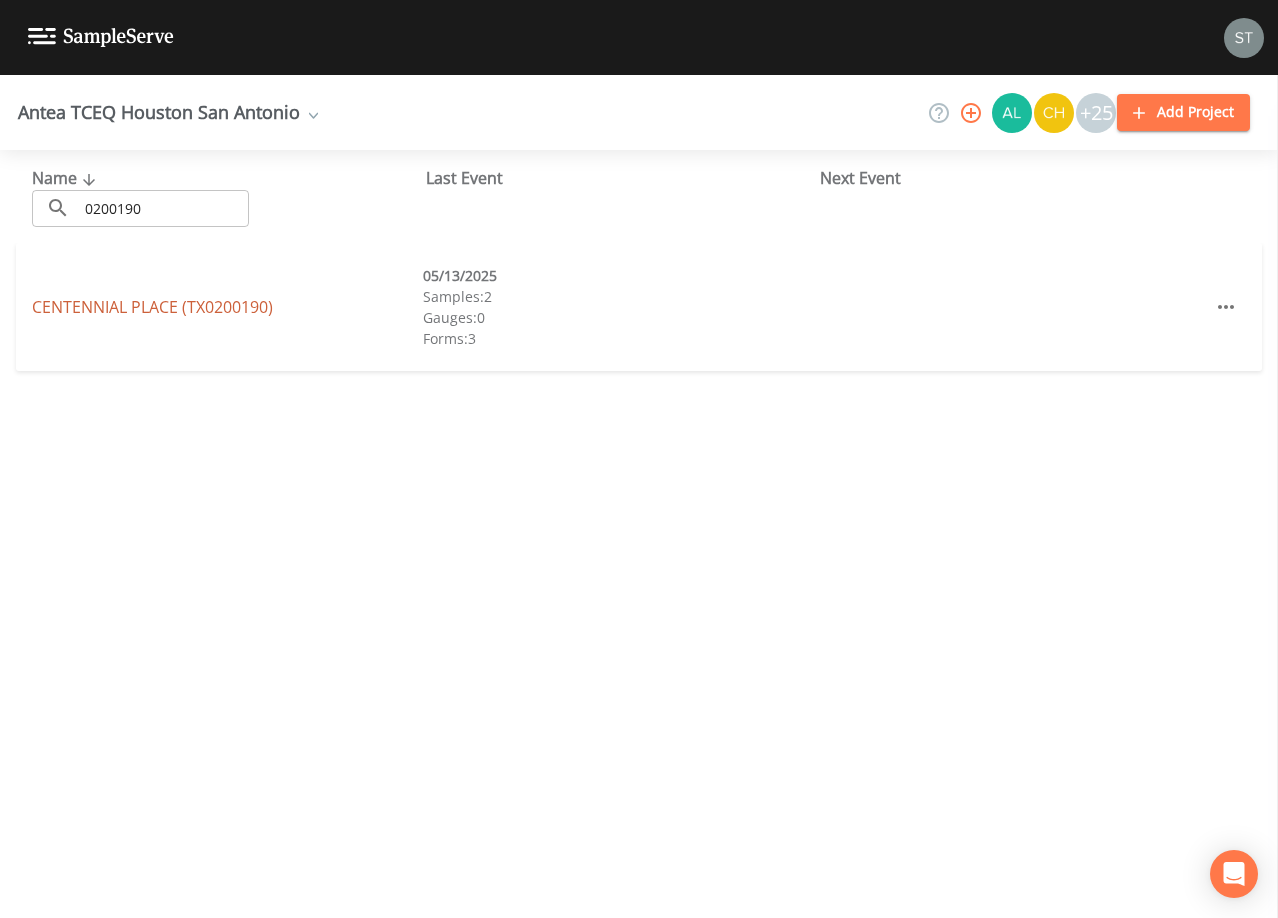 click on "CENTENNIAL PLACE   (TX0200190)" at bounding box center [152, 307] 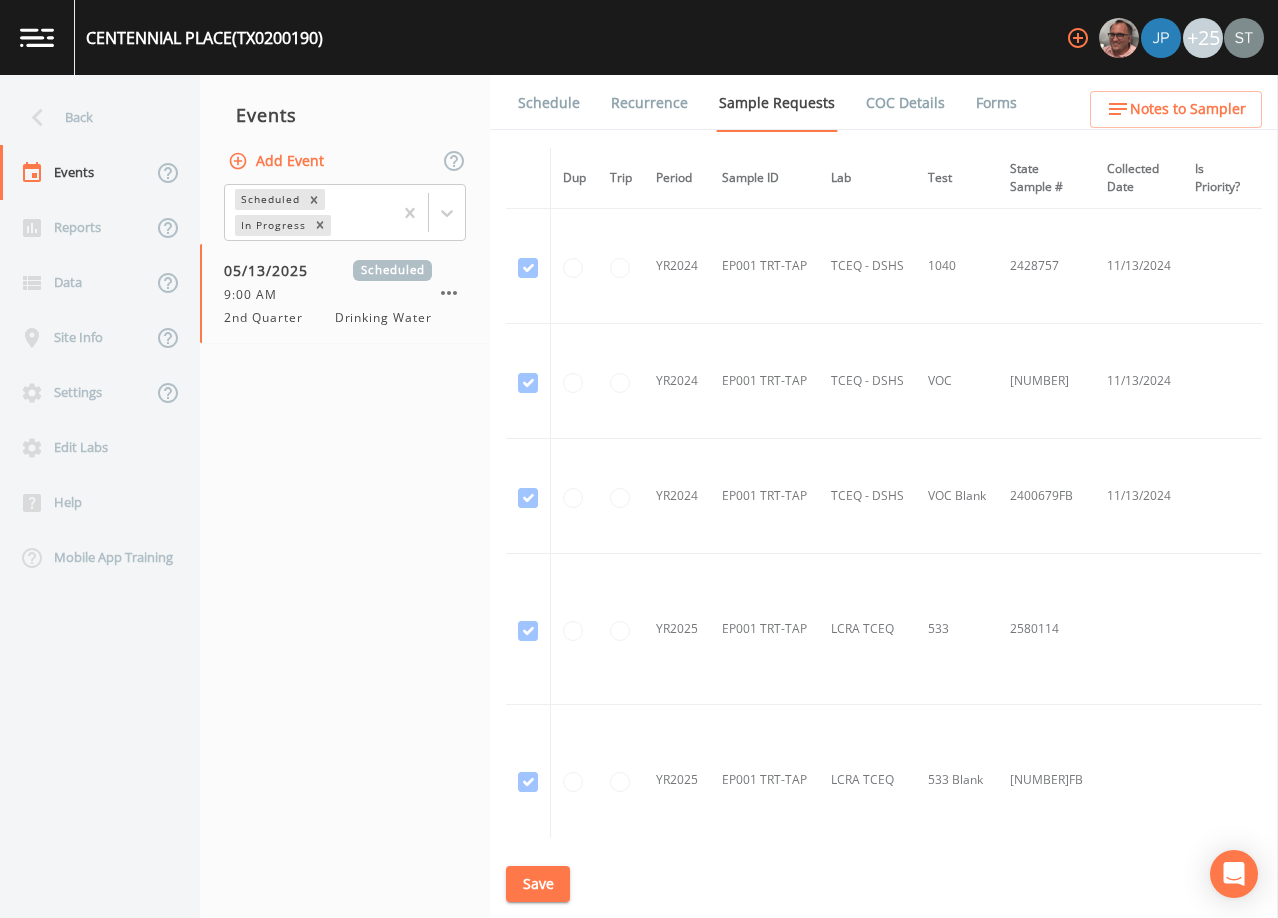 click on "Schedule" at bounding box center [549, 103] 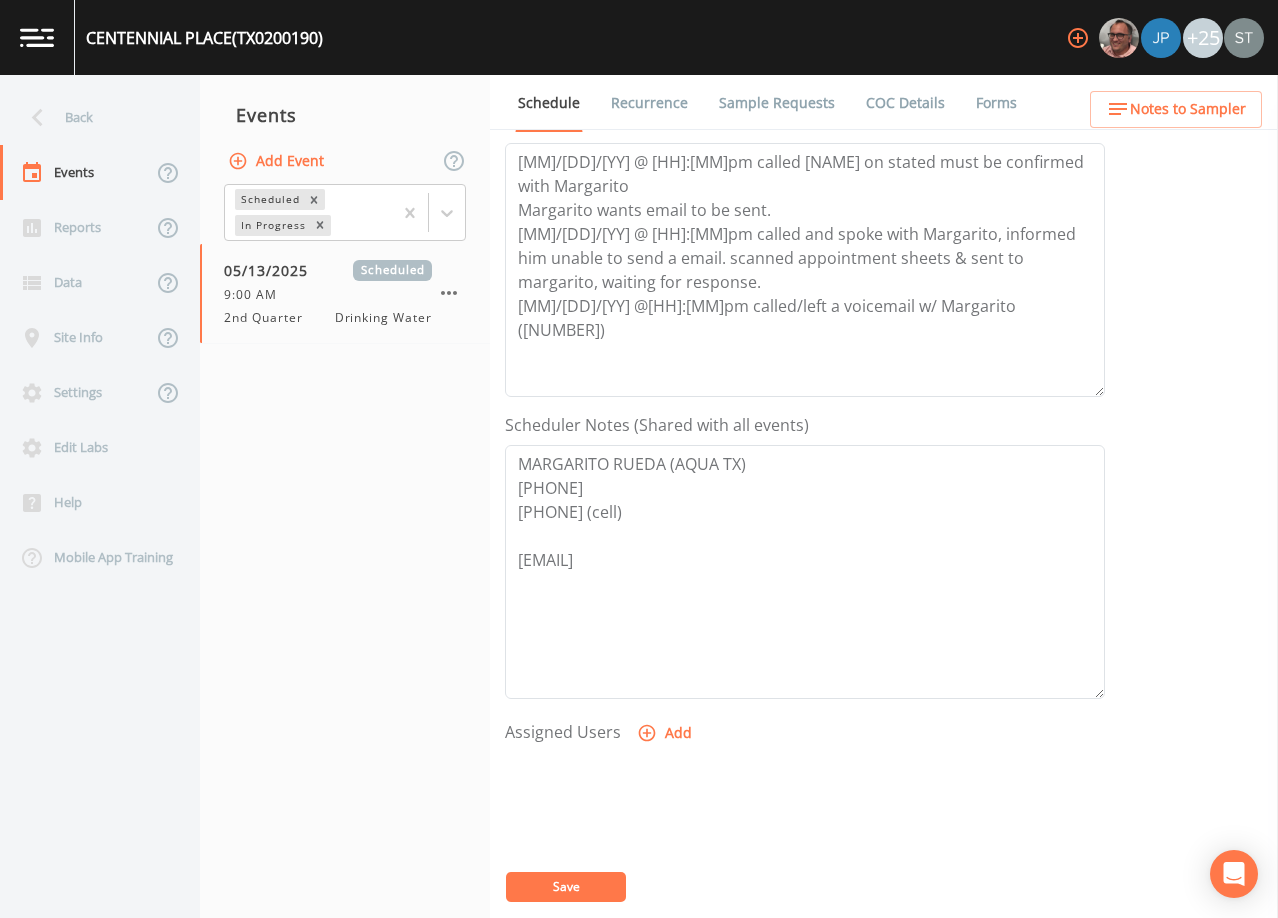scroll, scrollTop: 300, scrollLeft: 0, axis: vertical 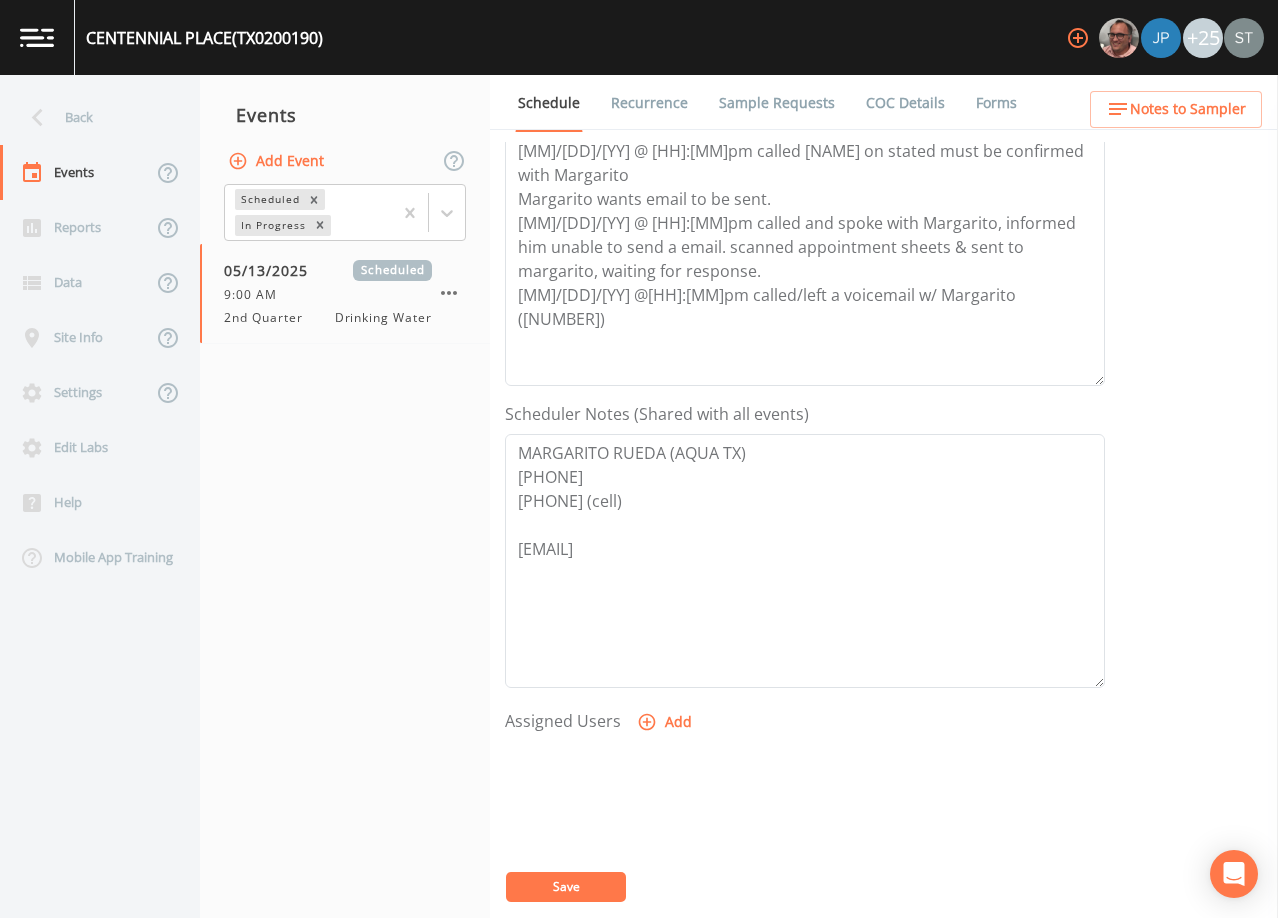 click on "Forms" at bounding box center [996, 103] 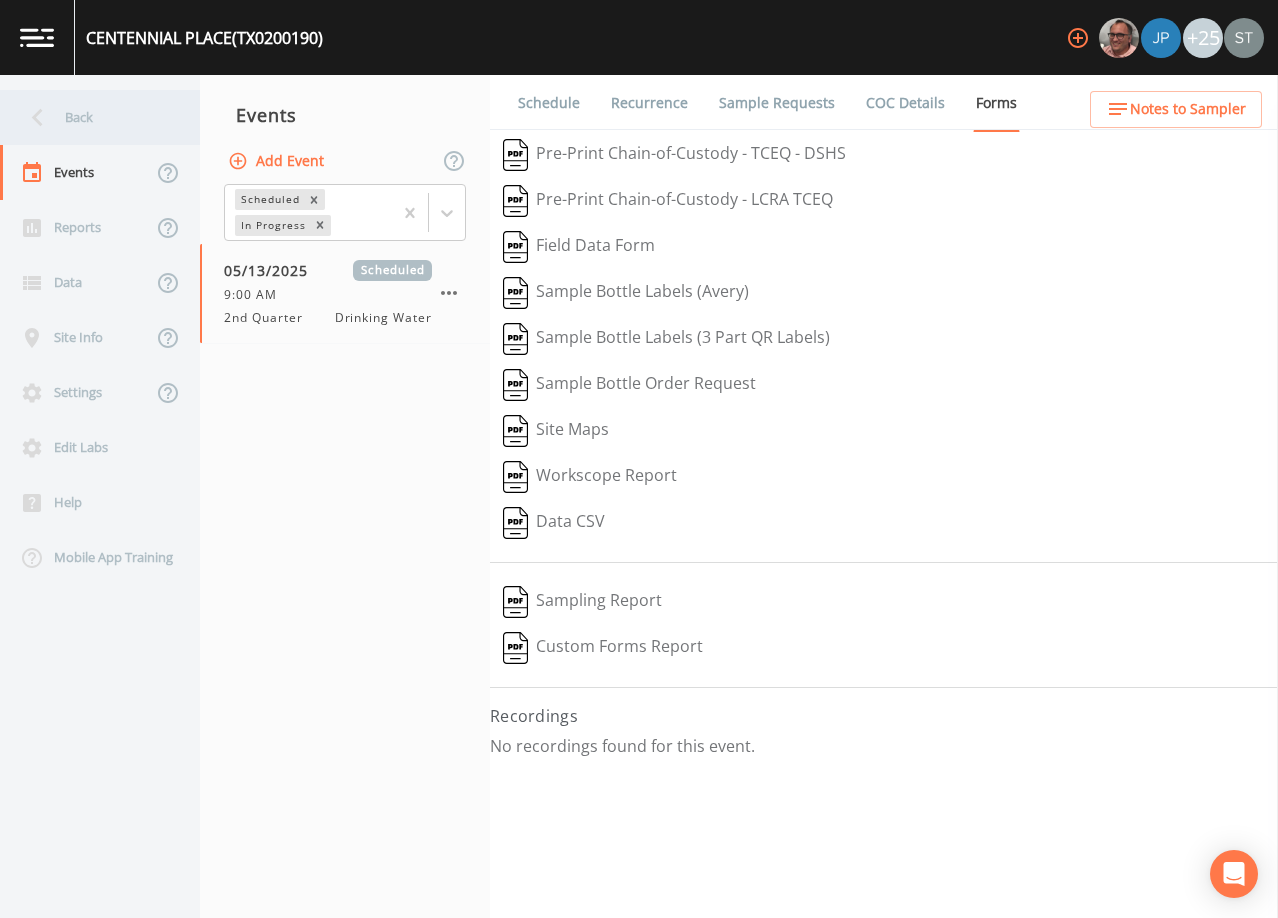 click on "Back" at bounding box center (90, 117) 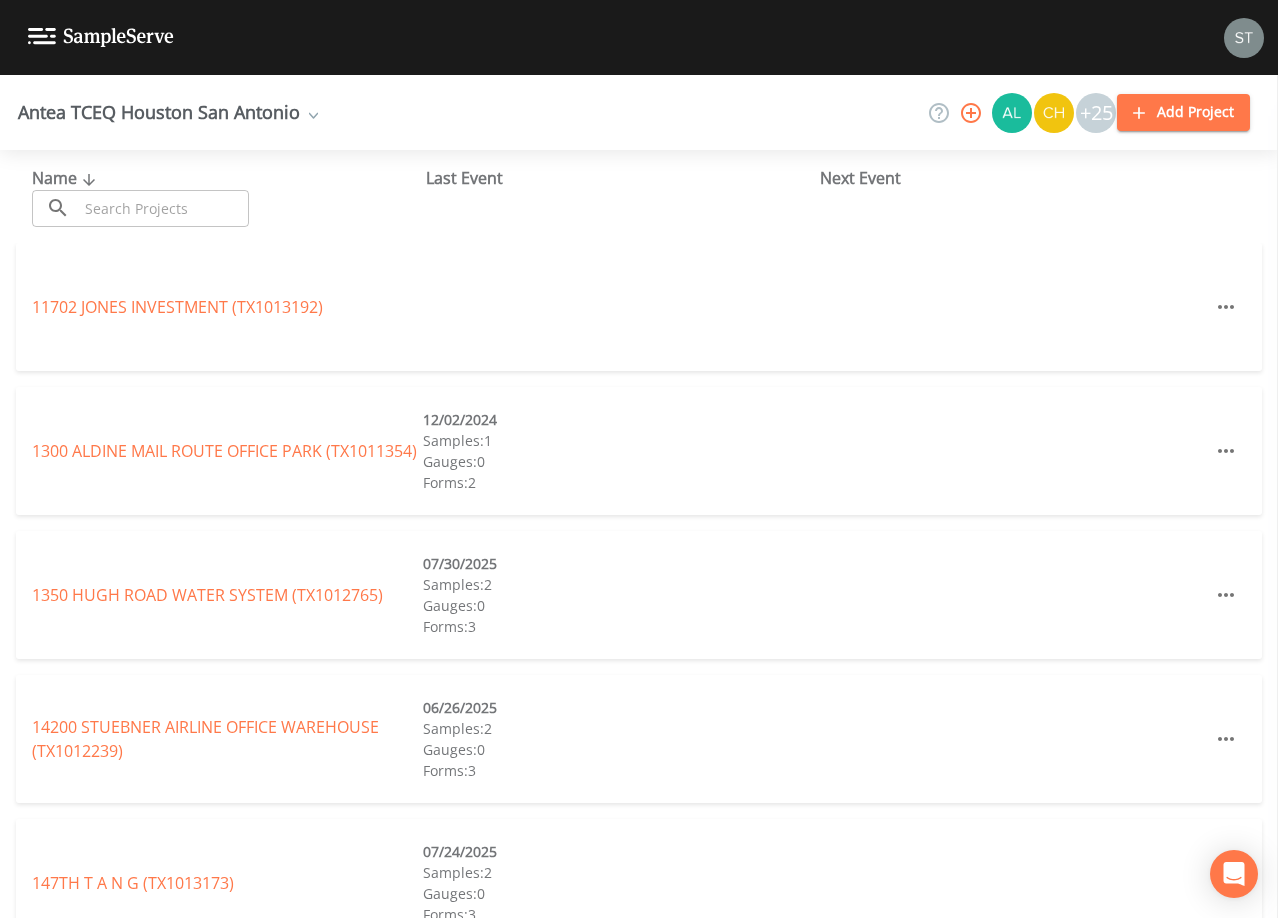 click at bounding box center (163, 208) 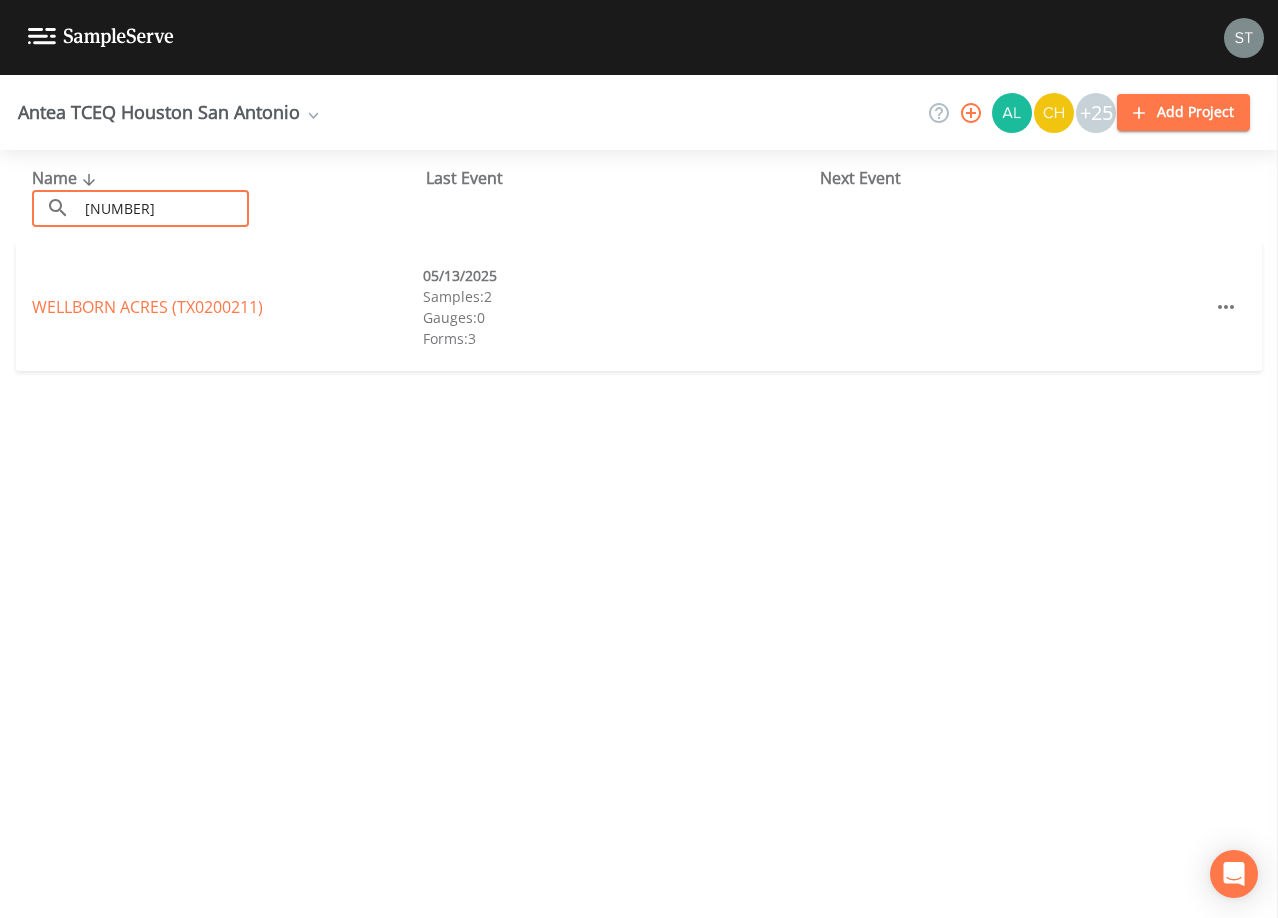 type on "[NUMBER]" 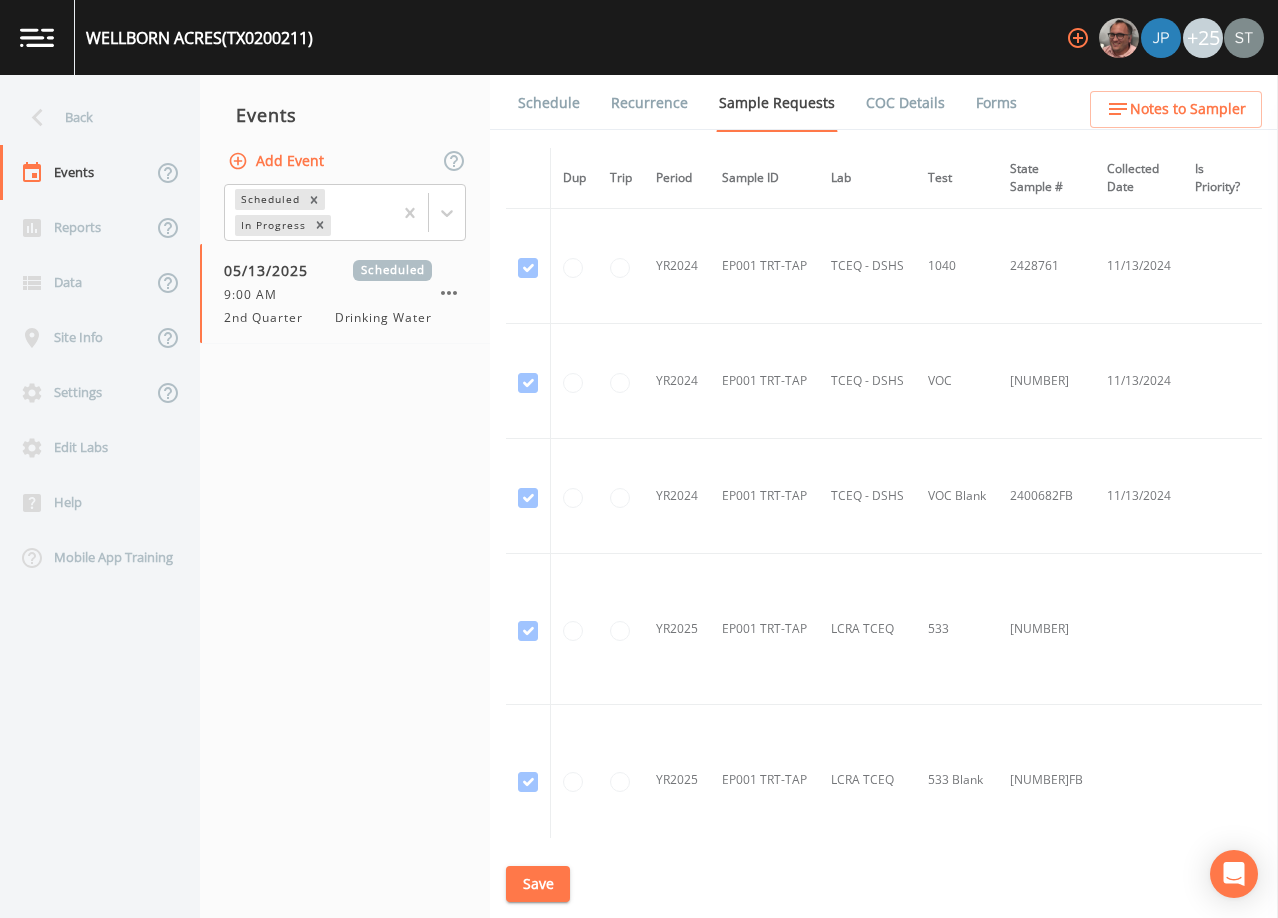 click on "Schedule" at bounding box center (549, 103) 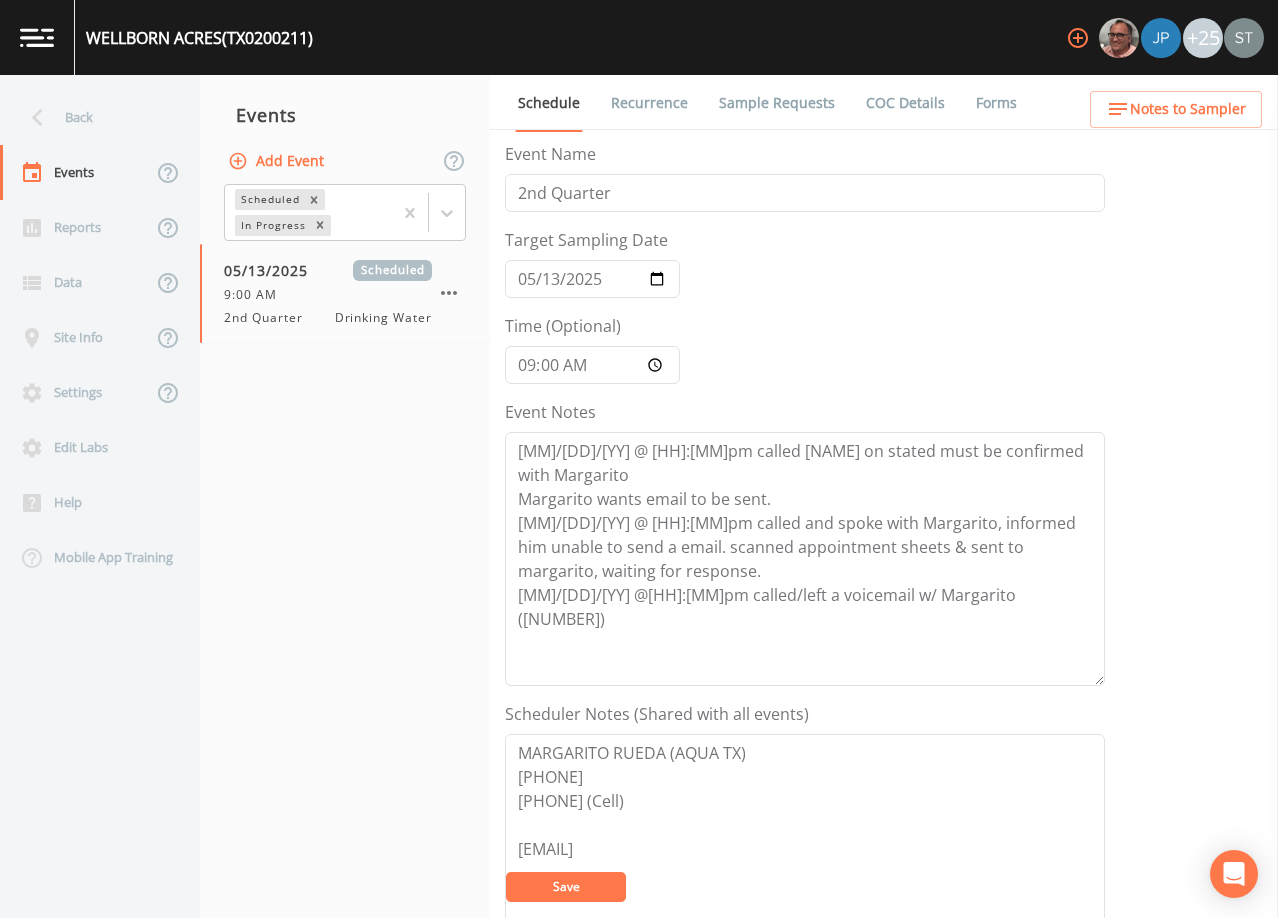 click on "Schedule Recurrence Sample Requests COC Details Forms" at bounding box center [884, 102] 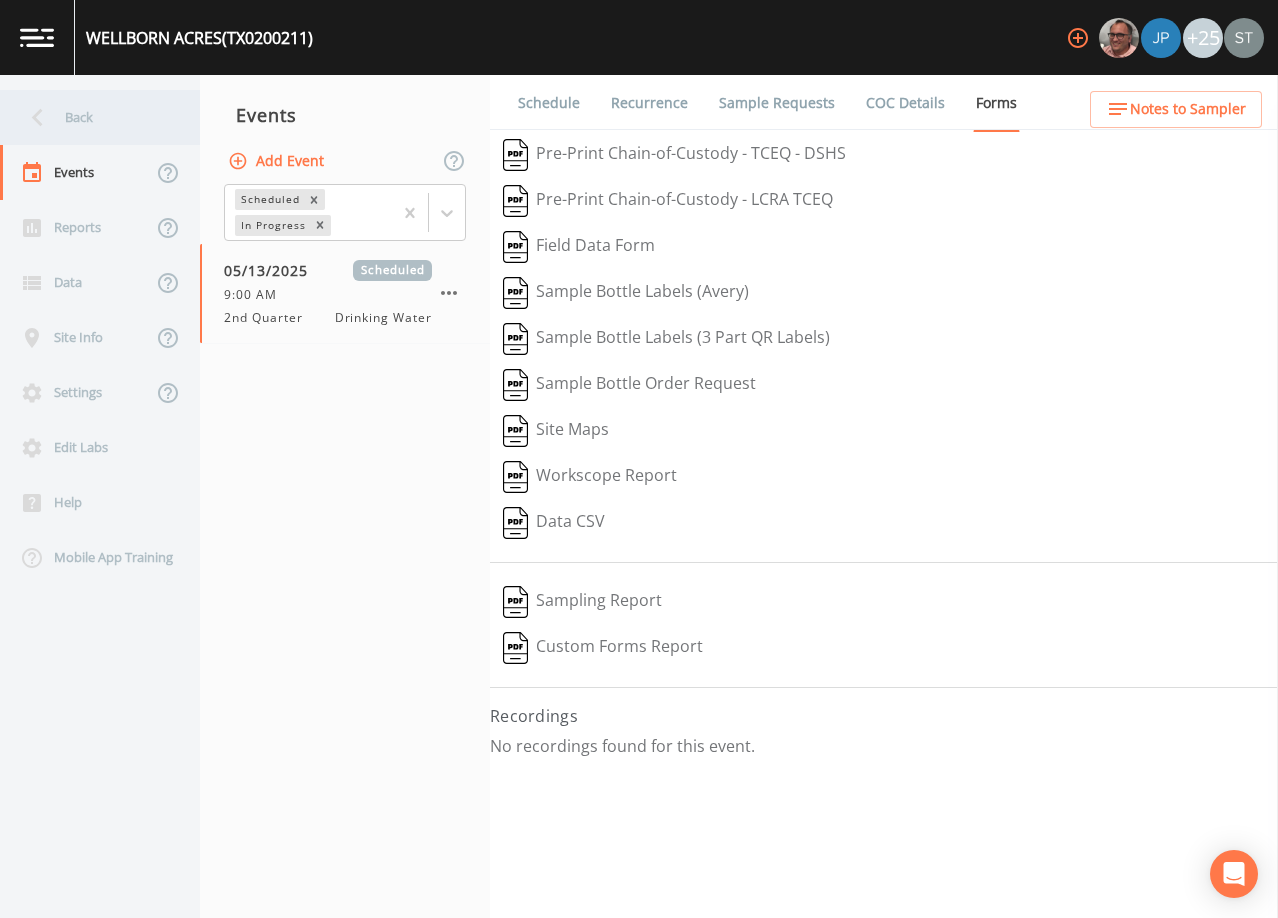 click on "Back" at bounding box center [90, 117] 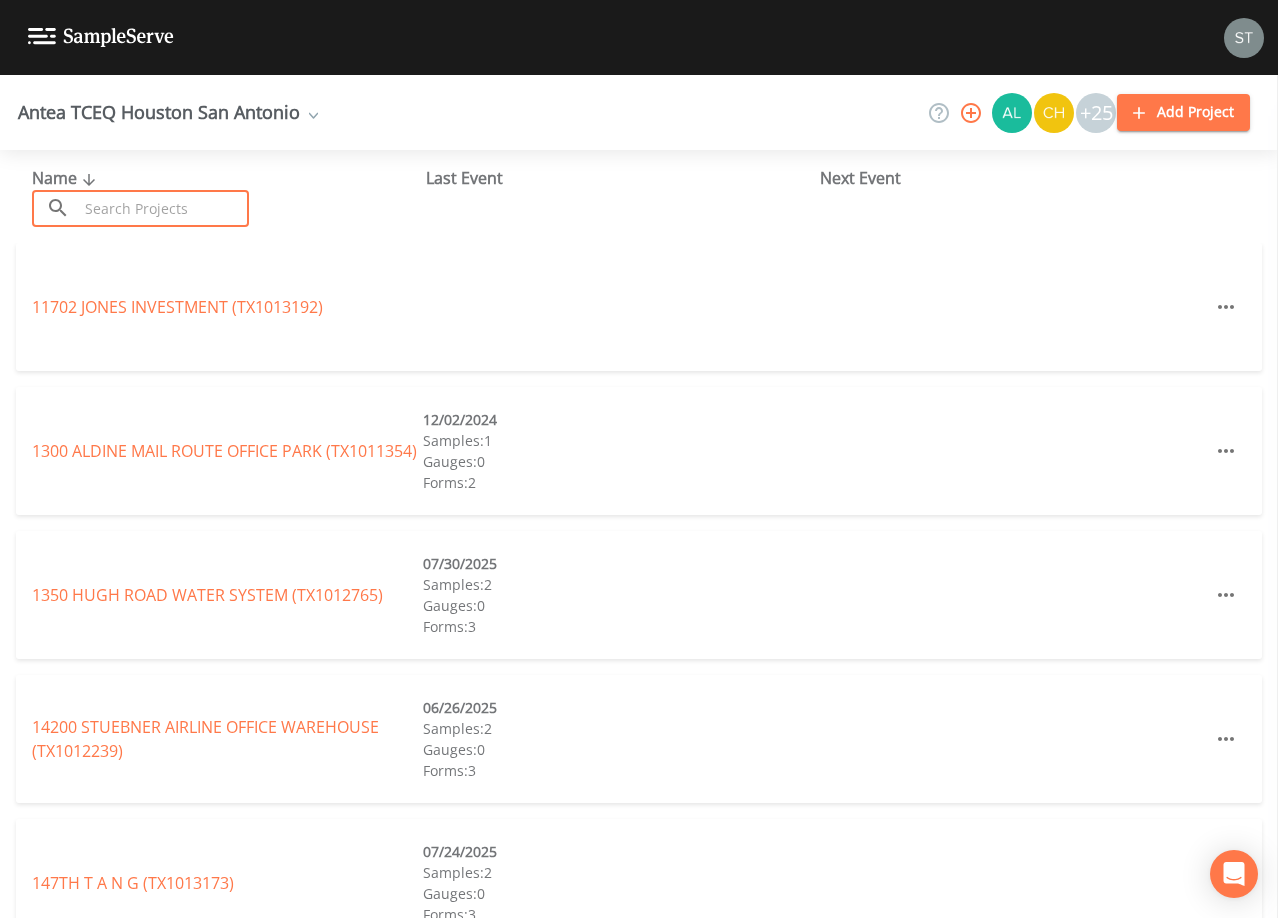 click at bounding box center [163, 208] 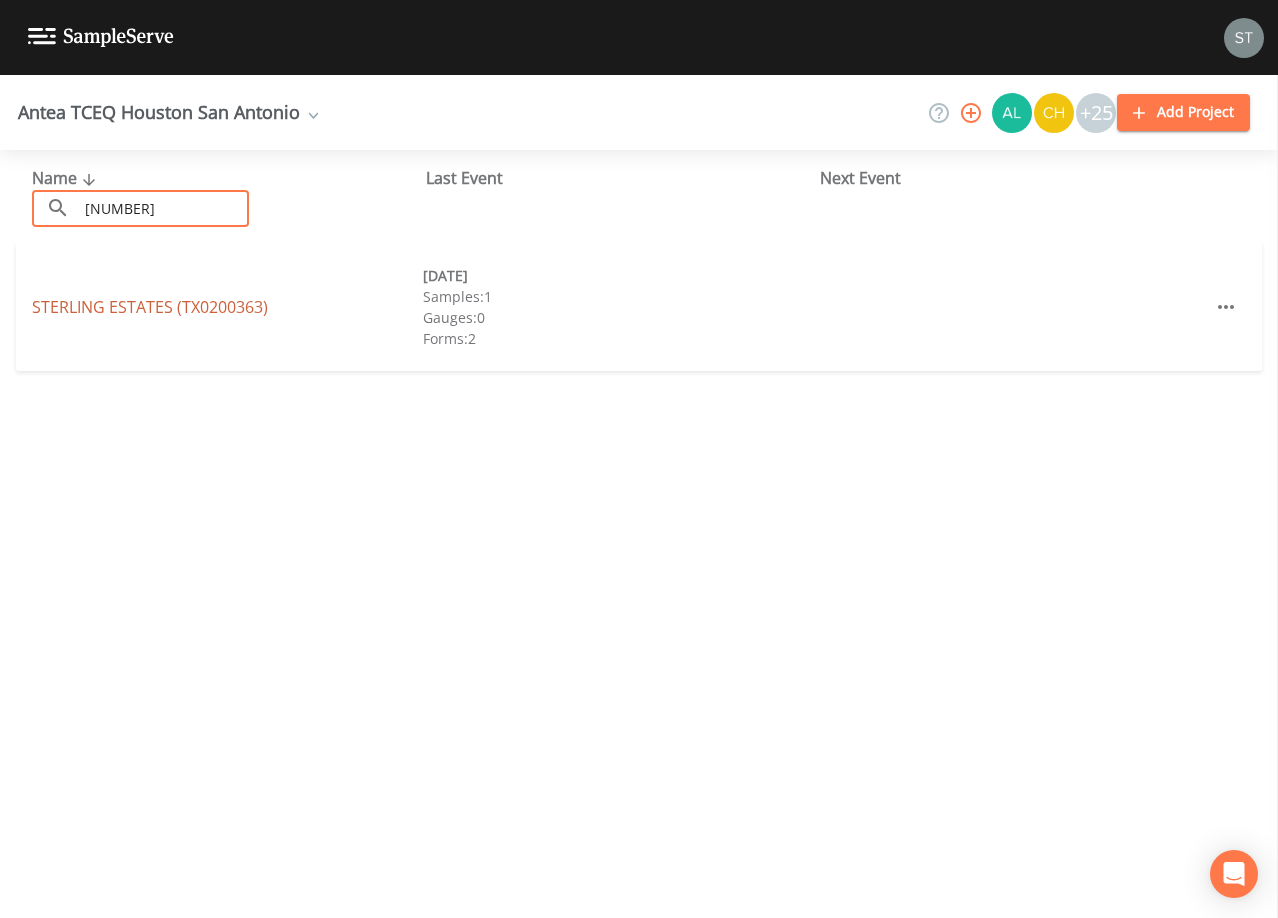 type on "[NUMBER]" 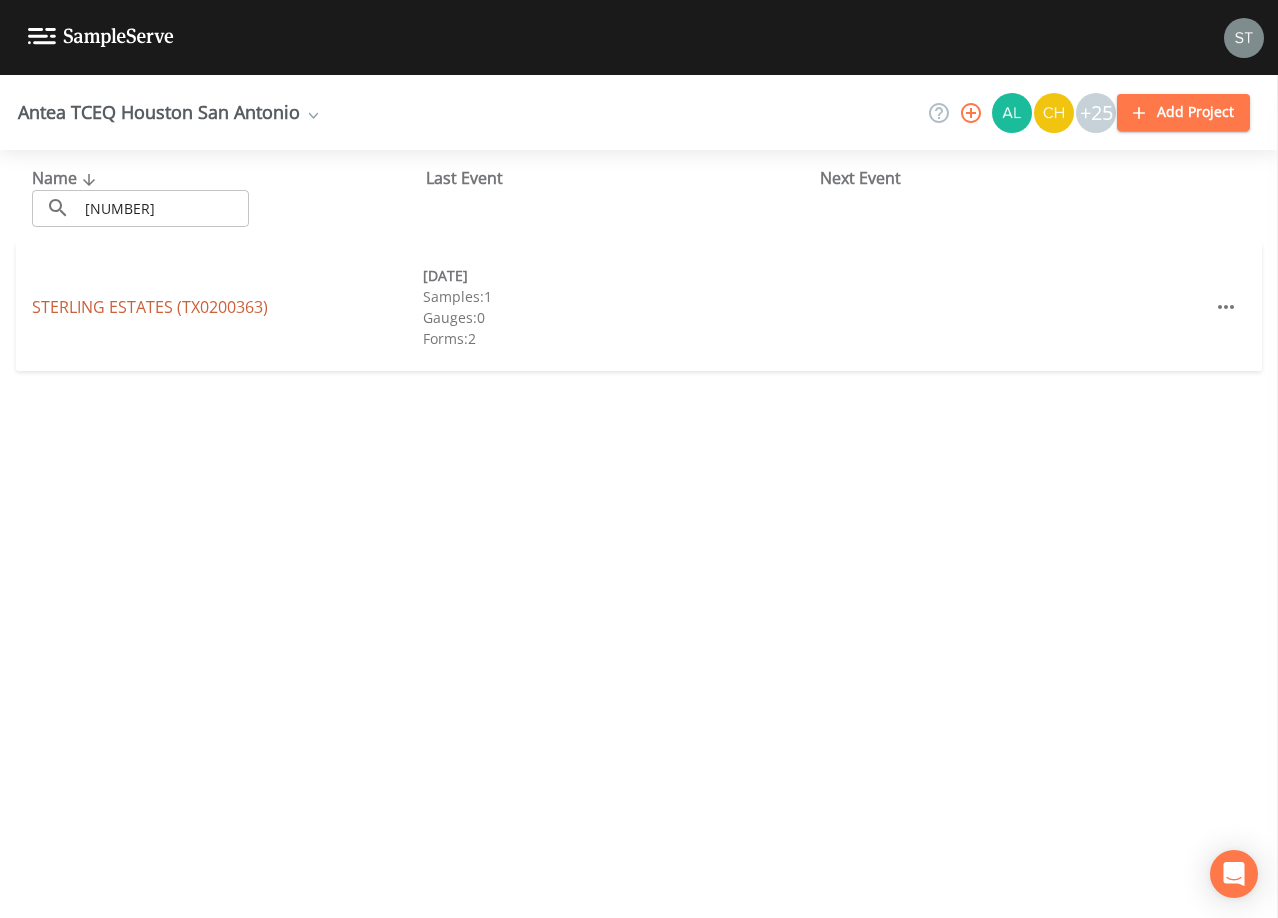click on "[FIRST] ESTATES   (TX[NUMBER])" at bounding box center [150, 307] 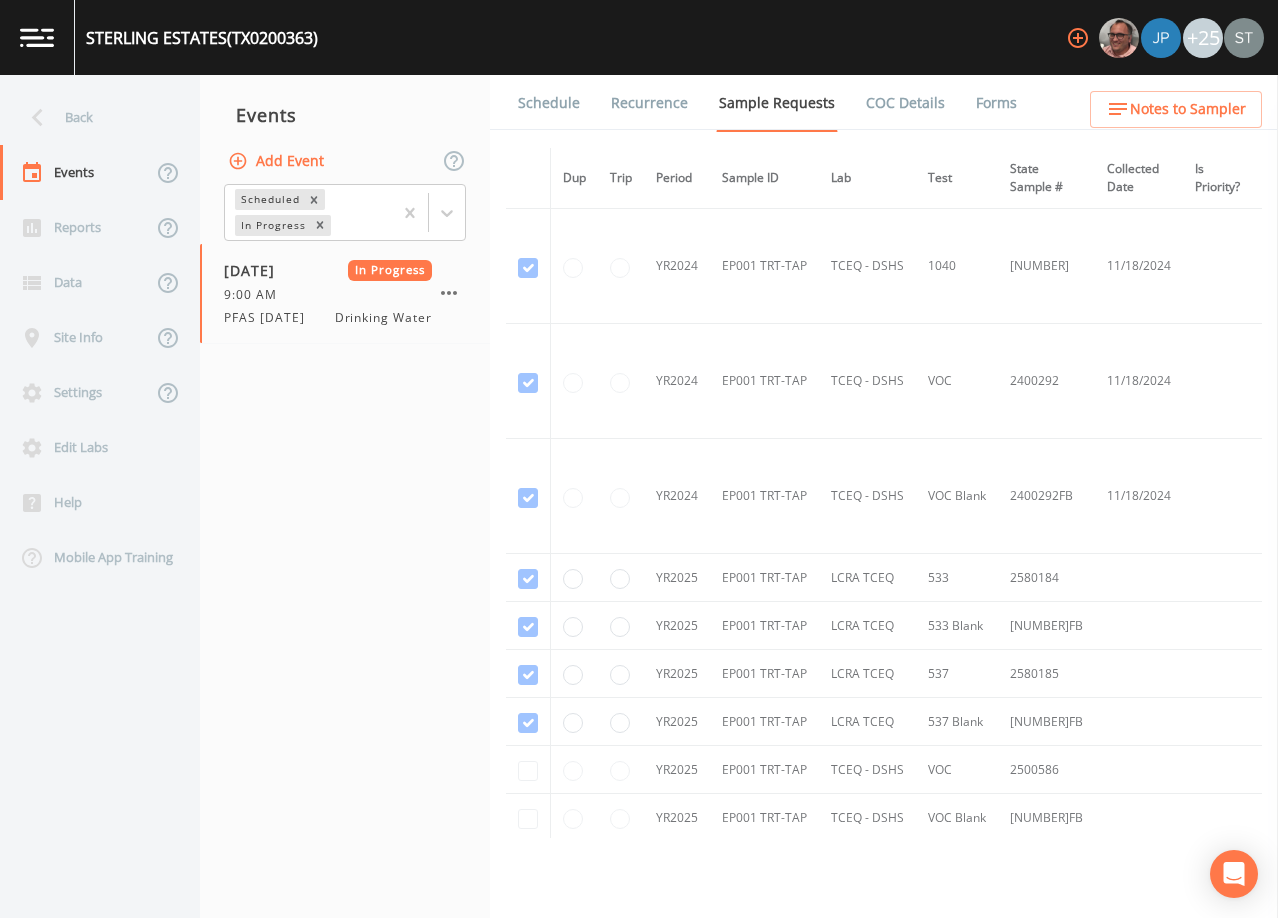 click on "Schedule" at bounding box center [549, 103] 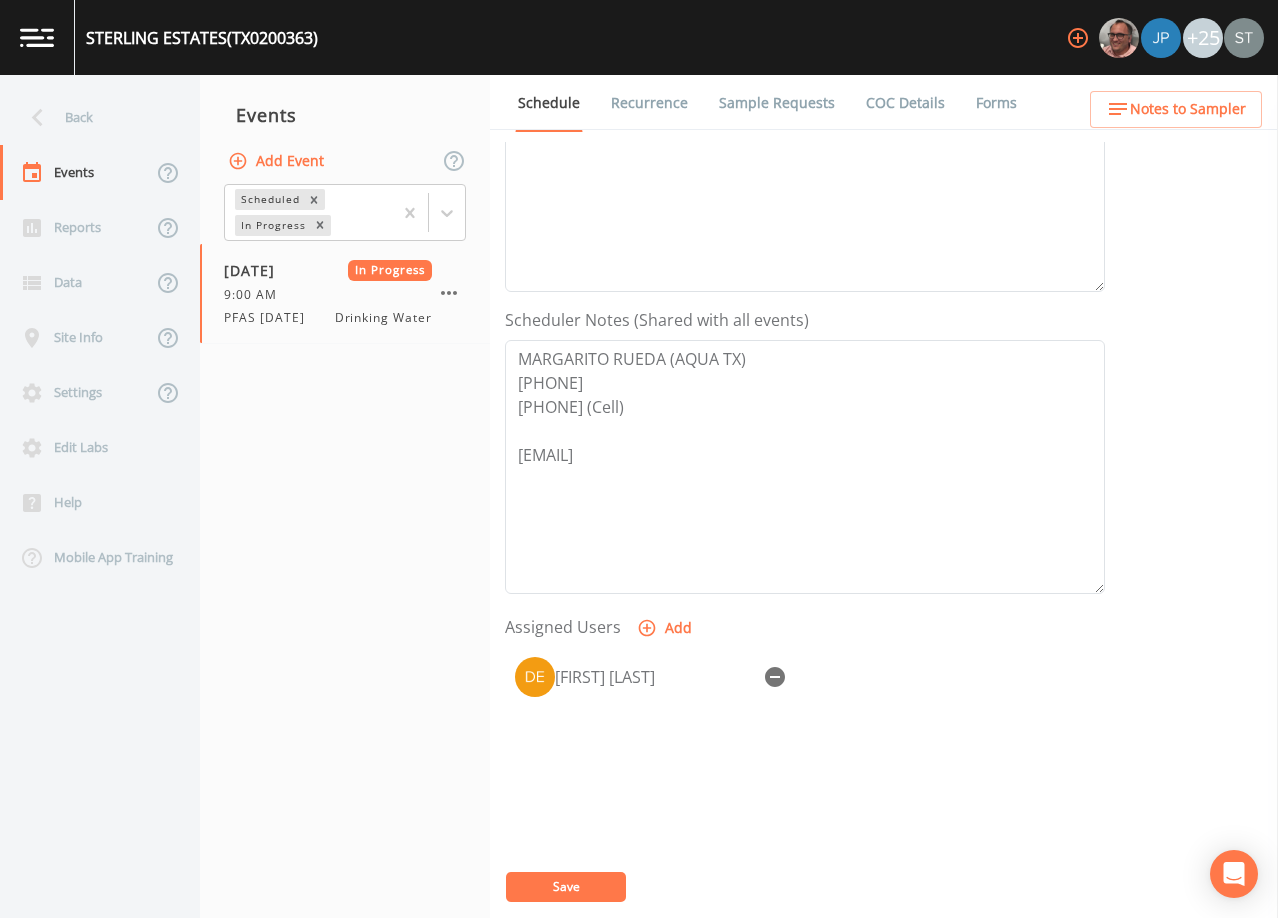 scroll, scrollTop: 400, scrollLeft: 0, axis: vertical 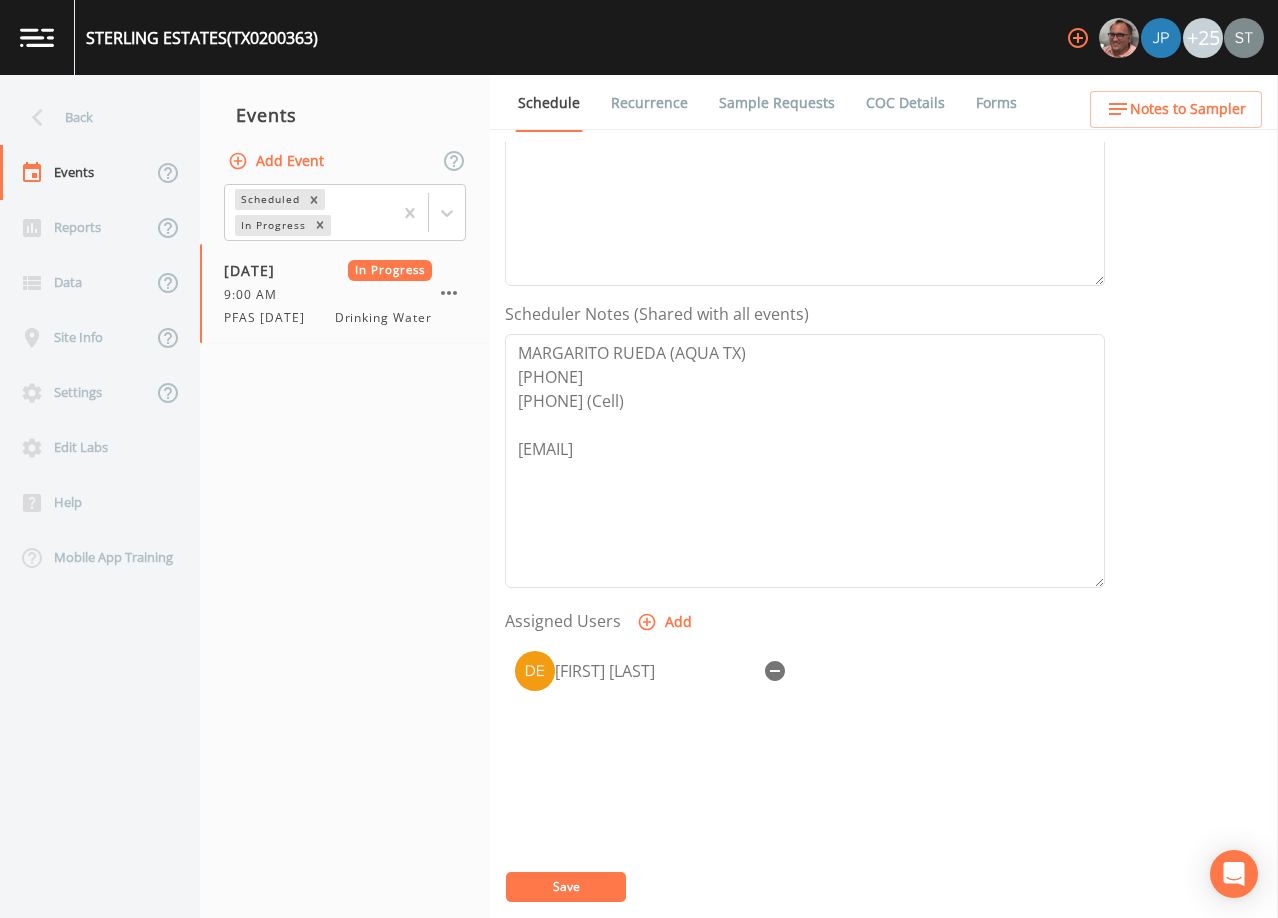 click on "Forms" at bounding box center (996, 103) 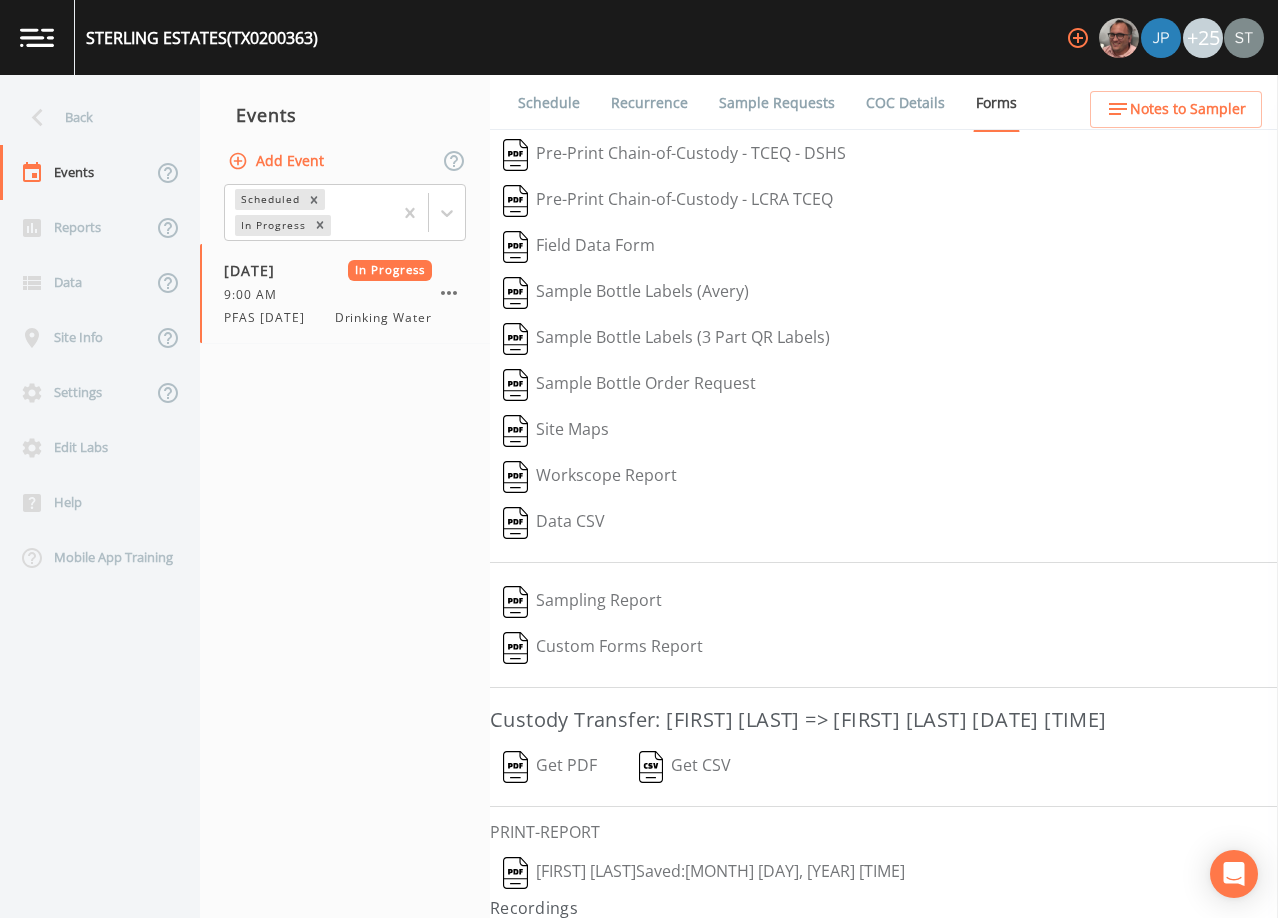 click on "[FIRST] [LAST] ​ Saved: [DATE] [TIME] PM" at bounding box center (704, 873) 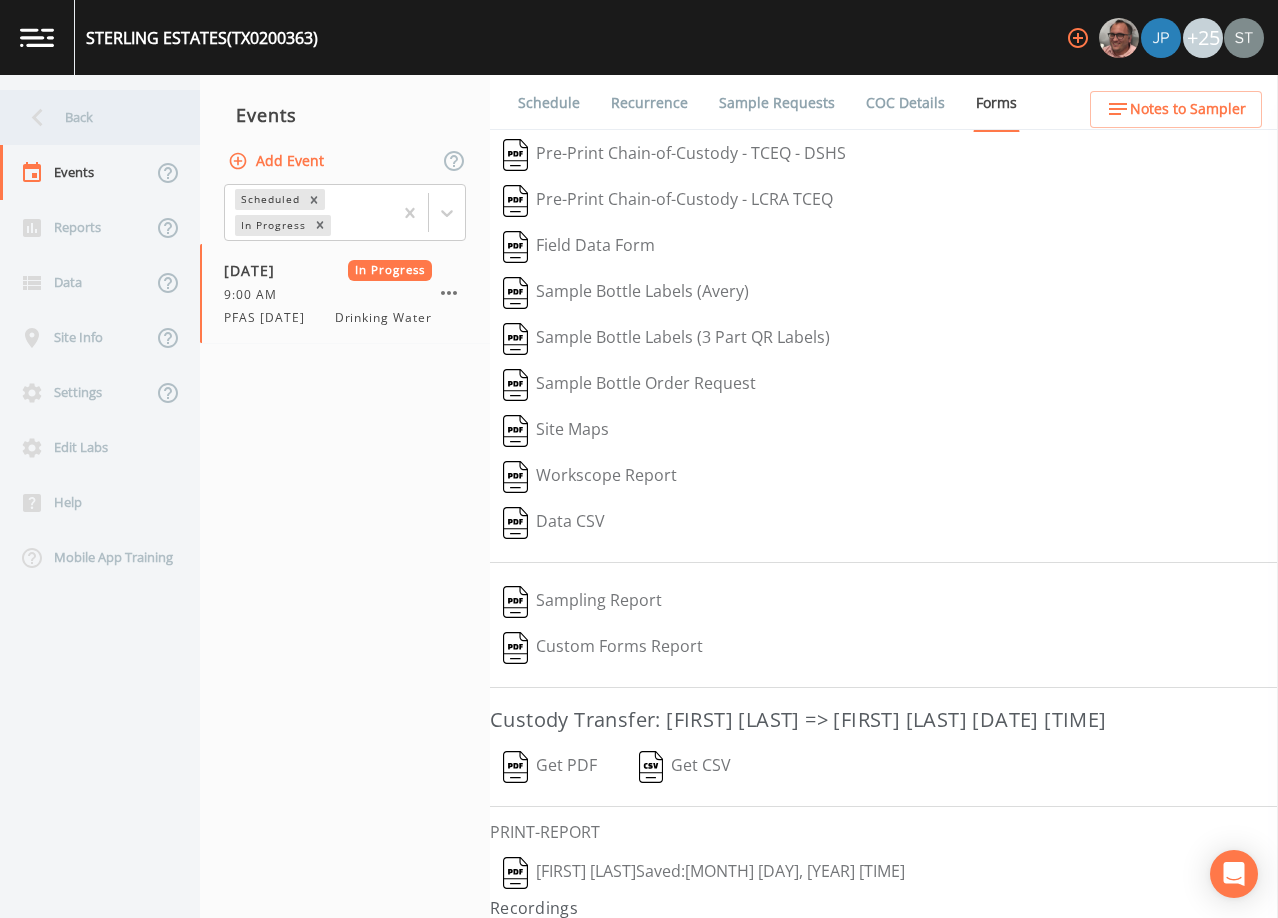click on "Back" at bounding box center (90, 117) 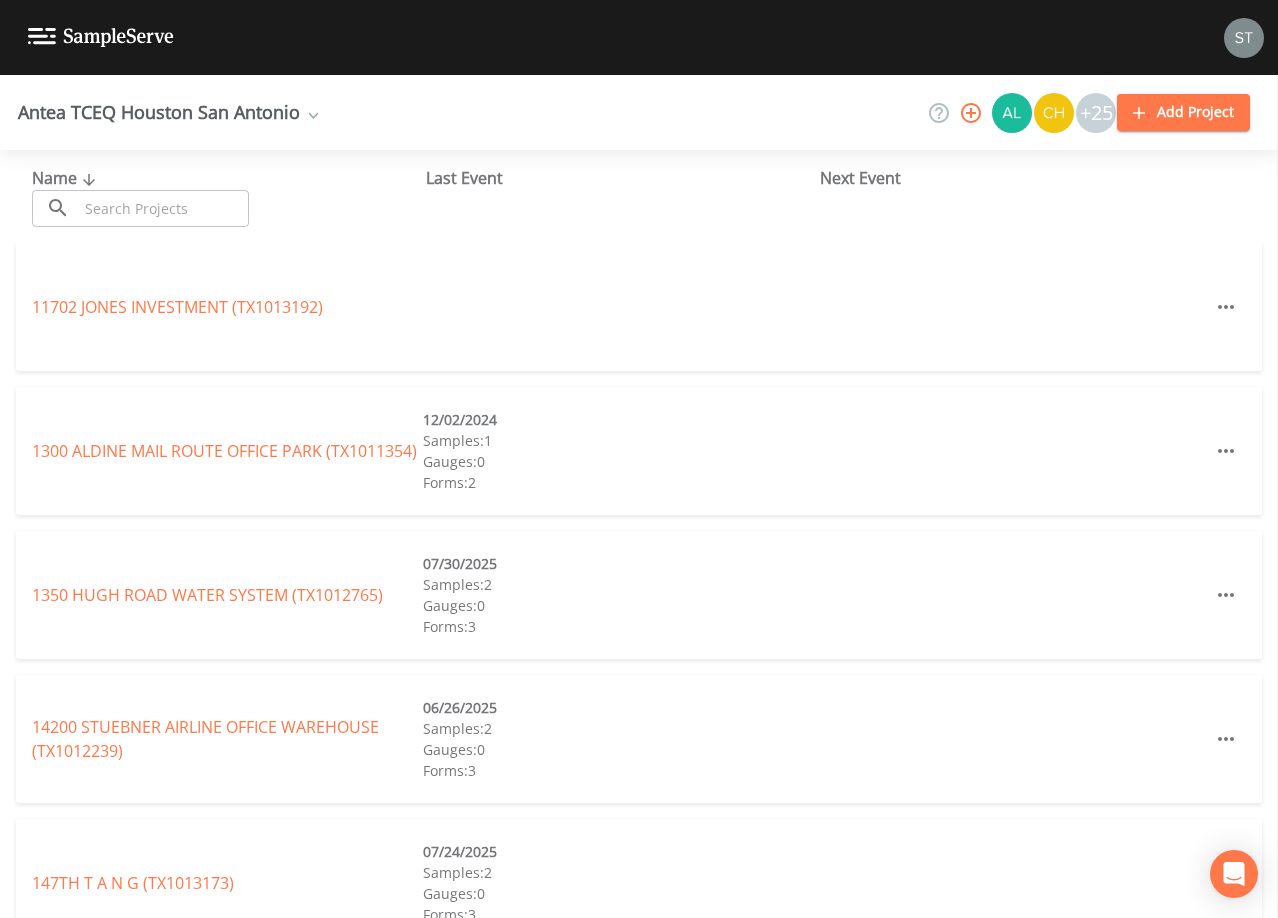 click at bounding box center [163, 208] 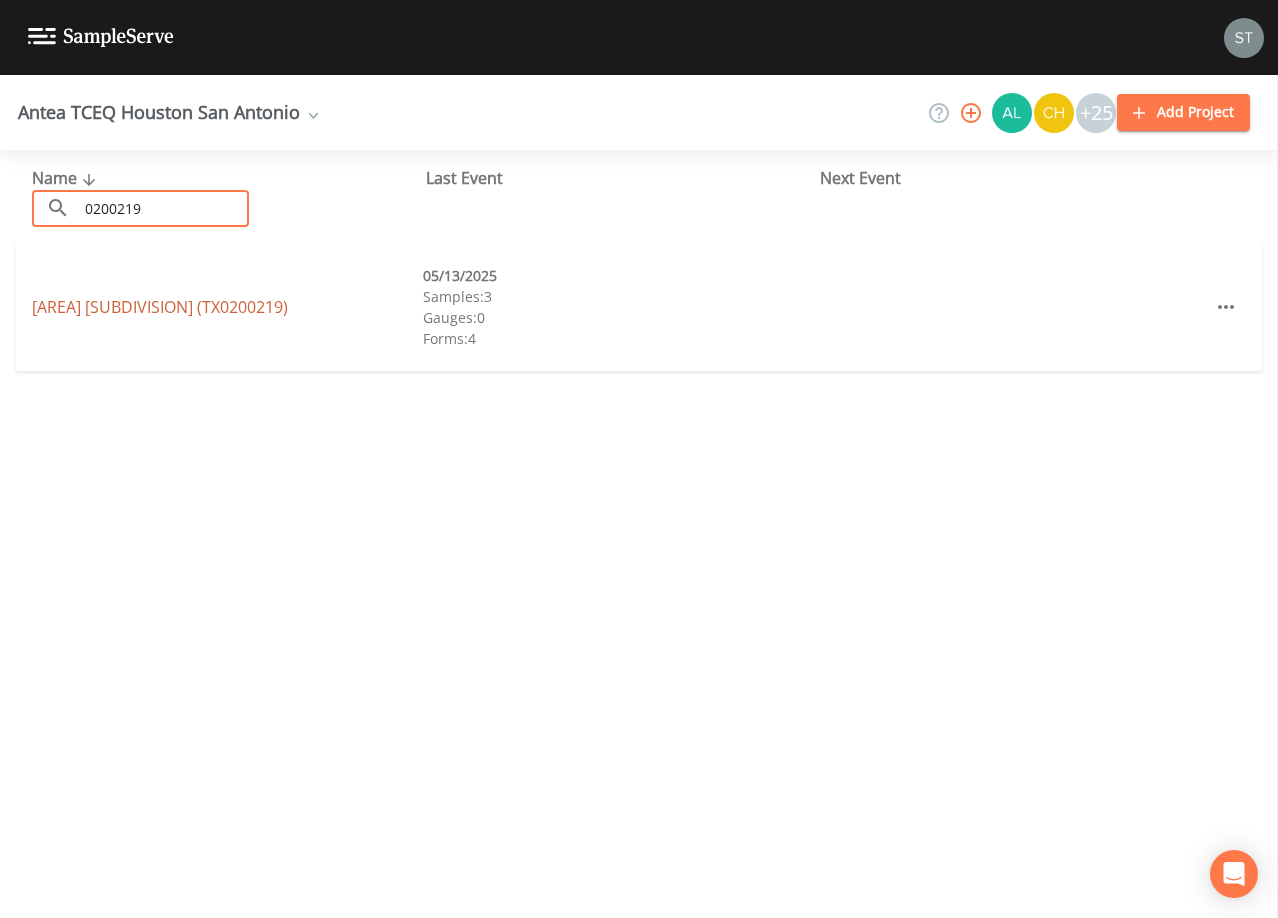 type on "0200219" 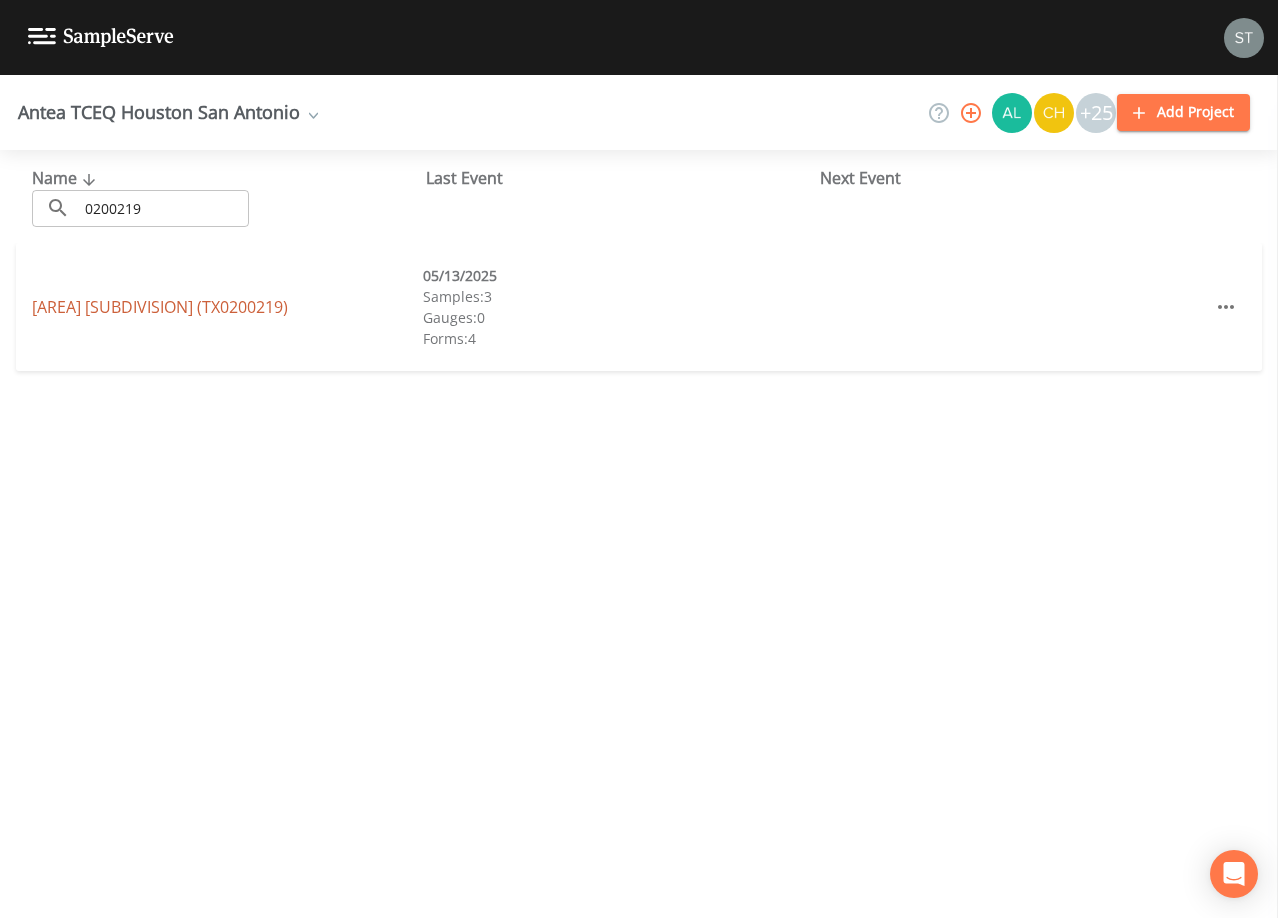 click on "[AREA] [SUBDIVISION] ([TX_CODE])" at bounding box center [160, 307] 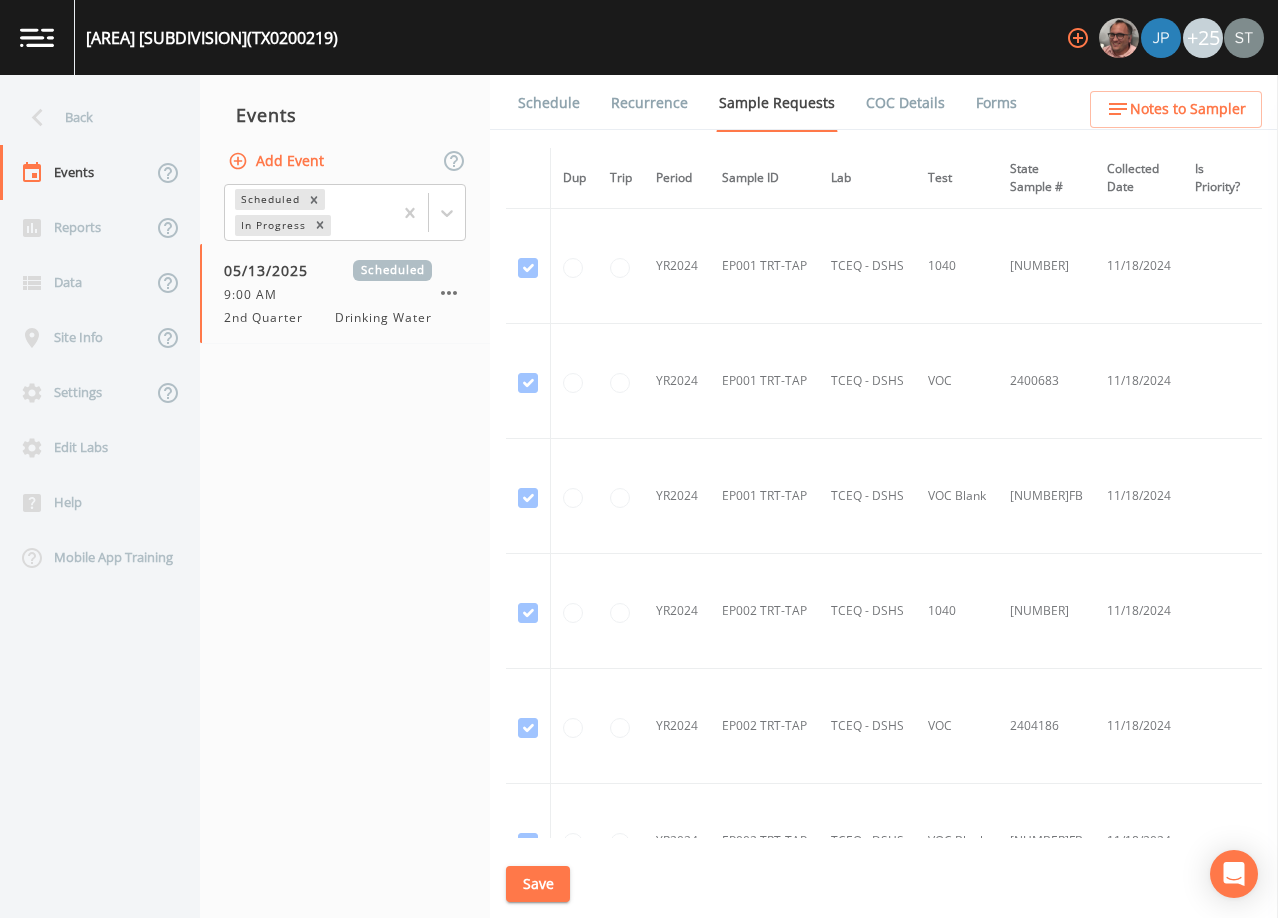 click on "Schedule" at bounding box center (549, 103) 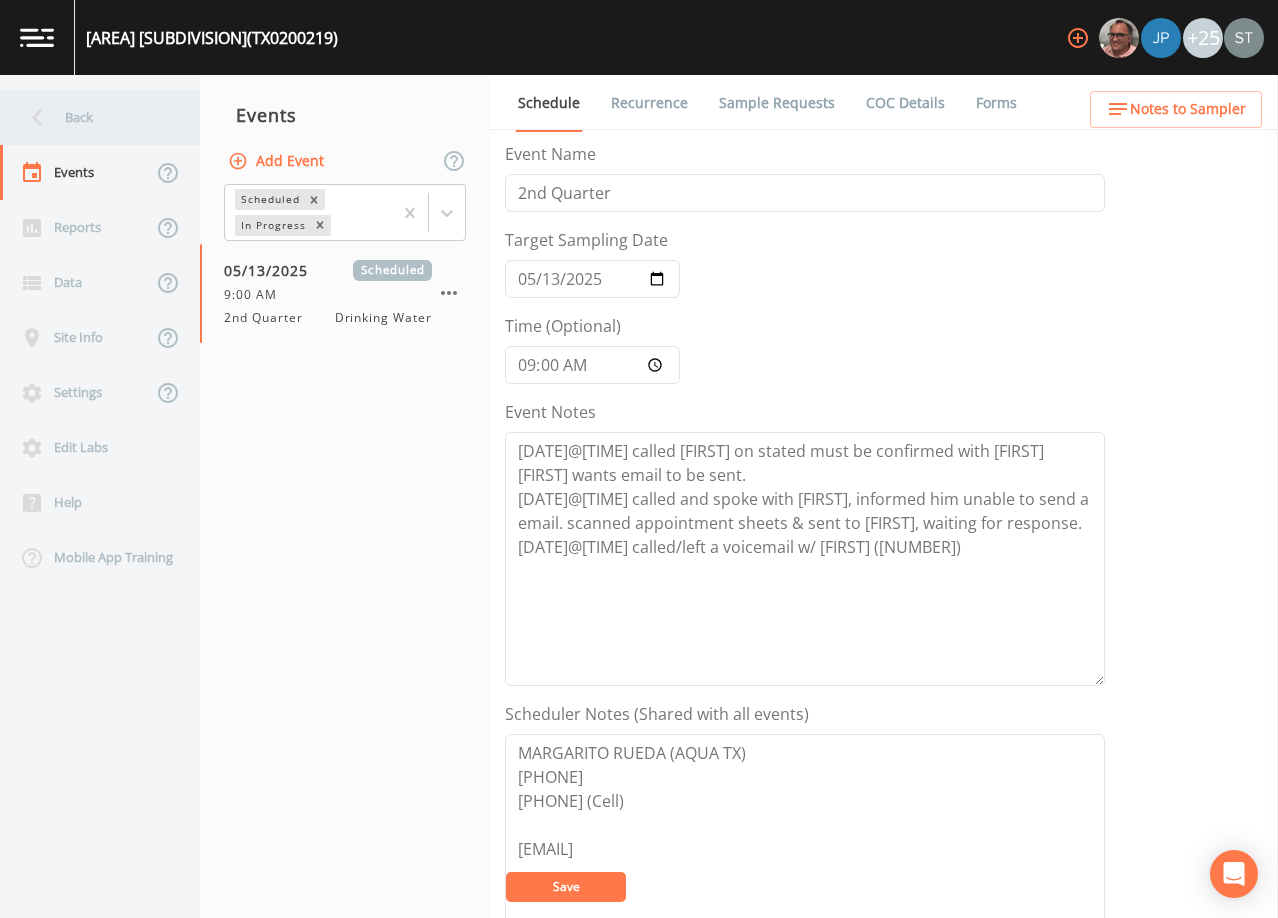 click on "Back" at bounding box center [90, 117] 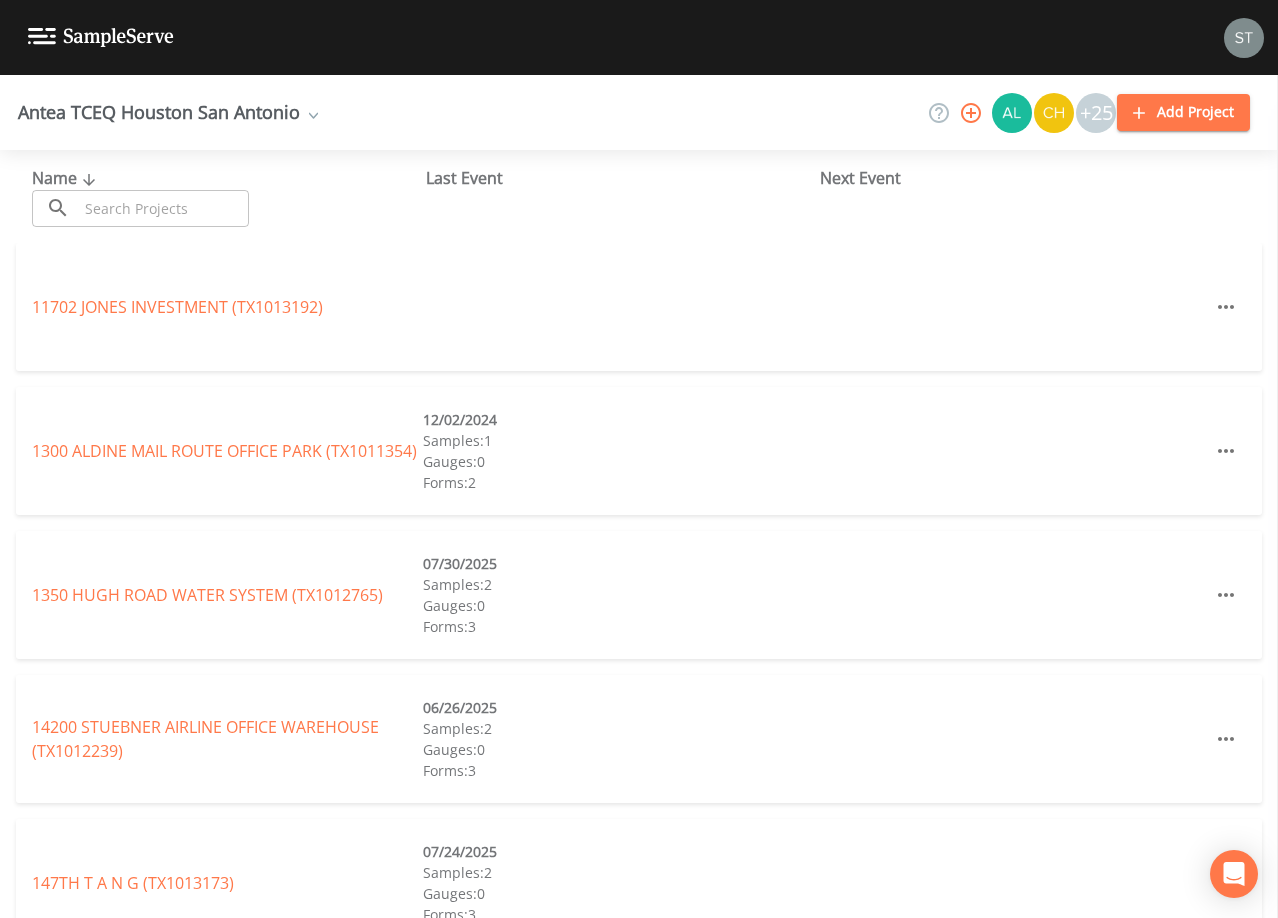 click at bounding box center [163, 208] 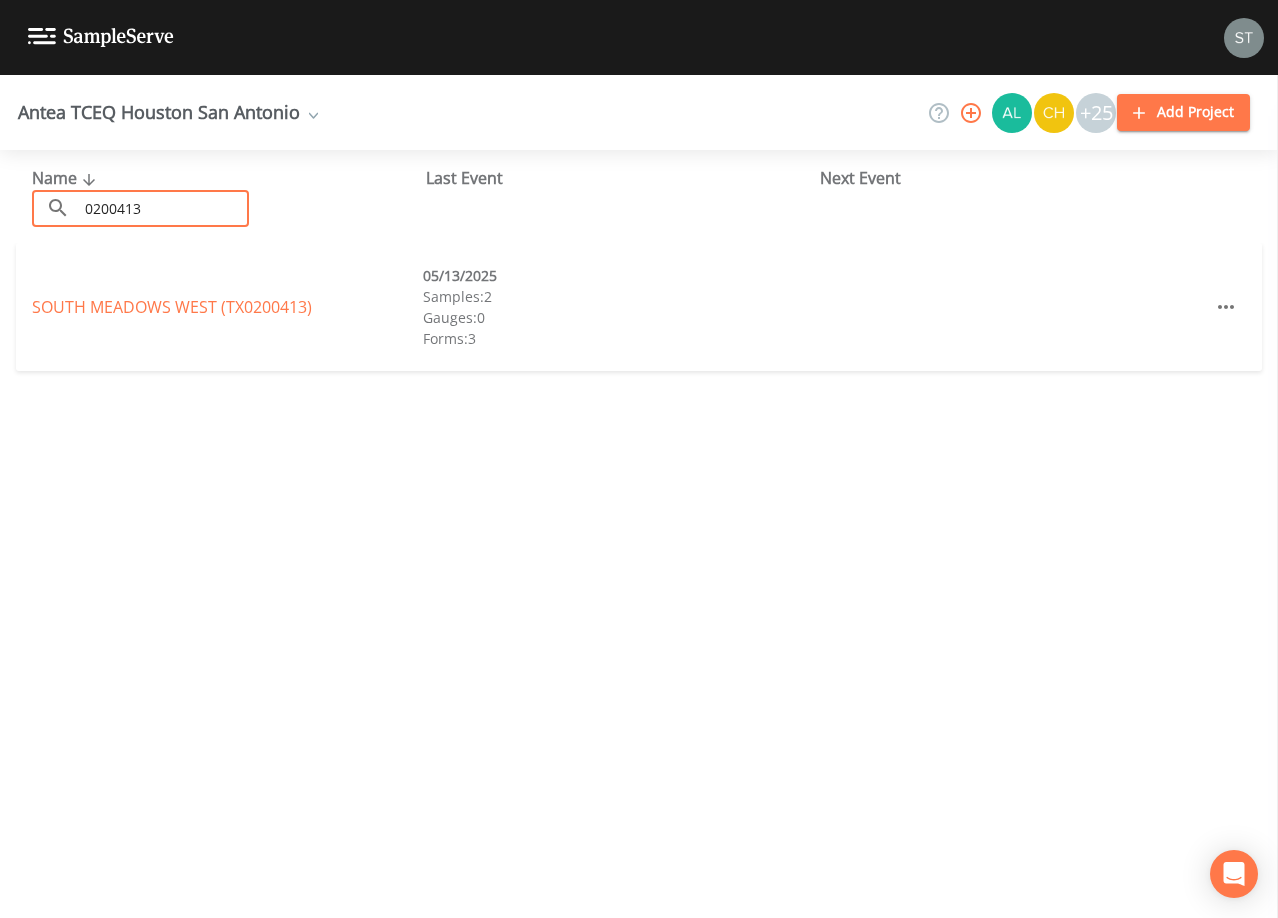 type on "0200413" 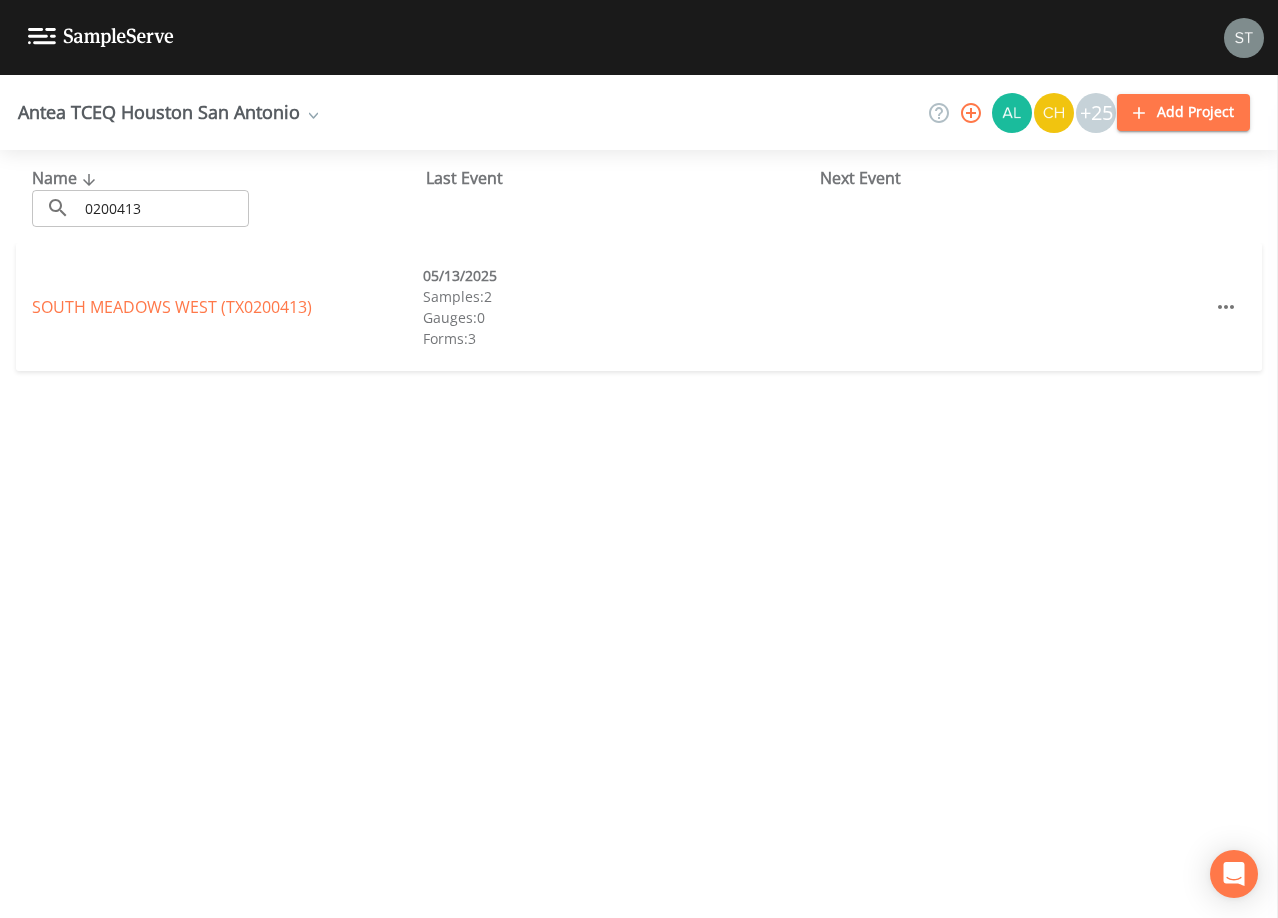 click on "[AREA] [SUBDIVISION] ([TX_CODE])" at bounding box center [172, 307] 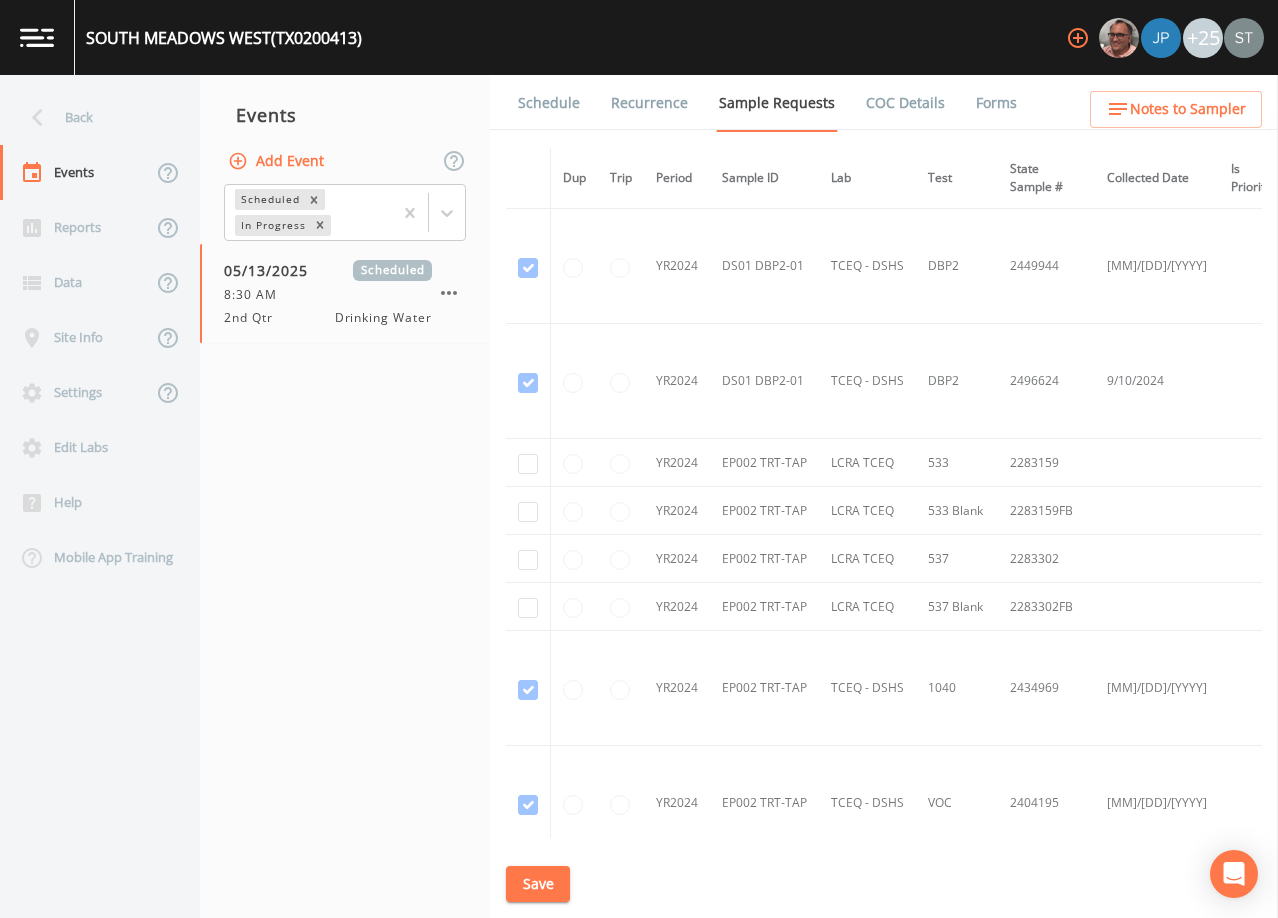 click on "Schedule" at bounding box center (549, 103) 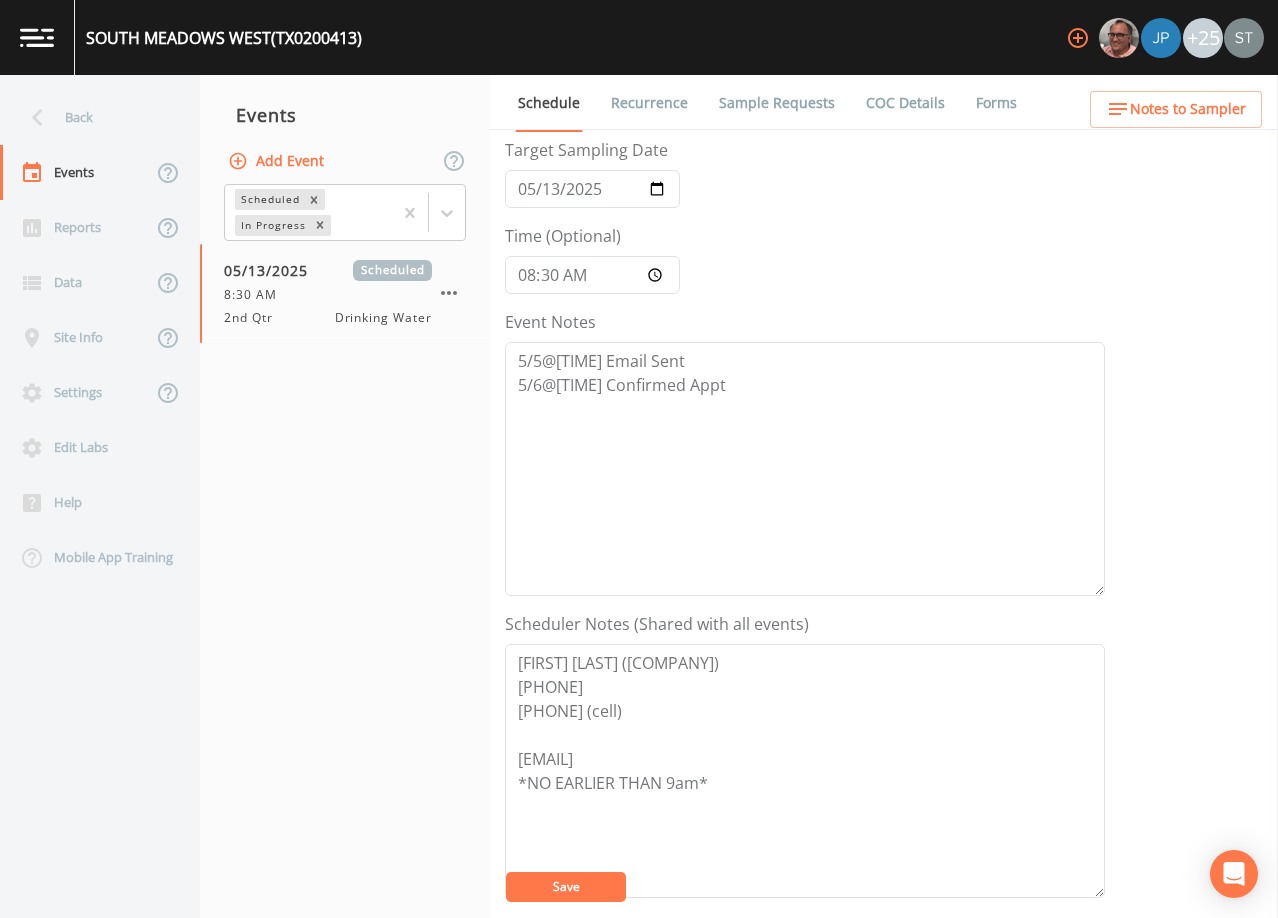 scroll, scrollTop: 400, scrollLeft: 0, axis: vertical 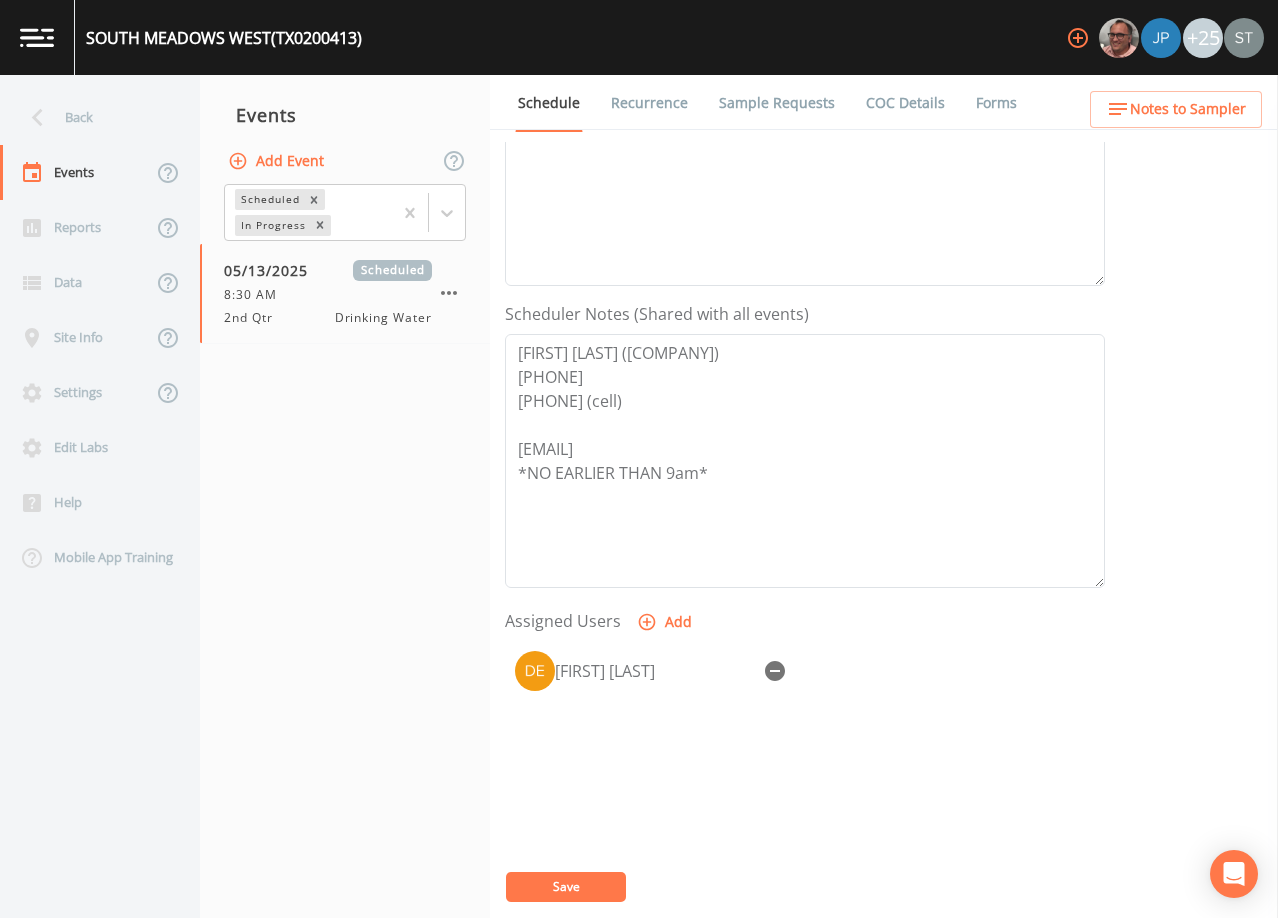 click on "Forms" at bounding box center [996, 103] 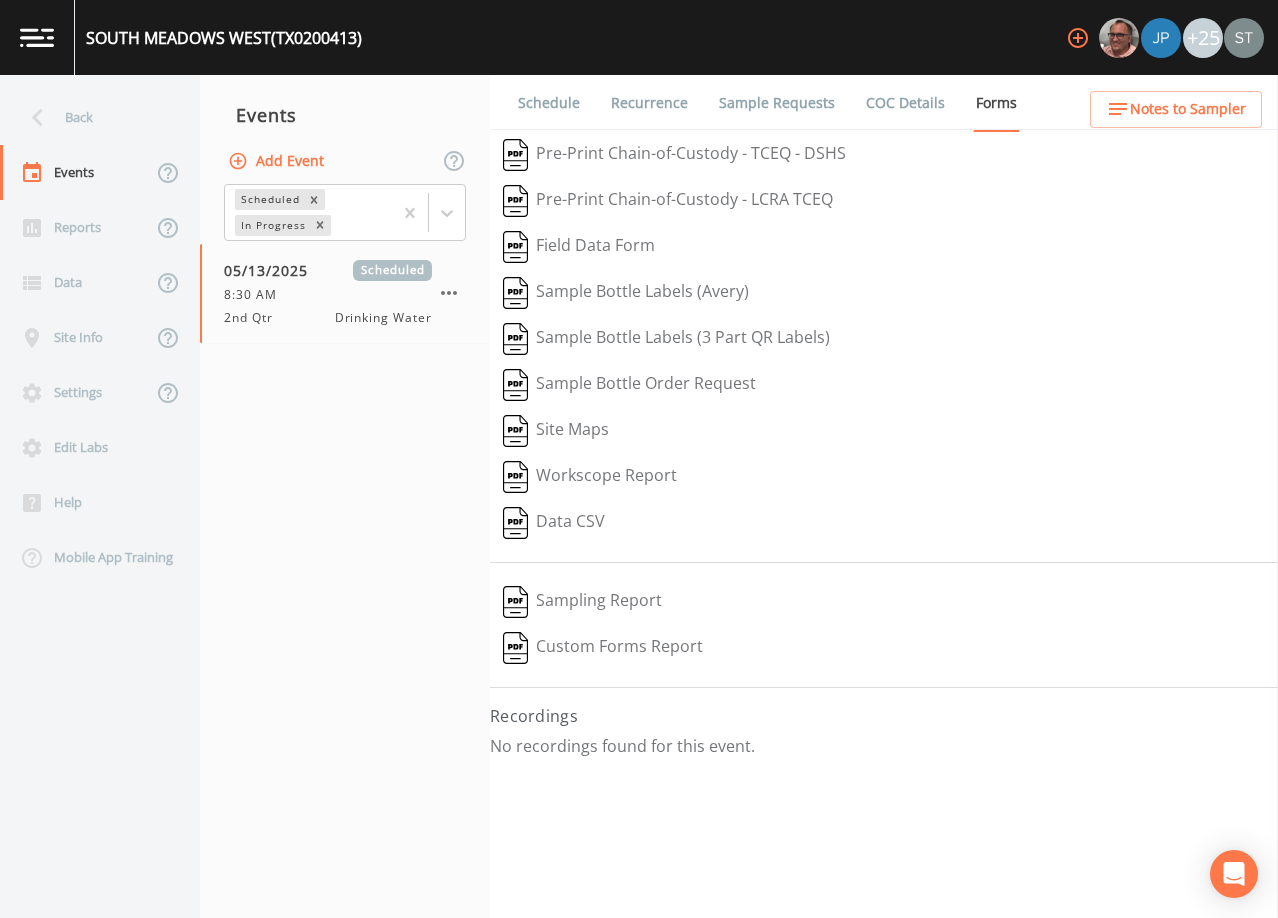 click on "Sample Requests" at bounding box center (777, 103) 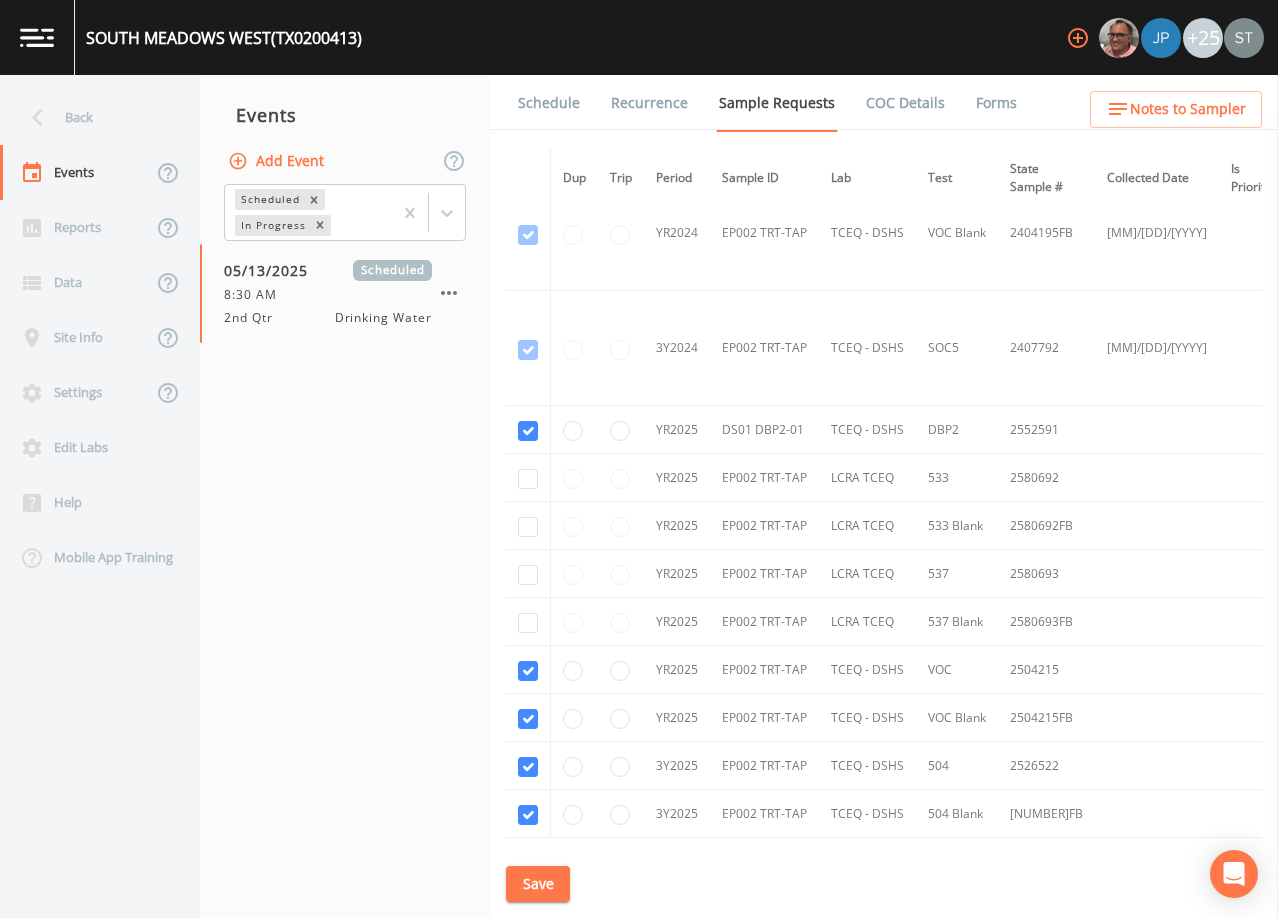 scroll, scrollTop: 700, scrollLeft: 0, axis: vertical 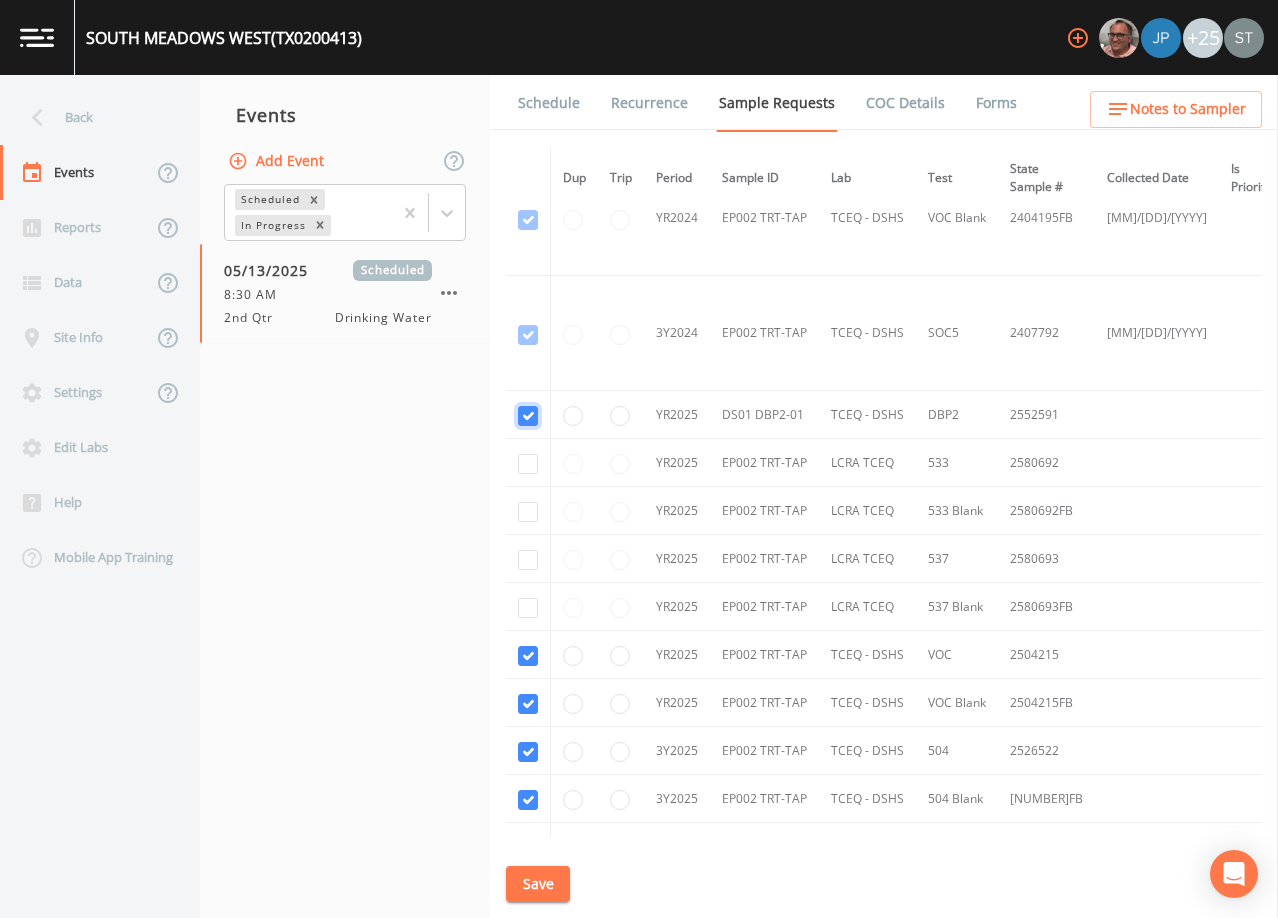 click at bounding box center (528, -432) 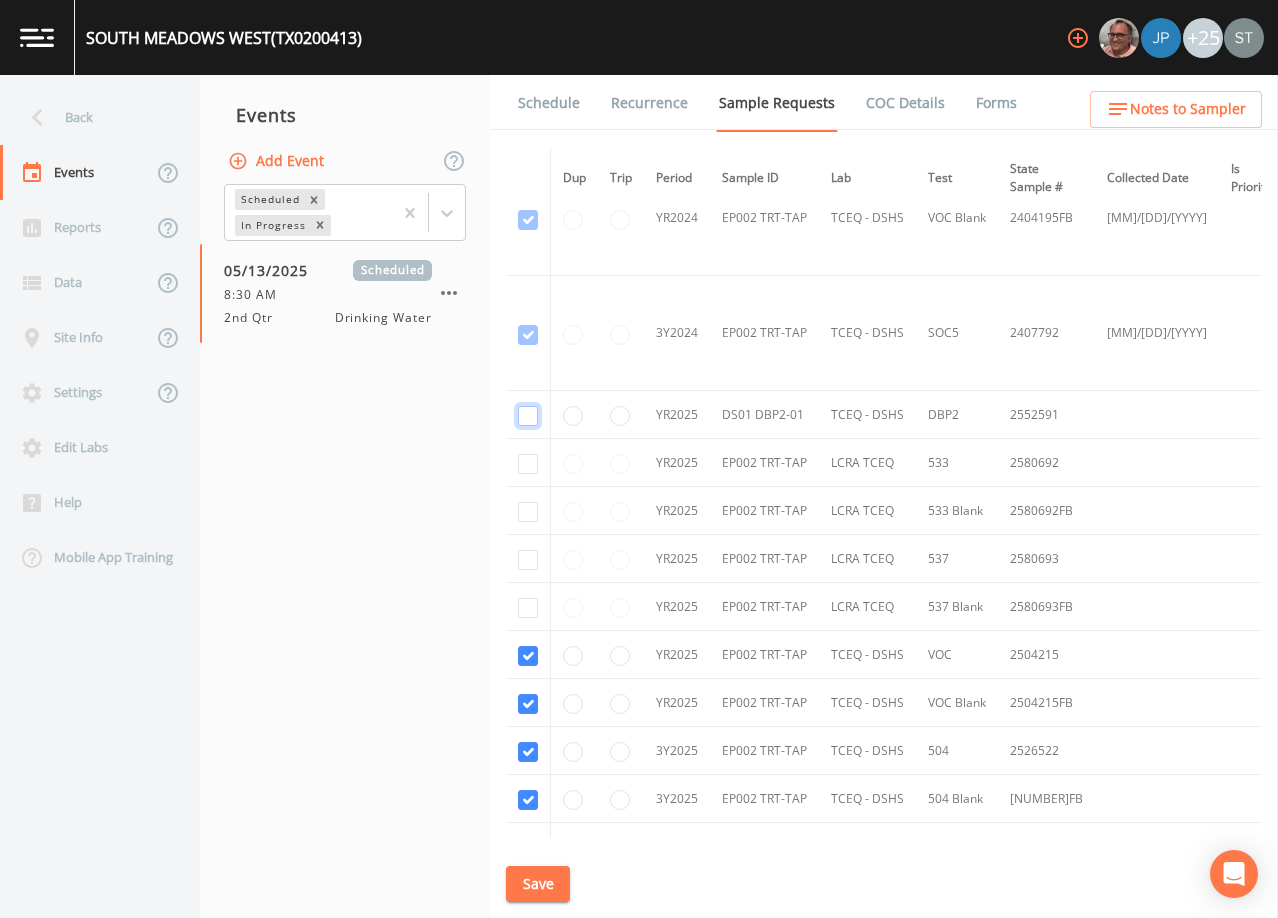 checkbox on "false" 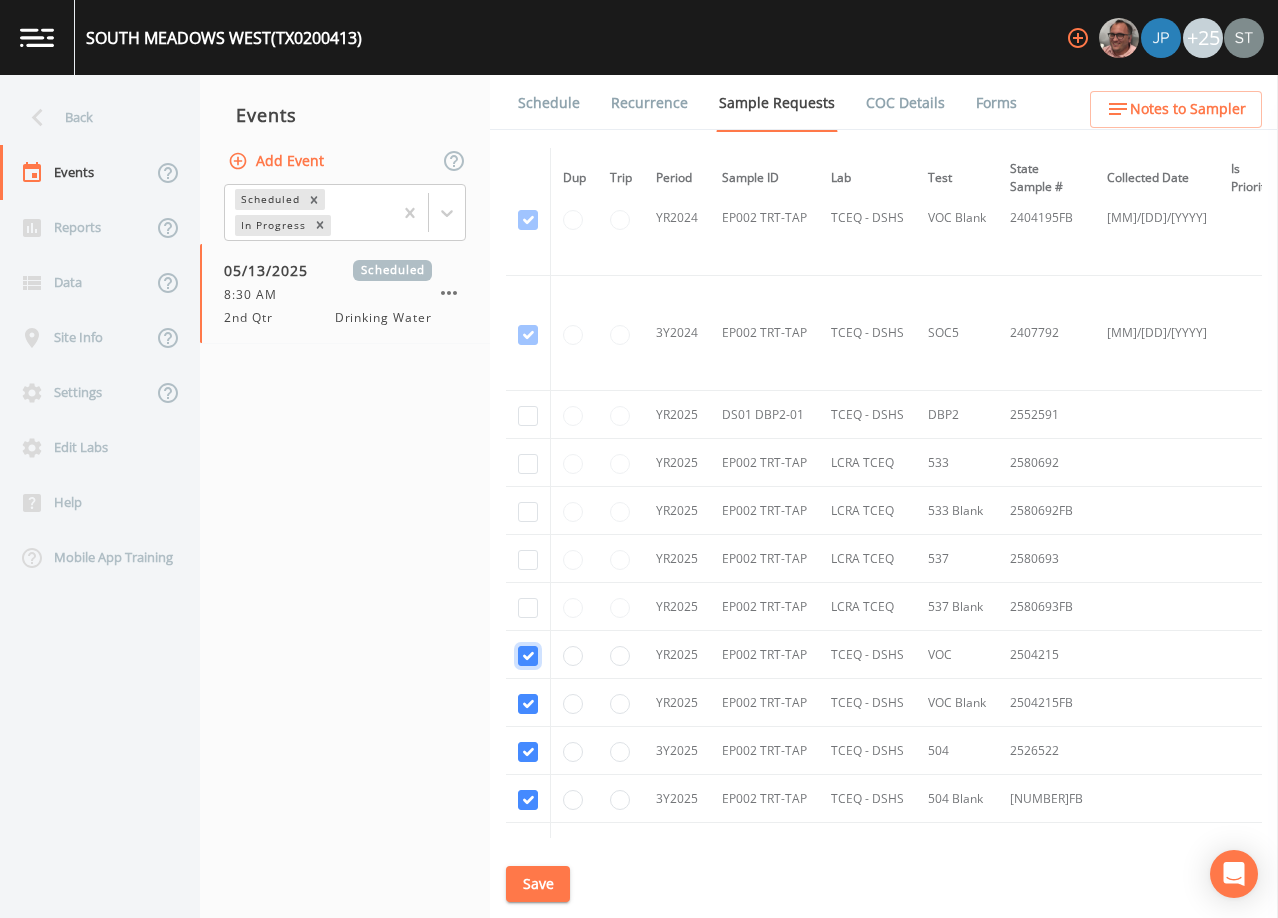 click at bounding box center (528, 105) 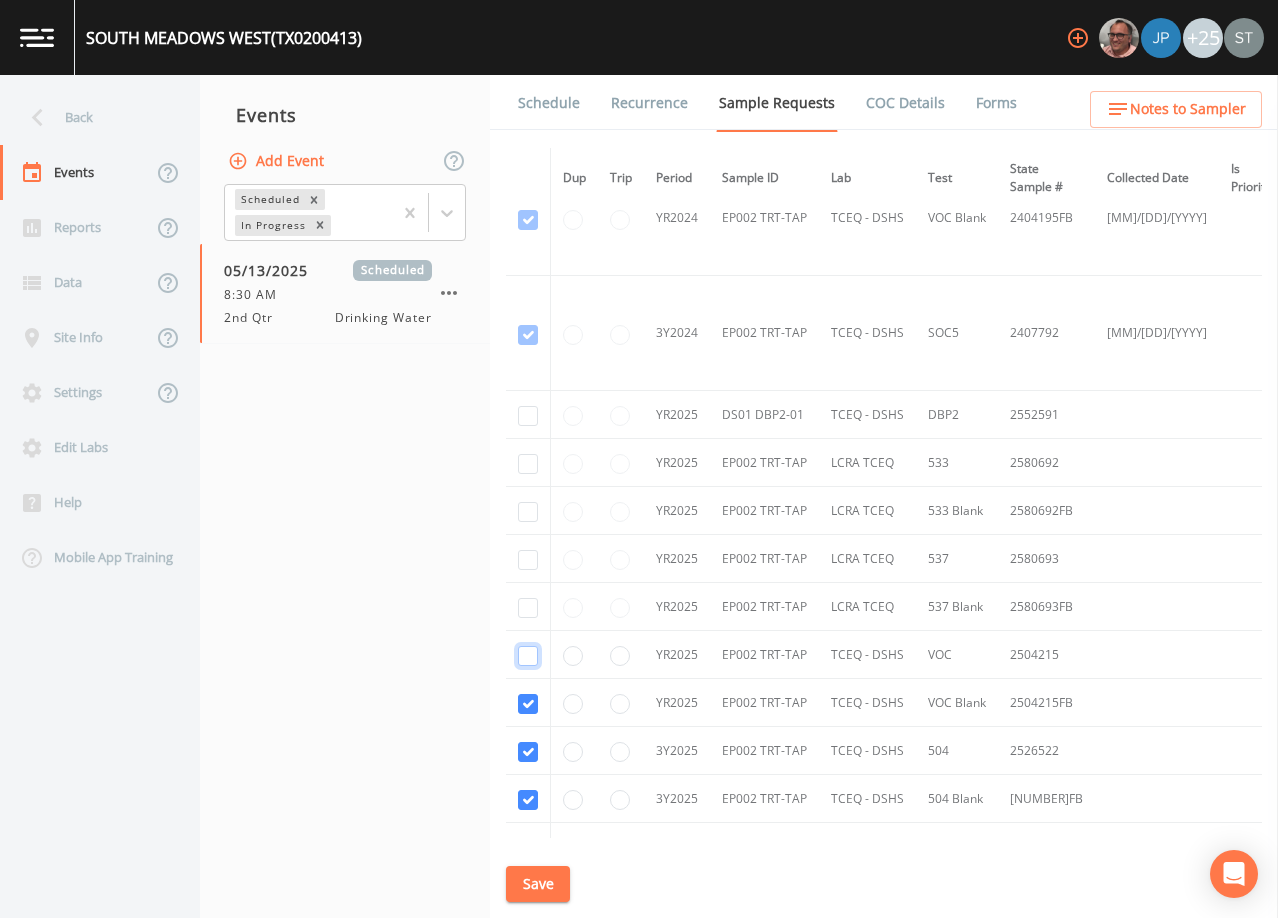 checkbox on "false" 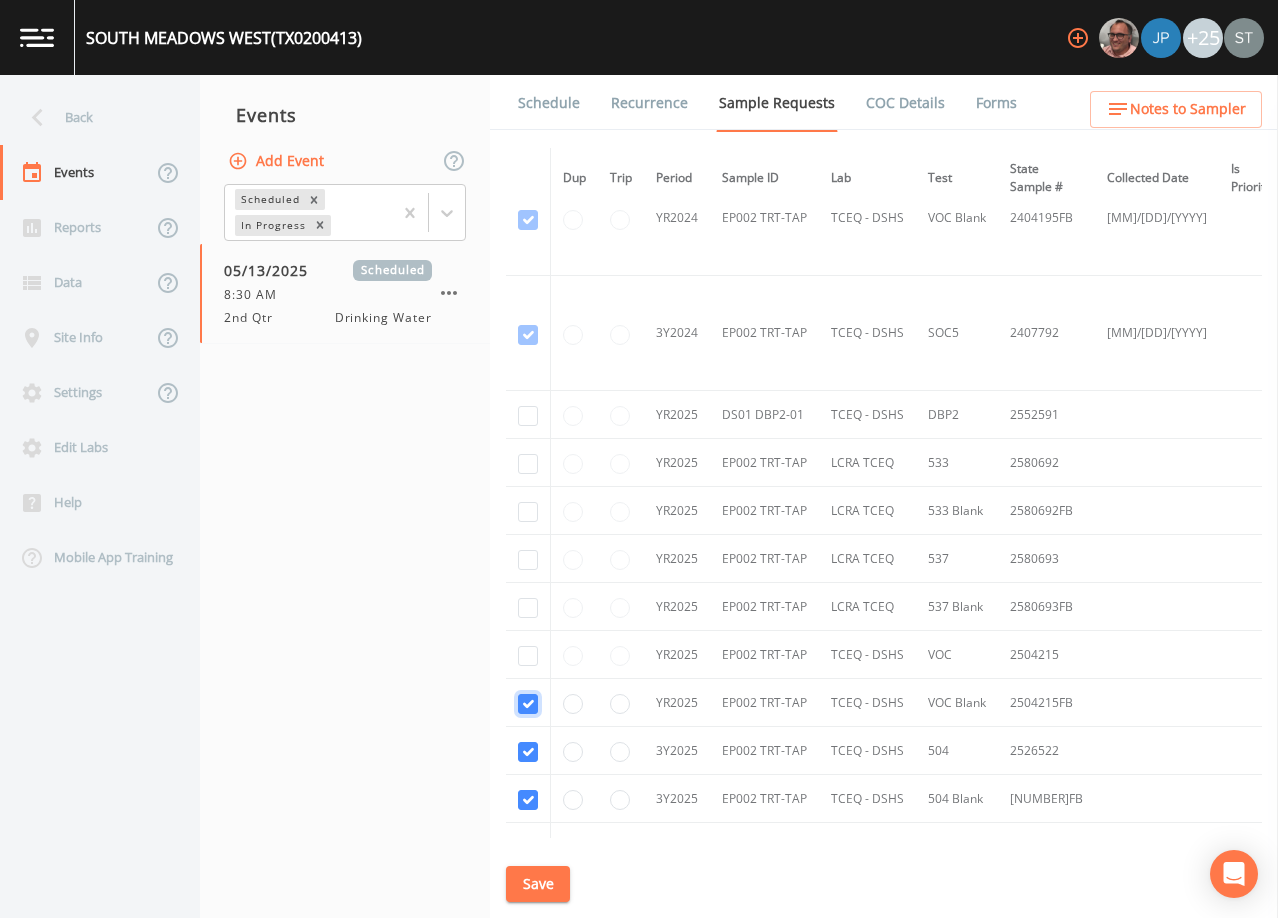 click at bounding box center [528, 220] 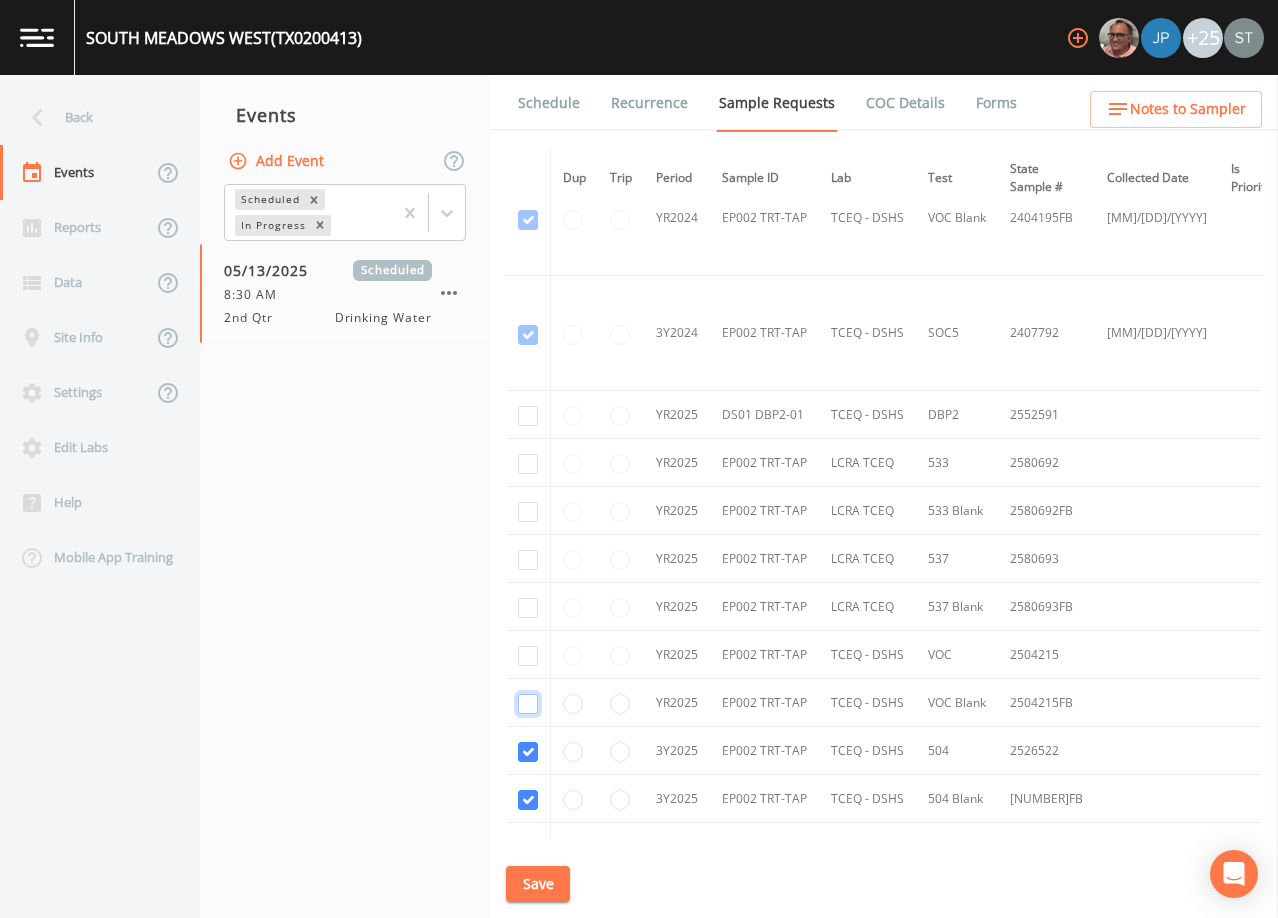 checkbox on "false" 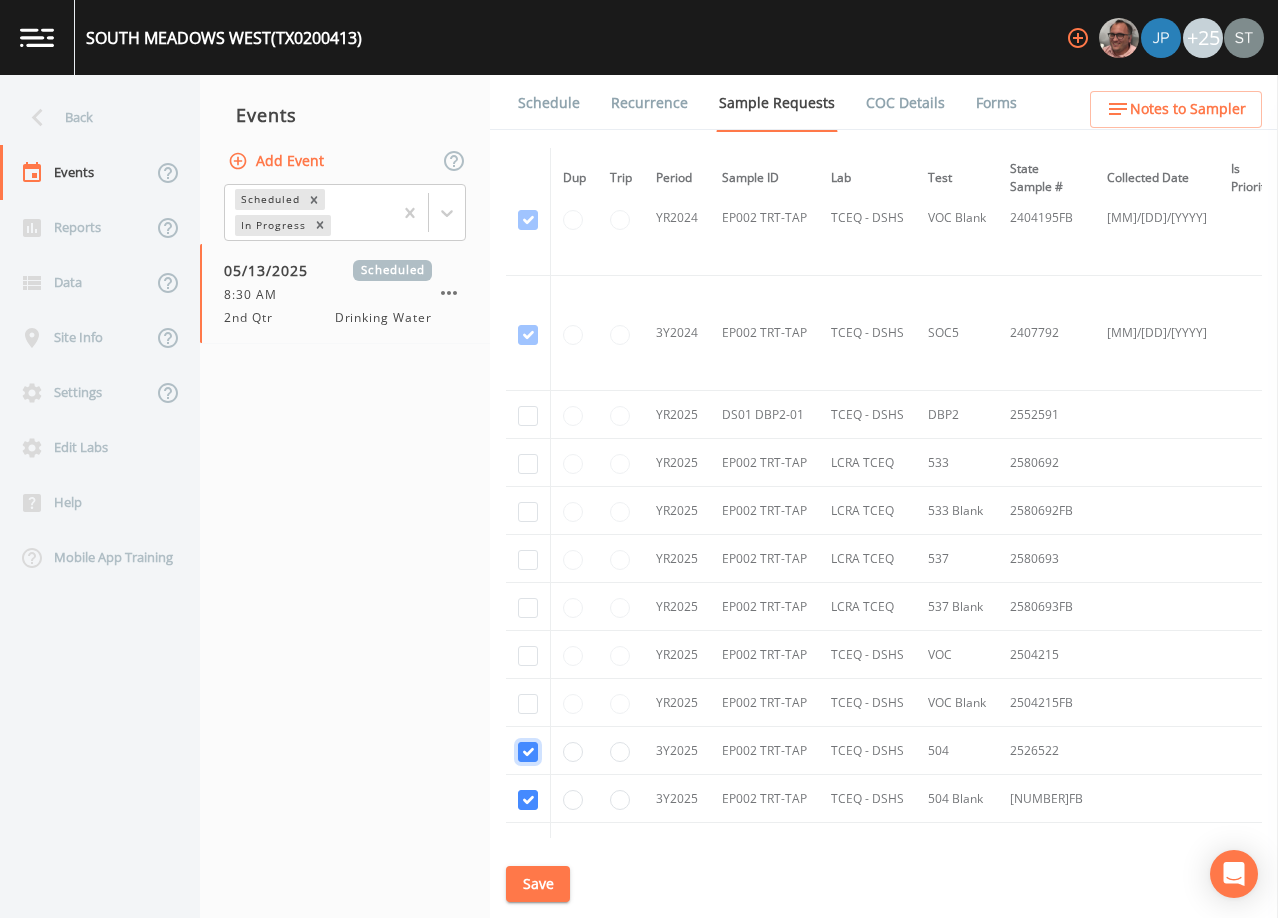 click at bounding box center (528, 752) 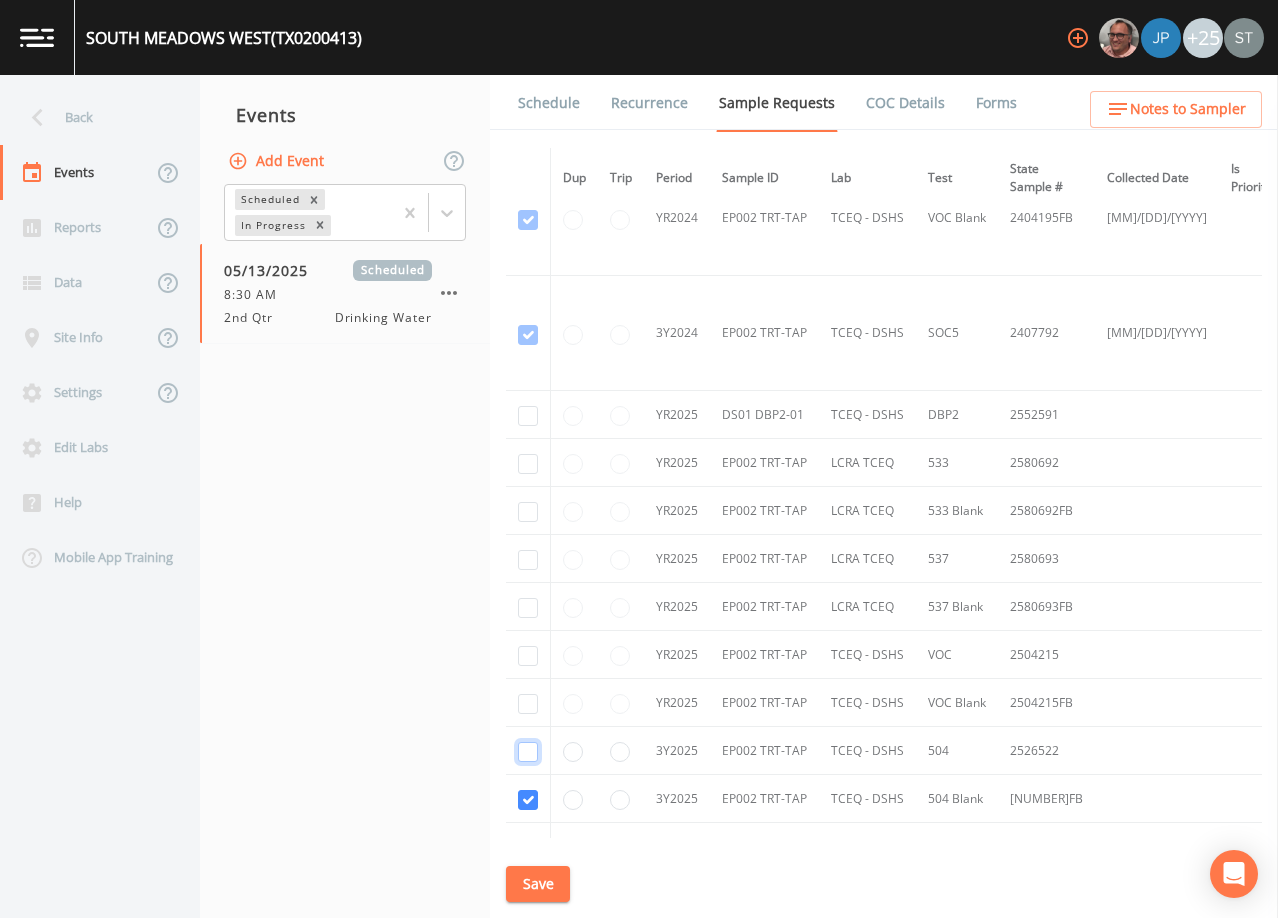 checkbox on "false" 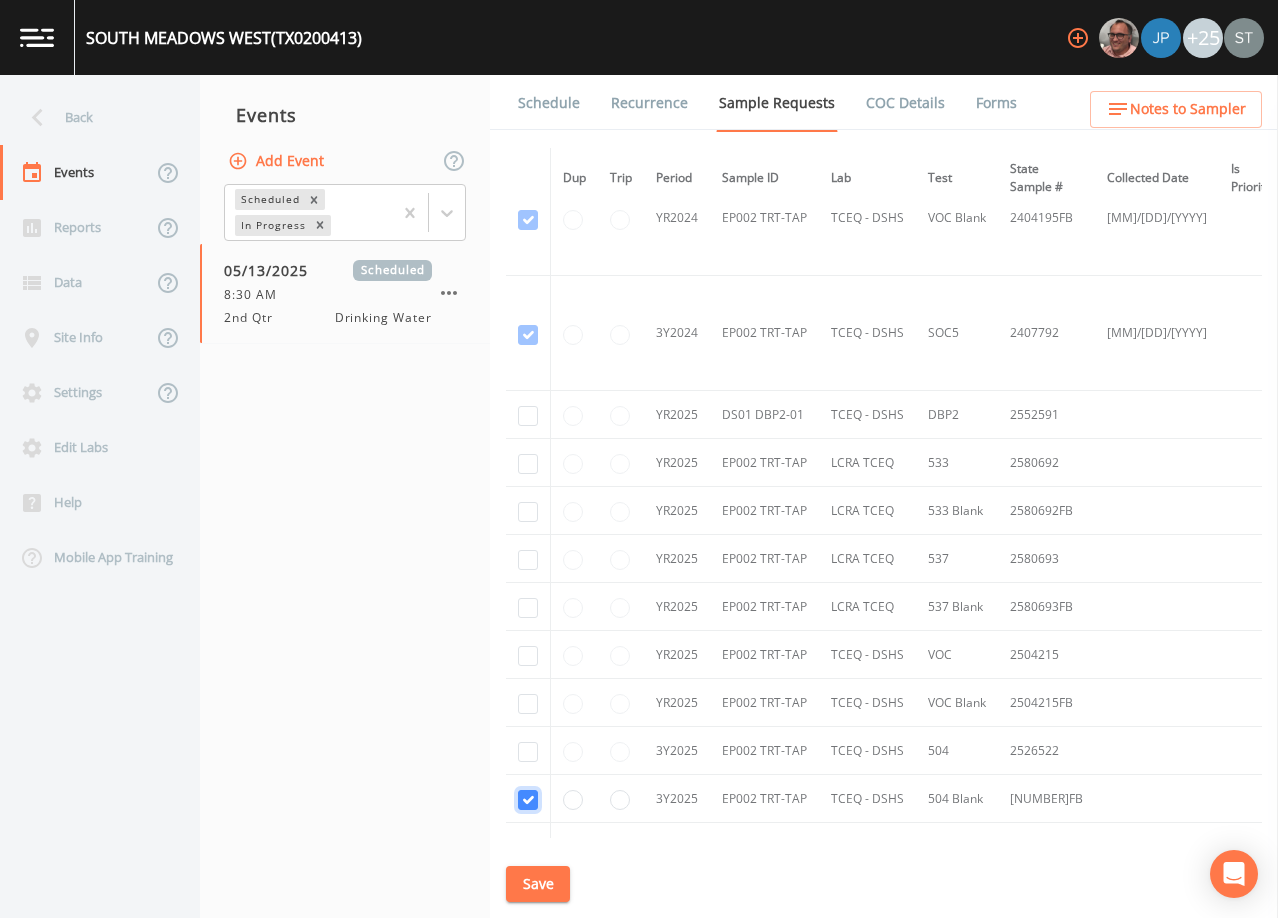 click at bounding box center [528, 800] 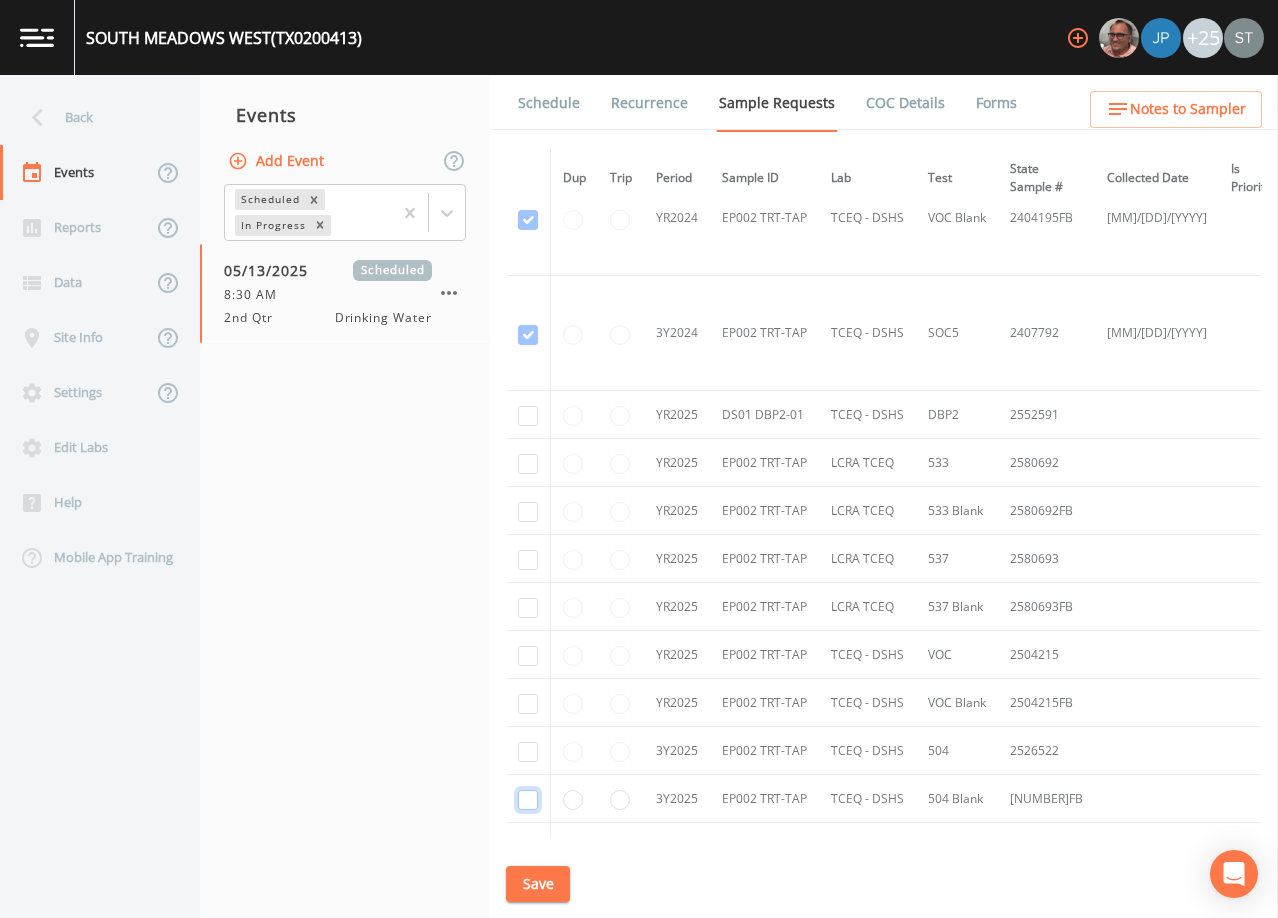 checkbox on "false" 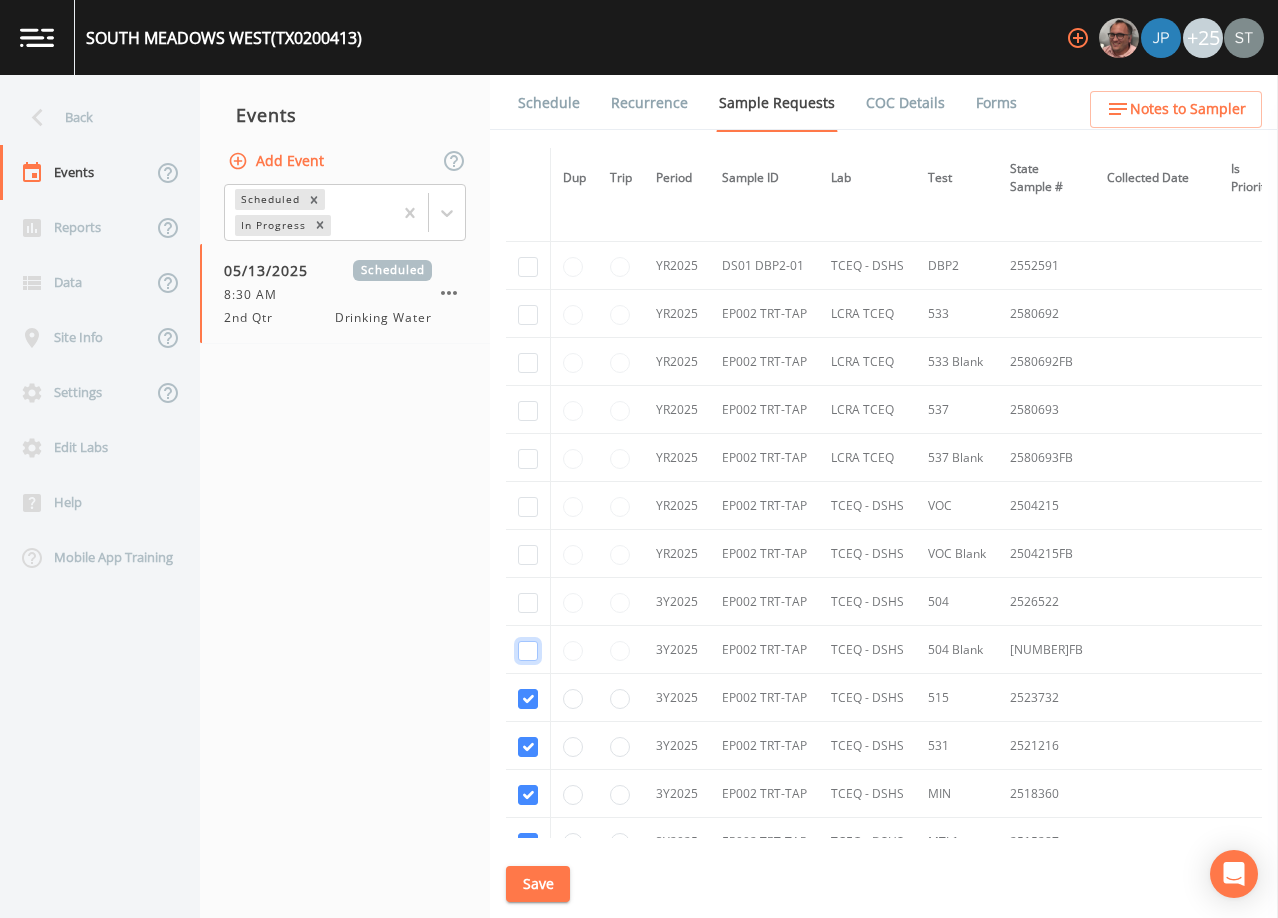 scroll, scrollTop: 900, scrollLeft: 0, axis: vertical 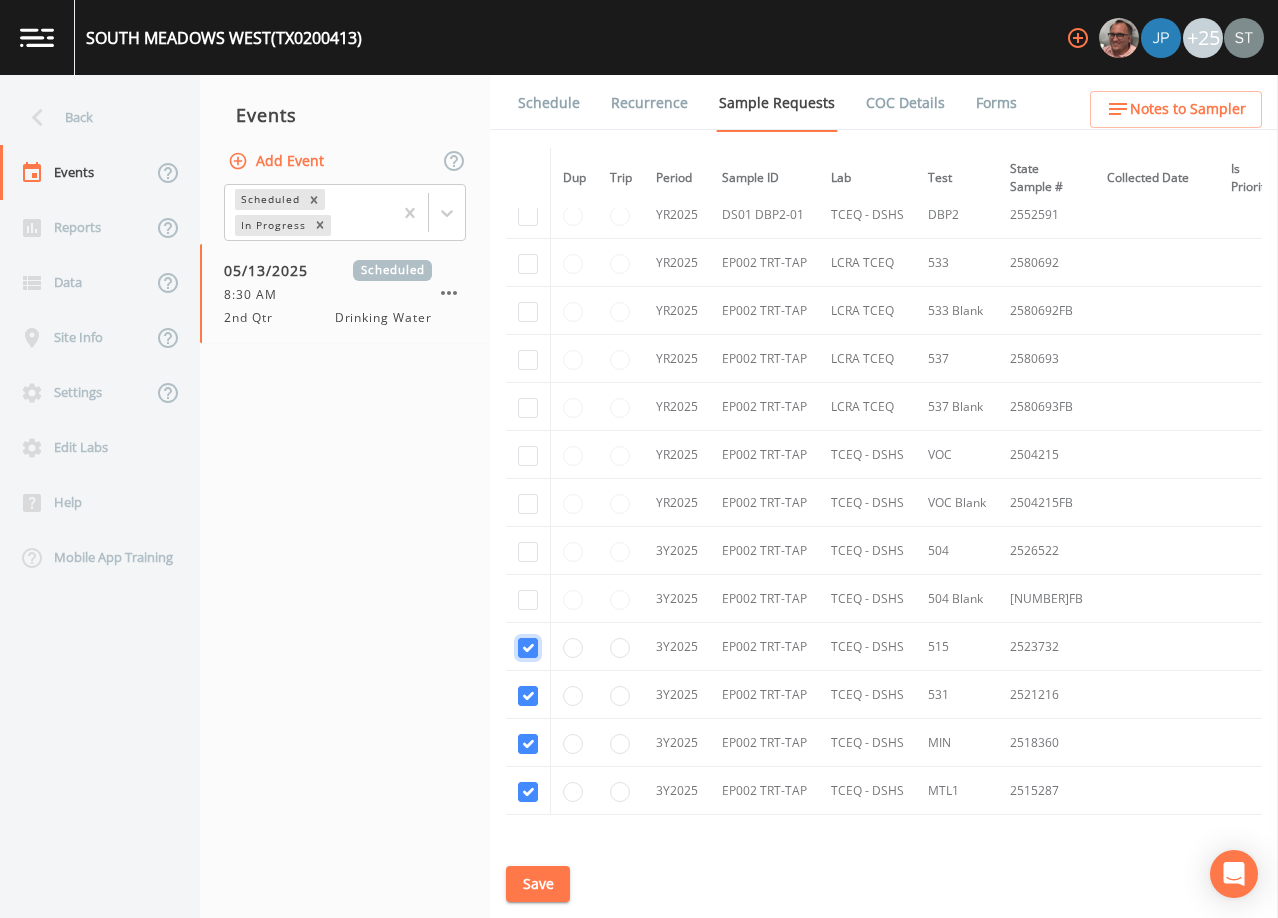 drag, startPoint x: 533, startPoint y: 653, endPoint x: 525, endPoint y: 687, distance: 34.928497 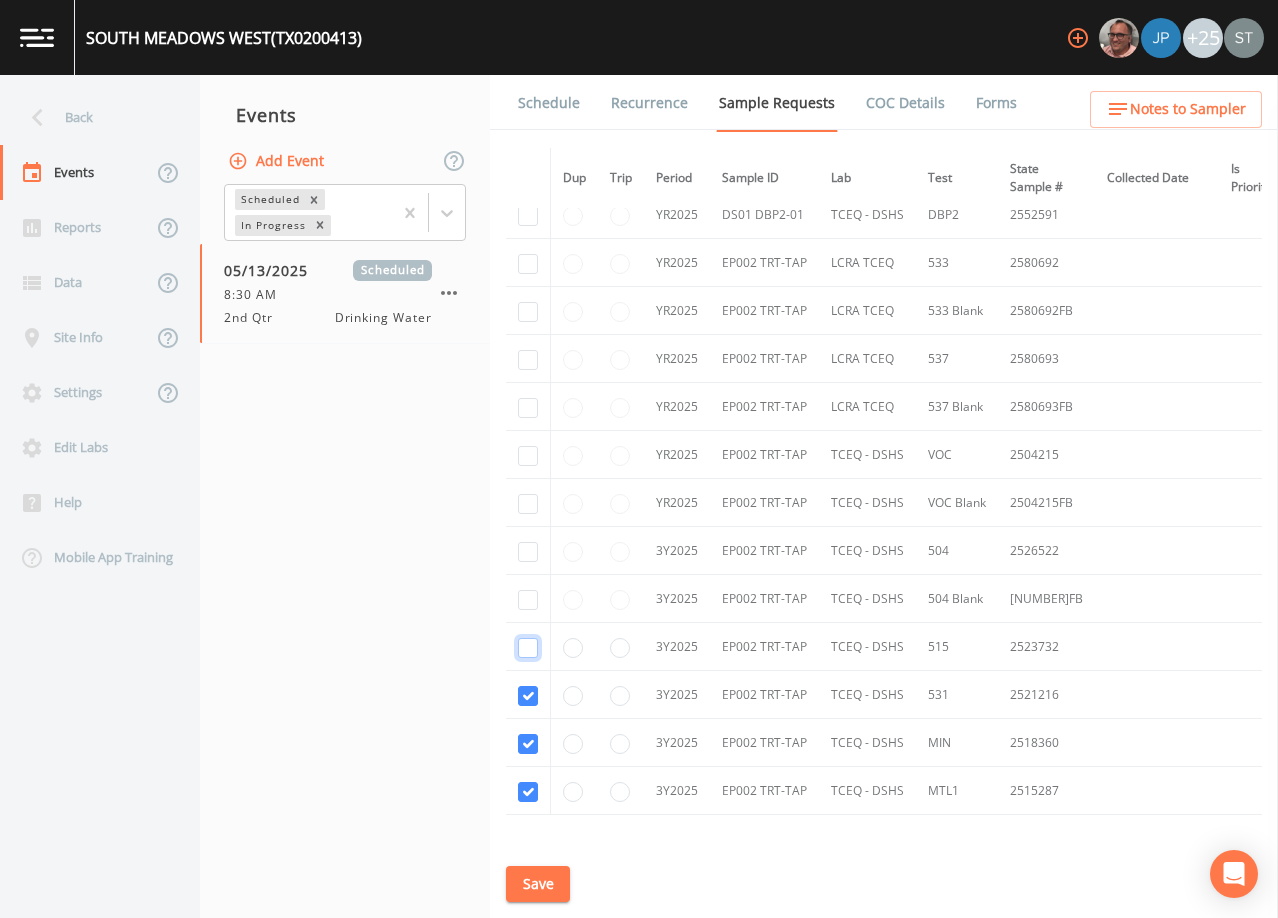 checkbox on "false" 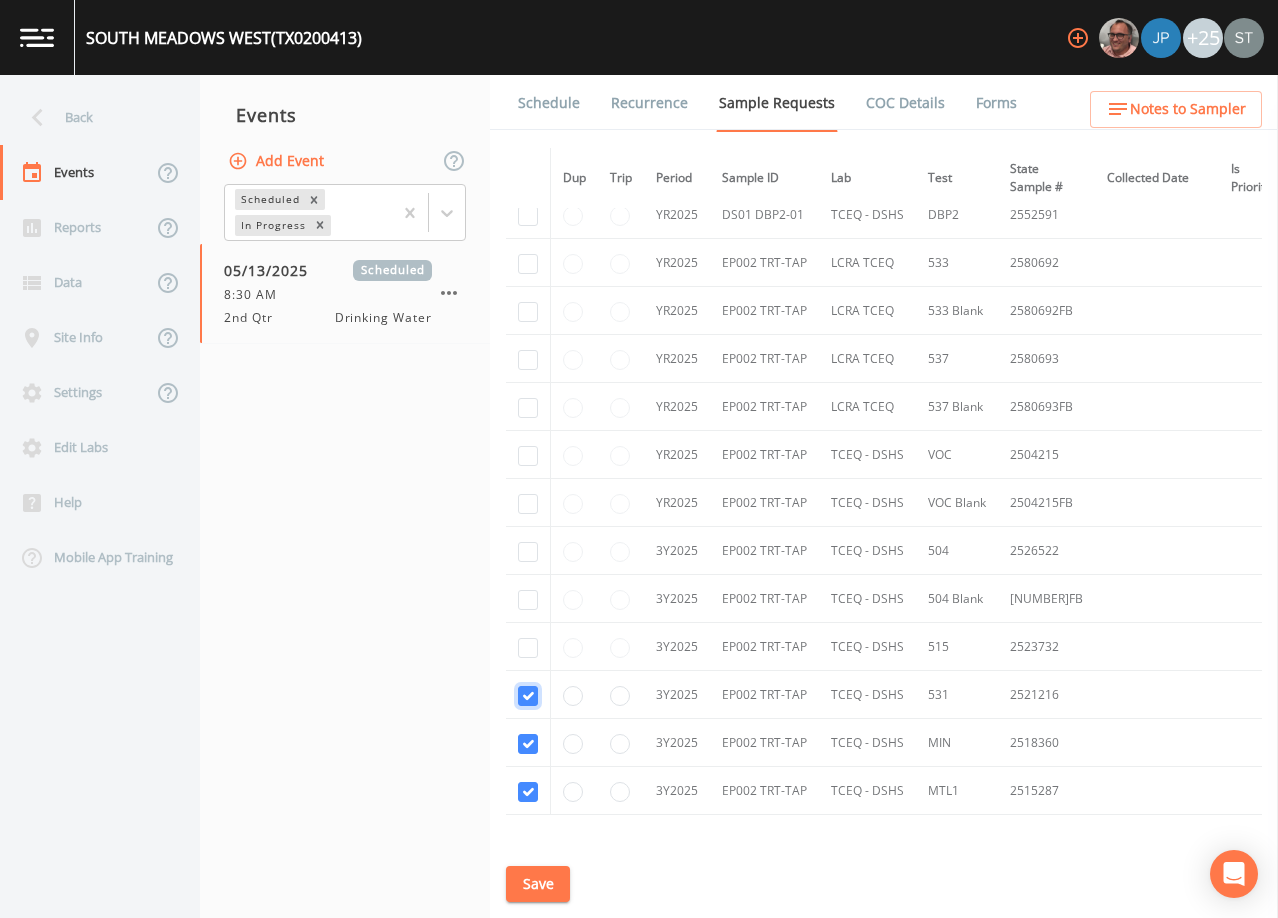 click at bounding box center [528, 696] 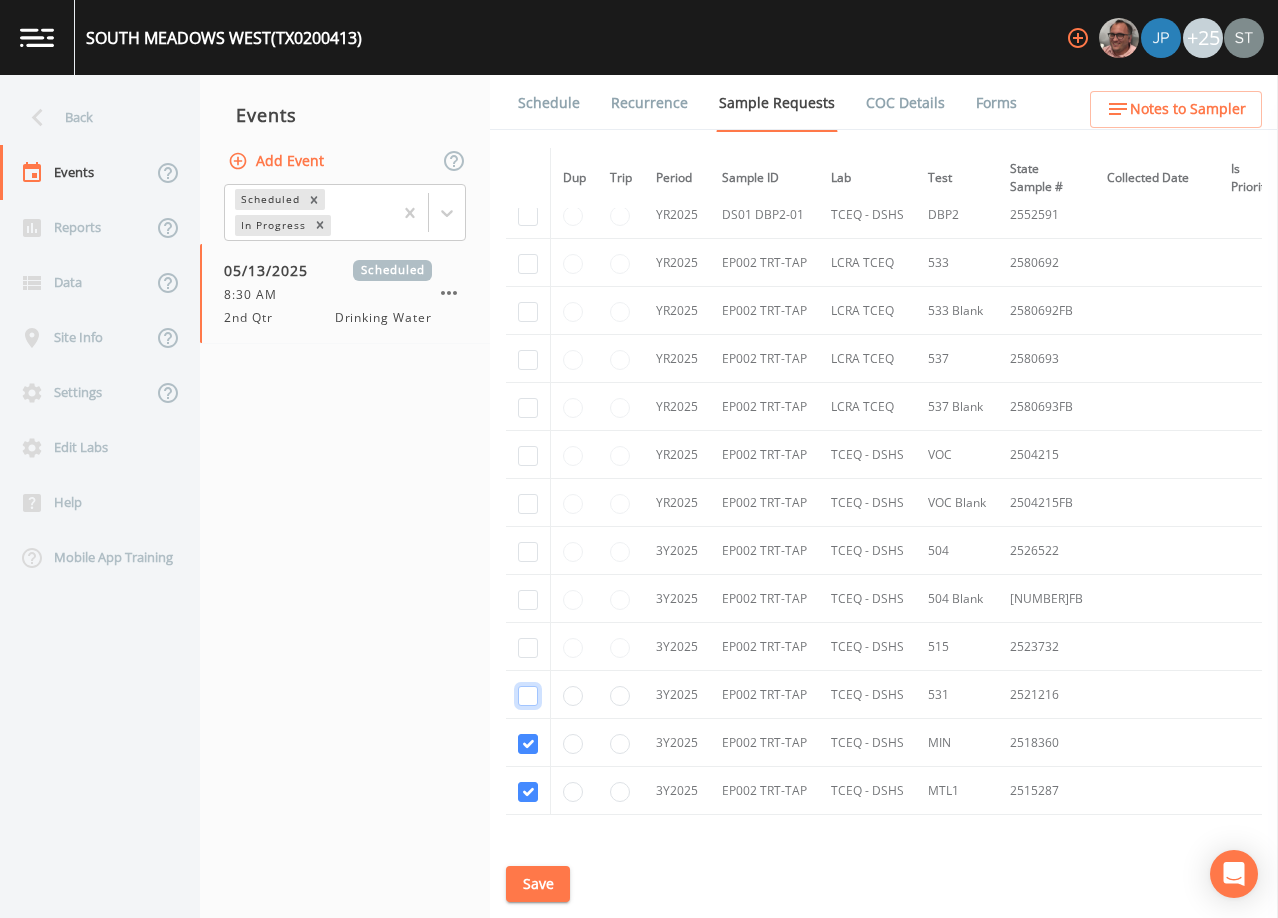 checkbox on "false" 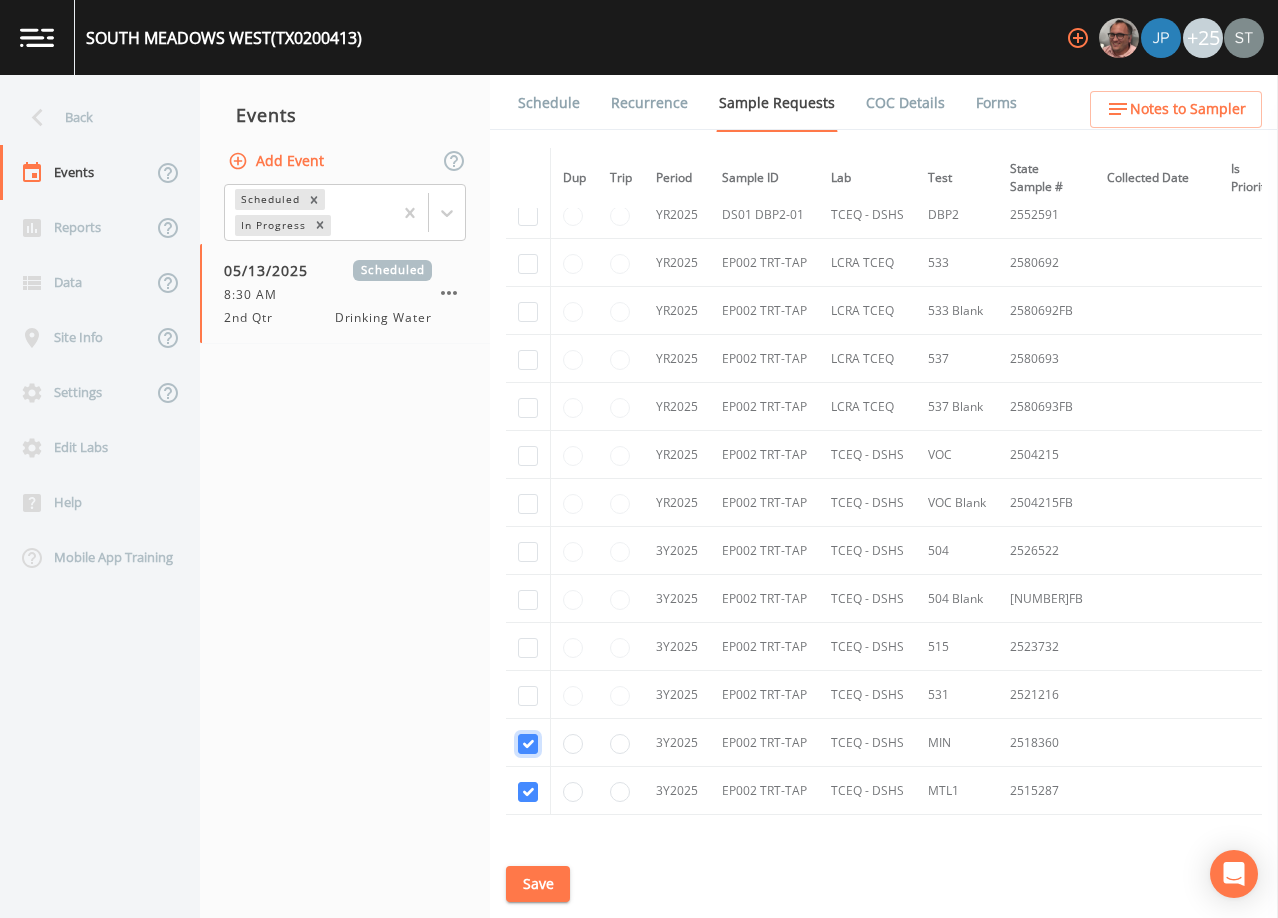 click at bounding box center [528, 744] 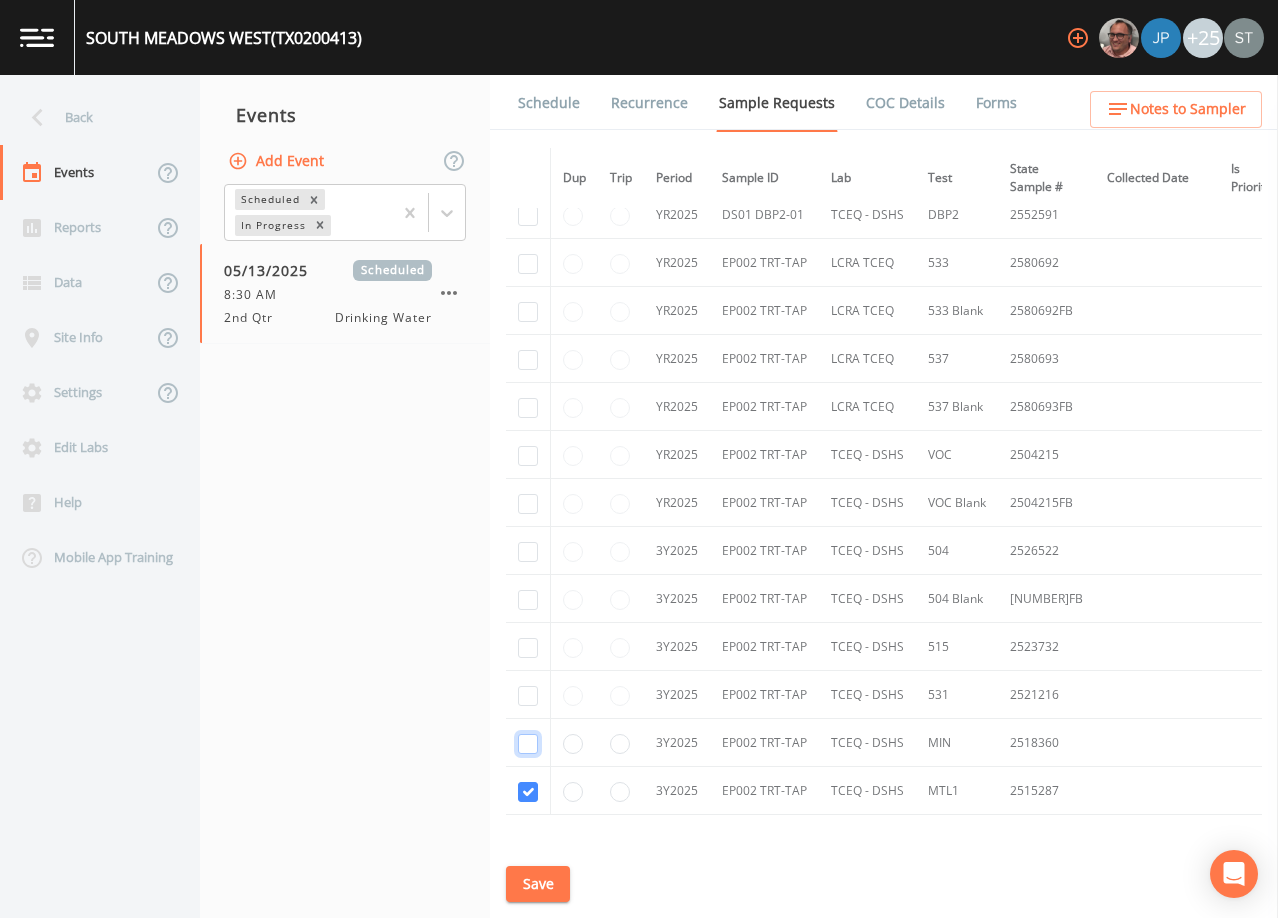 checkbox on "false" 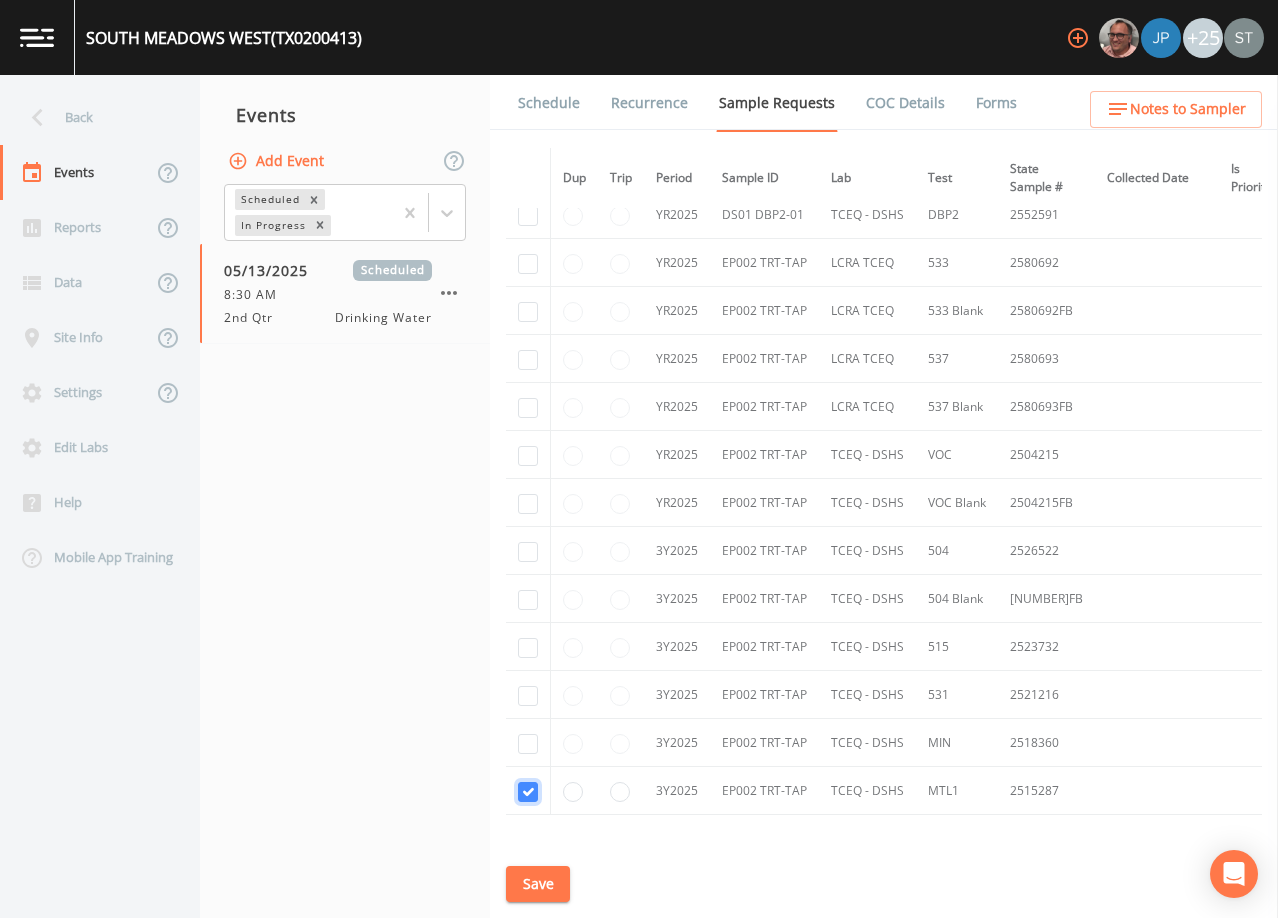 click at bounding box center [528, 792] 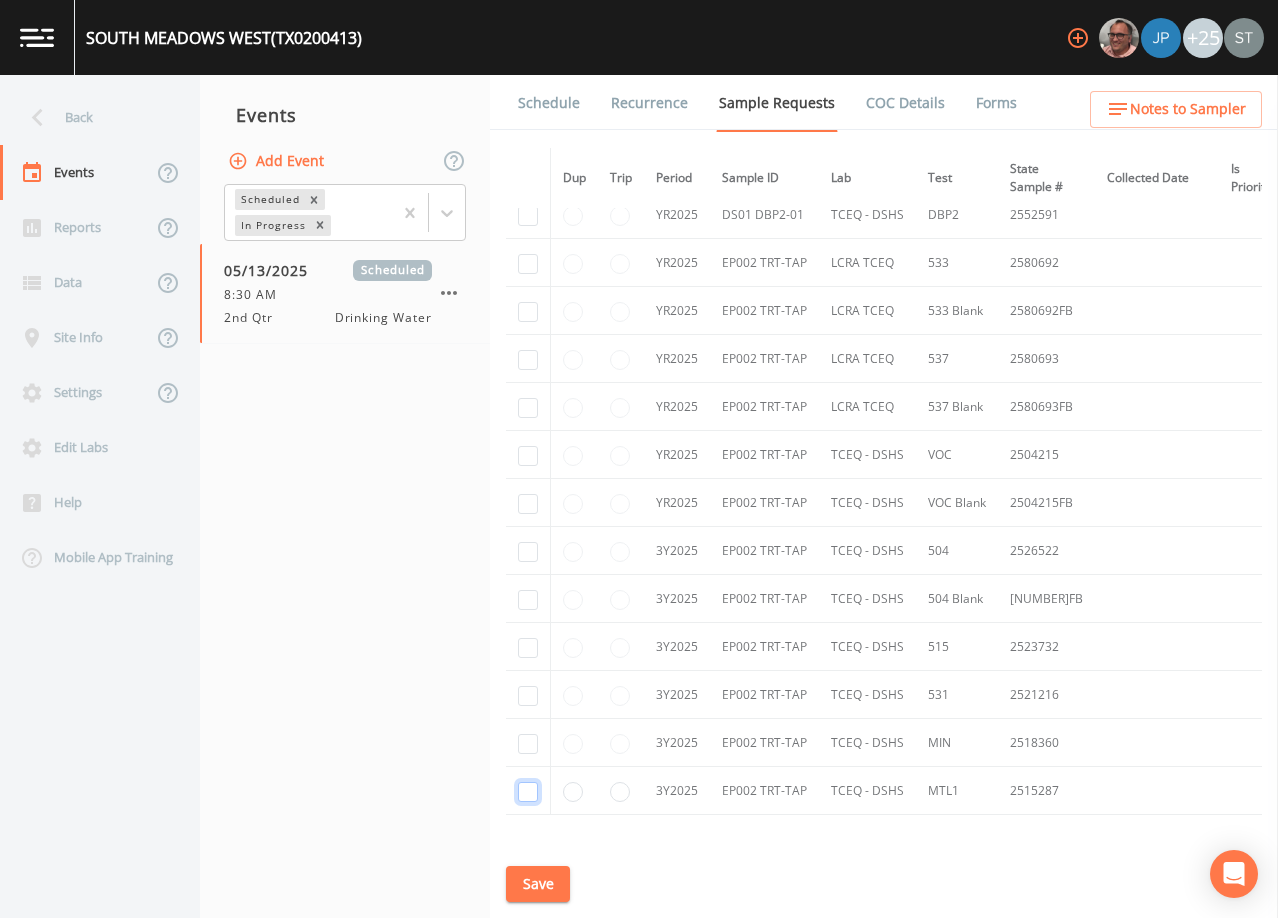 checkbox on "false" 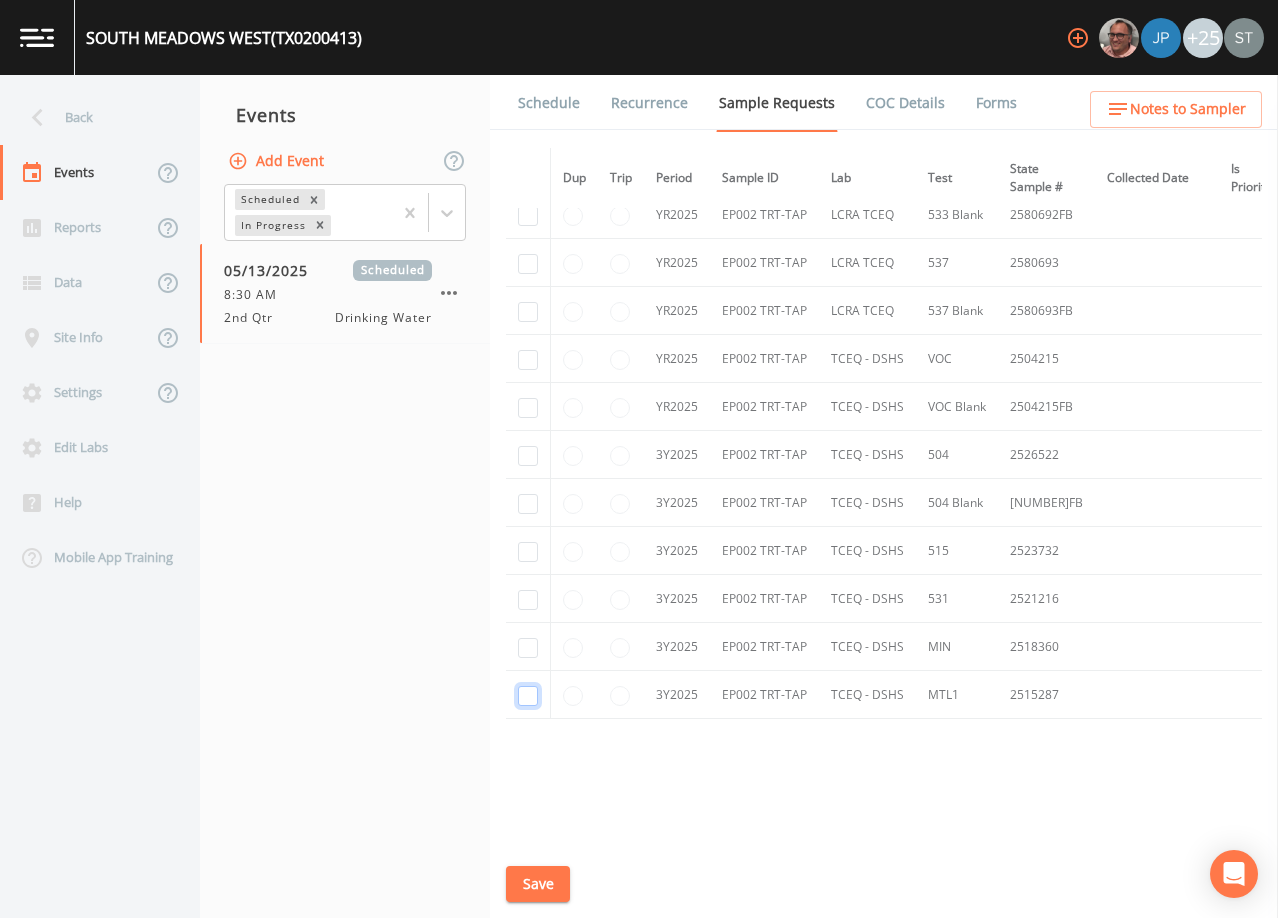 scroll, scrollTop: 1042, scrollLeft: 0, axis: vertical 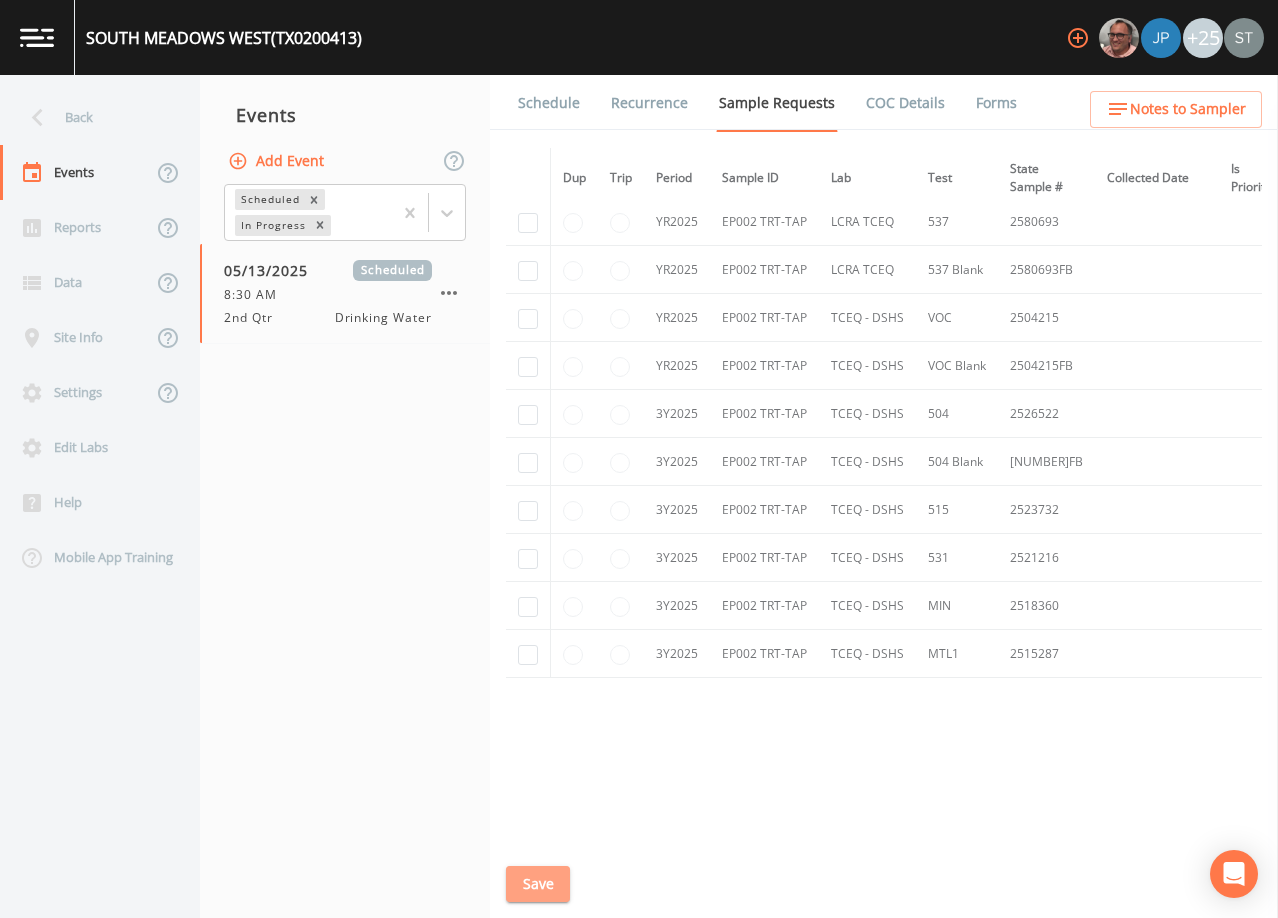 click on "Save" at bounding box center [538, 884] 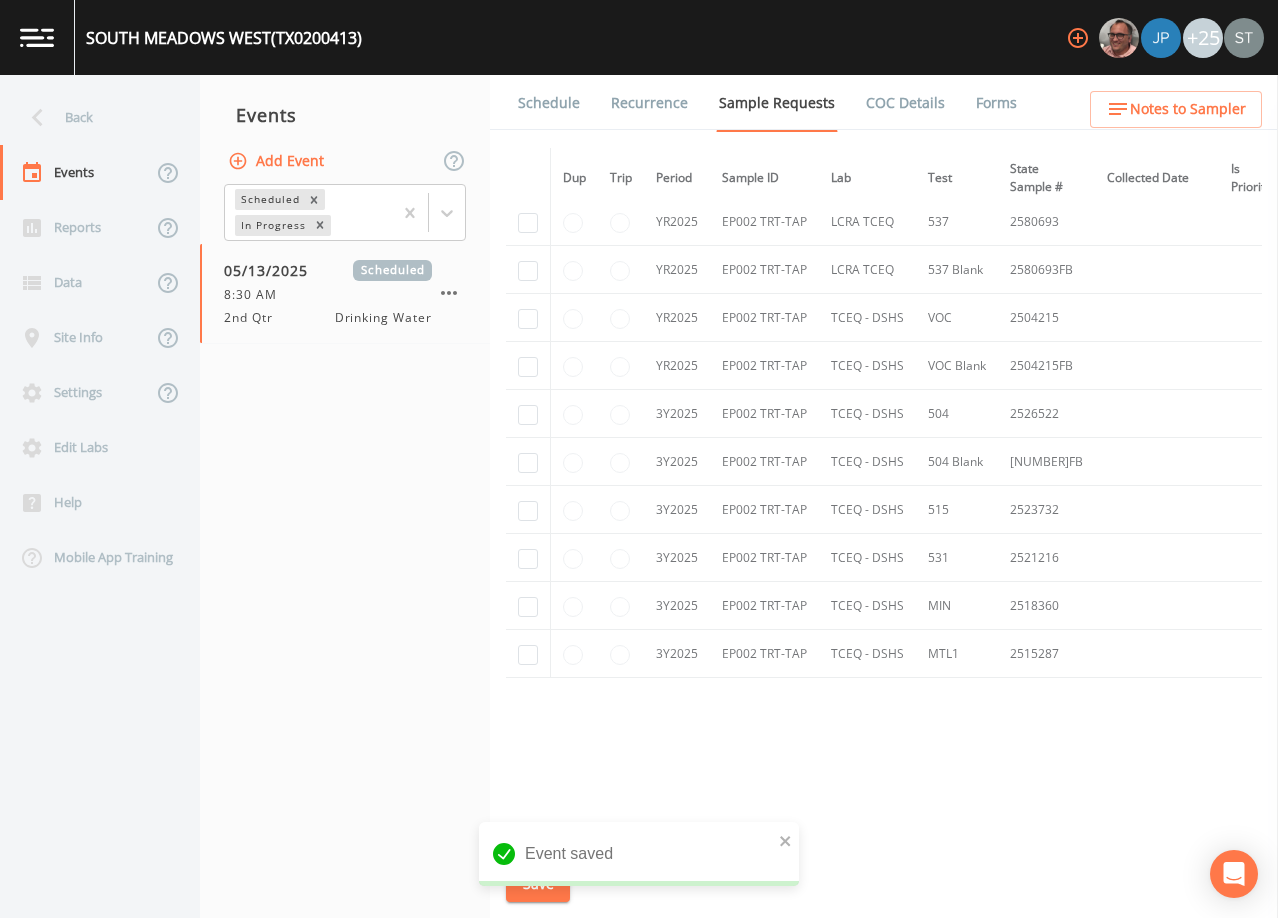 click on "Schedule" at bounding box center [549, 103] 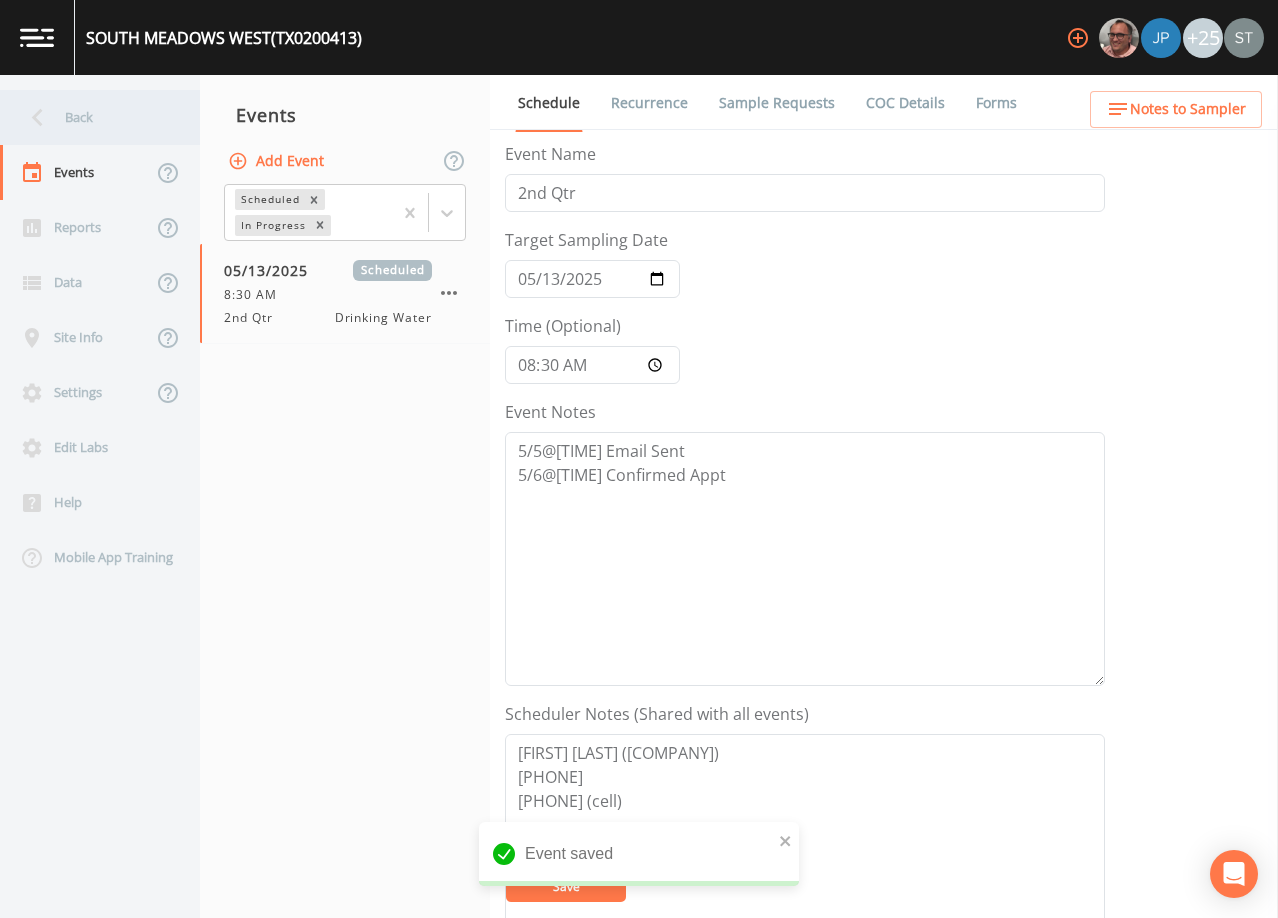 click on "Back" at bounding box center (90, 117) 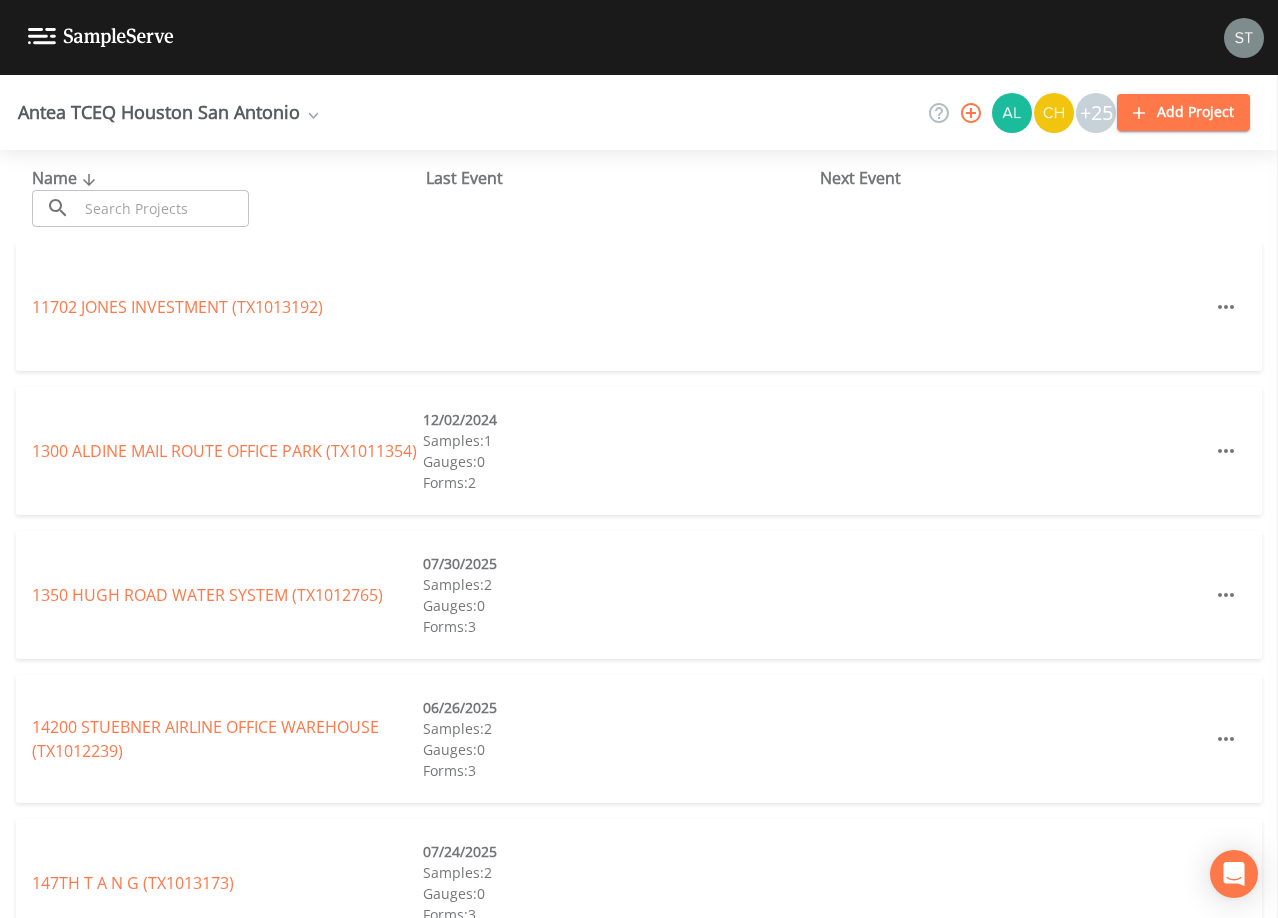 click at bounding box center (163, 208) 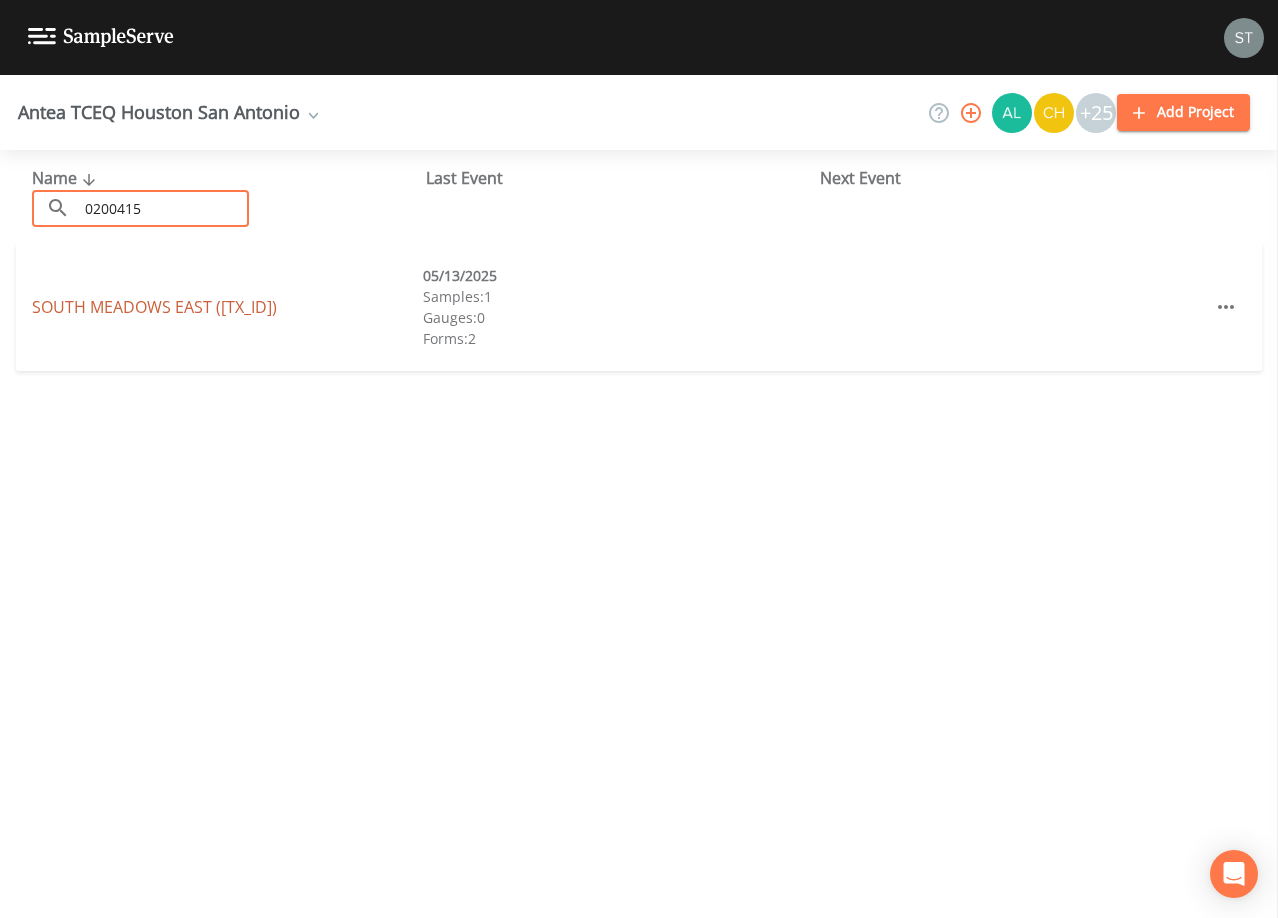 type on "0200415" 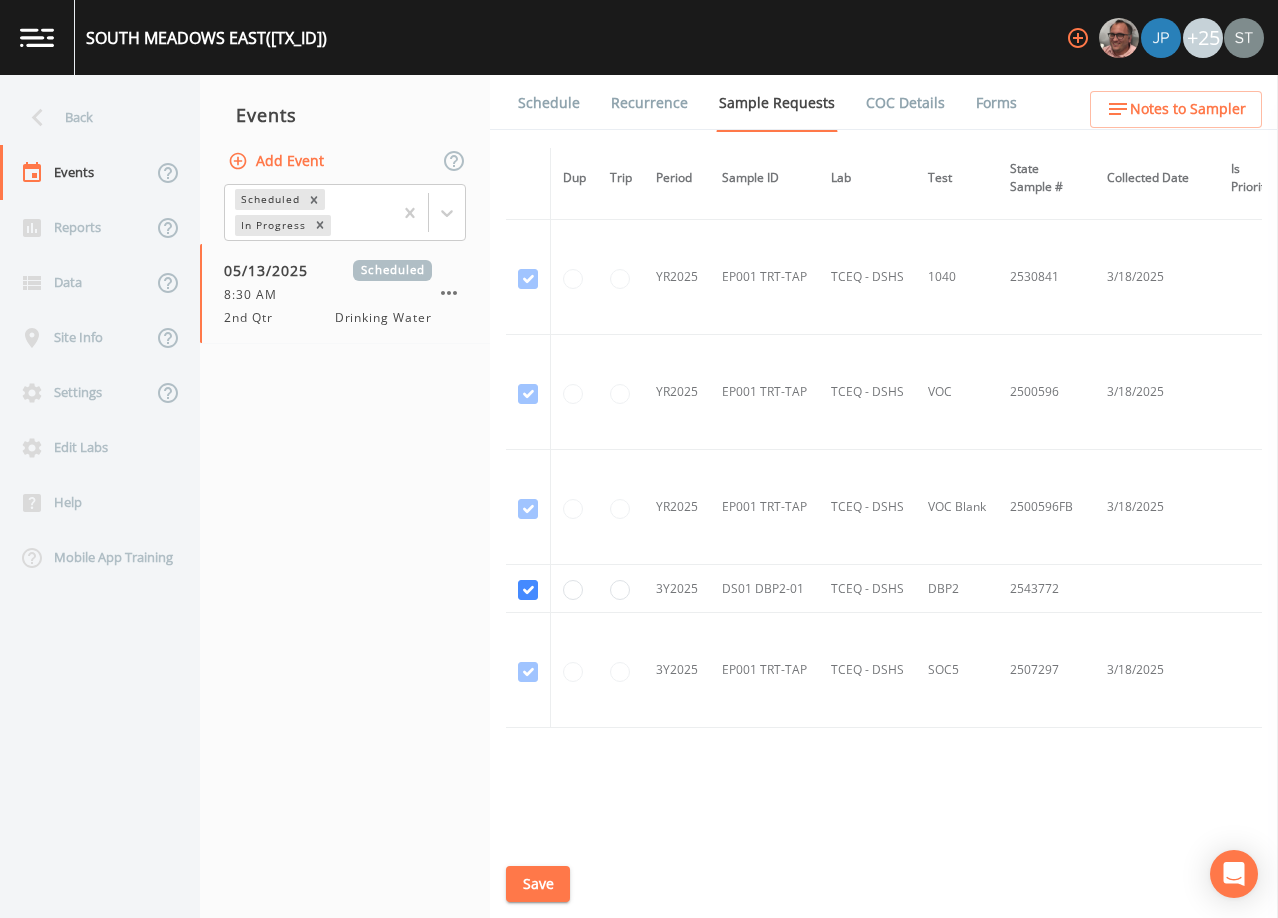 scroll, scrollTop: 1400, scrollLeft: 0, axis: vertical 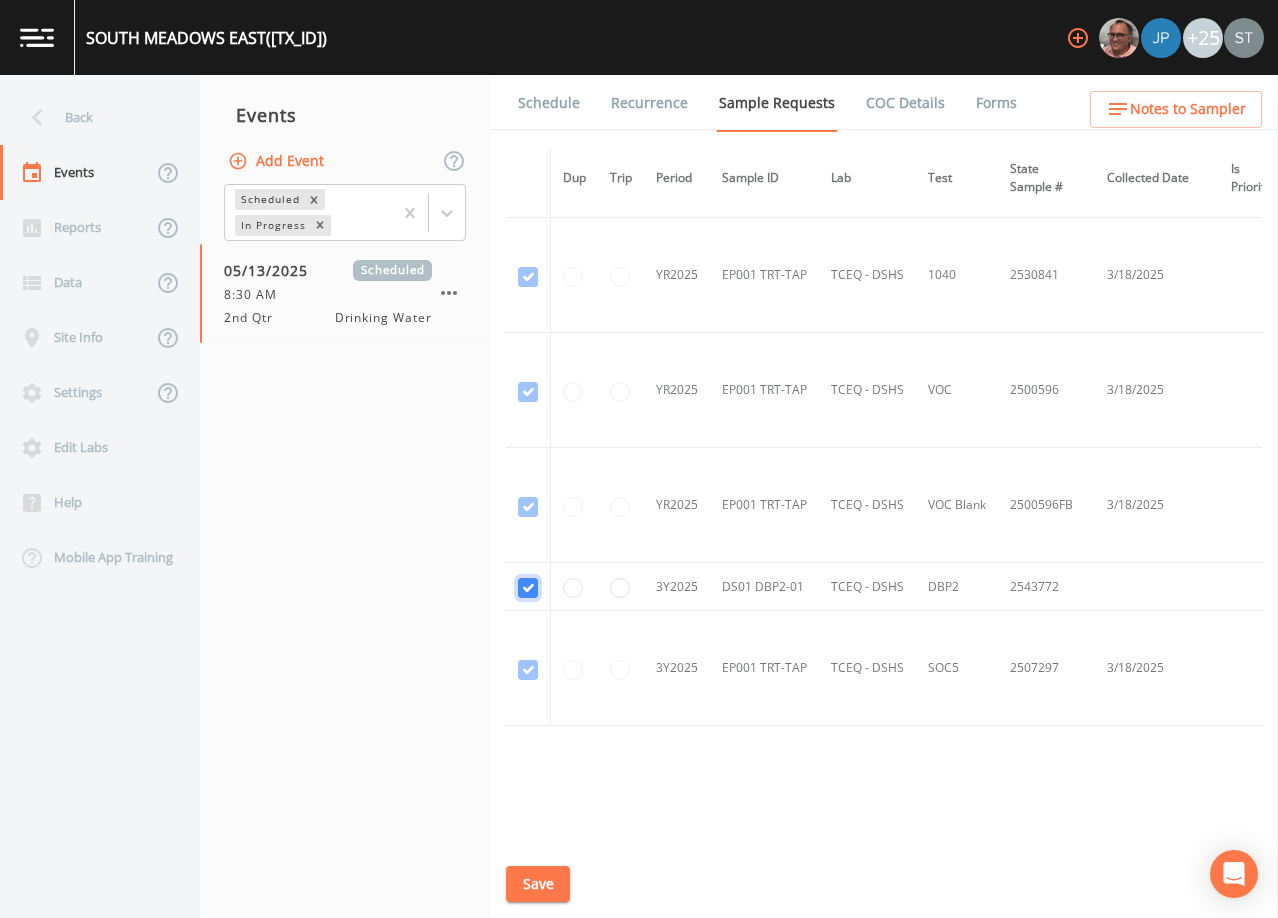 click at bounding box center (528, 588) 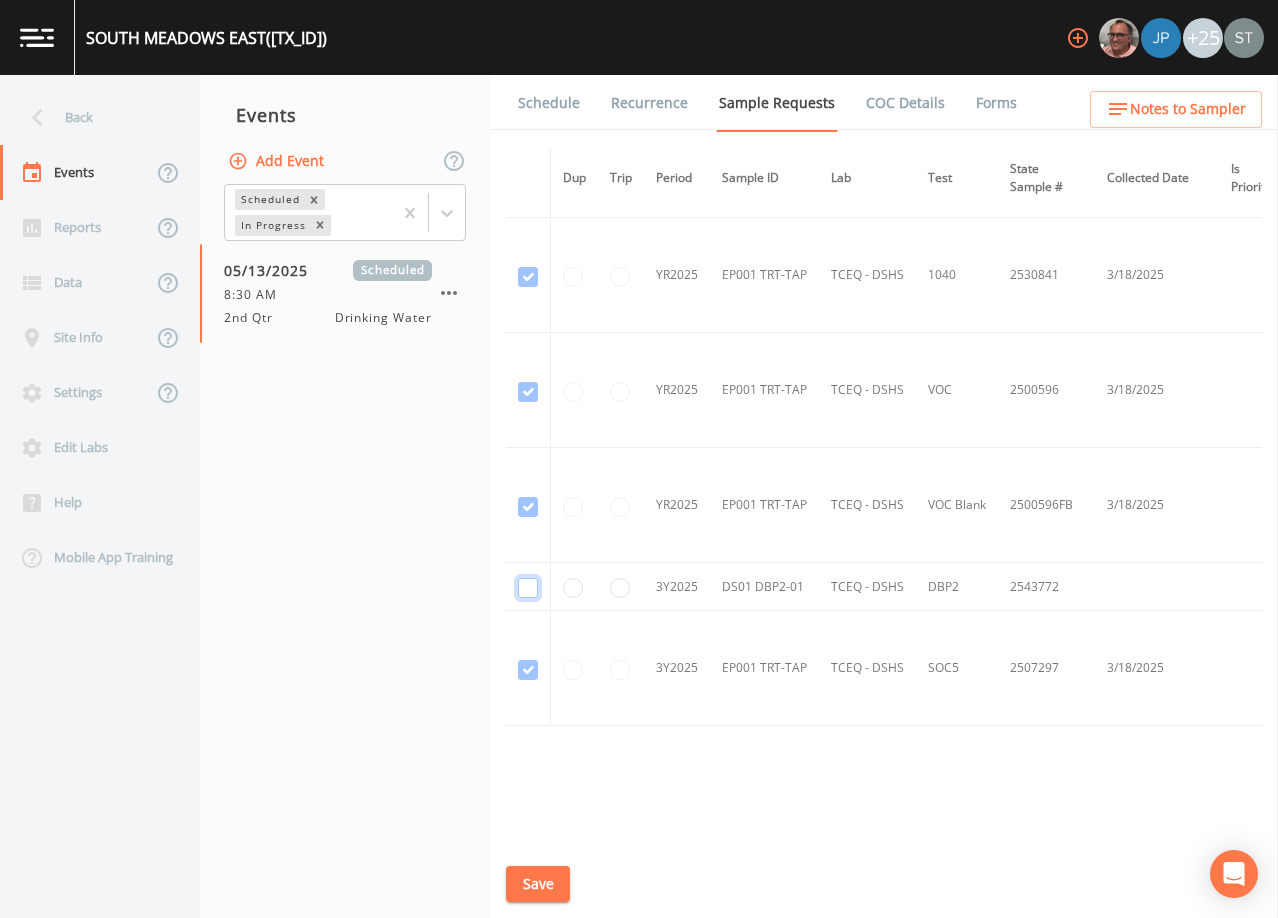 checkbox on "false" 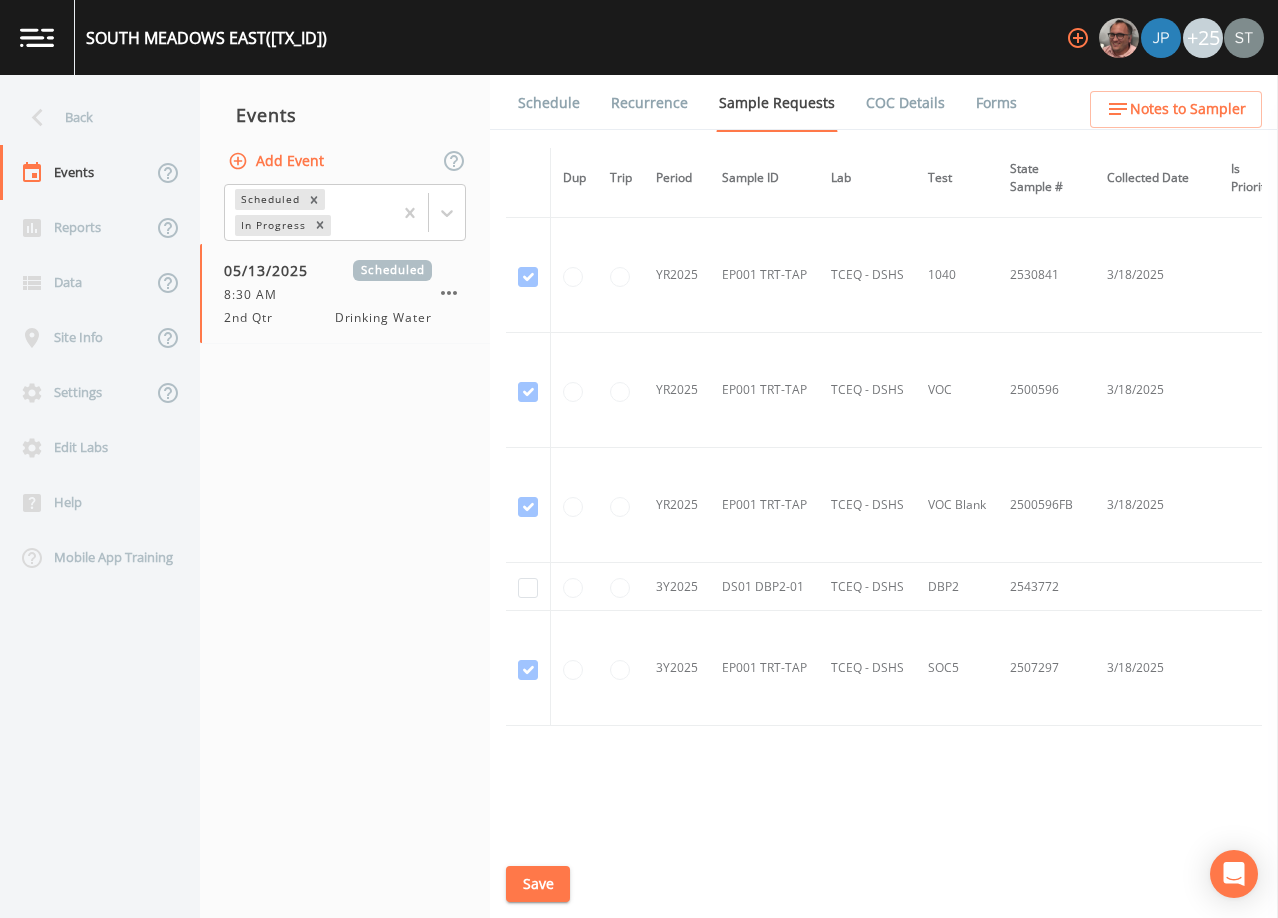 click on "Save" at bounding box center (538, 884) 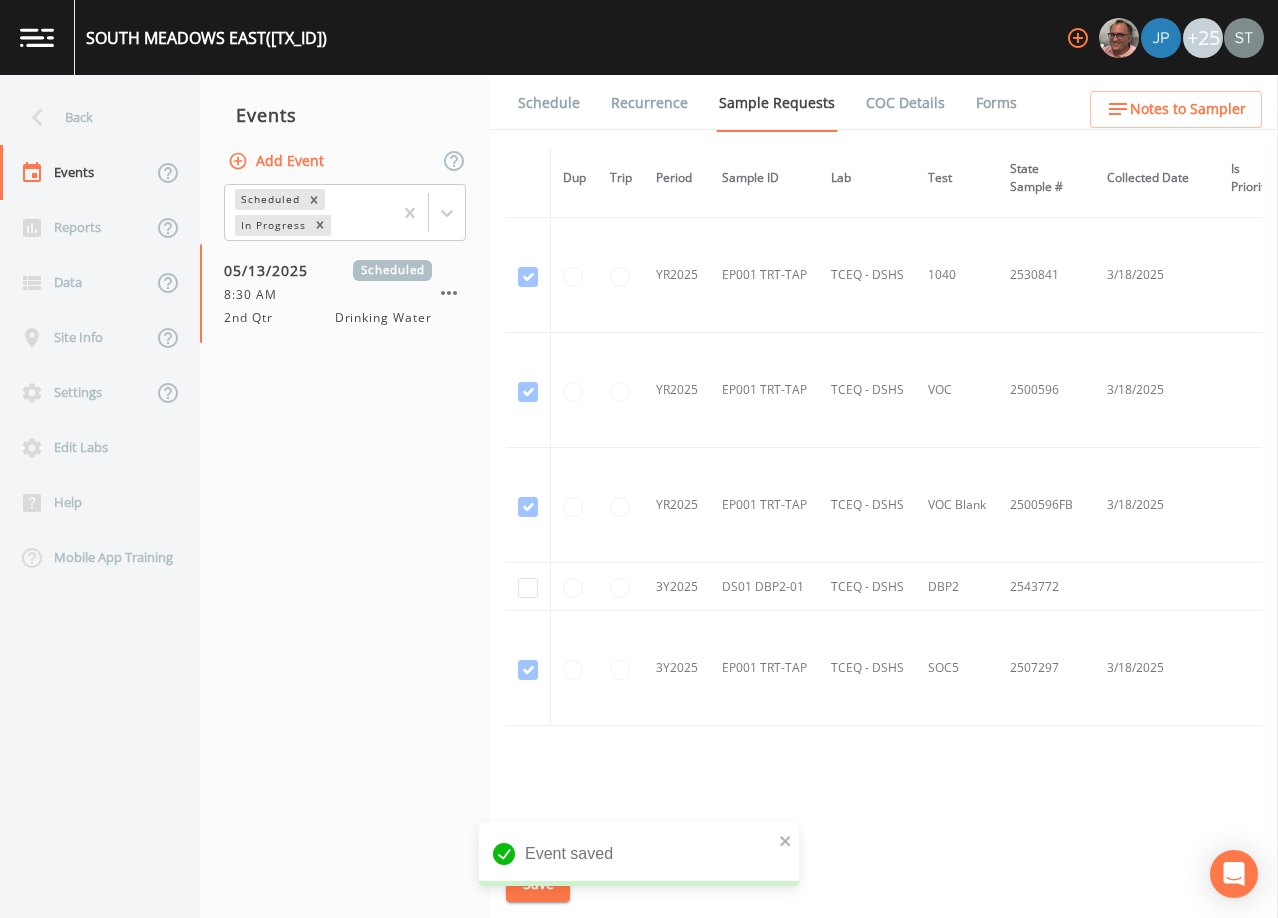 click on "Schedule" at bounding box center [549, 103] 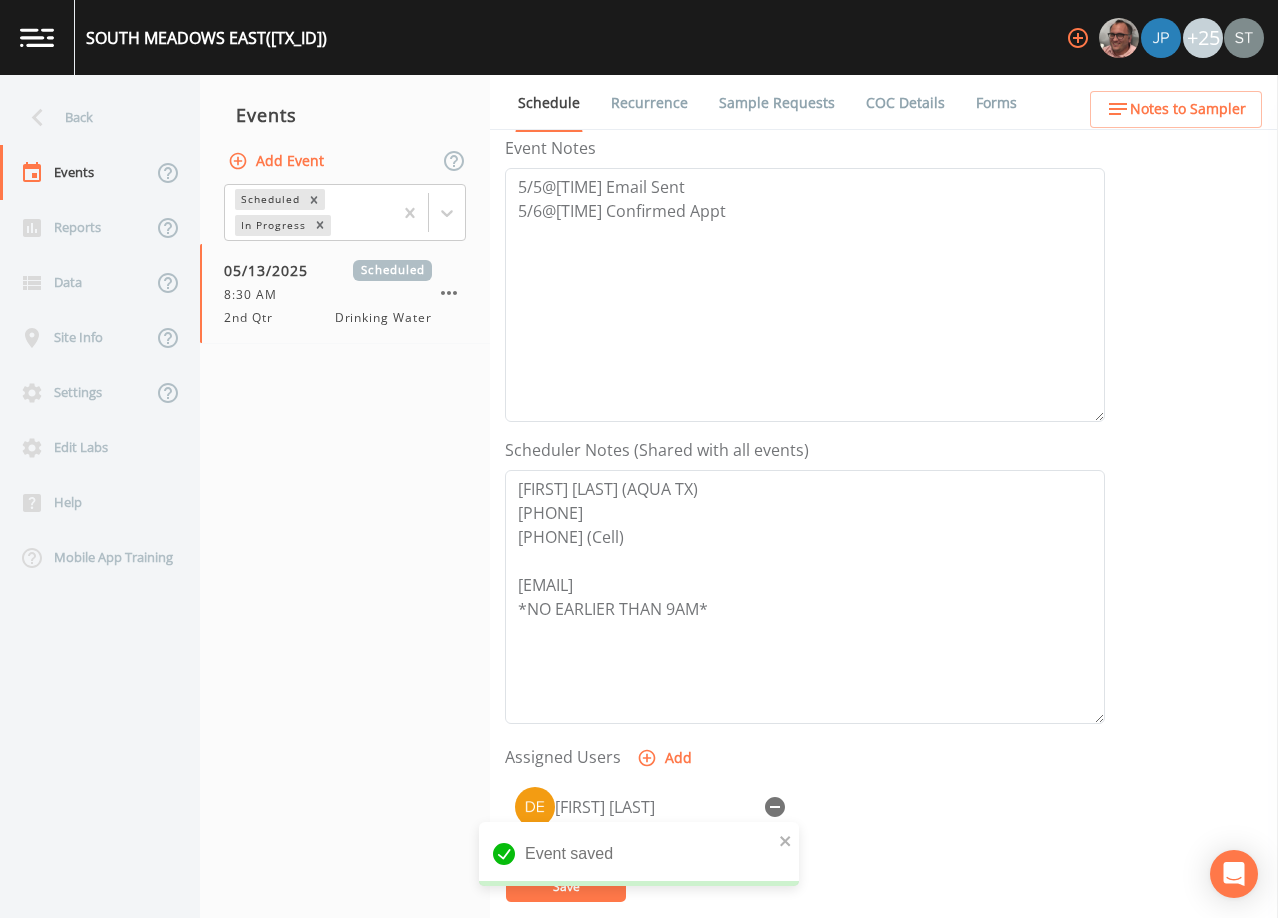 scroll, scrollTop: 300, scrollLeft: 0, axis: vertical 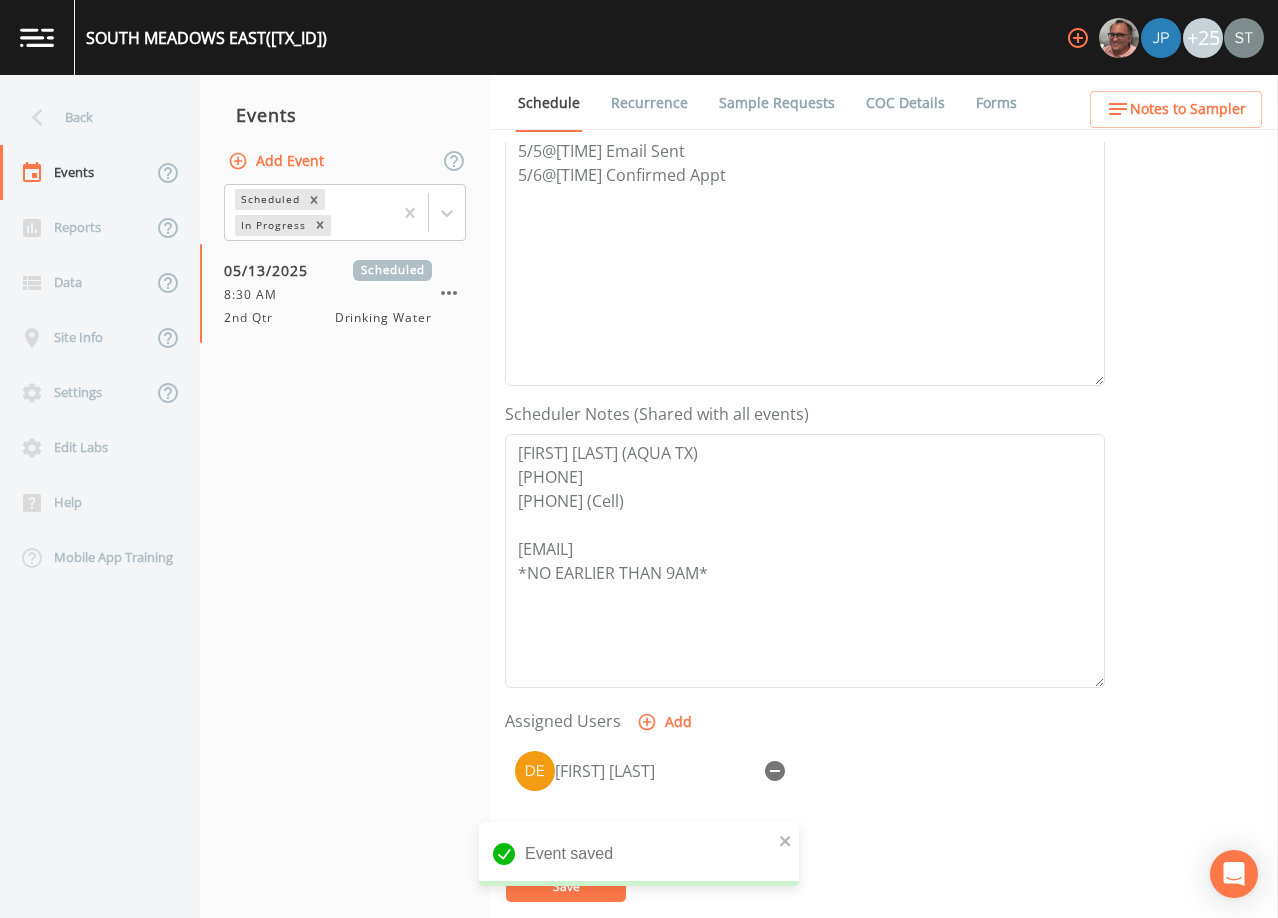 click on "Forms" at bounding box center (996, 103) 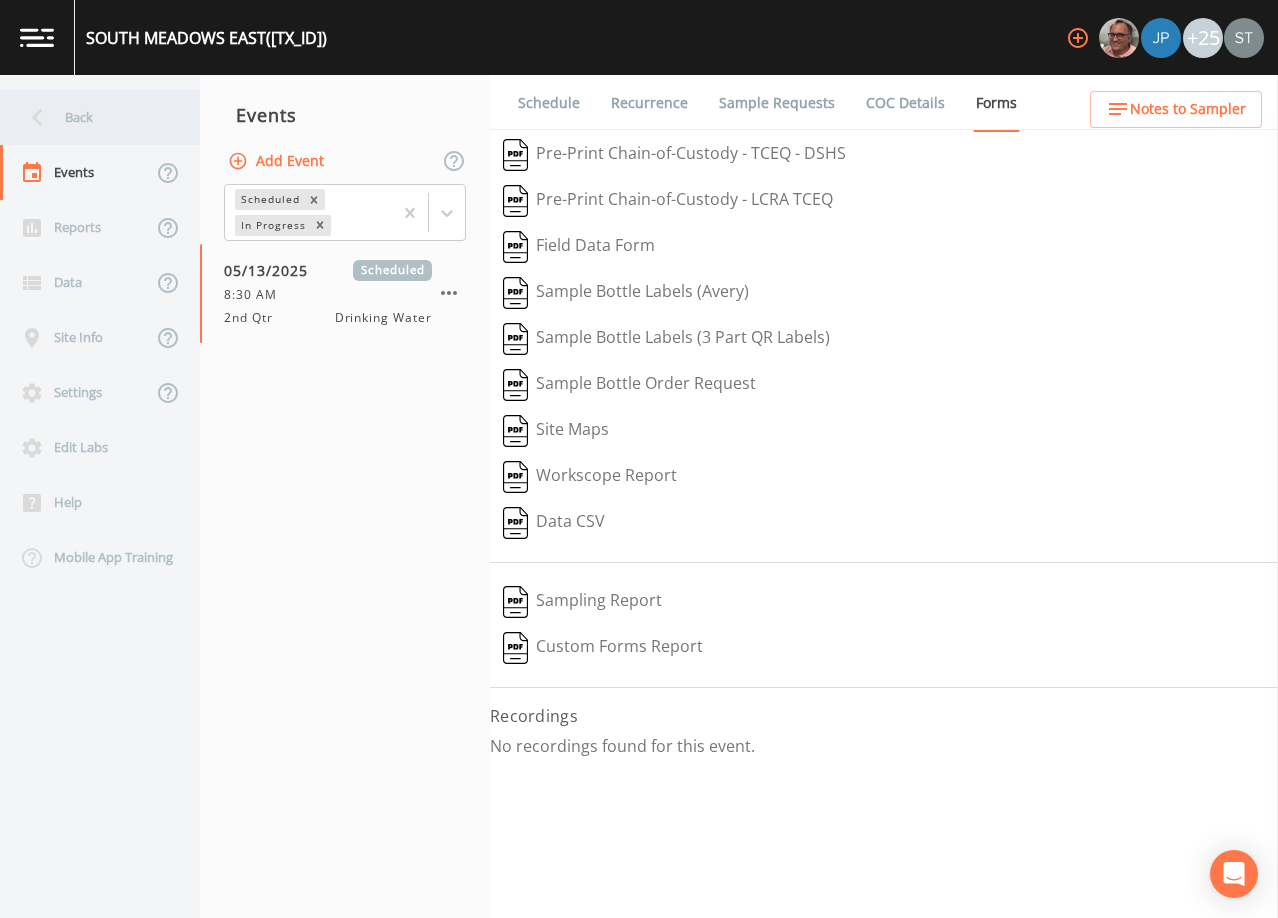click on "Back" at bounding box center (90, 117) 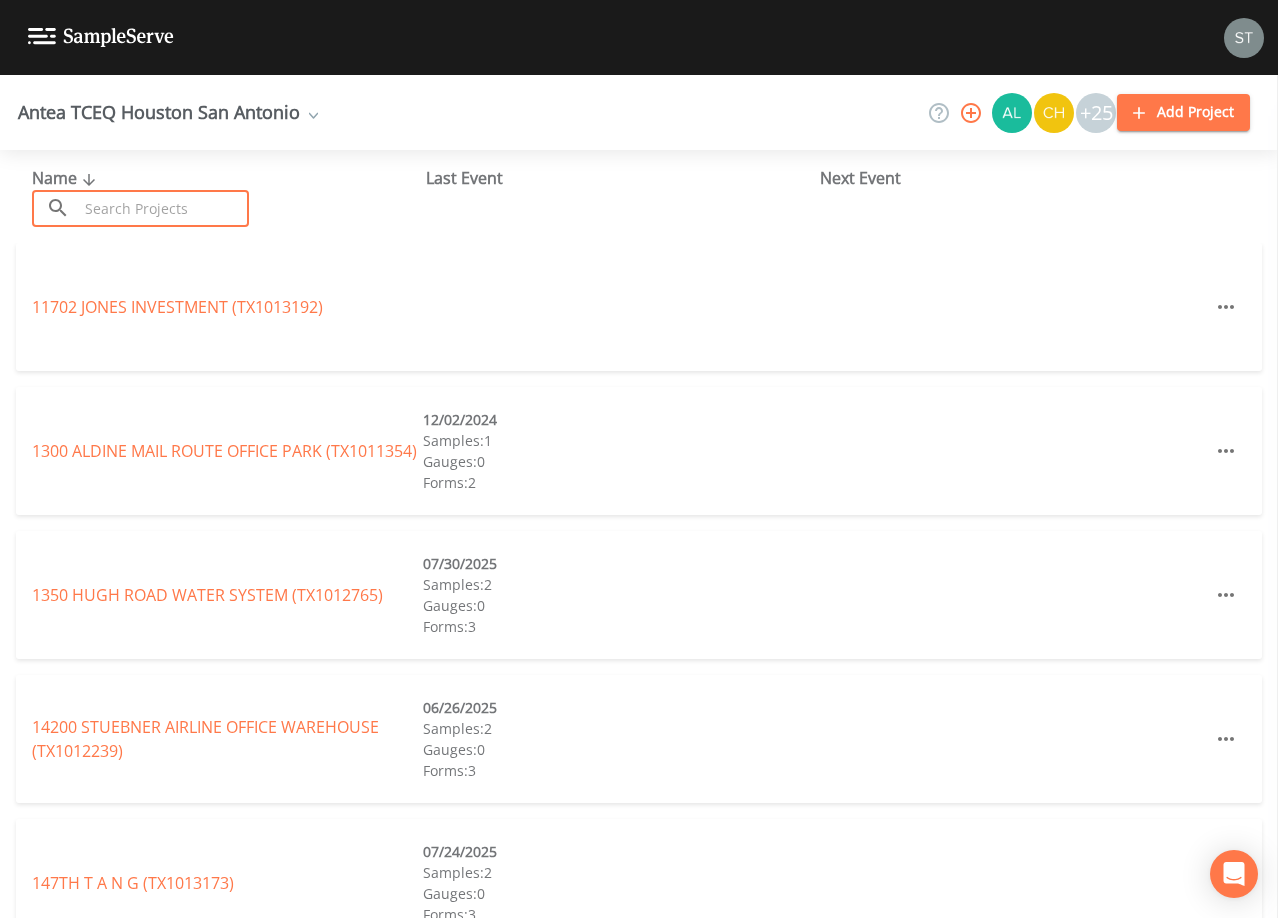 click at bounding box center (163, 208) 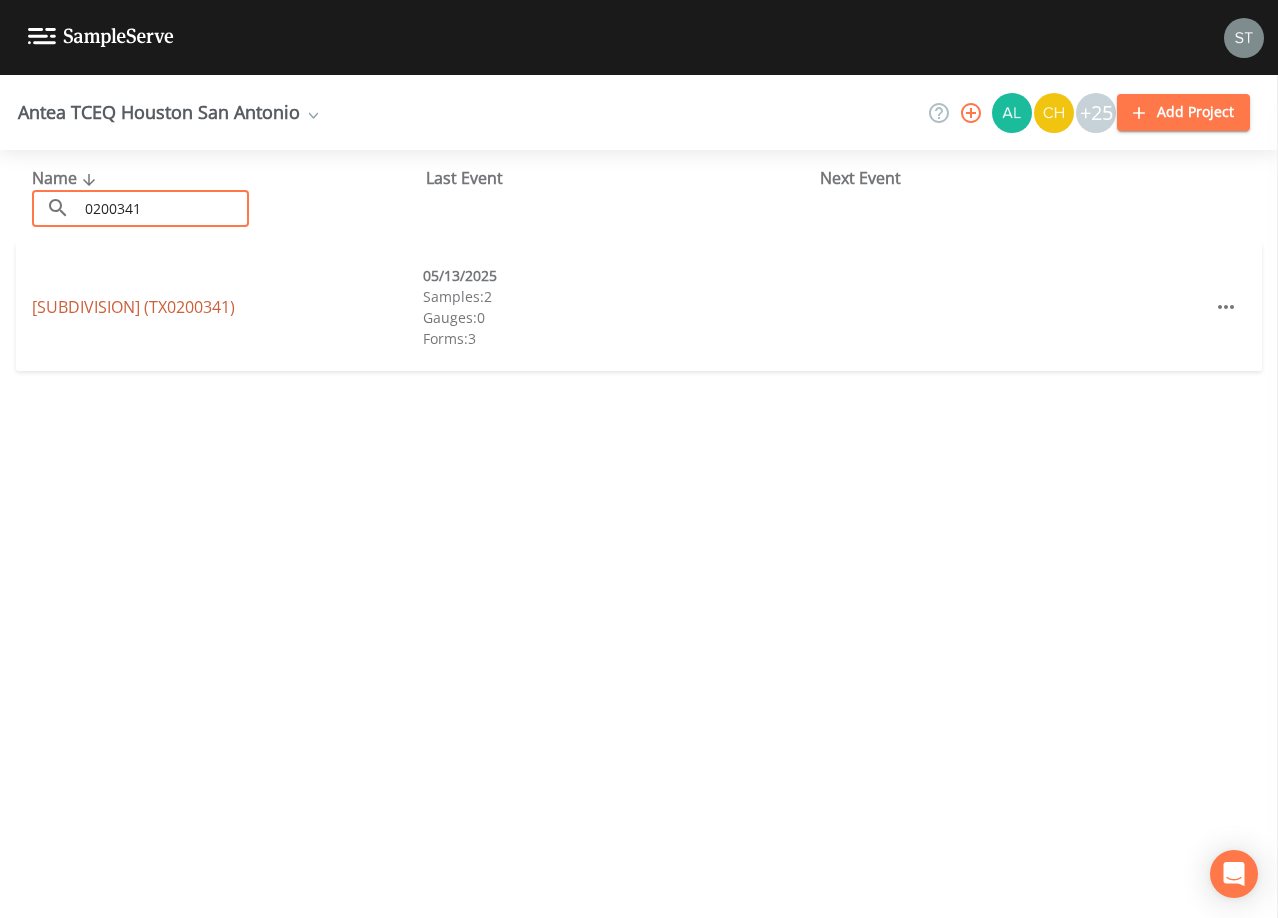 type on "0200341" 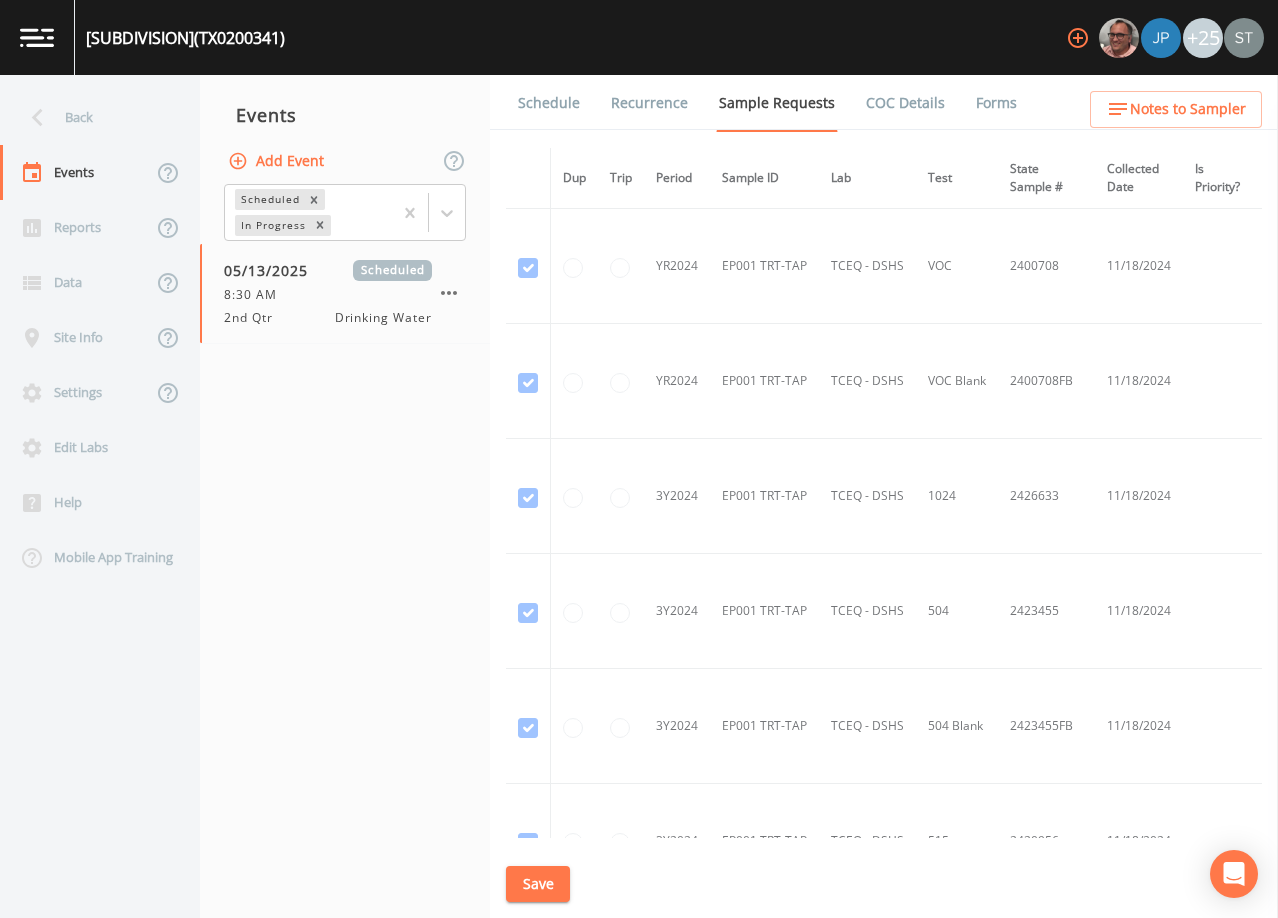 click on "Schedule" at bounding box center (549, 103) 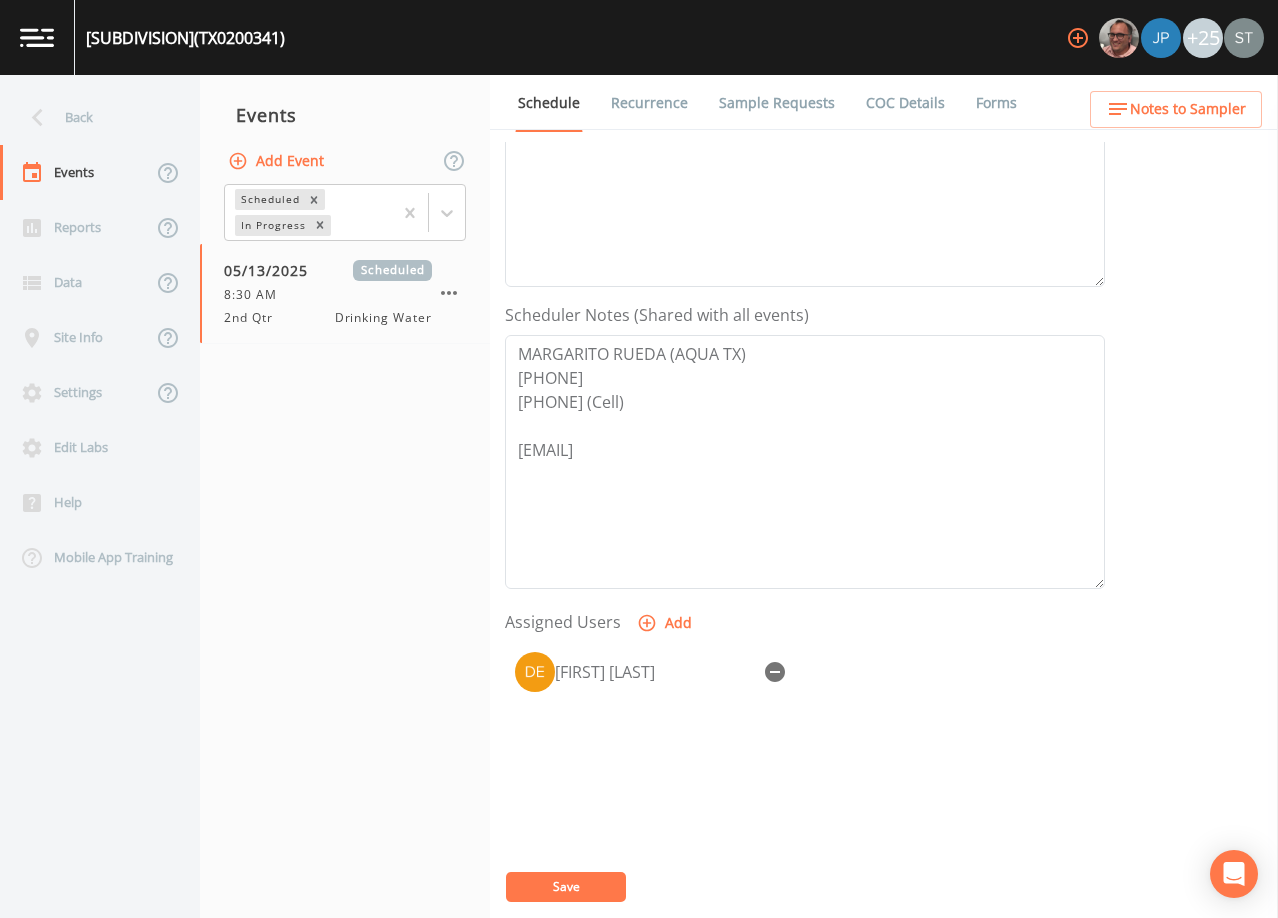 scroll, scrollTop: 400, scrollLeft: 0, axis: vertical 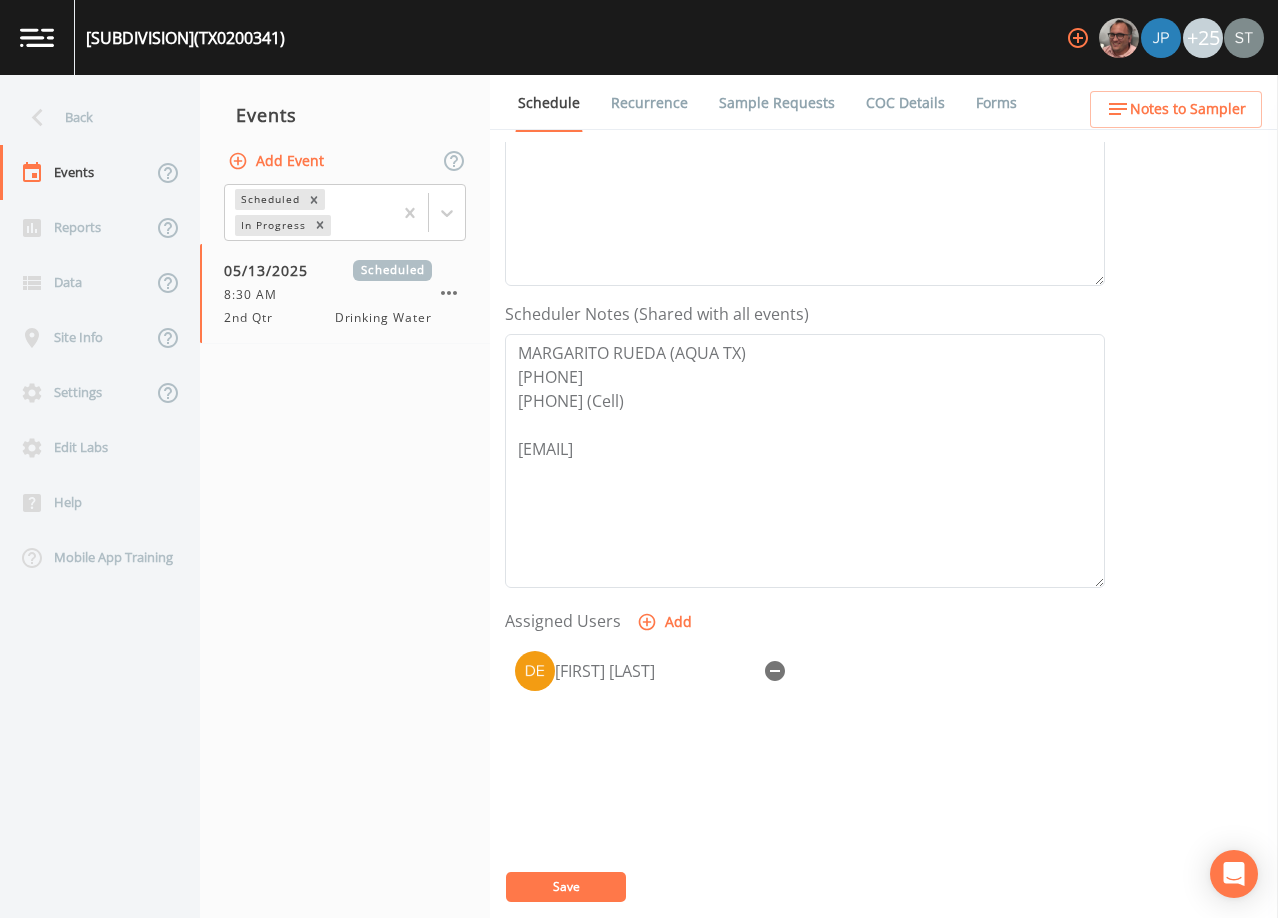 click on "Forms" at bounding box center [996, 103] 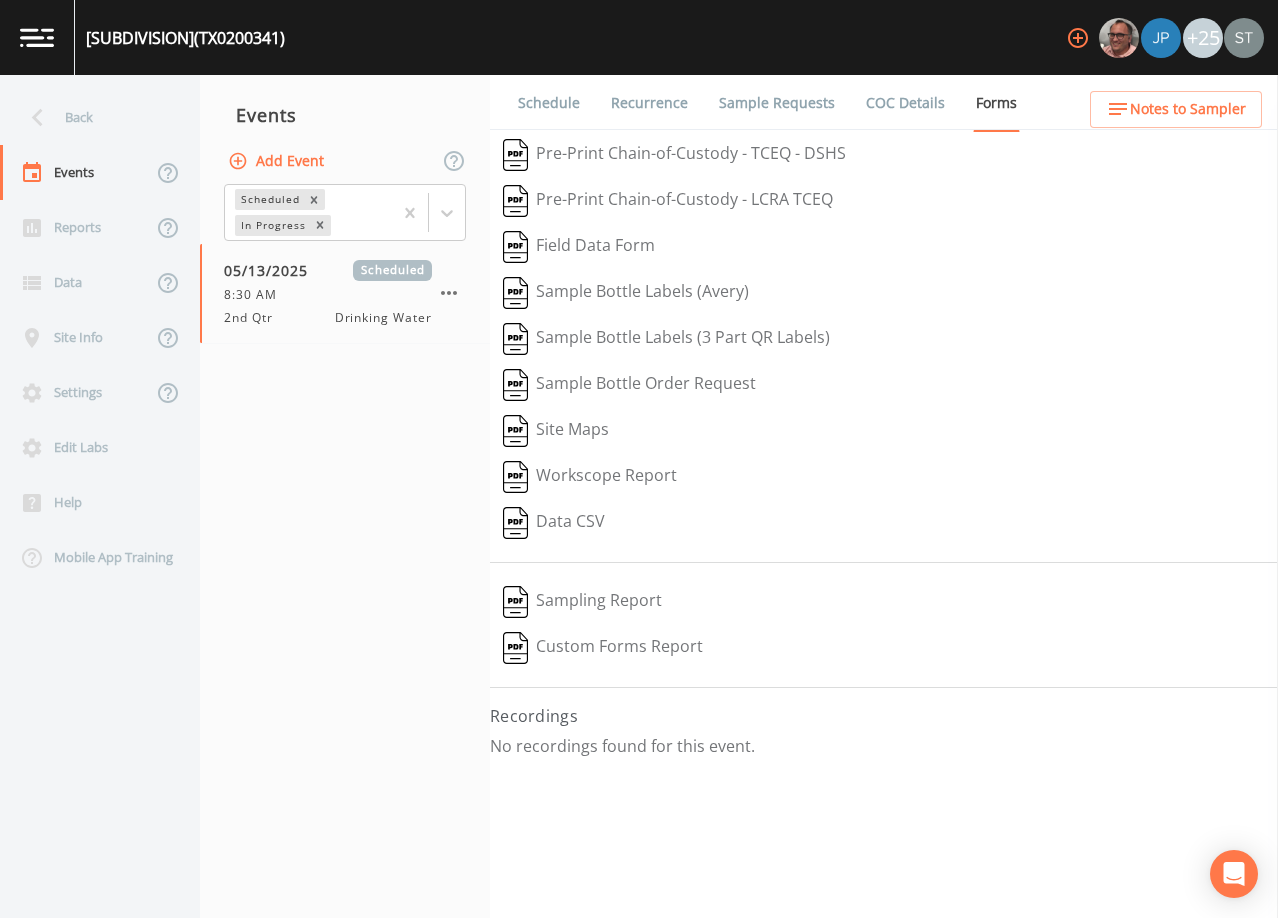 click on "Recurrence" at bounding box center (649, 103) 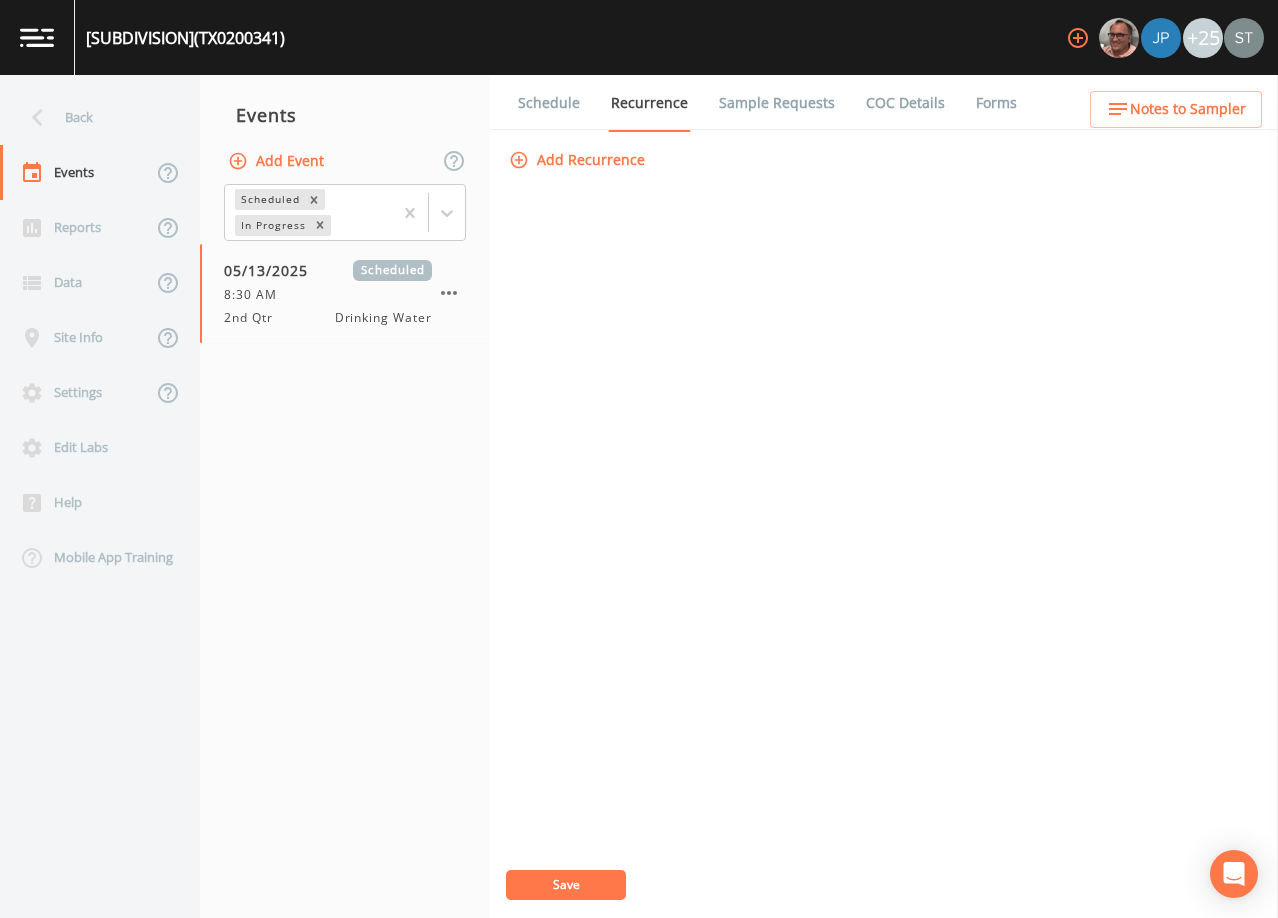 click on "Sample Requests" at bounding box center [777, 103] 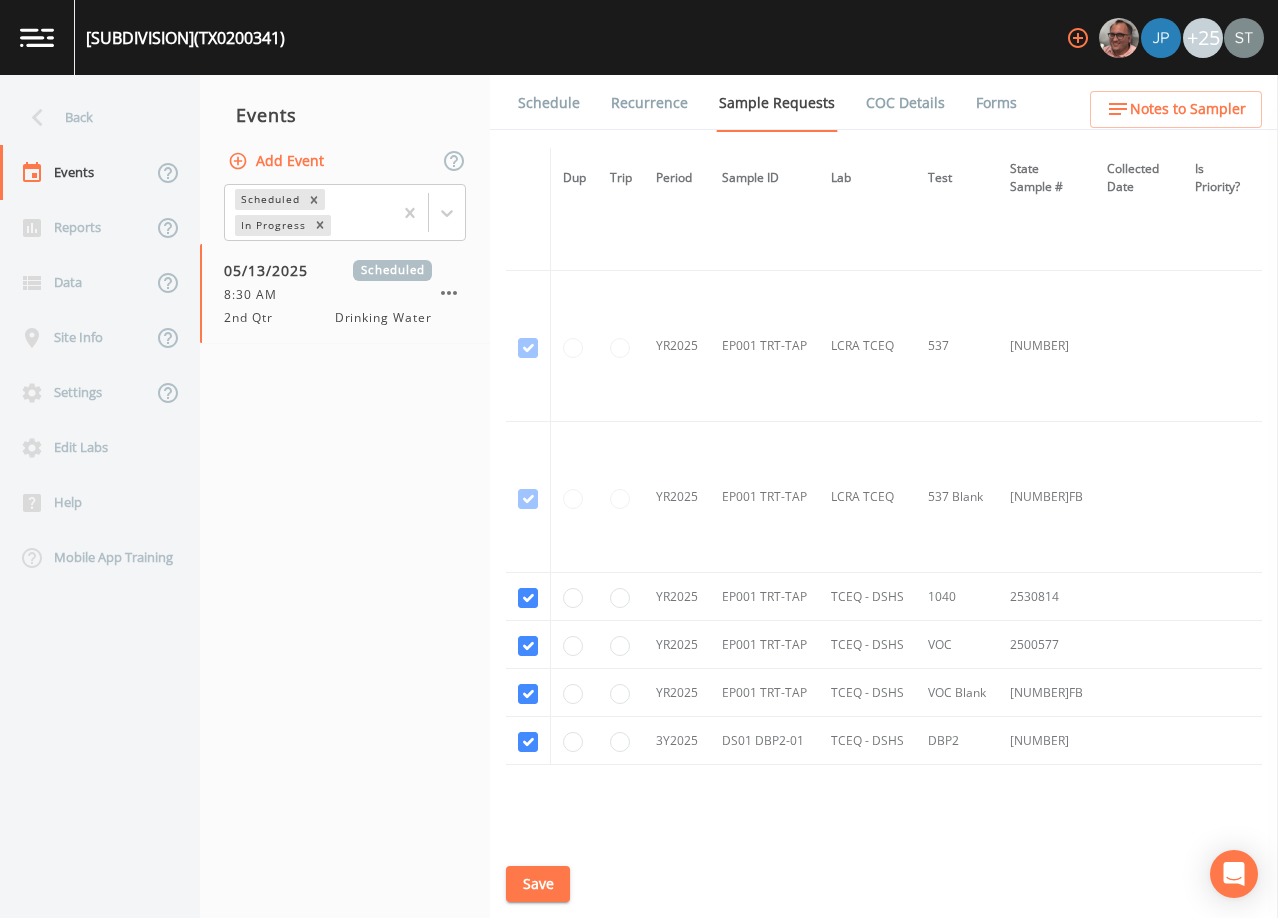 scroll, scrollTop: 1367, scrollLeft: 0, axis: vertical 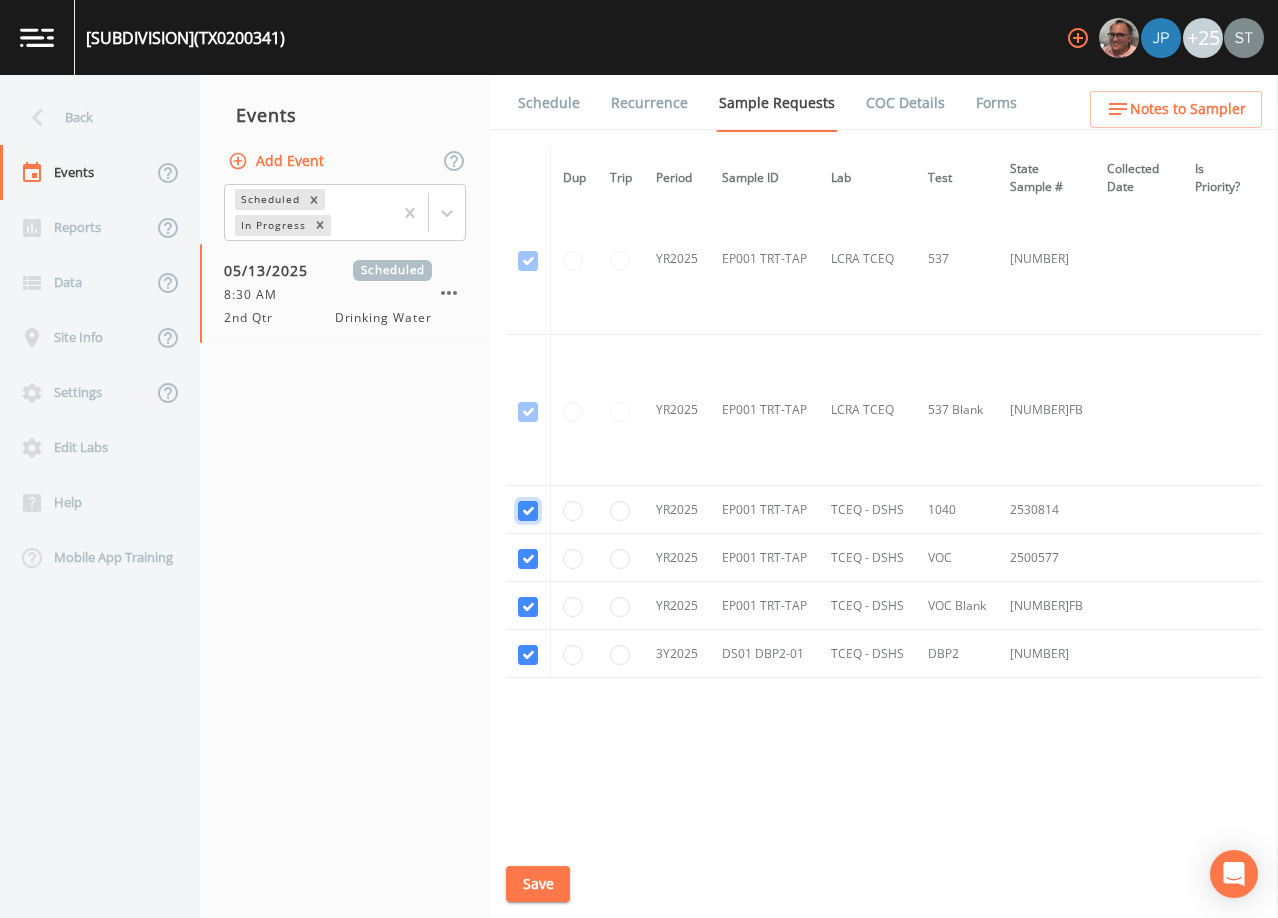 click at bounding box center [528, 511] 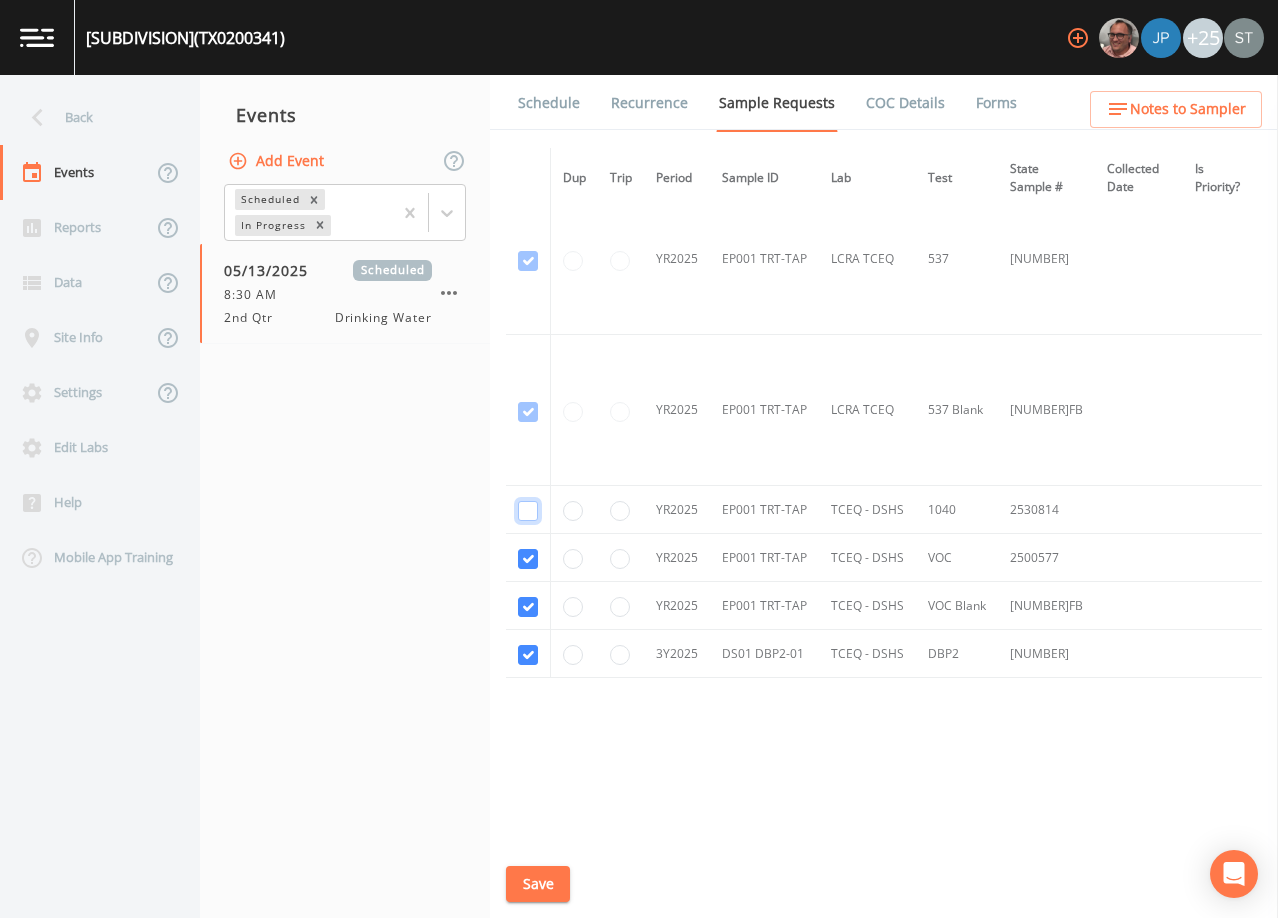 checkbox on "false" 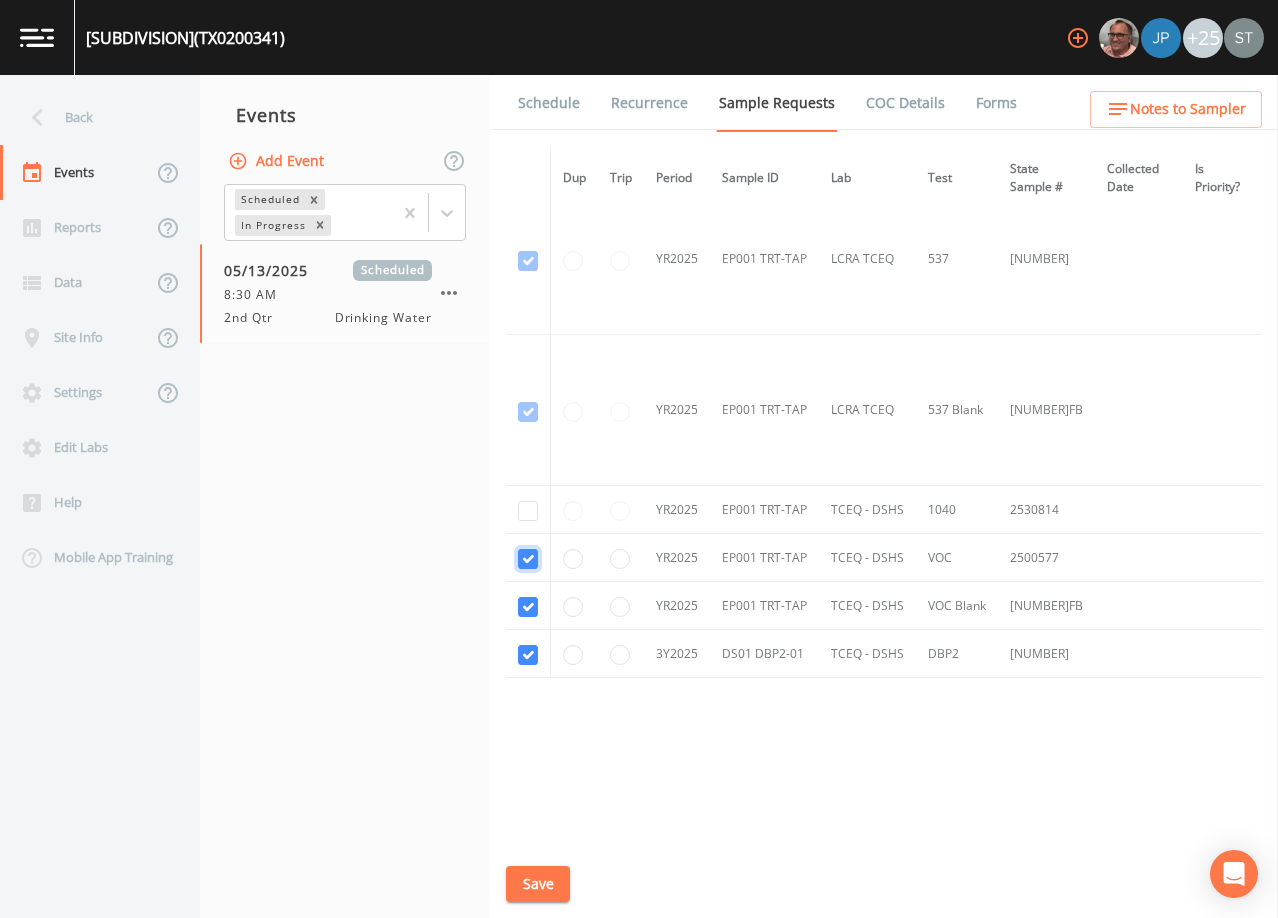 click at bounding box center [528, -1094] 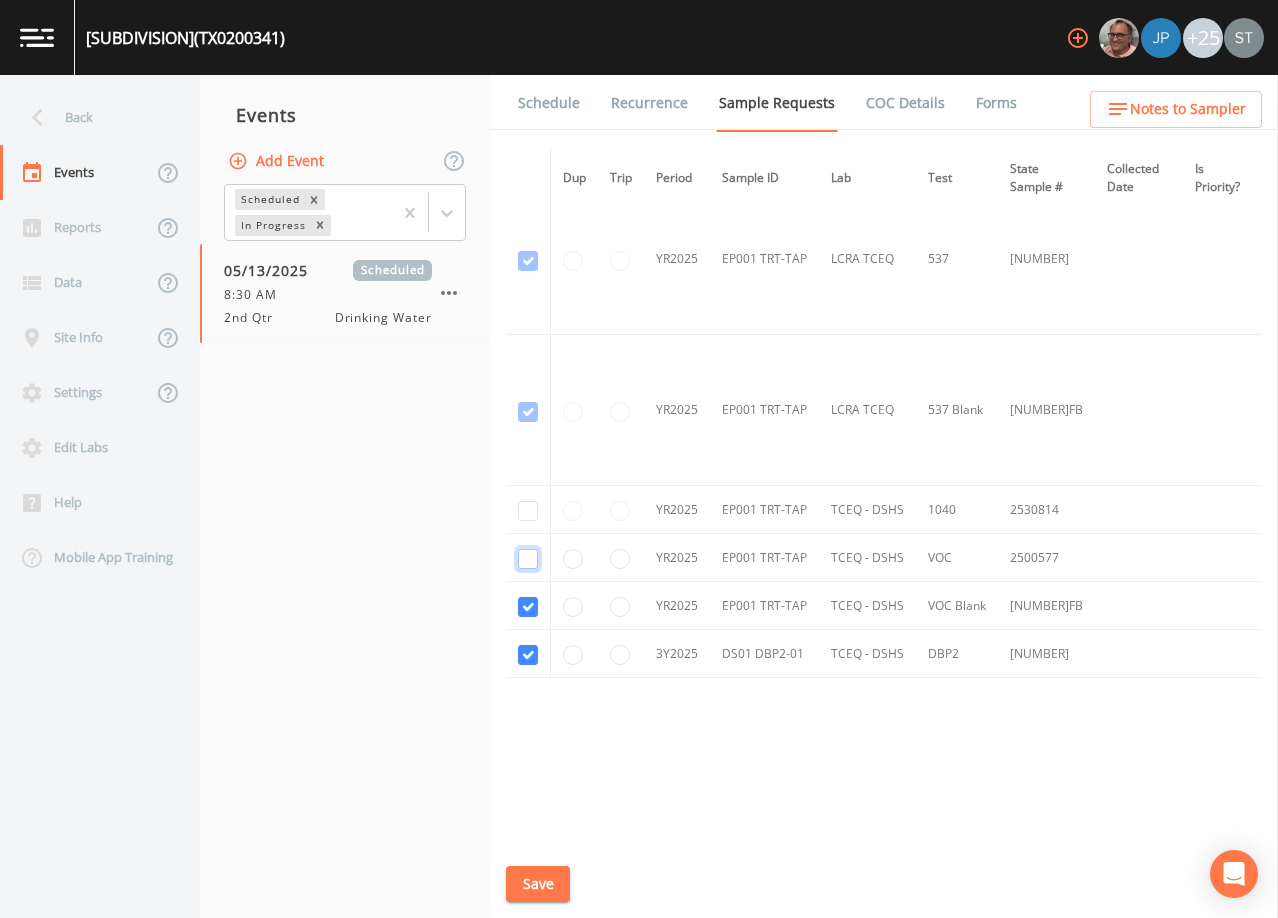 checkbox on "false" 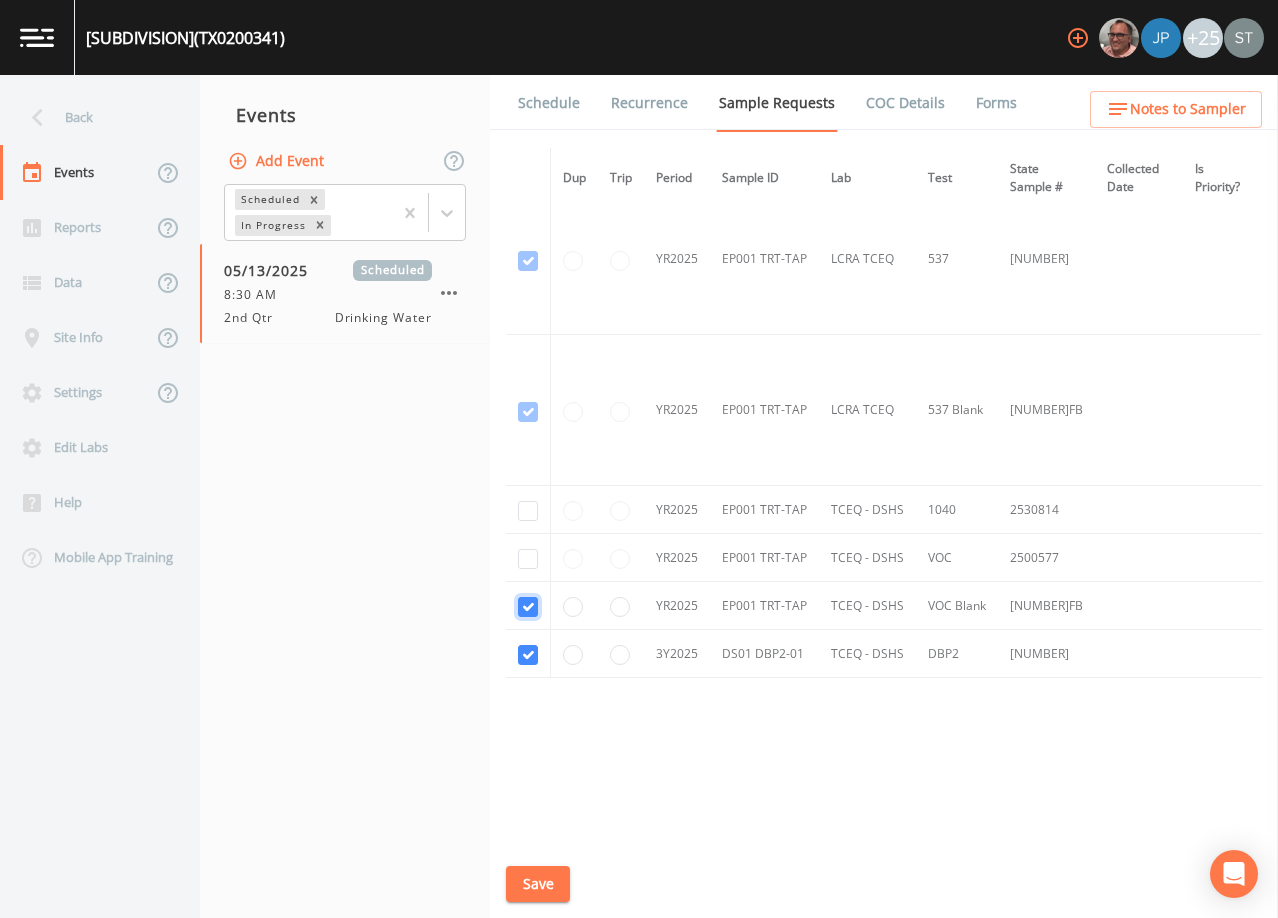 click at bounding box center [528, -979] 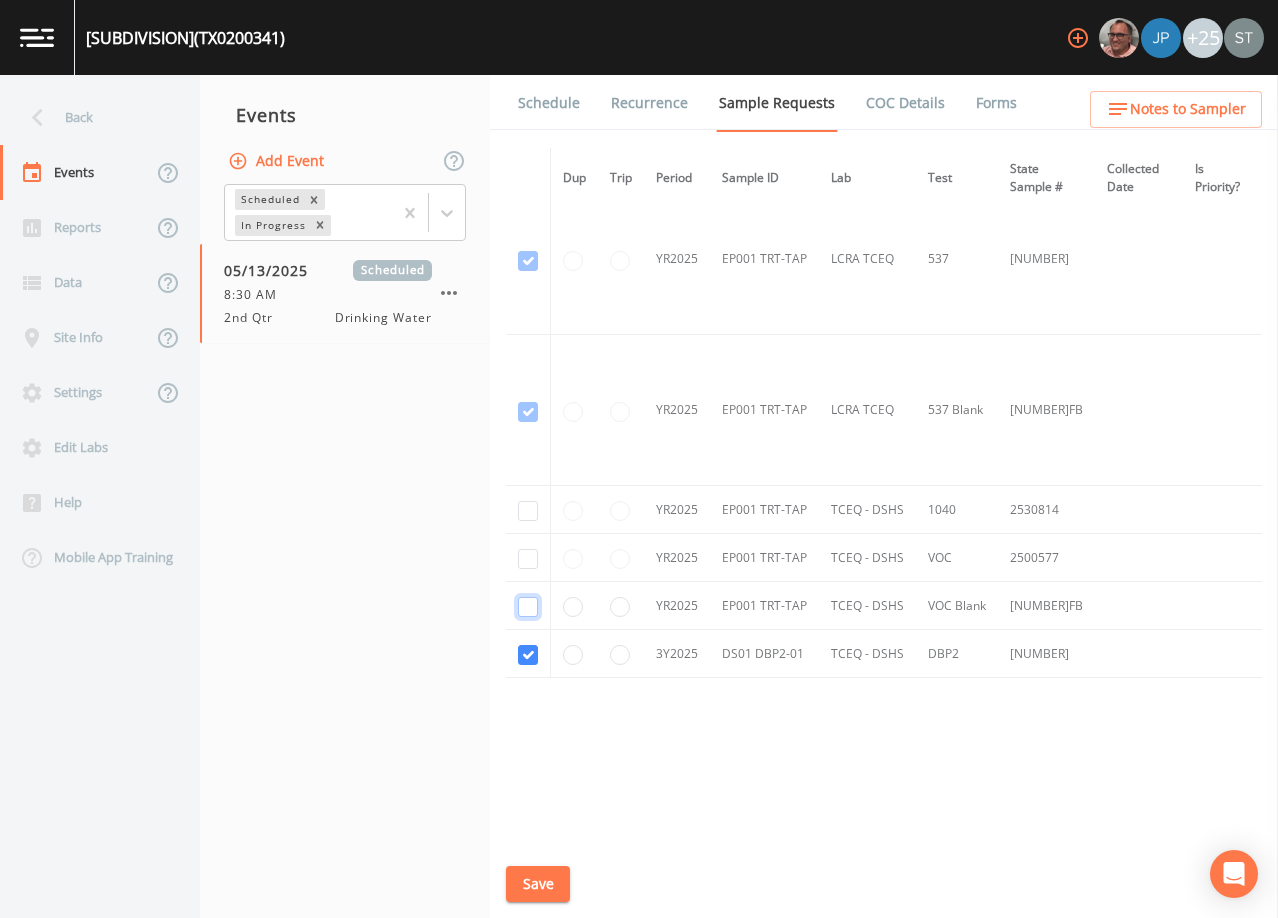 checkbox on "false" 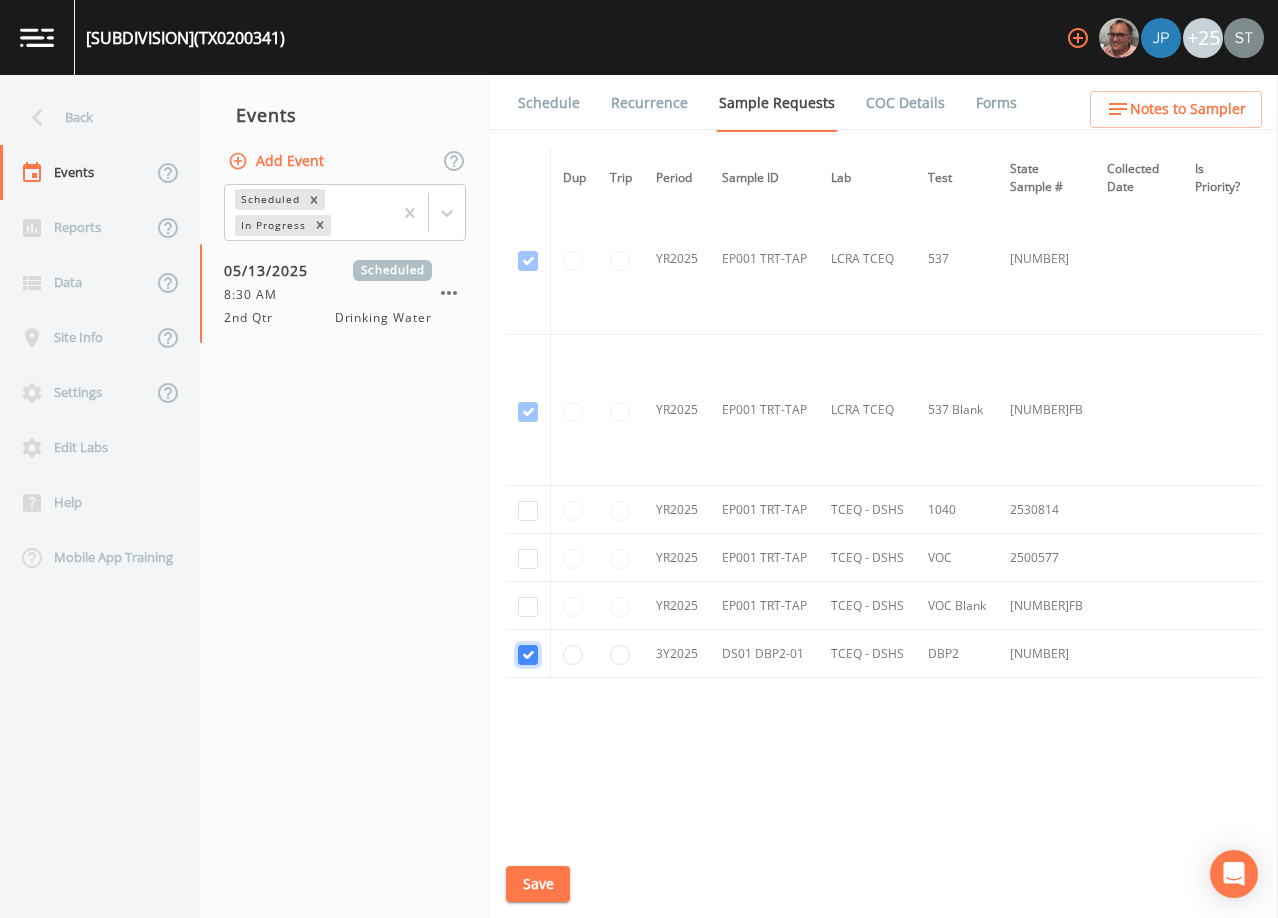 click at bounding box center (528, 655) 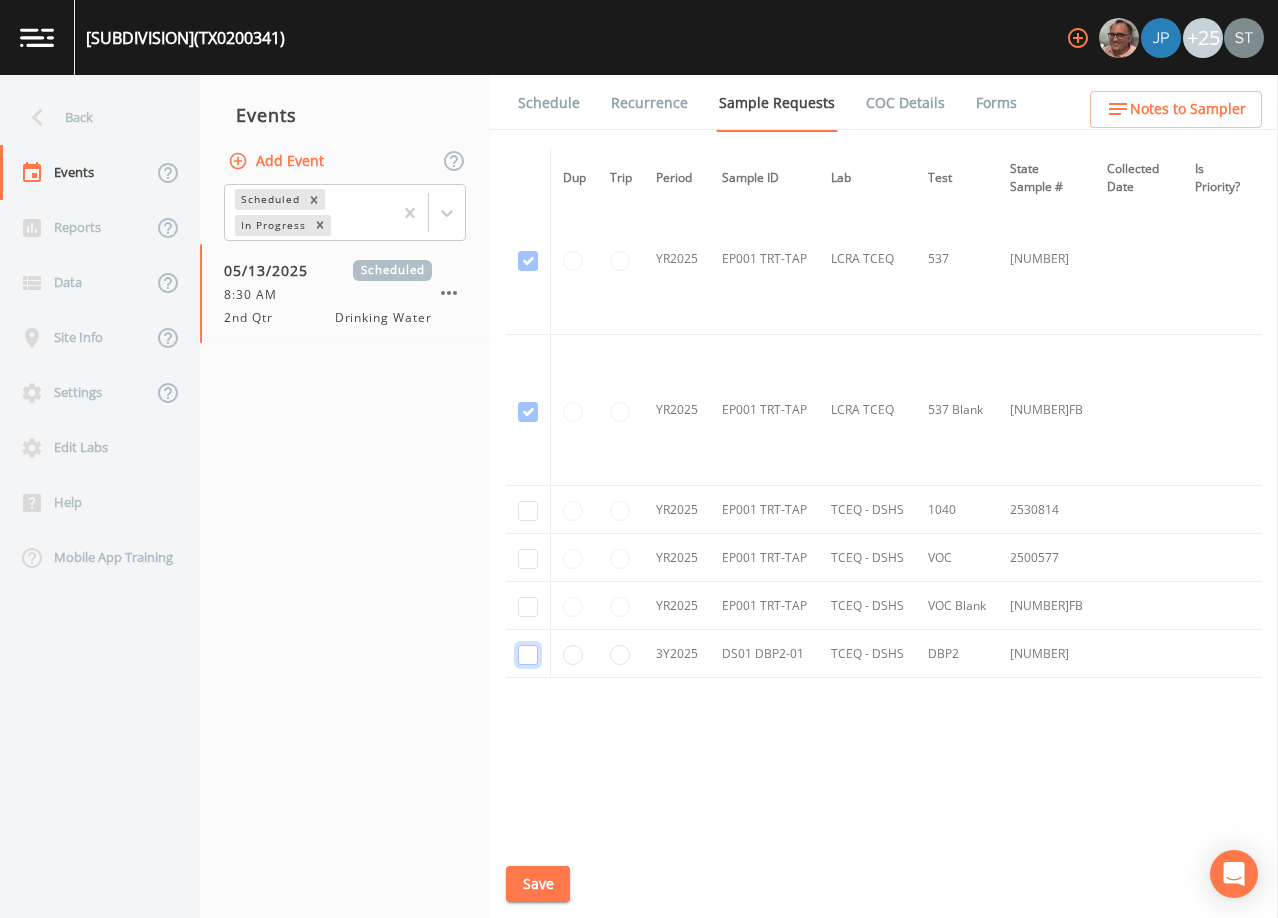 checkbox on "false" 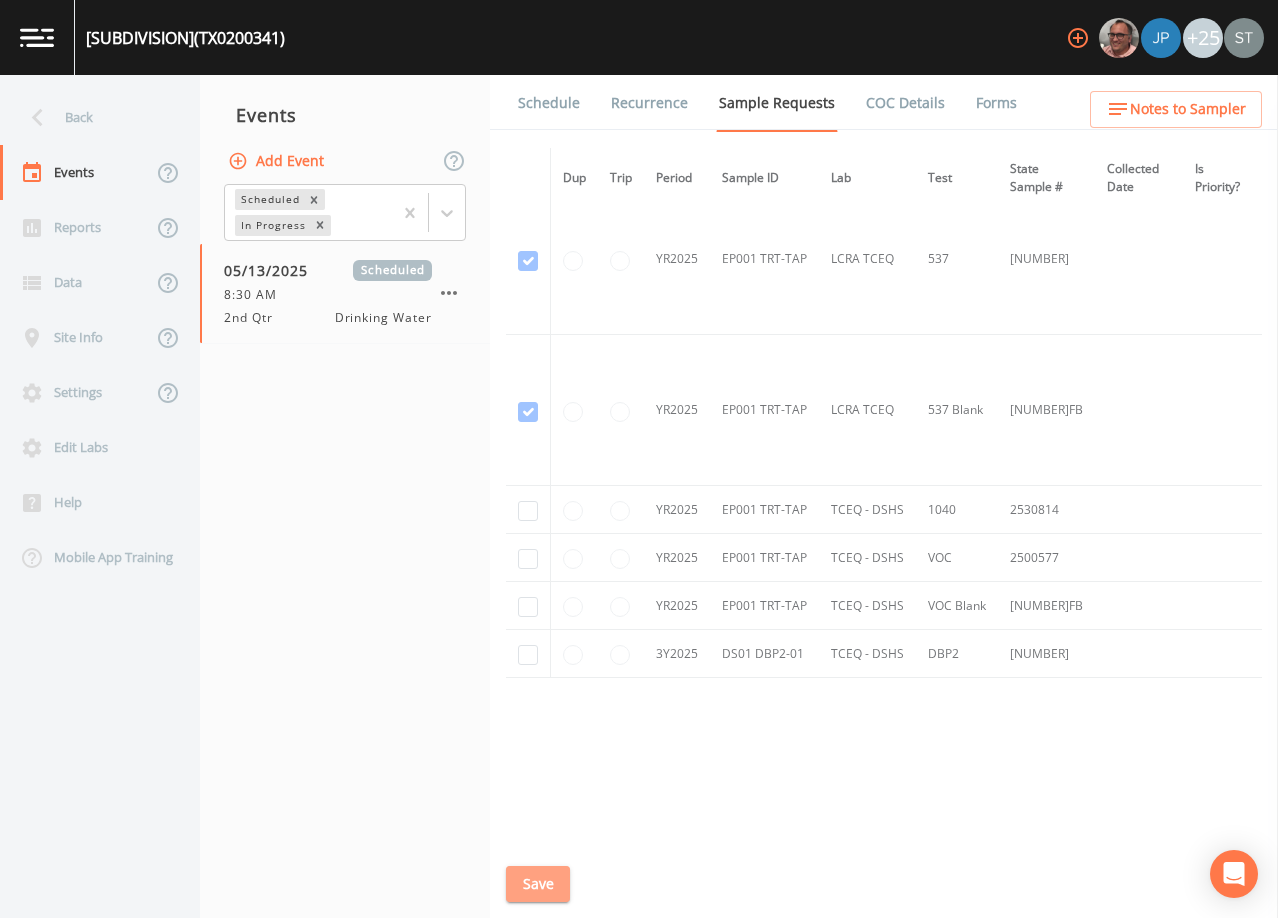 click on "Save" at bounding box center (538, 884) 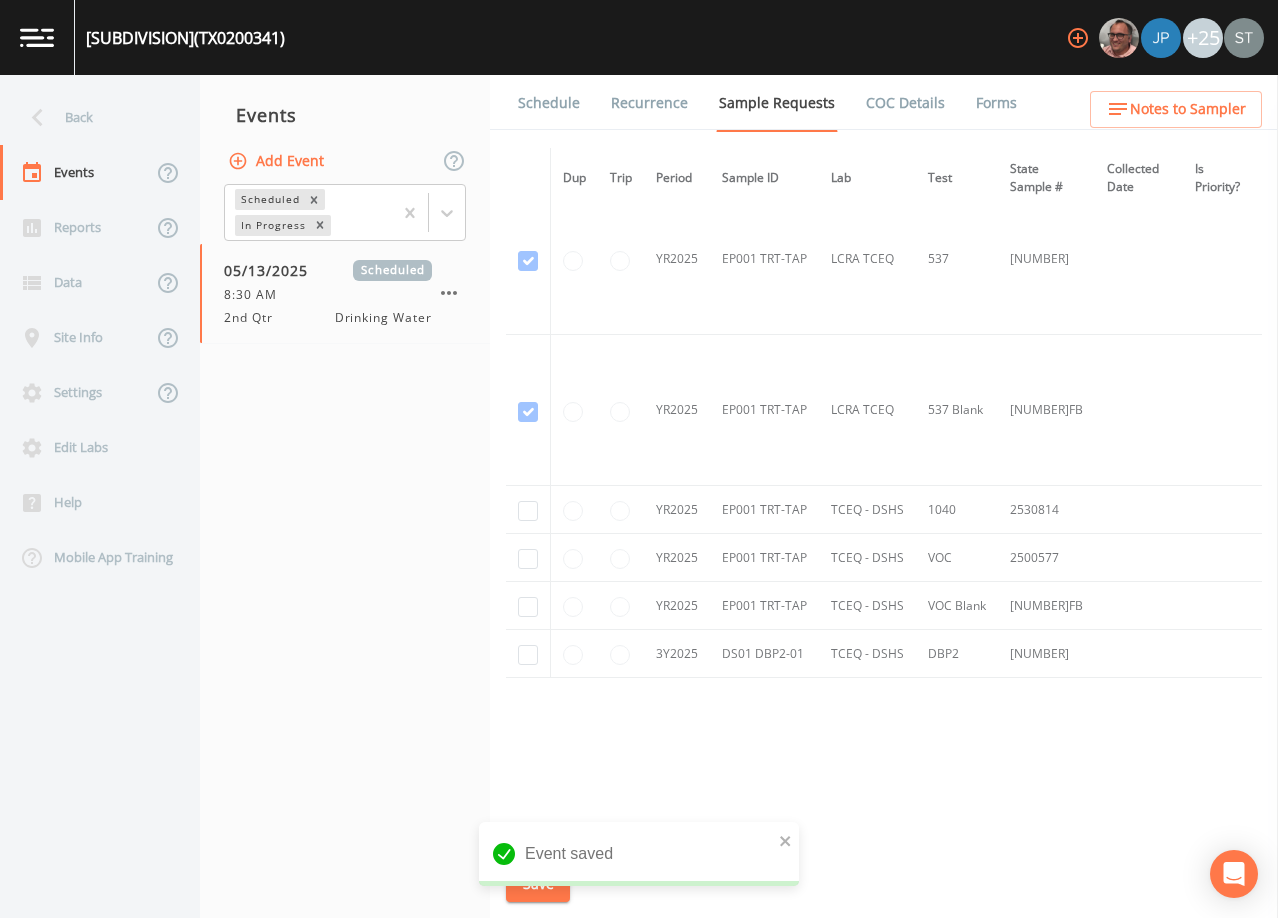 click on "Schedule" at bounding box center [549, 103] 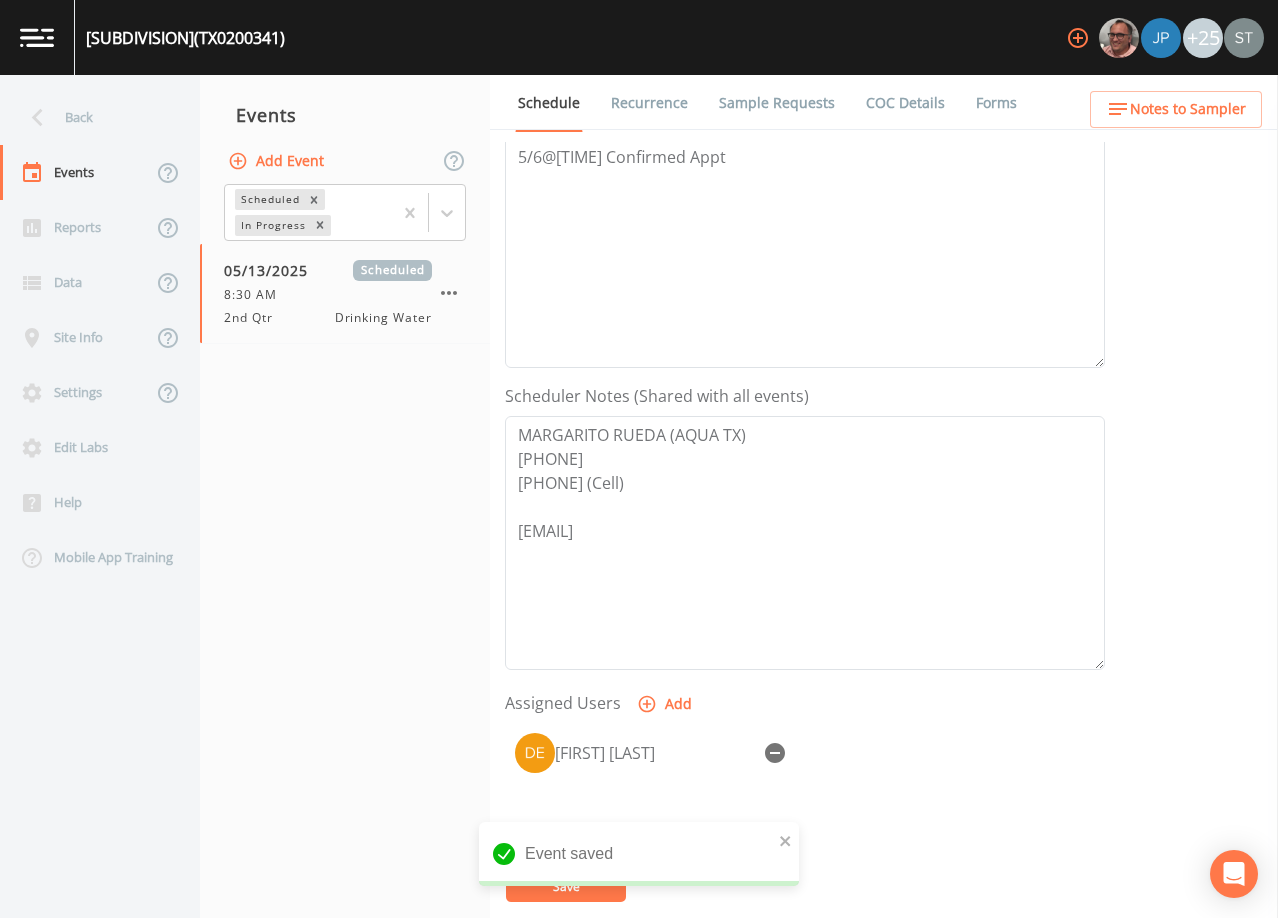 scroll, scrollTop: 400, scrollLeft: 0, axis: vertical 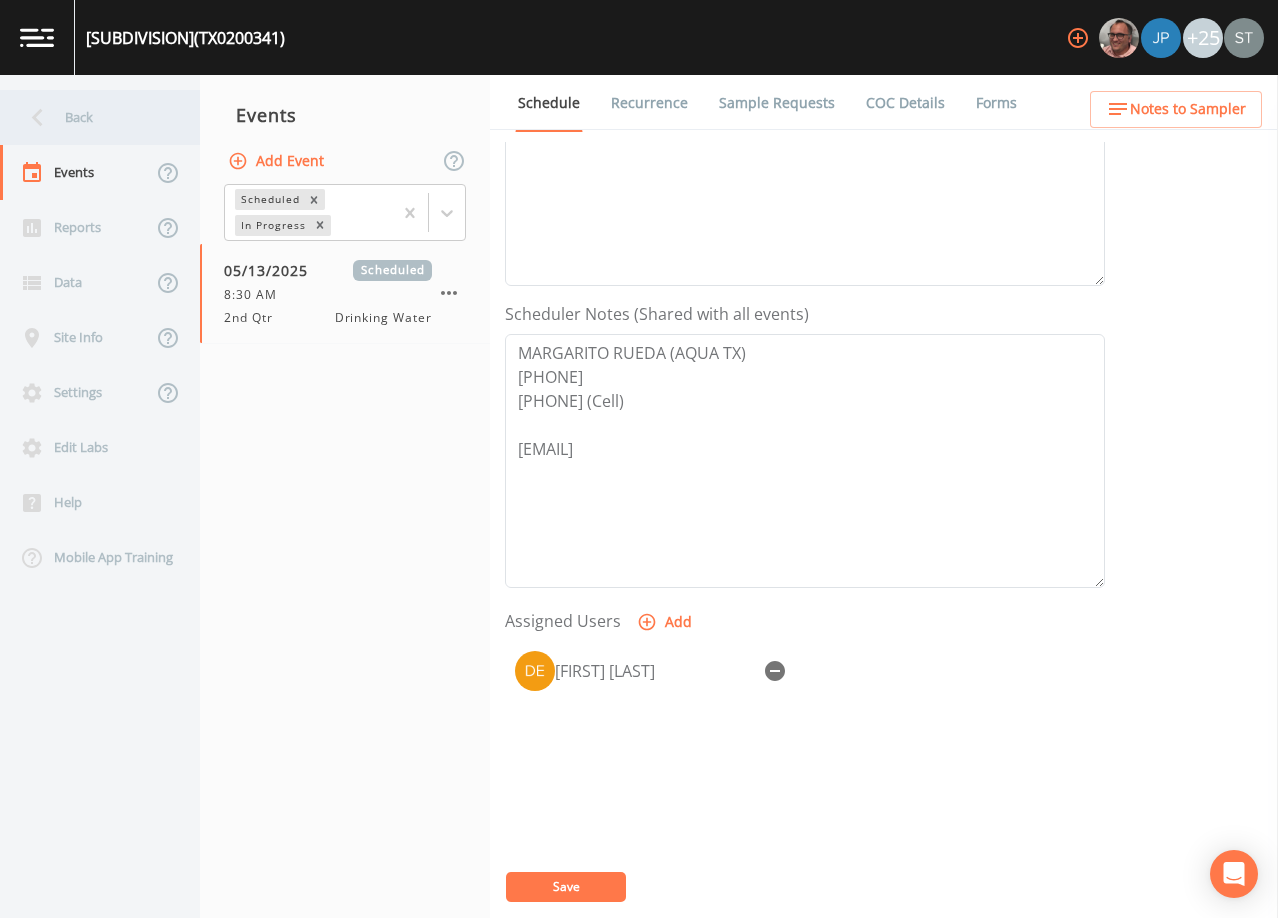 click on "Back" at bounding box center (90, 117) 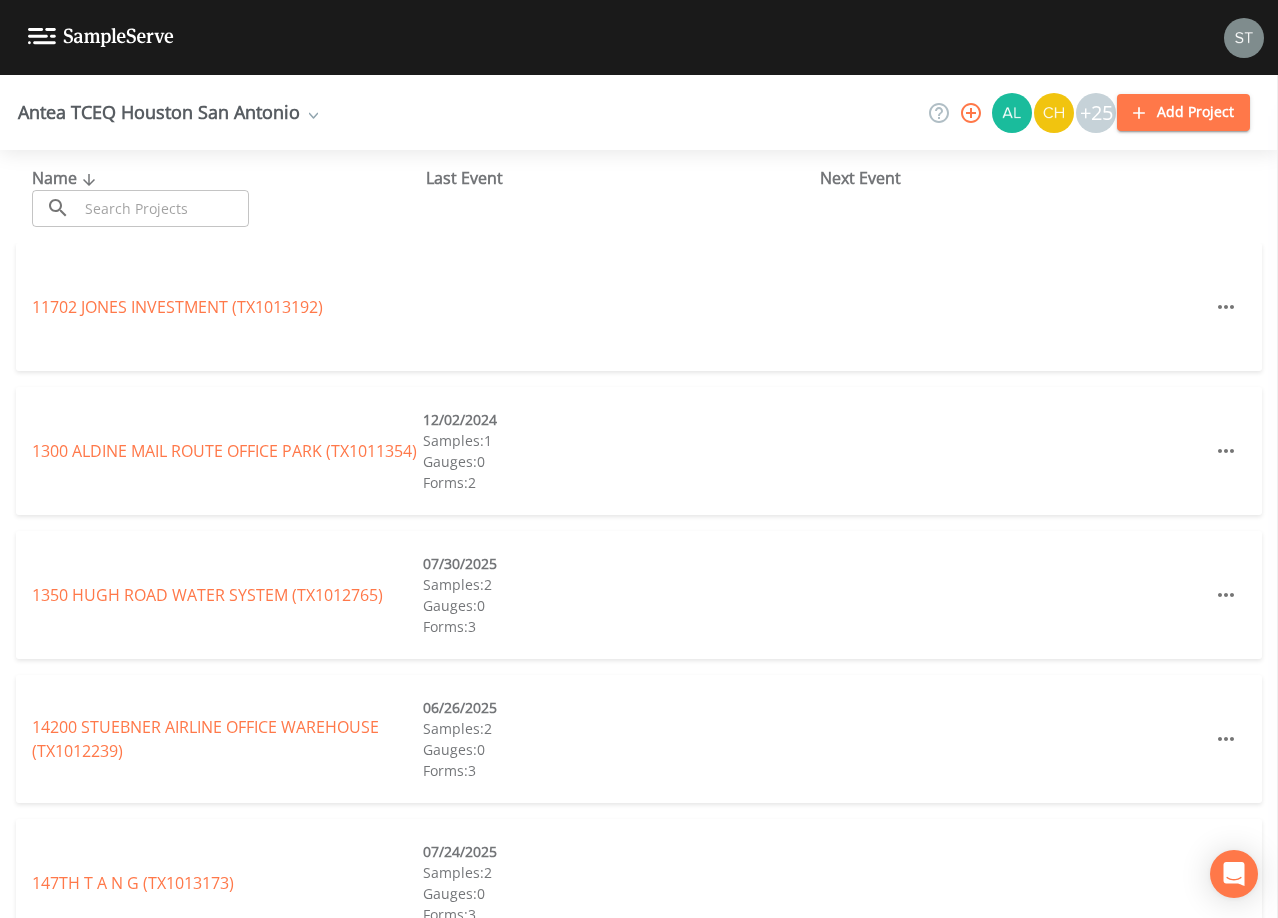 click at bounding box center (163, 208) 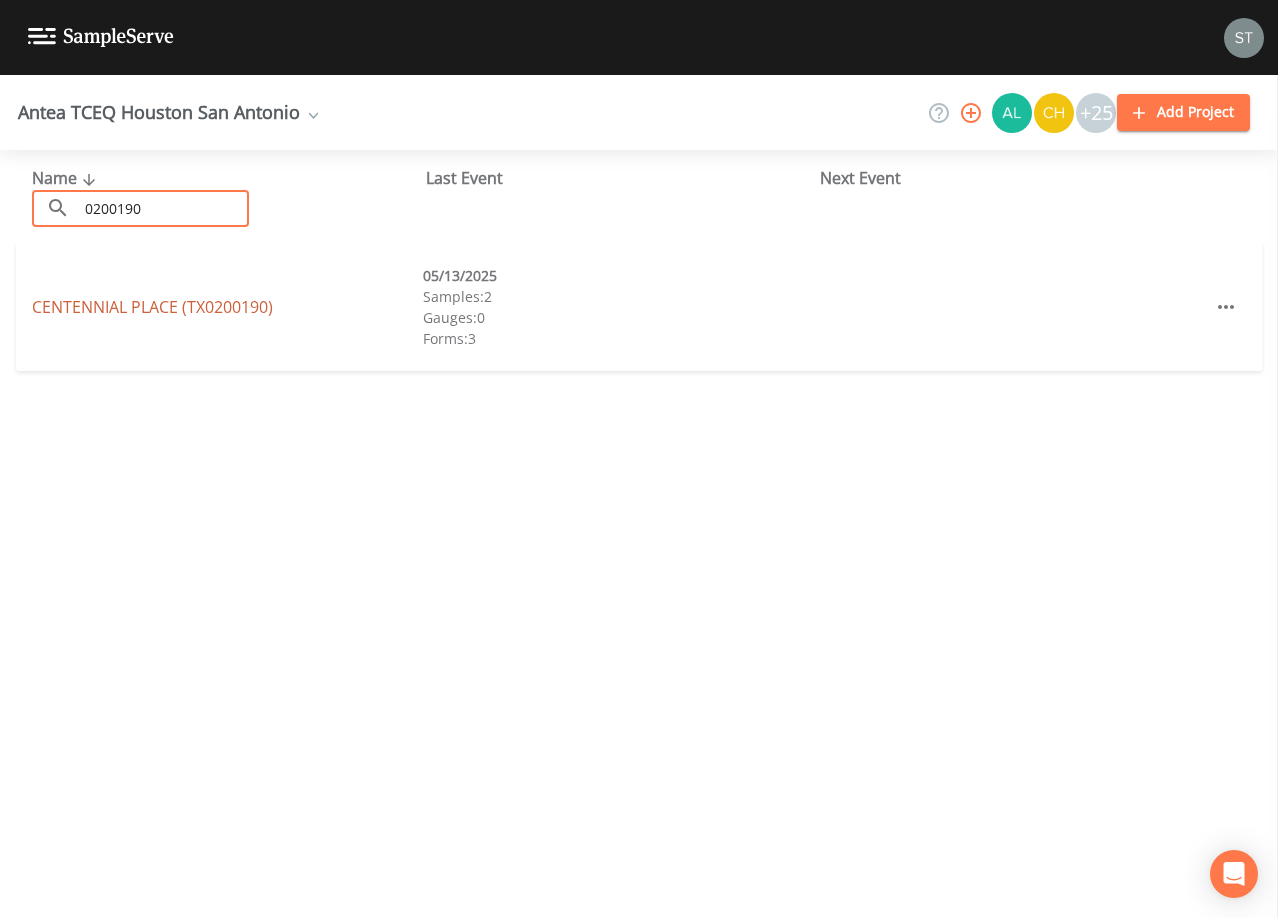 type on "0200190" 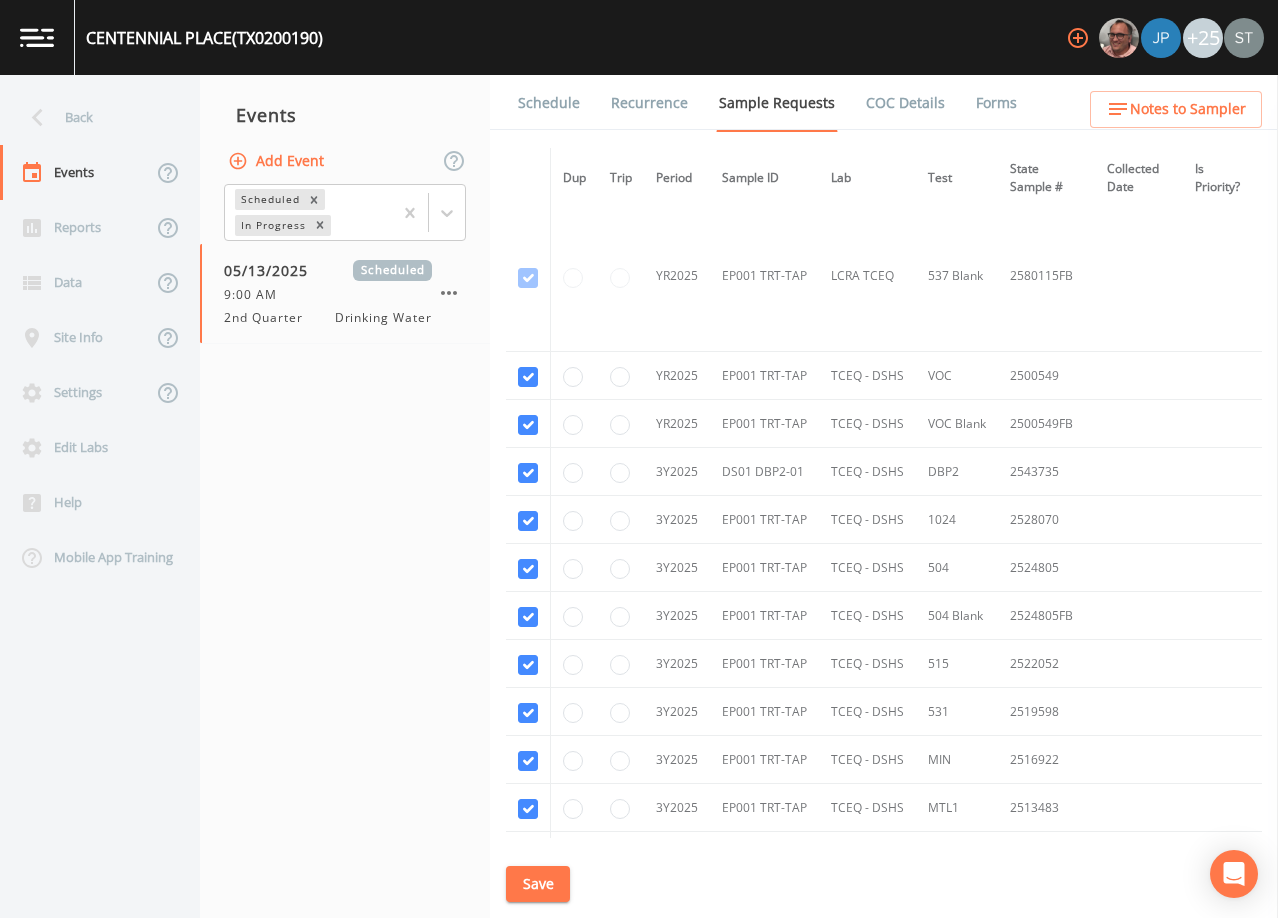 scroll, scrollTop: 800, scrollLeft: 0, axis: vertical 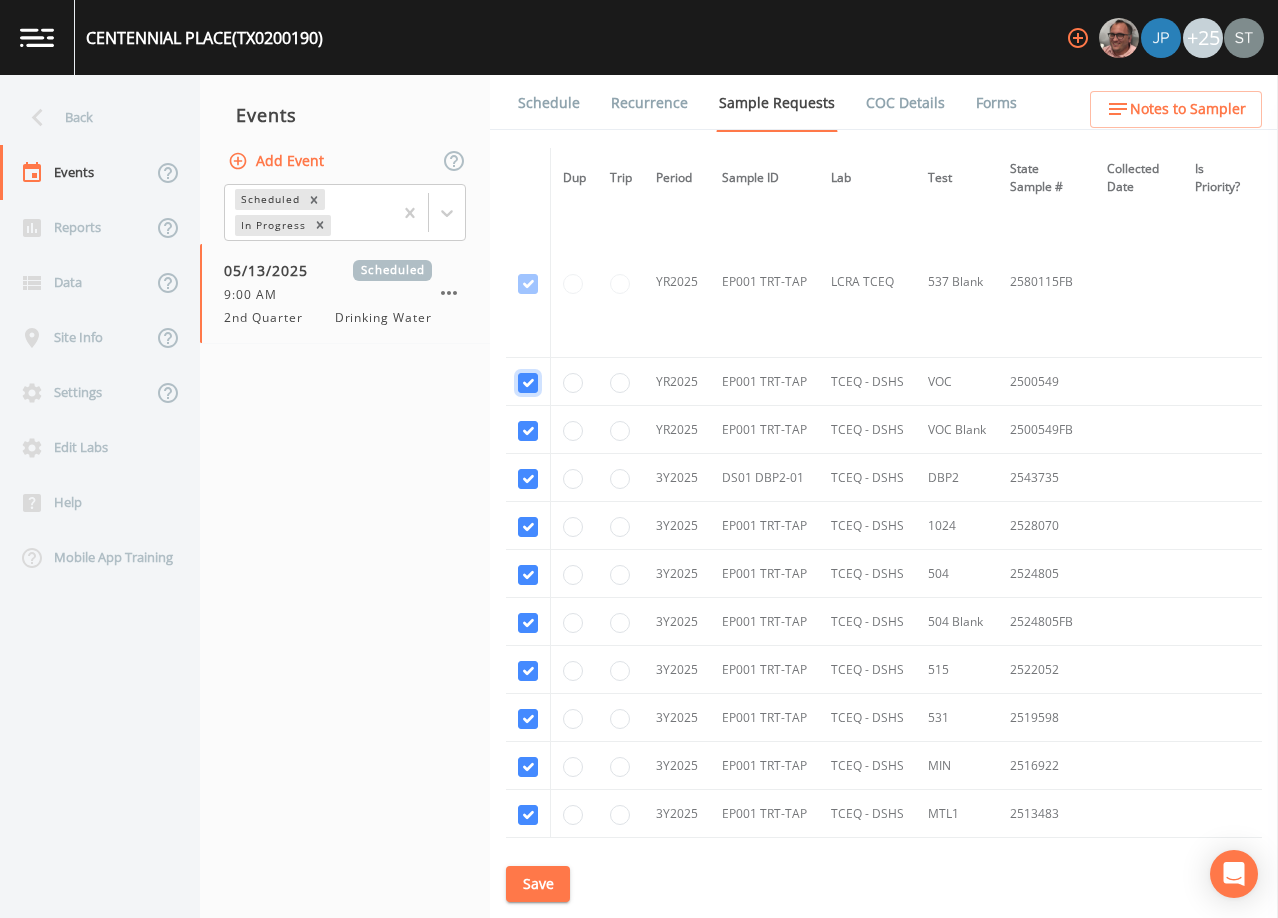 click at bounding box center [528, -417] 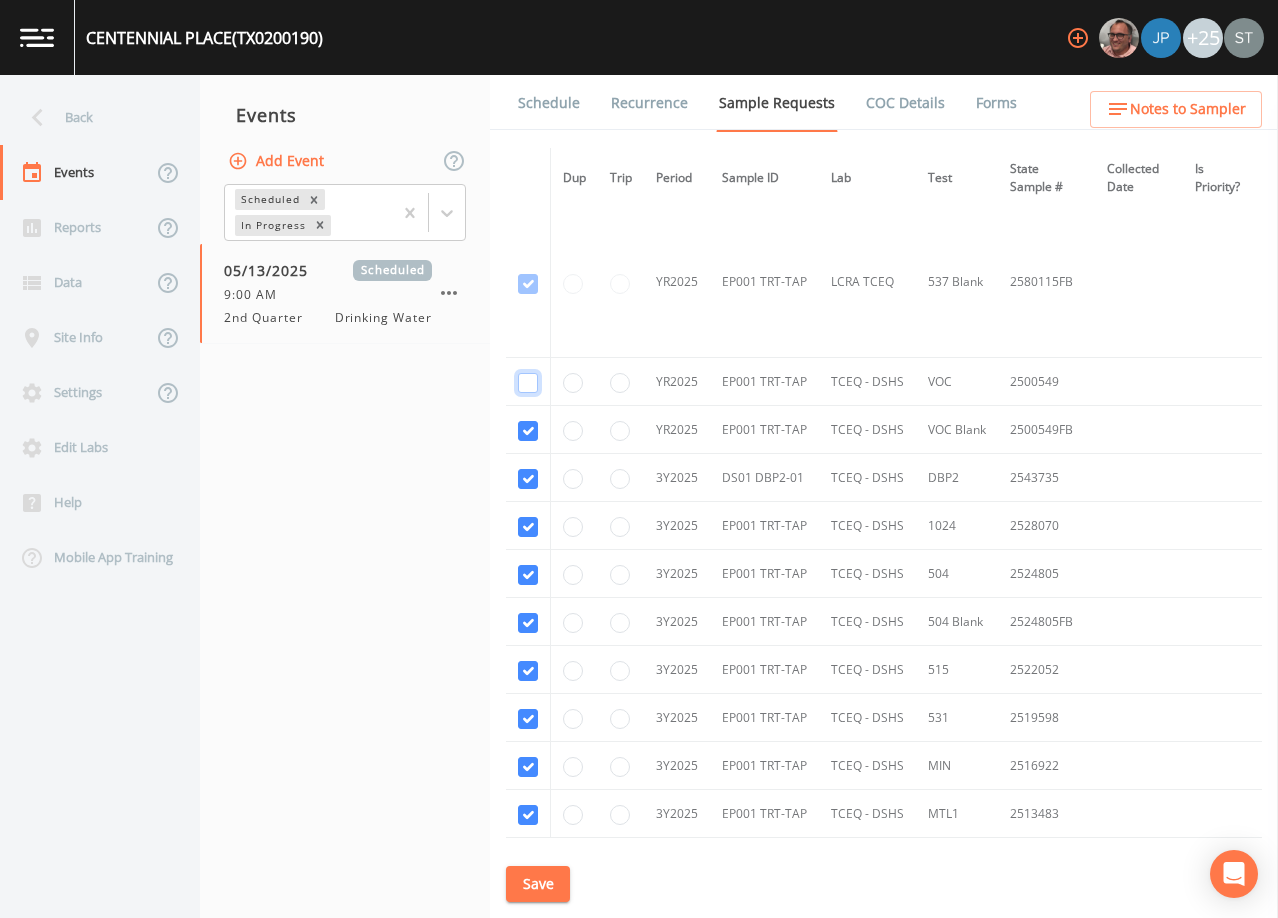 checkbox on "false" 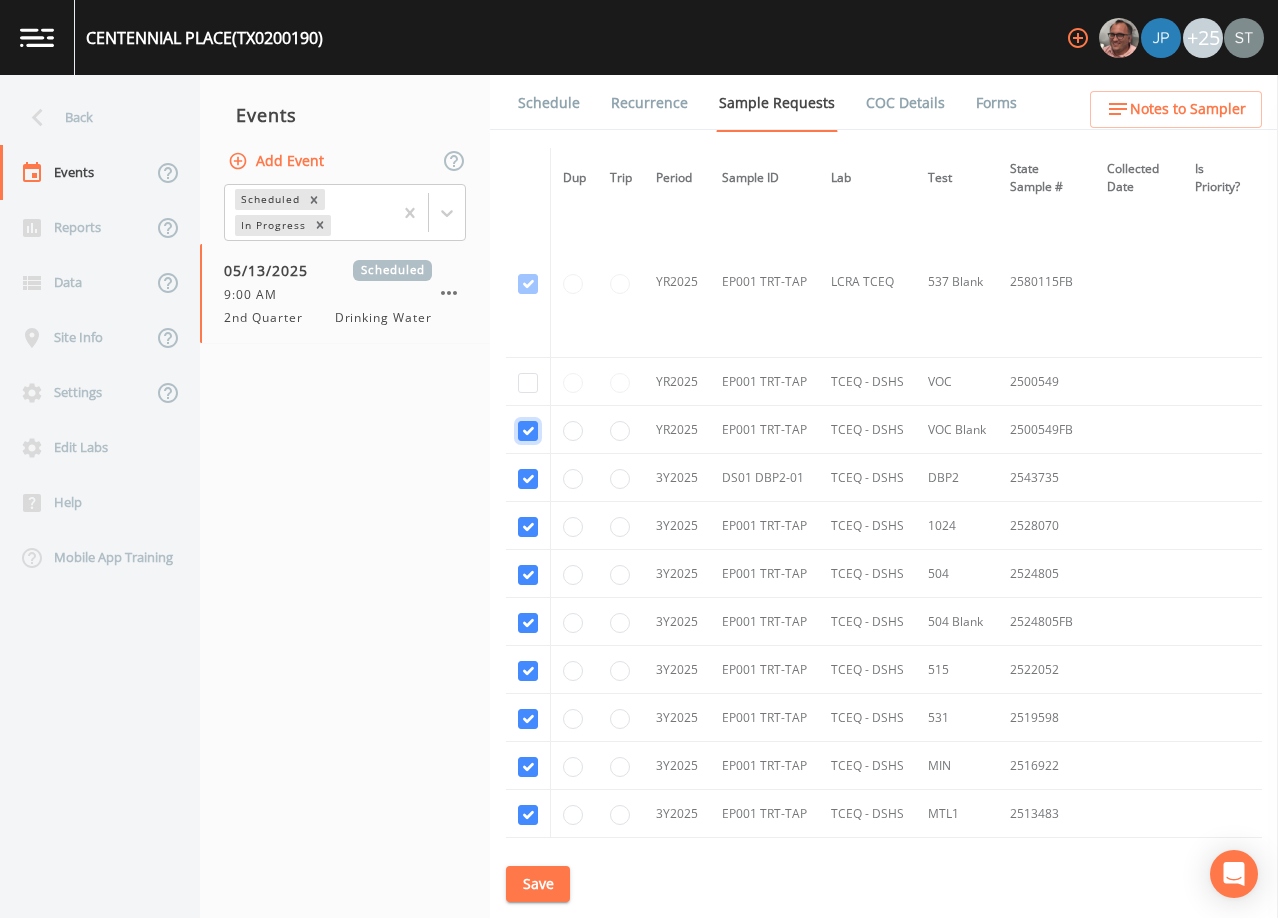 click at bounding box center (528, -302) 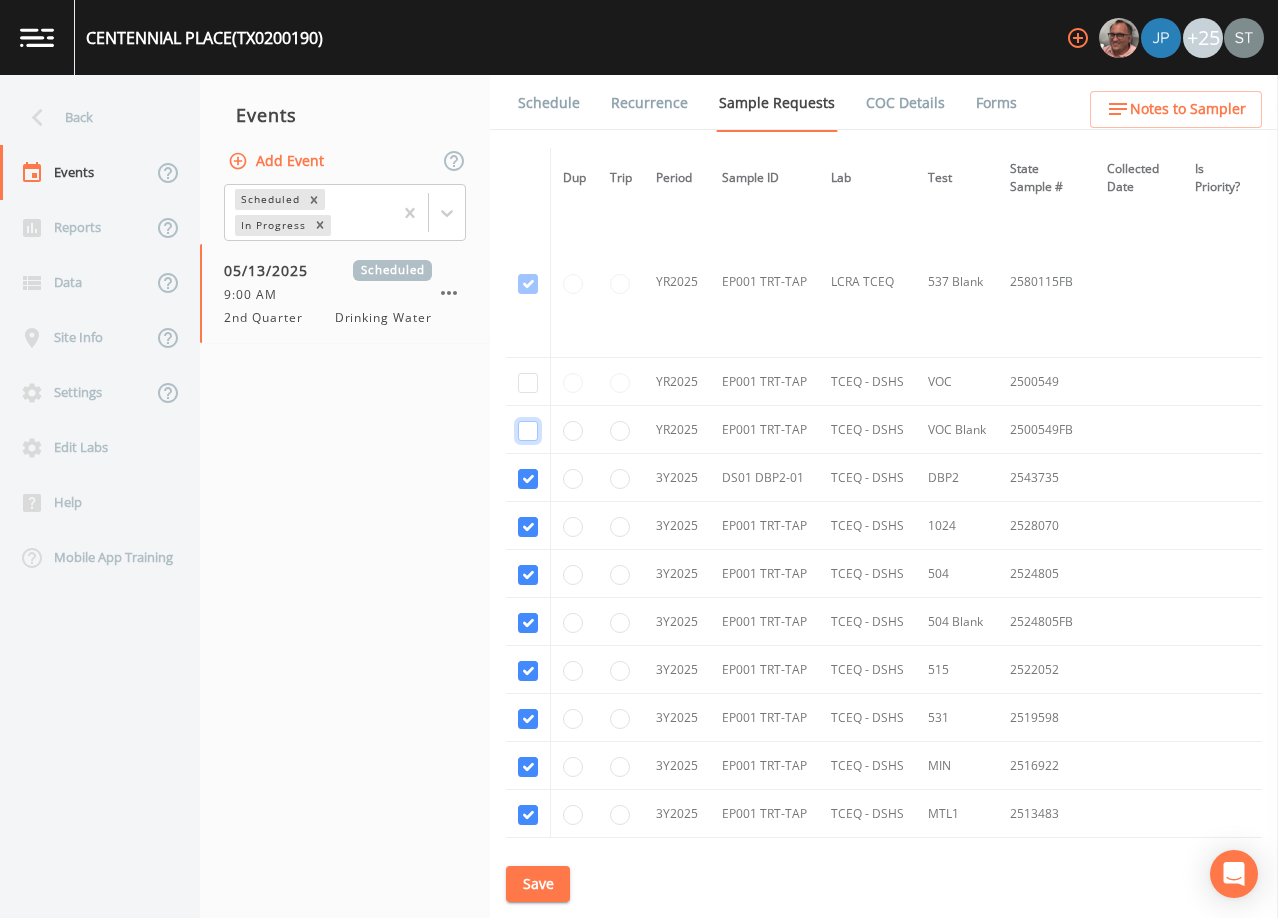checkbox on "false" 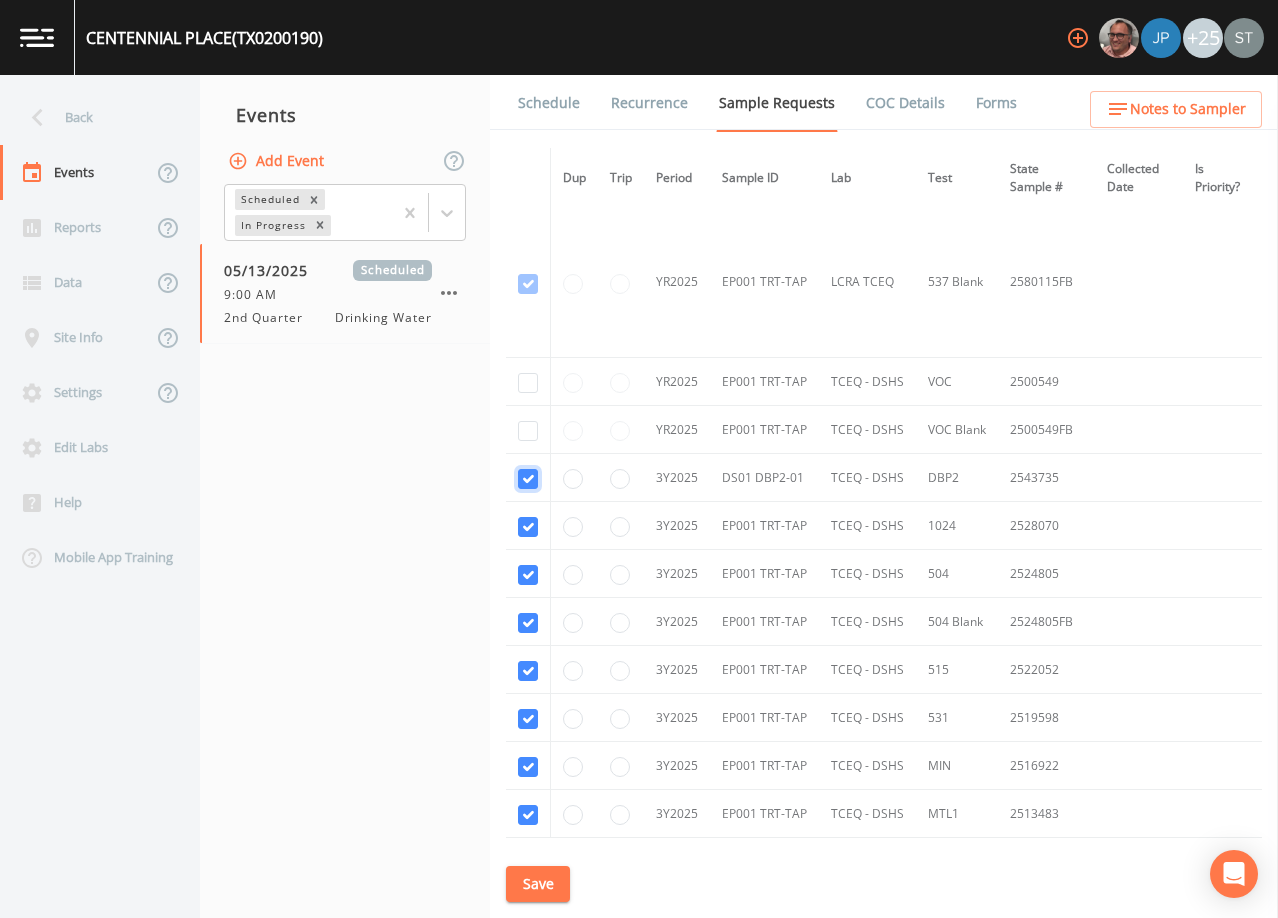 click at bounding box center (528, 479) 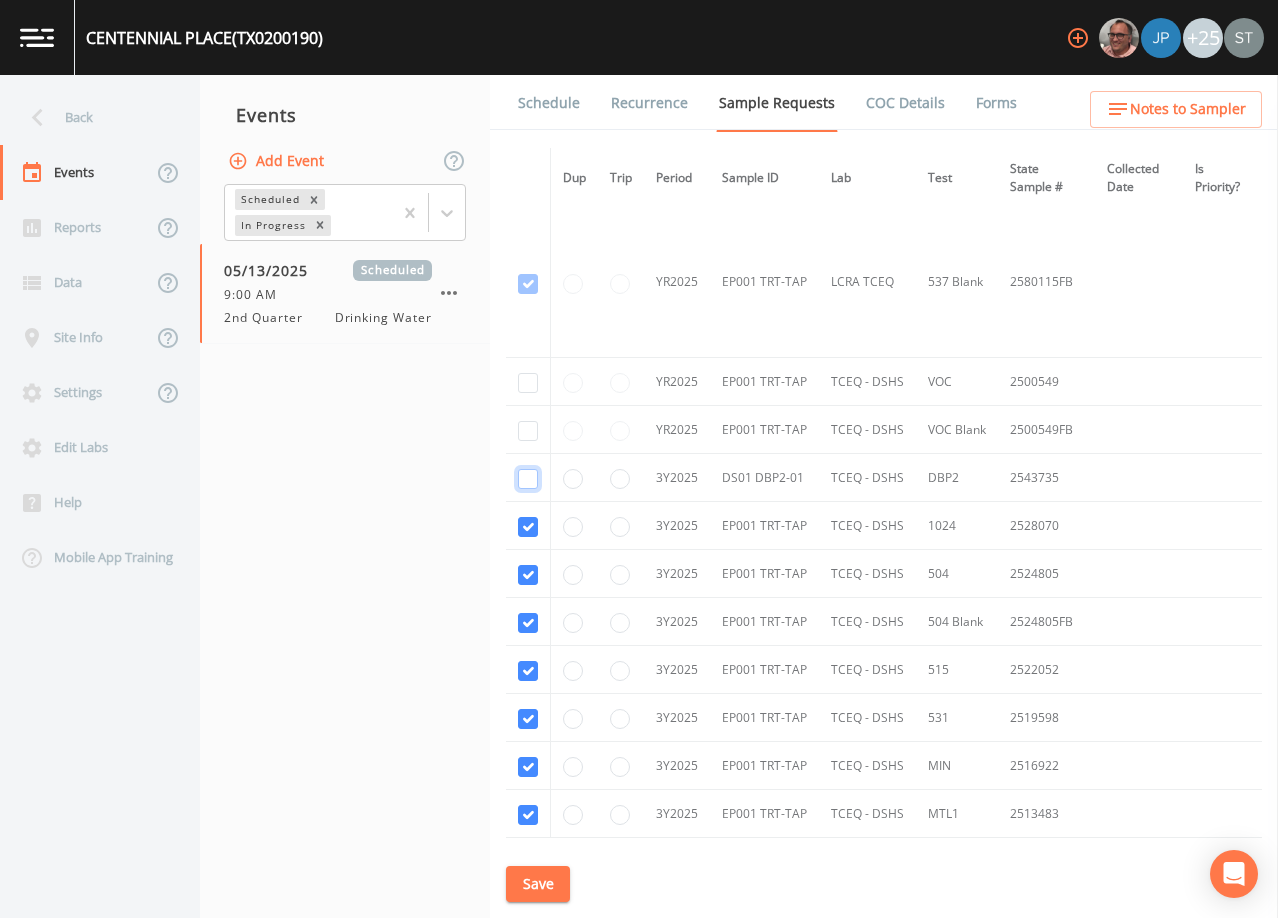 checkbox on "false" 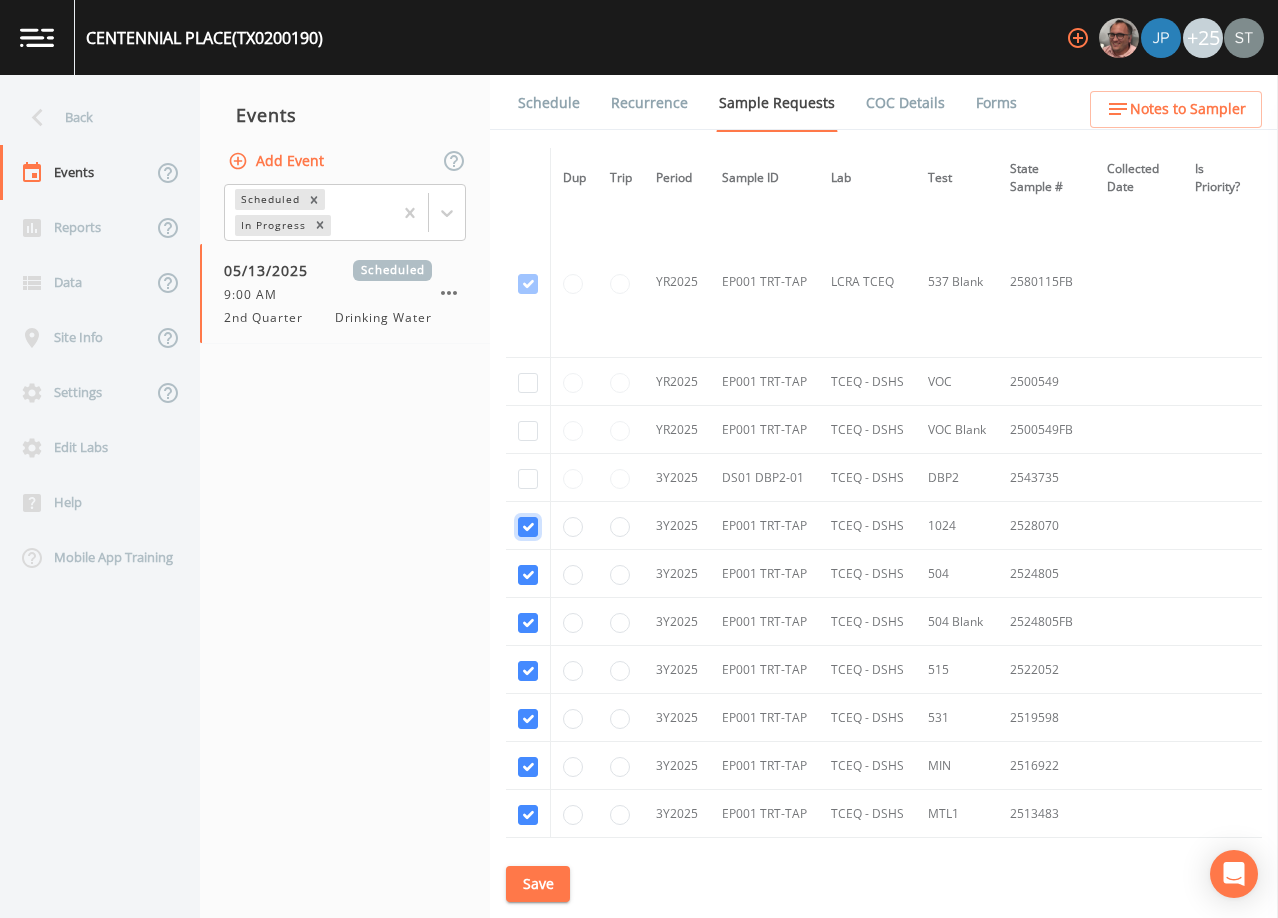 click at bounding box center (528, 527) 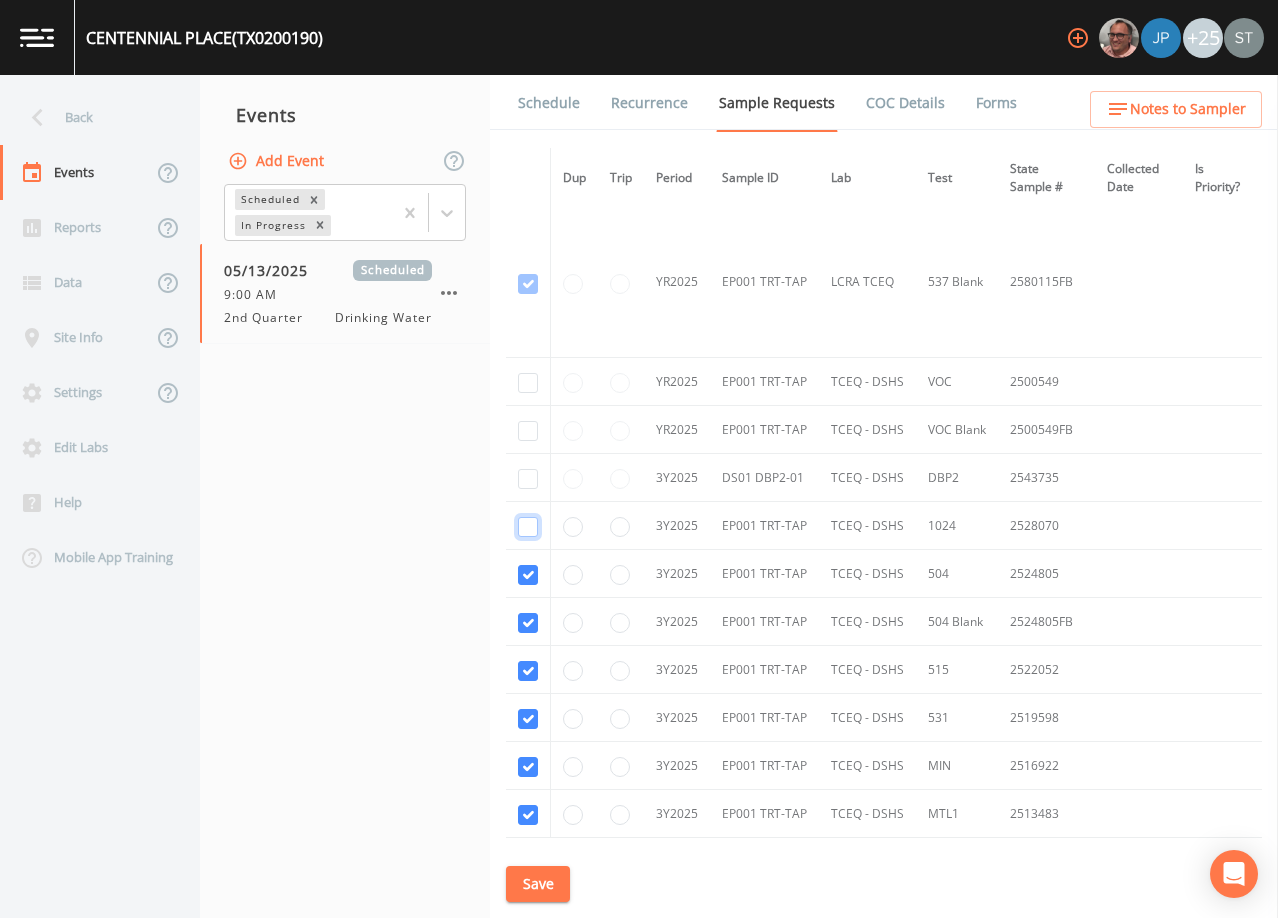 checkbox on "false" 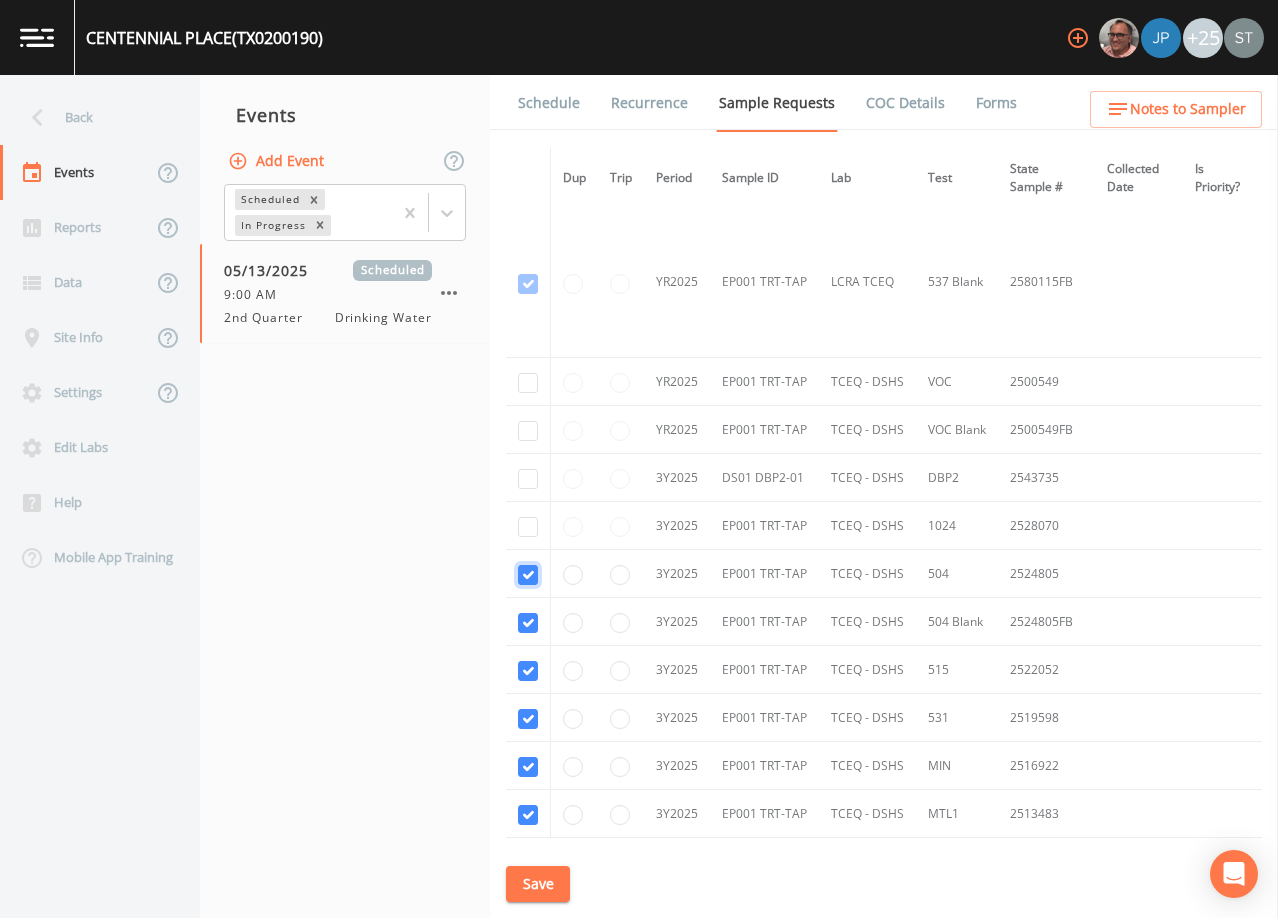 drag, startPoint x: 525, startPoint y: 571, endPoint x: 526, endPoint y: 595, distance: 24.020824 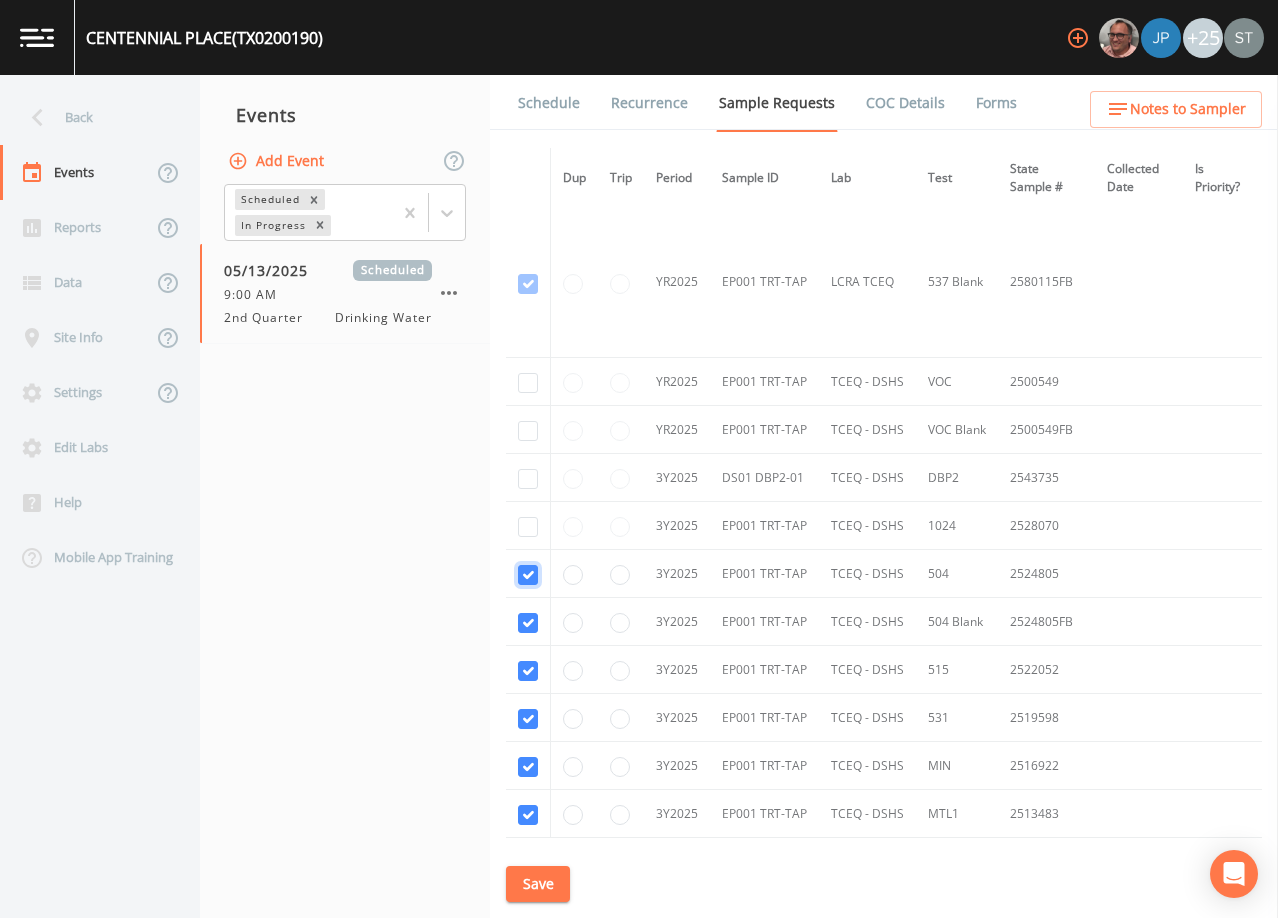 click at bounding box center [528, 575] 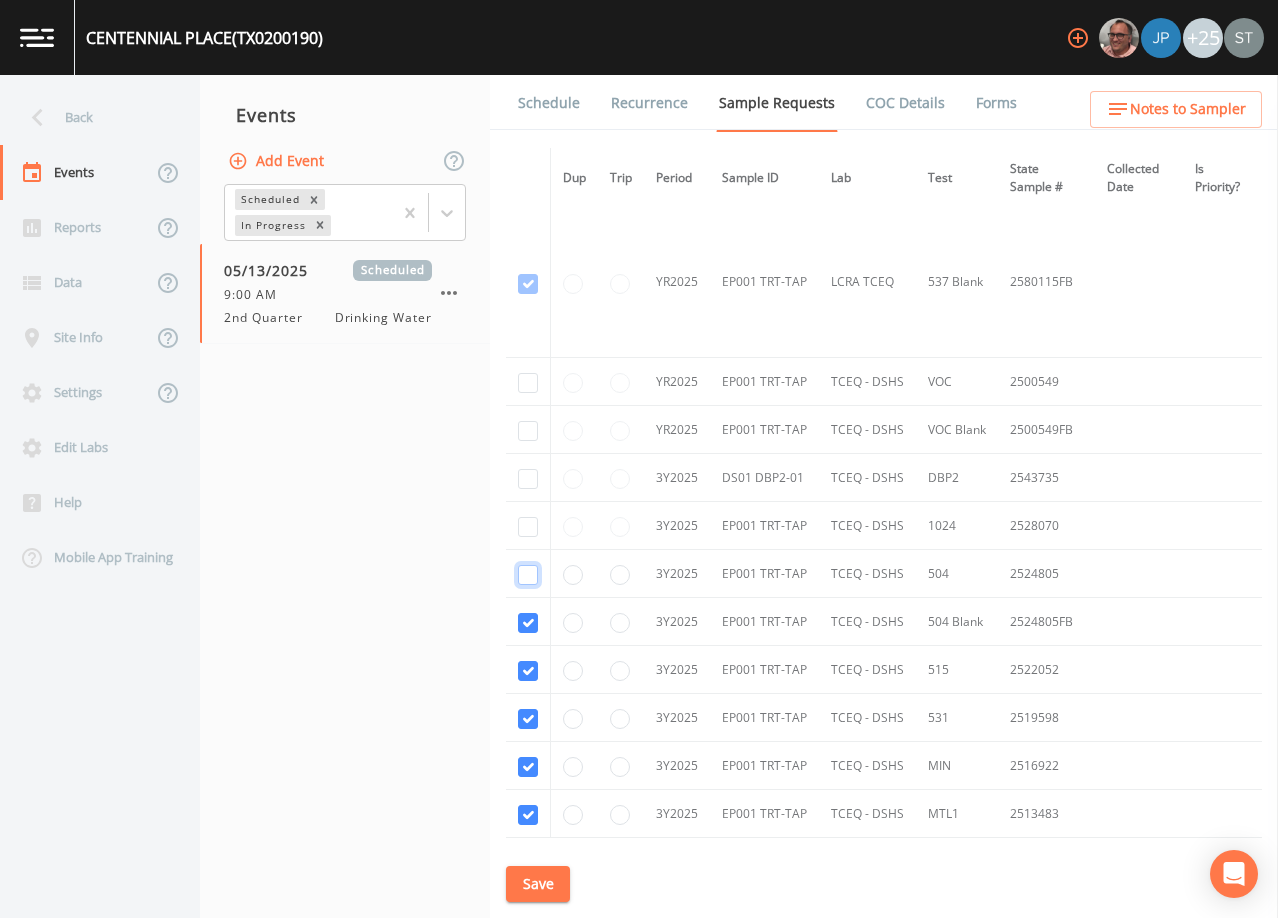 checkbox on "false" 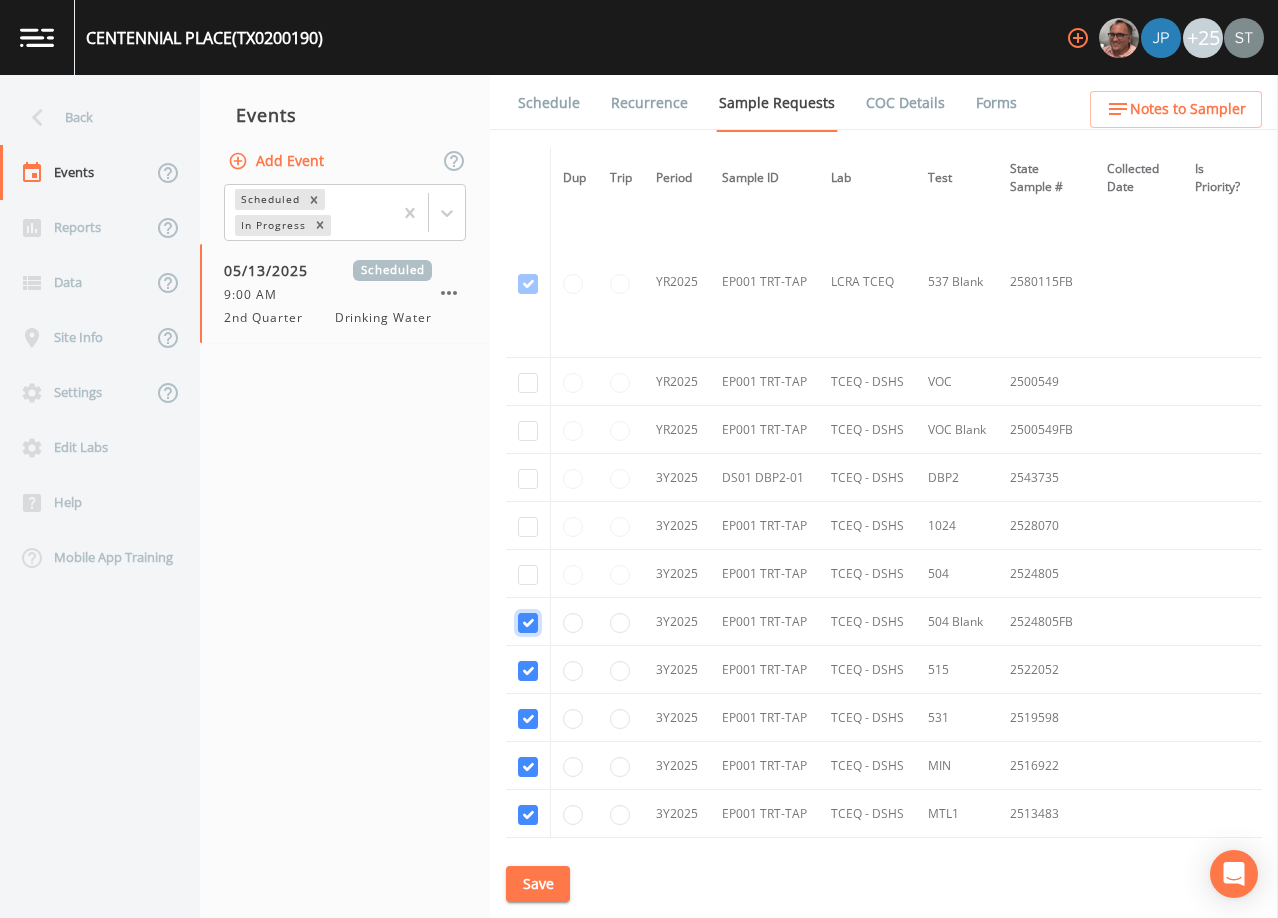 click at bounding box center (528, 623) 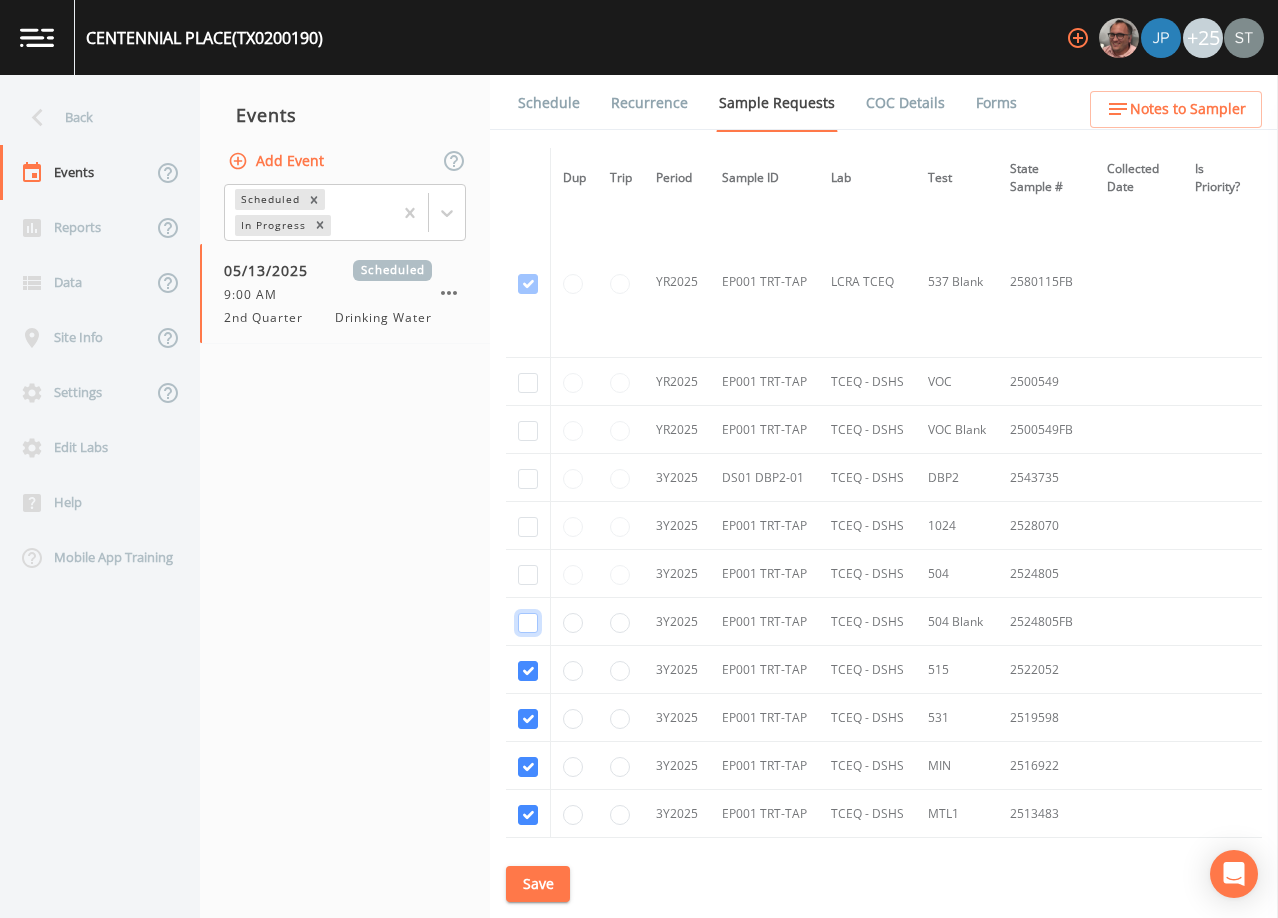 checkbox on "false" 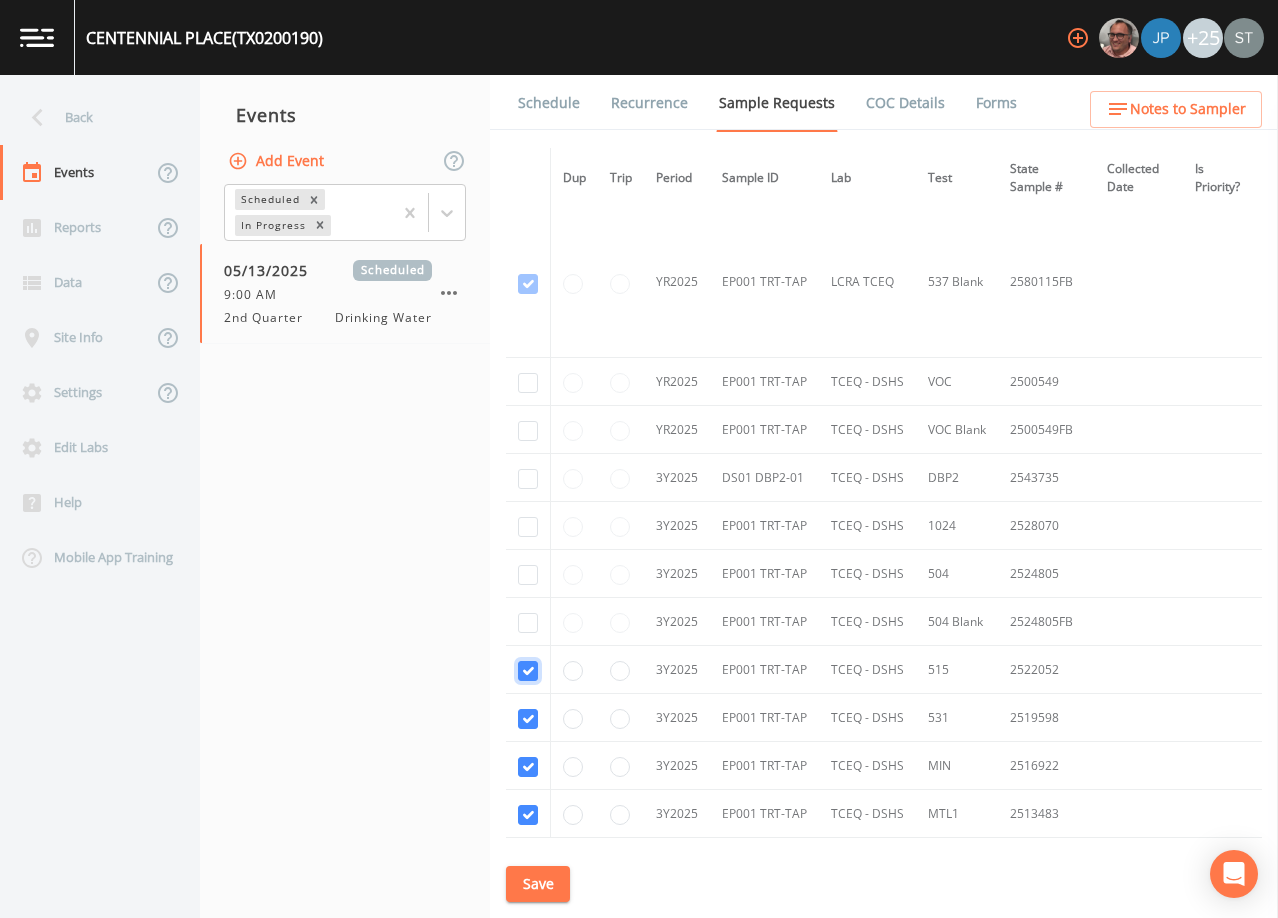 click at bounding box center [528, 671] 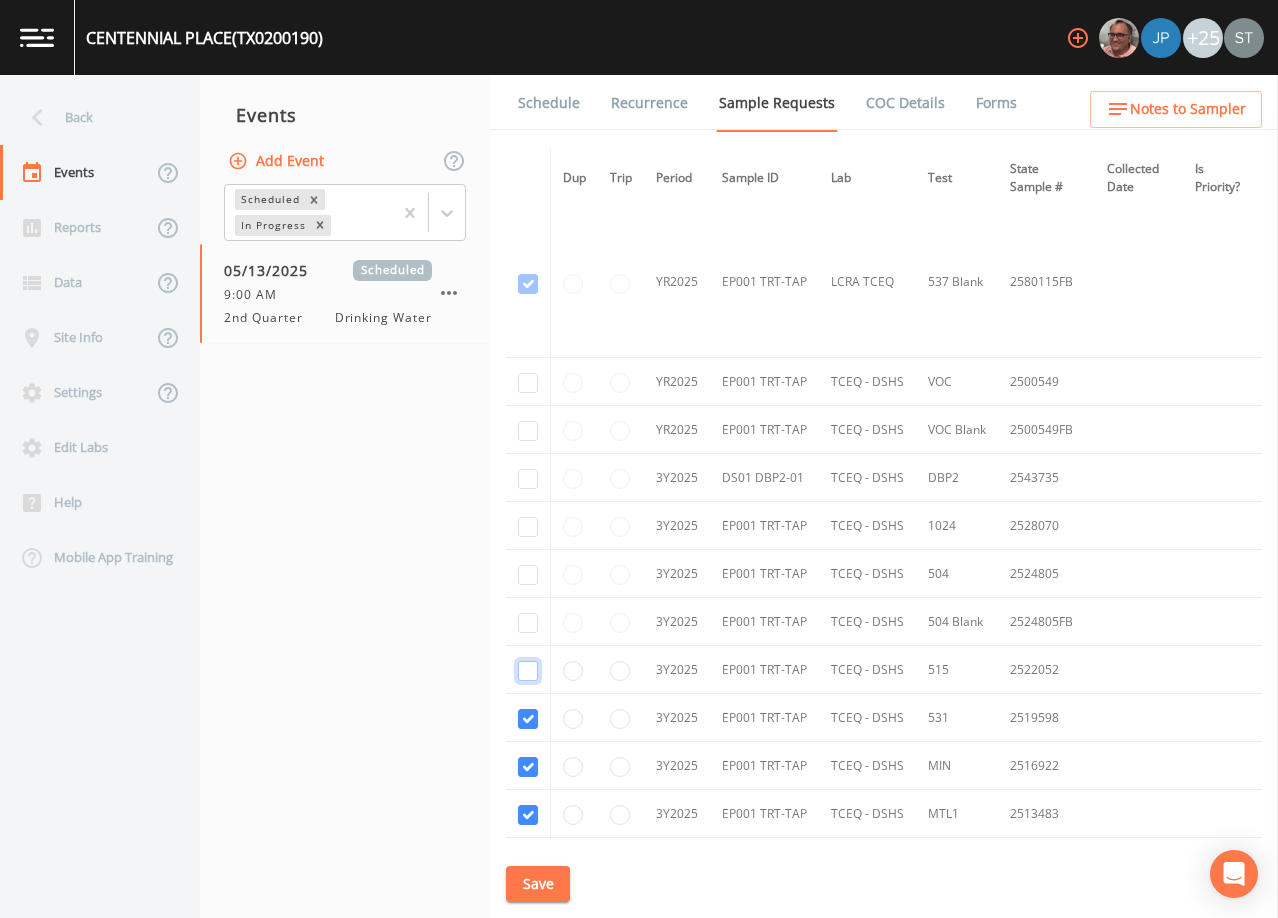 checkbox on "false" 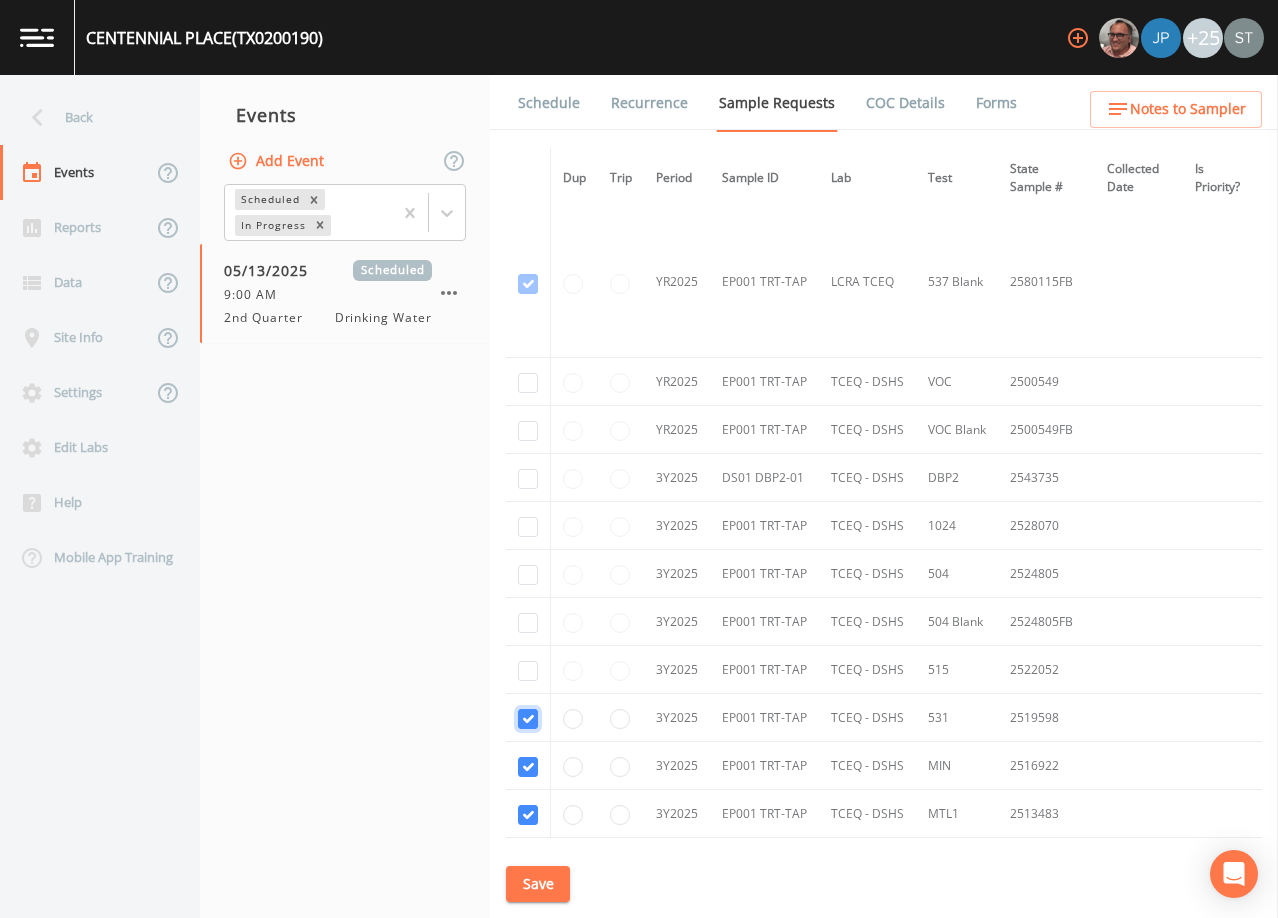 click at bounding box center (528, 719) 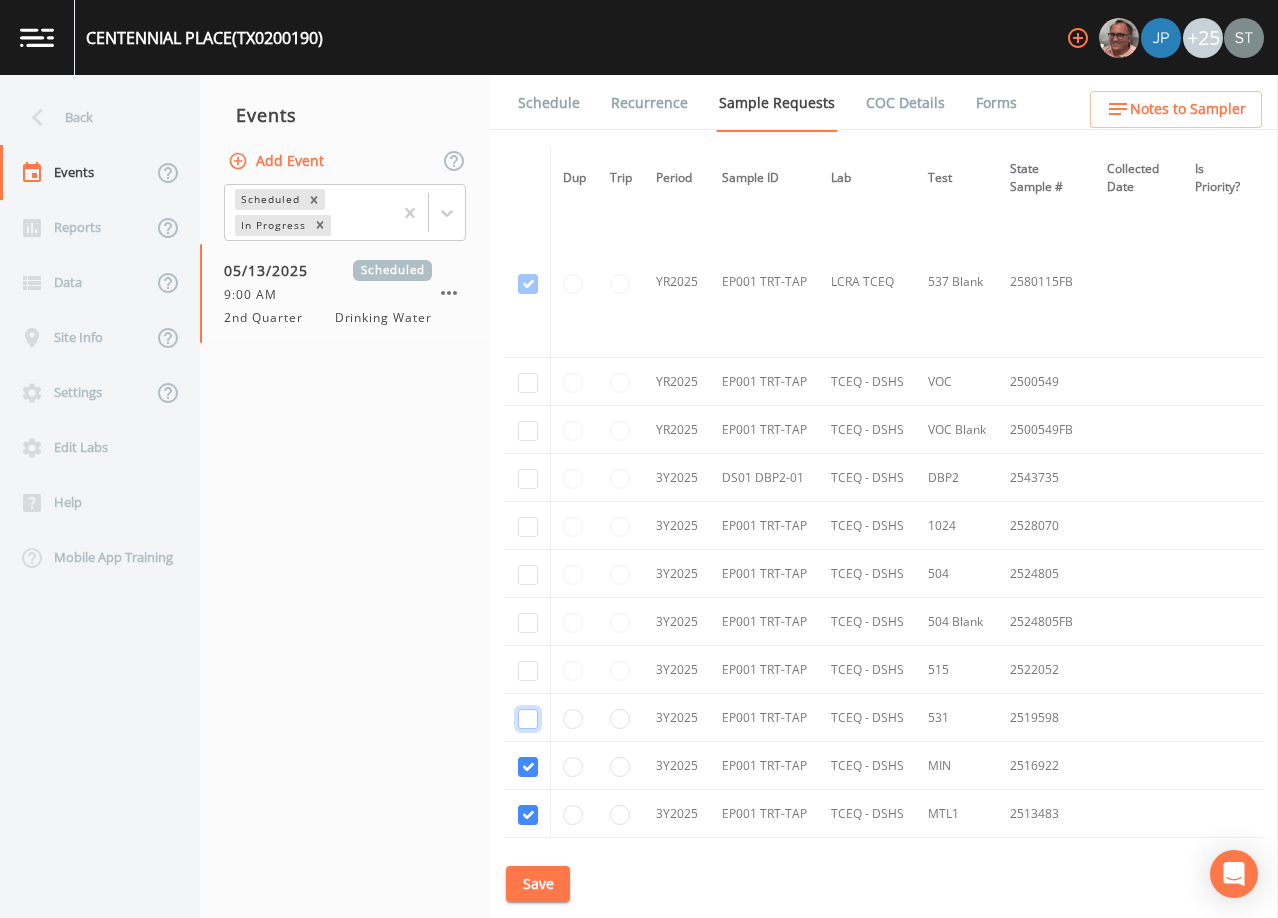checkbox on "false" 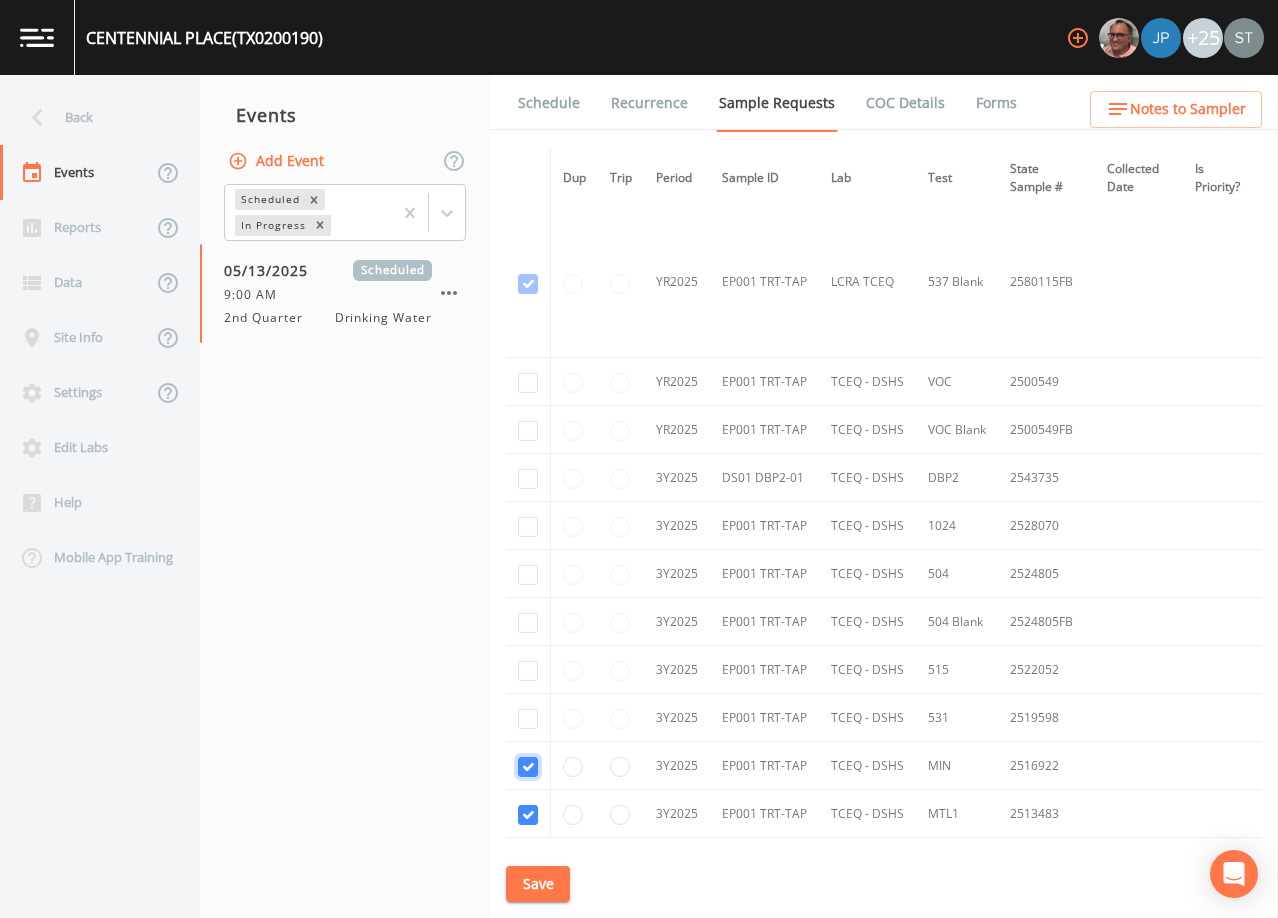 drag, startPoint x: 530, startPoint y: 766, endPoint x: 530, endPoint y: 789, distance: 23 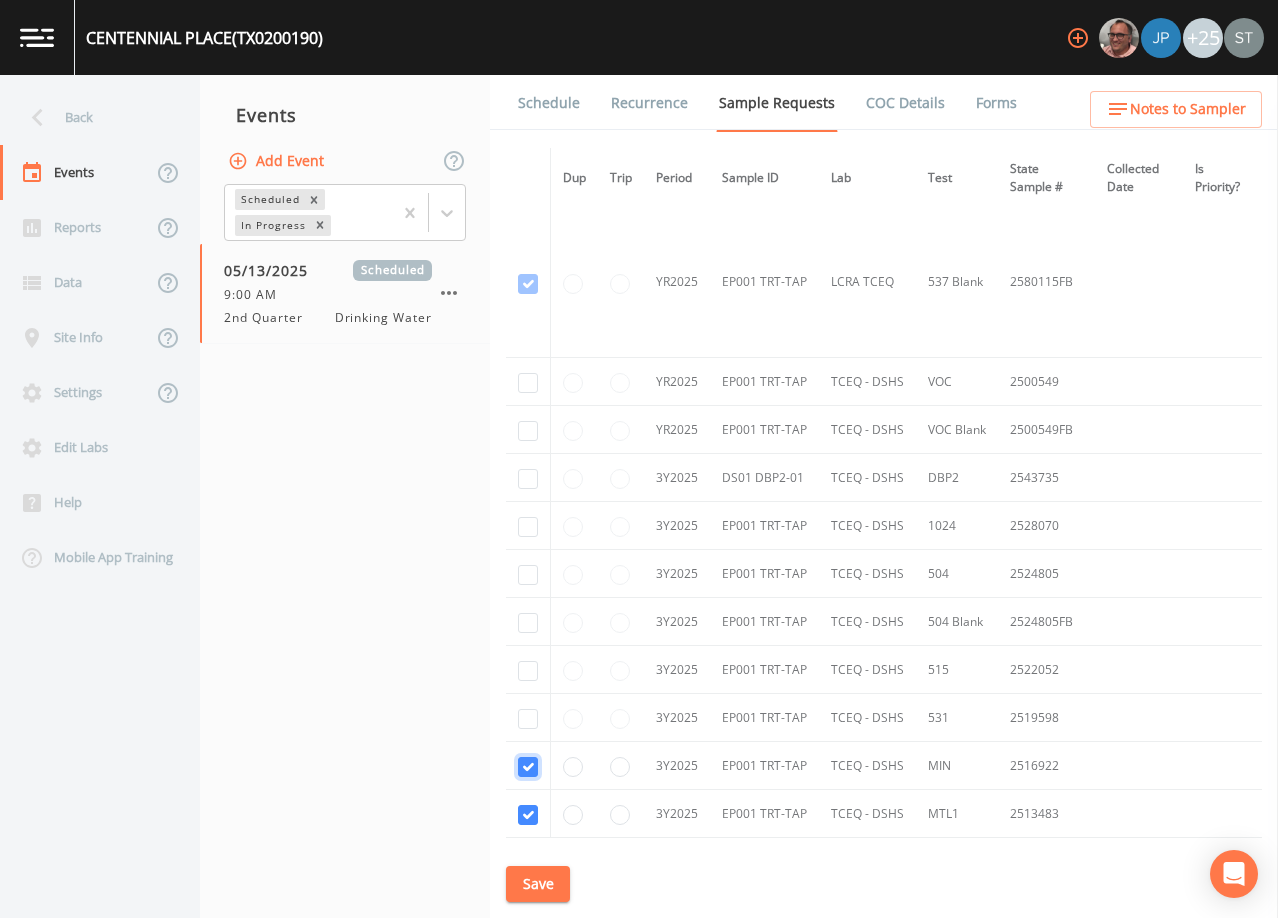 click at bounding box center [528, 767] 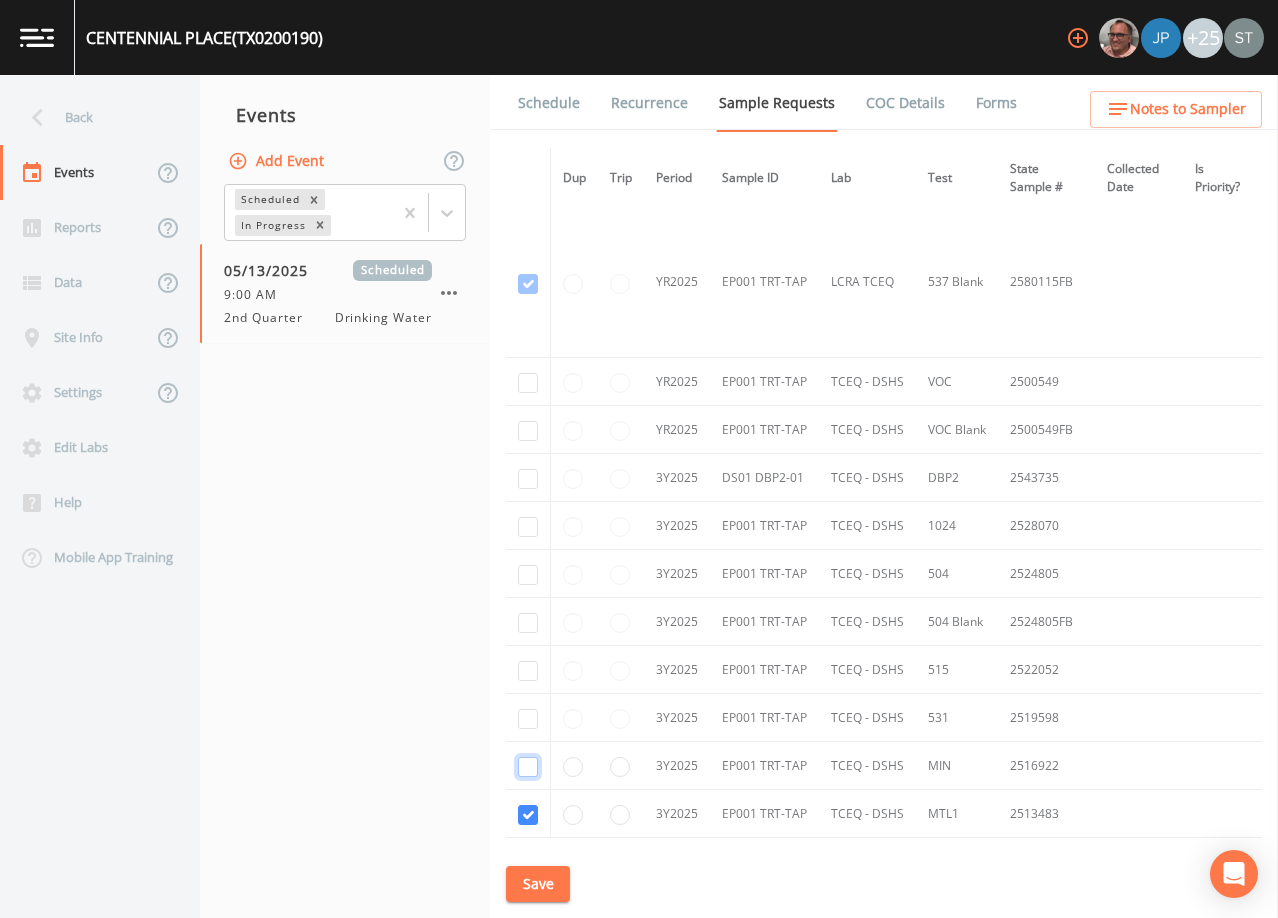checkbox on "false" 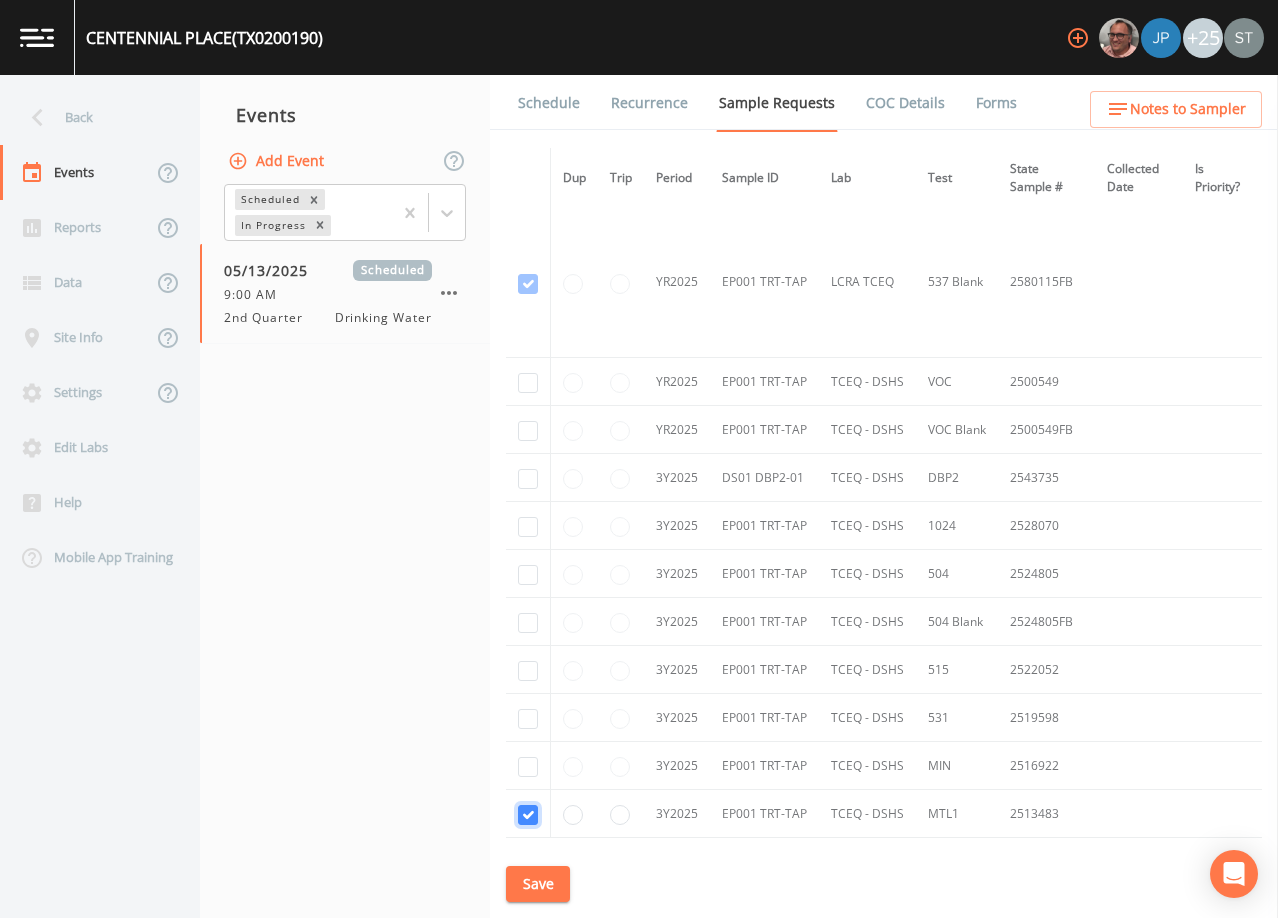 click at bounding box center [528, 815] 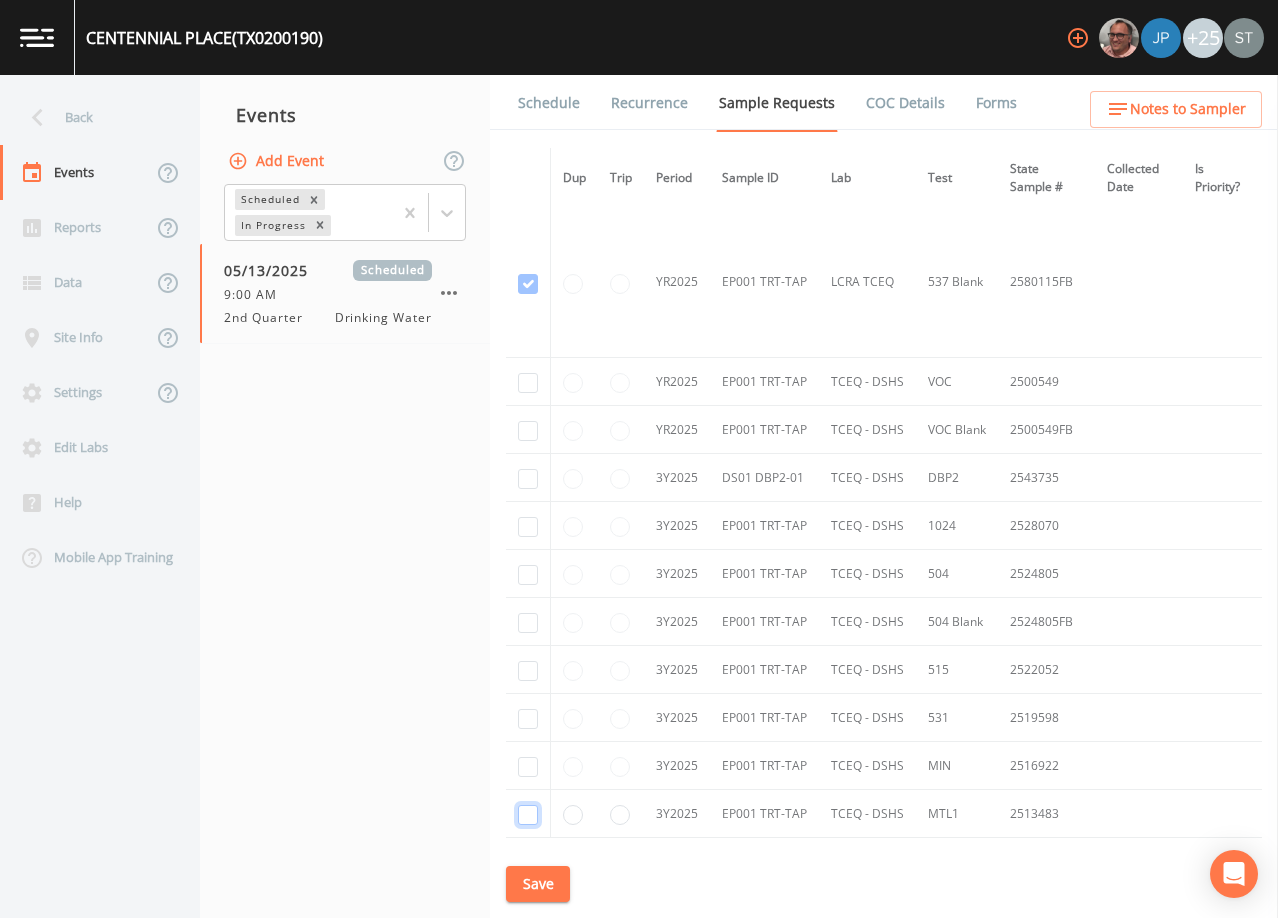 checkbox on "false" 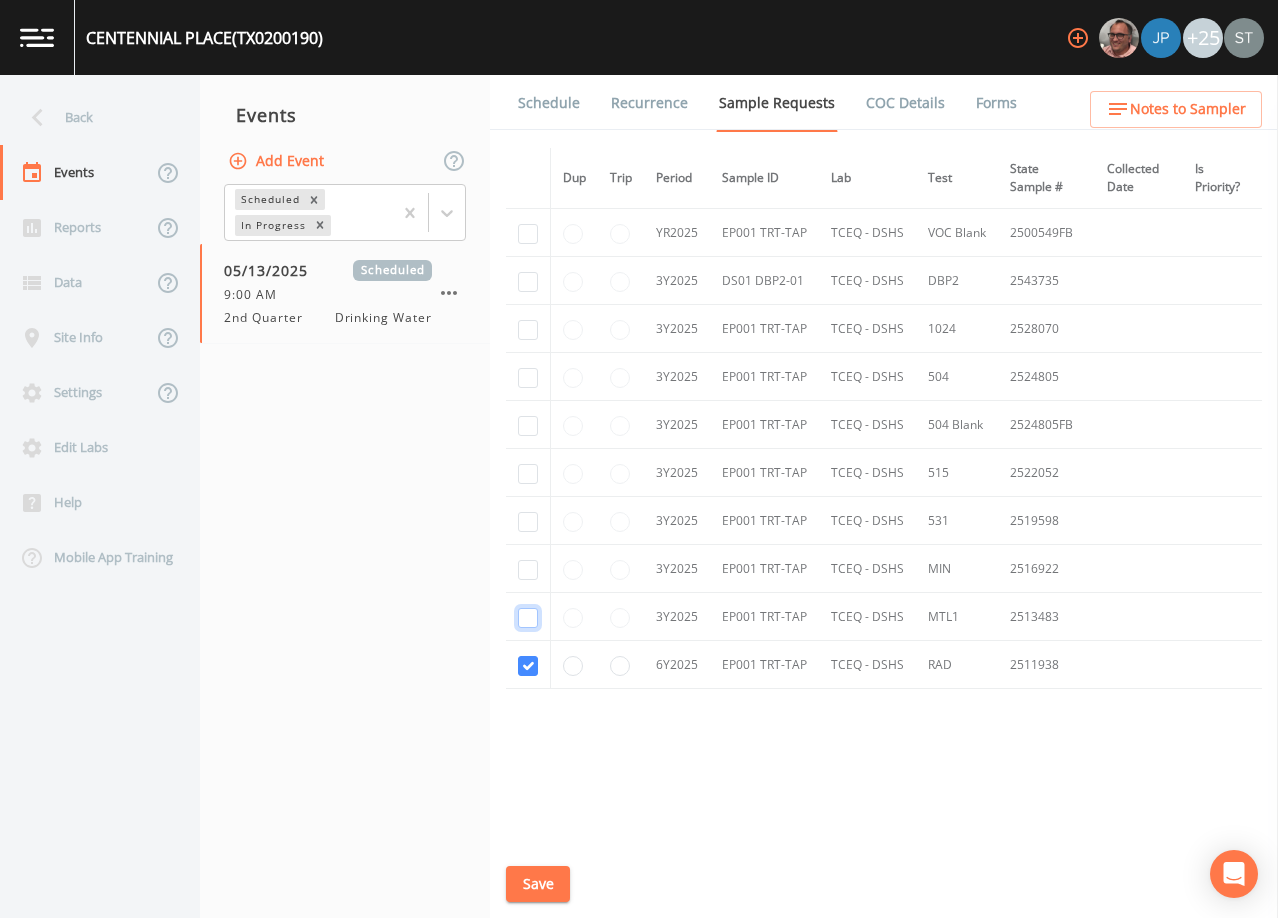 scroll, scrollTop: 1013, scrollLeft: 0, axis: vertical 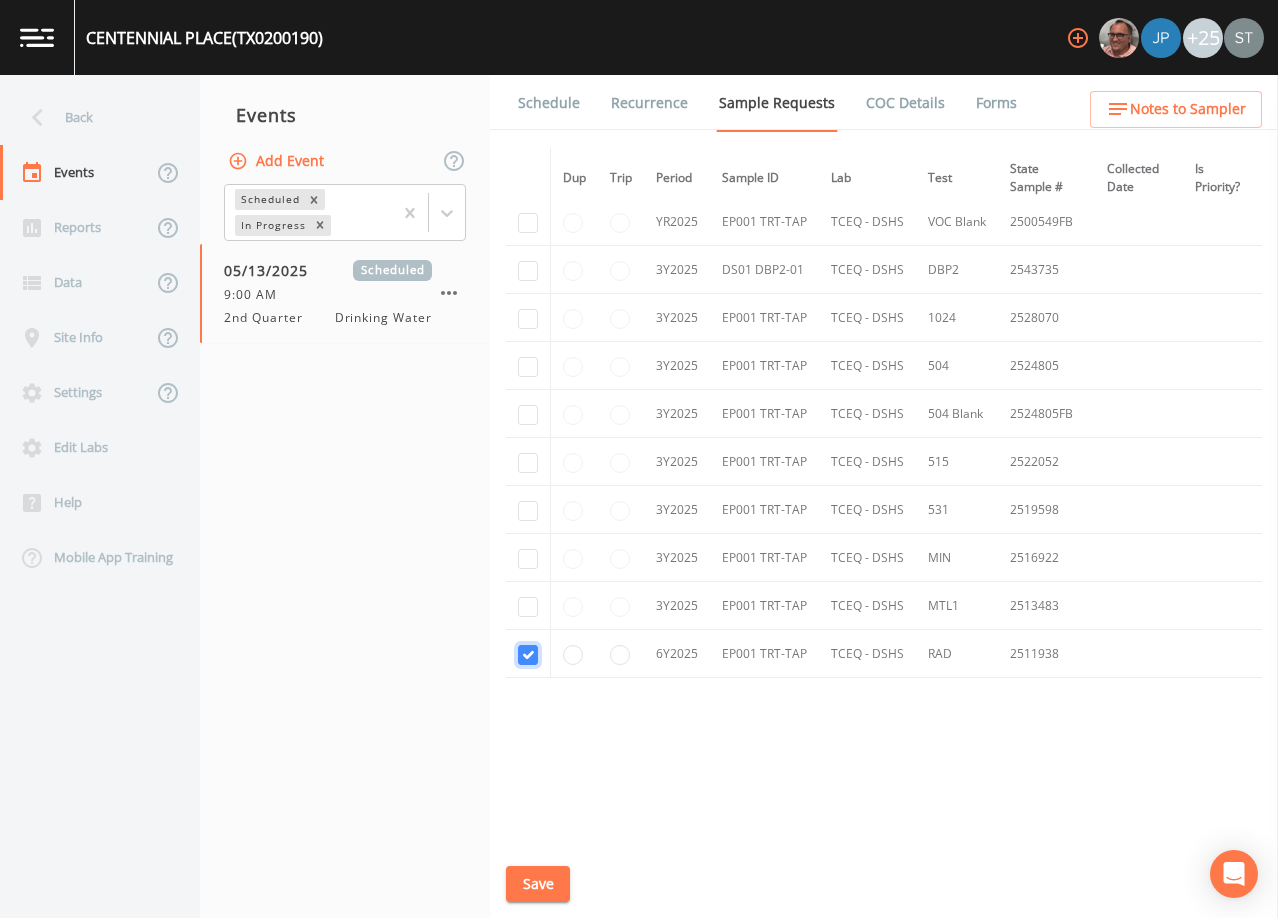 click at bounding box center (528, 655) 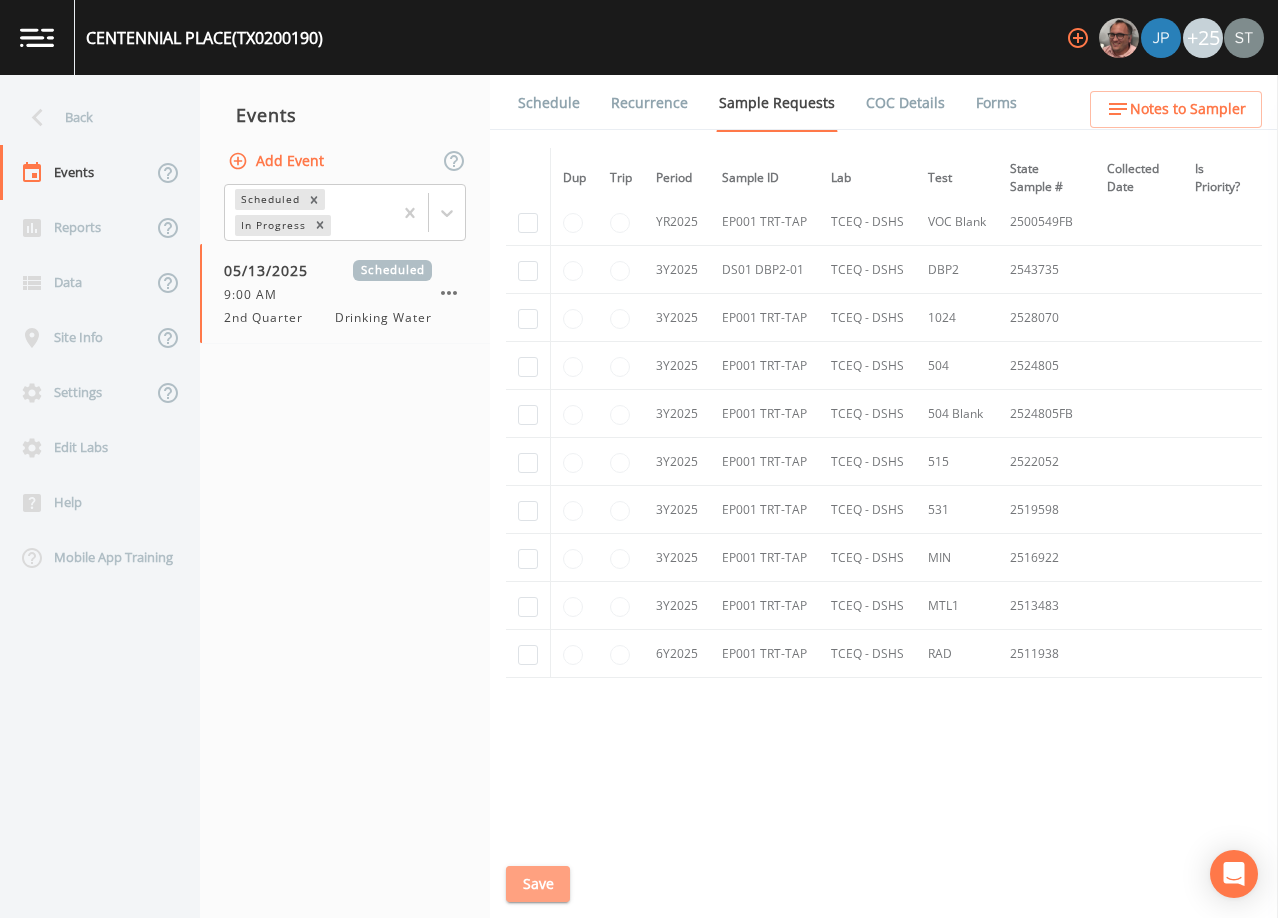 click on "Save" at bounding box center [538, 884] 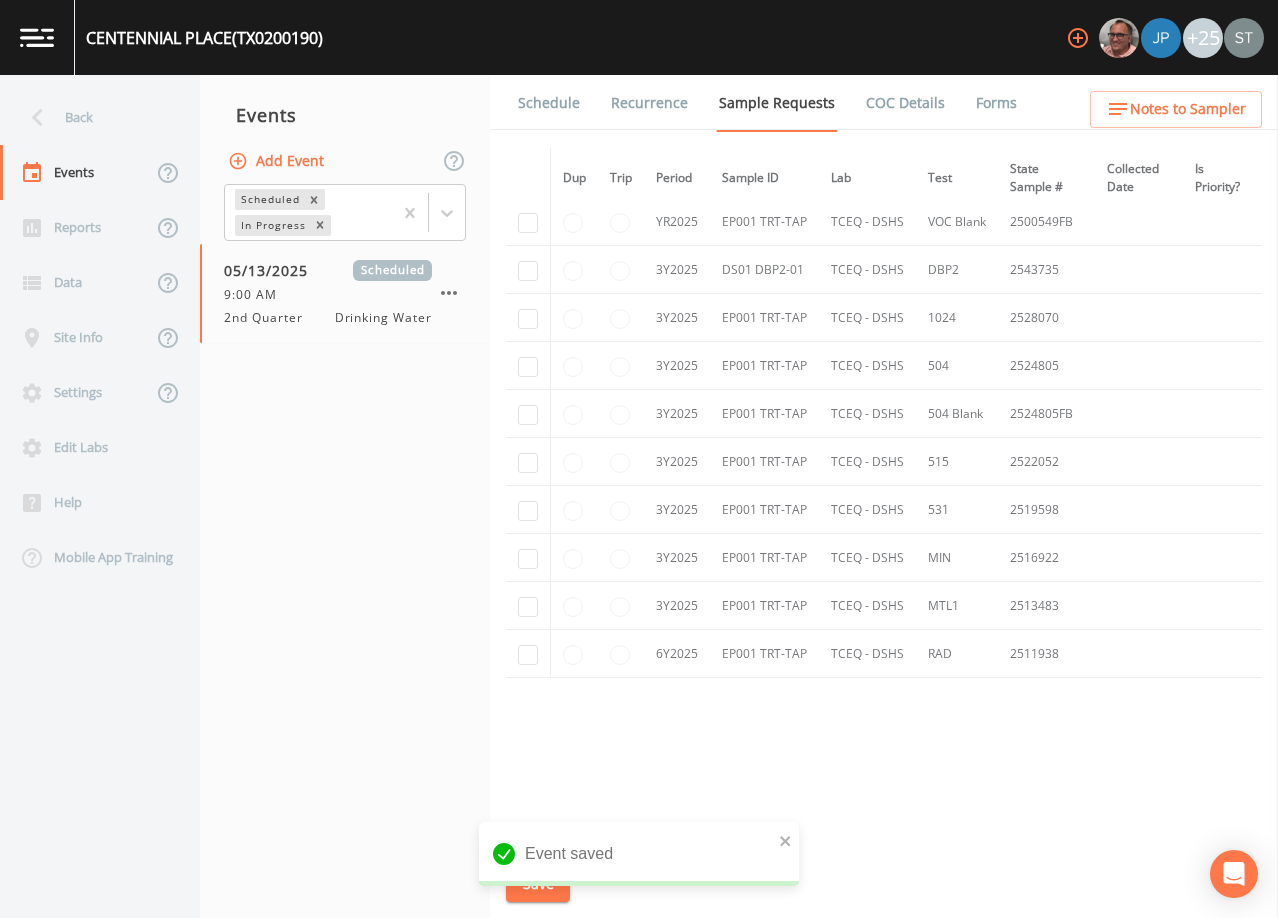 click on "Schedule" at bounding box center (549, 103) 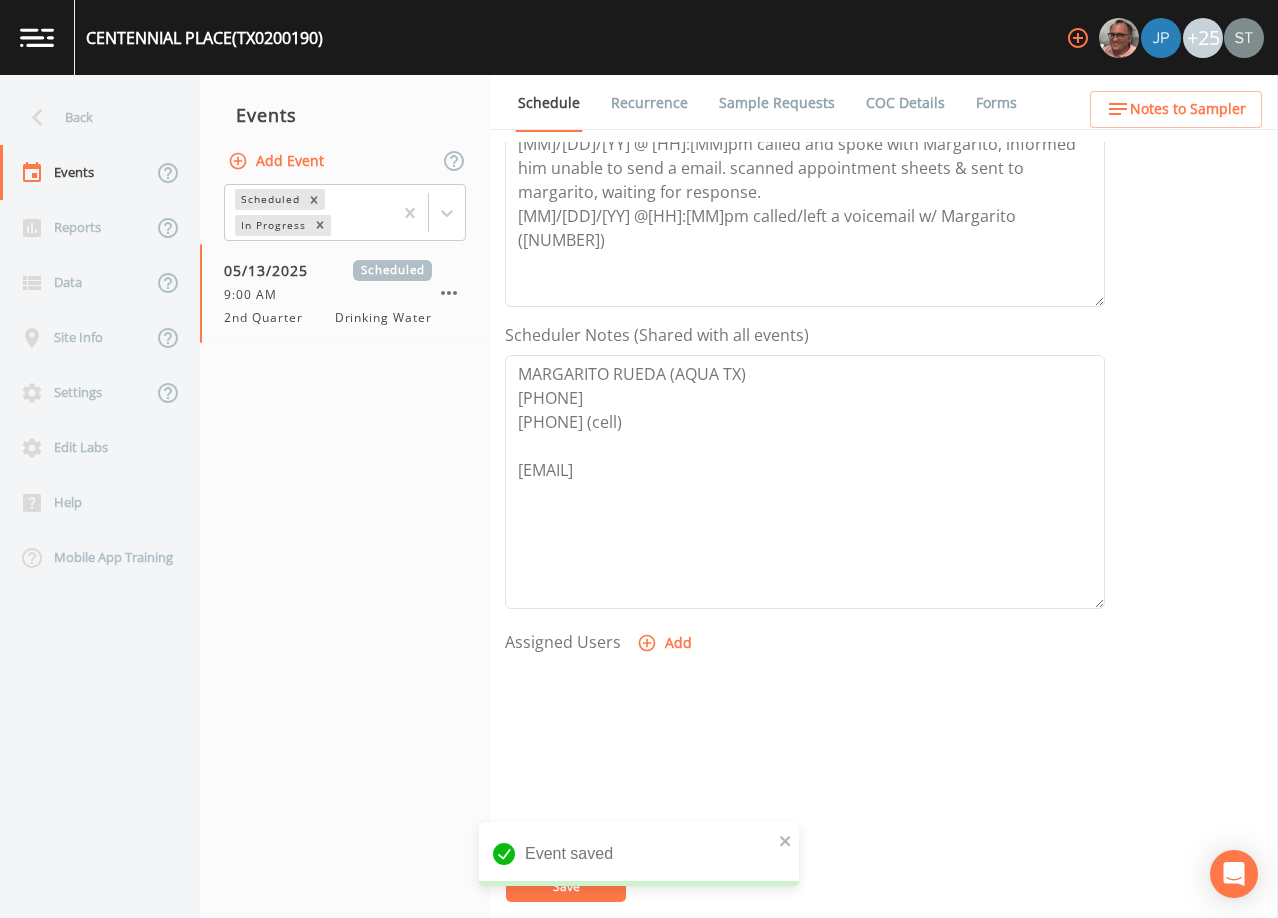 scroll, scrollTop: 400, scrollLeft: 0, axis: vertical 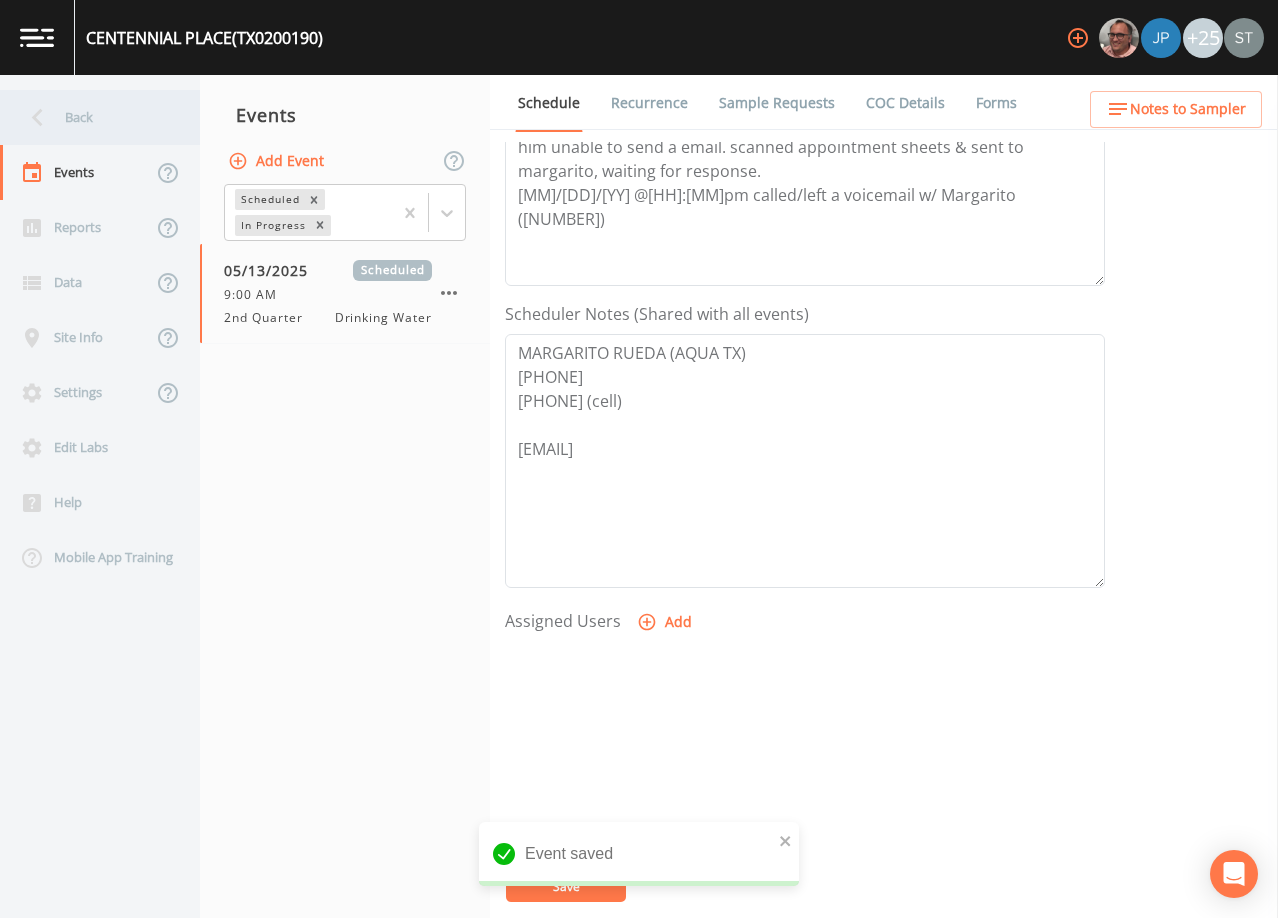 click on "Back" at bounding box center (90, 117) 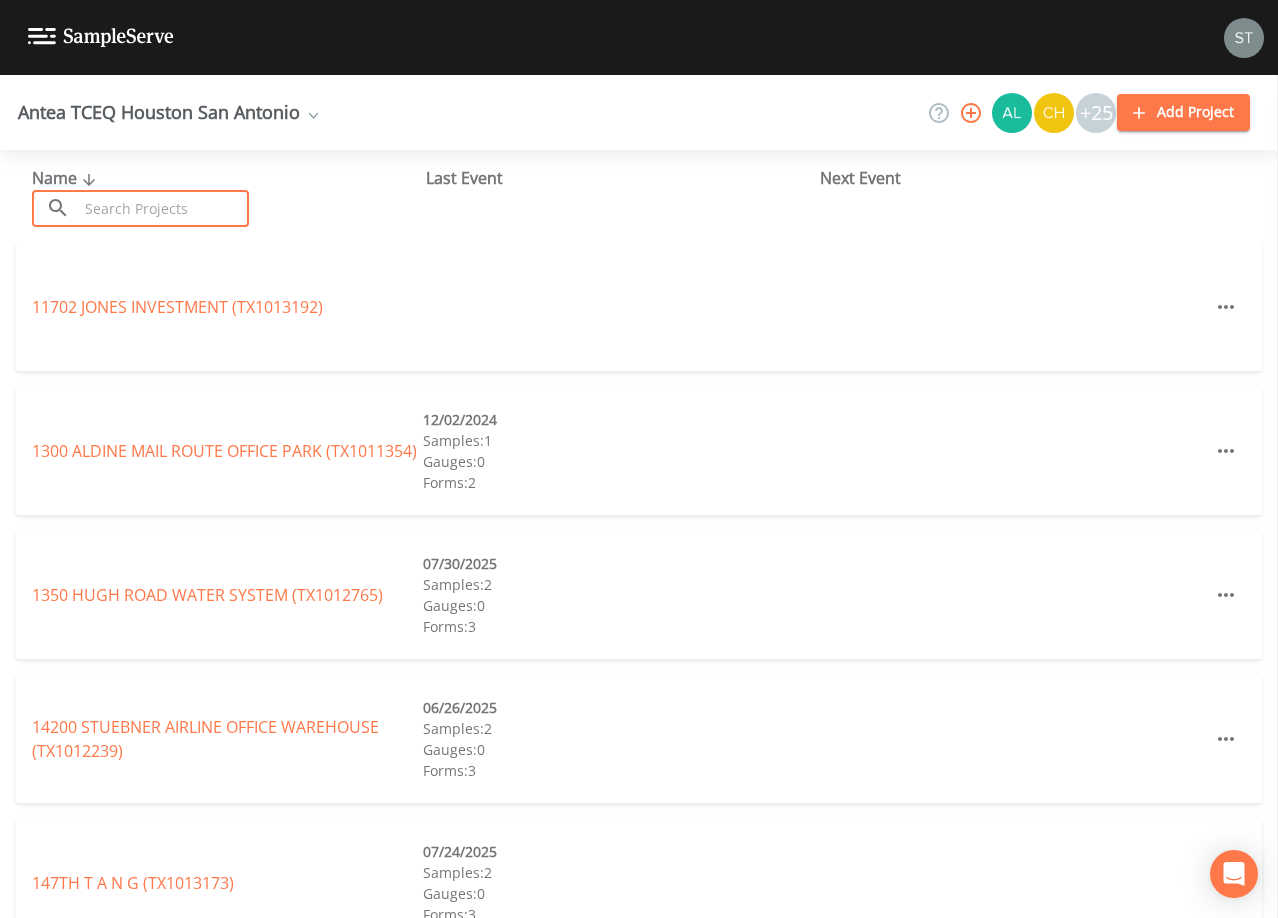 click at bounding box center (163, 208) 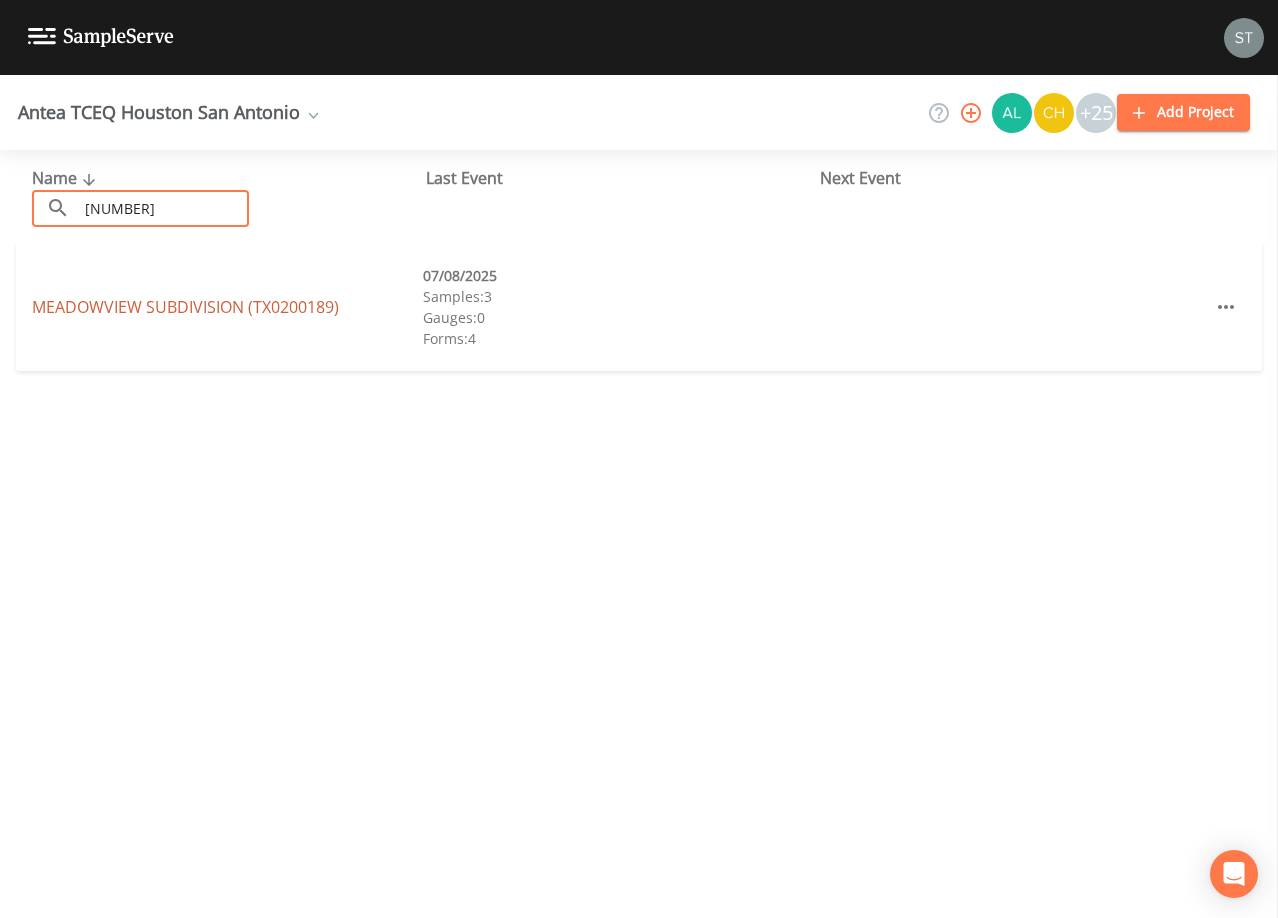 type on "[NUMBER]" 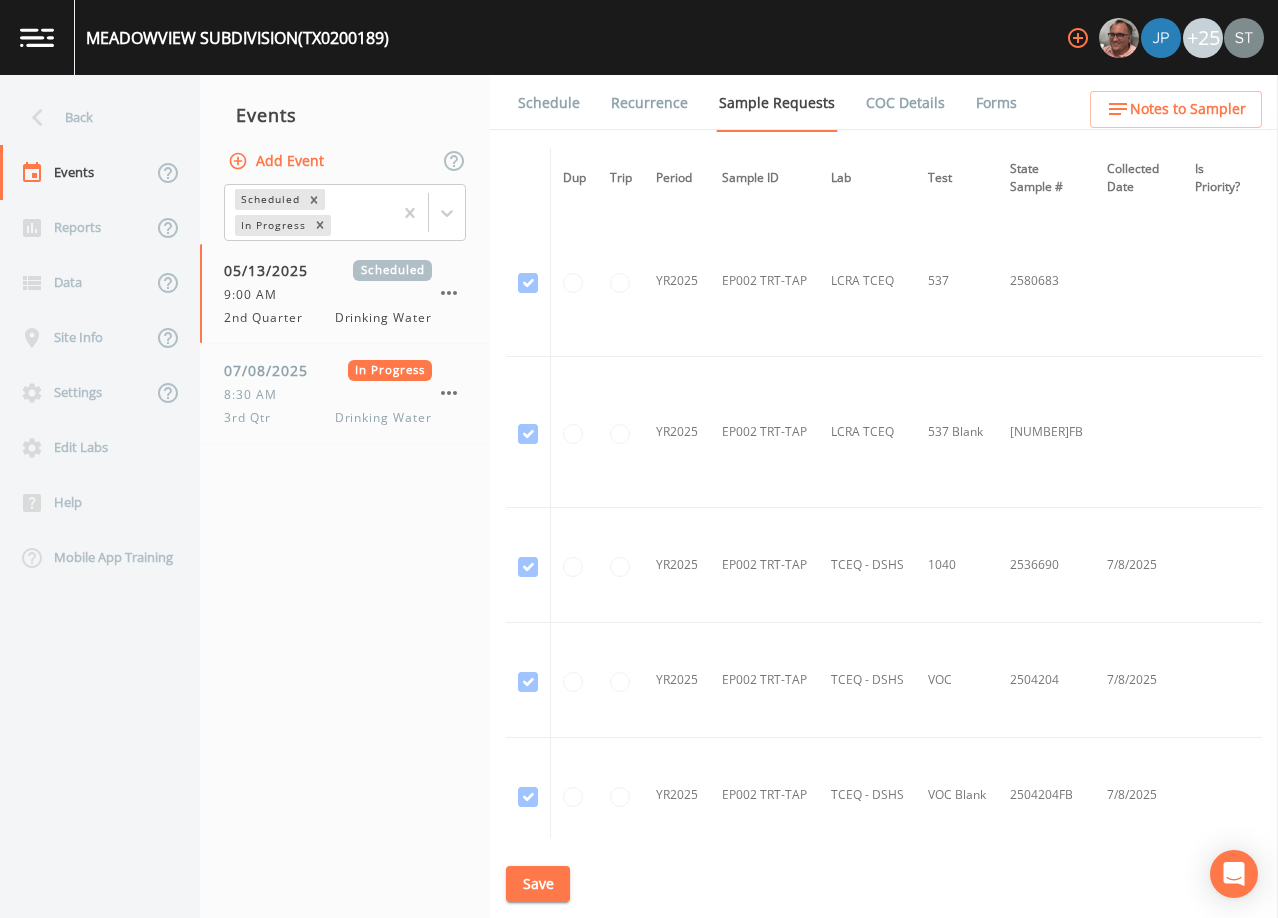 scroll, scrollTop: 2619, scrollLeft: 0, axis: vertical 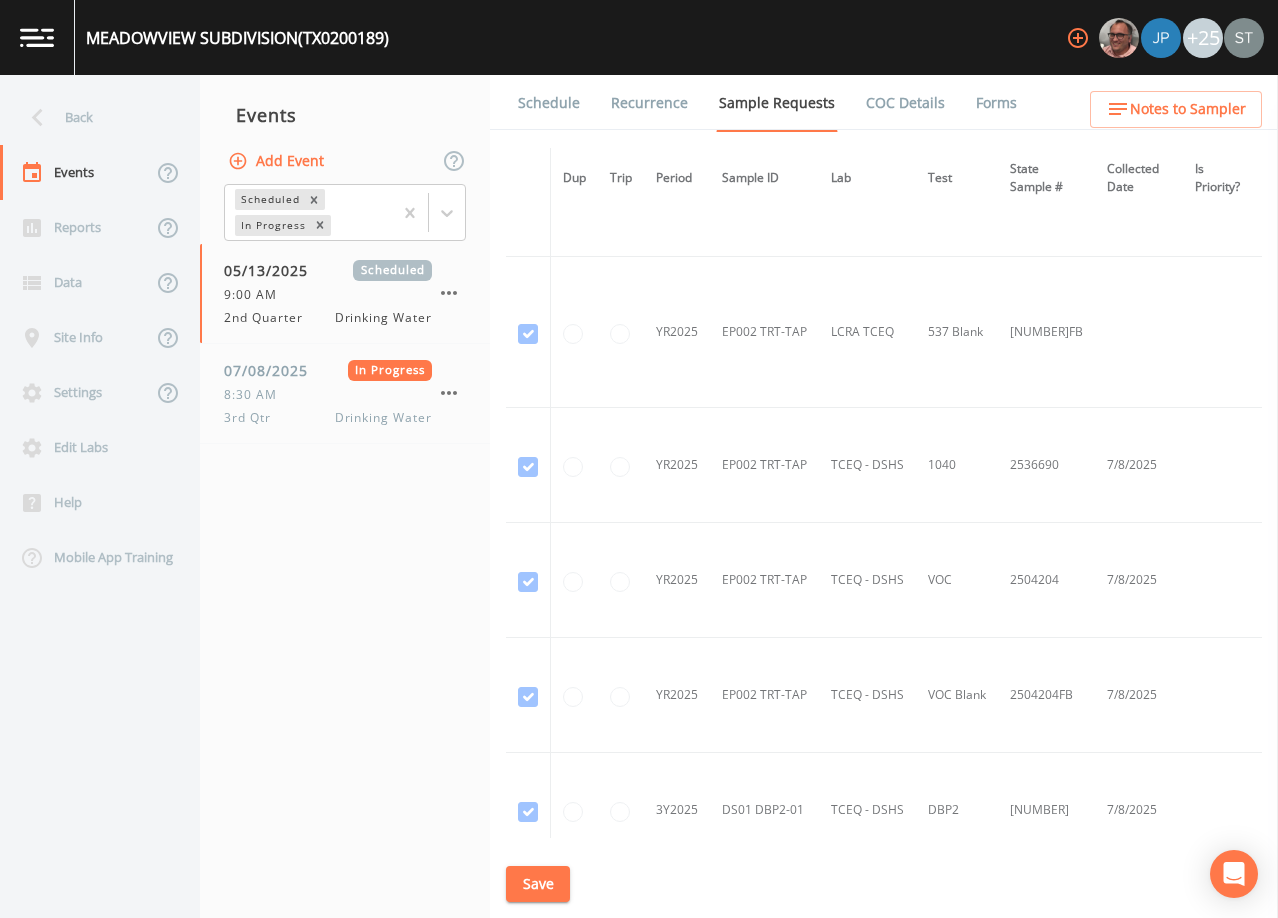 click on "Forms" at bounding box center [996, 103] 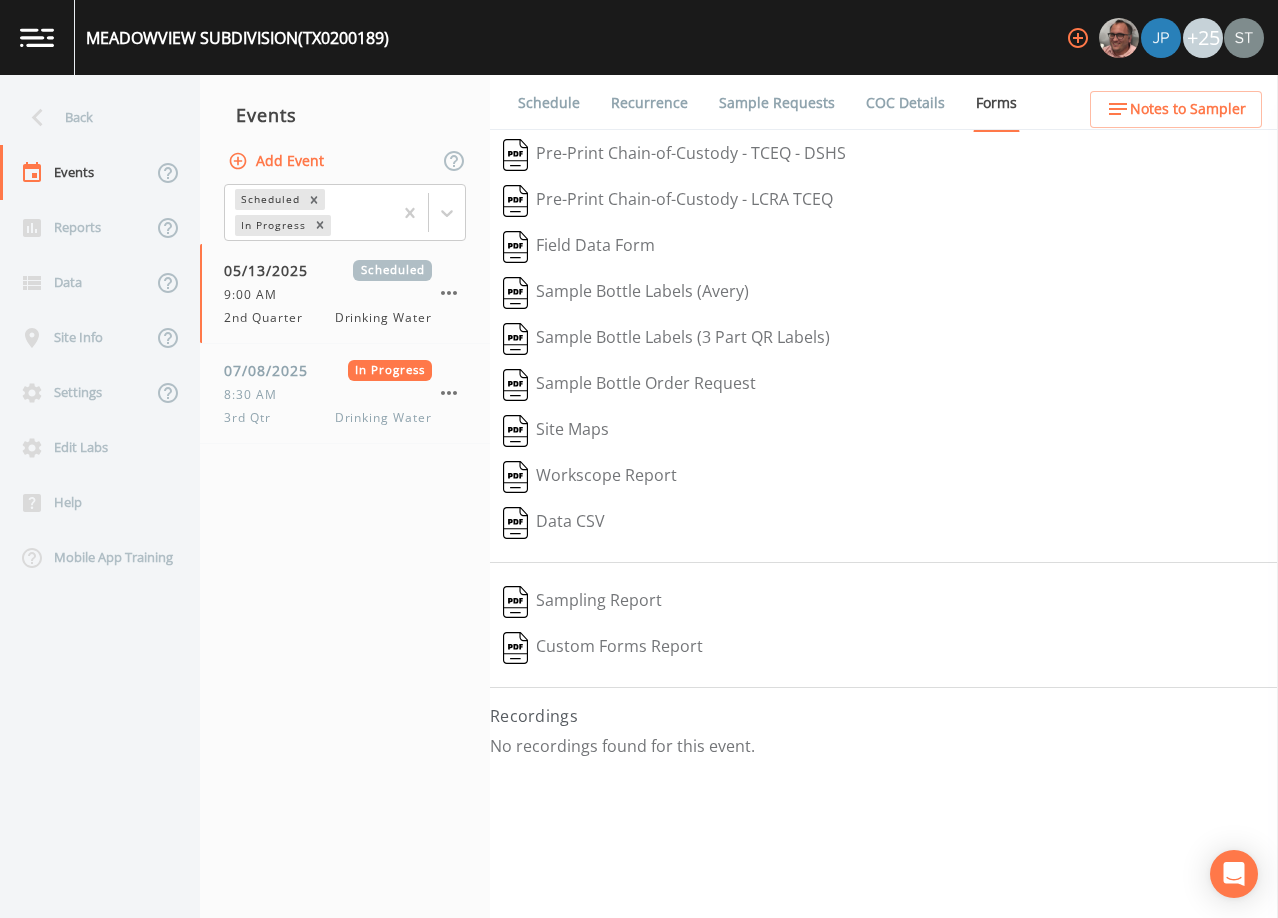 click on "Sample Requests" at bounding box center (777, 103) 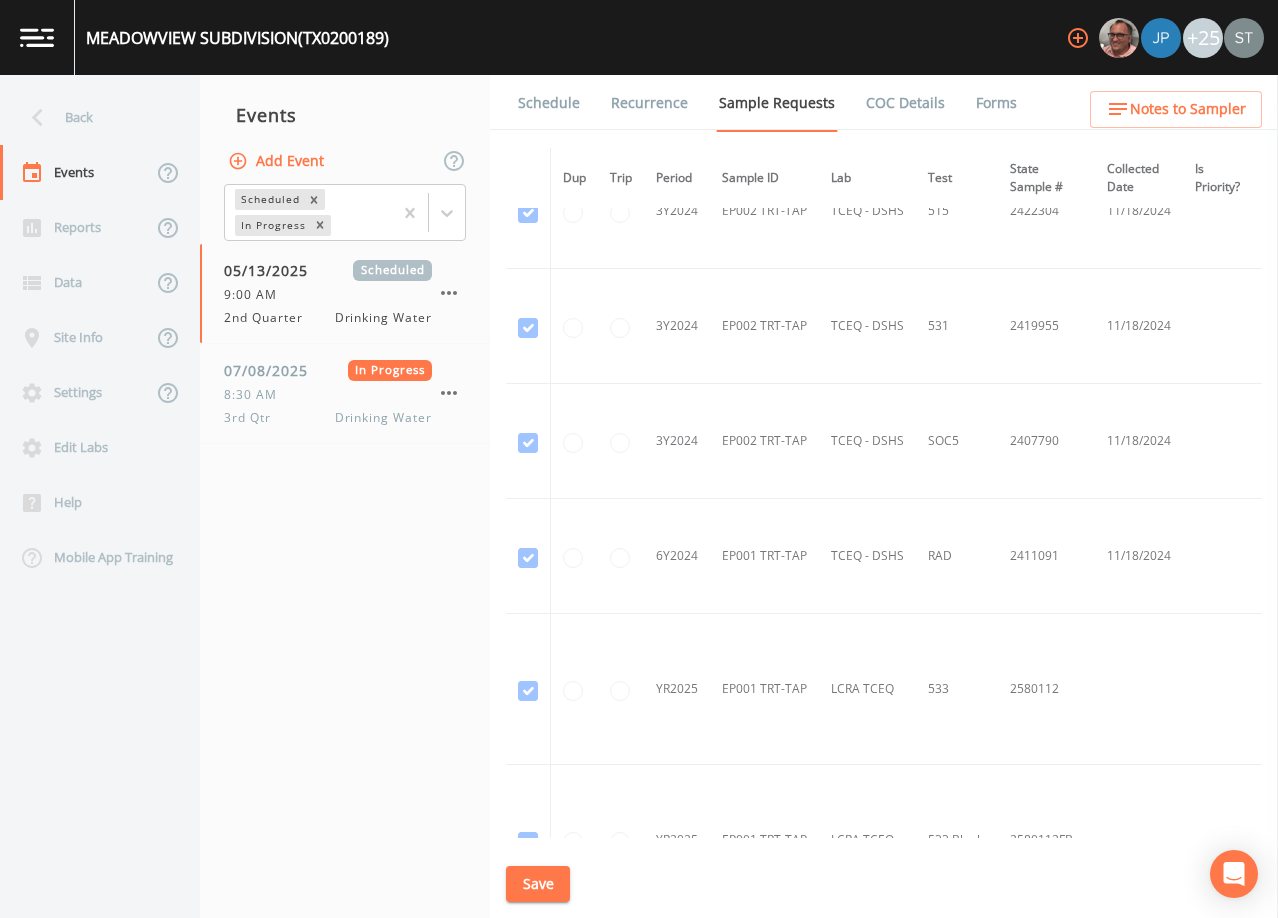 scroll, scrollTop: 1000, scrollLeft: 0, axis: vertical 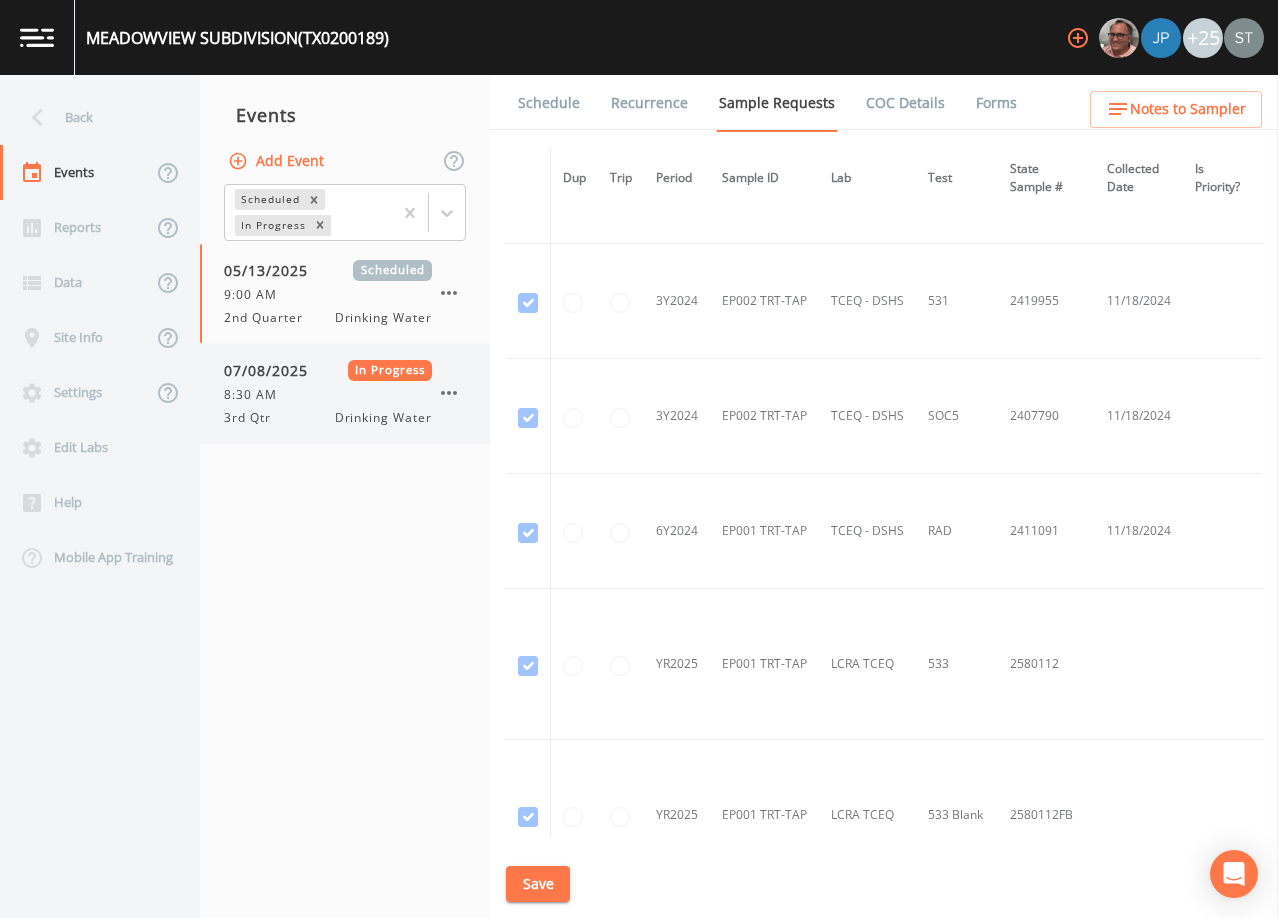 click on "8:30 AM" at bounding box center (328, 395) 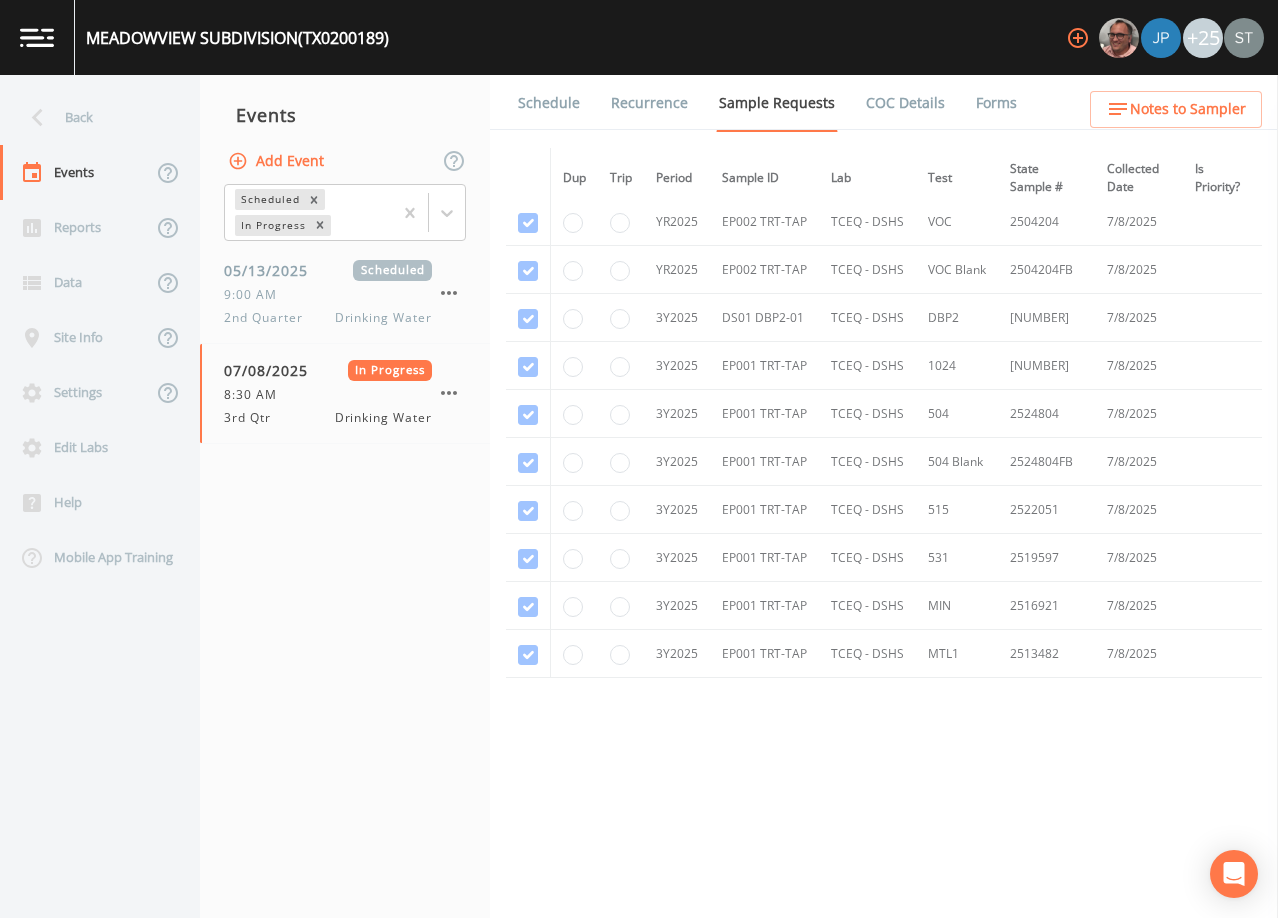 scroll, scrollTop: 2748, scrollLeft: 0, axis: vertical 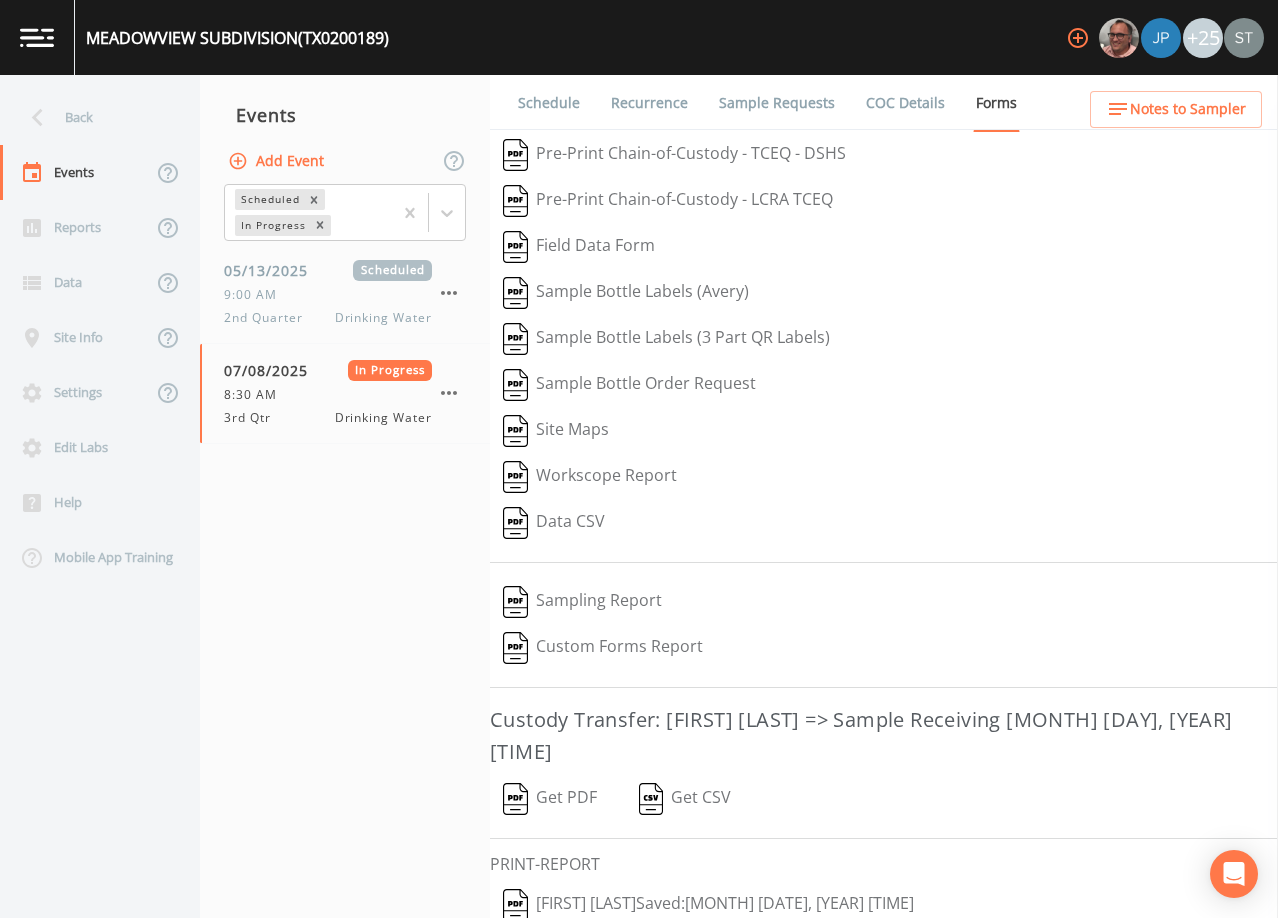 click on "Sample Requests" at bounding box center [777, 103] 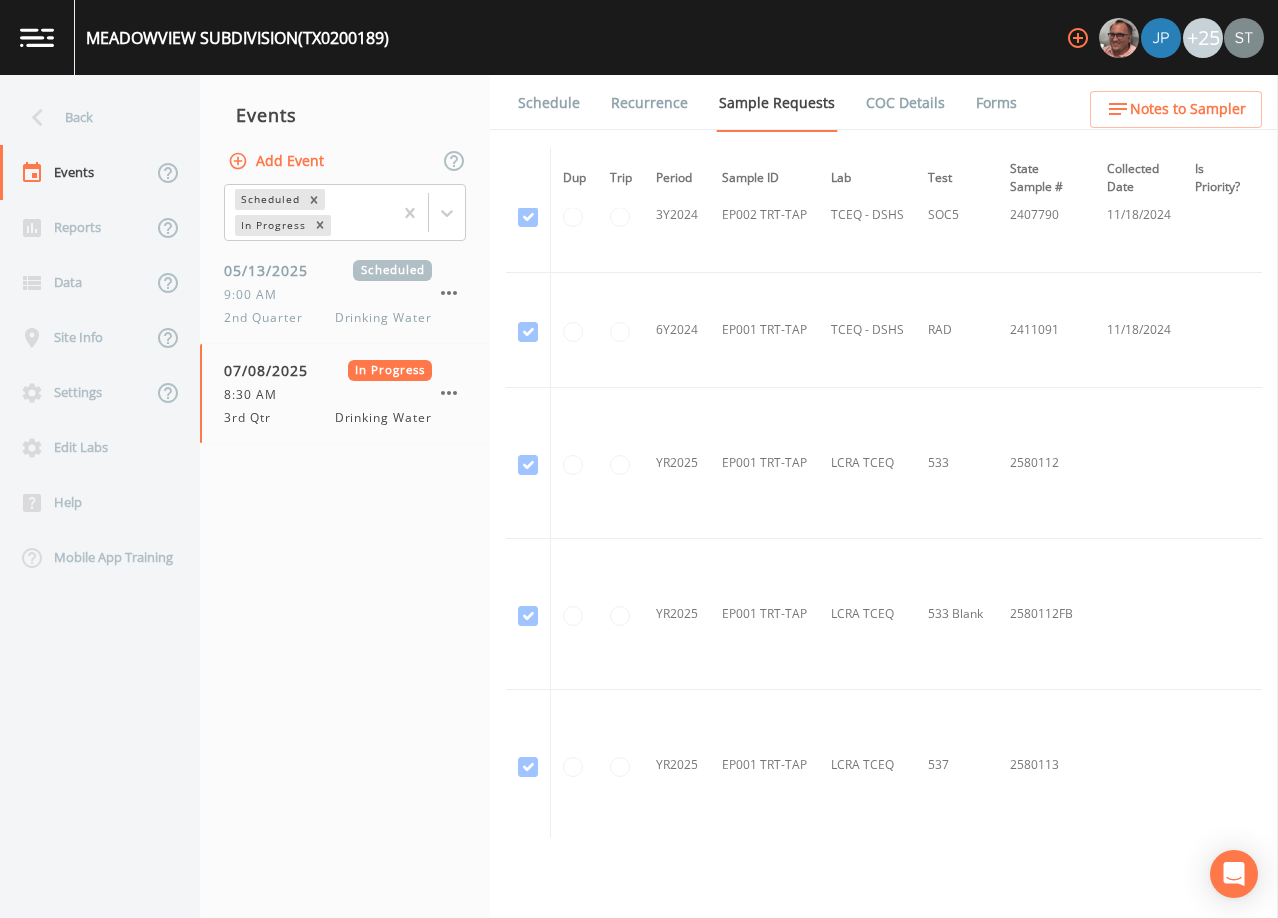 scroll, scrollTop: 1200, scrollLeft: 0, axis: vertical 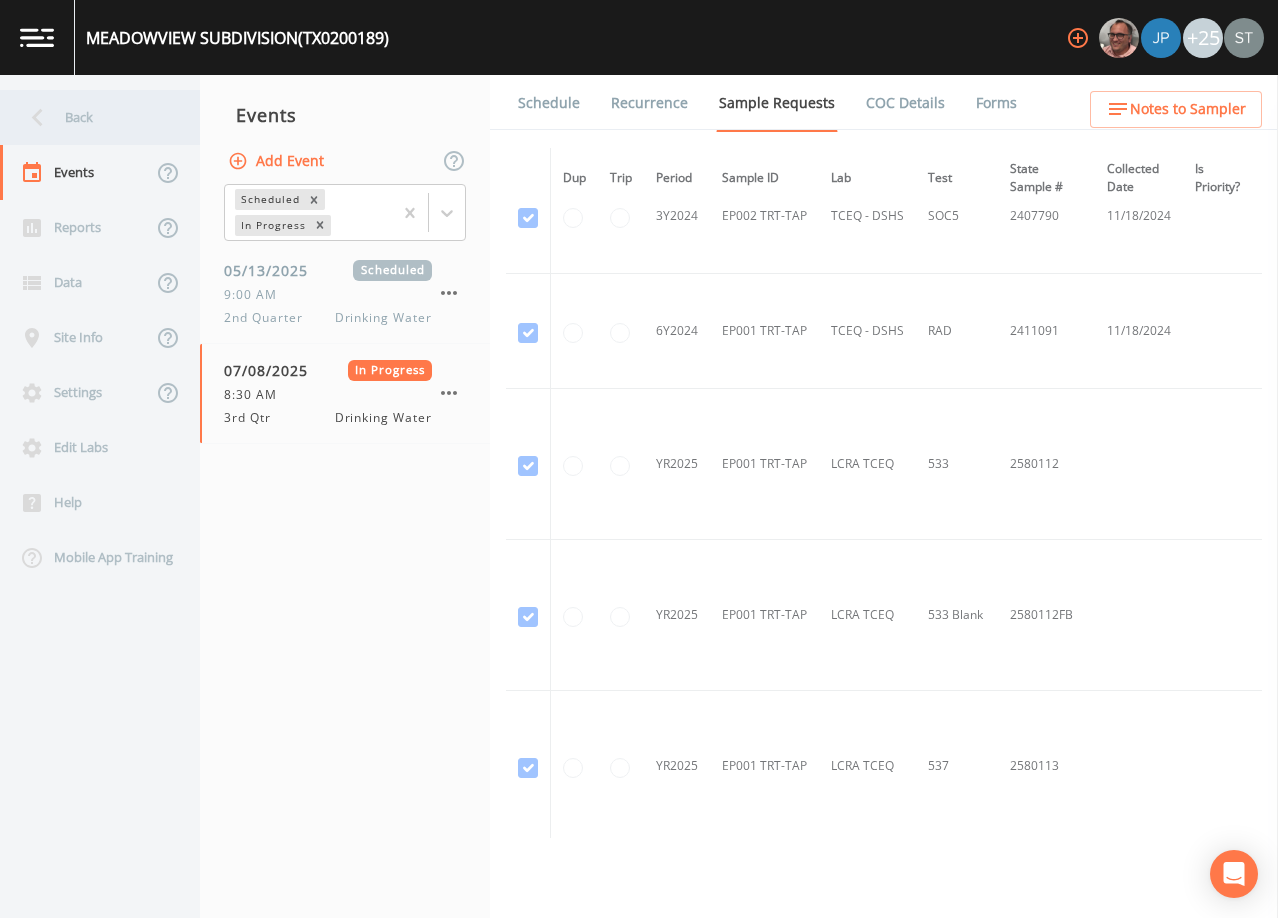 click on "Back" at bounding box center [90, 117] 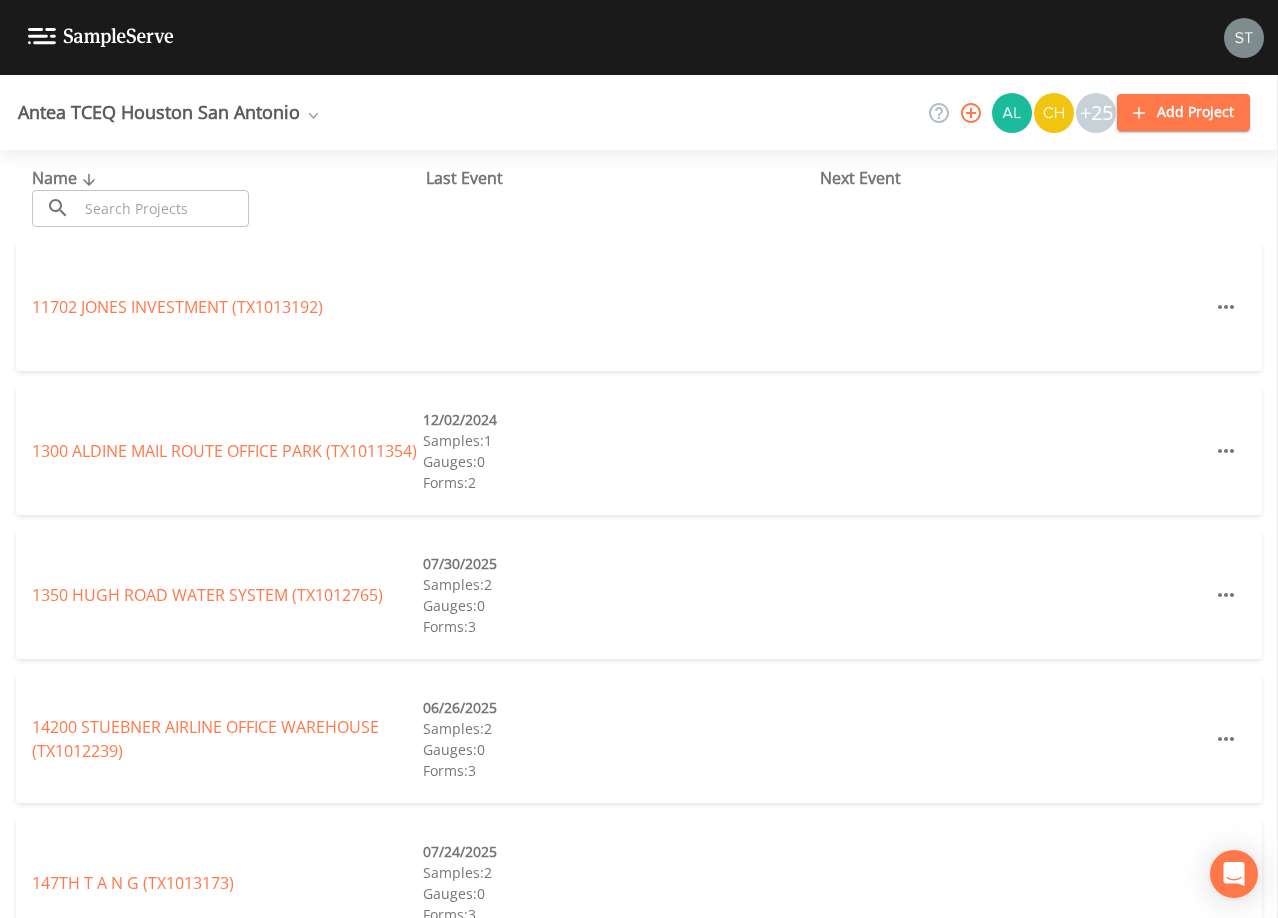click at bounding box center [163, 208] 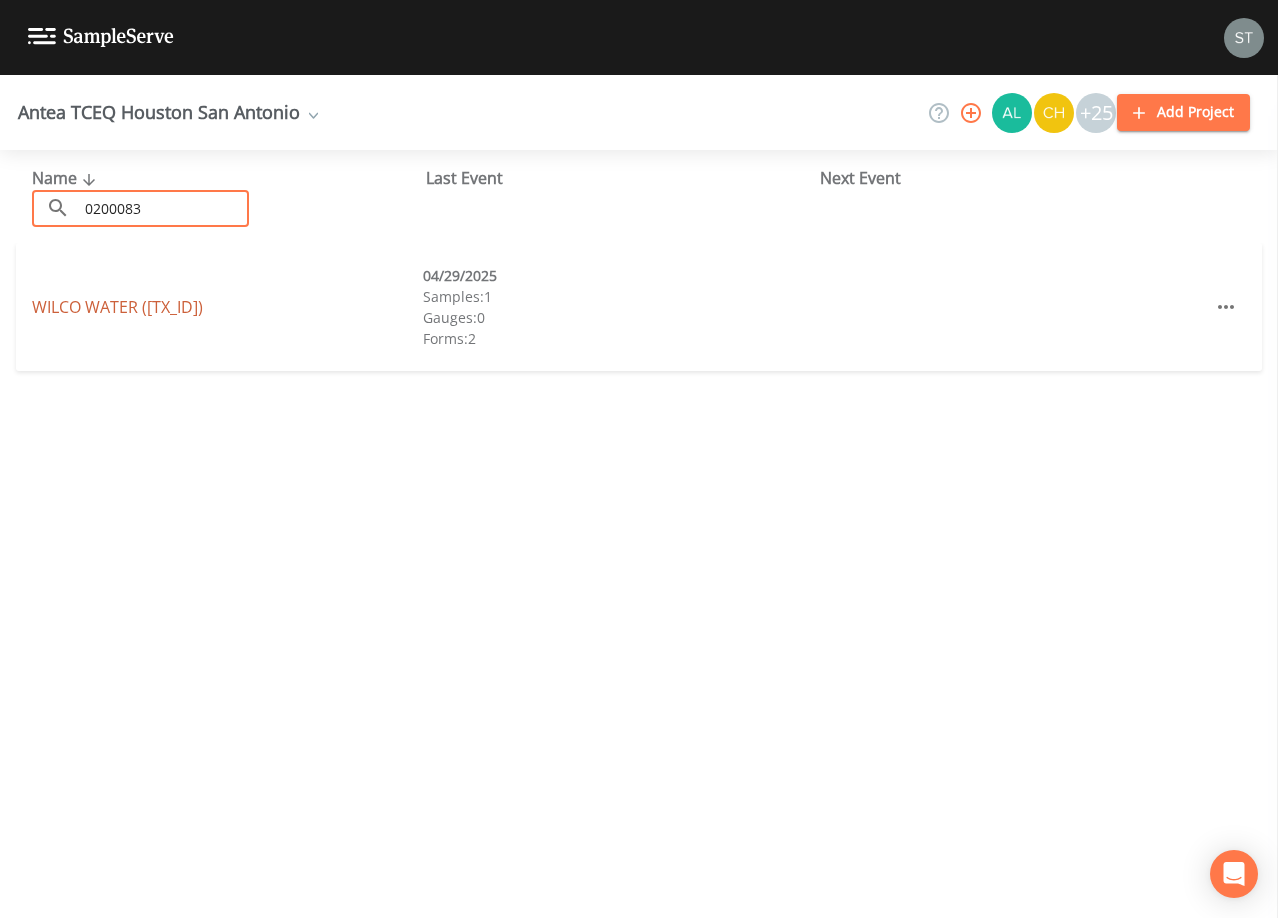 type on "0200083" 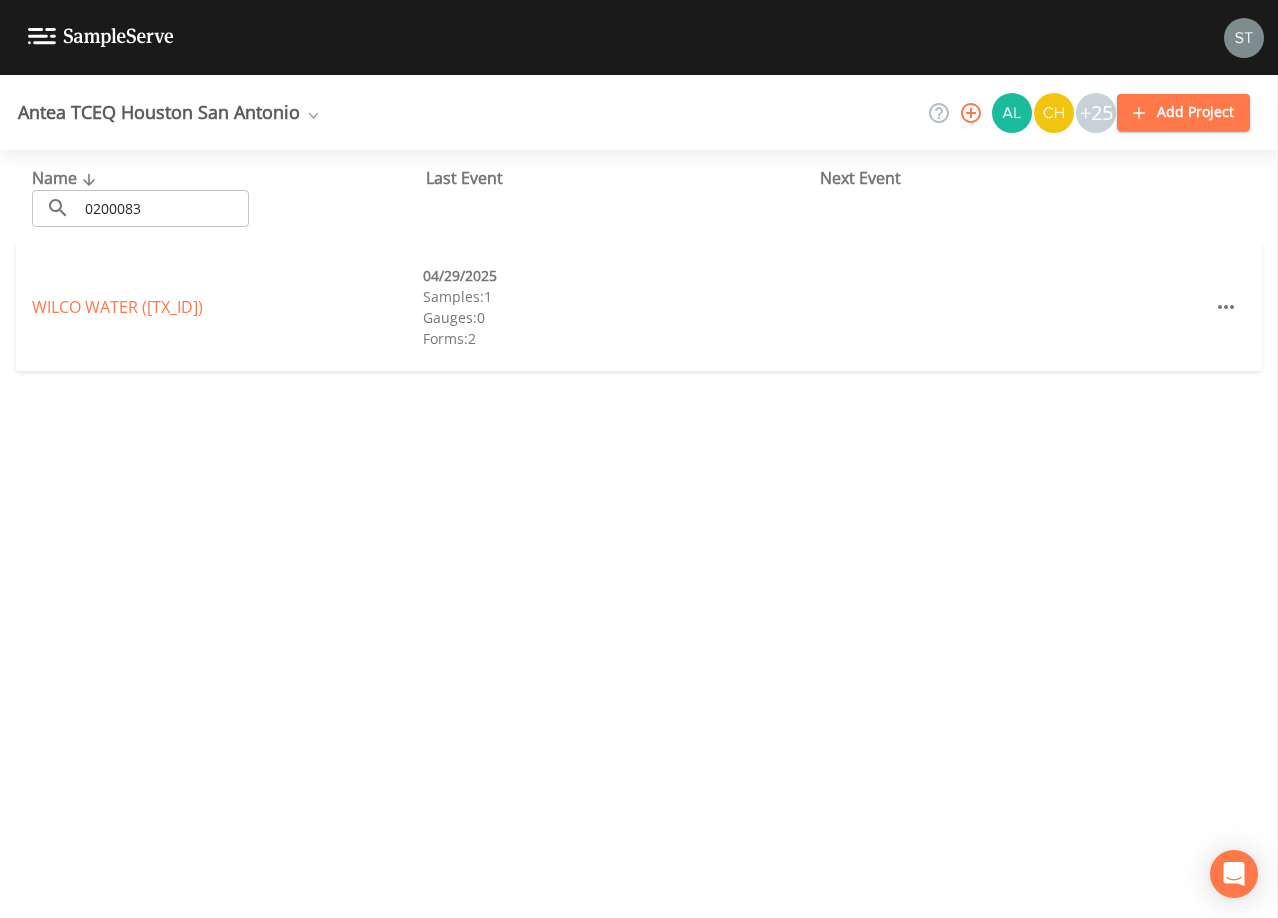 drag, startPoint x: 203, startPoint y: 307, endPoint x: 201, endPoint y: 293, distance: 14.142136 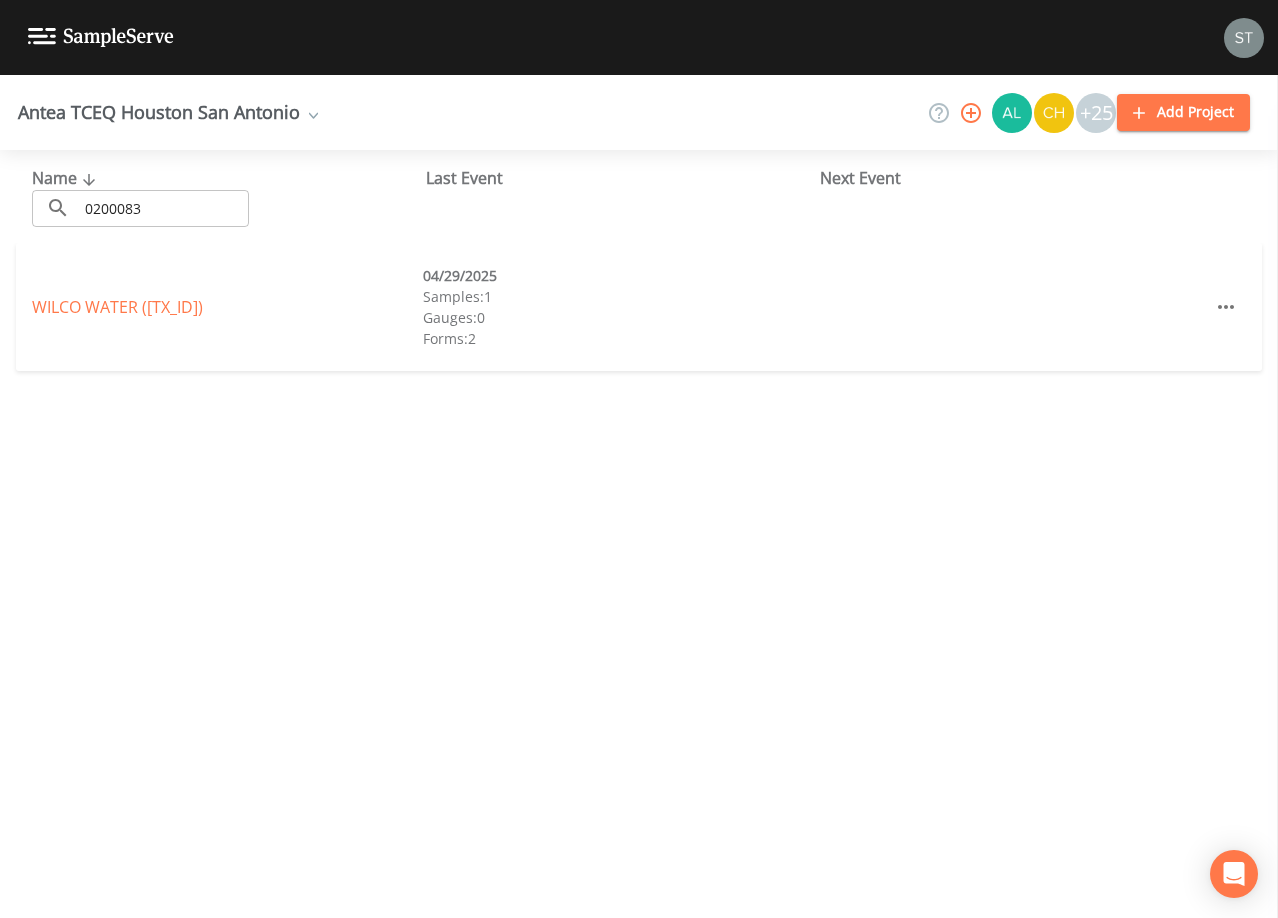 click on "WILCO WATER   (TX0200083)" at bounding box center (117, 307) 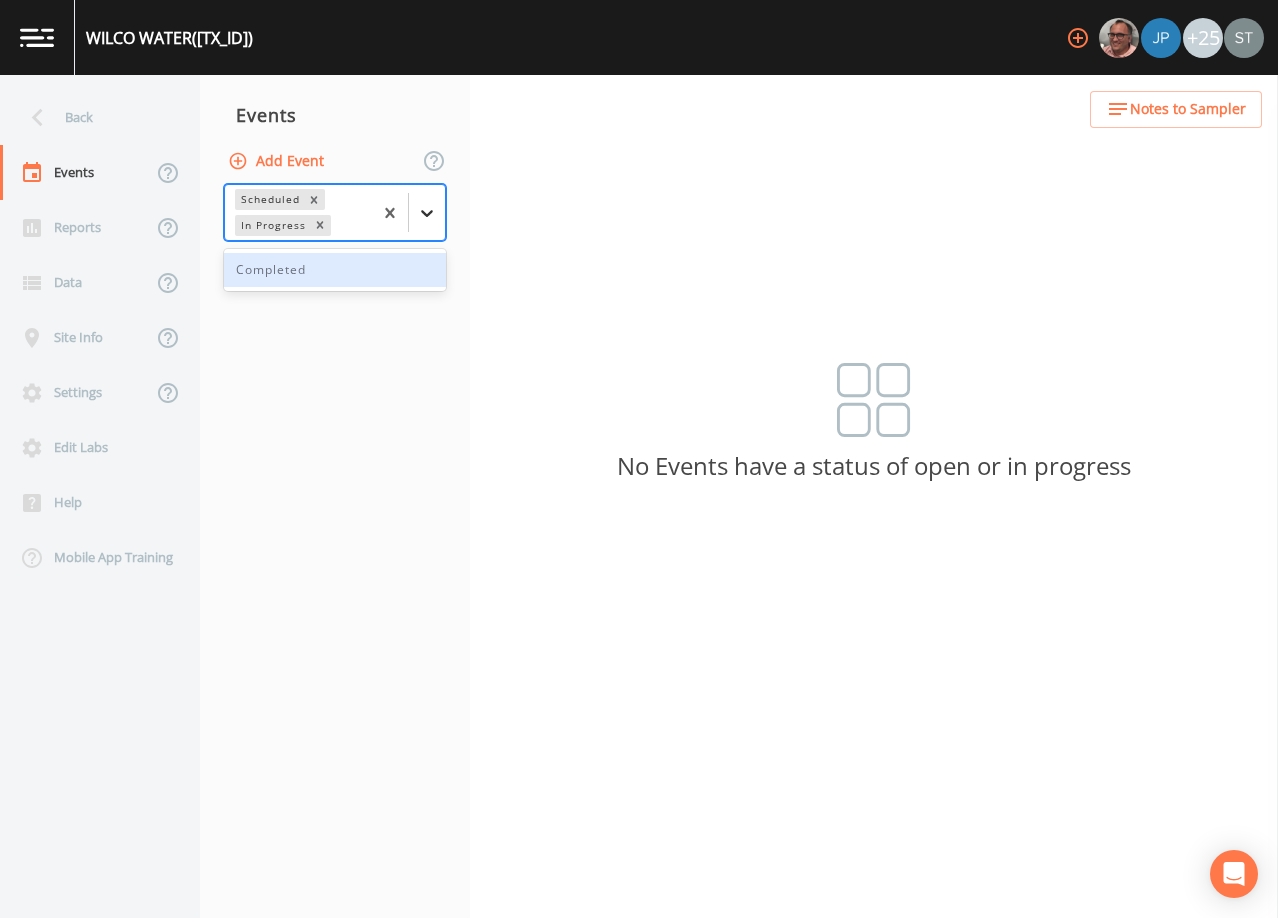 click 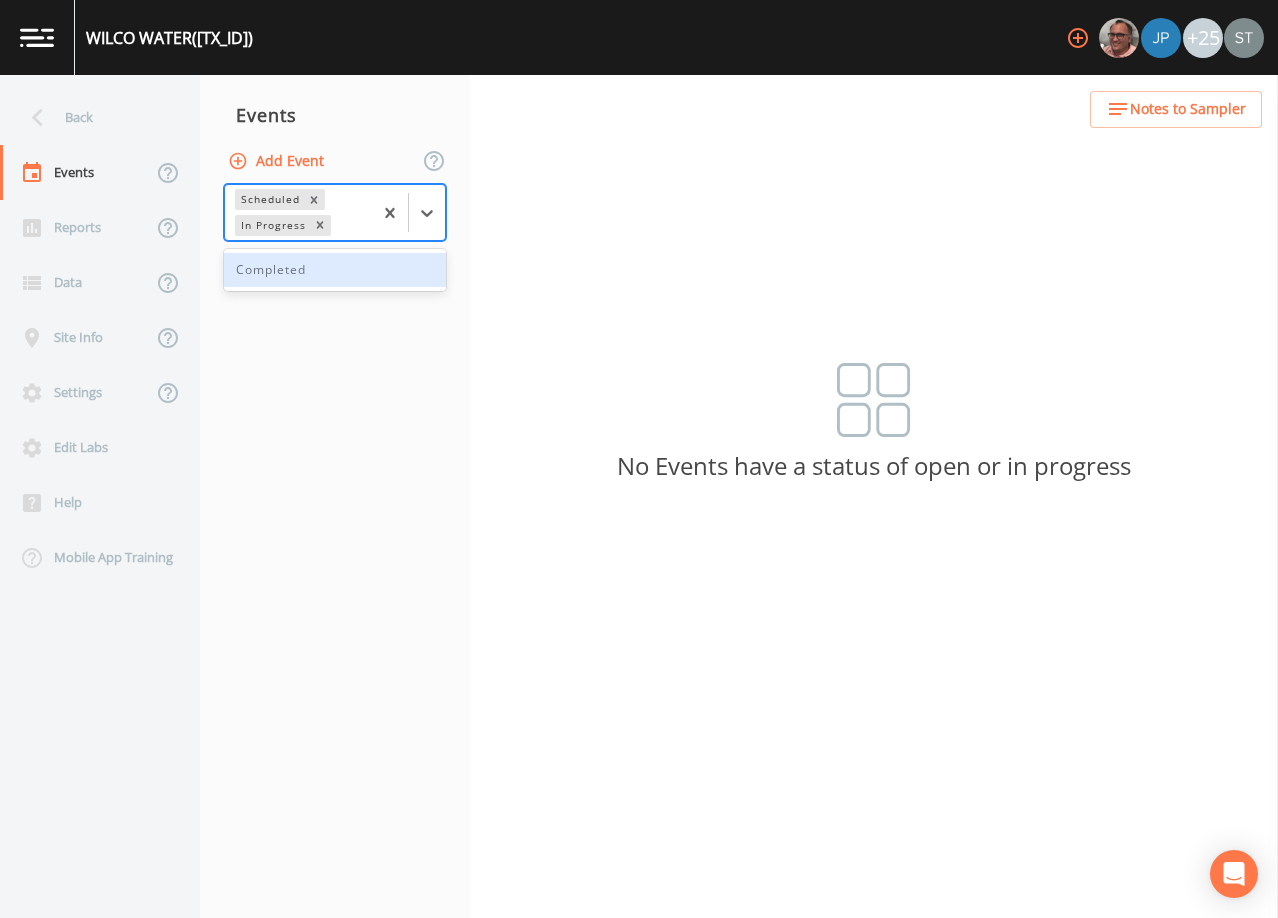 click on "Completed" at bounding box center (335, 270) 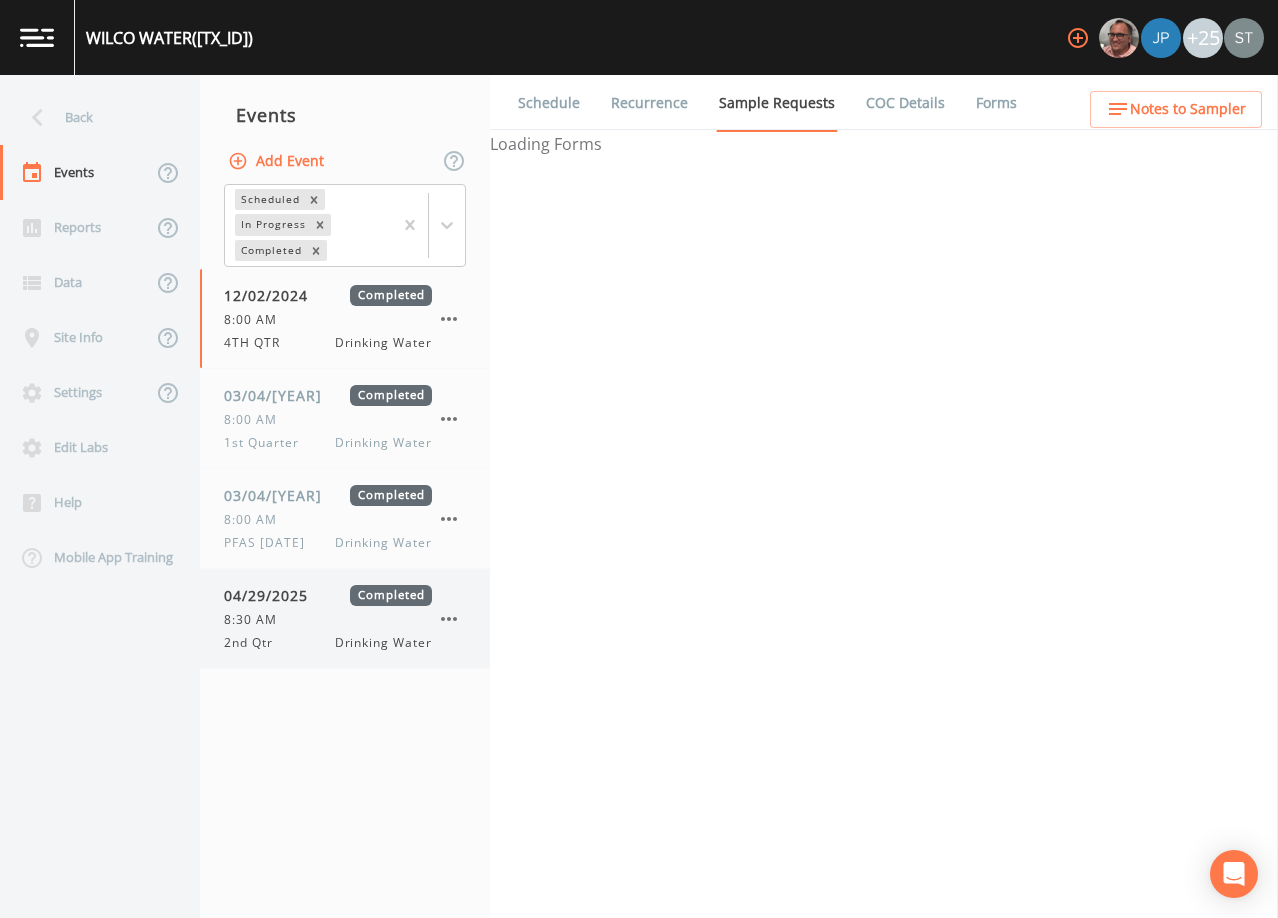 click on "[QTR] Qtr Drinking Water" at bounding box center (328, 643) 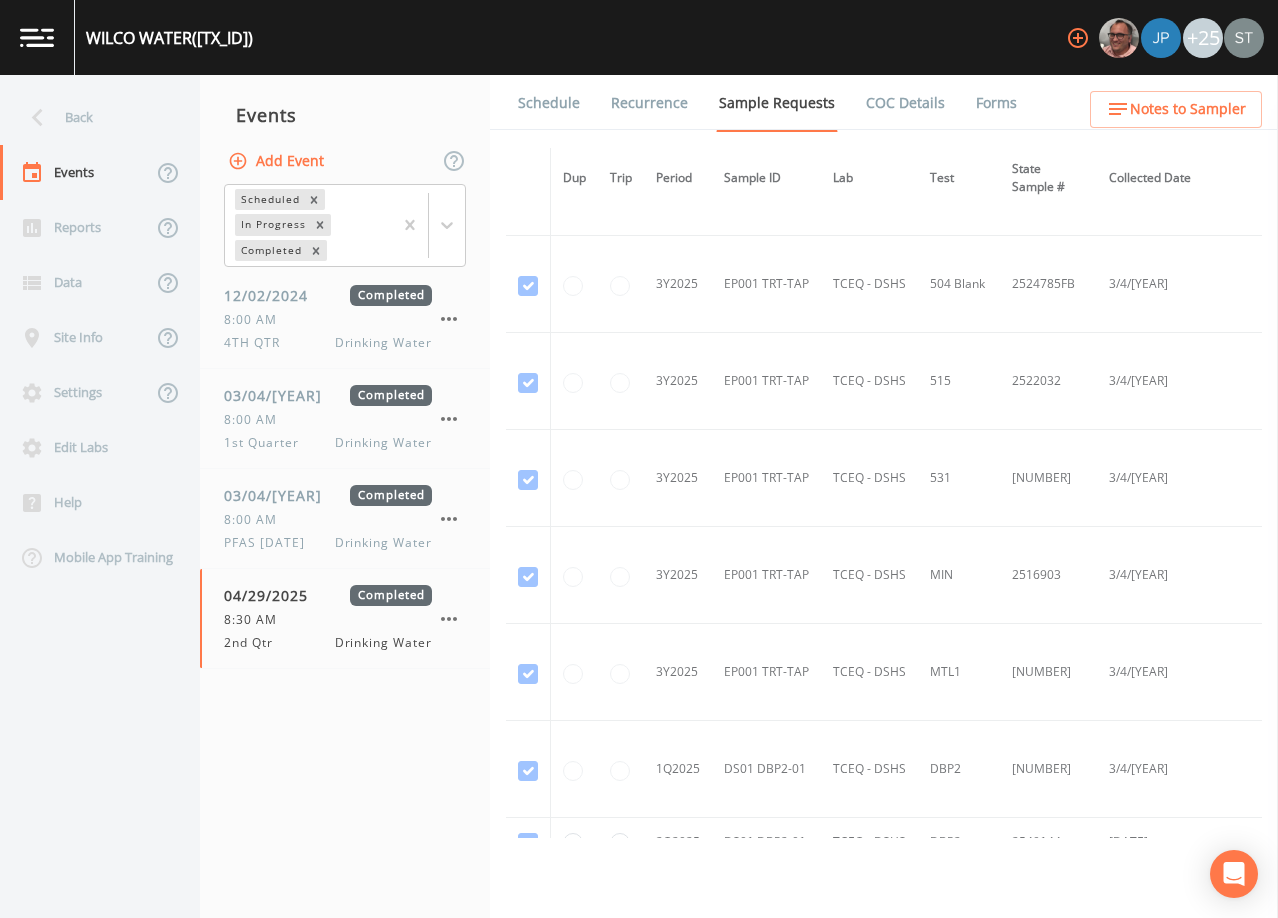 scroll, scrollTop: 1449, scrollLeft: 0, axis: vertical 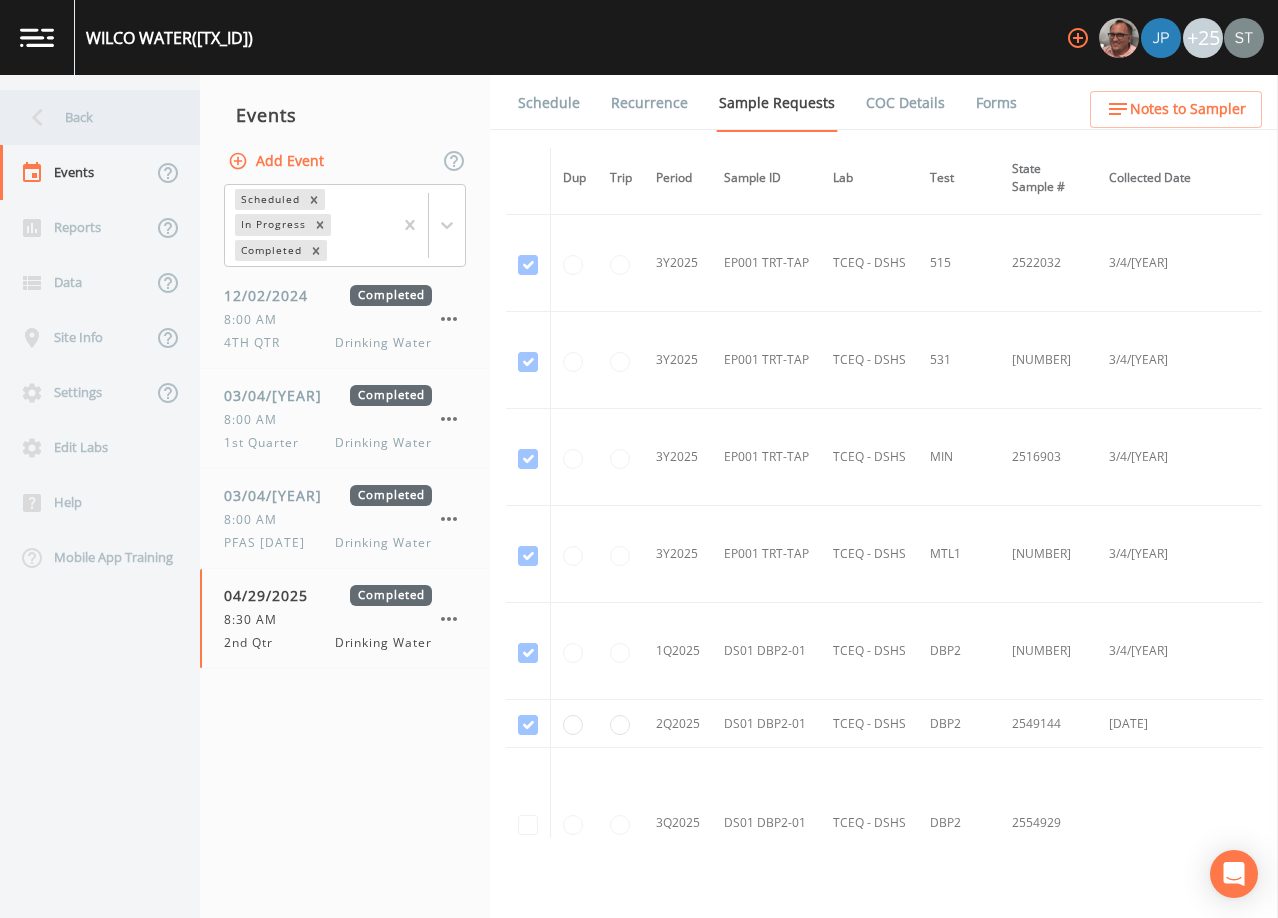 click on "Back" at bounding box center [90, 117] 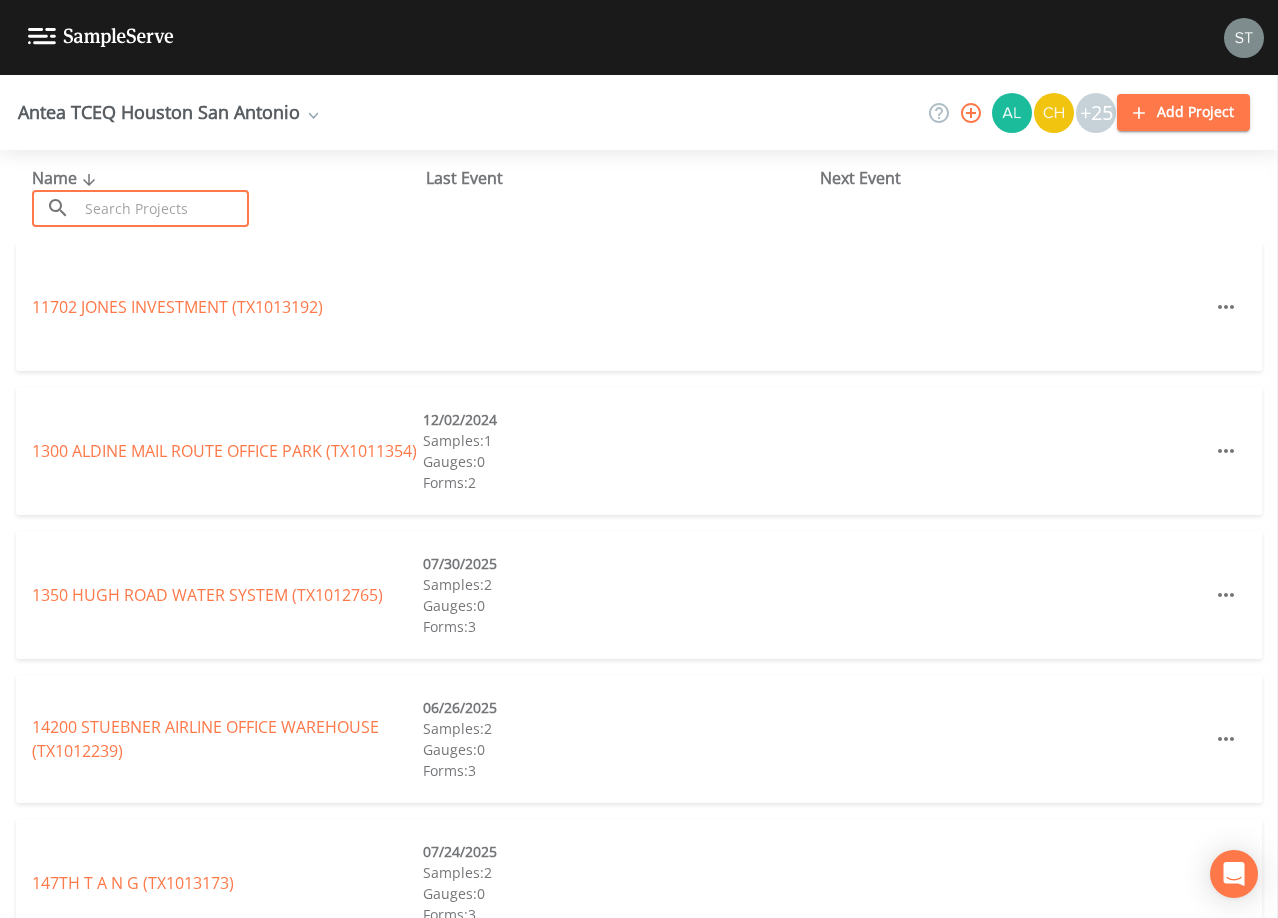 click at bounding box center (163, 208) 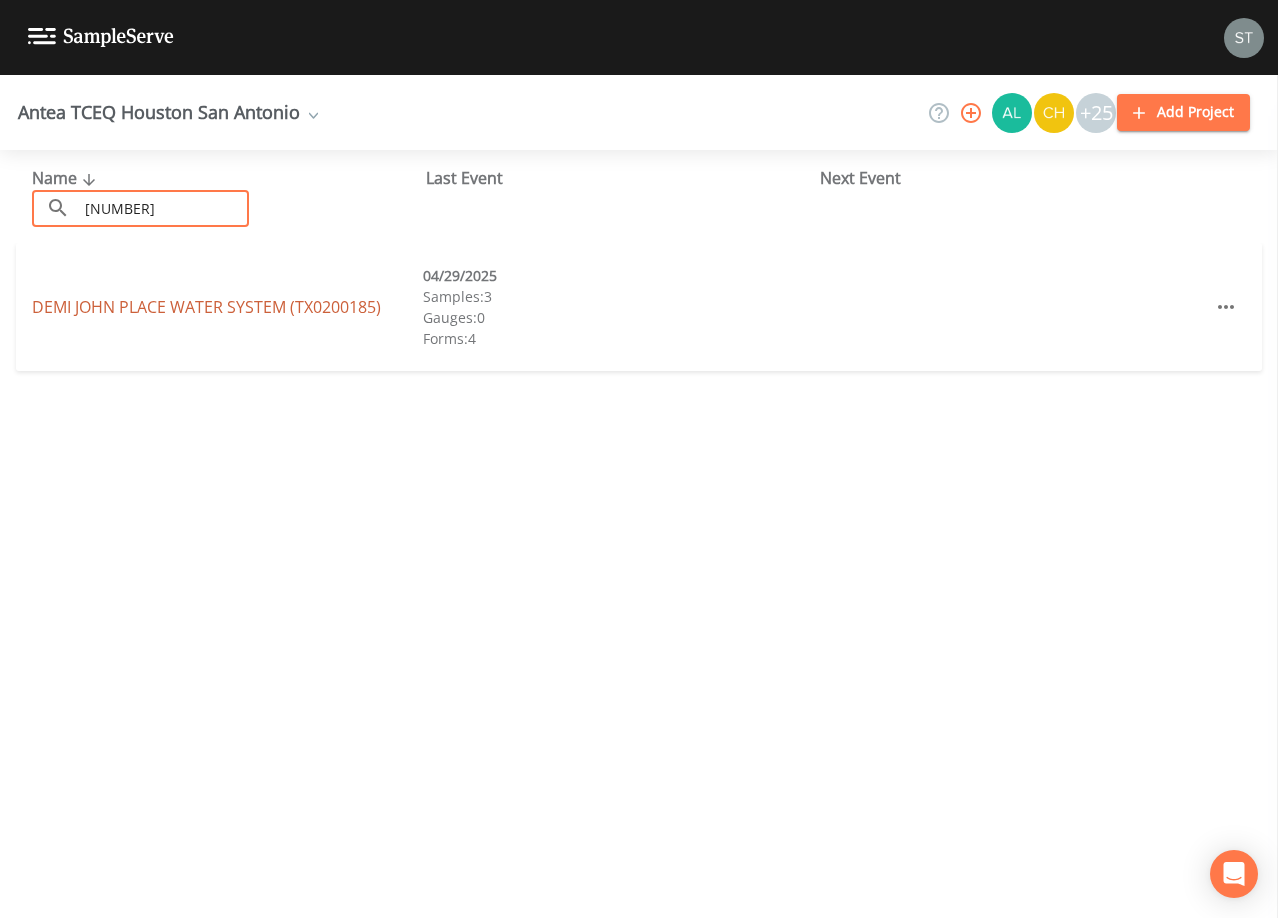 type on "[NUMBER]" 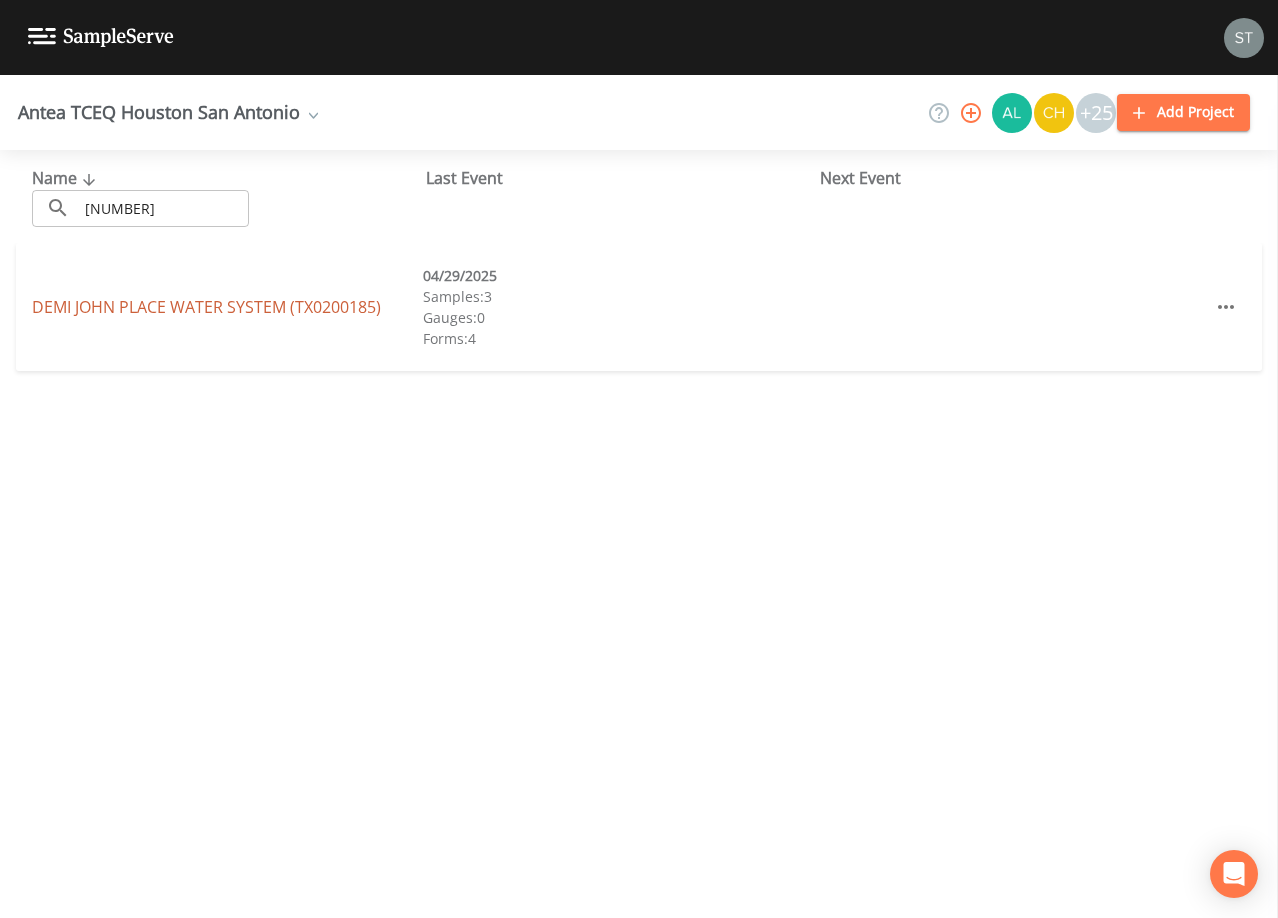 click on "DEMI JOHN PLACE WATER SYSTEM   (TX0200185)" at bounding box center (206, 307) 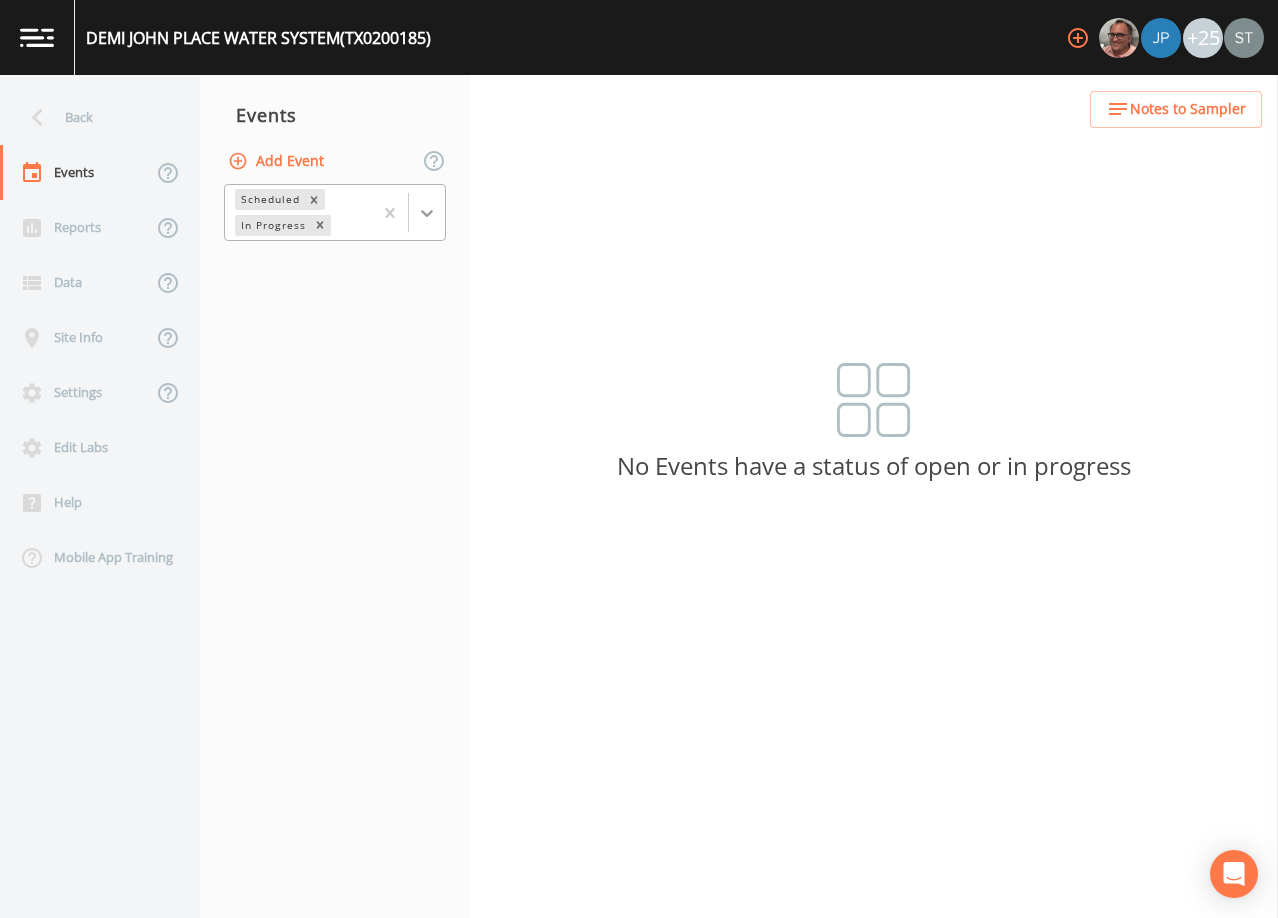 click at bounding box center (427, 213) 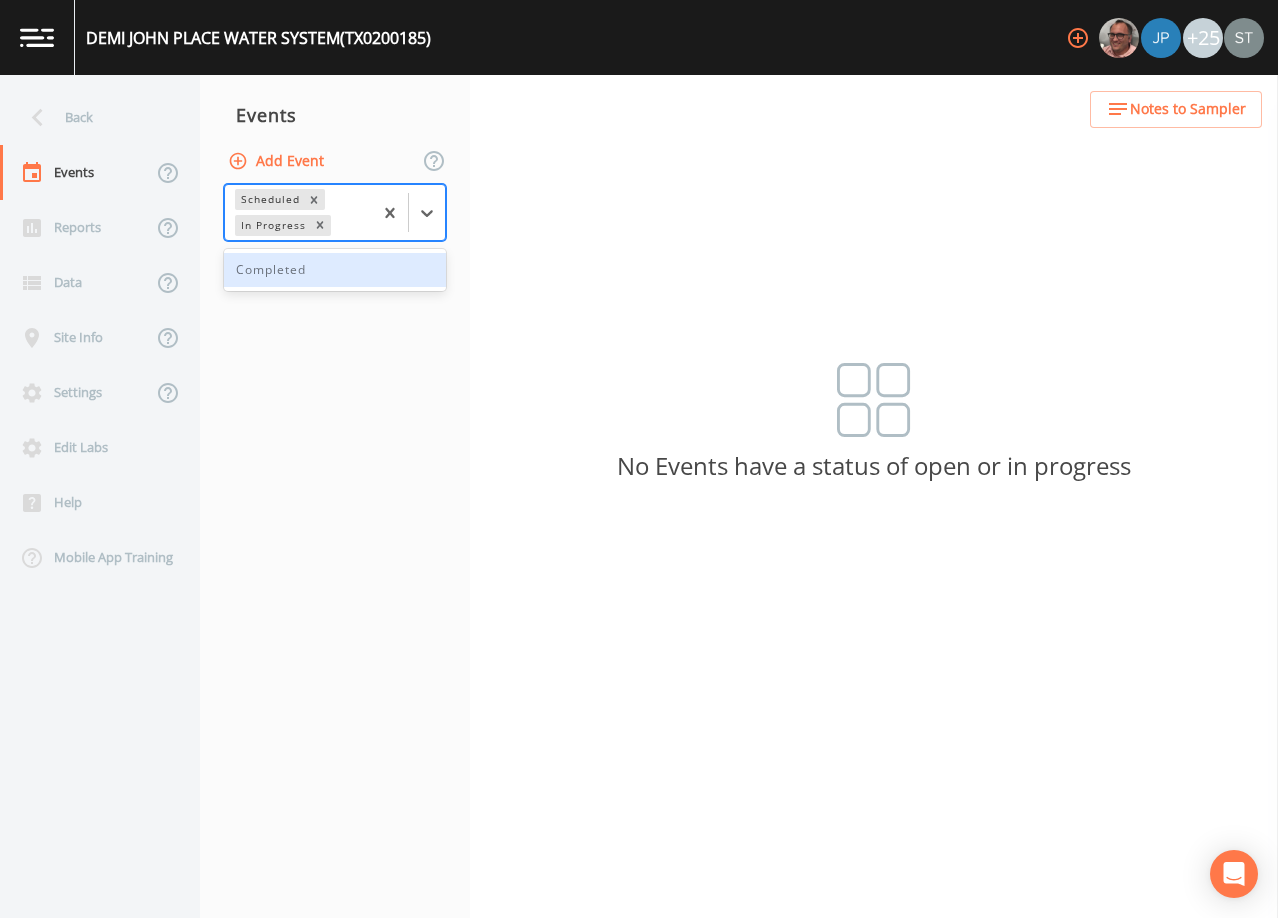 click on "Completed" at bounding box center [335, 270] 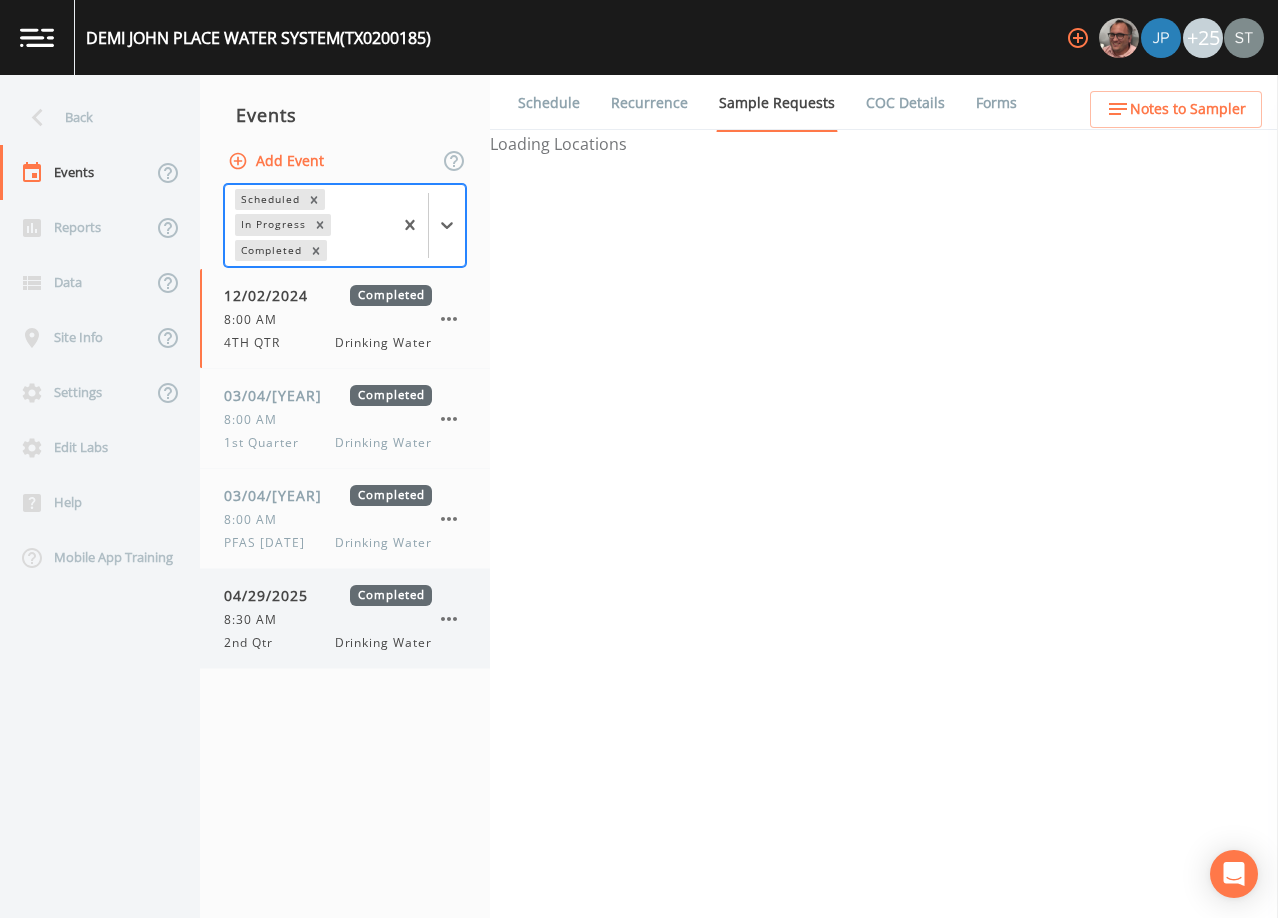 click on "[MM]/[DD]/[YYYY] Completed 8:30 AM 2nd Qtr Drinking Water" at bounding box center (328, 618) 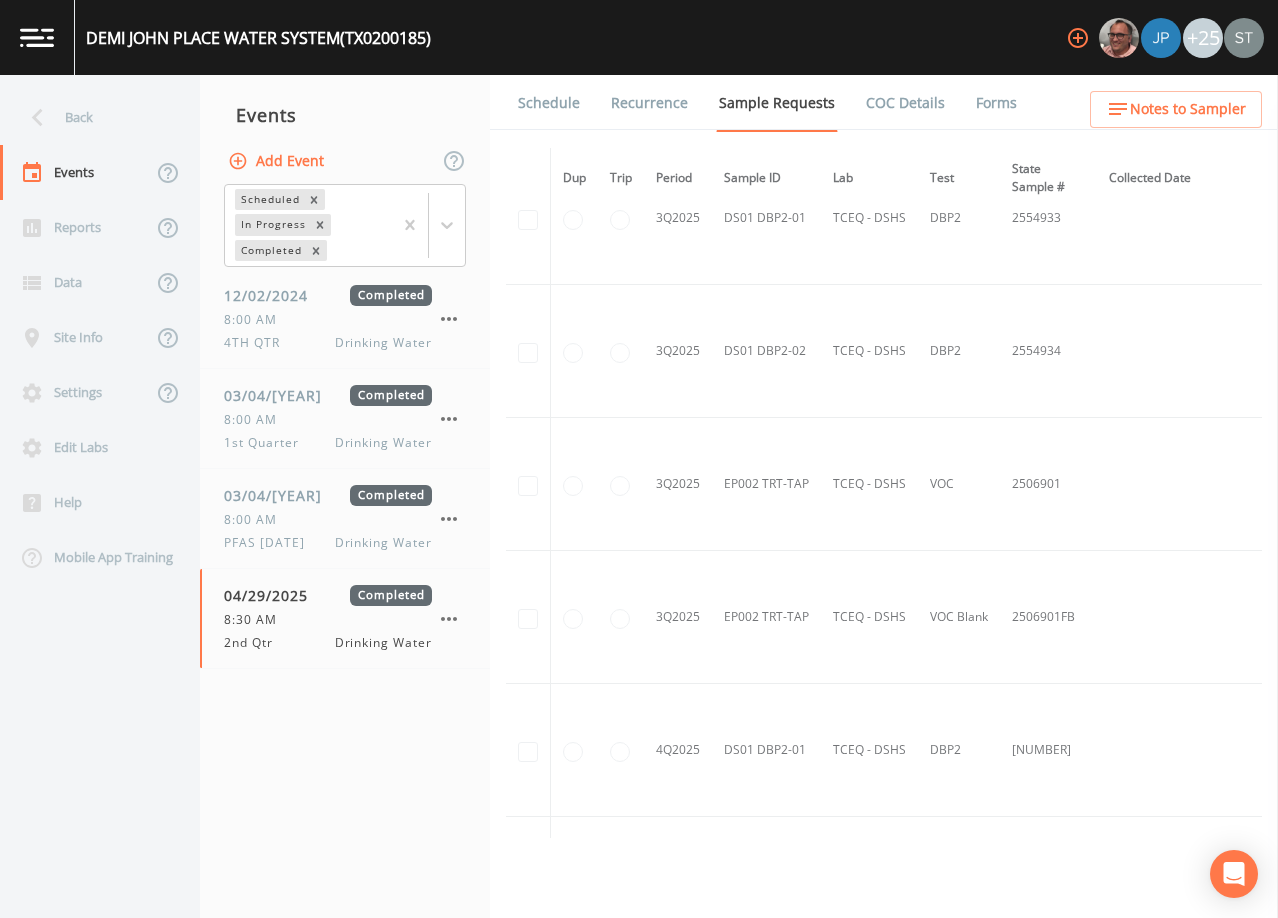 scroll, scrollTop: 4006, scrollLeft: 0, axis: vertical 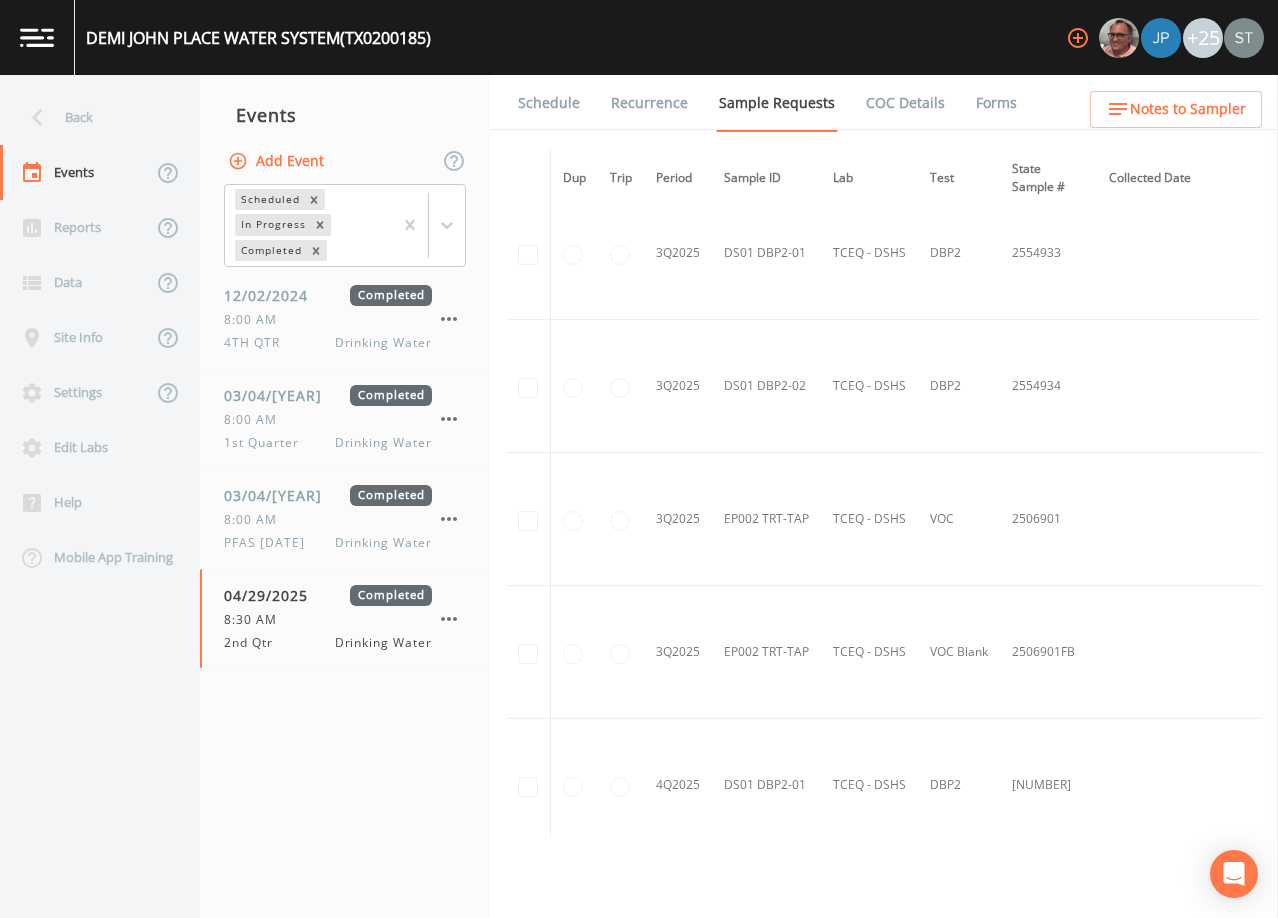 drag, startPoint x: 1167, startPoint y: 357, endPoint x: 580, endPoint y: 355, distance: 587.0034 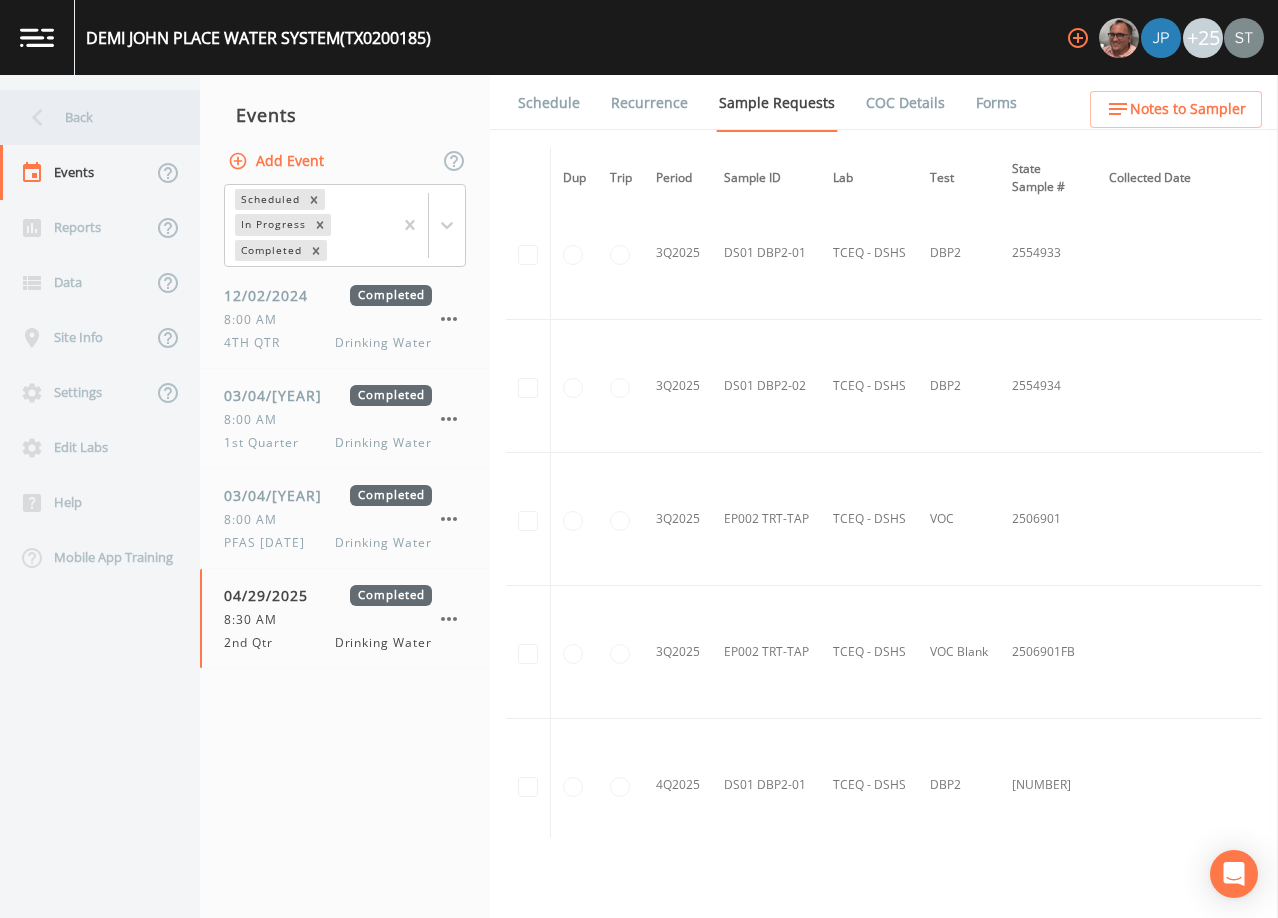 click on "Back" at bounding box center [90, 117] 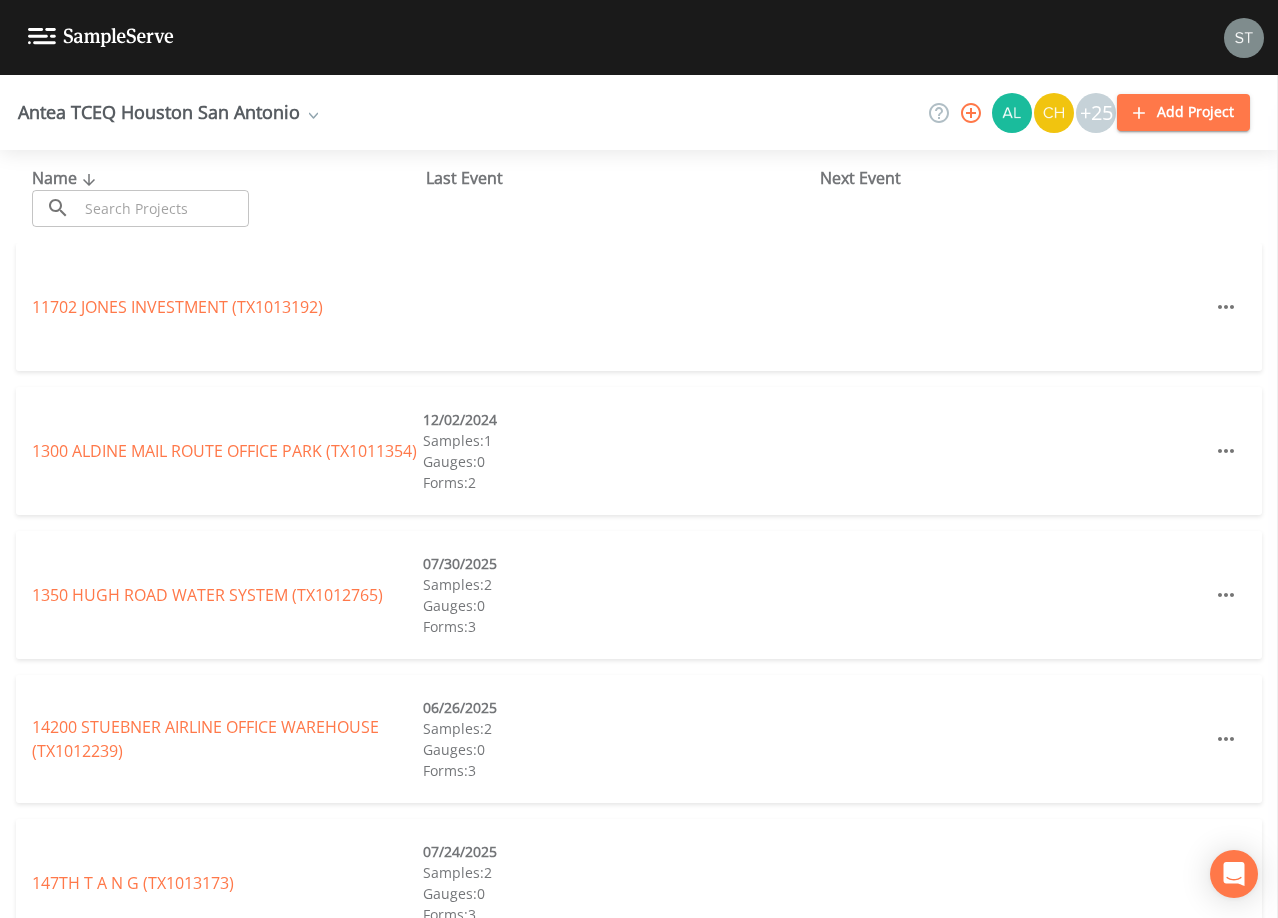 click at bounding box center (163, 208) 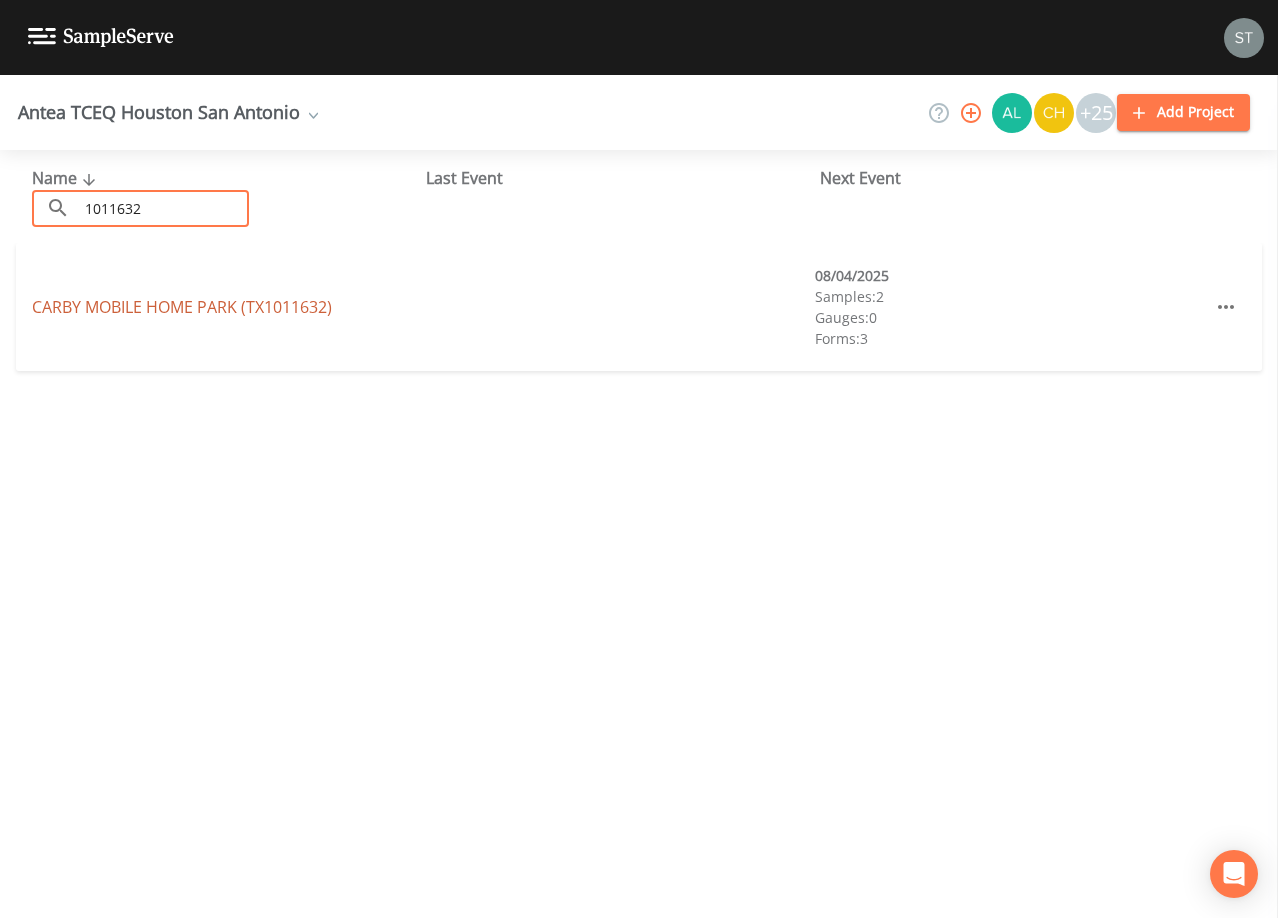 type on "1011632" 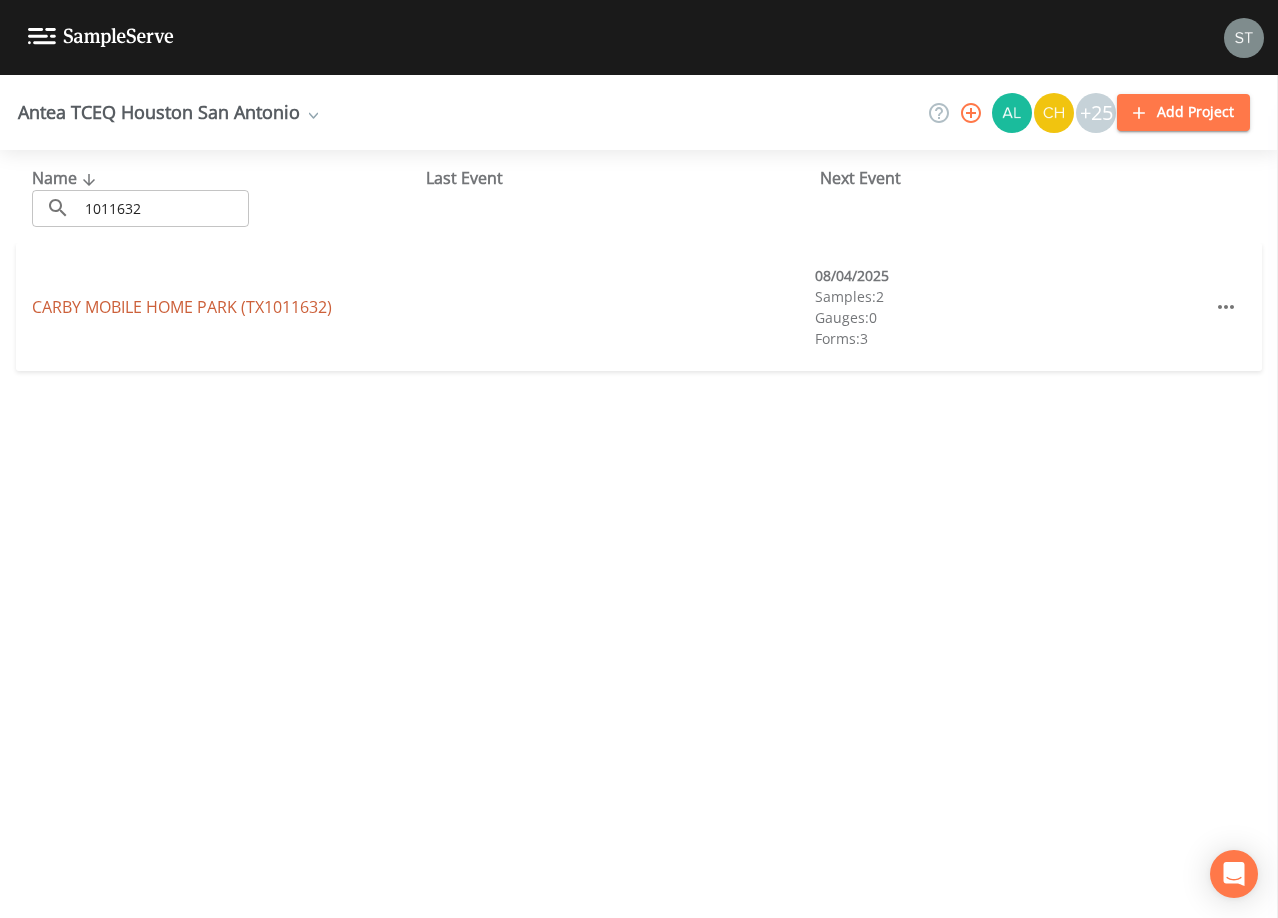 click on "CARBY MOBILE HOME PARK   (TX1011632)" at bounding box center [182, 307] 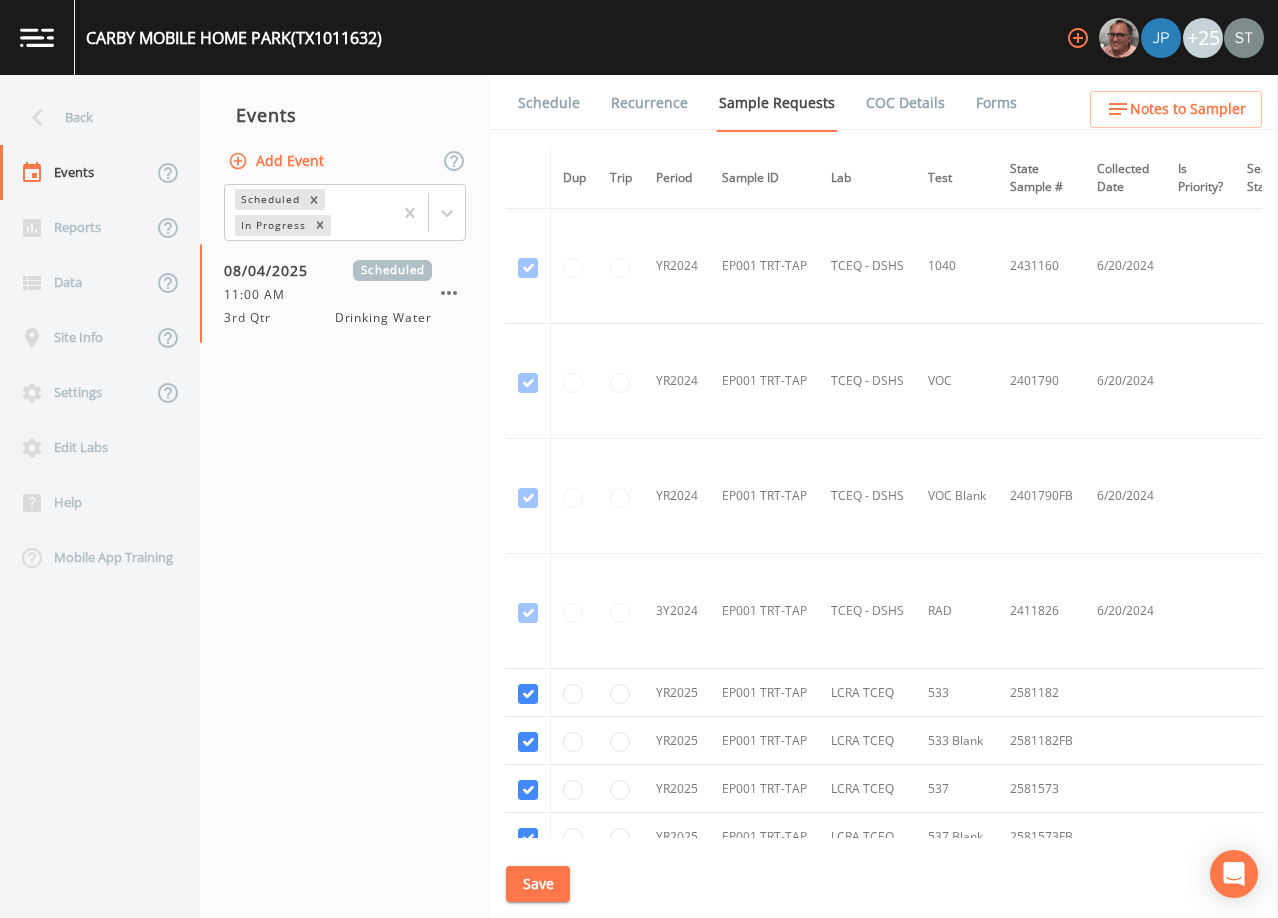 click on "Schedule" at bounding box center (549, 103) 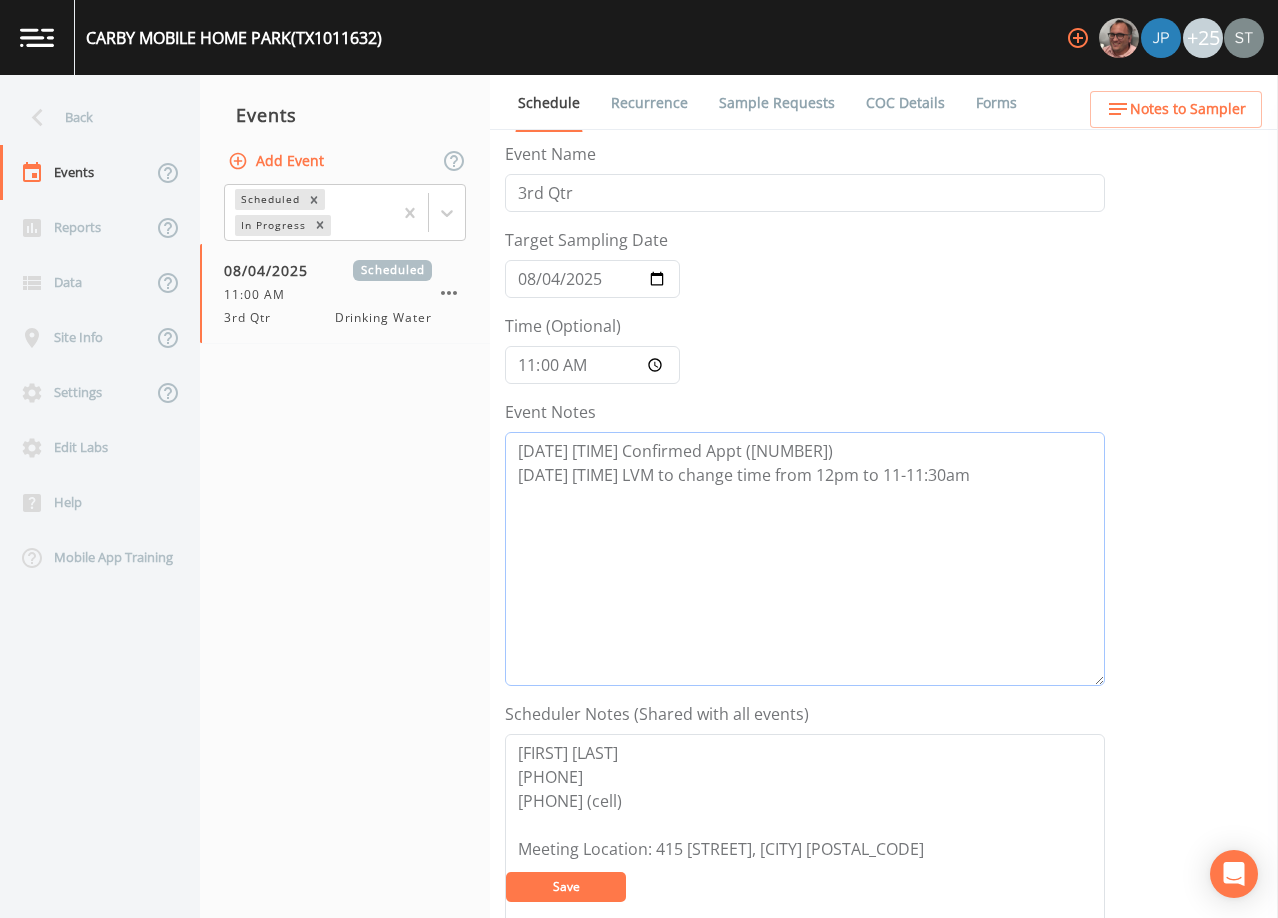 click on "[DATE] [TIME] Confirmed Appt ([NUMBER])
[DATE] [TIME] LVM to change time from 12pm to 11-11:30am" at bounding box center [805, 559] 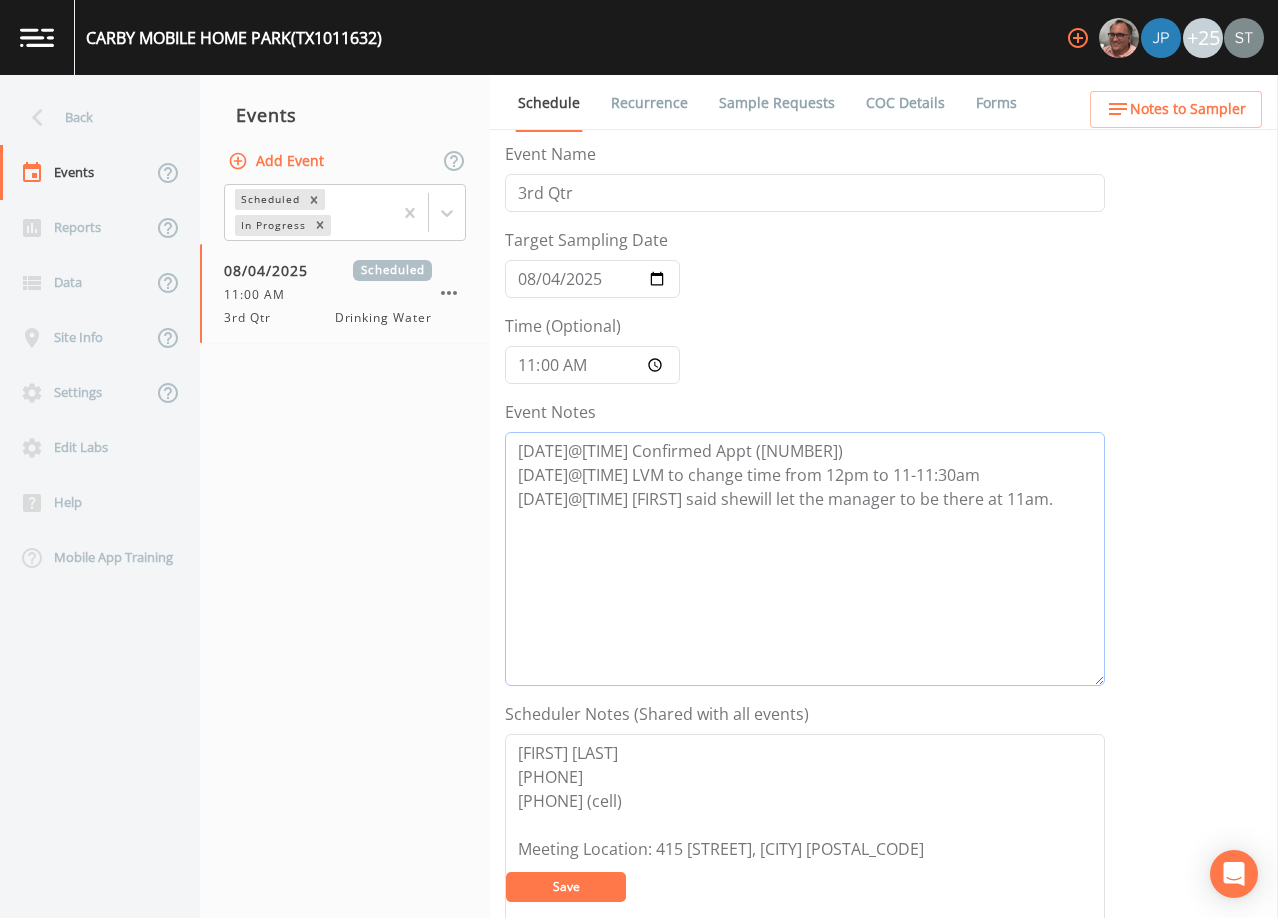 click on "[DATE]@[TIME] Confirmed Appt ([NUMBER])
[DATE]@[TIME] LVM to change time from 12pm to 11-11:30am
[DATE]@[TIME] [FIRST] said shewill let the manager to be there at 11am." at bounding box center (805, 559) 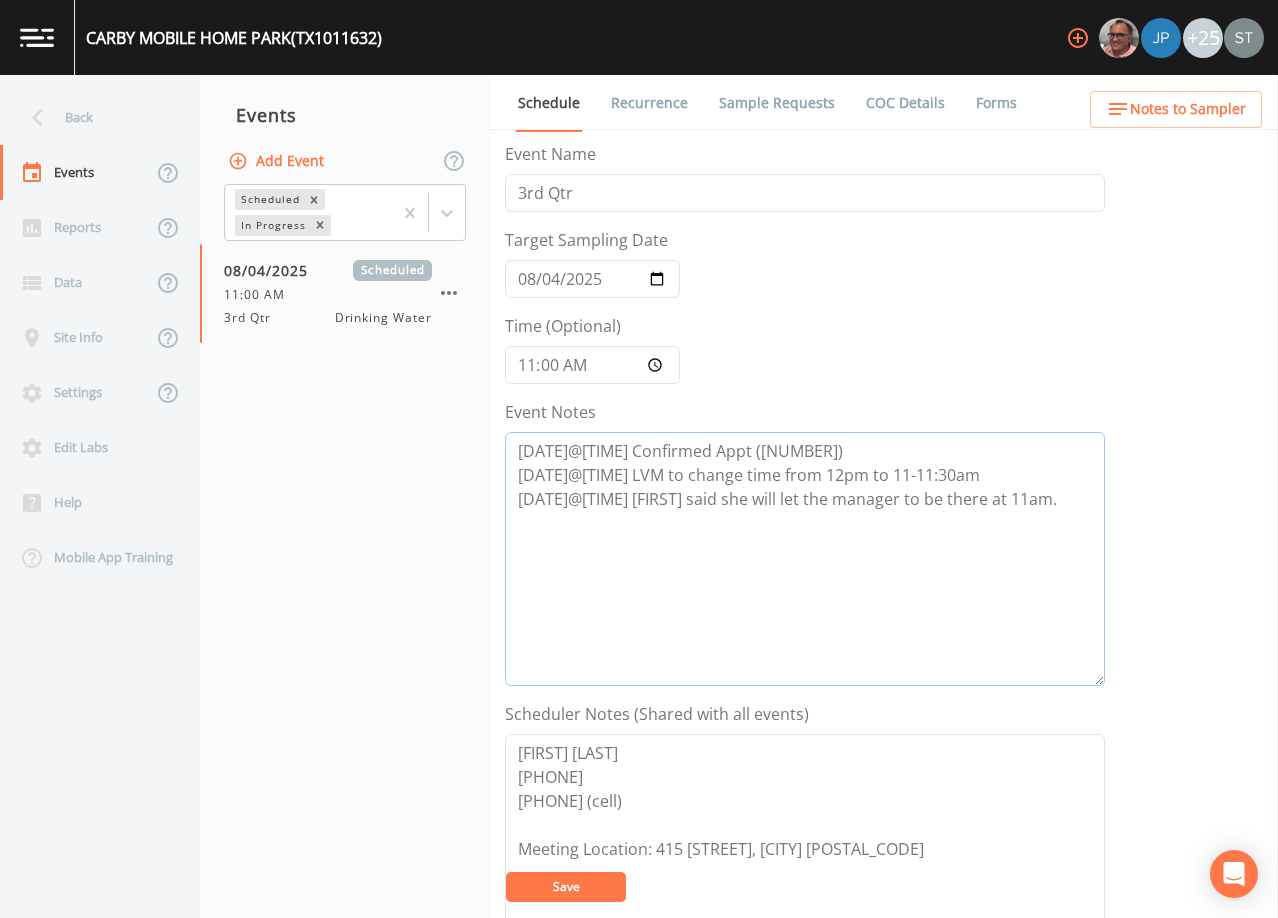 click on "[DATE]@[TIME] Confirmed Appt ([NUMBER])
[DATE]@[TIME] LVM to change time from 12pm to 11-11:30am
[DATE]@[TIME] [FIRST] said she will let the manager to be there at 11am." at bounding box center (805, 559) 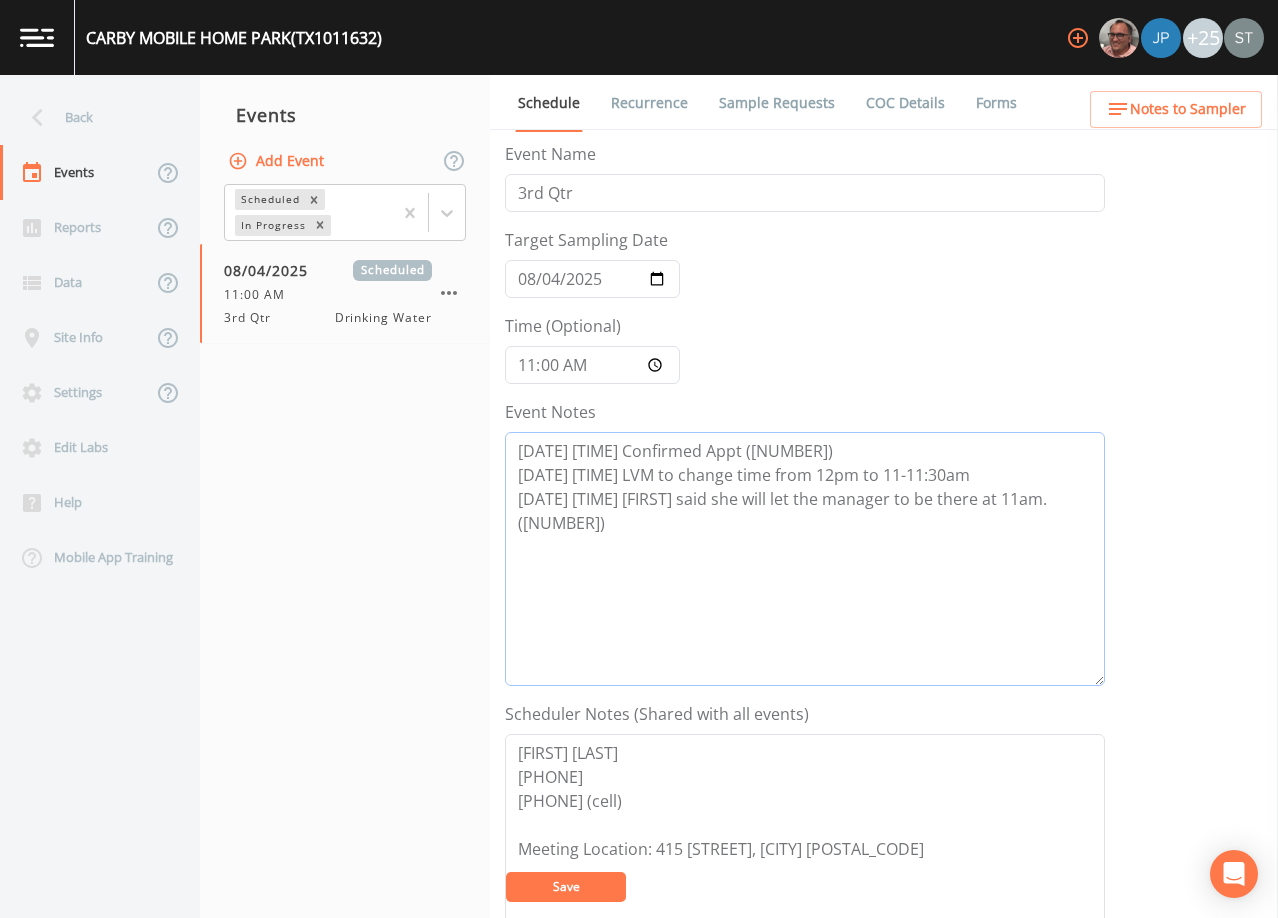 type on "[DATE] [TIME] Confirmed Appt ([NUMBER])
[DATE] [TIME] LVM to change time from 12pm to 11-11:30am
[DATE] [TIME] [FIRST] said she will let the manager to be there at 11am. ([NUMBER])" 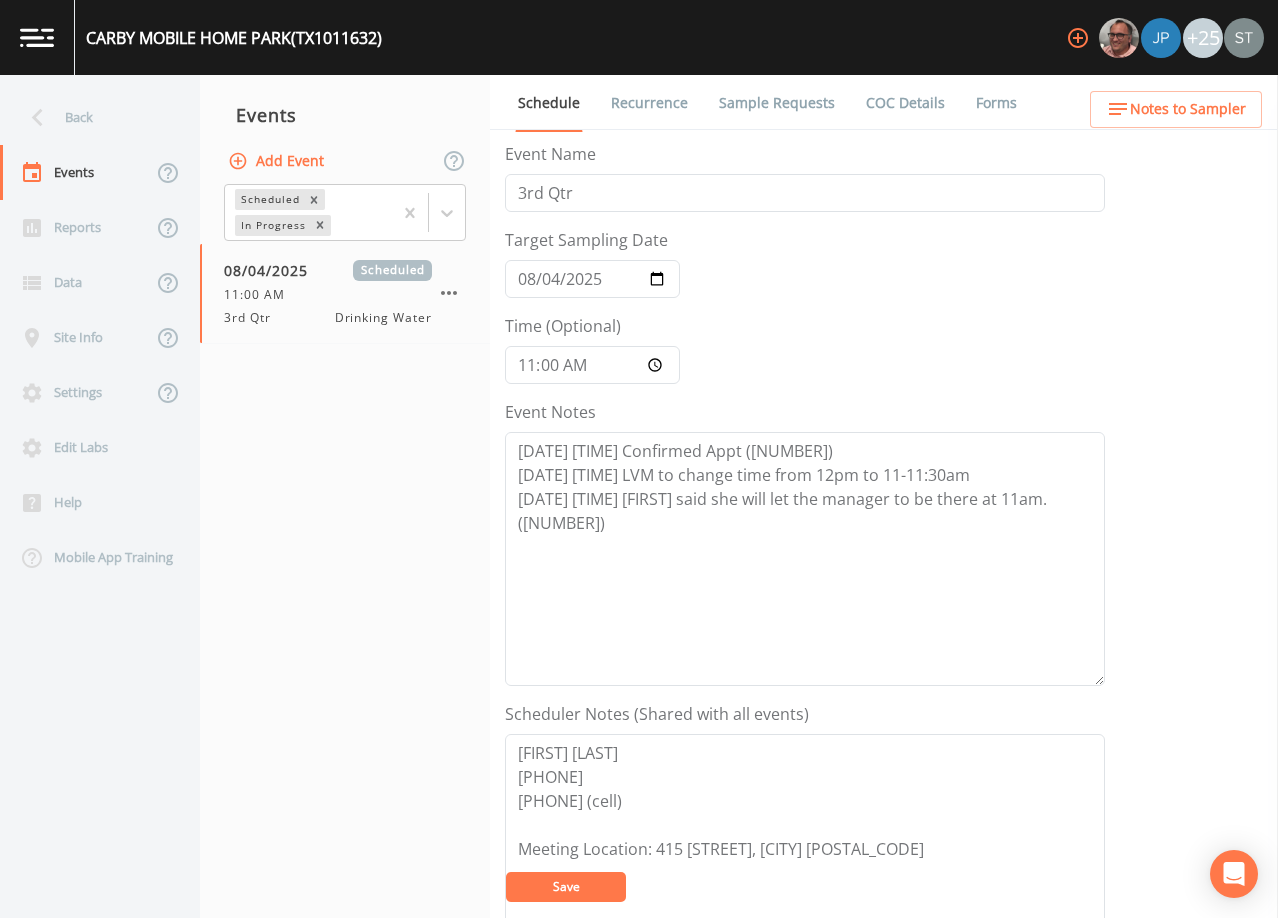 click on "Save" at bounding box center (566, 887) 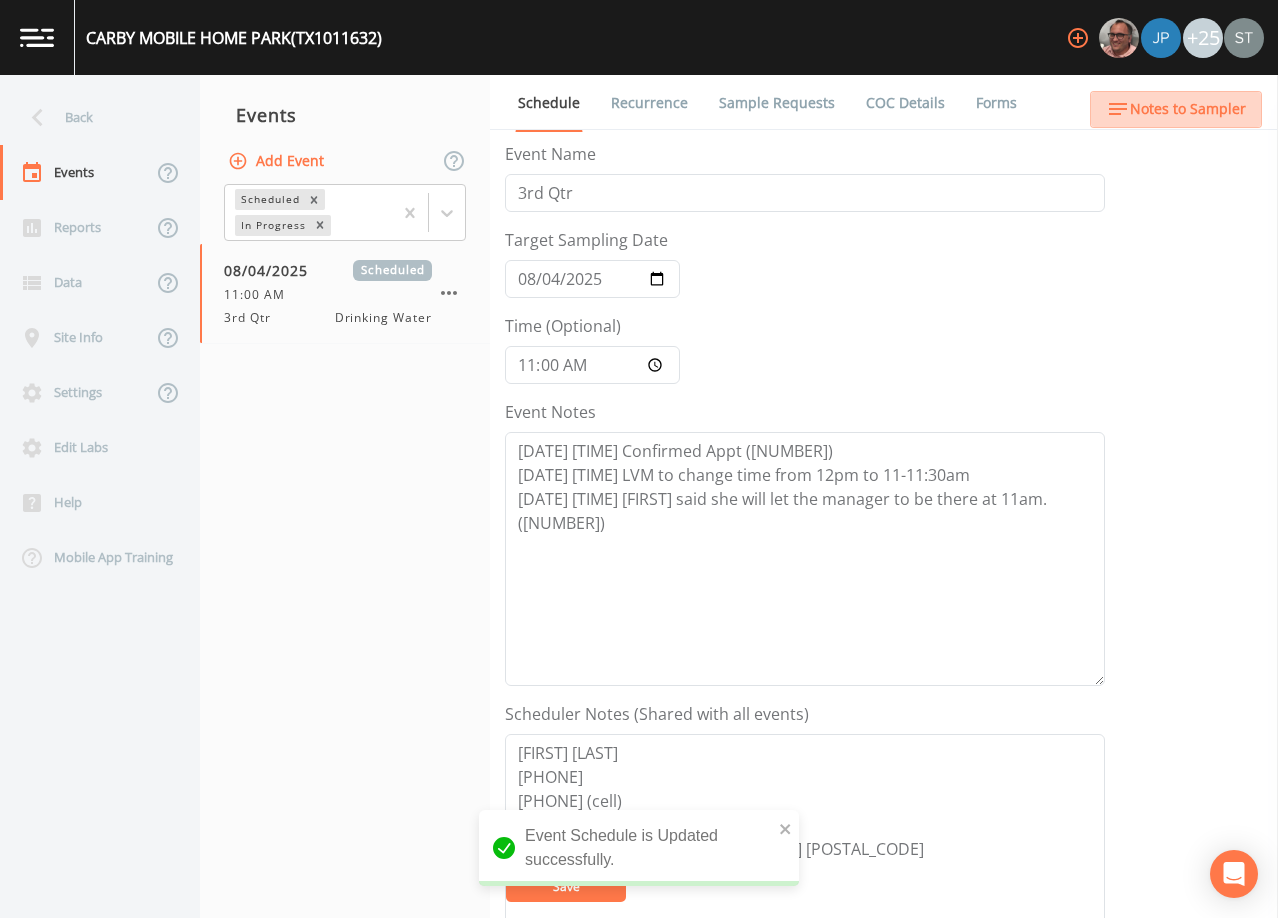 click on "Notes to Sampler" at bounding box center [1188, 109] 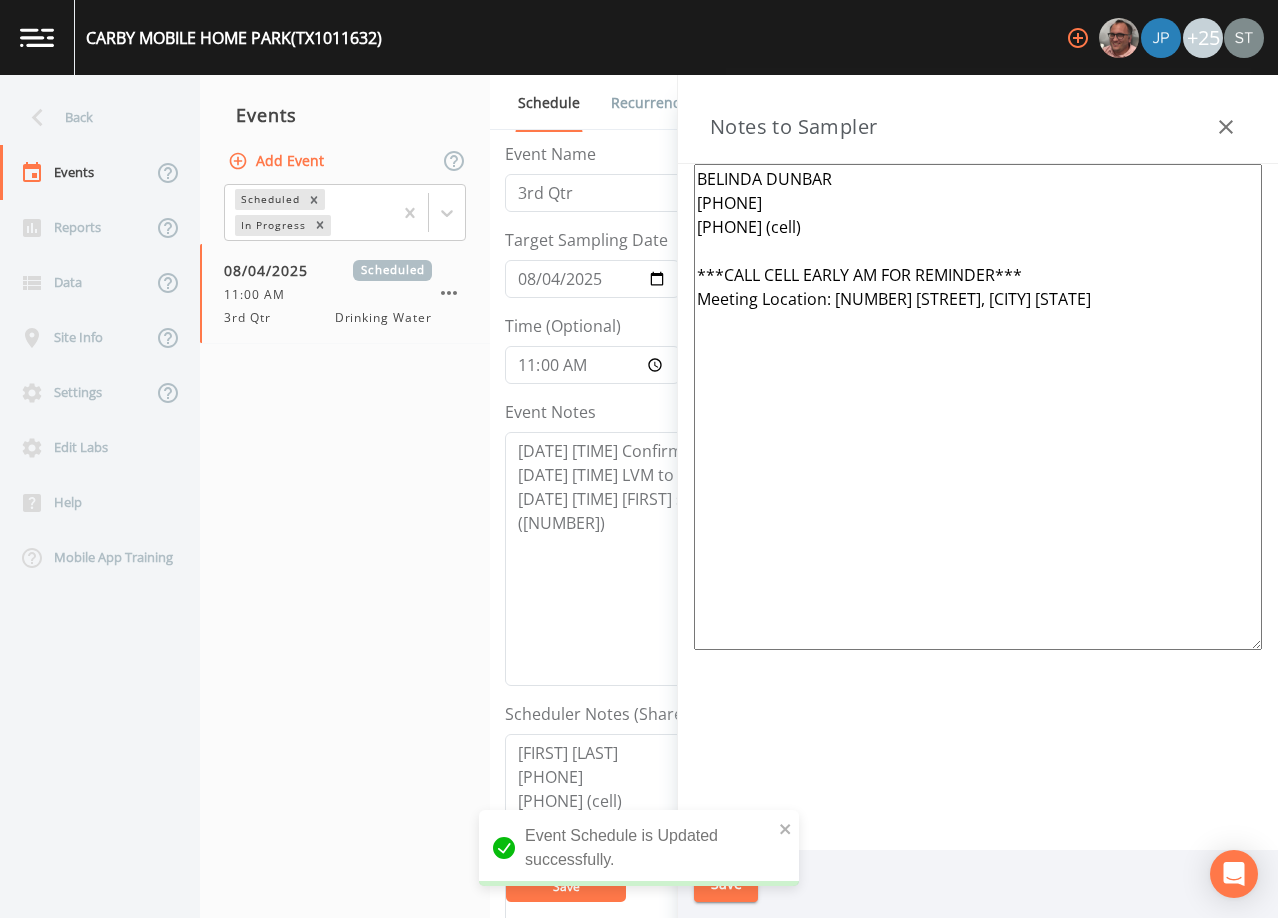 drag, startPoint x: 975, startPoint y: 273, endPoint x: 764, endPoint y: 279, distance: 211.0853 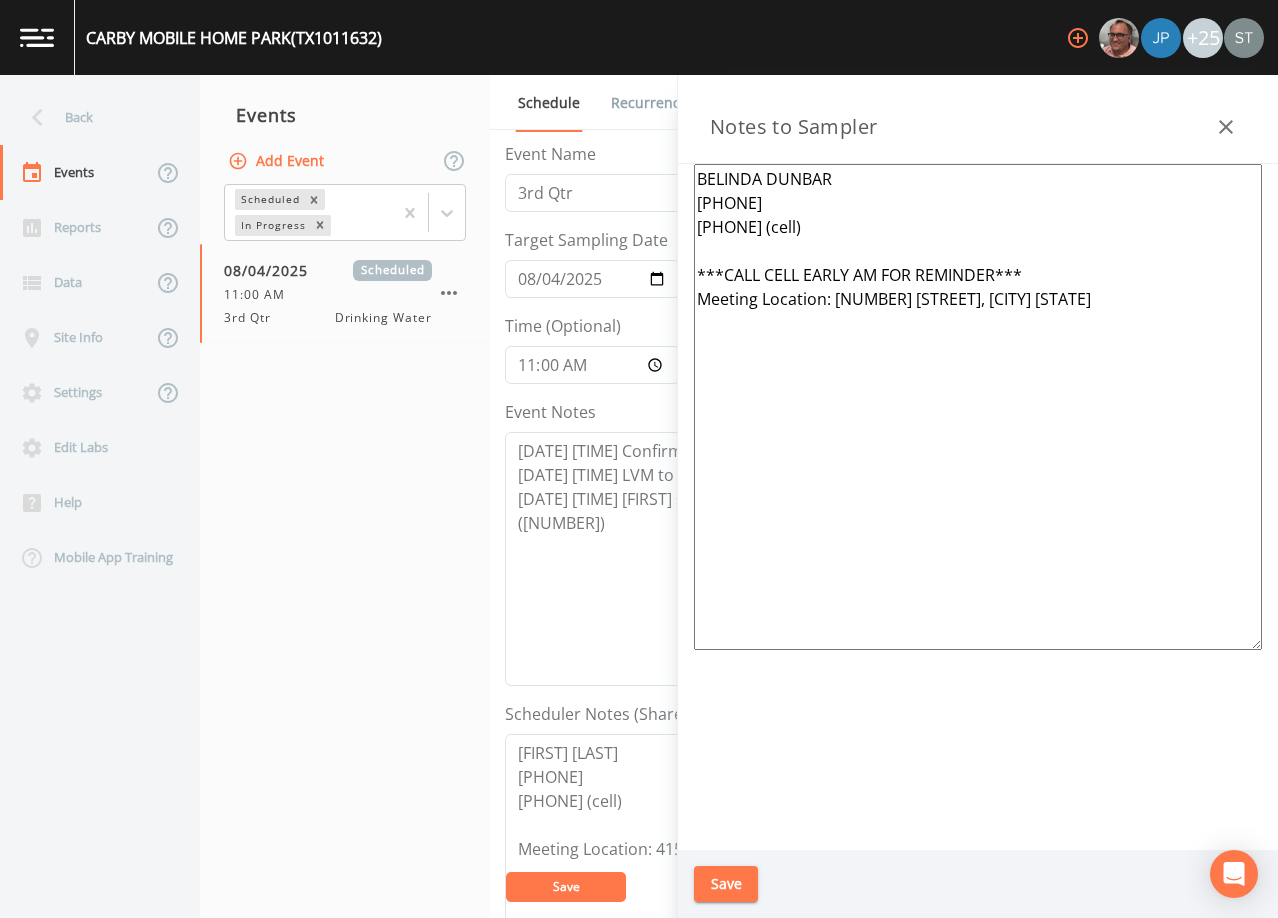 click on "BELINDA DUNBAR
[PHONE]
[PHONE] (cell)
***CALL CELL EARLY AM FOR REMINDER***
Meeting Location: [NUMBER] [STREET], [CITY] [STATE]" at bounding box center (978, 407) 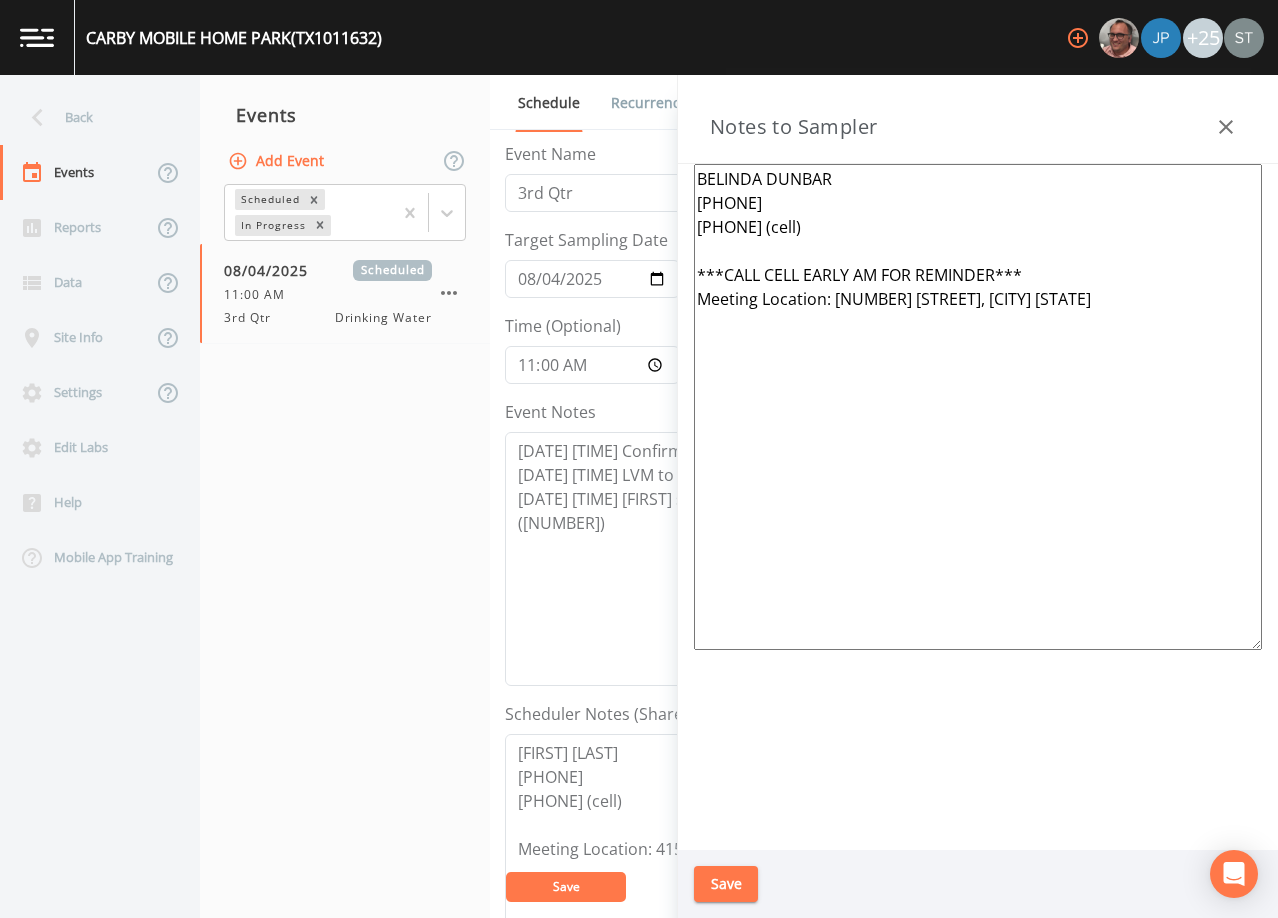 click on "BELINDA DUNBAR
[PHONE]
[PHONE] (cell)
***CALL CELL EARLY AM FOR REMINDER***
Meeting Location: [NUMBER] [STREET], [CITY] [STATE]" at bounding box center (978, 407) 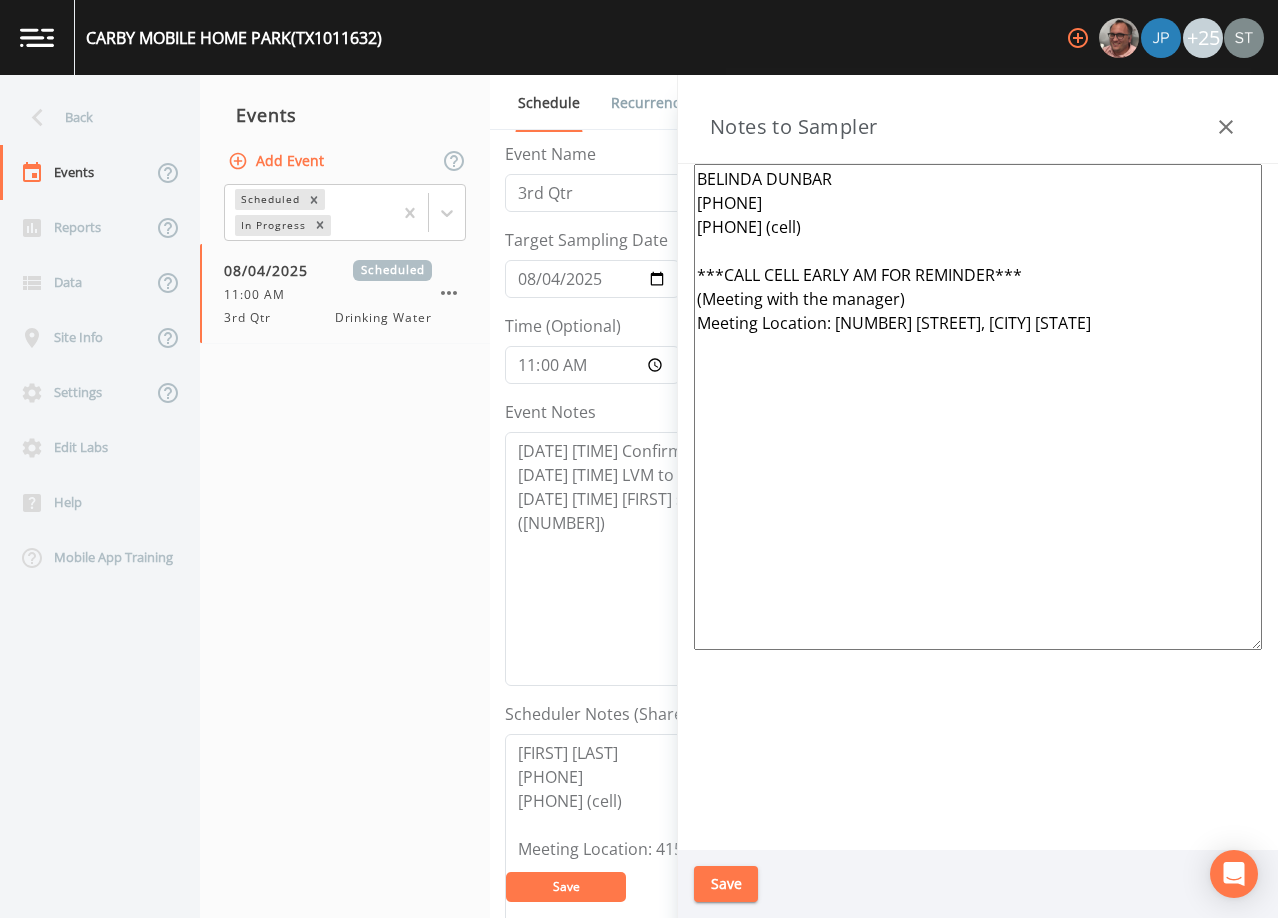 type on "BELINDA DUNBAR
[PHONE]
[PHONE] (cell)
***CALL CELL EARLY AM FOR REMINDER***
(Meeting with the manager)
Meeting Location: [NUMBER] [STREET], [CITY] [STATE]" 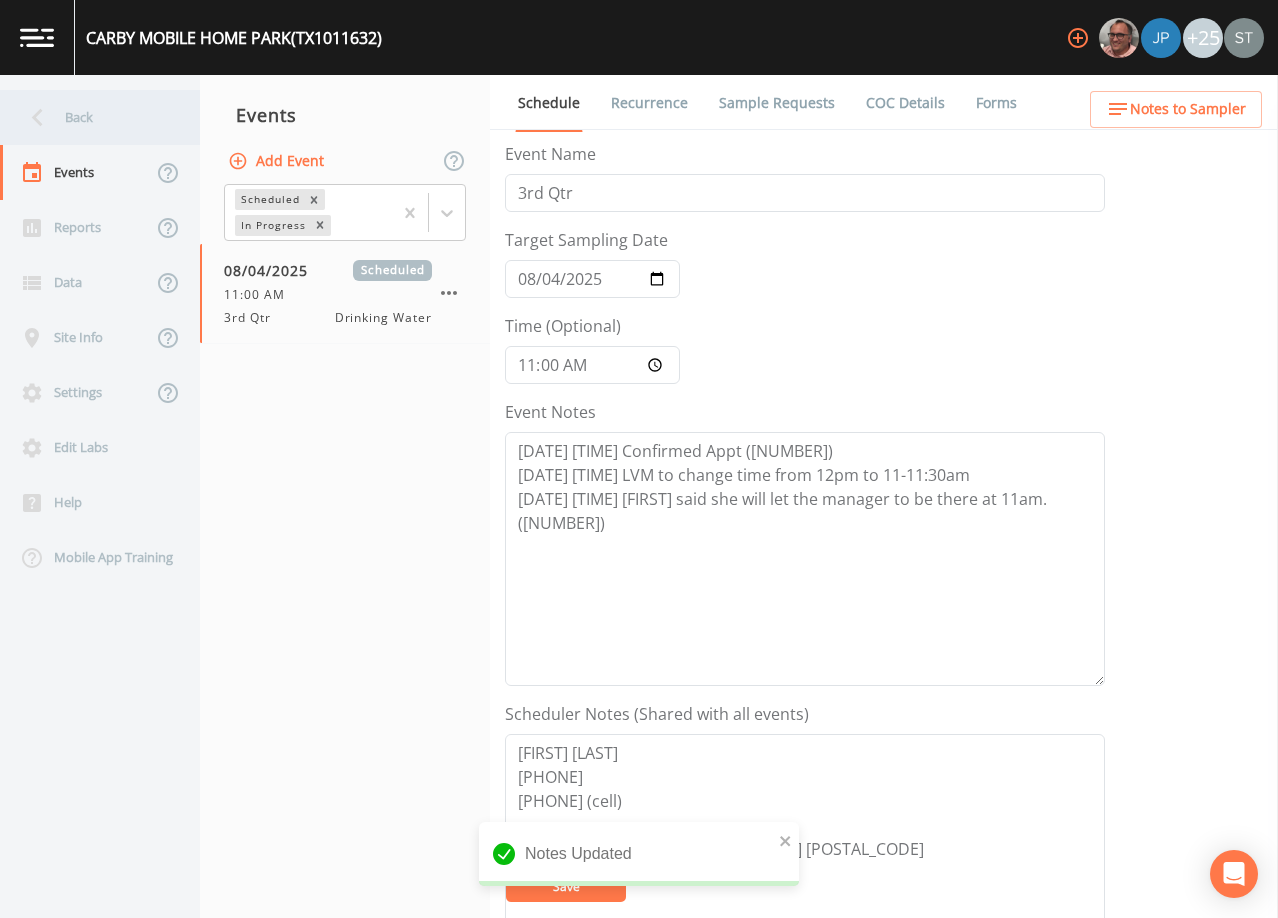 click on "Back" at bounding box center (90, 117) 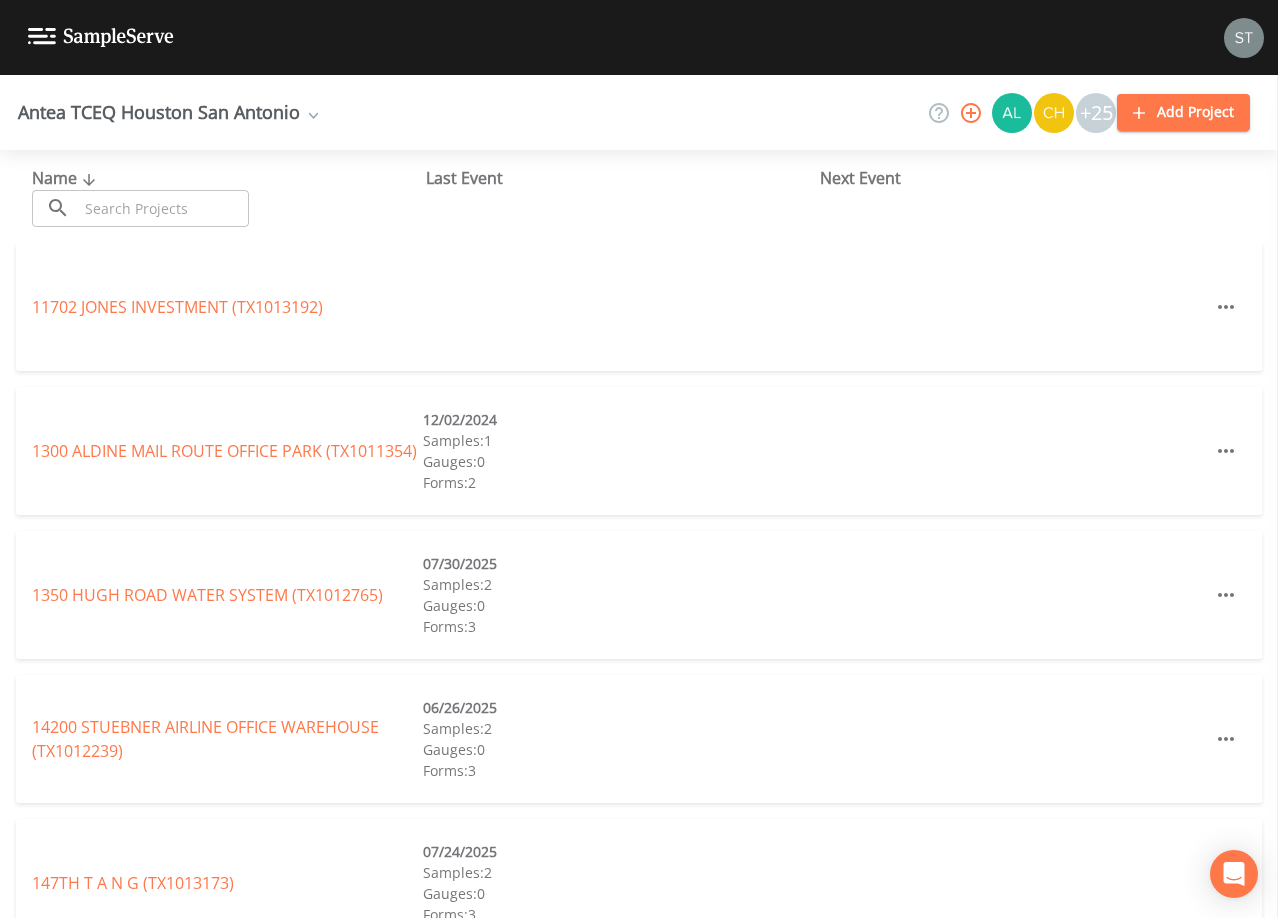 click at bounding box center [163, 208] 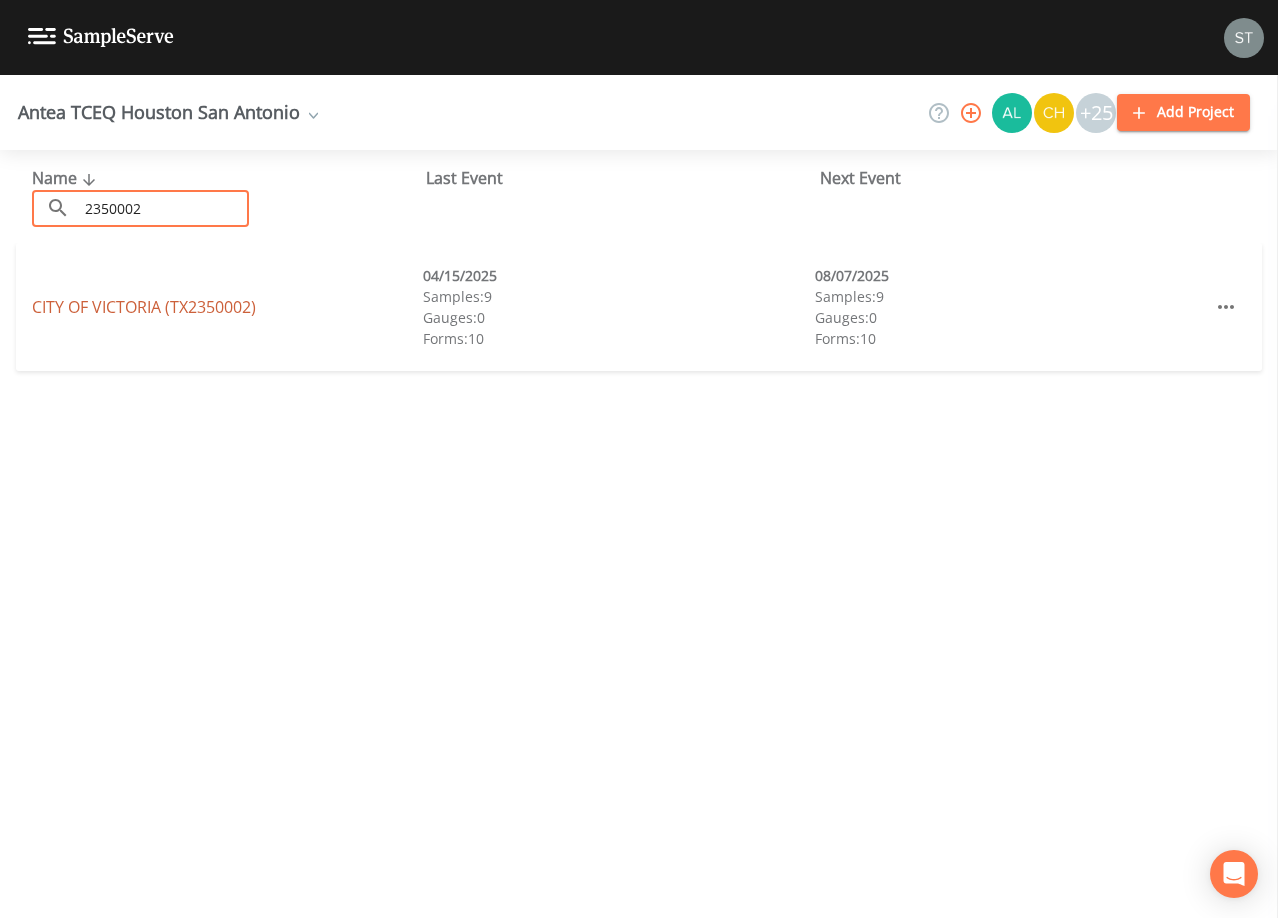 type on "2350002" 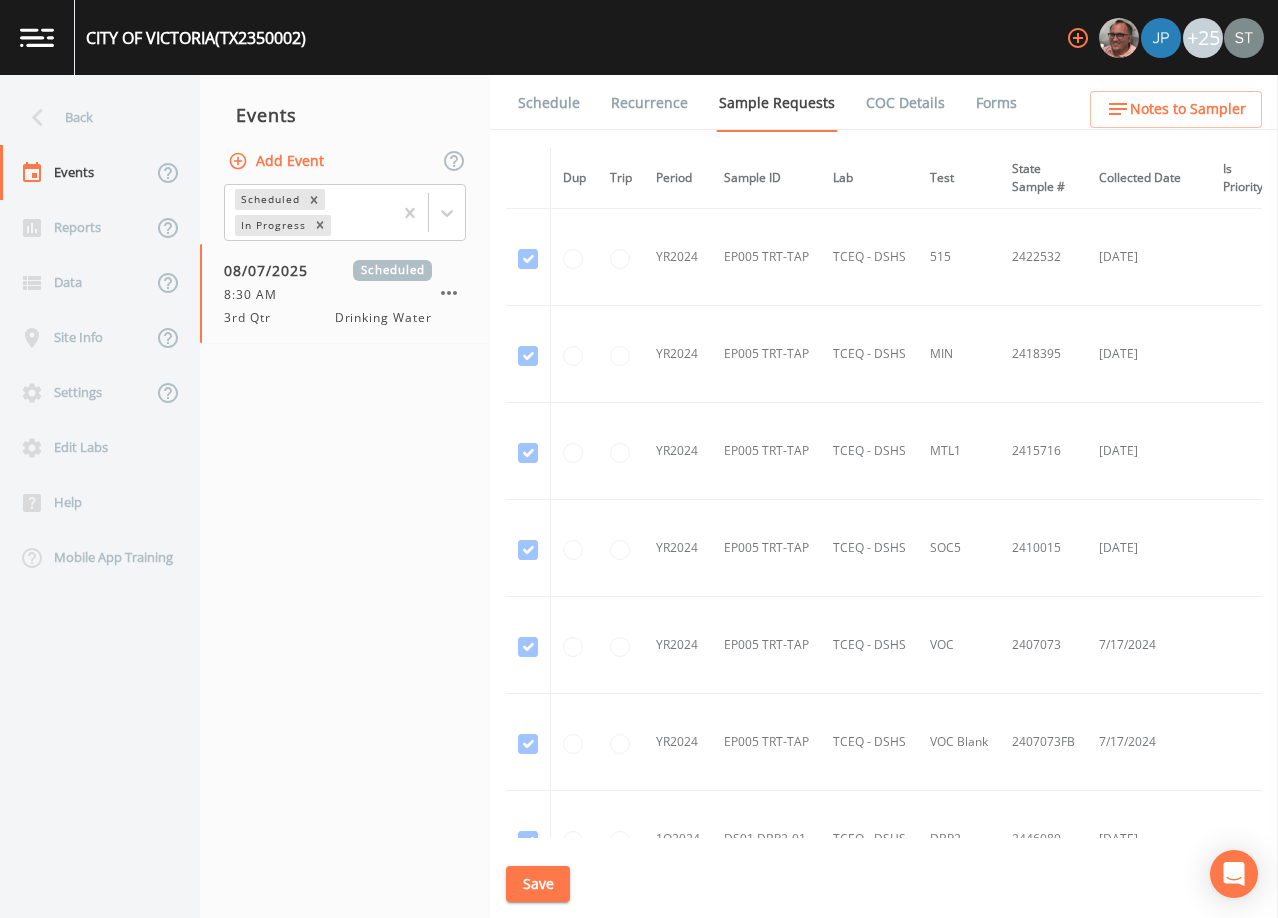 click on "Schedule" at bounding box center (549, 103) 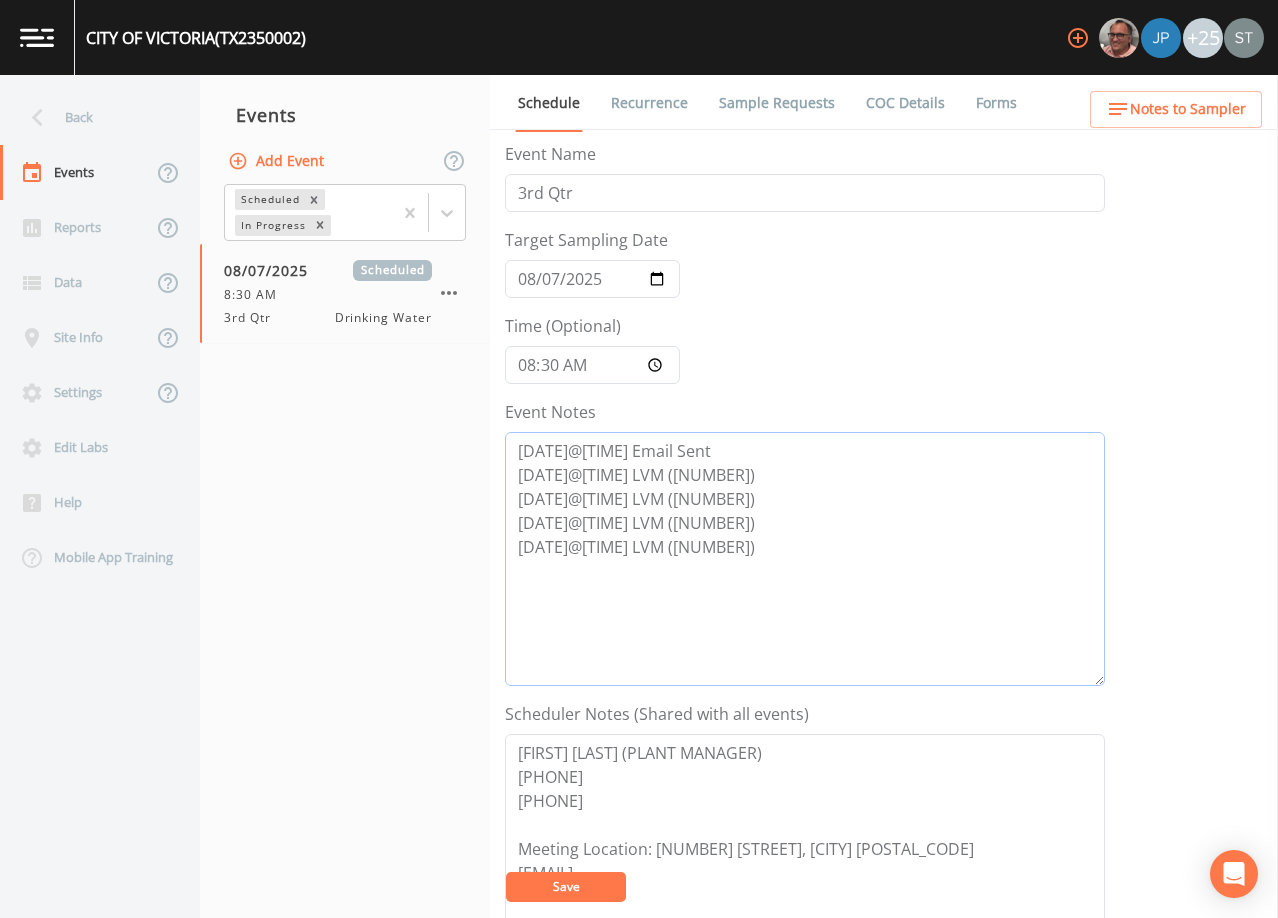 click on "[DATE]@[TIME] Email Sent
[DATE]@[TIME] LVM ([NUMBER])
[DATE]@[TIME] LVM ([NUMBER])
[DATE]@[TIME] LVM ([NUMBER])
[DATE]@[TIME] LVM ([NUMBER])" at bounding box center (805, 559) 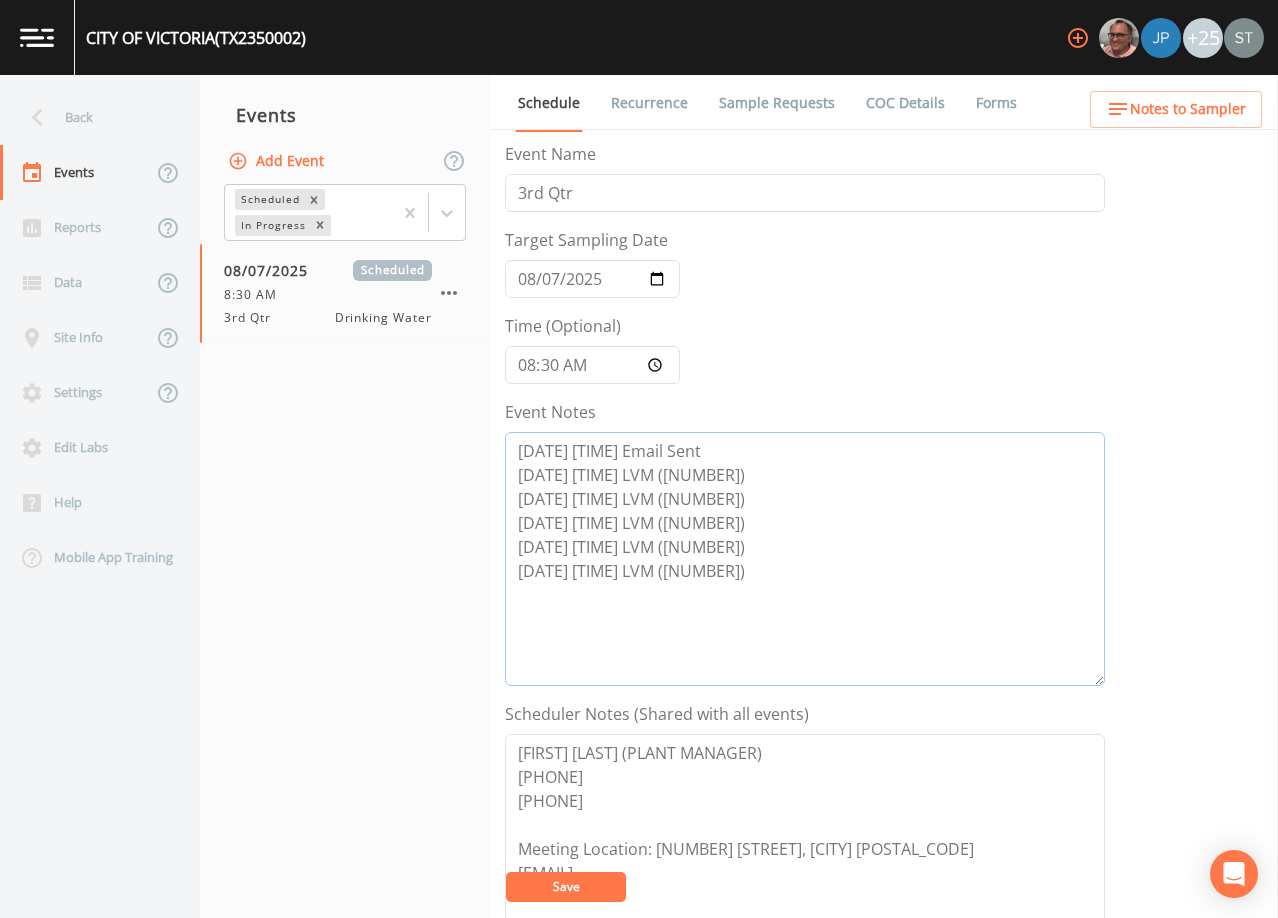 click on "[DATE] [TIME] Email Sent
[DATE] [TIME] LVM ([NUMBER])
[DATE] [TIME] LVM ([NUMBER])
[DATE] [TIME] LVM ([NUMBER])
[DATE] [TIME] LVM ([NUMBER])
[DATE] [TIME] LVM ([NUMBER])" at bounding box center (805, 559) 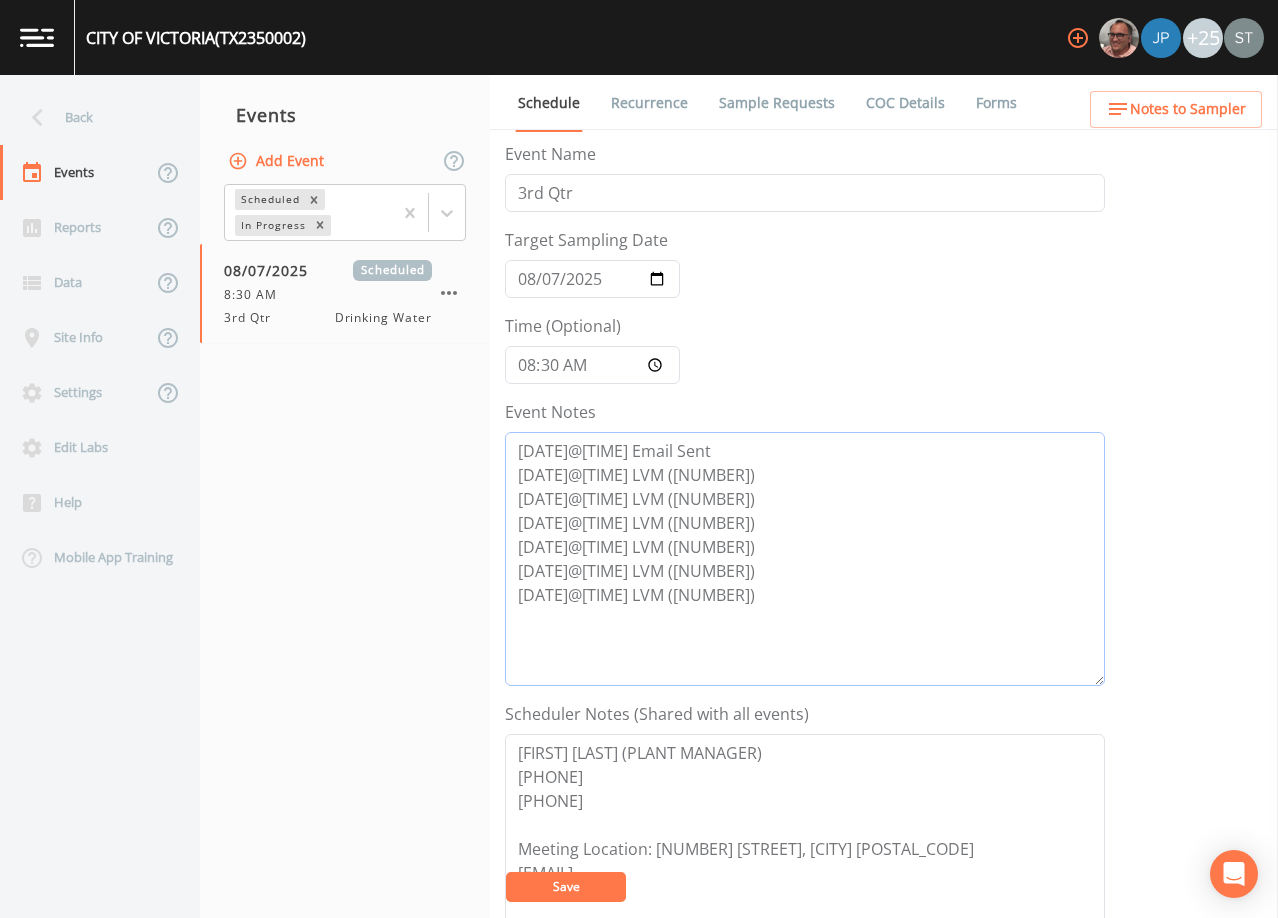 type on "[DATE]@[TIME] Email Sent
[DATE]@[TIME] LVM ([NUMBER])
[DATE]@[TIME] LVM ([NUMBER])
[DATE]@[TIME] LVM ([NUMBER])
[DATE]@[TIME] LVM ([NUMBER])
[DATE]@[TIME] LVM ([NUMBER])
[DATE]@[TIME] LVM ([NUMBER])" 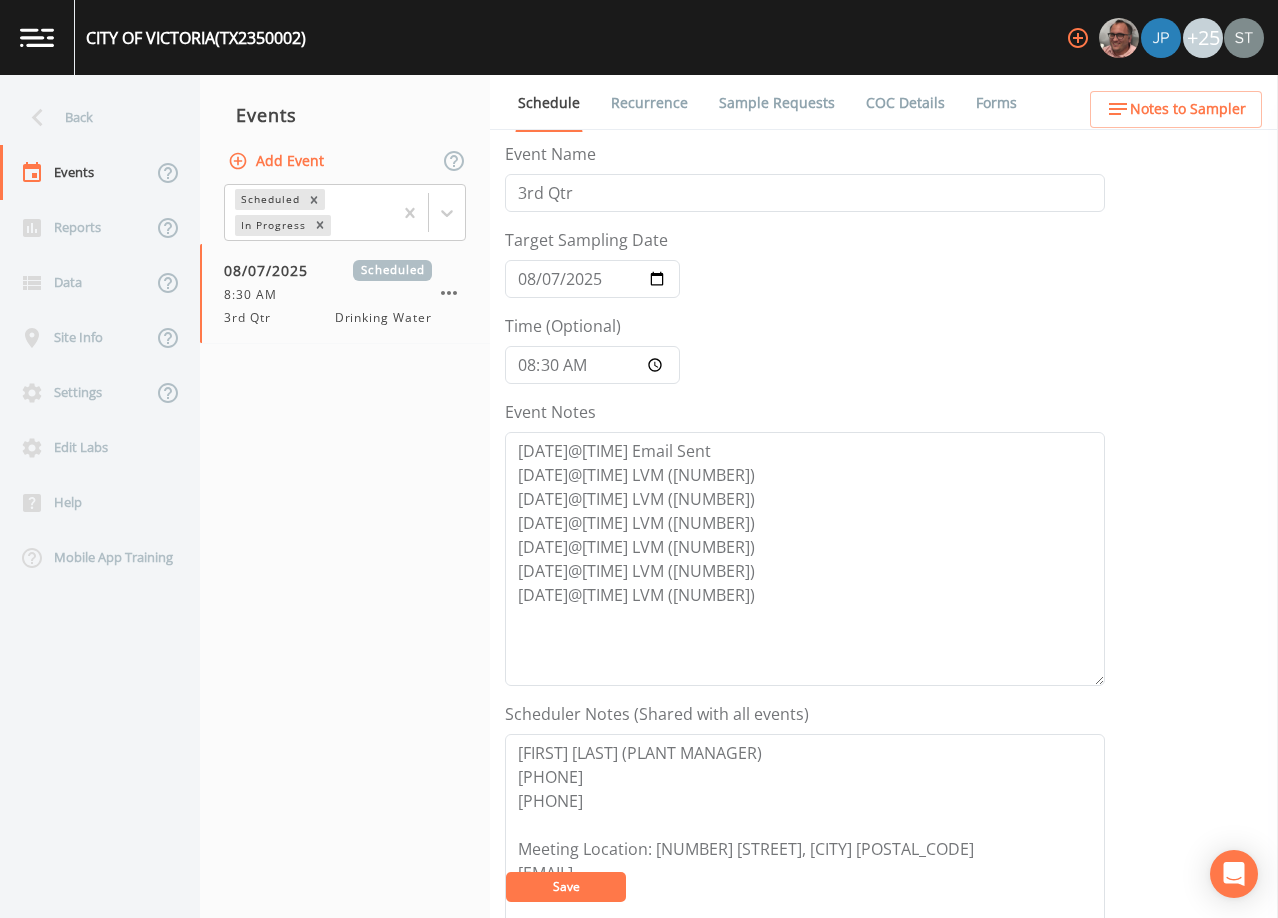 click on "Save" at bounding box center [566, 887] 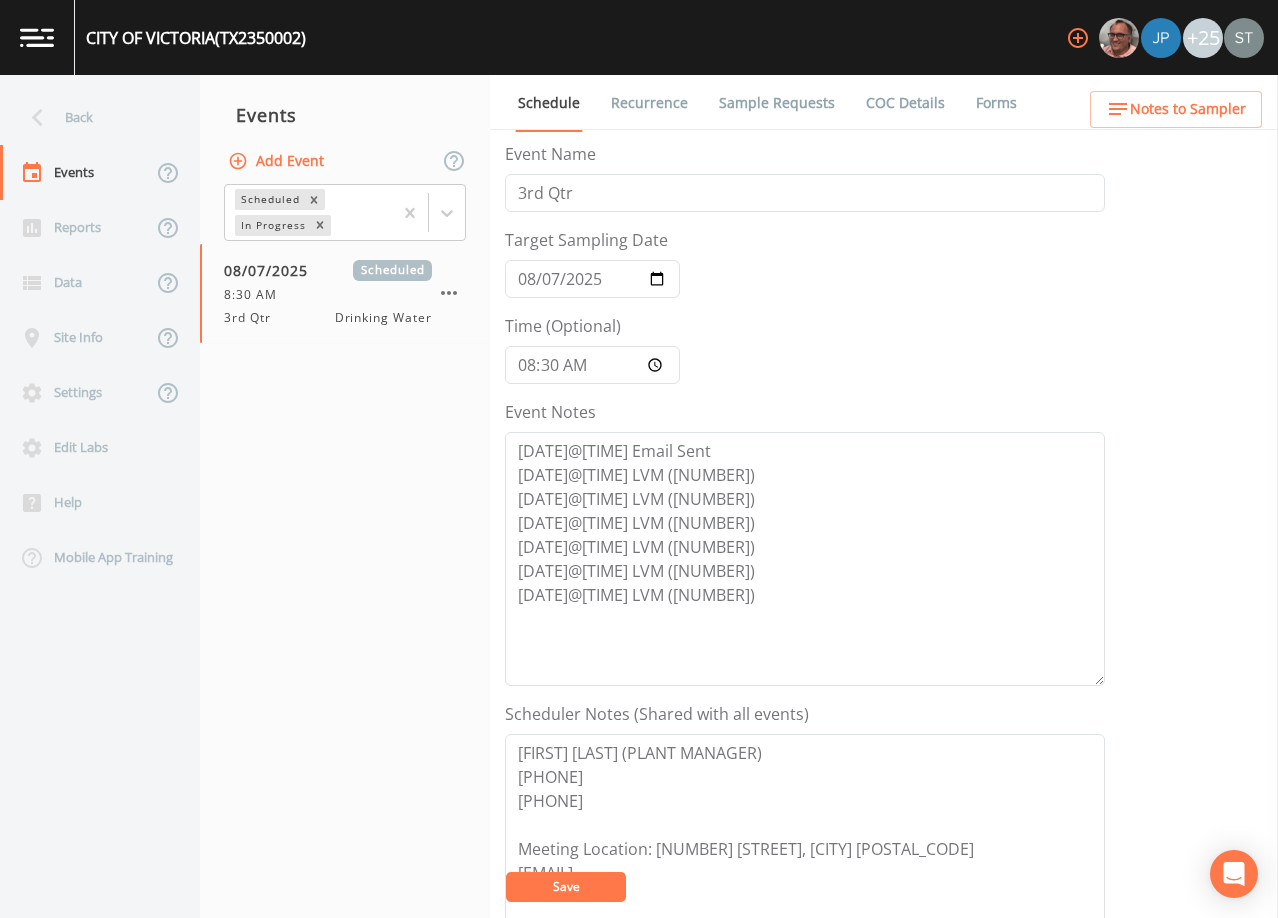 click on "Save" at bounding box center (566, 886) 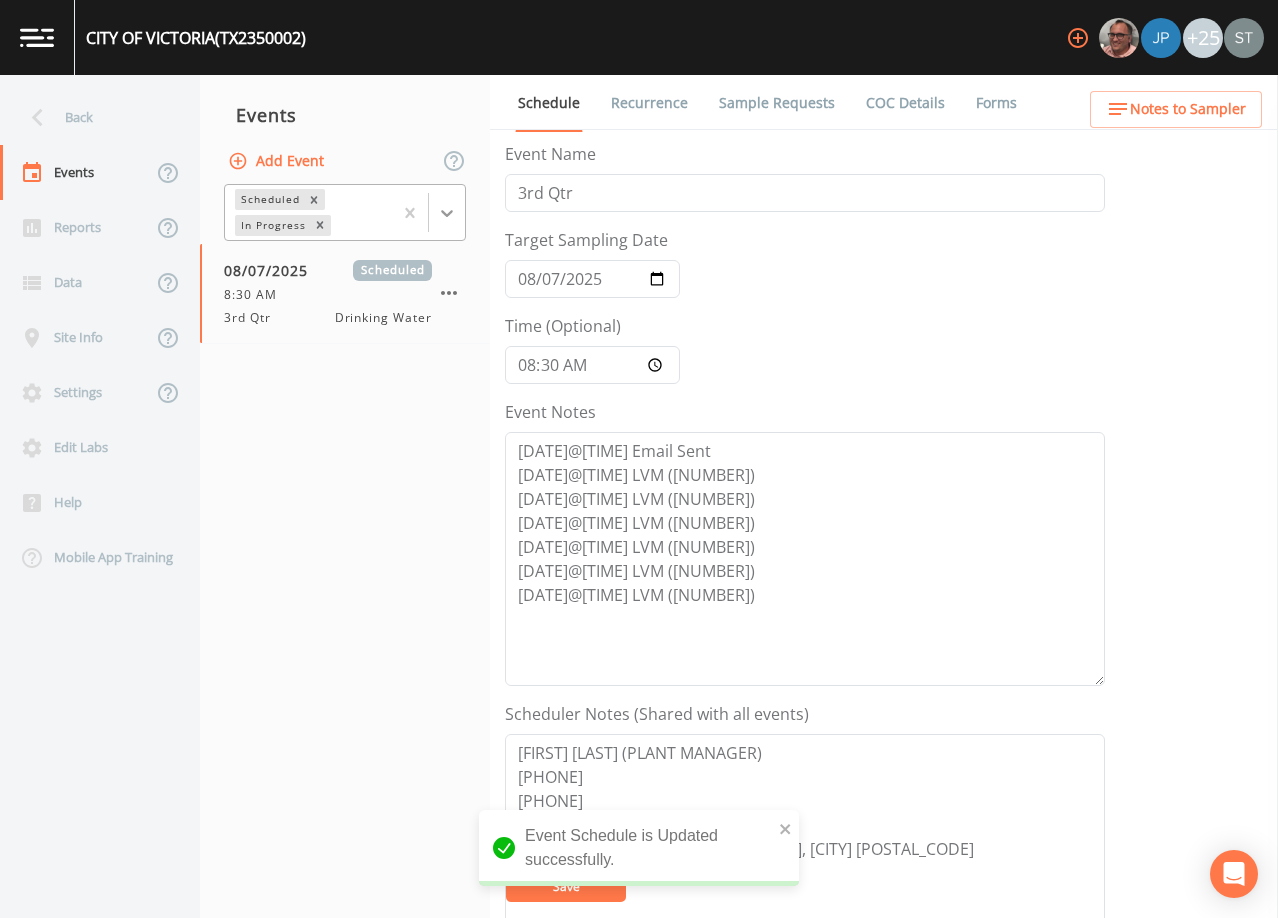drag, startPoint x: 446, startPoint y: 212, endPoint x: 430, endPoint y: 223, distance: 19.416489 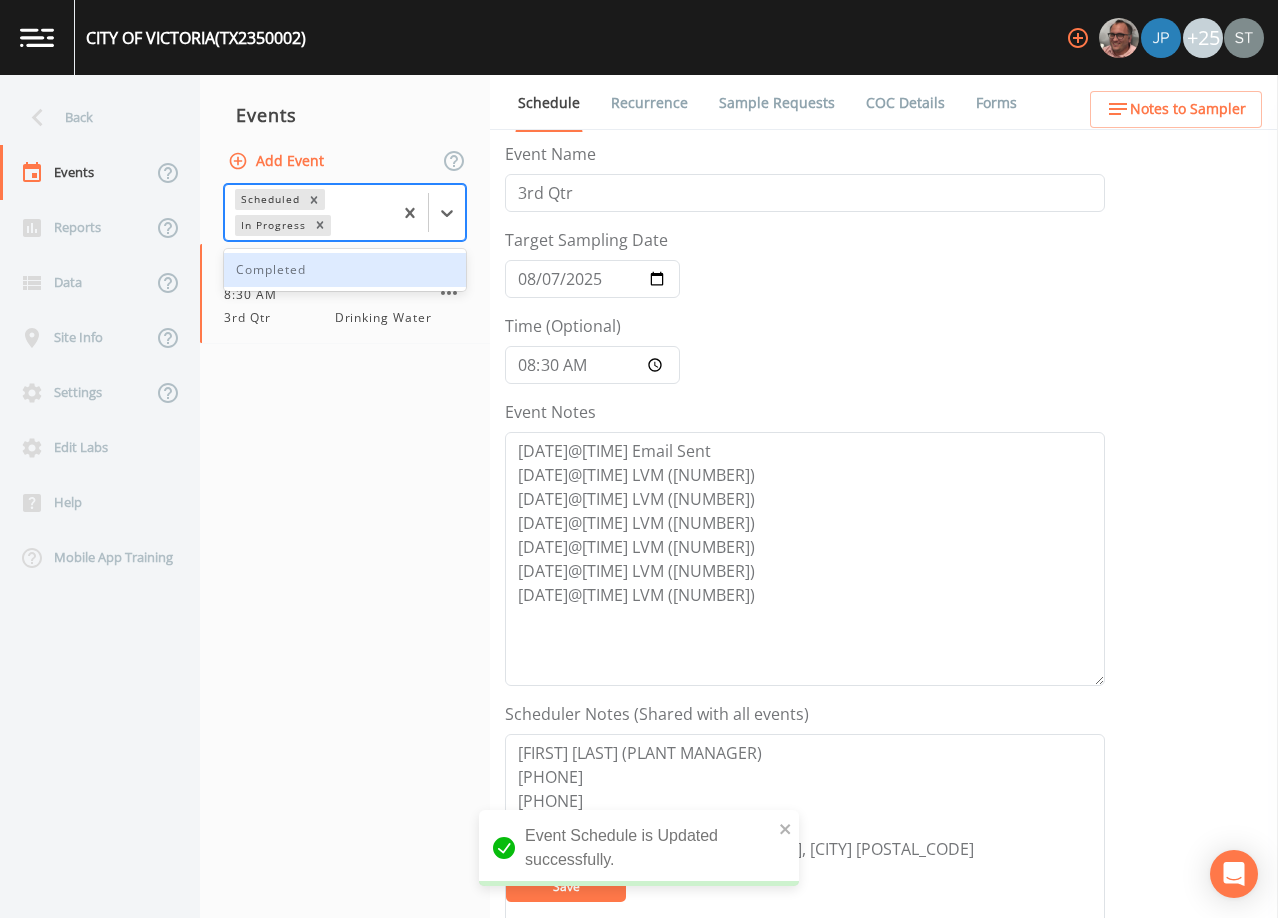 click on "Completed" at bounding box center (345, 270) 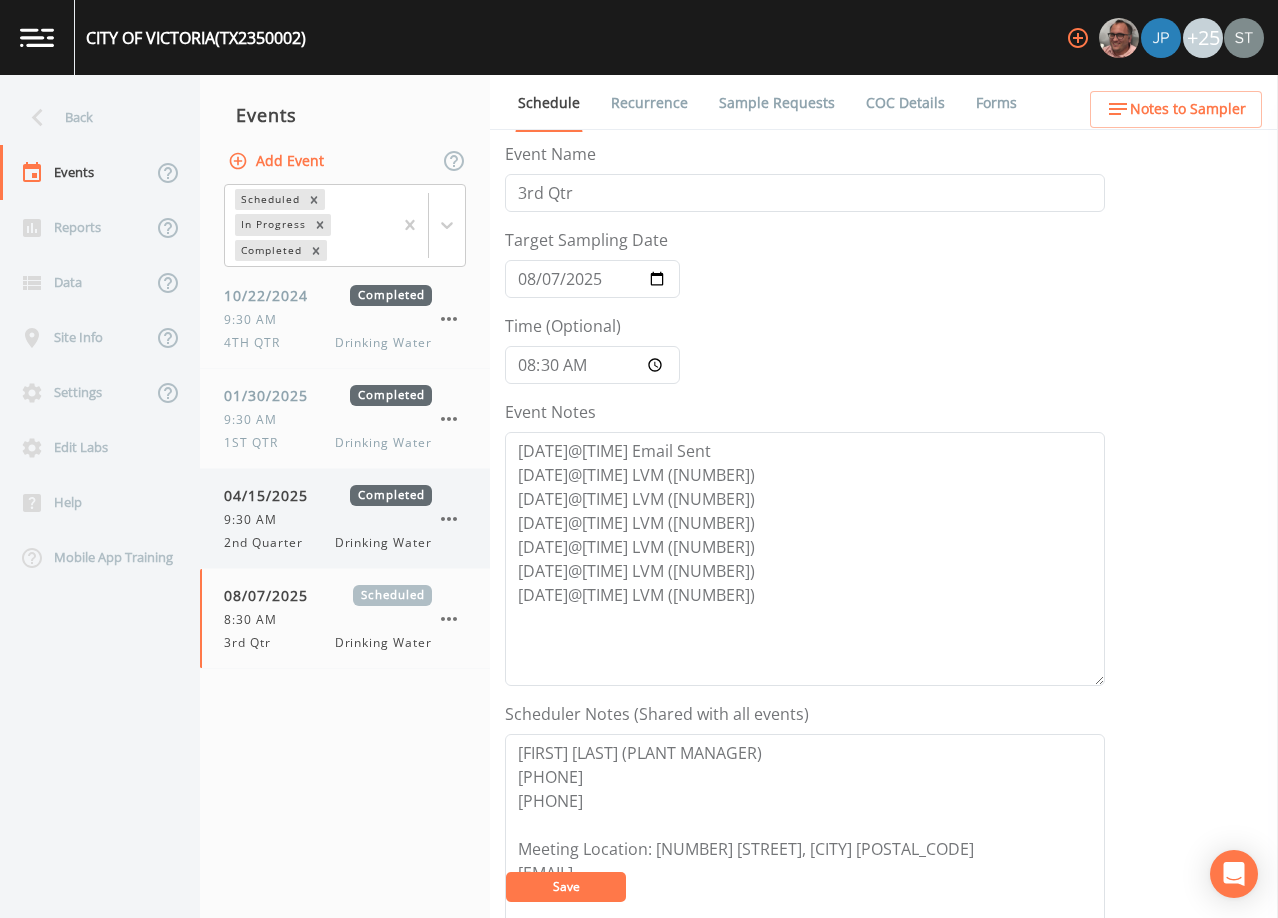 click on "9:30 AM" at bounding box center [328, 520] 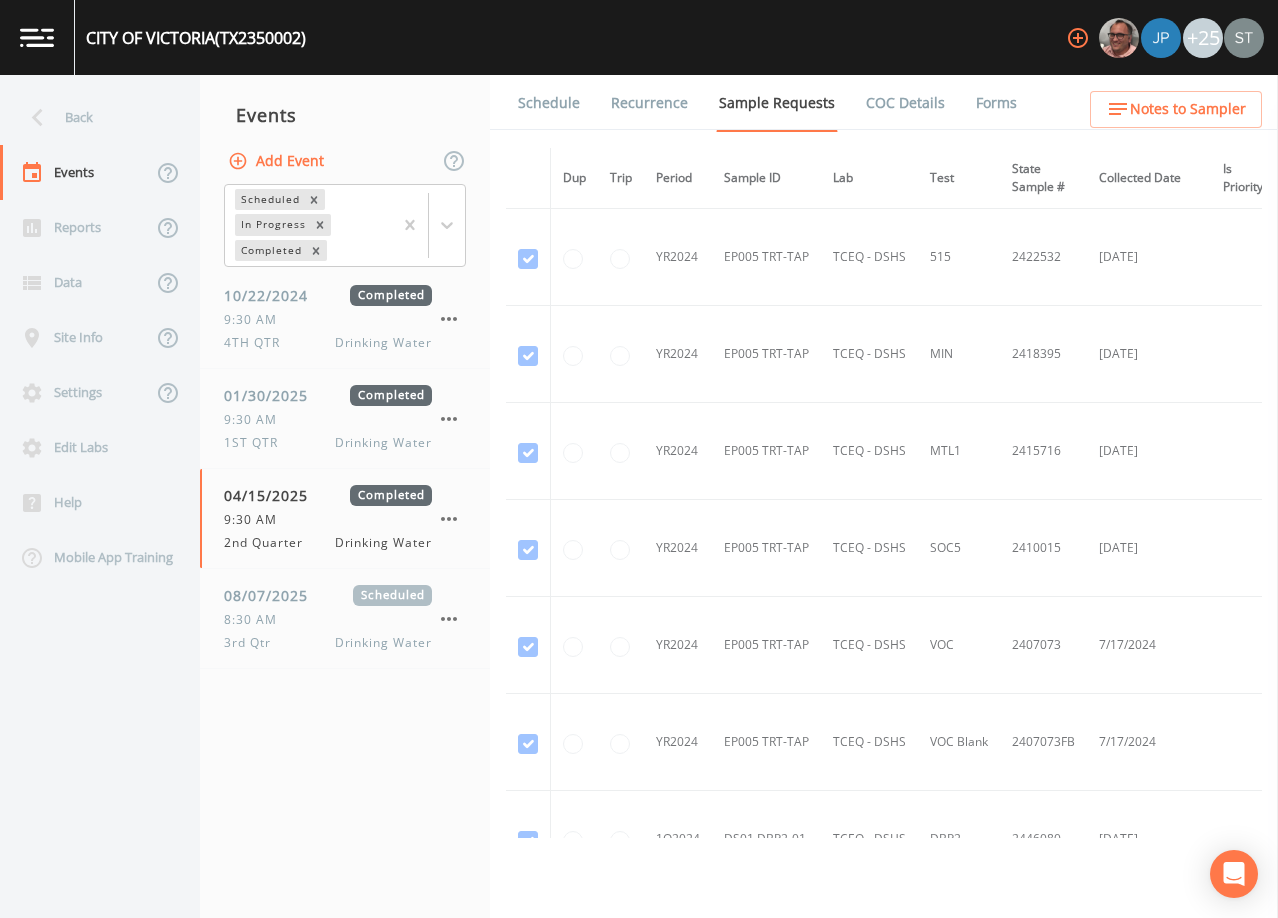 click on "Schedule" at bounding box center [549, 103] 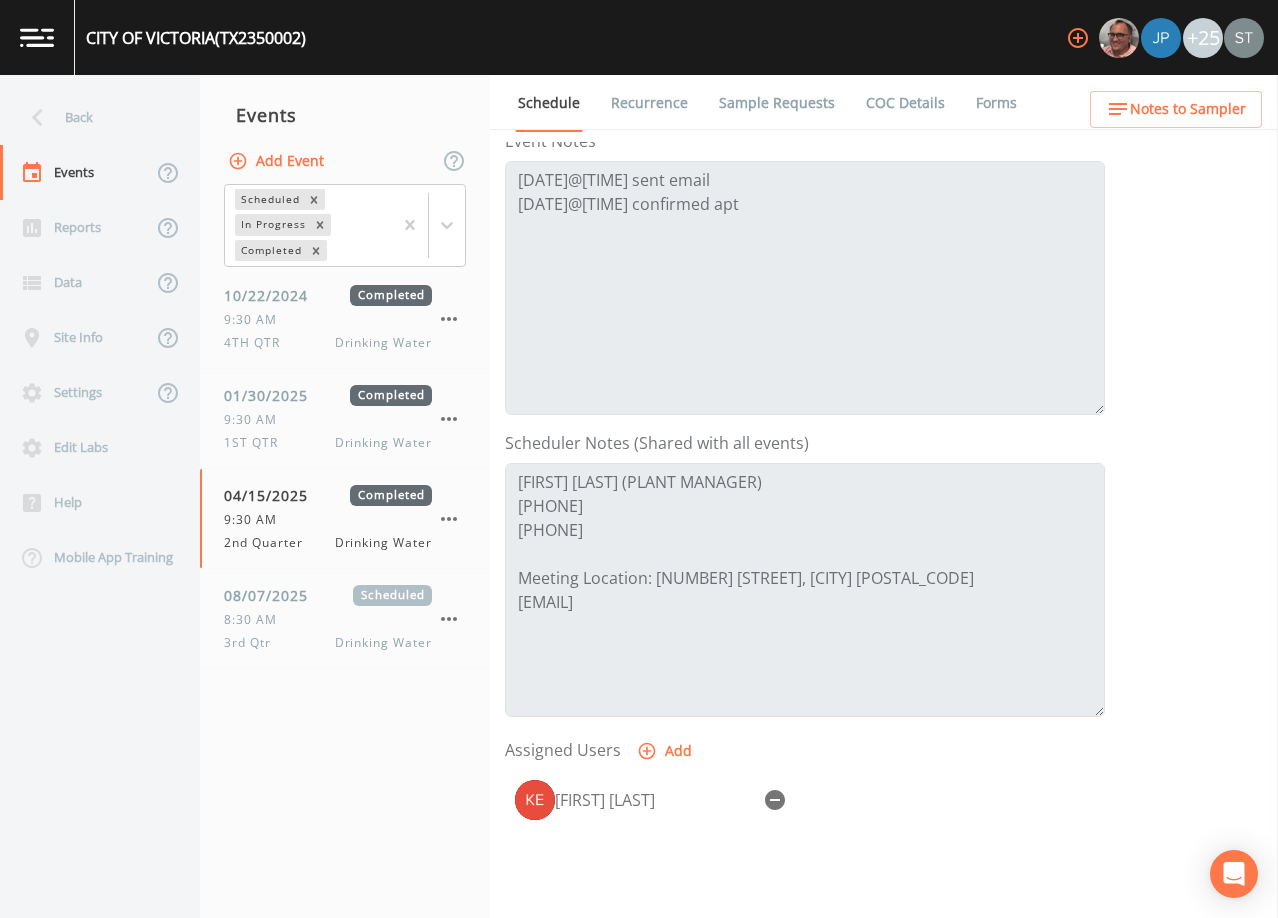 scroll, scrollTop: 300, scrollLeft: 0, axis: vertical 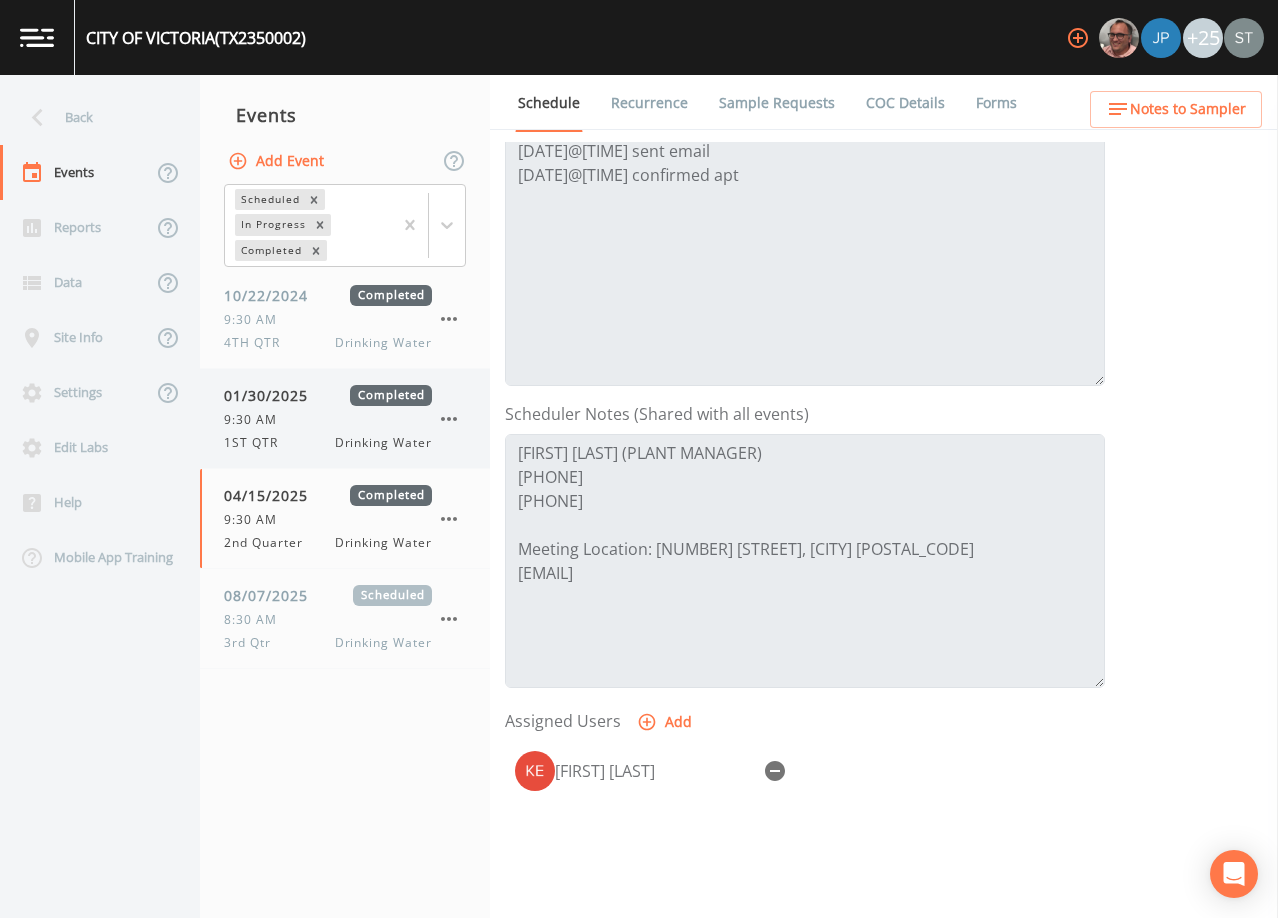 click on "9:30 AM" at bounding box center (256, 420) 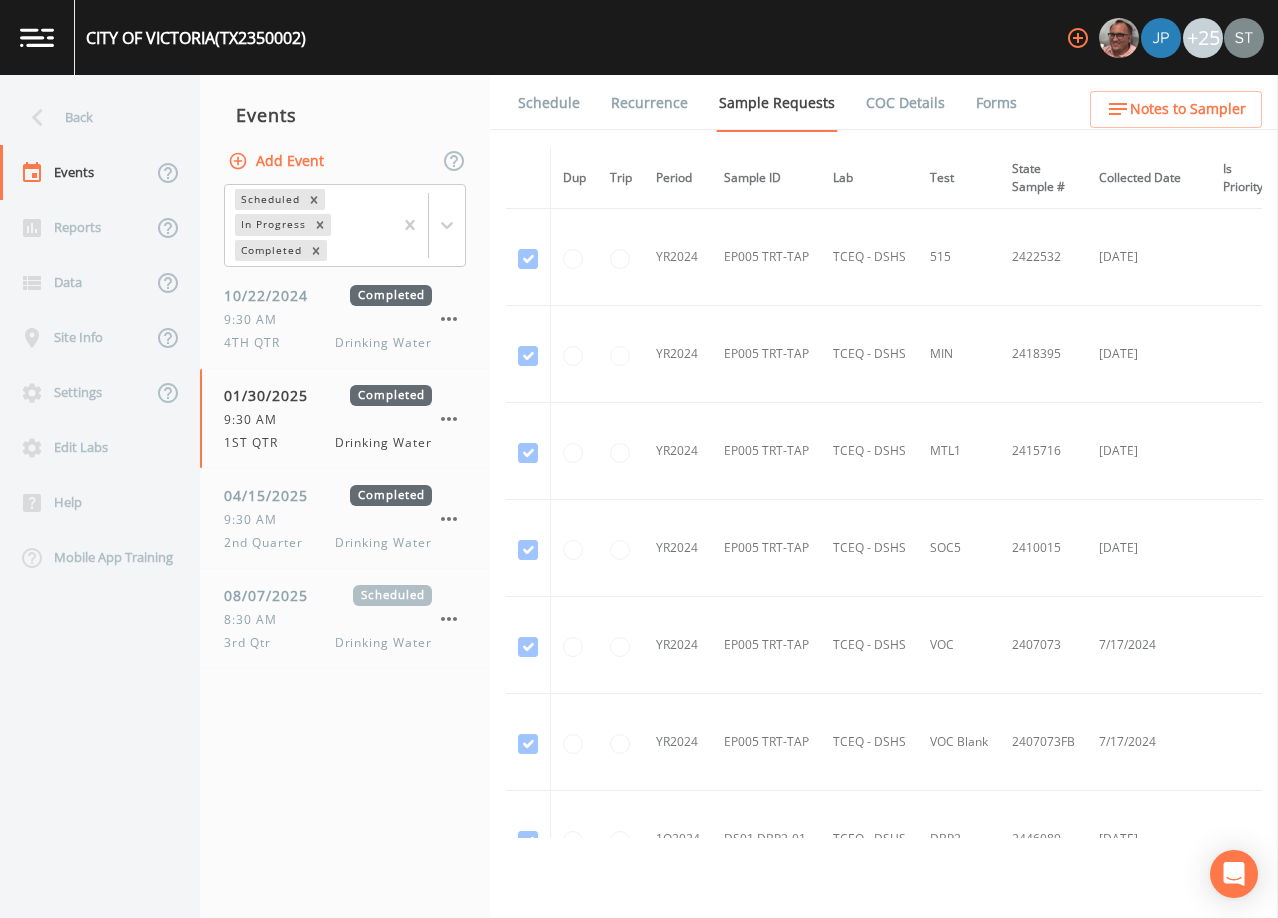 click on "Schedule" at bounding box center (549, 103) 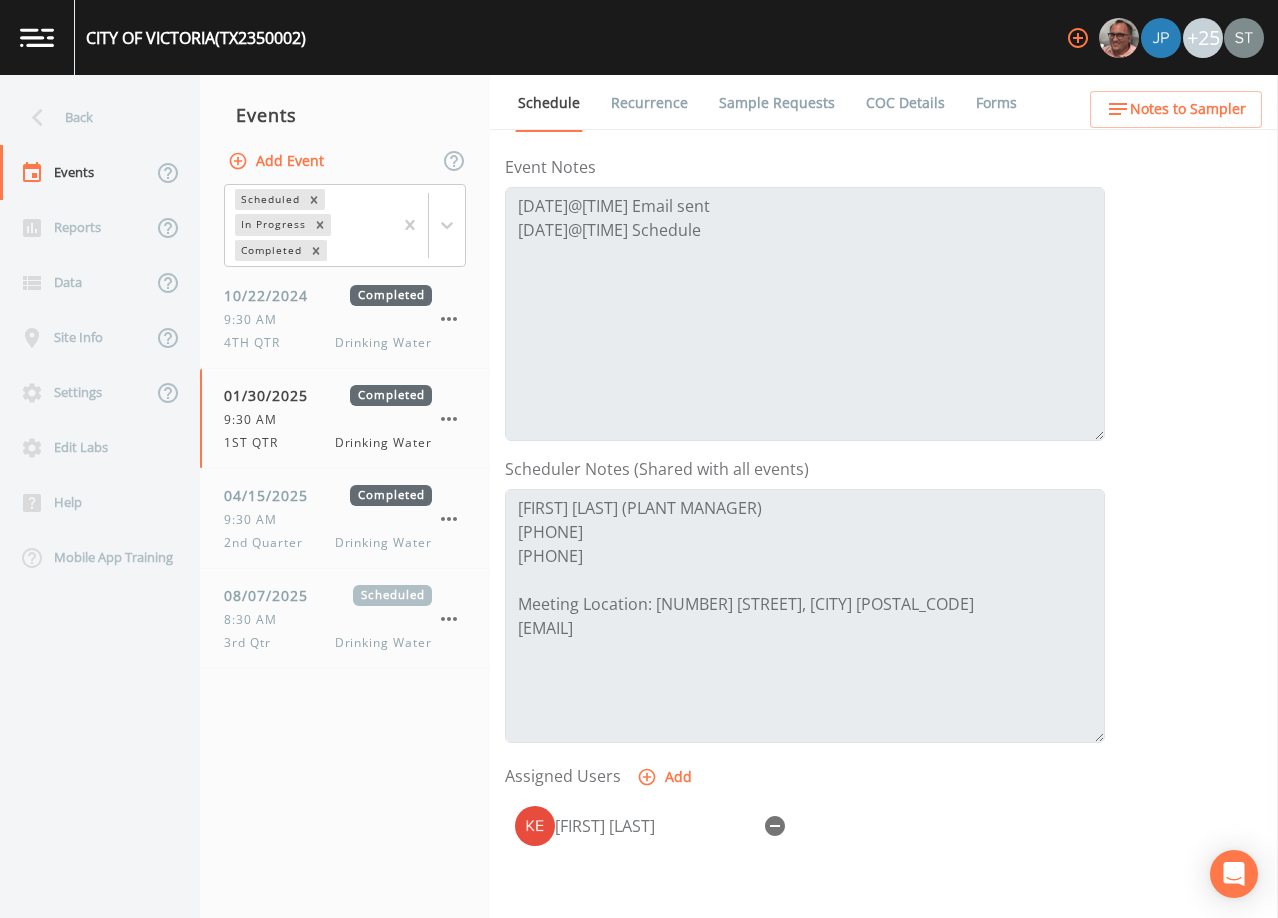 scroll, scrollTop: 300, scrollLeft: 0, axis: vertical 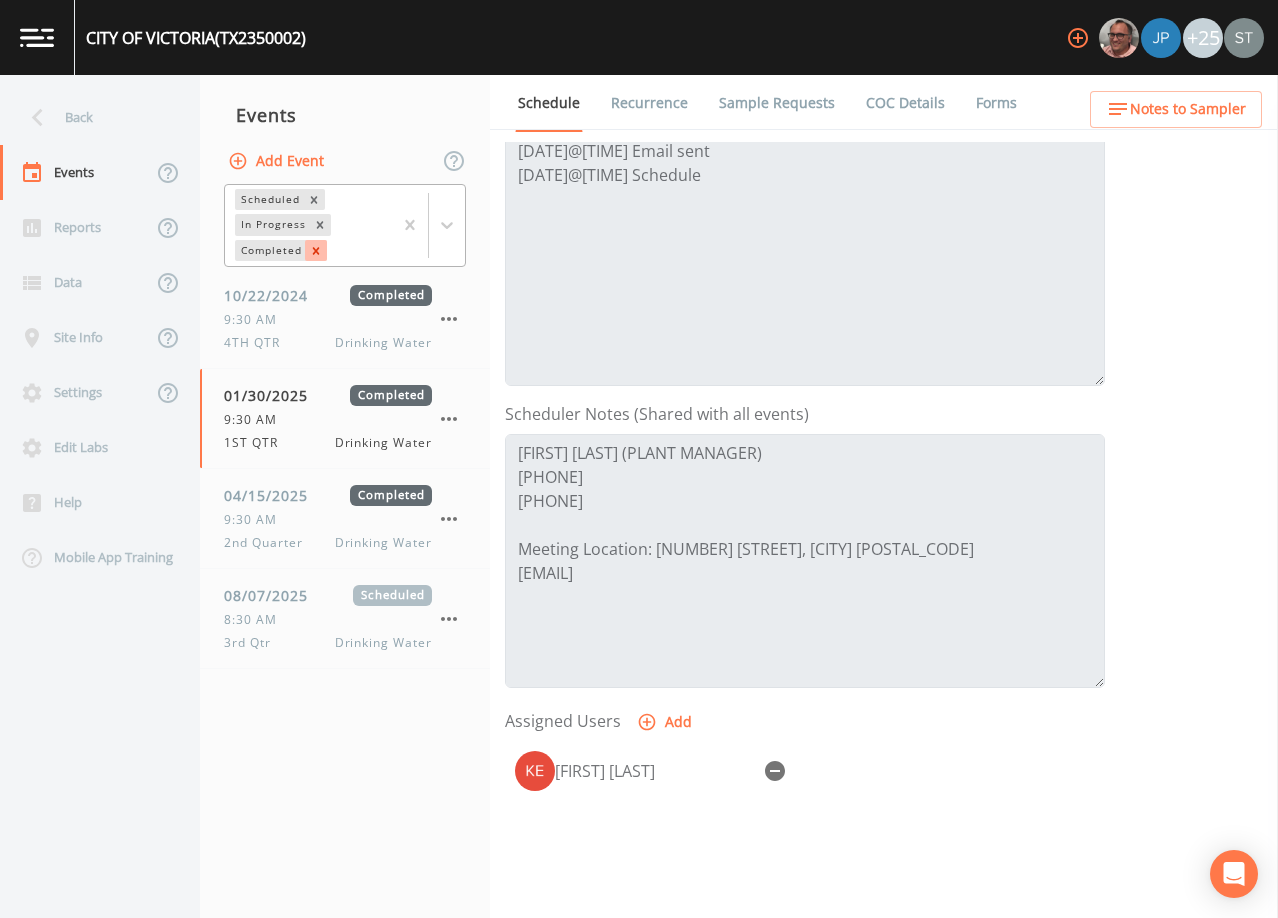 click 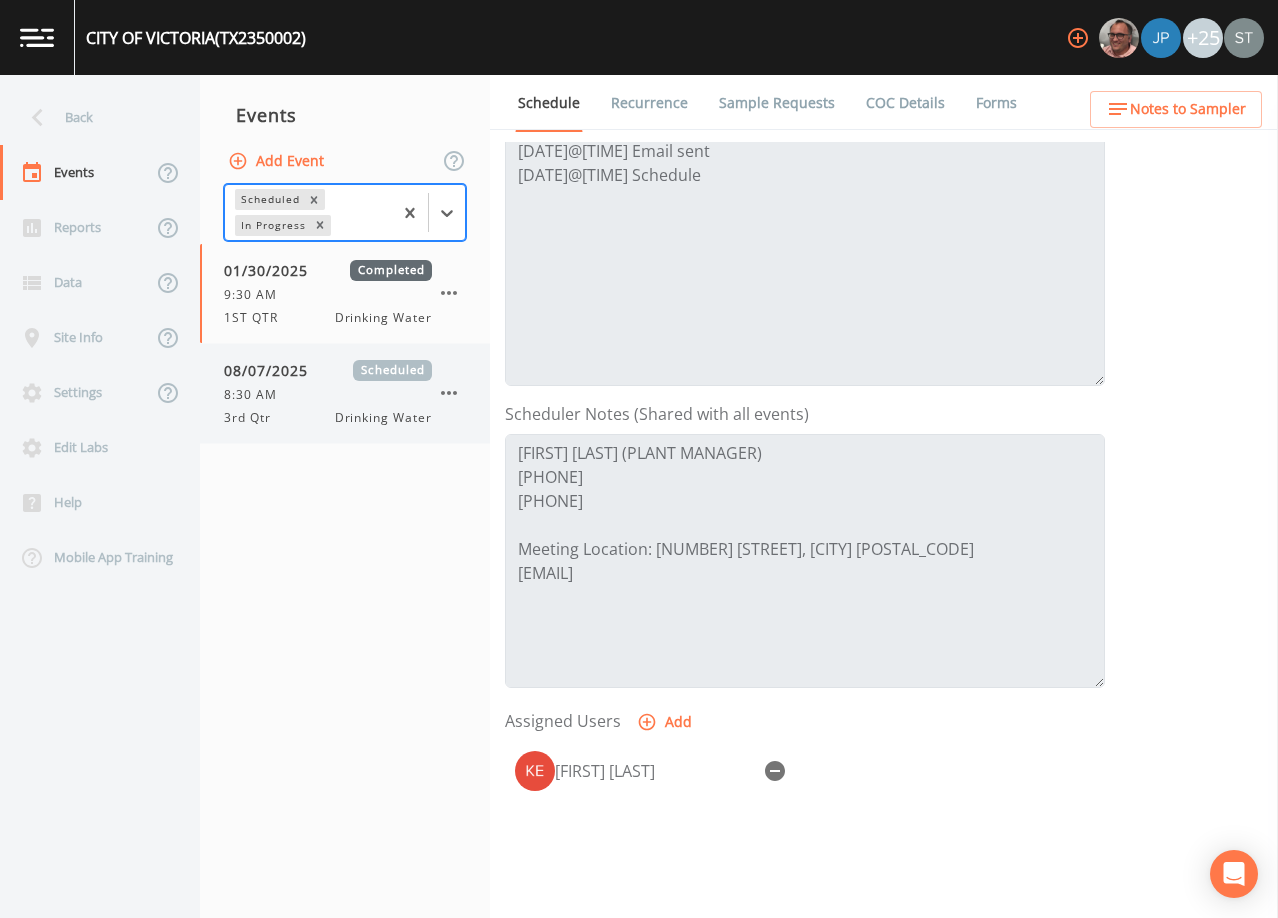 click on "8:30 AM" at bounding box center (256, 395) 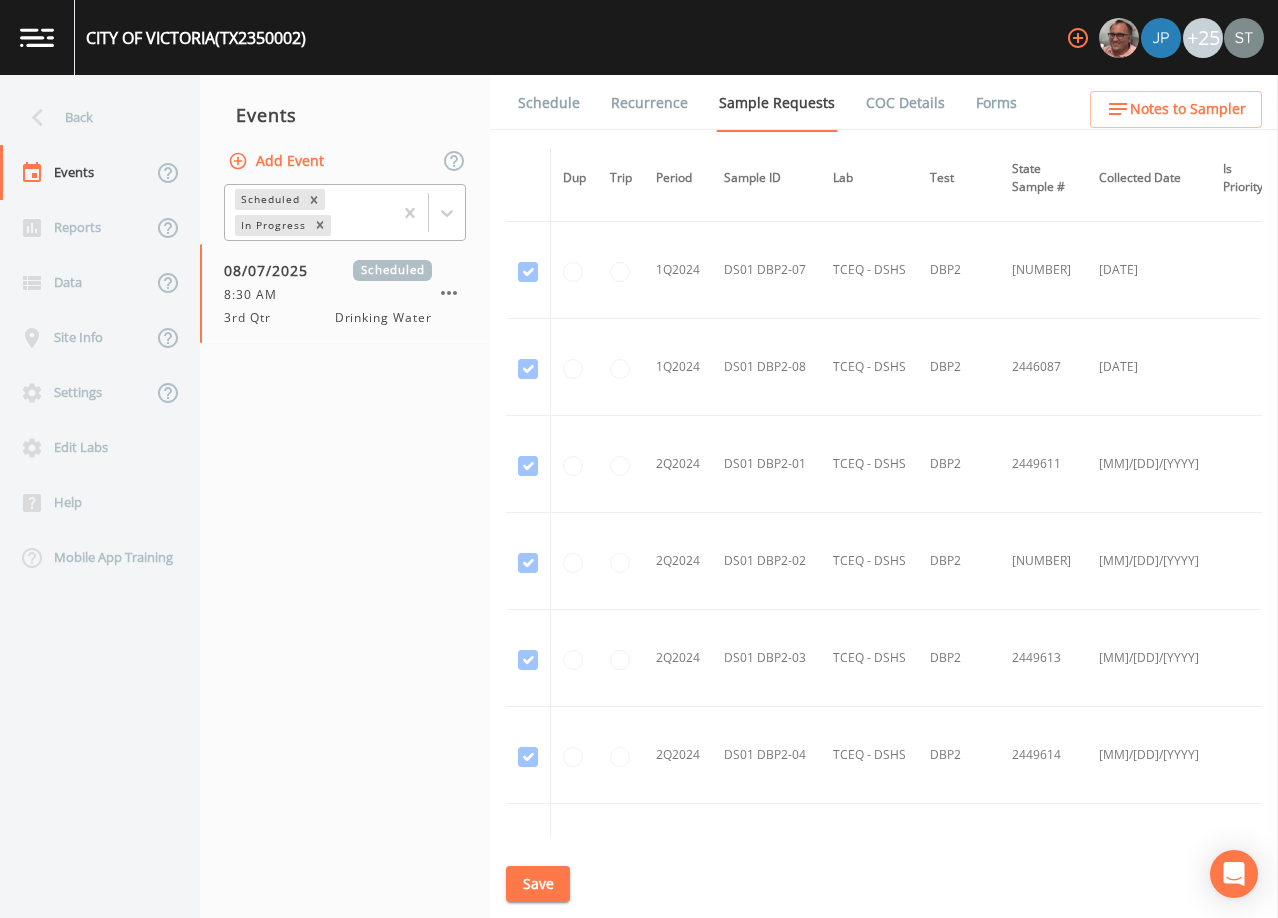 scroll, scrollTop: 1200, scrollLeft: 0, axis: vertical 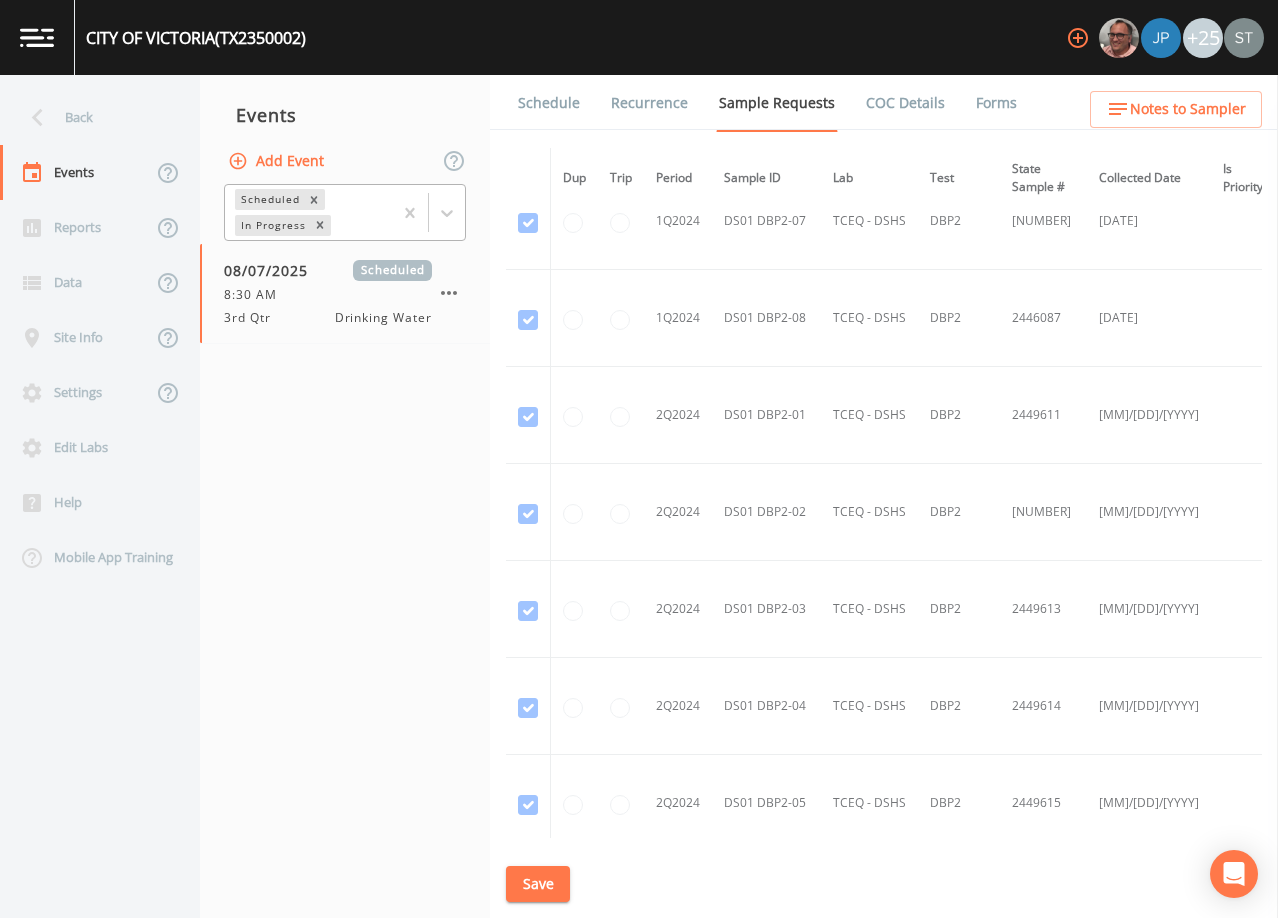 click on "Schedule" at bounding box center [549, 103] 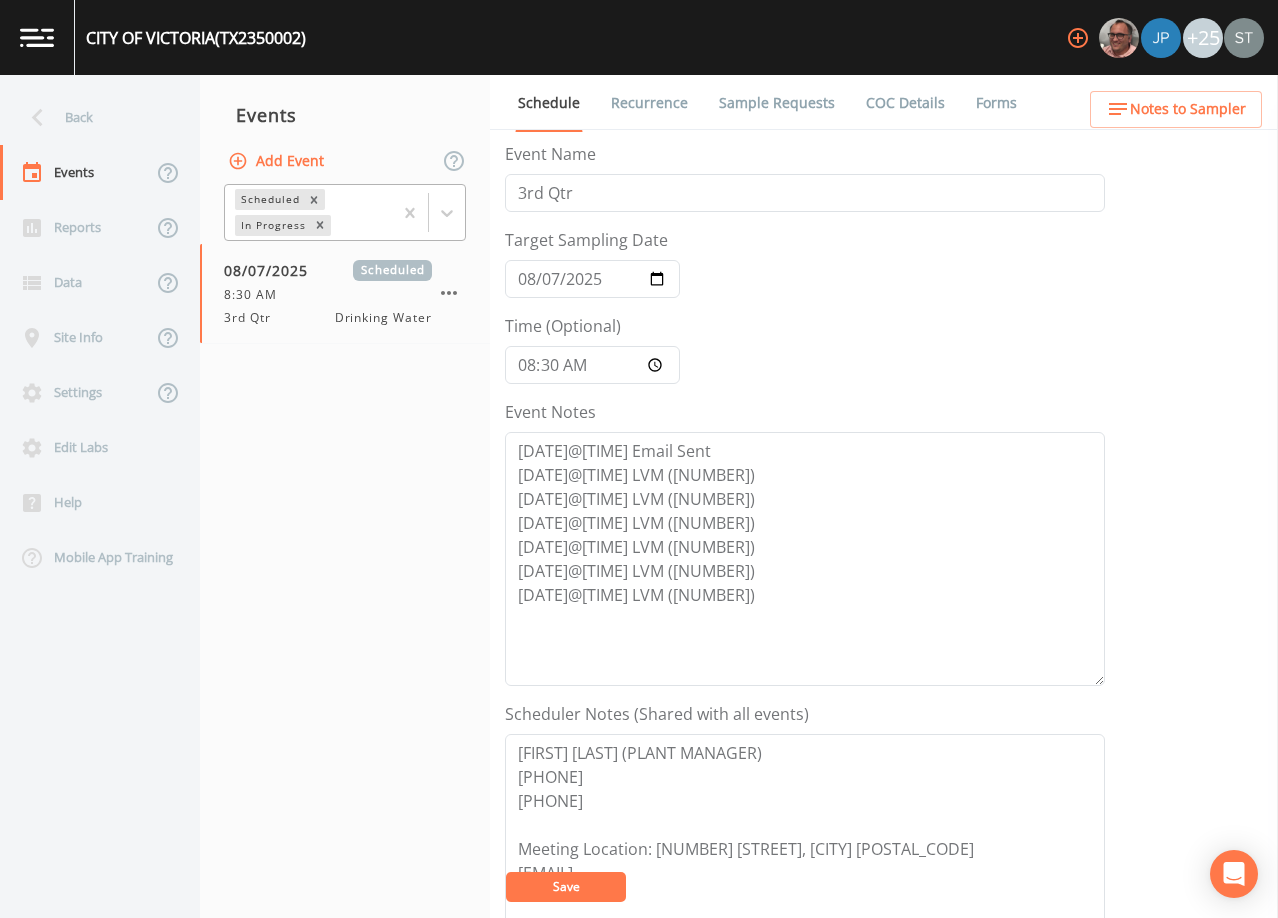 scroll, scrollTop: 200, scrollLeft: 0, axis: vertical 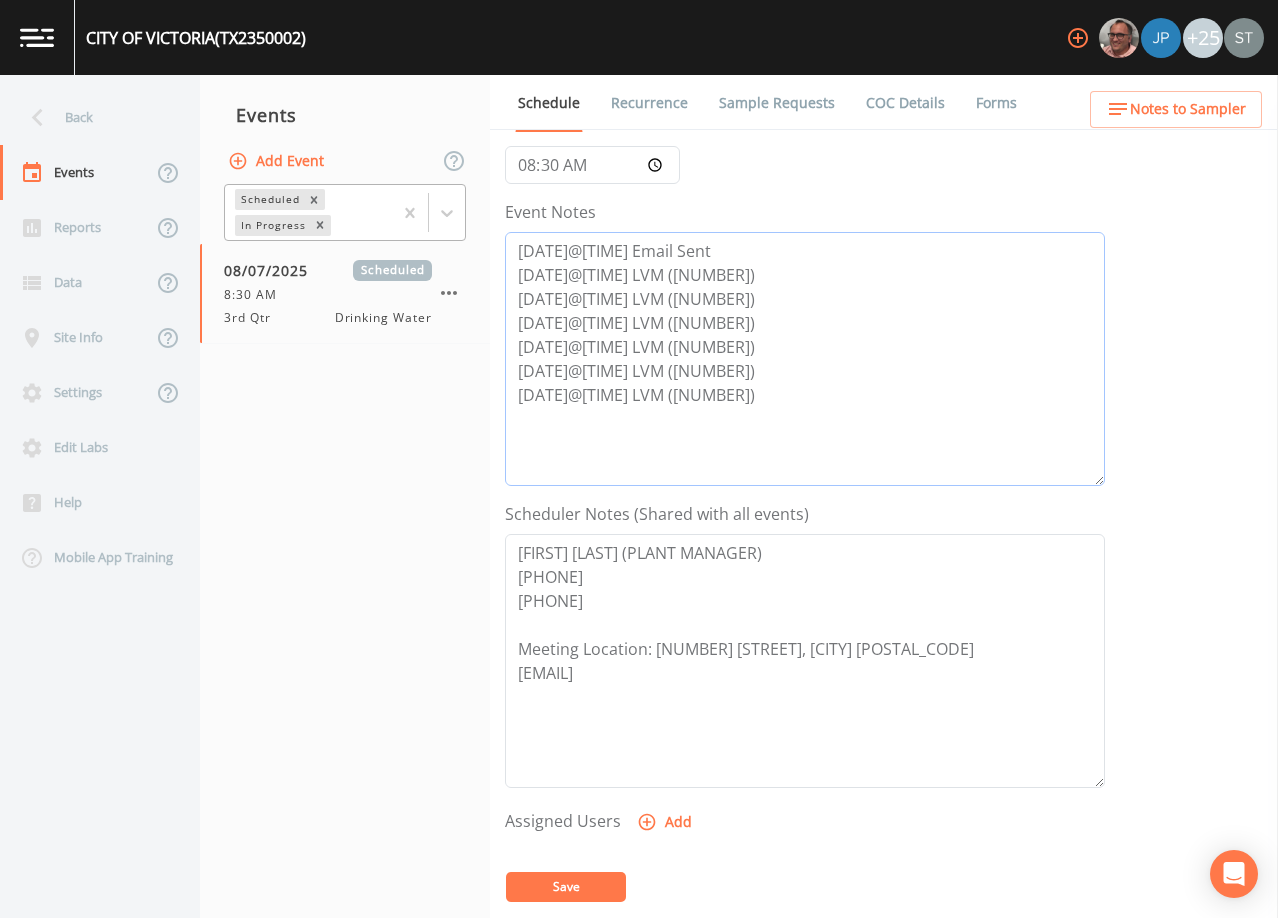 click on "[DATE]@[TIME] Email Sent
[DATE]@[TIME] LVM ([NUMBER])
[DATE]@[TIME] LVM ([NUMBER])
[DATE]@[TIME] LVM ([NUMBER])
[DATE]@[TIME] LVM ([NUMBER])
[DATE]@[TIME] LVM ([NUMBER])
[DATE]@[TIME] LVM ([NUMBER])" at bounding box center (805, 359) 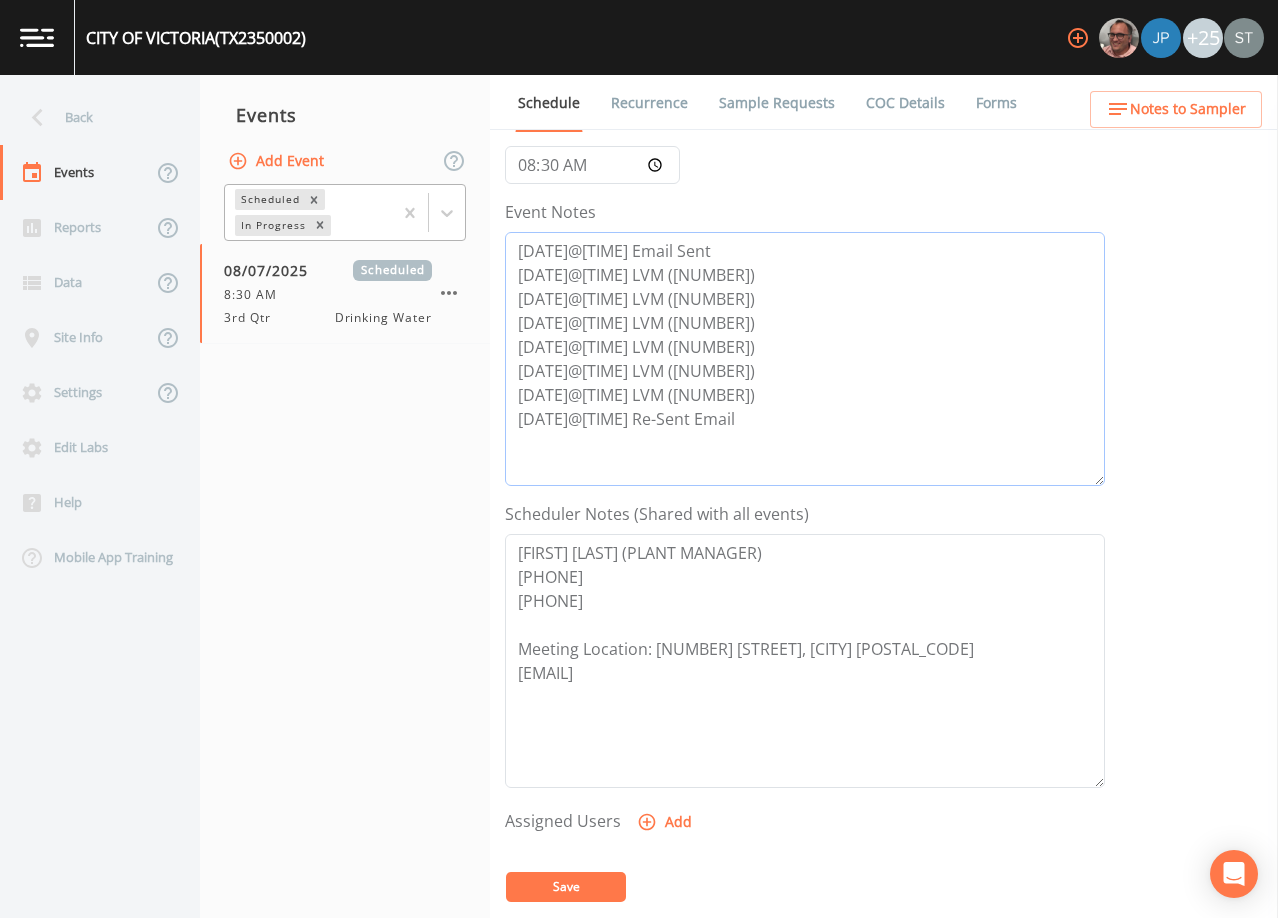 type on "[DATE]@[TIME] Email Sent
[DATE]@[TIME] LVM ([NUMBER])
[DATE]@[TIME] LVM ([NUMBER])
[DATE]@[TIME] LVM ([NUMBER])
[DATE]@[TIME] LVM ([NUMBER])
[DATE]@[TIME] LVM ([NUMBER])
[DATE]@[TIME] LVM ([NUMBER])
[DATE]@[TIME] Re-Sent Email" 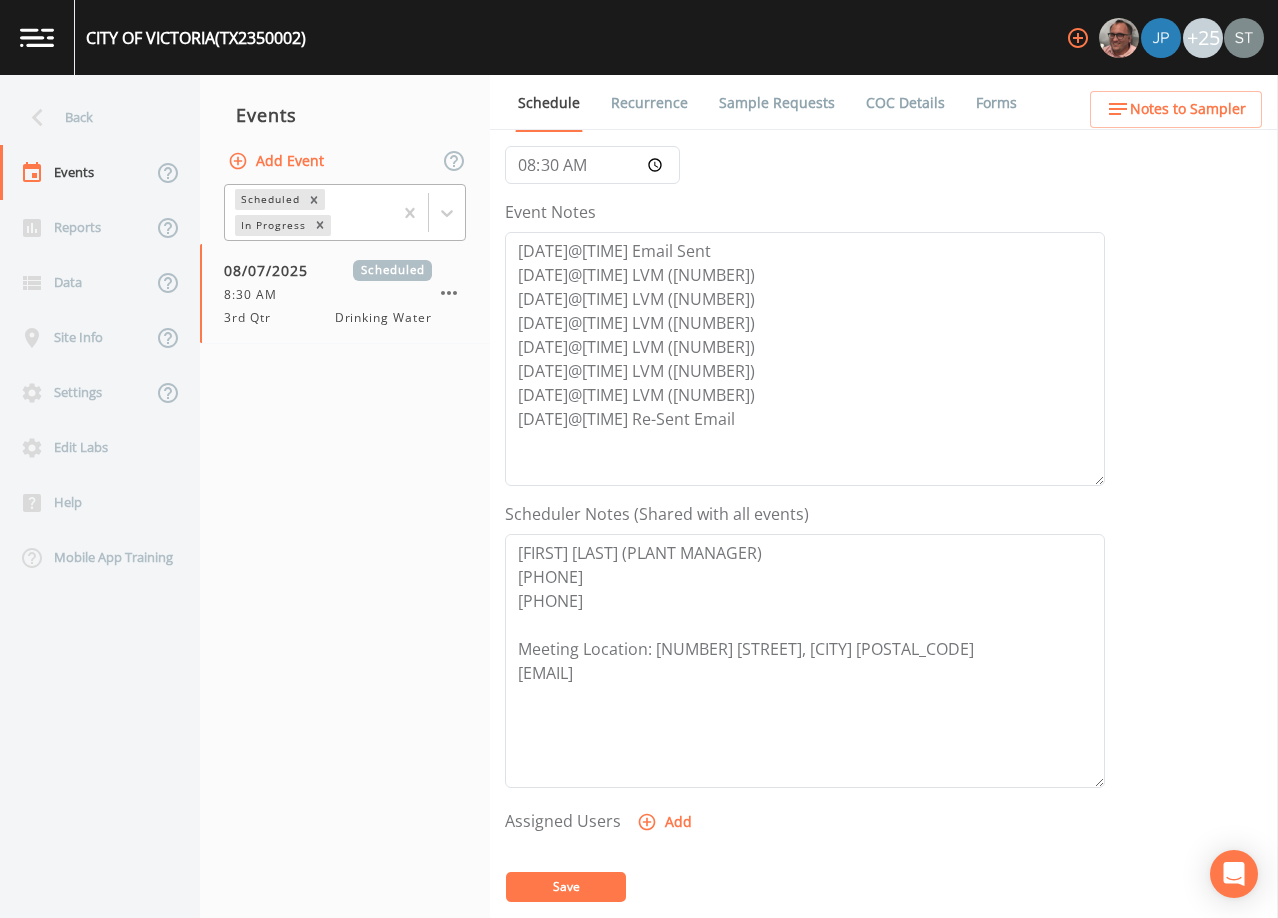 click on "Save" at bounding box center (566, 886) 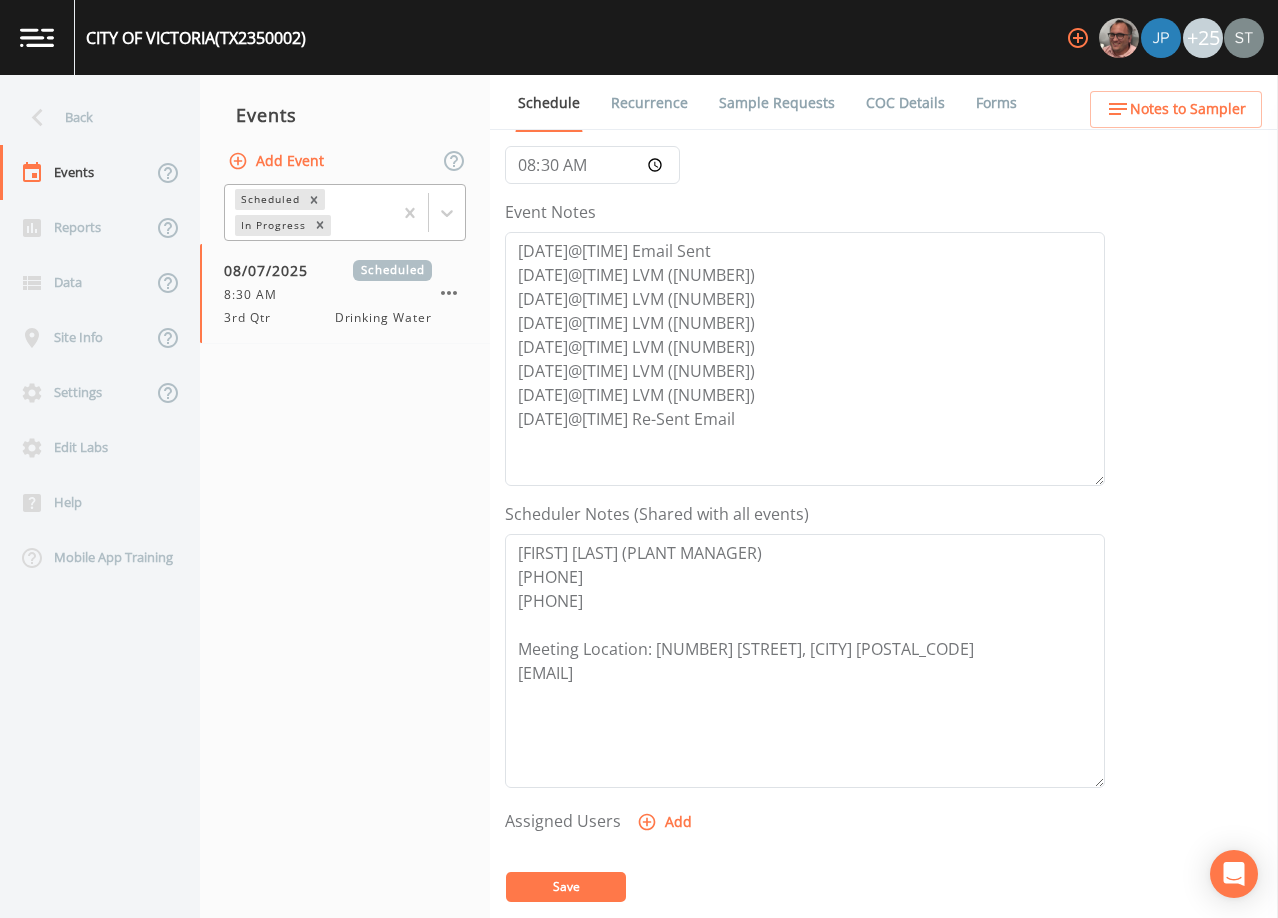 click on "Save" at bounding box center [566, 887] 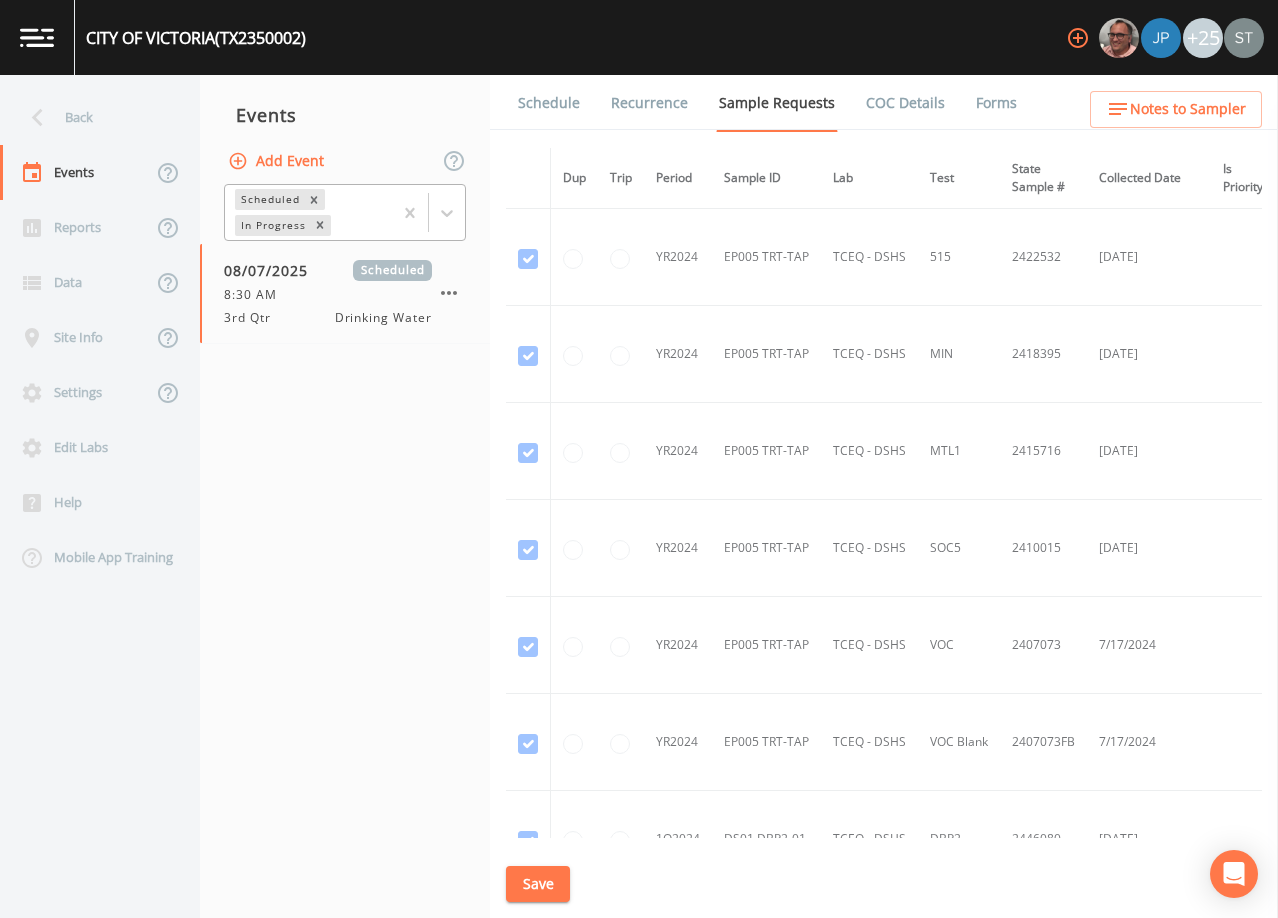 click on "Schedule" at bounding box center (549, 103) 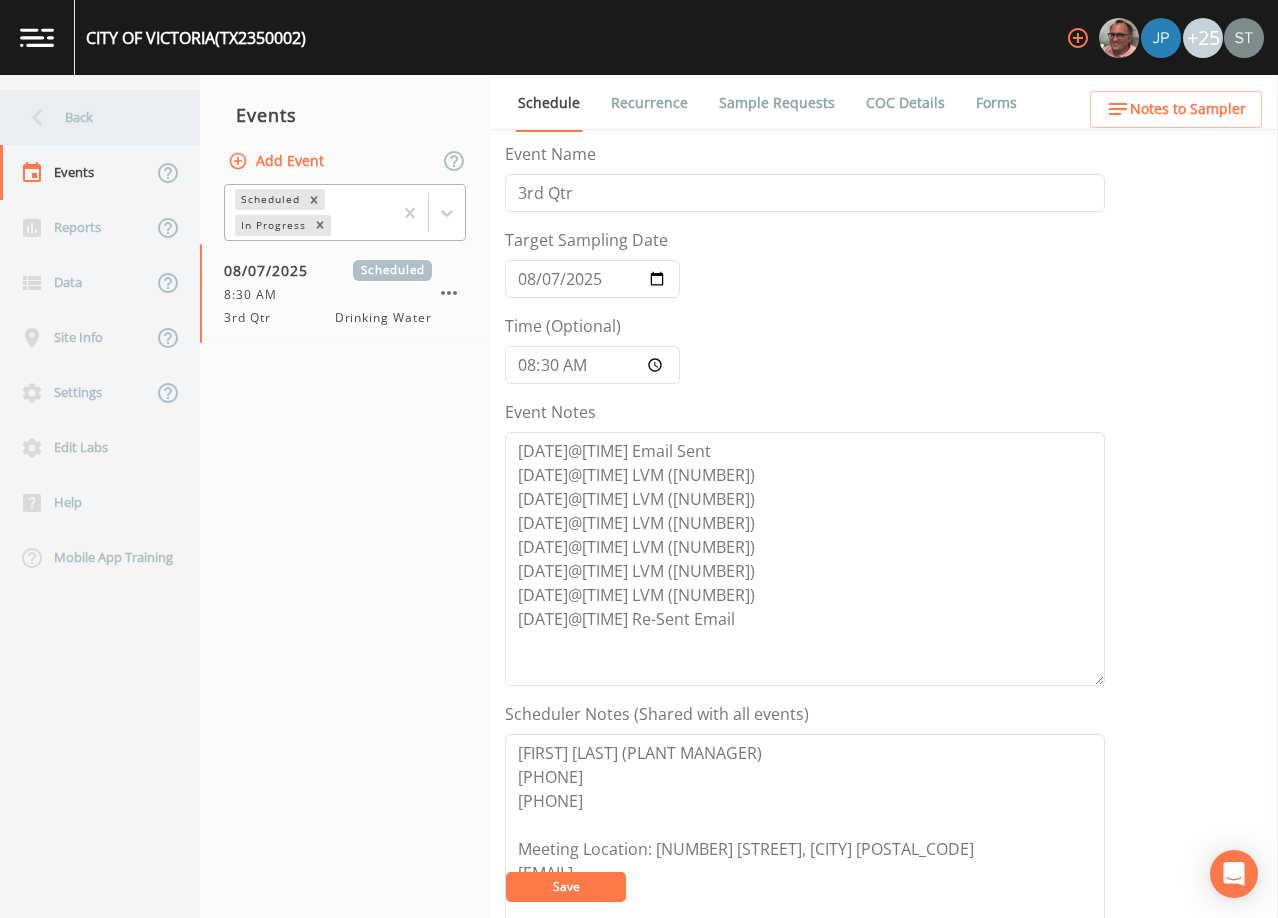 click on "Back" at bounding box center [90, 117] 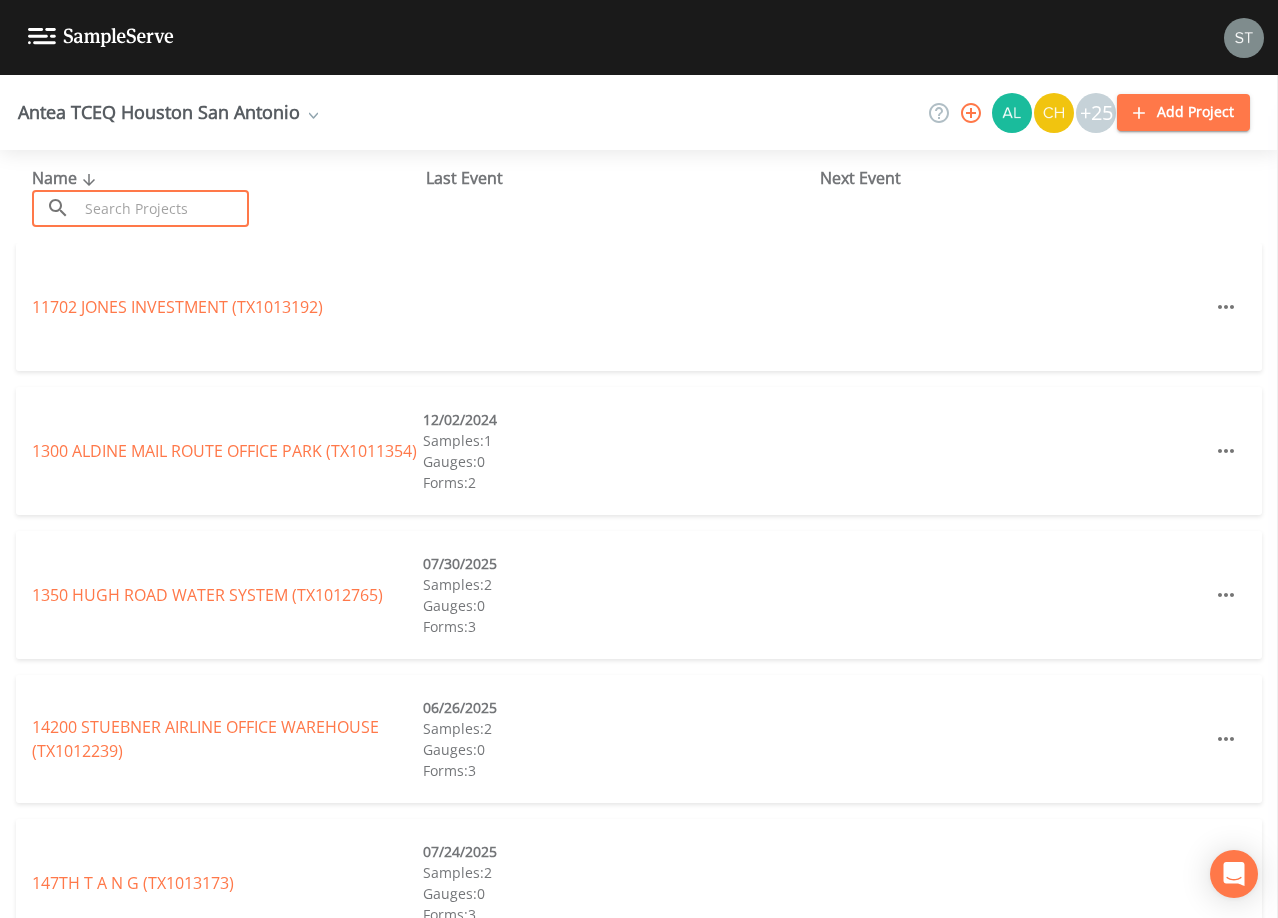 click at bounding box center (163, 208) 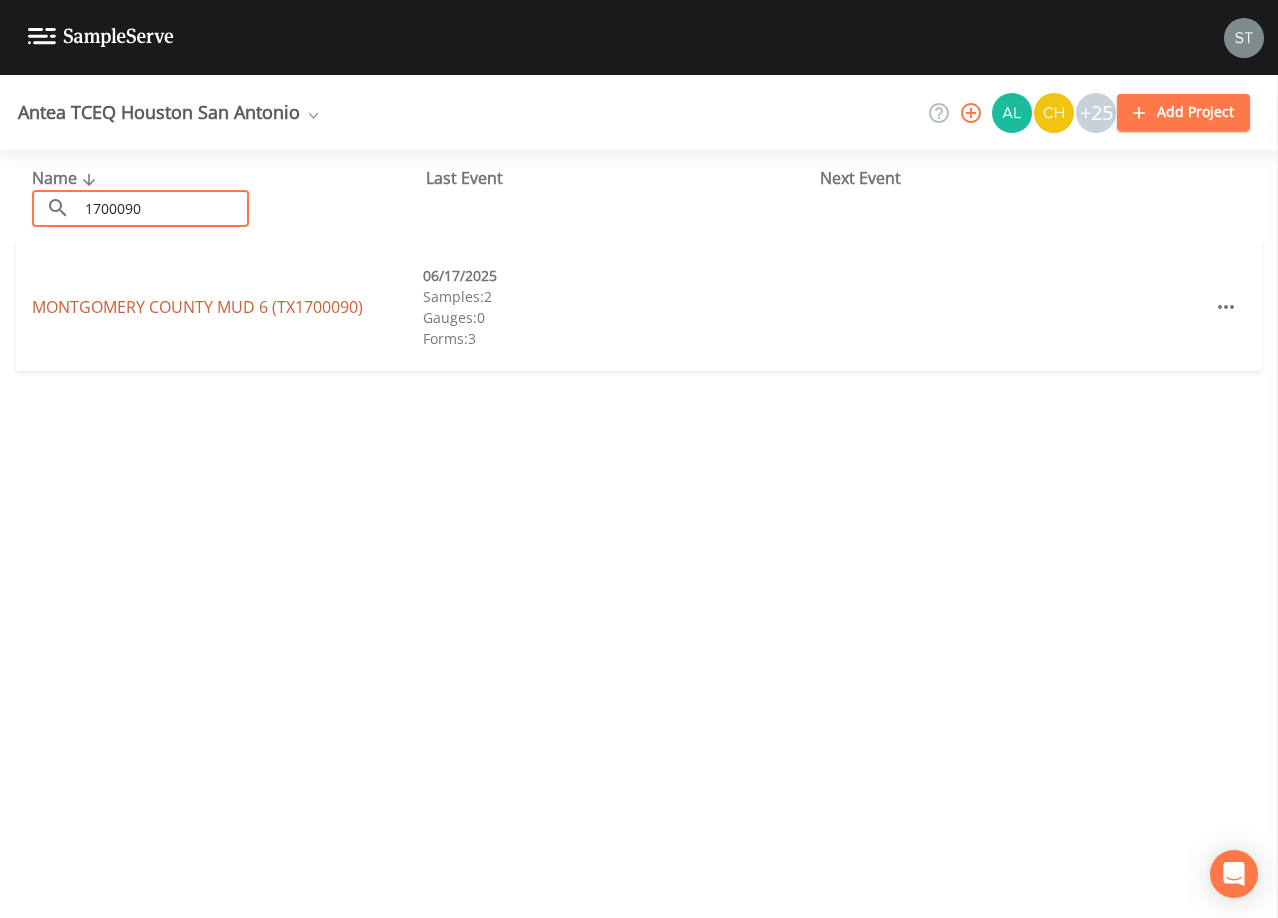 type on "1700090" 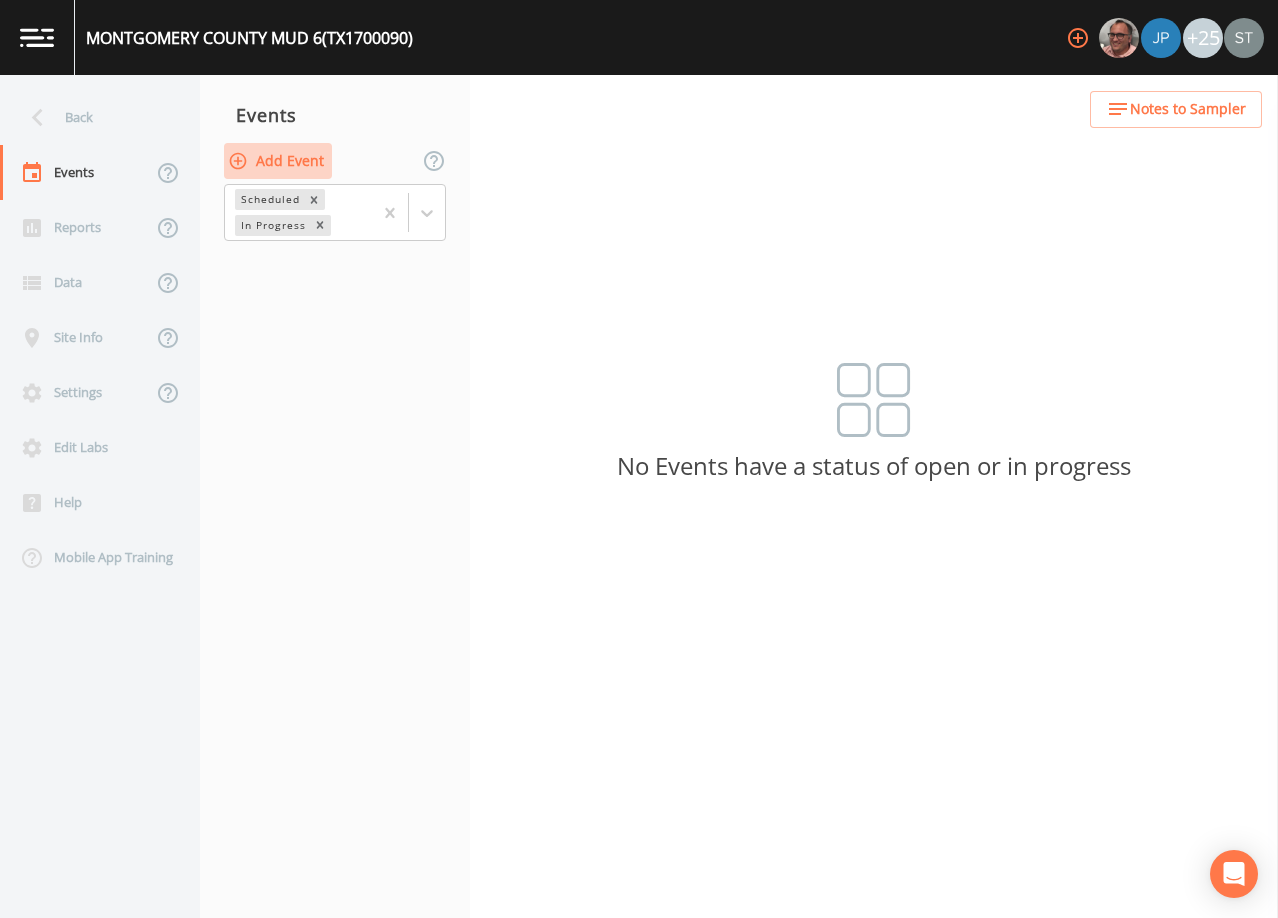 click on "Add Event" at bounding box center [278, 161] 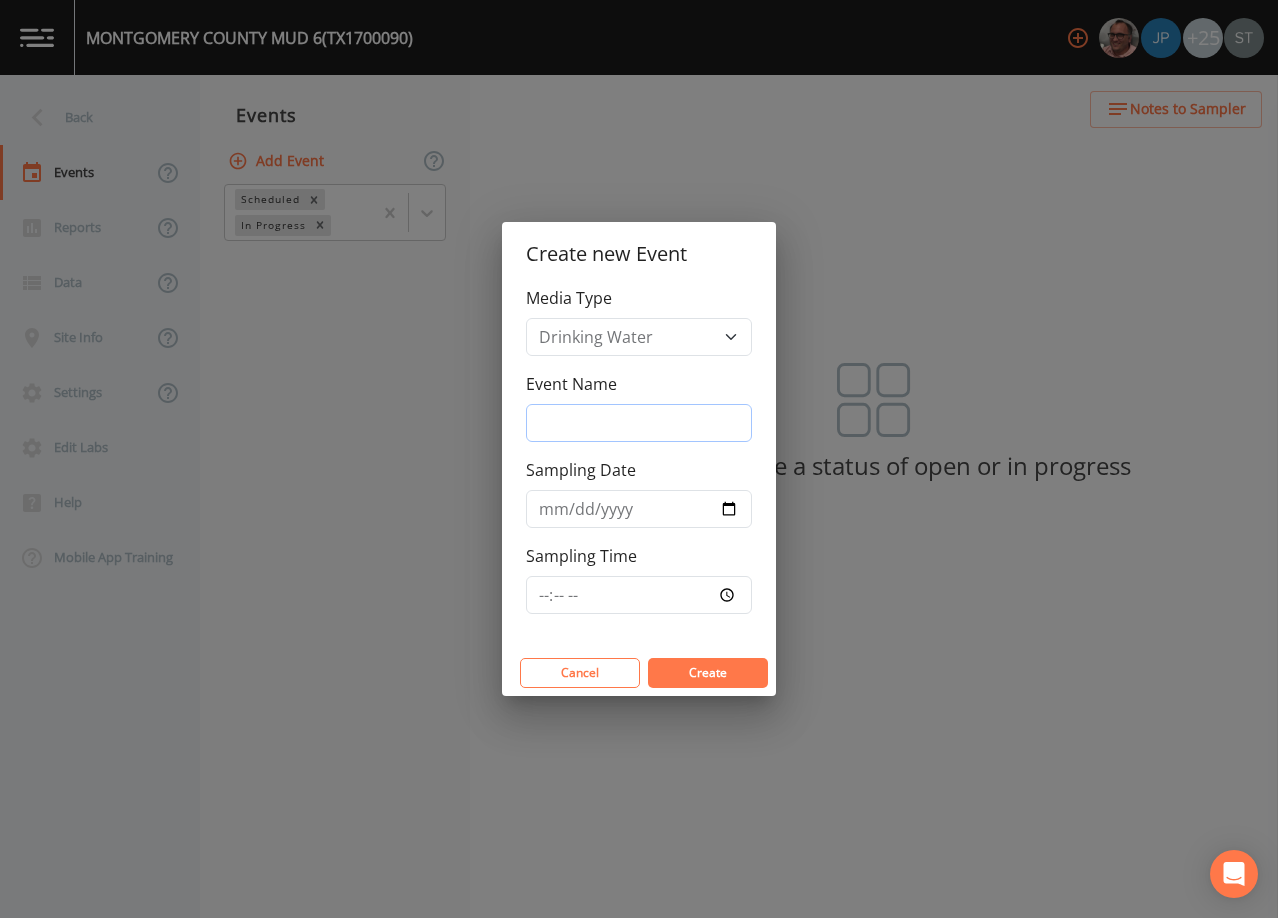 click on "Event Name" at bounding box center (639, 423) 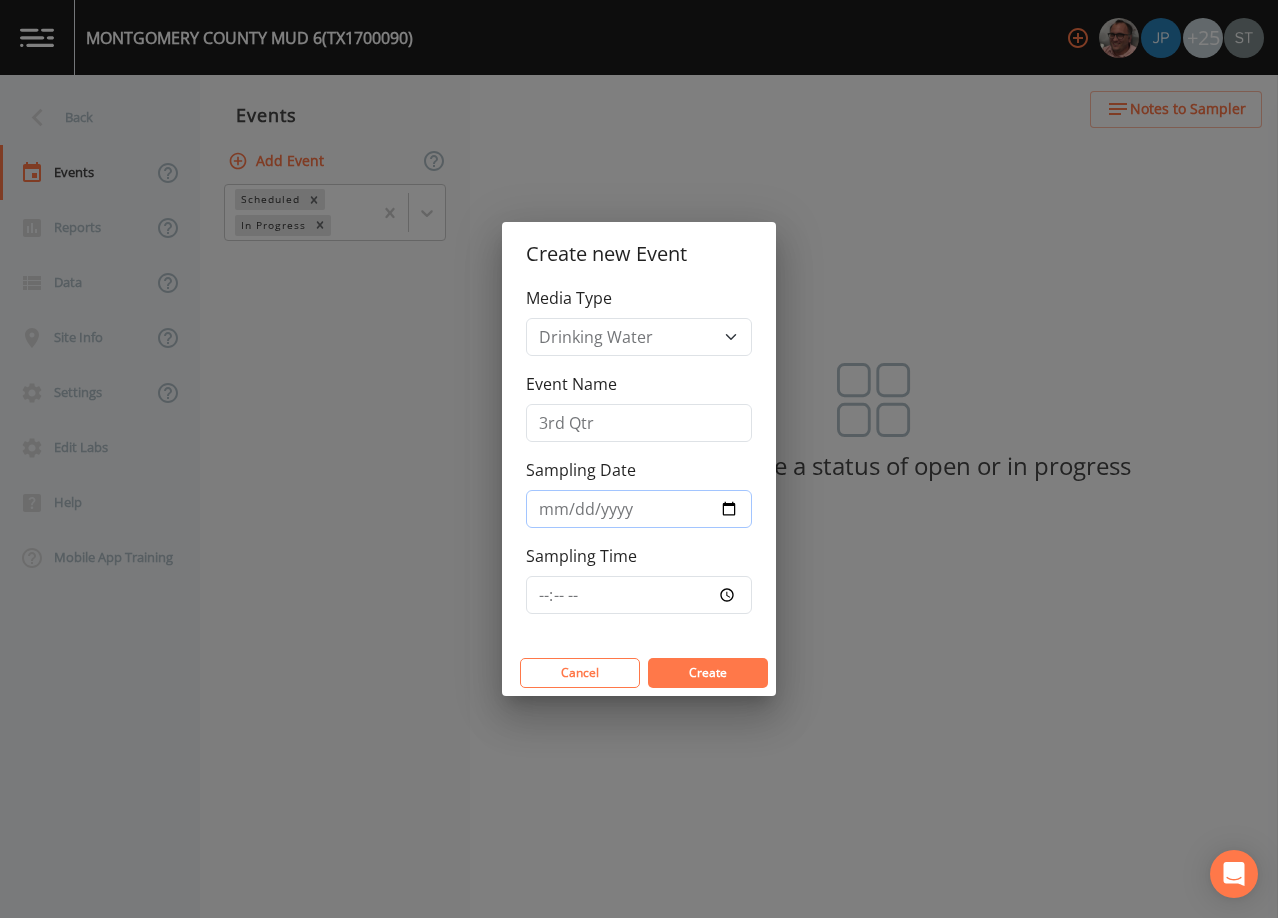 click on "Sampling Date" at bounding box center [639, 509] 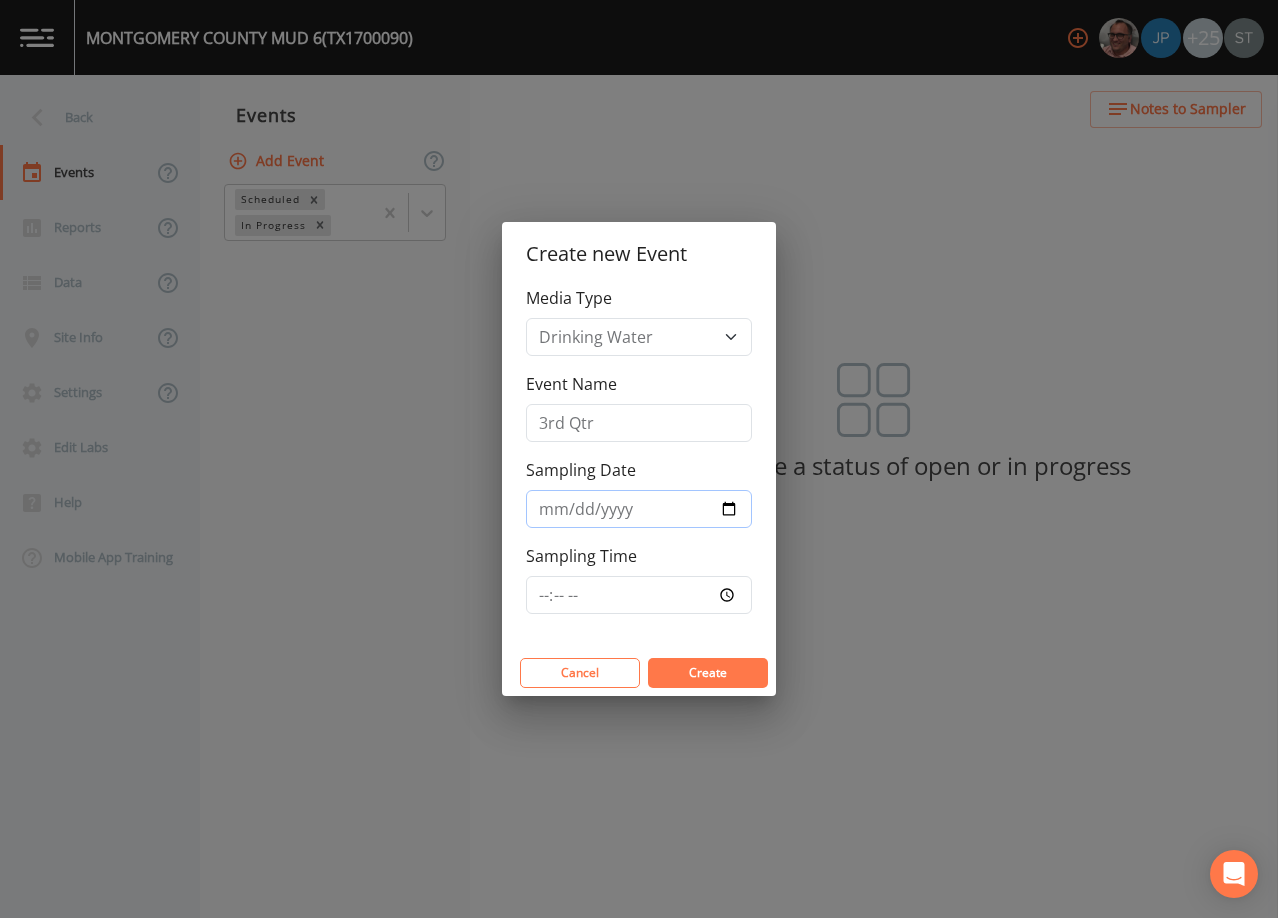 type on "2025-08-11" 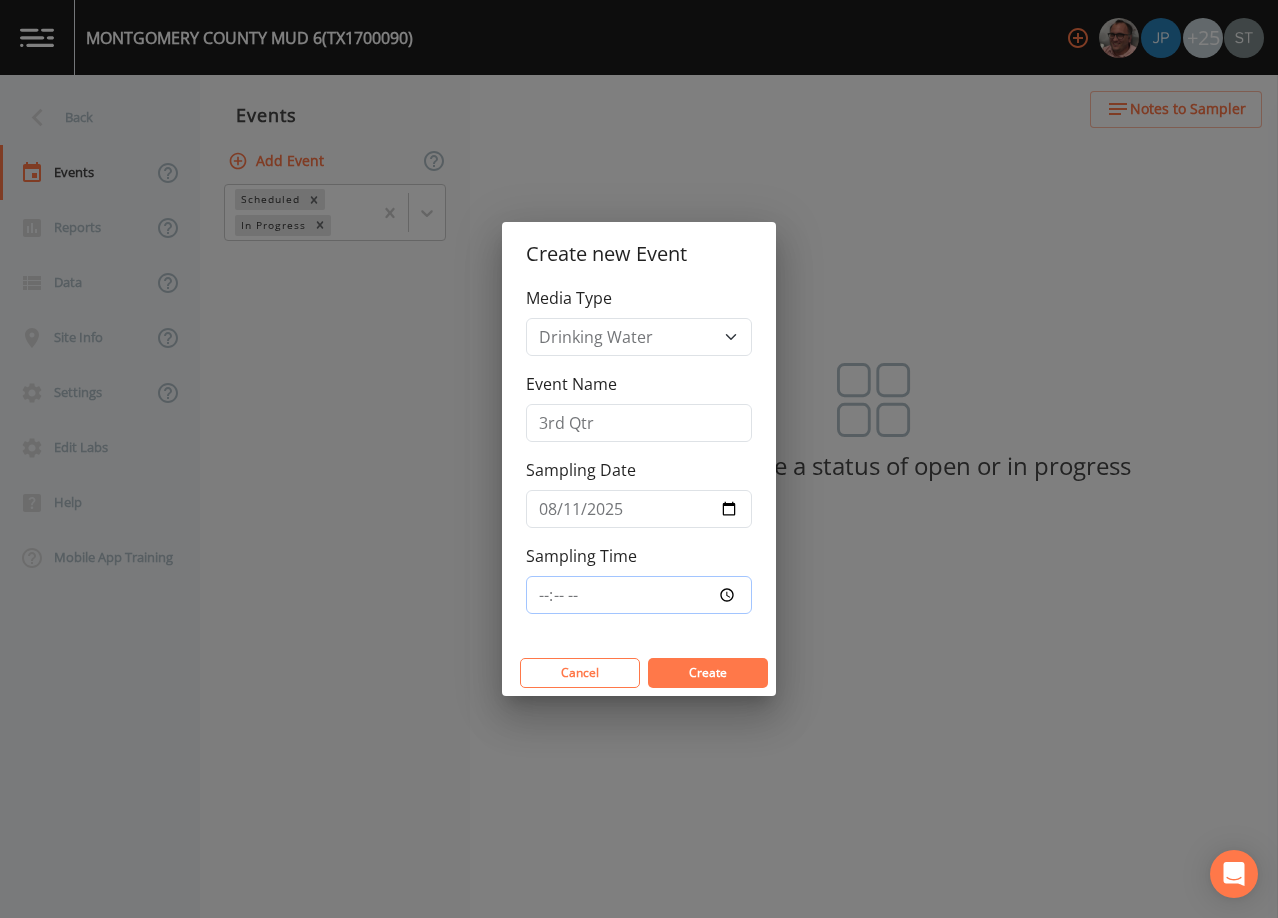 type on "09:30" 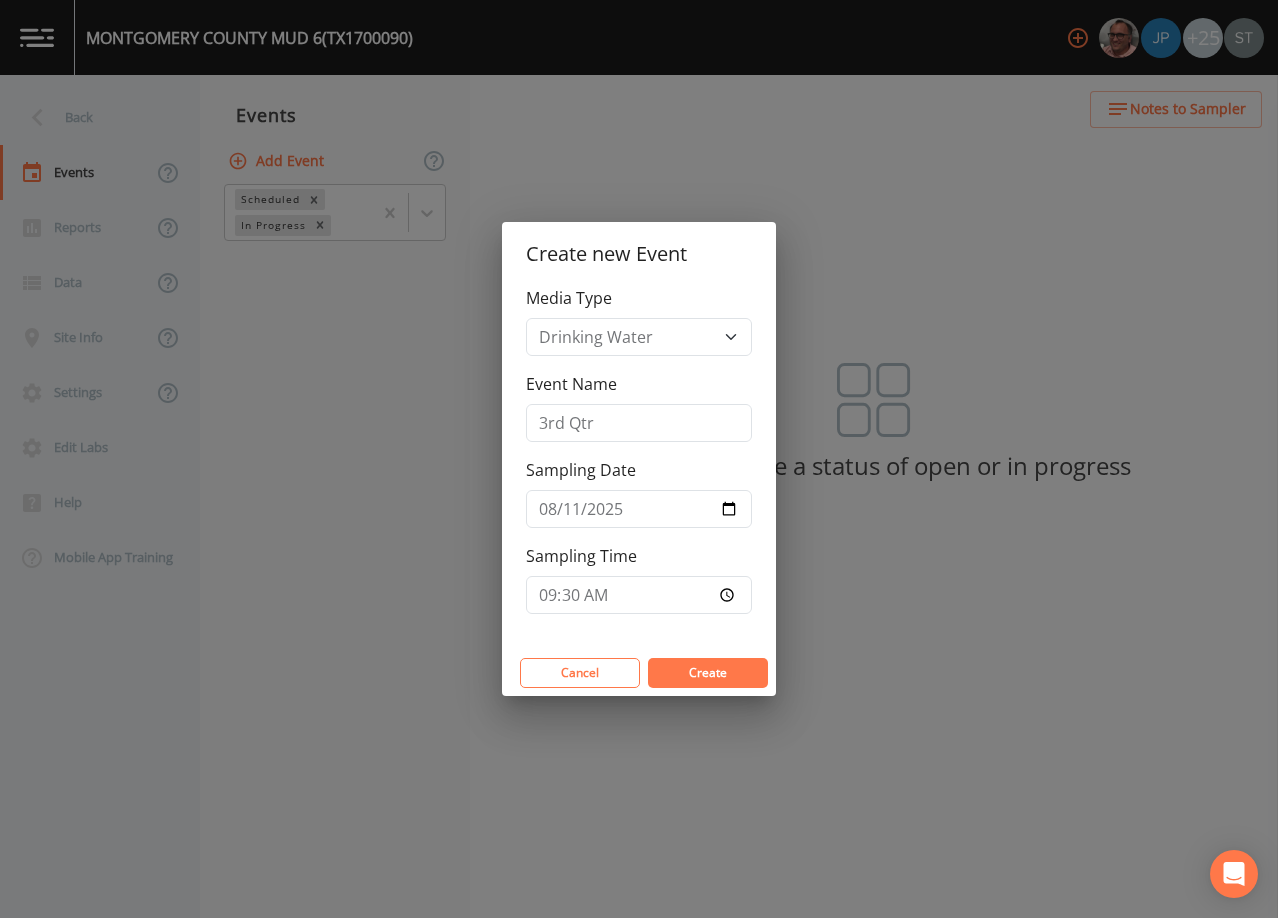 click on "Create" at bounding box center (708, 673) 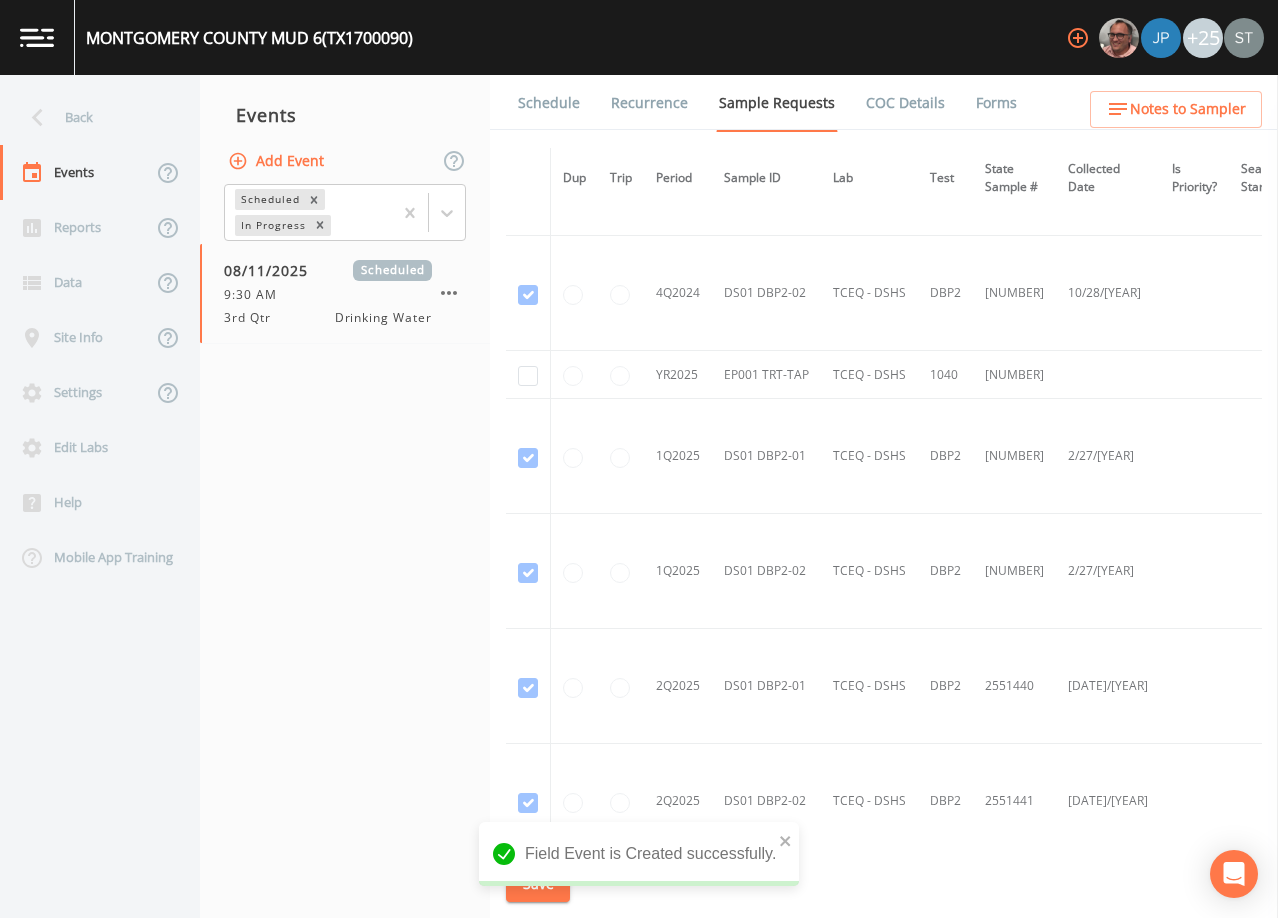 scroll, scrollTop: 413, scrollLeft: 0, axis: vertical 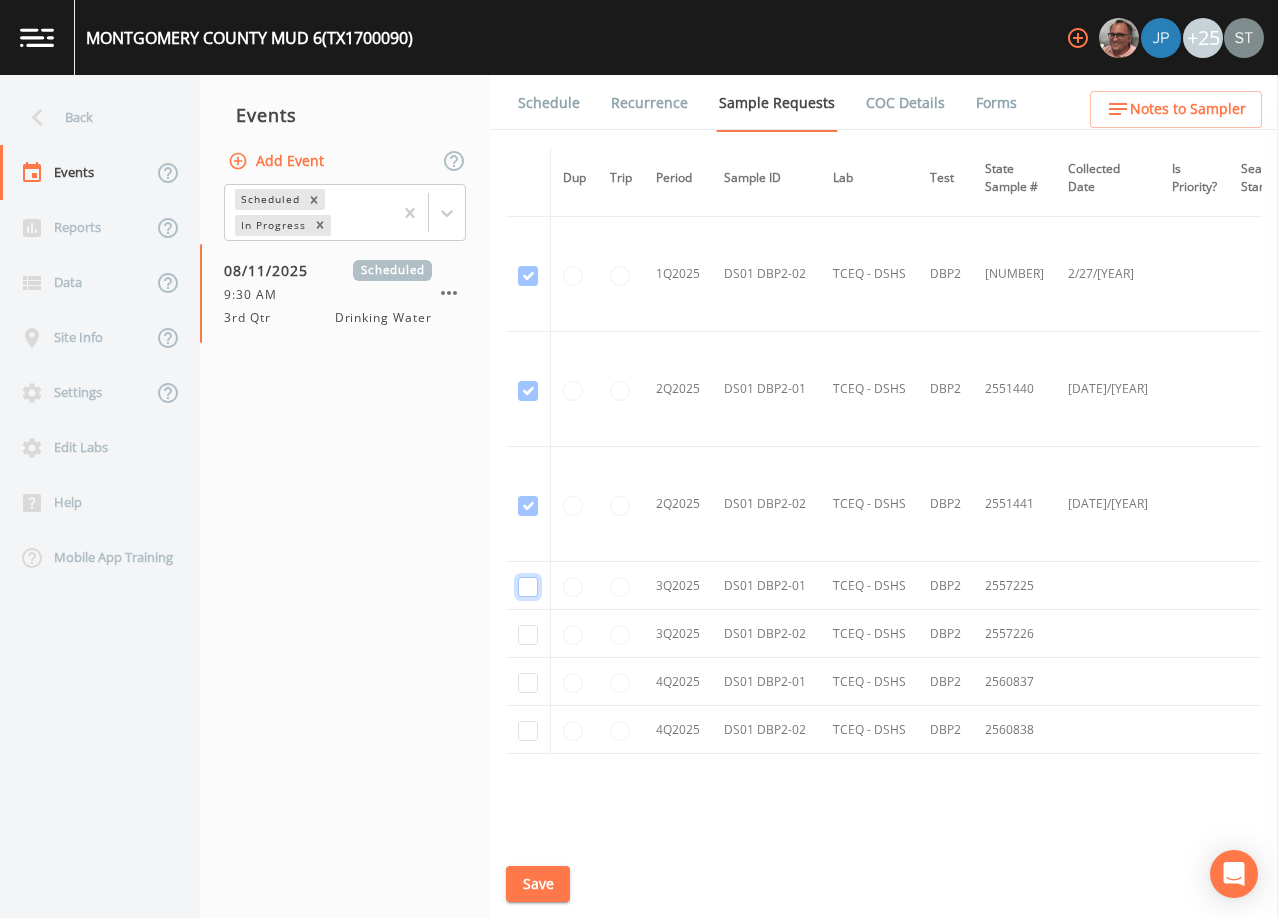click at bounding box center (528, -462) 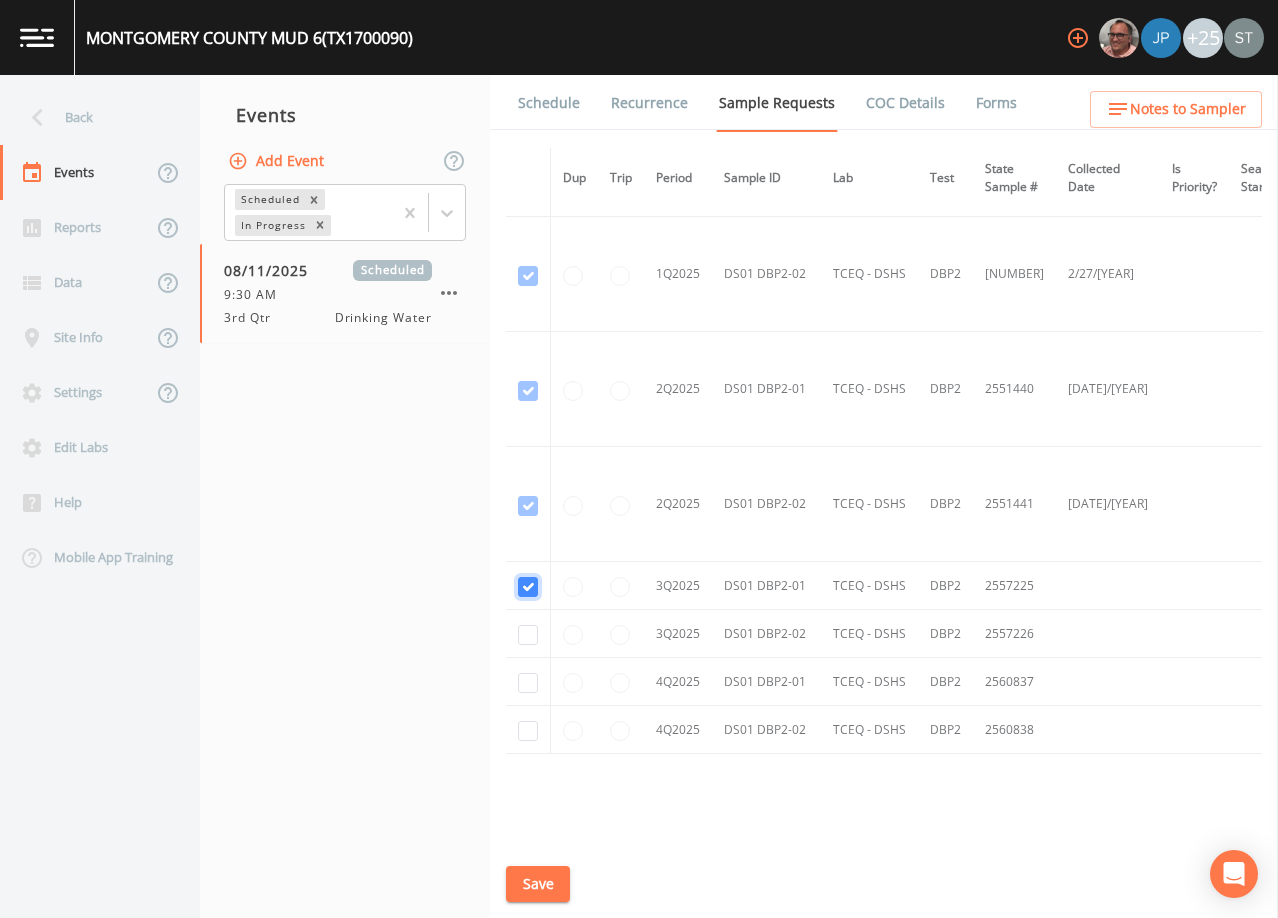 checkbox on "true" 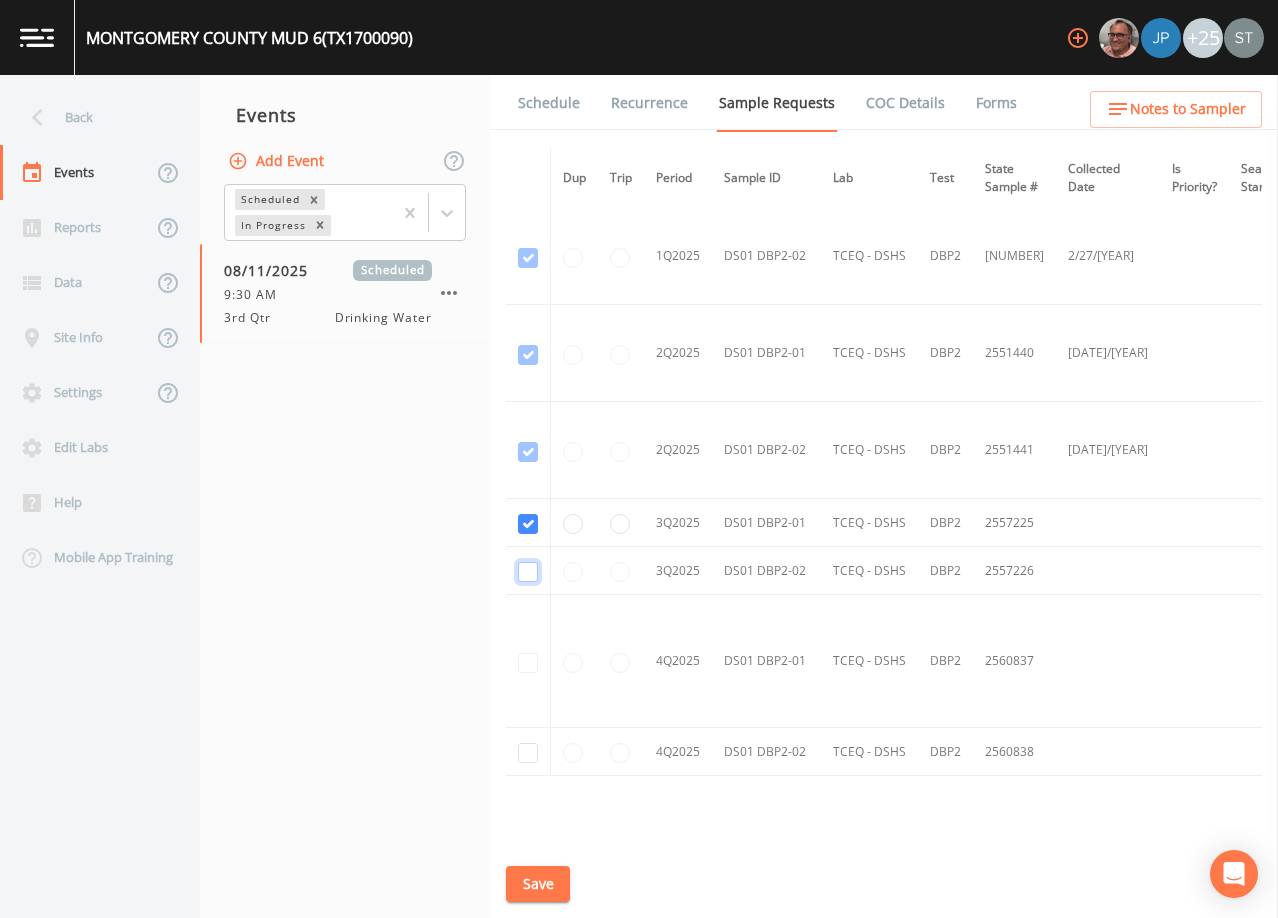 click at bounding box center [528, -275] 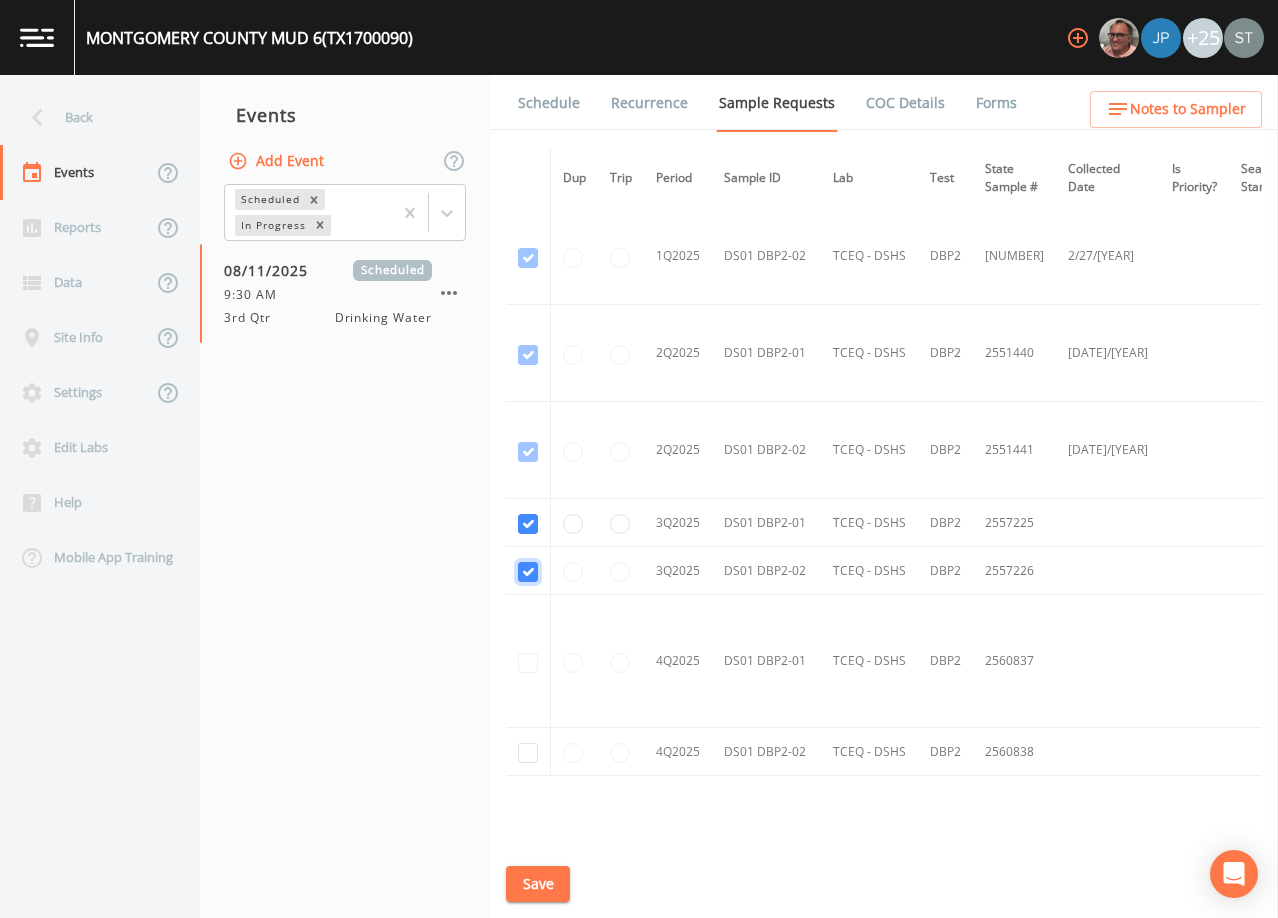 checkbox on "true" 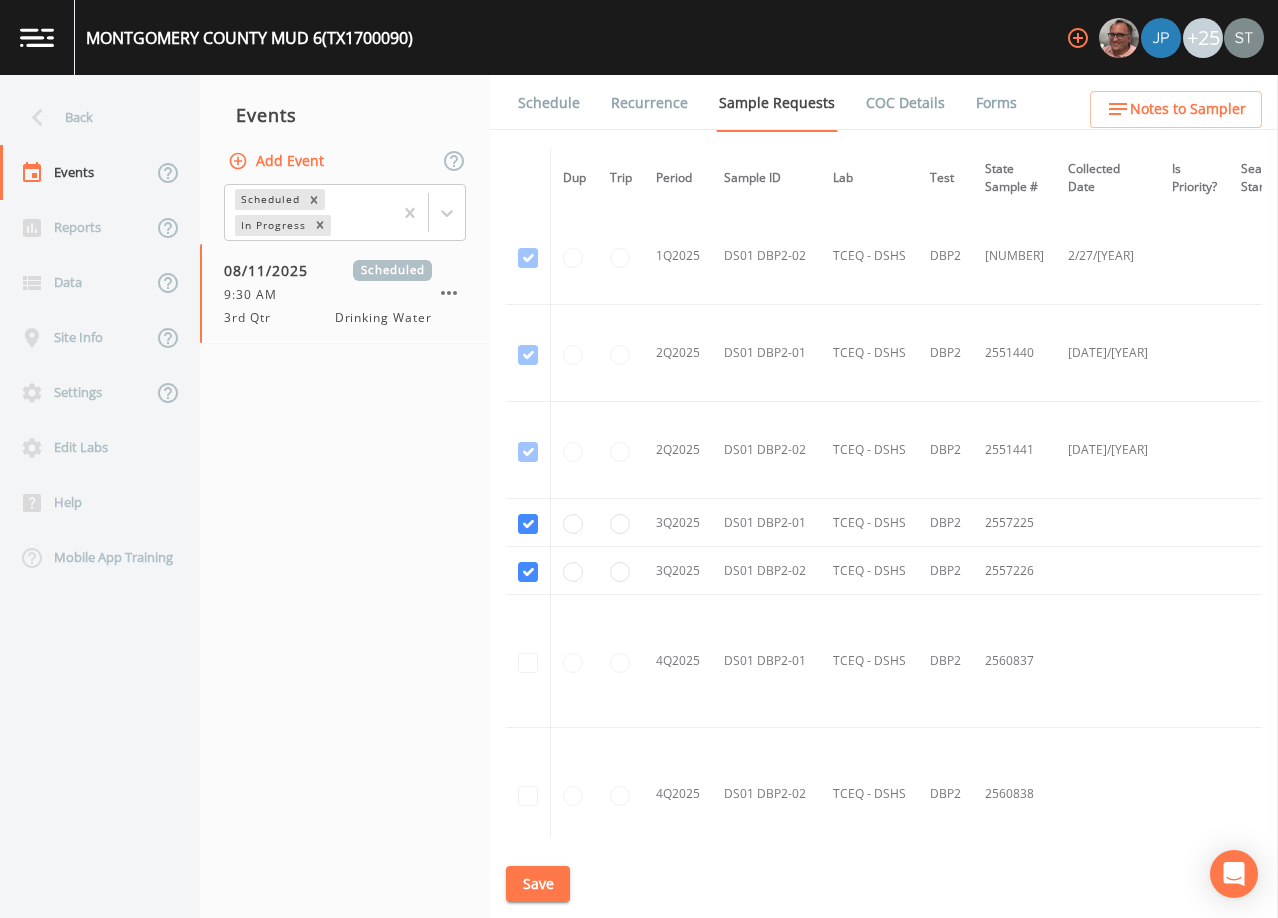 click on "Save" at bounding box center [538, 884] 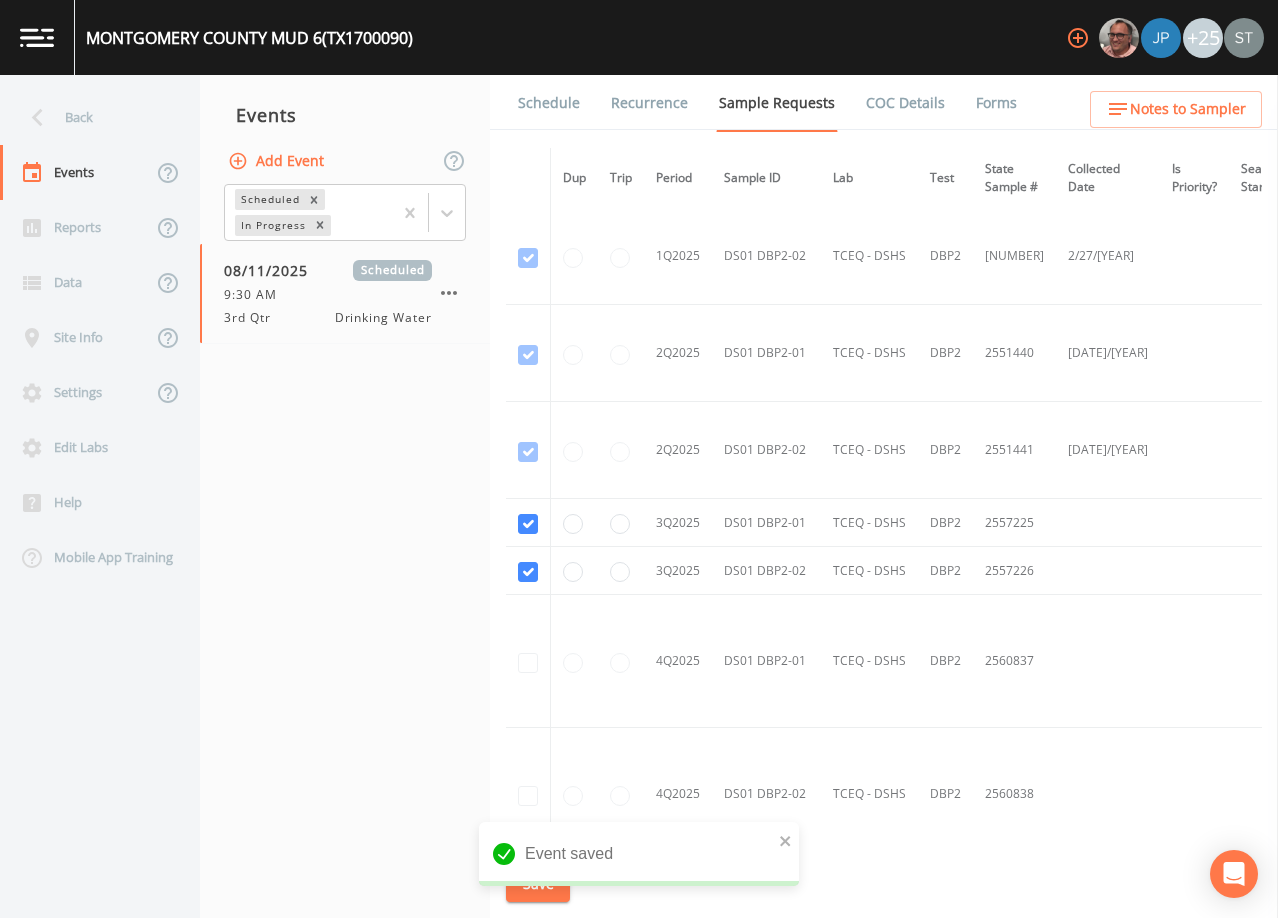 click on "Schedule" at bounding box center (549, 103) 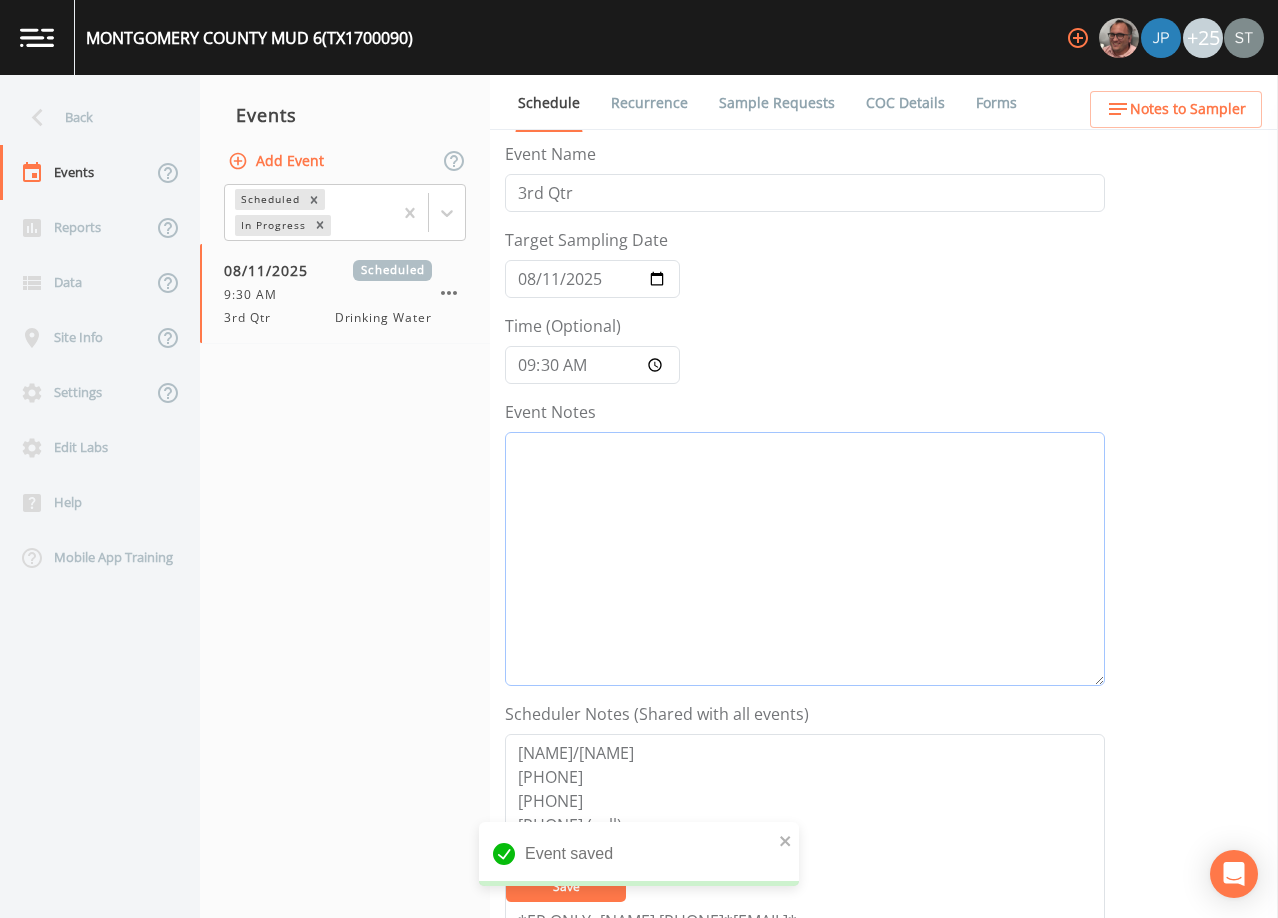 click on "Event Notes" at bounding box center [805, 559] 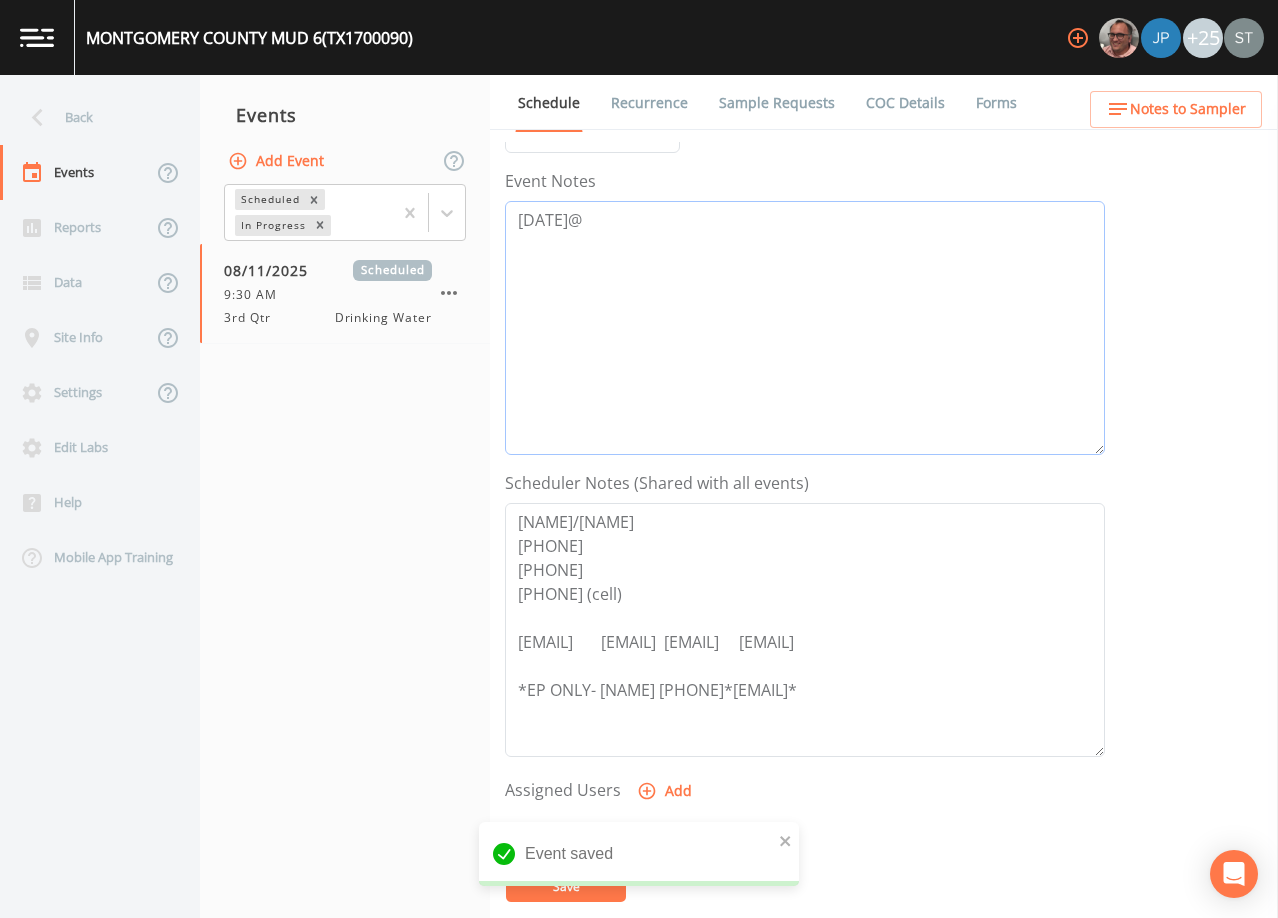 scroll, scrollTop: 300, scrollLeft: 0, axis: vertical 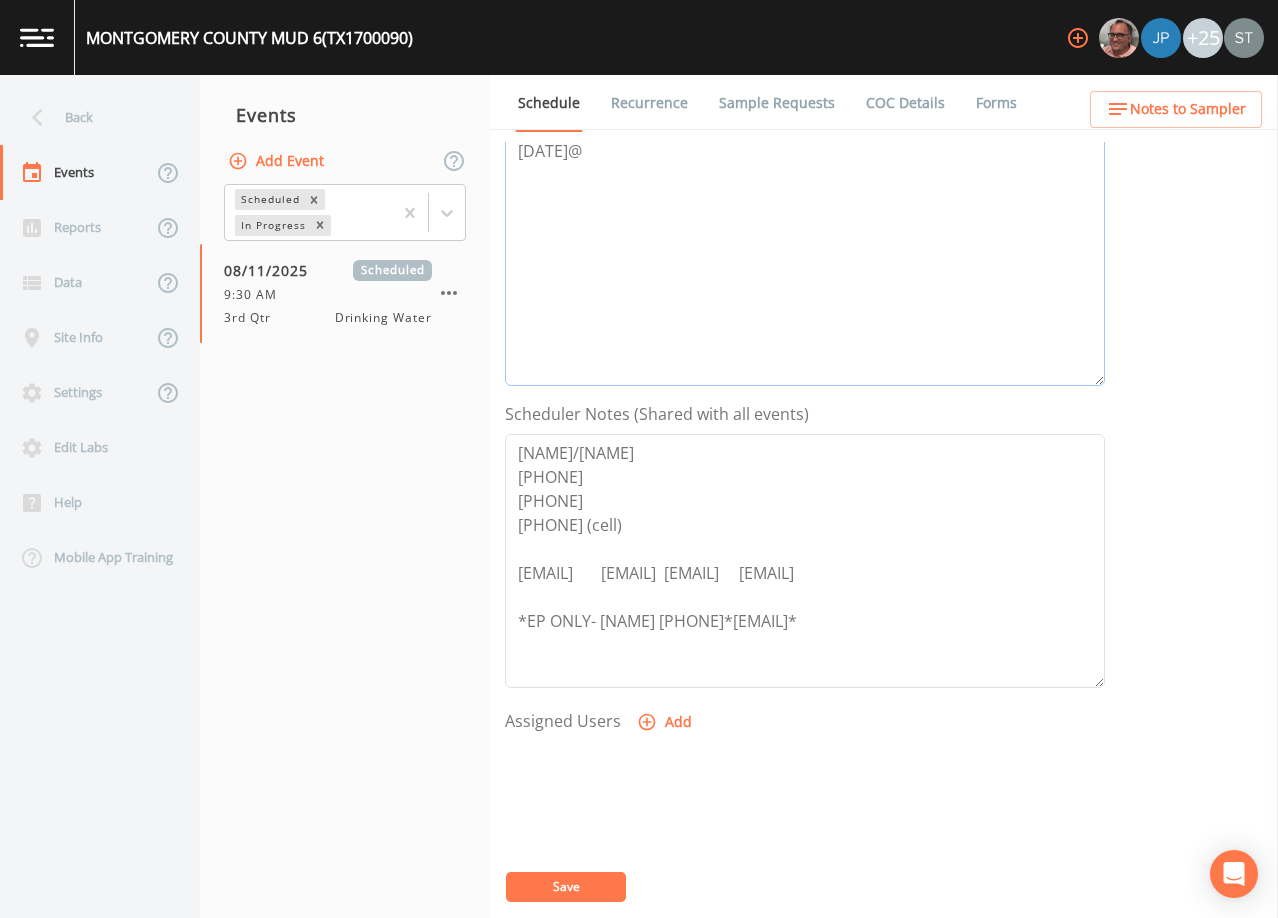 type on "[DATE]@" 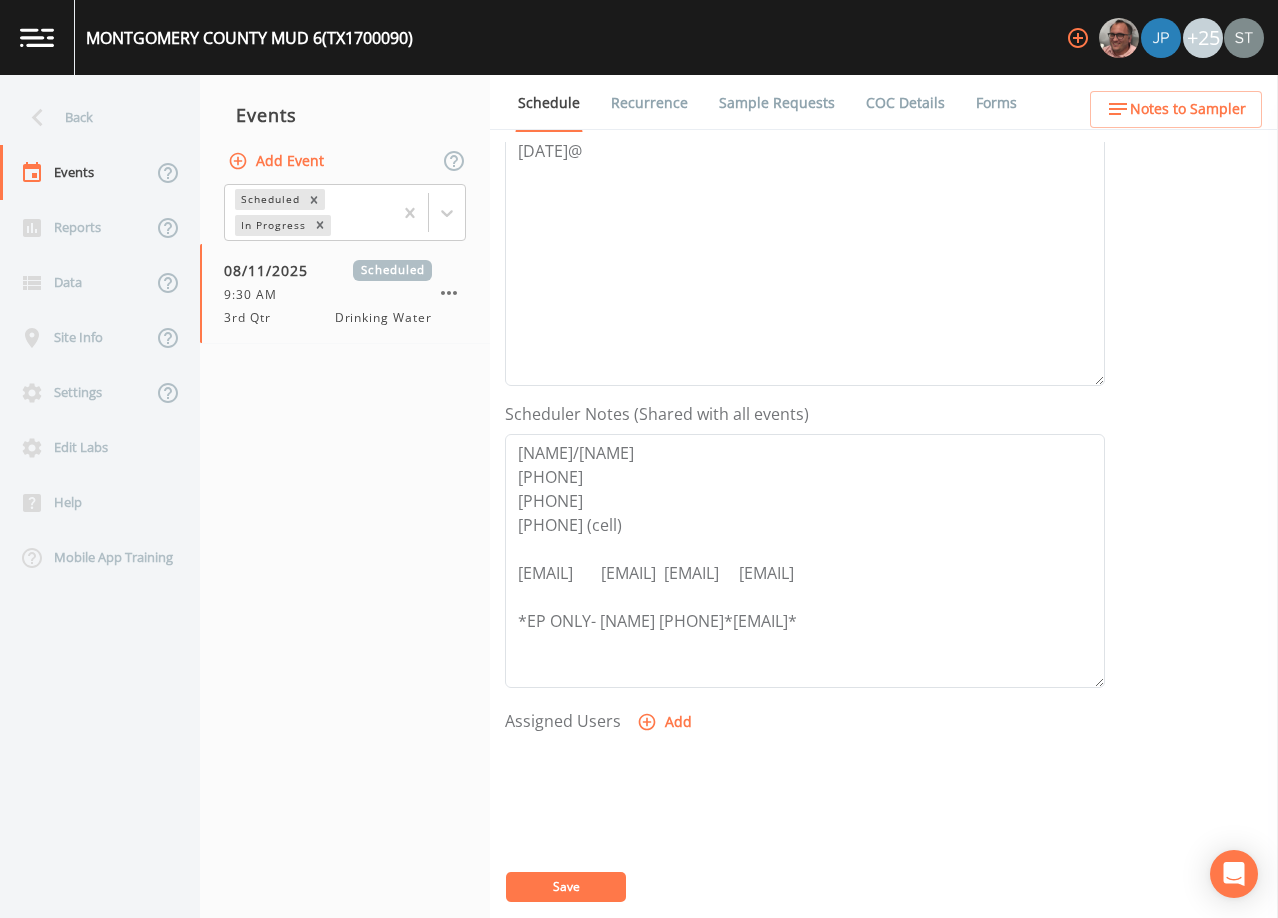 click on "Save" at bounding box center (566, 887) 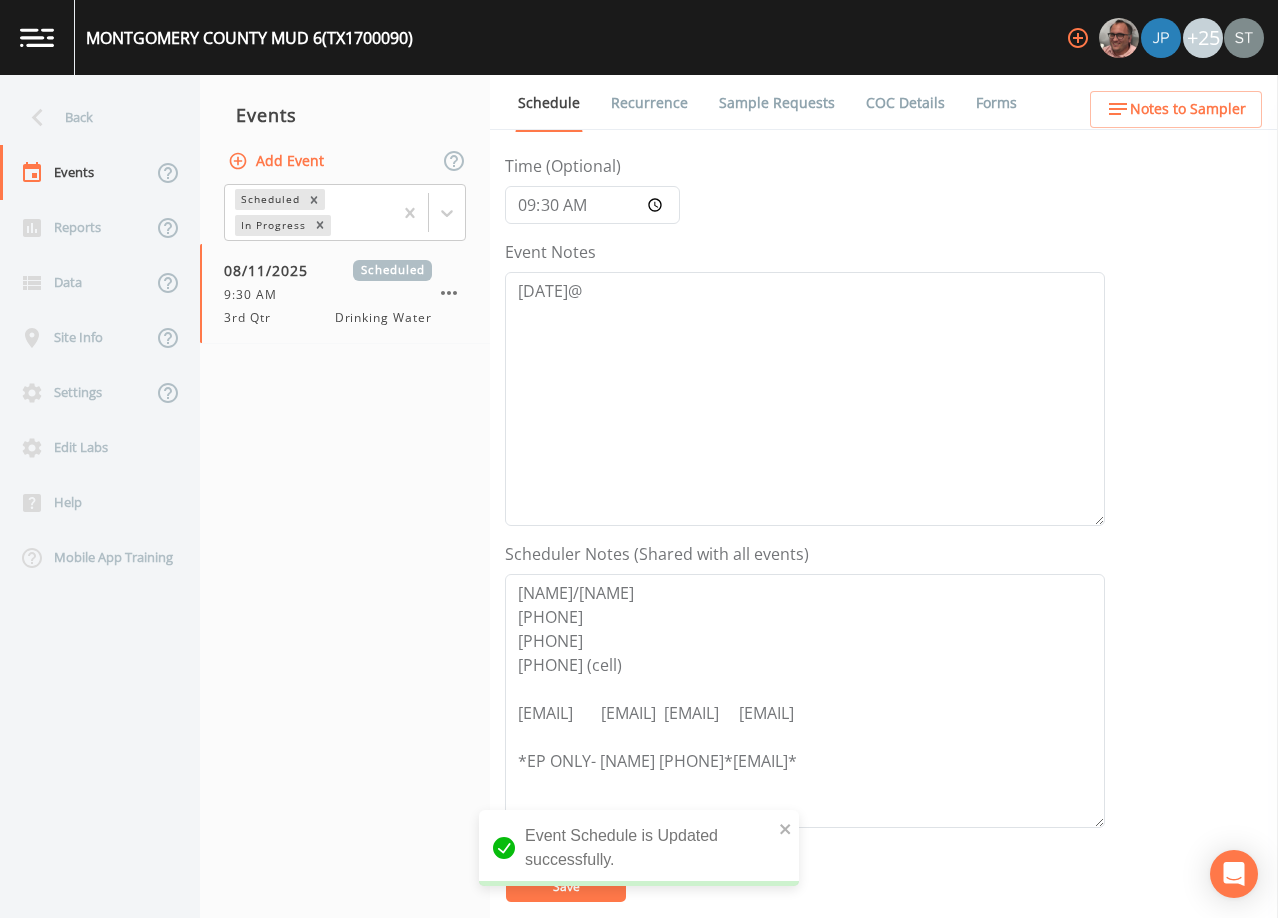 scroll, scrollTop: 100, scrollLeft: 0, axis: vertical 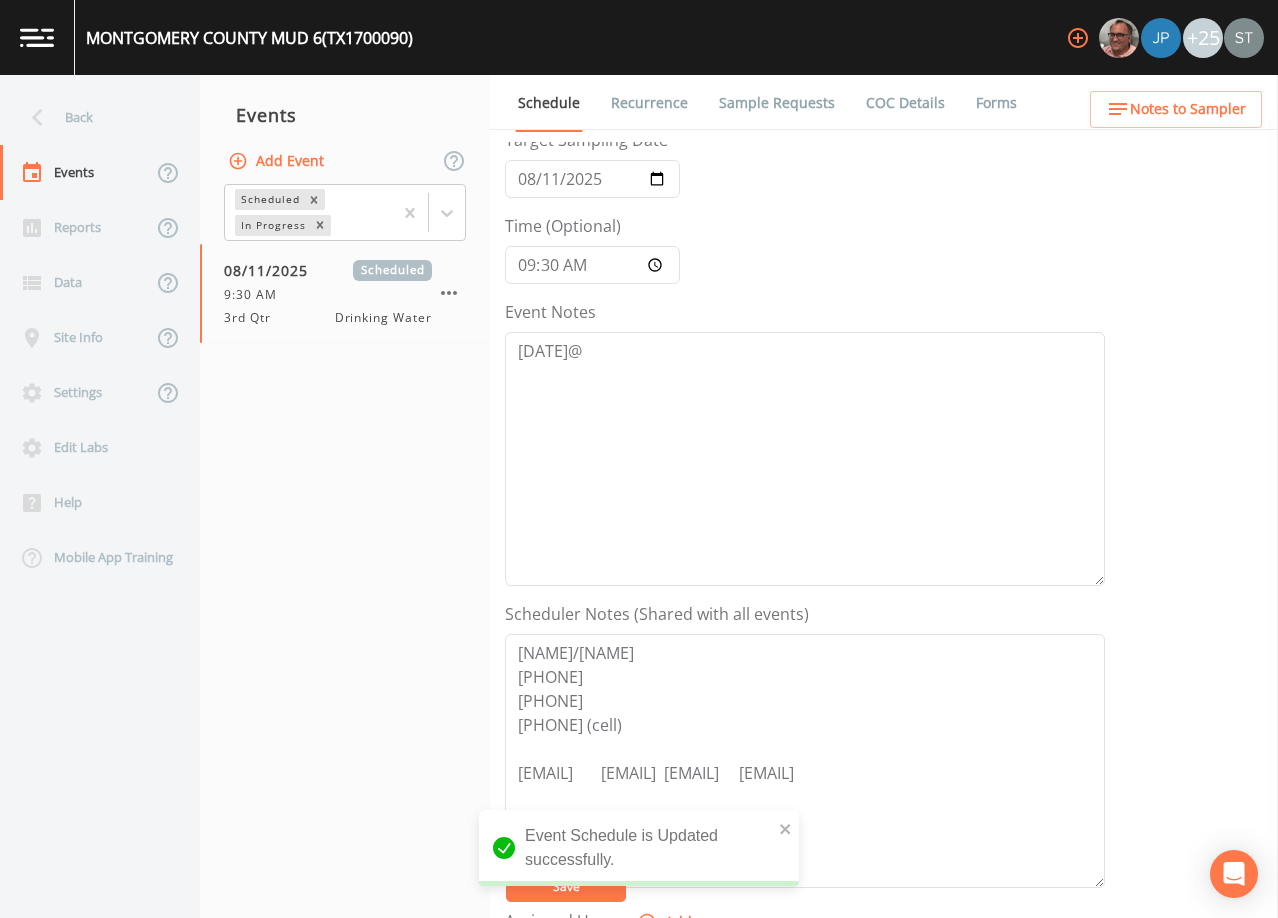 click on "Notes to Sampler" at bounding box center [1188, 109] 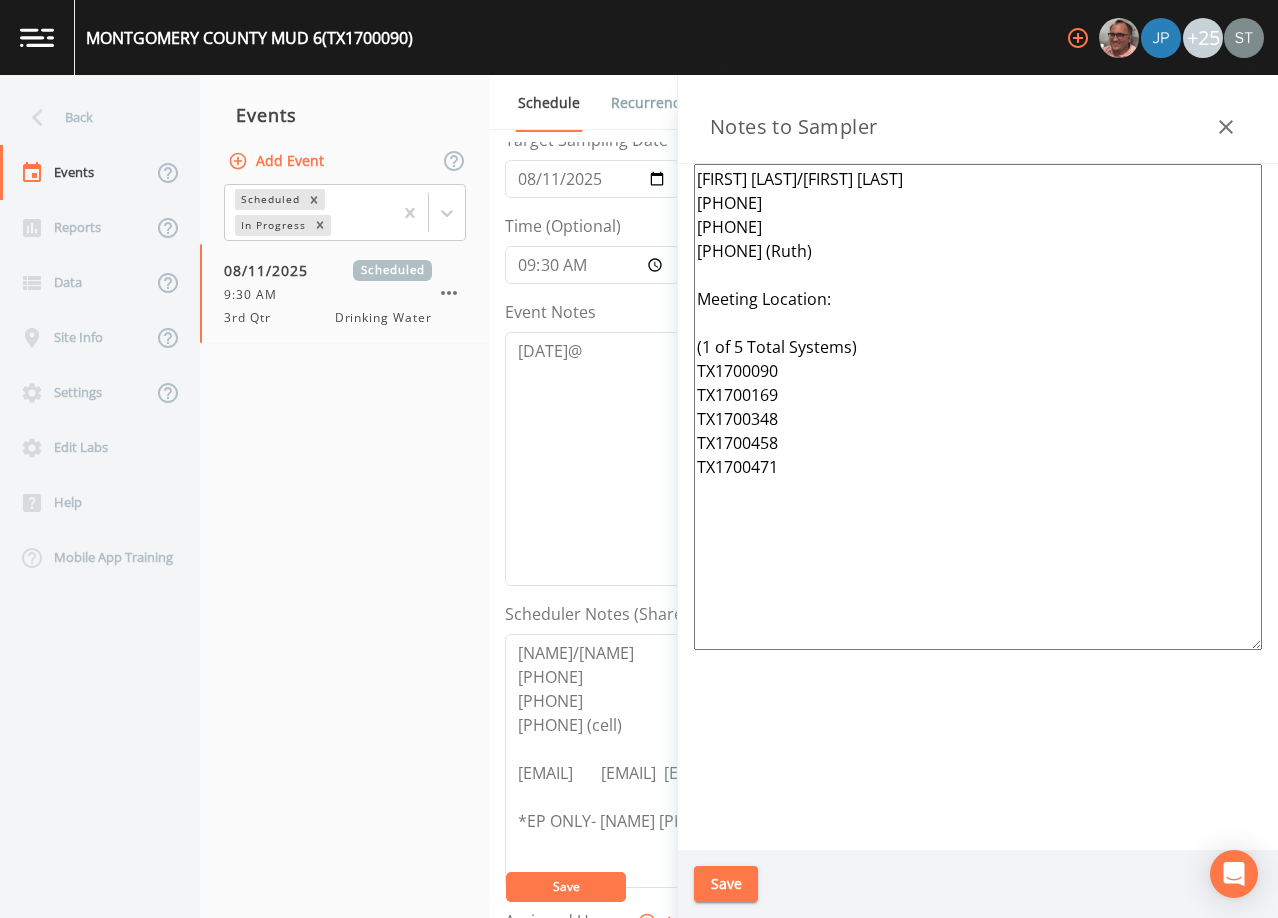 click on "[FIRST] [LAST]/[FIRST] [LAST]
[PHONE]
[PHONE]
[PHONE] (Ruth)
Meeting Location:
(1 of 5 Total Systems)
TX1700090
TX1700169
TX1700348
TX1700458
TX1700471" at bounding box center [978, 407] 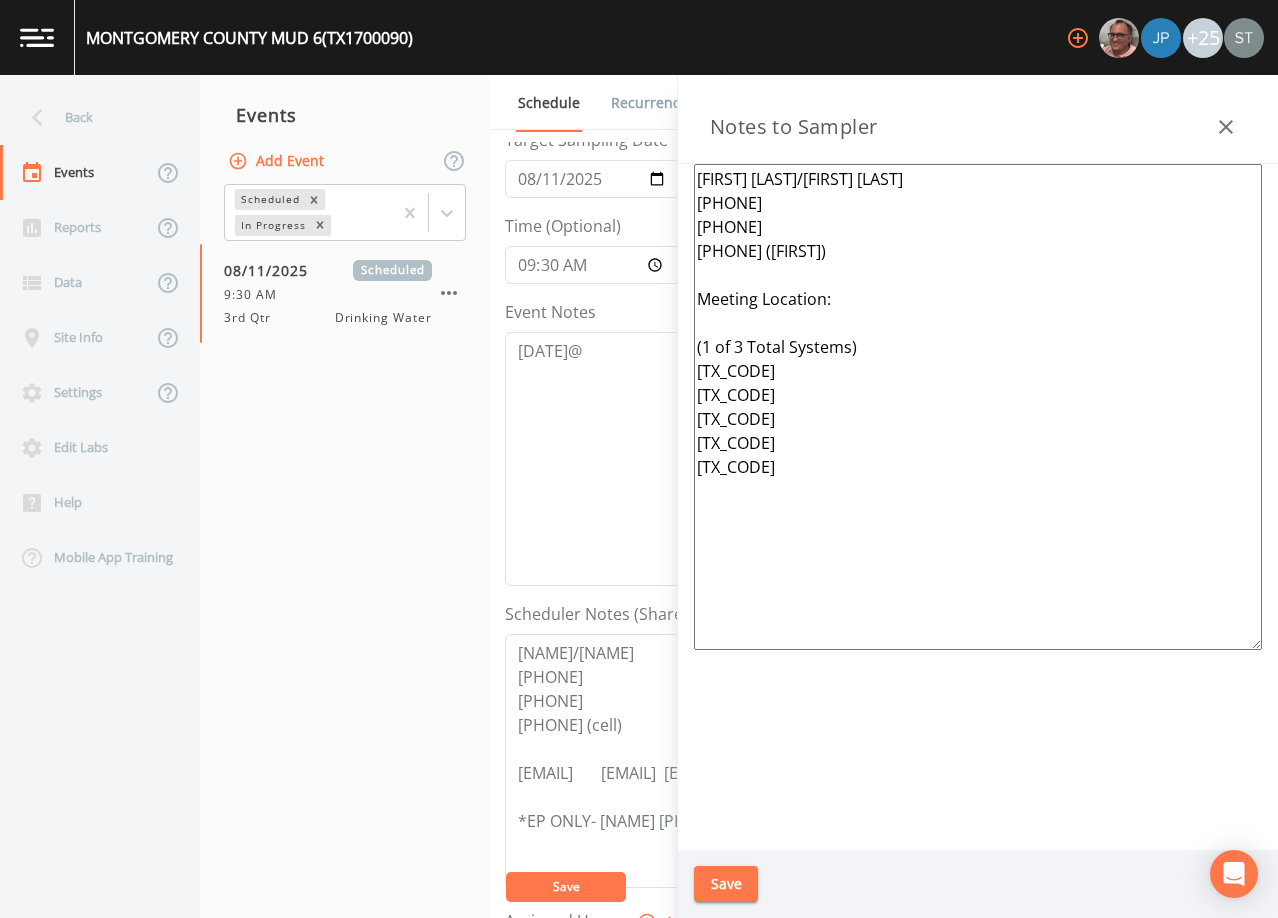drag, startPoint x: 804, startPoint y: 403, endPoint x: 760, endPoint y: 396, distance: 44.553337 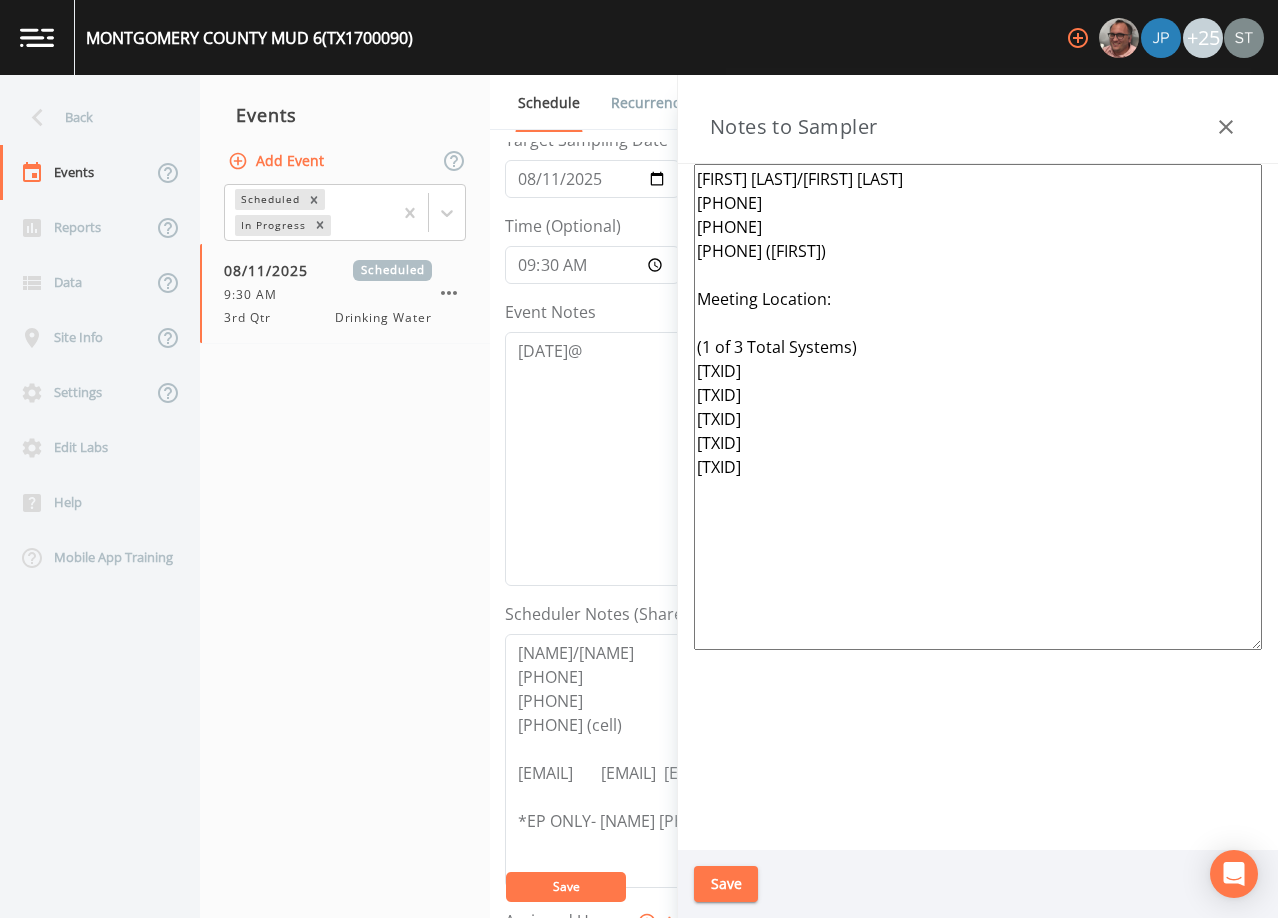 drag, startPoint x: 771, startPoint y: 471, endPoint x: 751, endPoint y: 416, distance: 58.5235 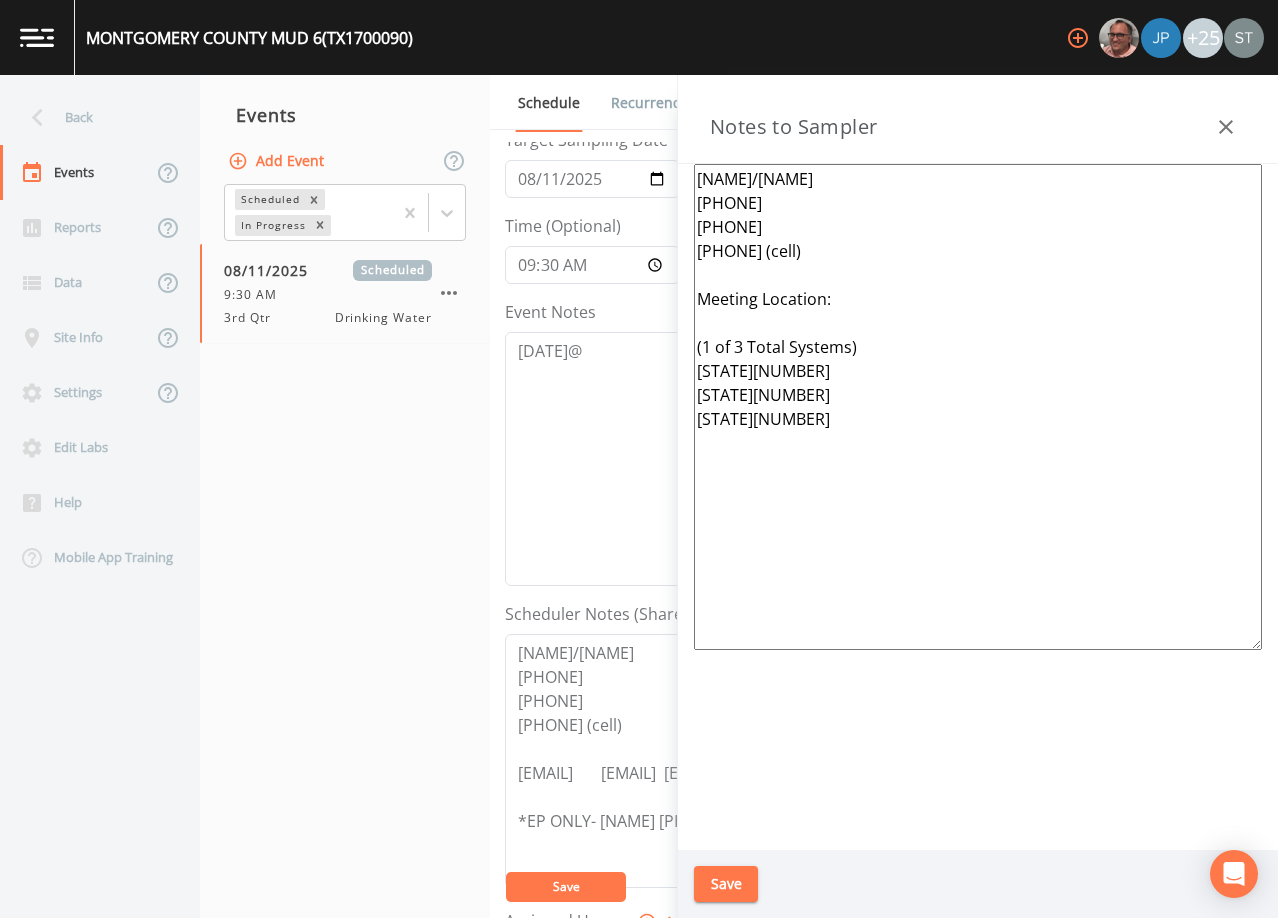 type on "[NAME]/[NAME]
[PHONE]
[PHONE]
[PHONE] (cell)
Meeting Location:
(1 of 3 Total Systems)
[STATE][NUMBER]
[STATE][NUMBER]
[STATE][NUMBER]" 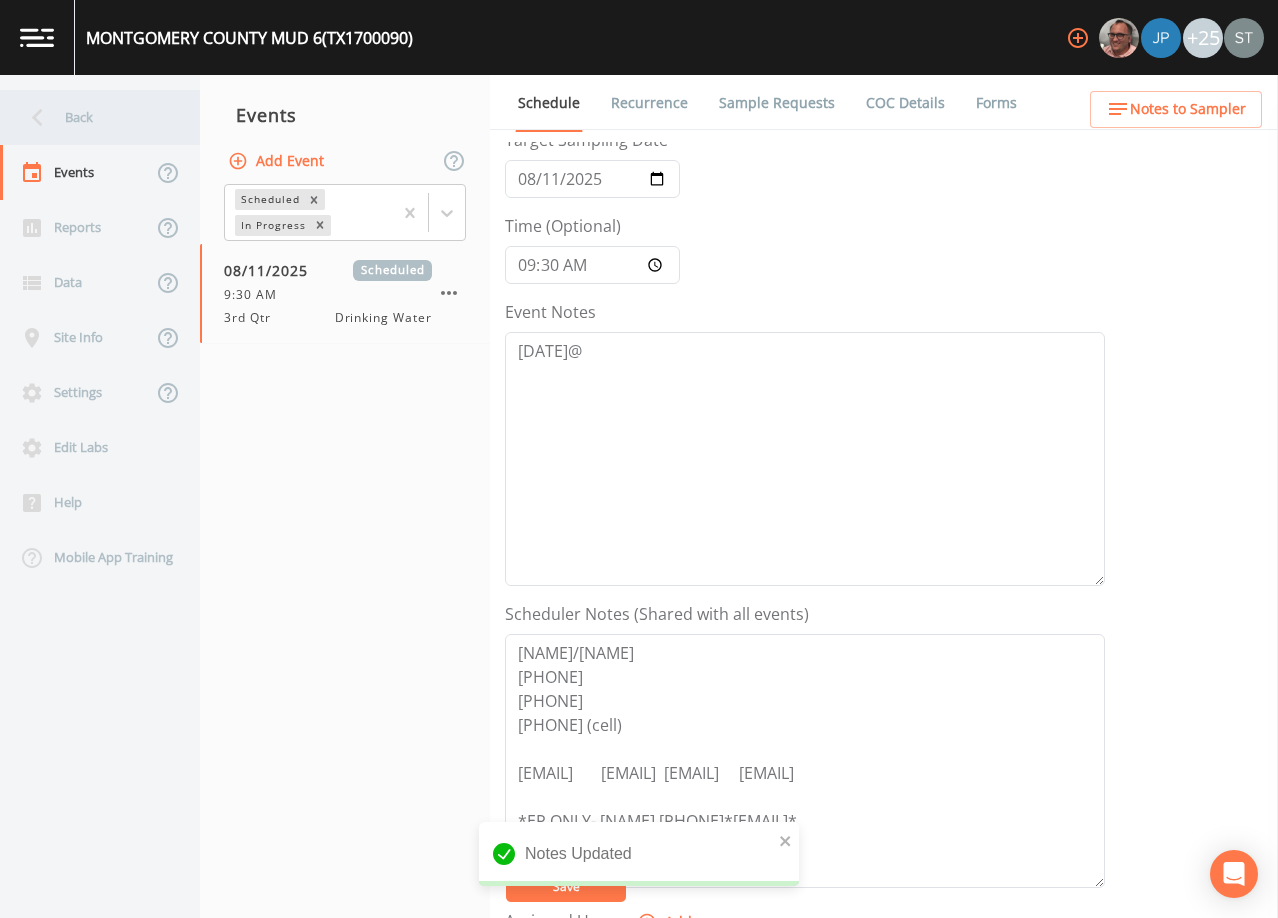click on "Back" at bounding box center (90, 117) 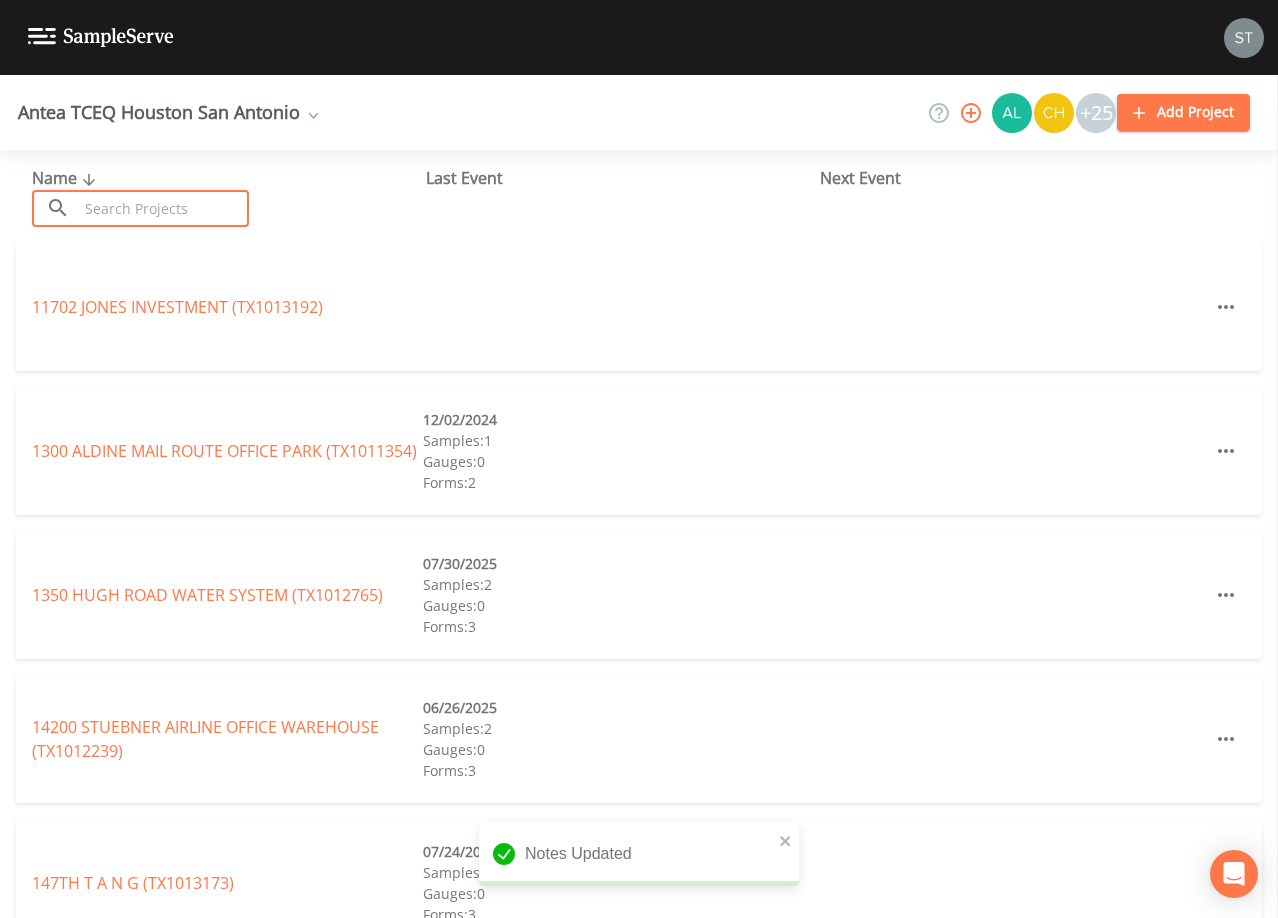 click at bounding box center [163, 208] 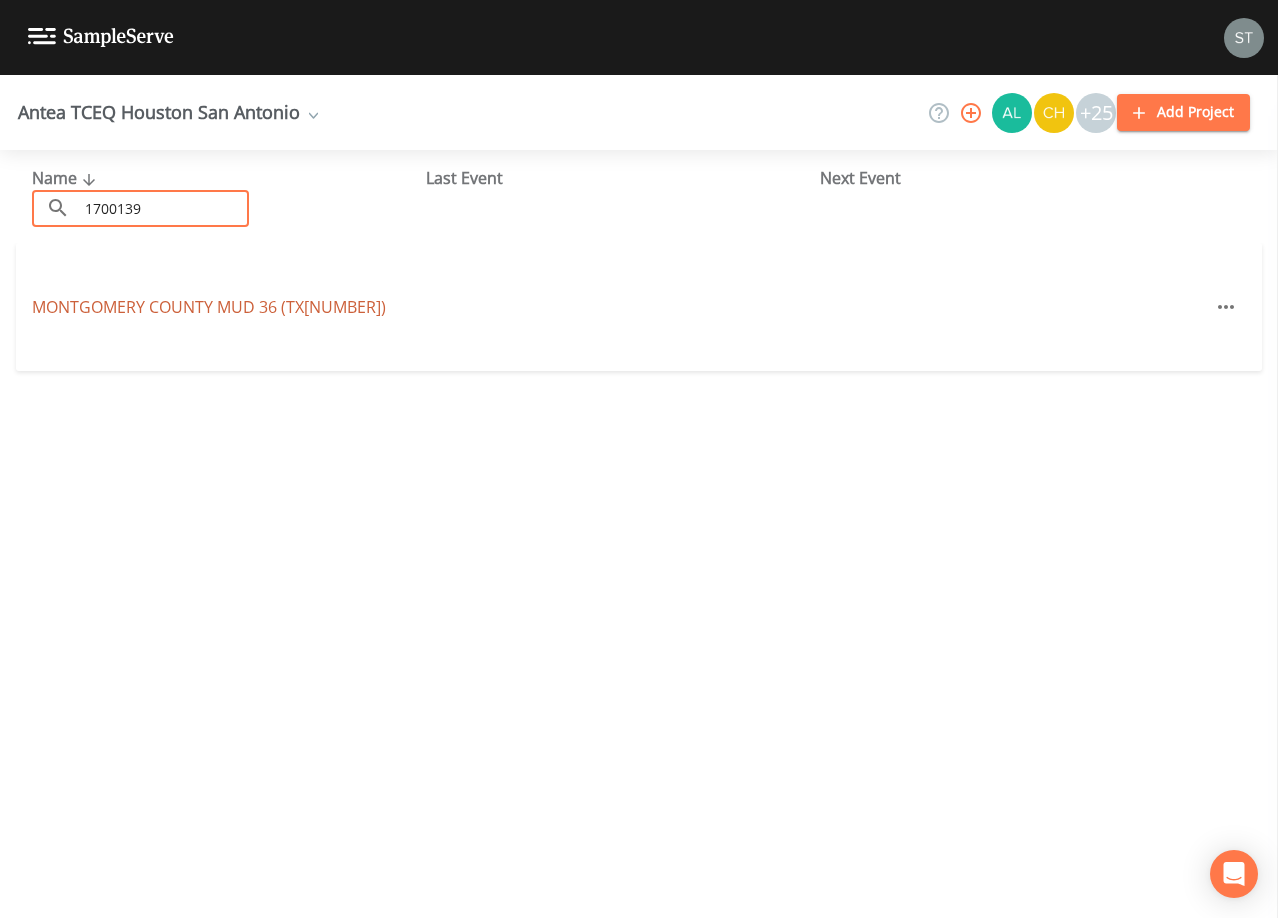 type on "1700139" 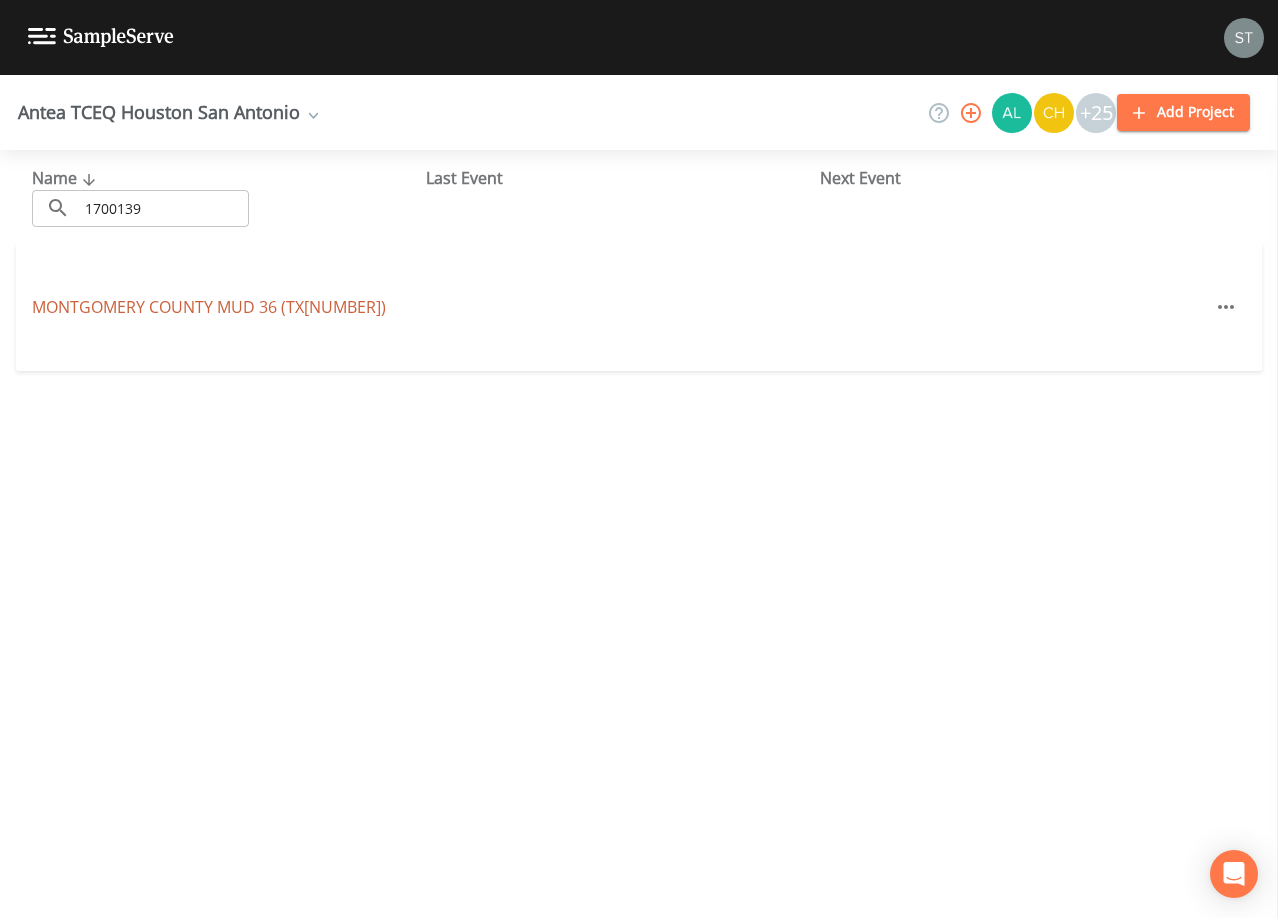 click on "MONTGOMERY COUNTY MUD 36   (TX1700139)" at bounding box center [209, 307] 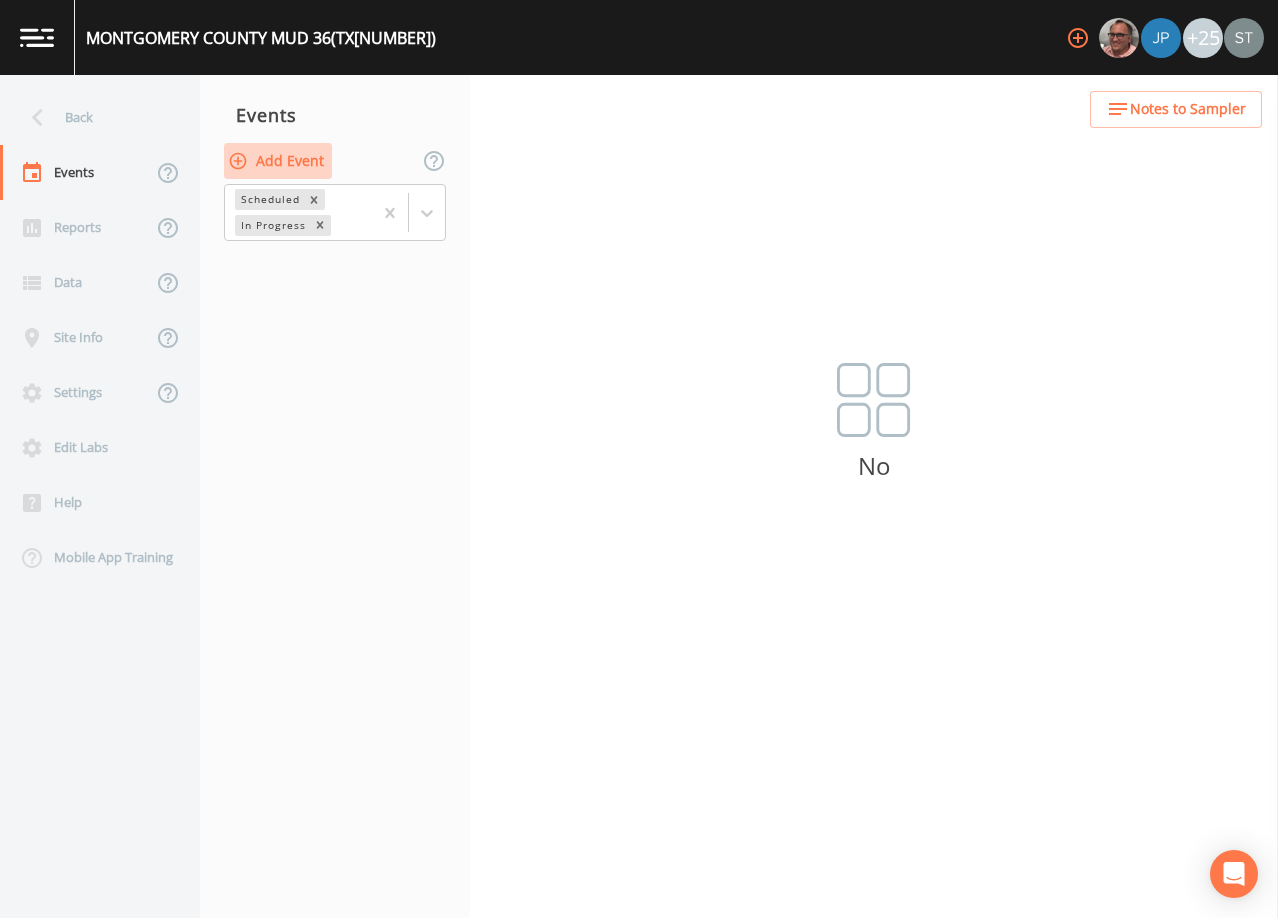 click on "Add Event" at bounding box center (278, 161) 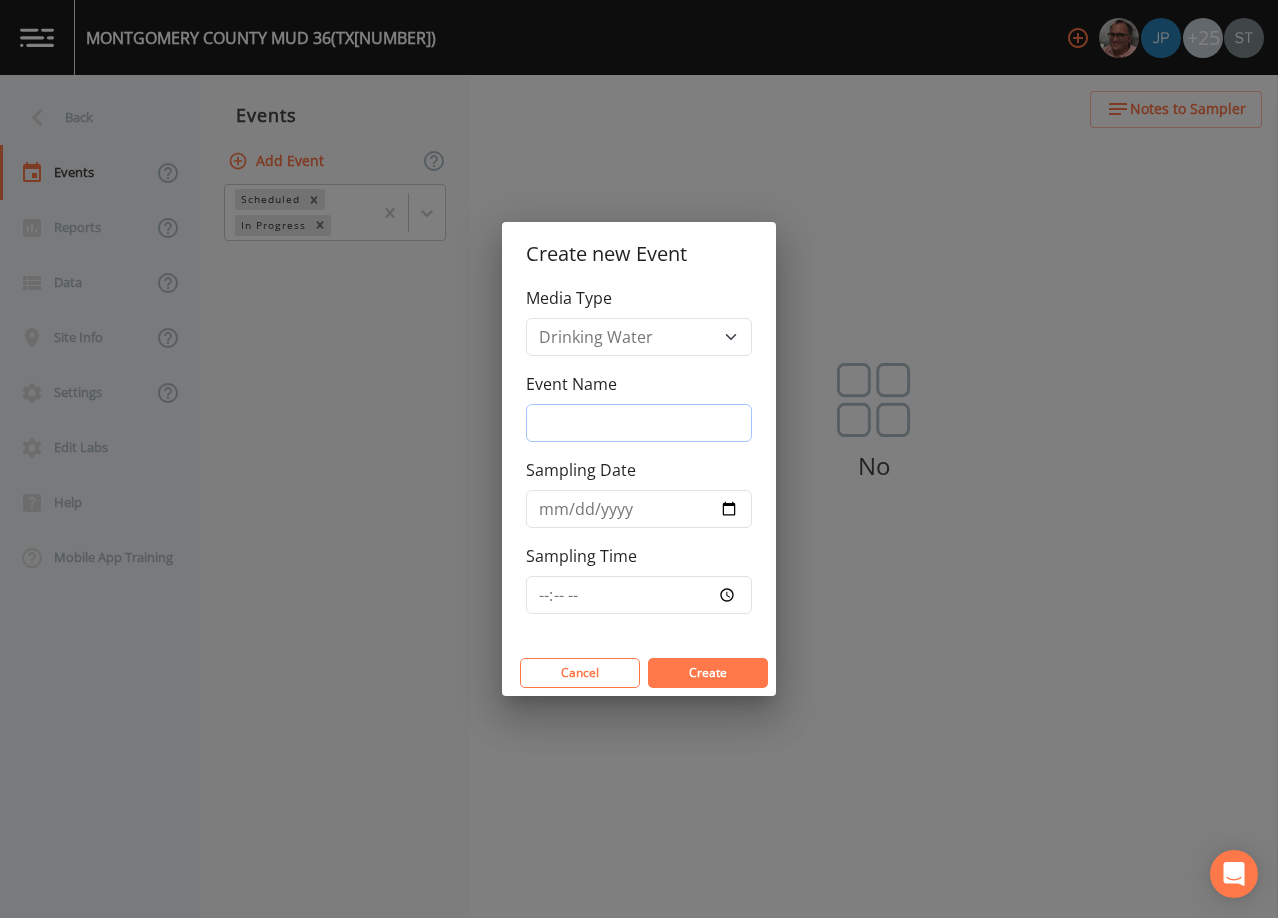 click on "Event Name" at bounding box center [639, 423] 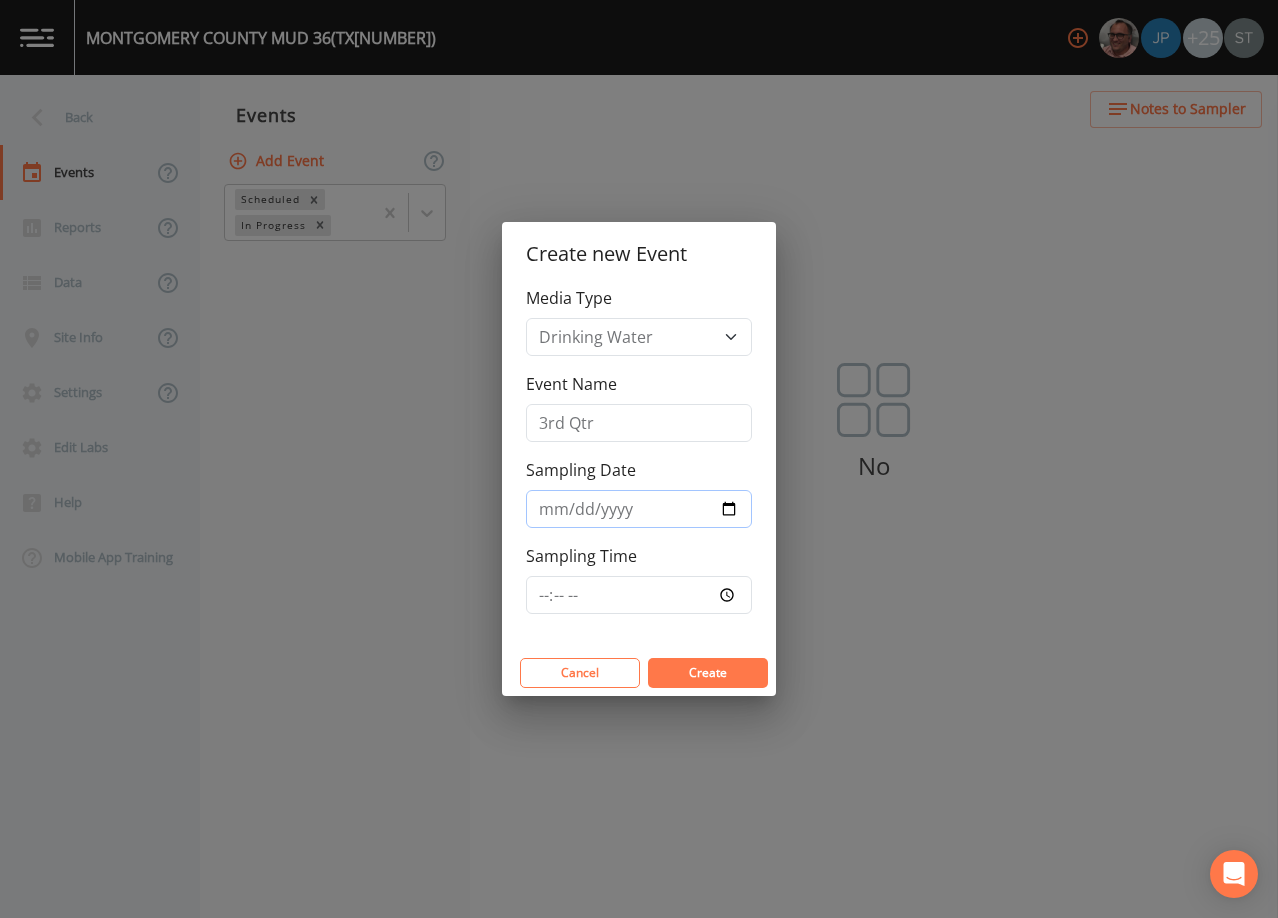 click on "Sampling Date" at bounding box center [639, 509] 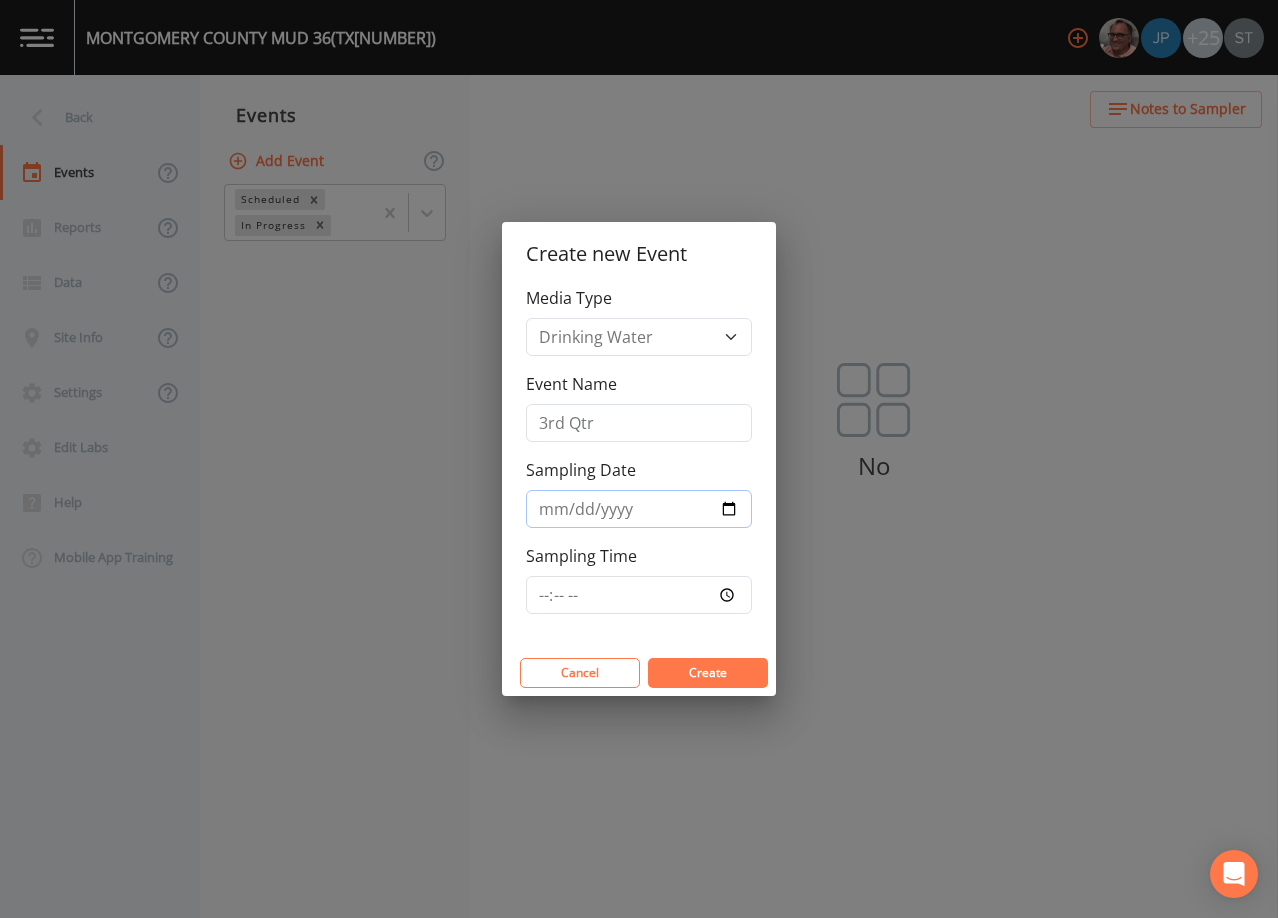 type on "2025-08-11" 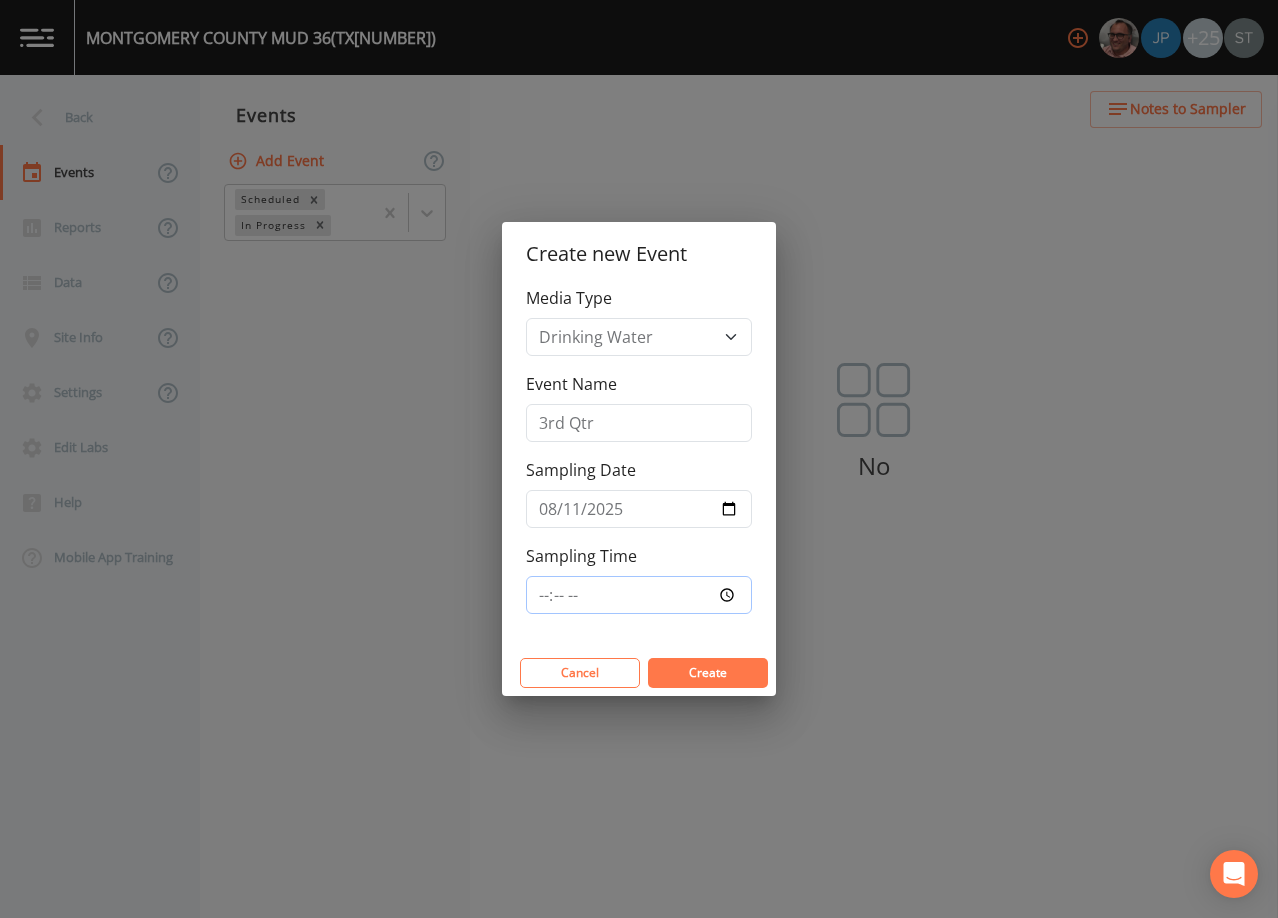 type on "09:30" 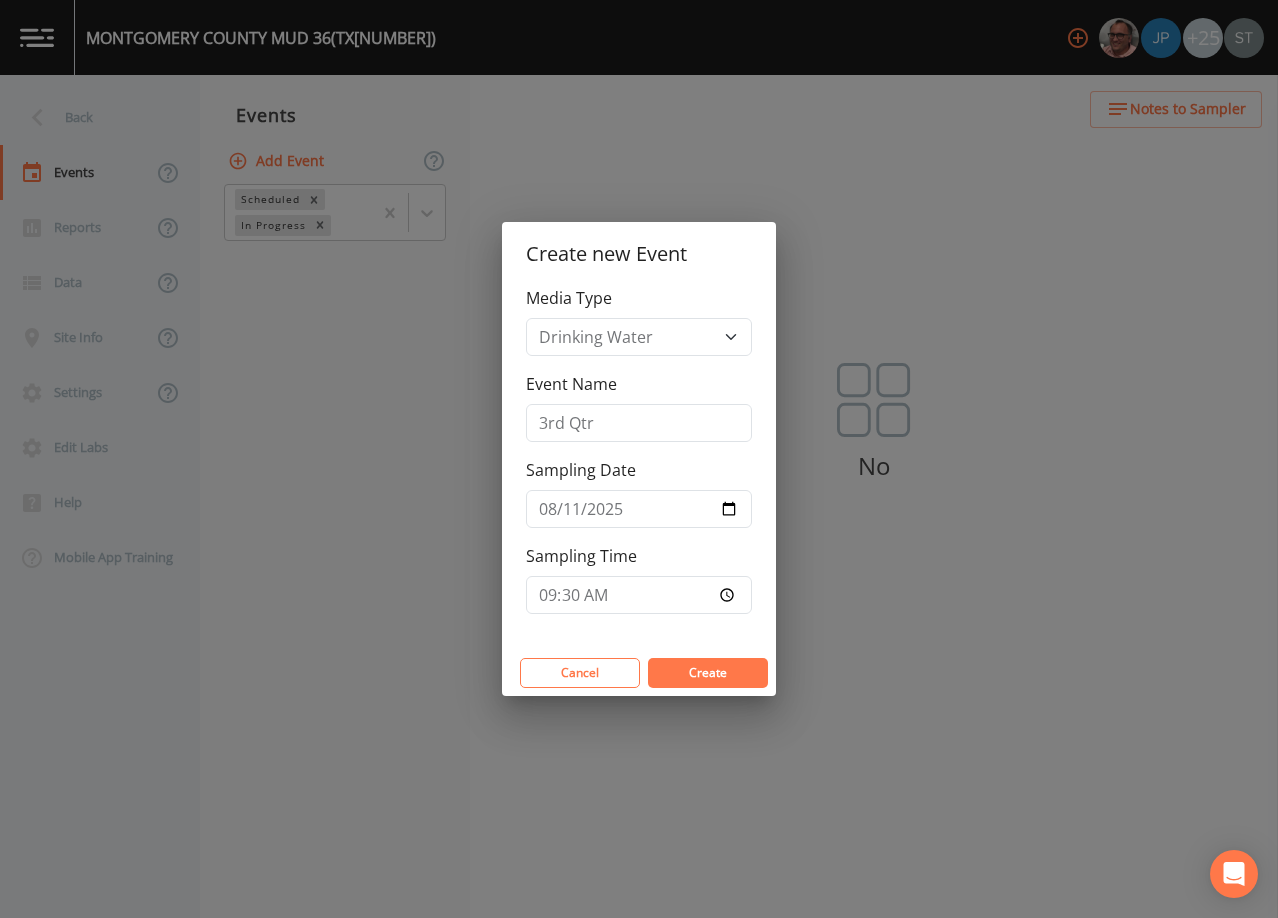 click on "Create" at bounding box center [708, 672] 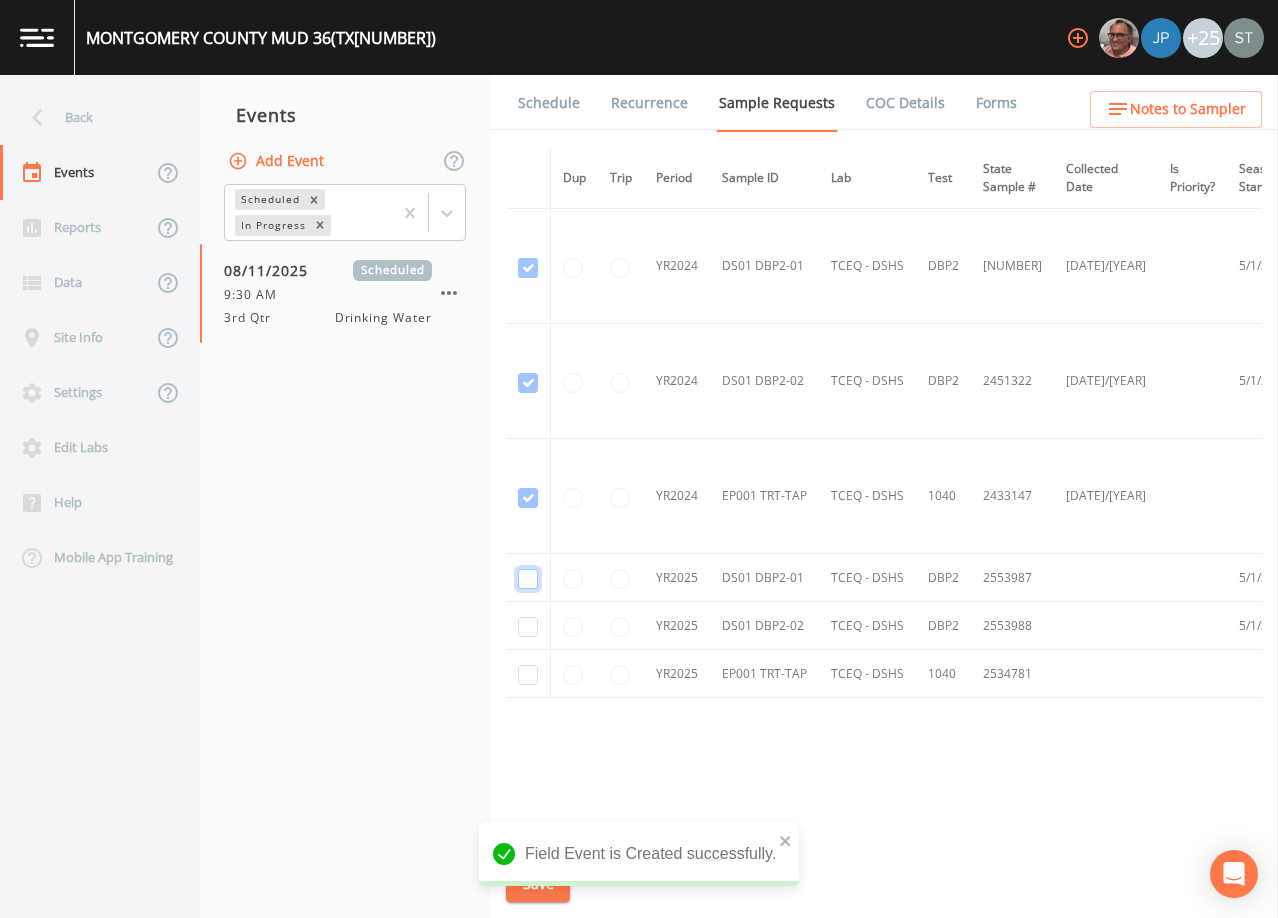 click at bounding box center [528, 268] 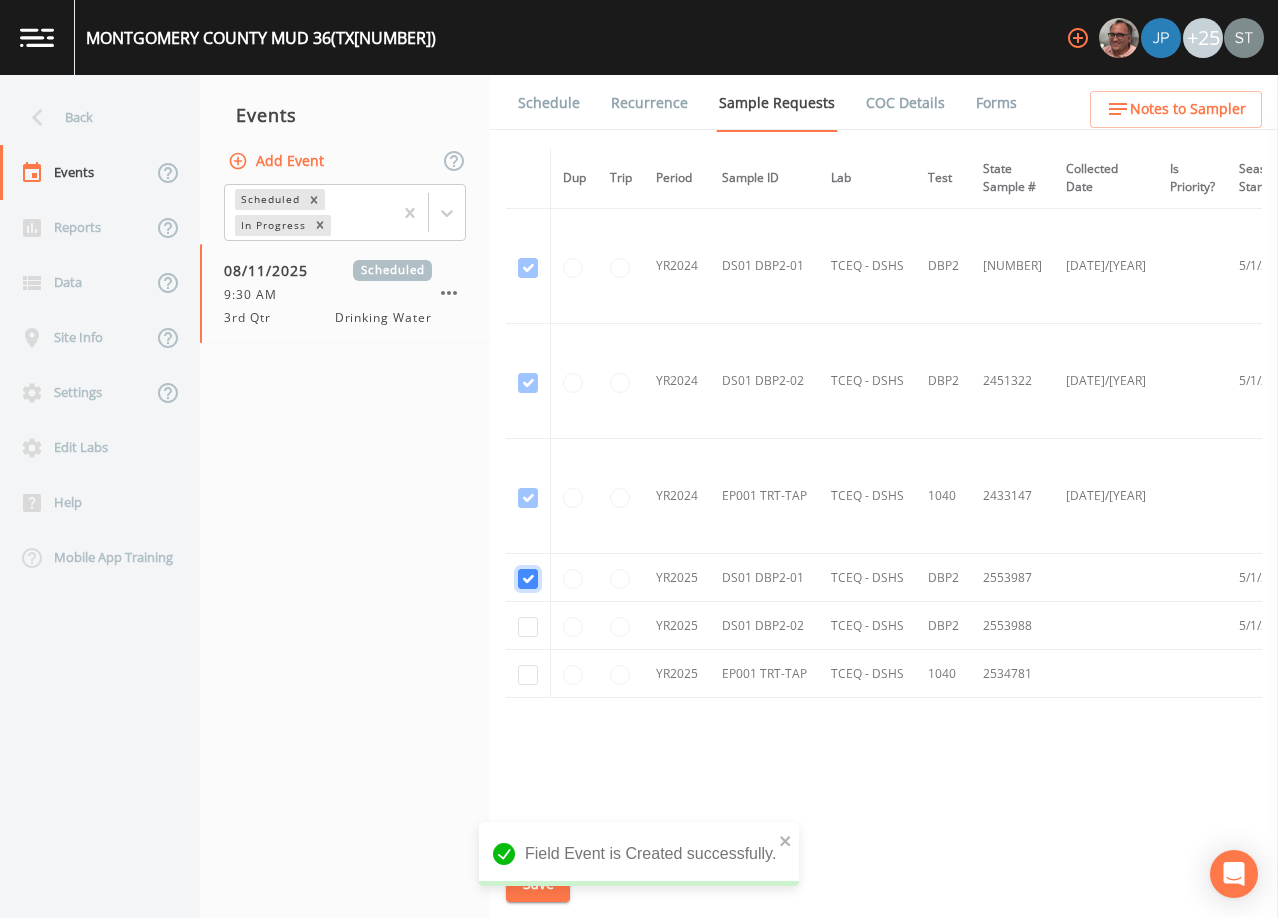 checkbox on "true" 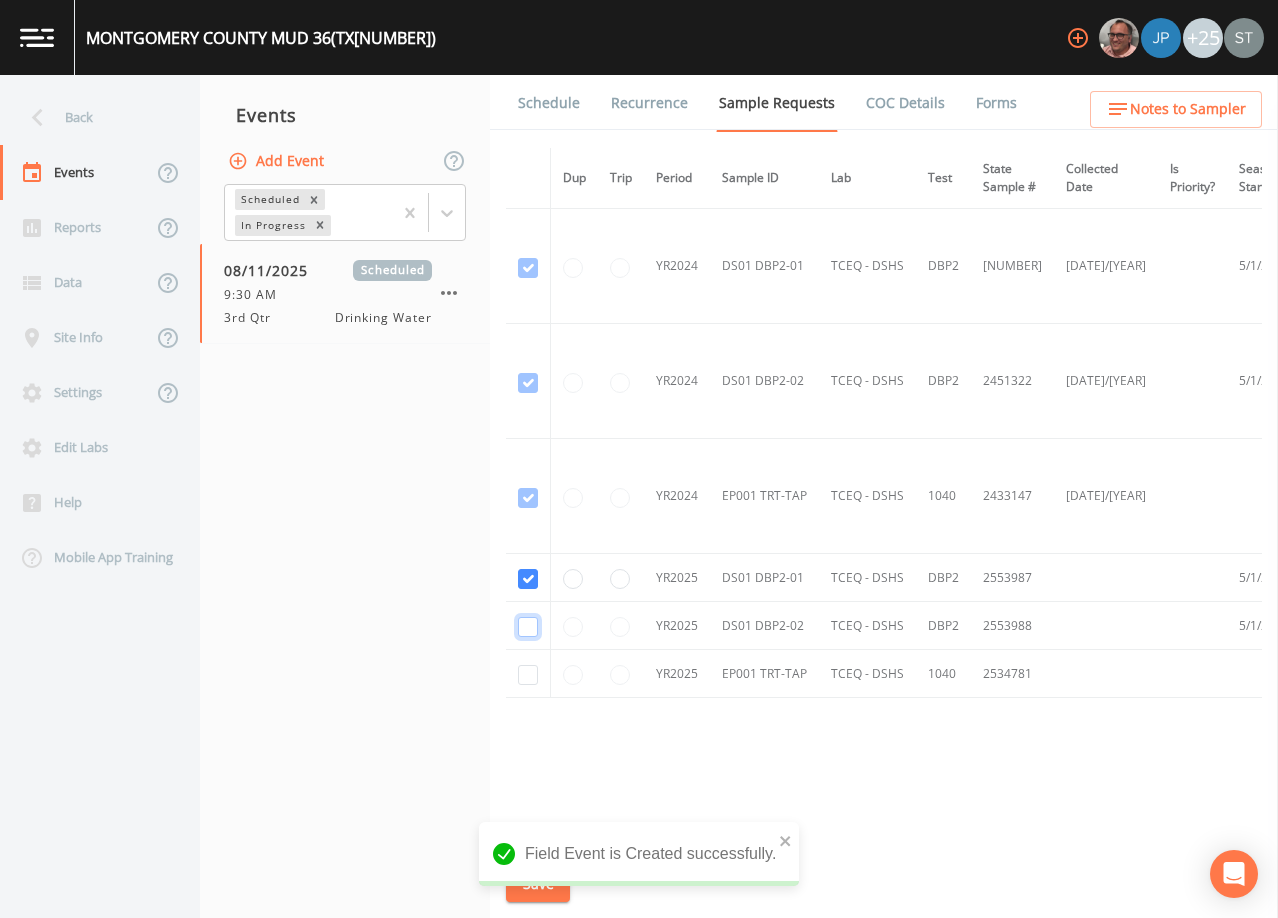 click at bounding box center [528, 383] 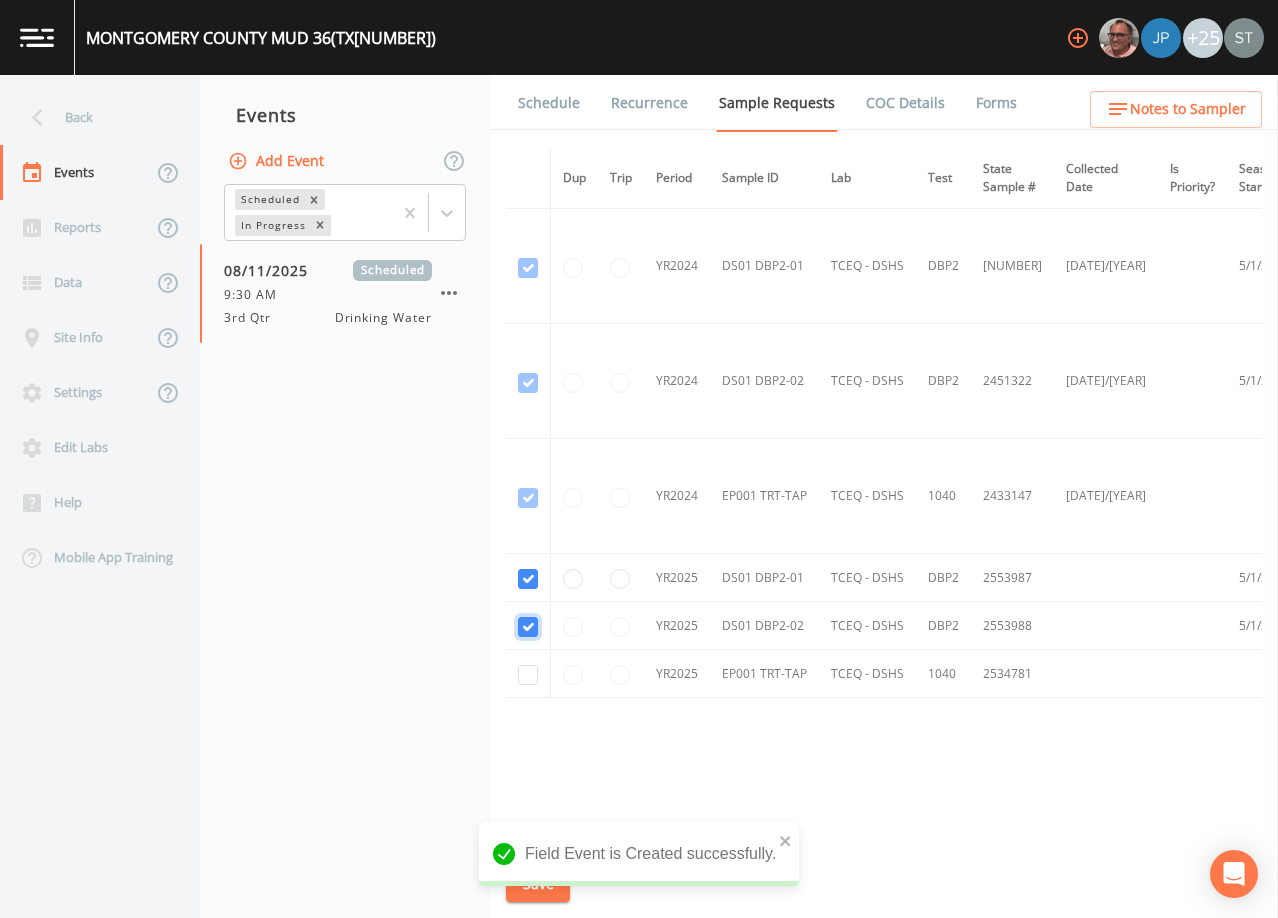 checkbox on "true" 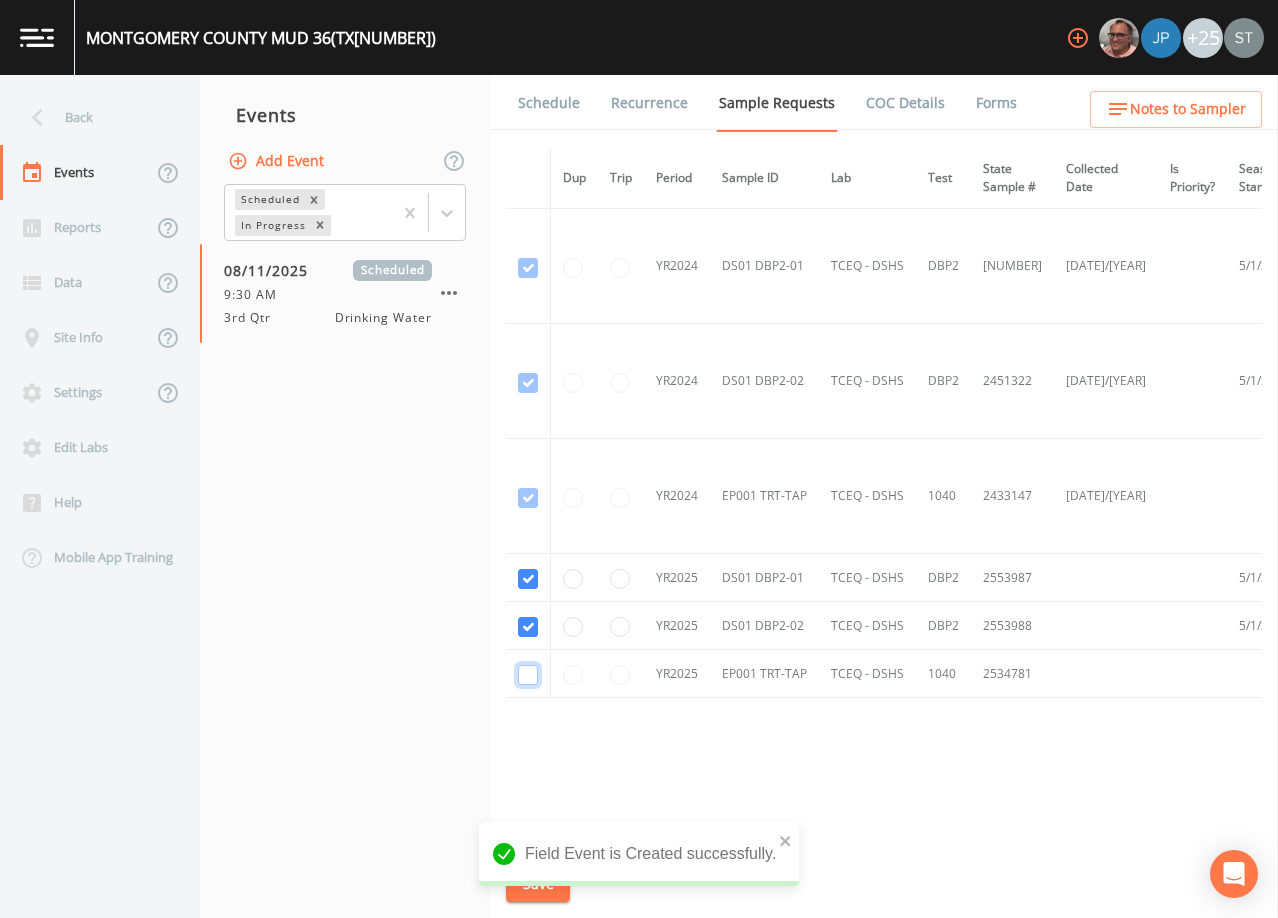 click at bounding box center [528, 498] 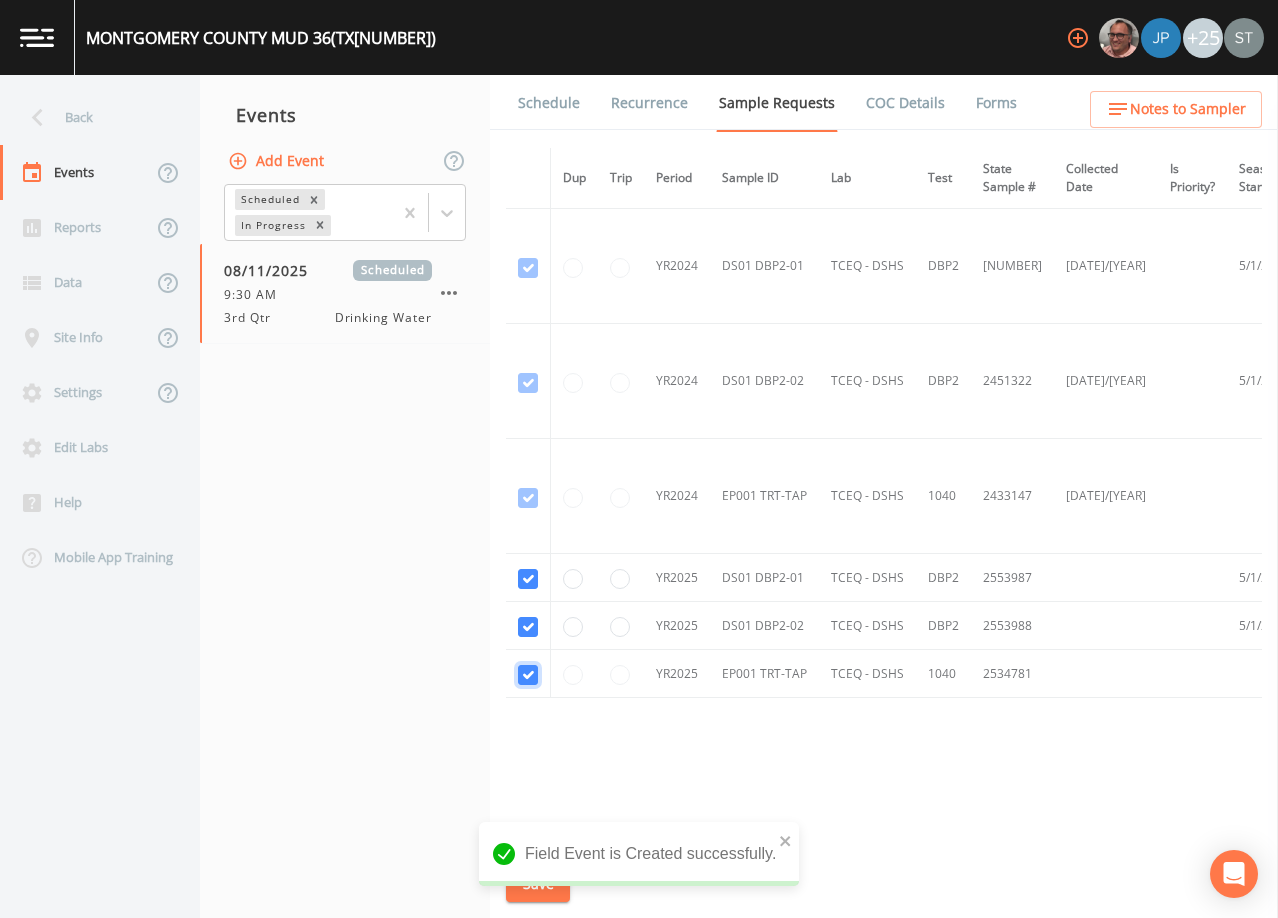 checkbox on "true" 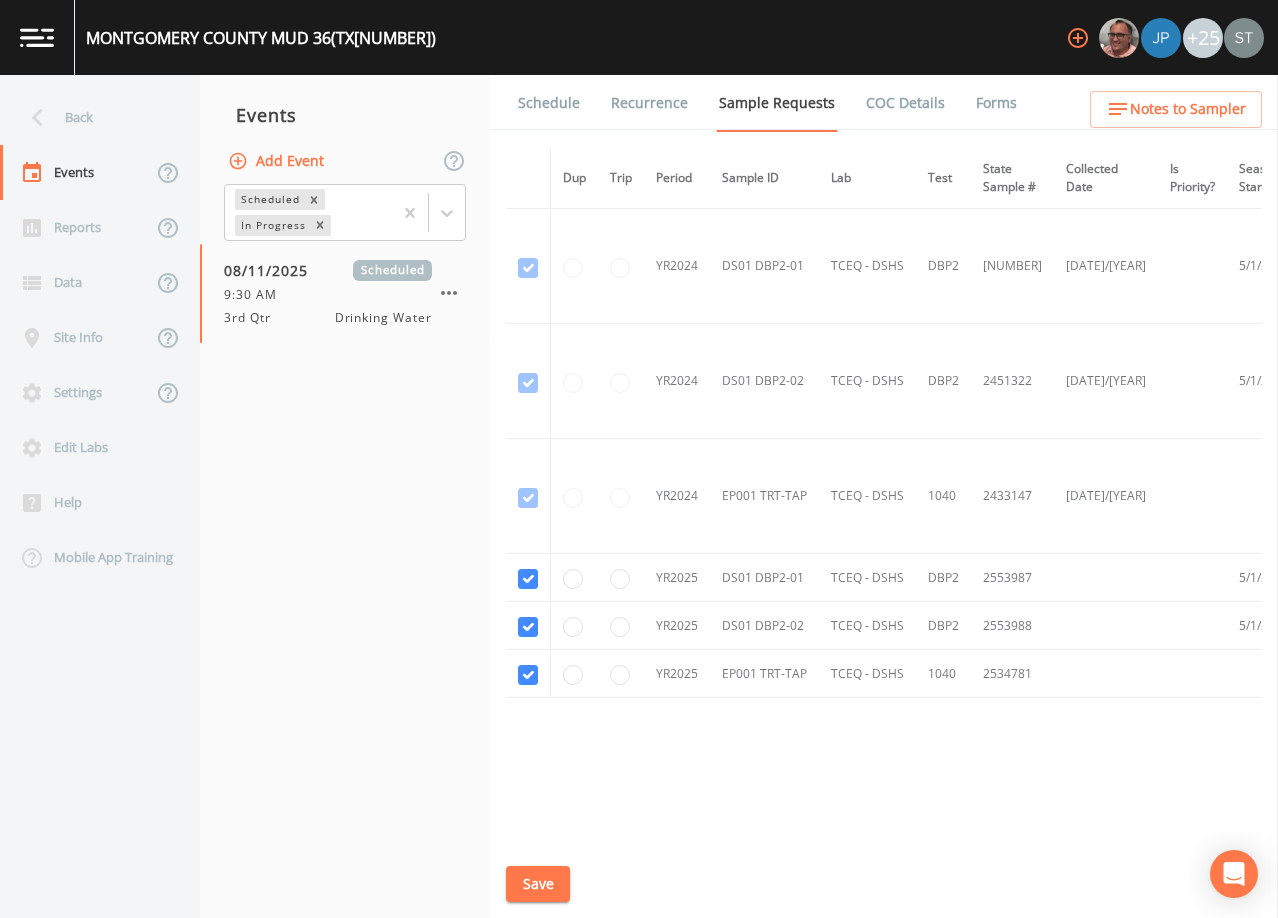 click on "Save" at bounding box center [538, 884] 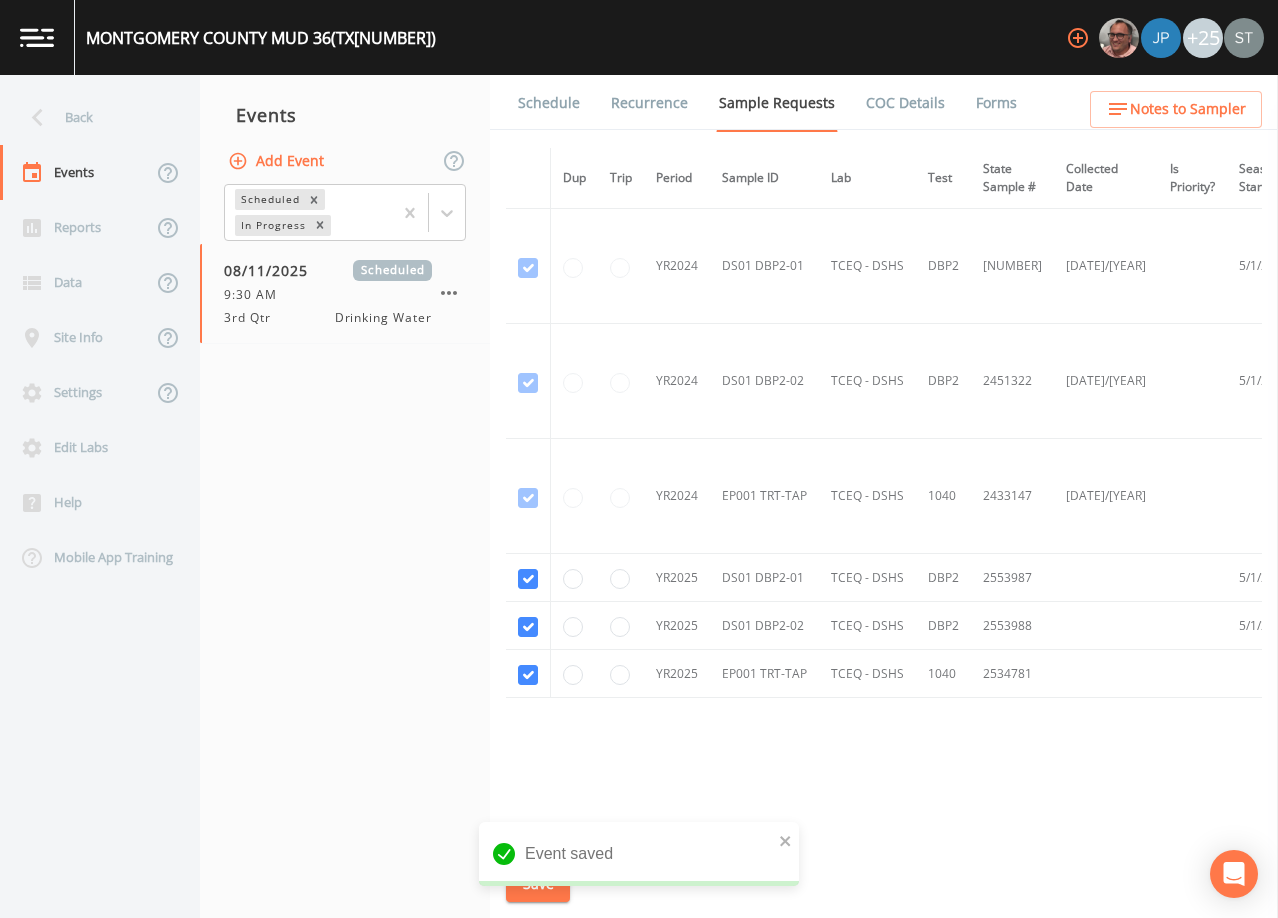 click on "Schedule" at bounding box center (549, 103) 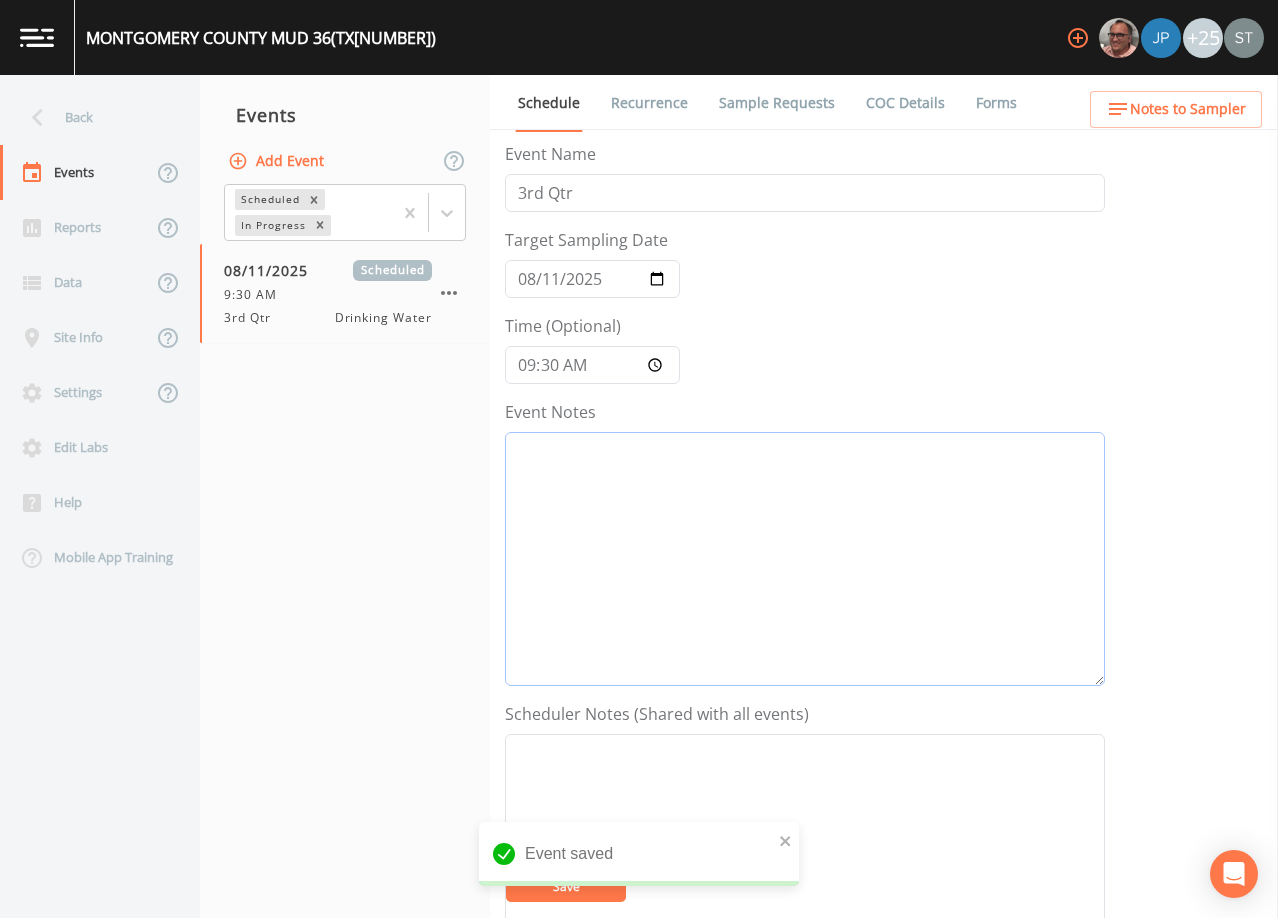 click on "Event Notes" at bounding box center (805, 559) 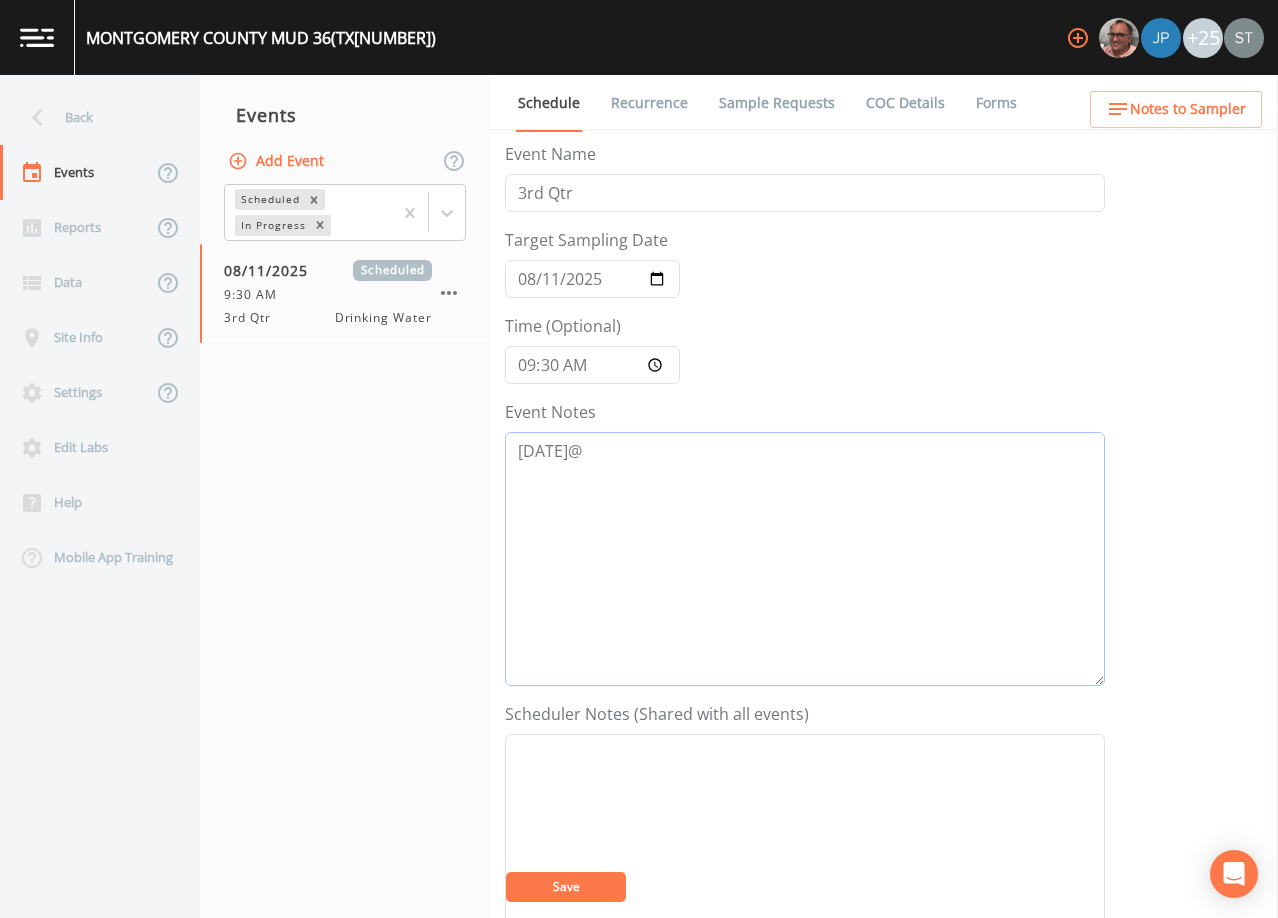 type on "[DATE]@" 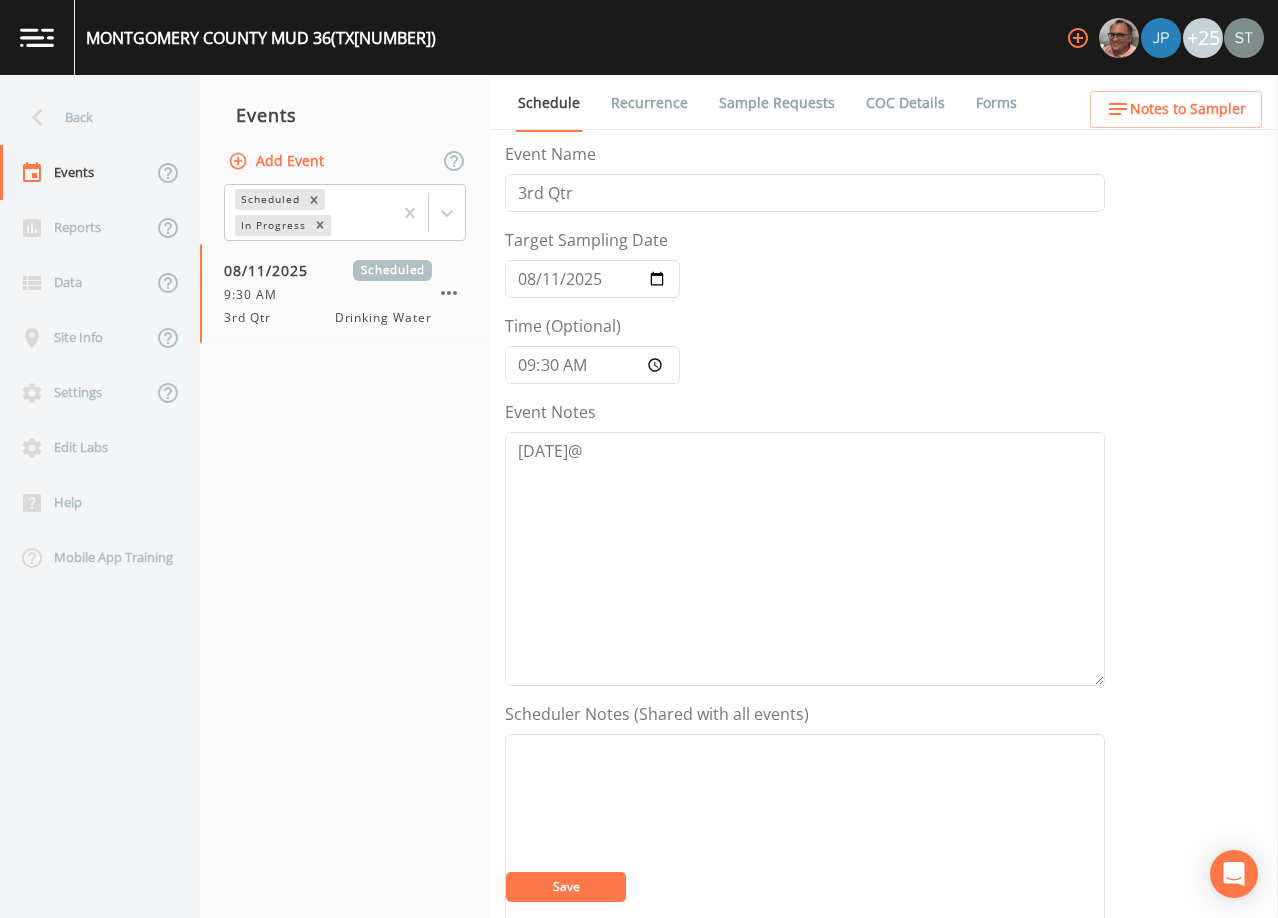 click on "Notes to Sampler" at bounding box center (1188, 109) 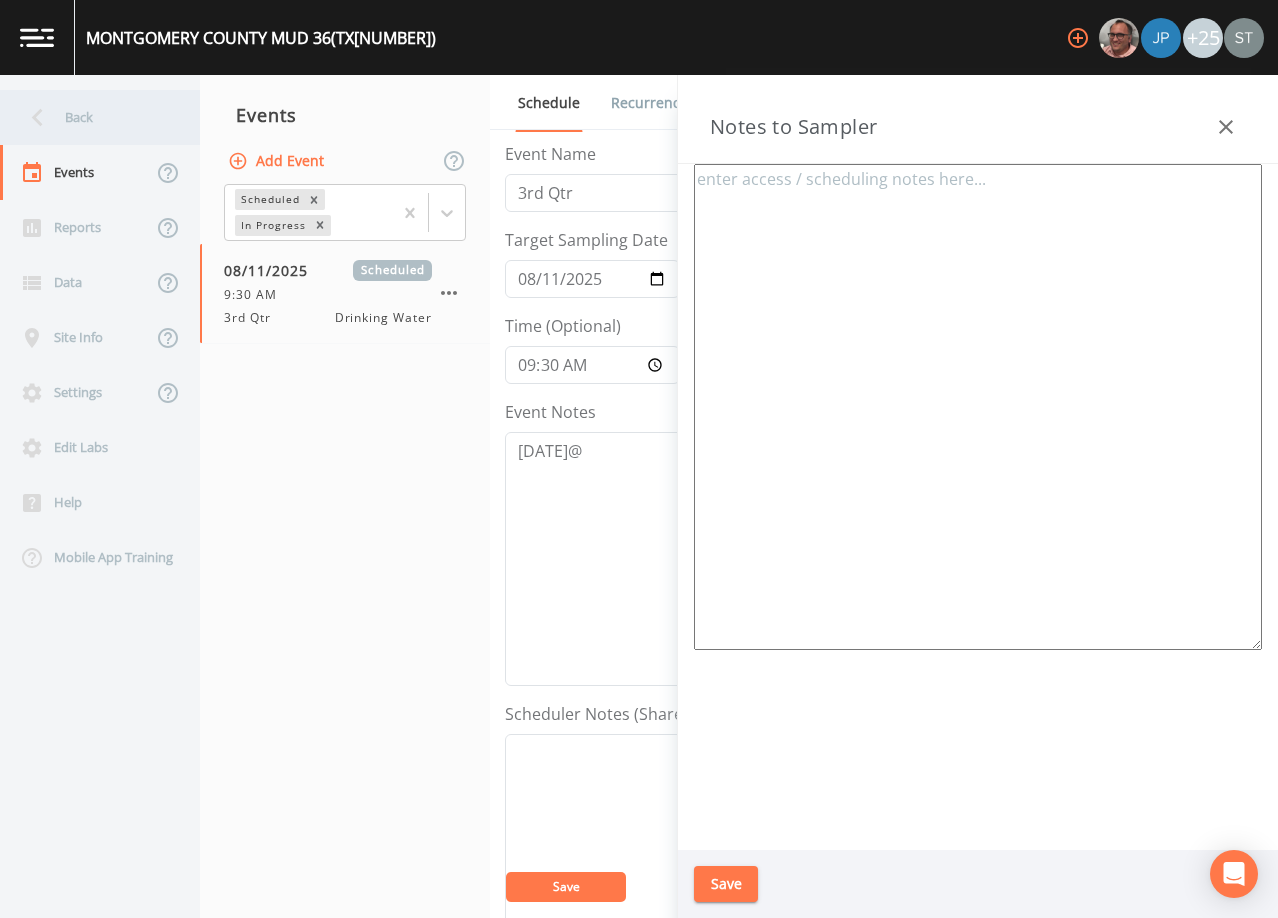 click on "Back" at bounding box center (90, 117) 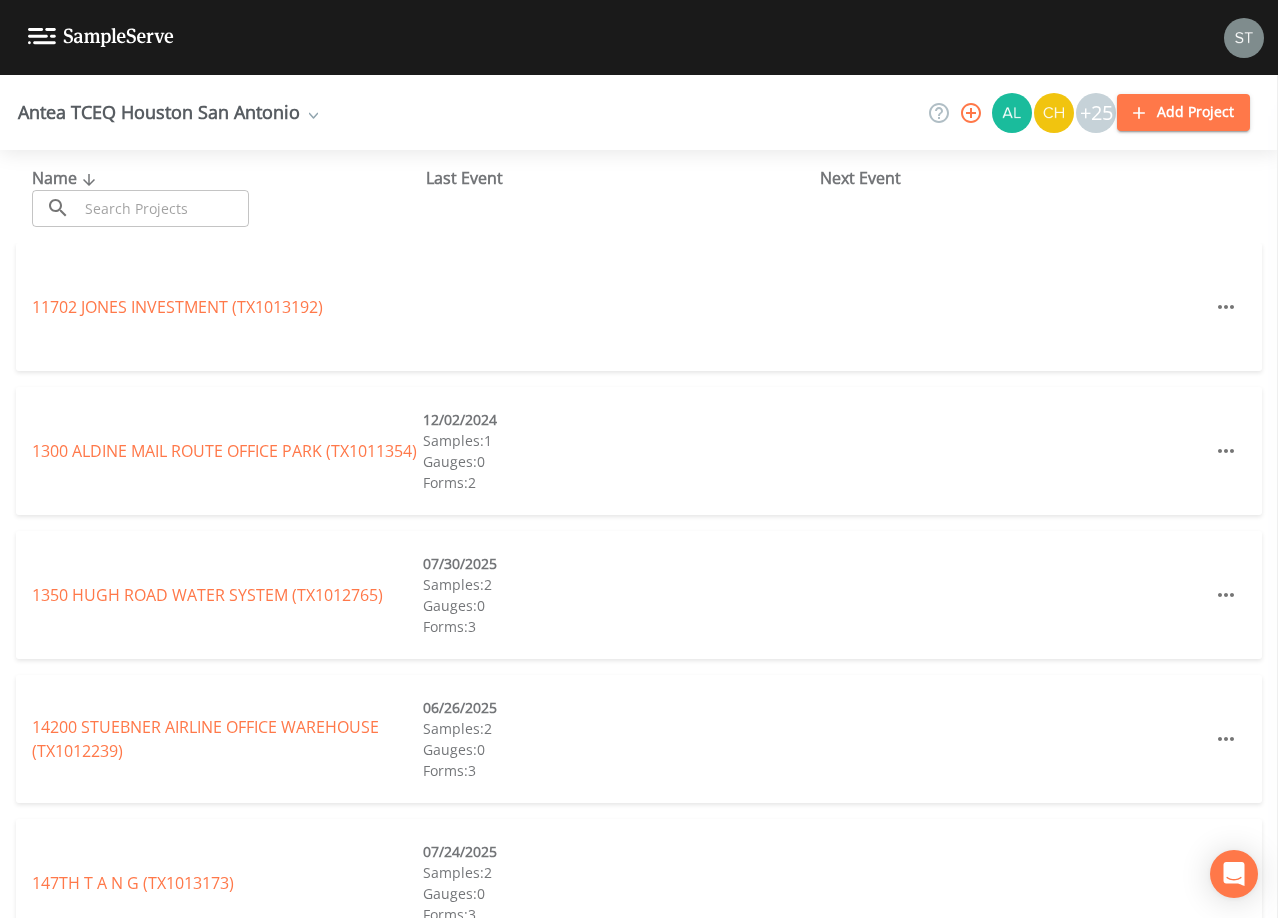 click at bounding box center (163, 208) 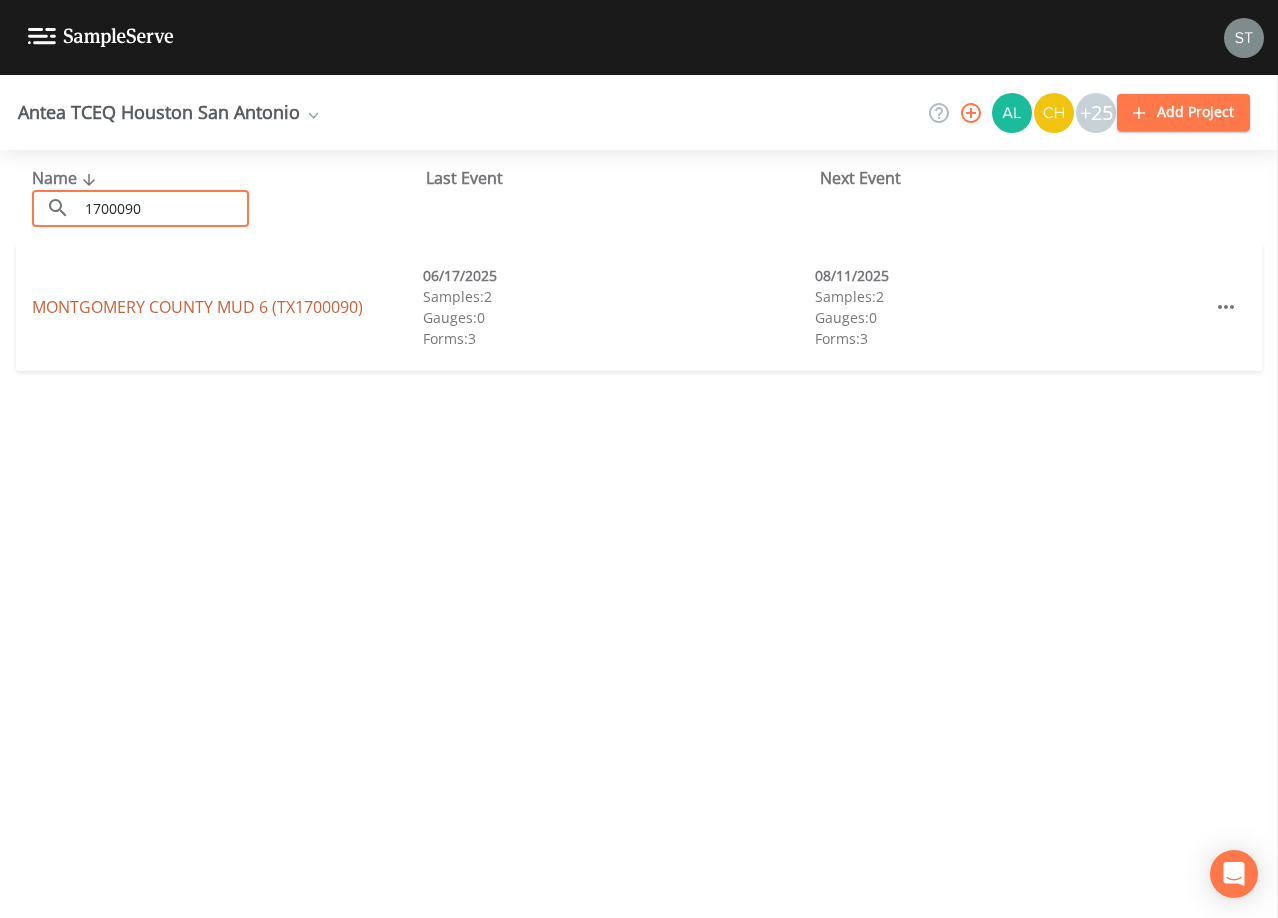 type on "1700090" 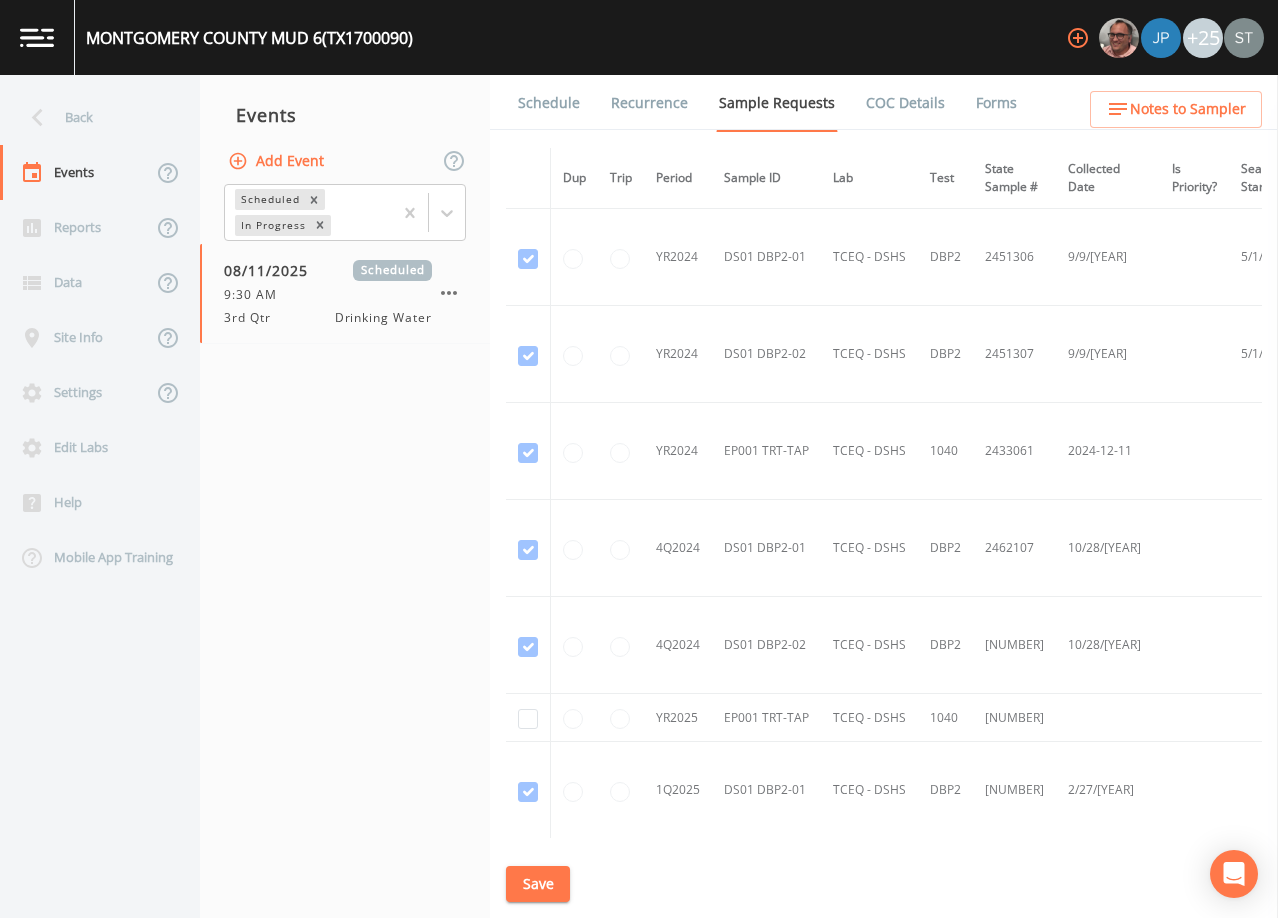 drag, startPoint x: 561, startPoint y: 111, endPoint x: 563, endPoint y: 124, distance: 13.152946 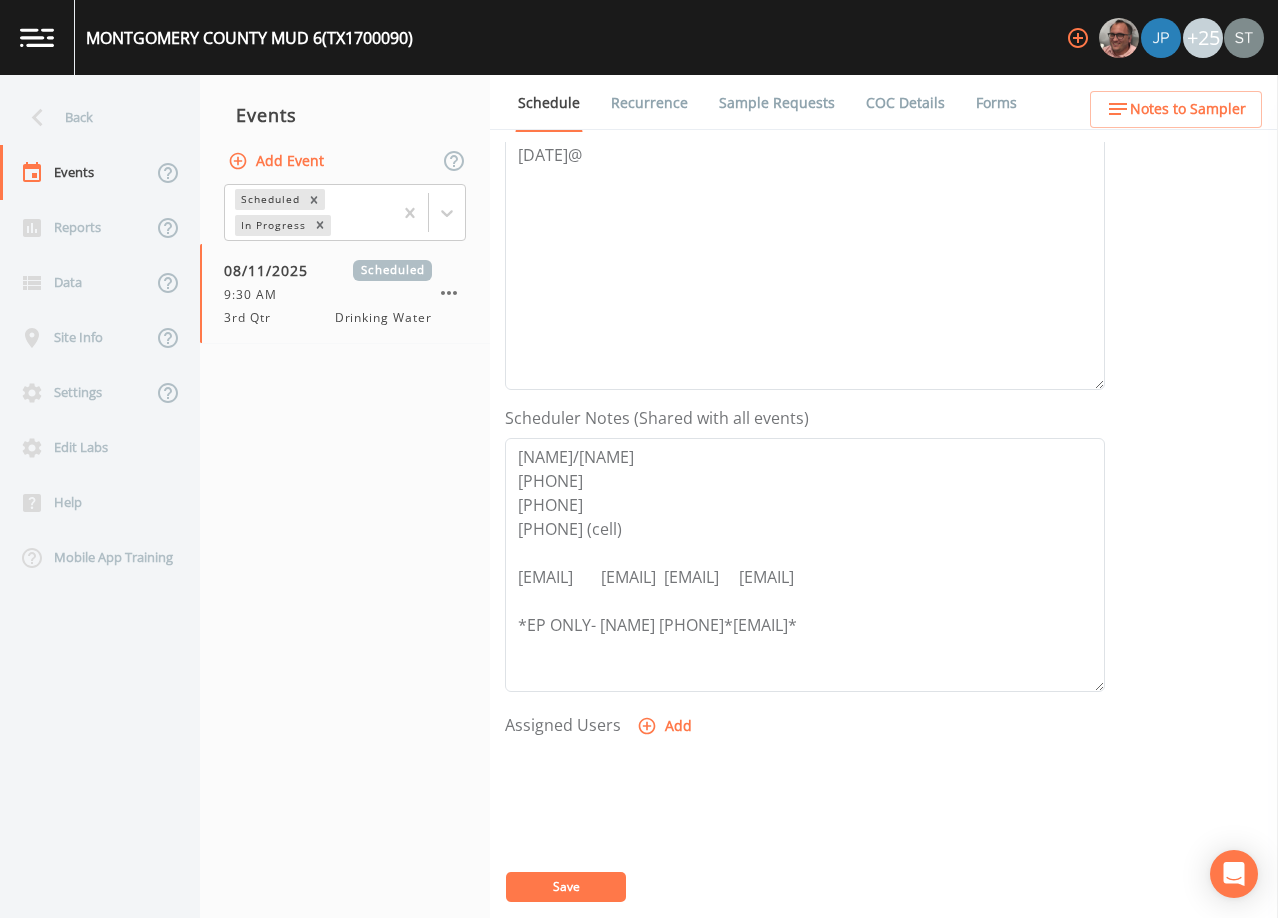 scroll, scrollTop: 300, scrollLeft: 0, axis: vertical 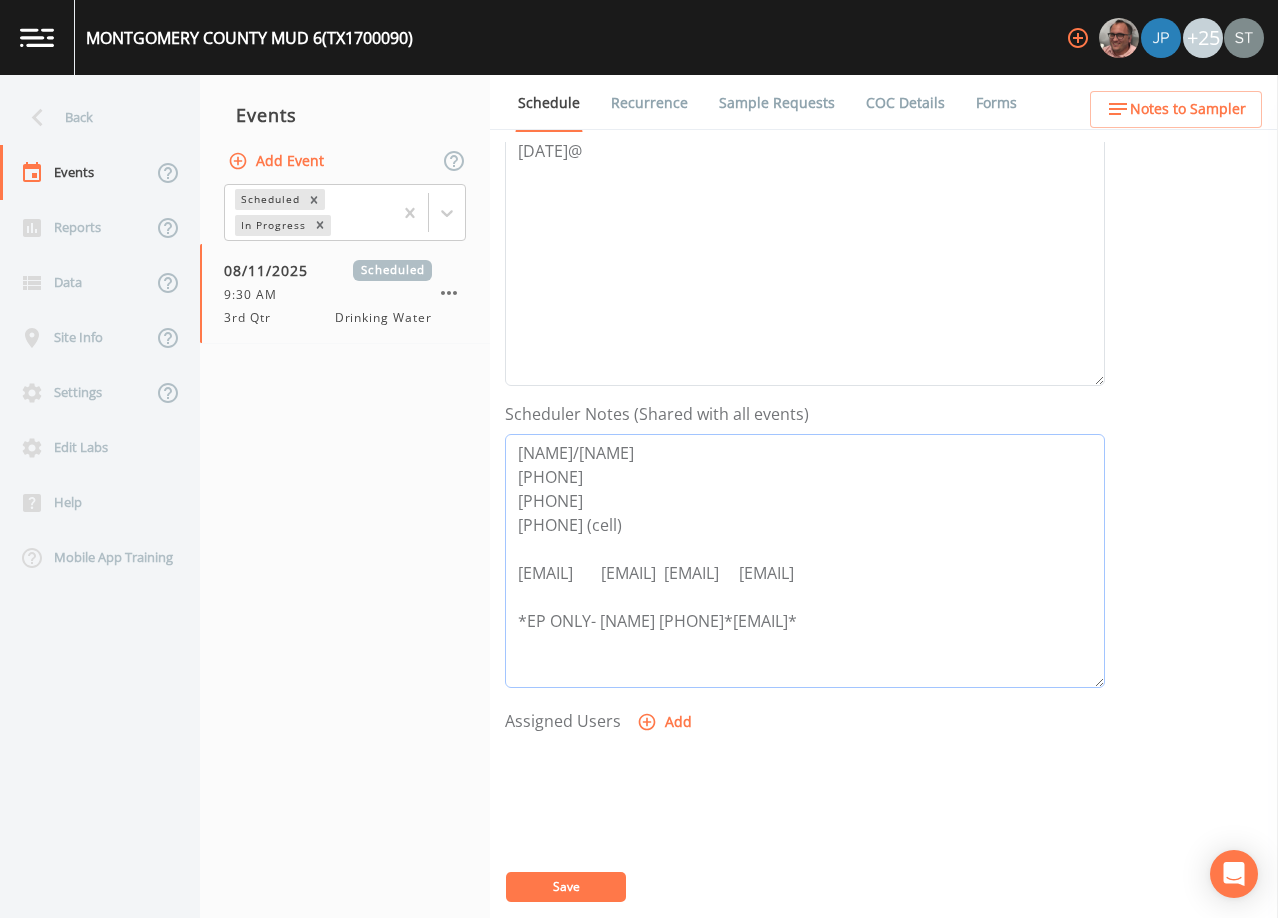drag, startPoint x: 516, startPoint y: 448, endPoint x: 1039, endPoint y: 649, distance: 560.29456 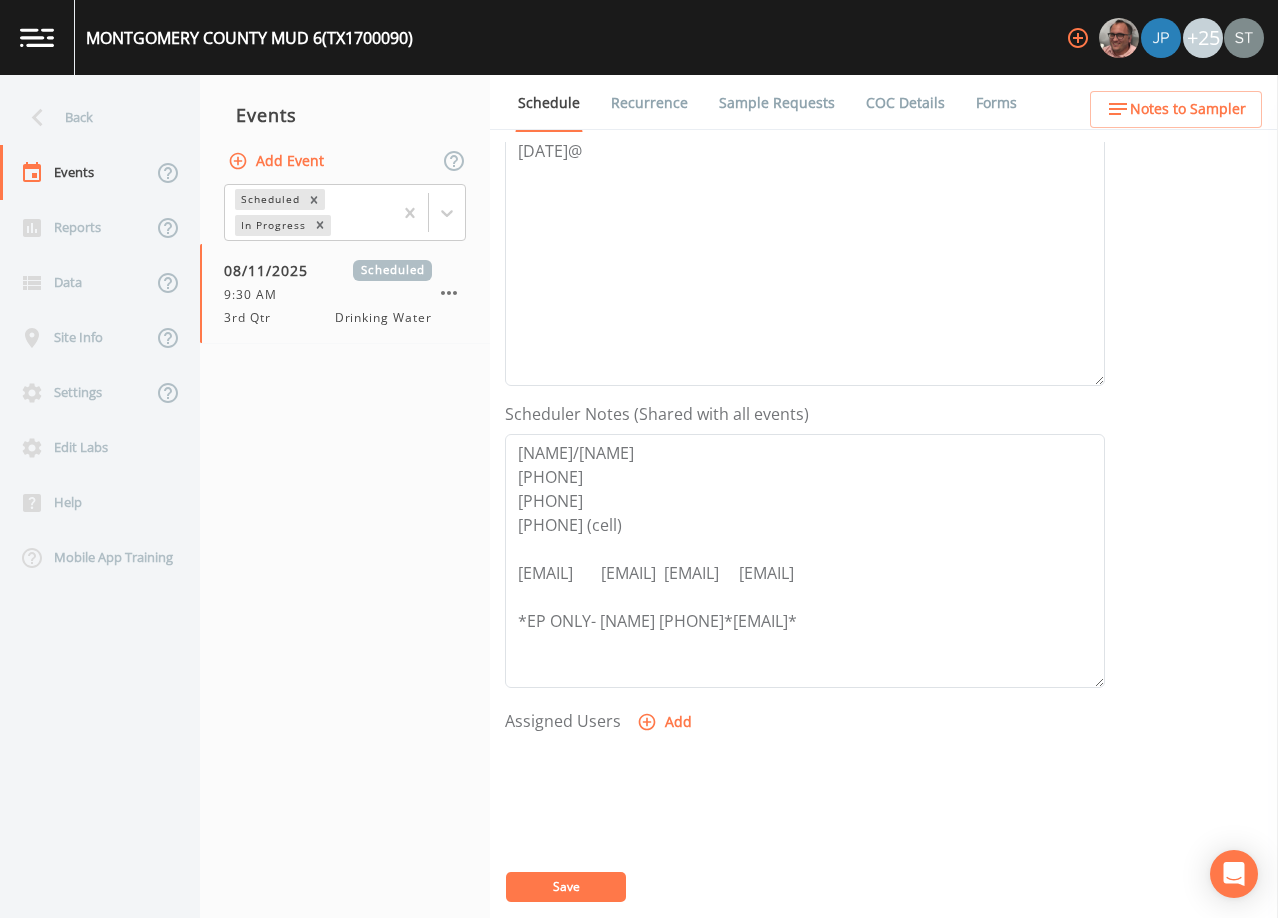 click on "Notes to Sampler" at bounding box center [1188, 109] 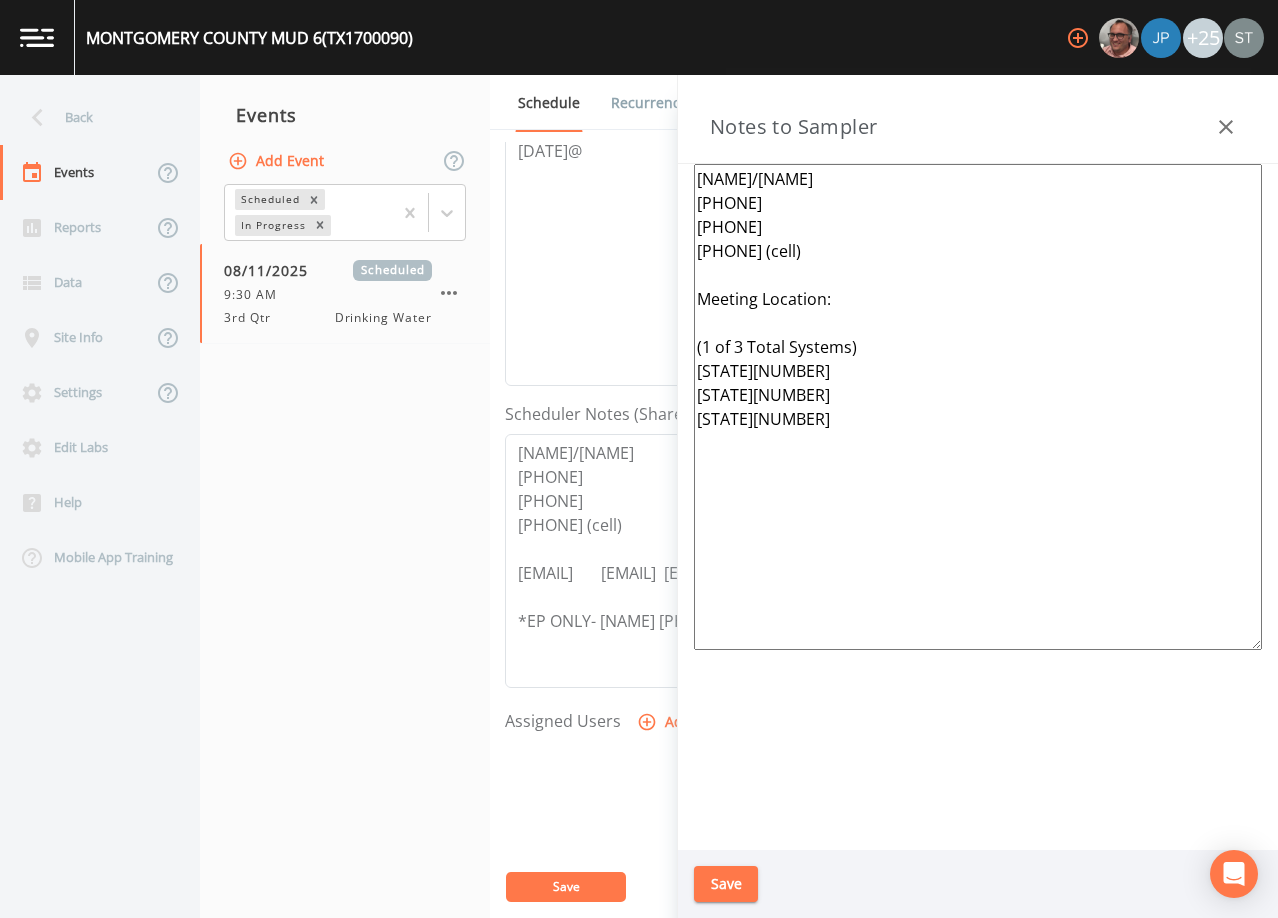 drag, startPoint x: 839, startPoint y: 448, endPoint x: 654, endPoint y: 309, distance: 231.40009 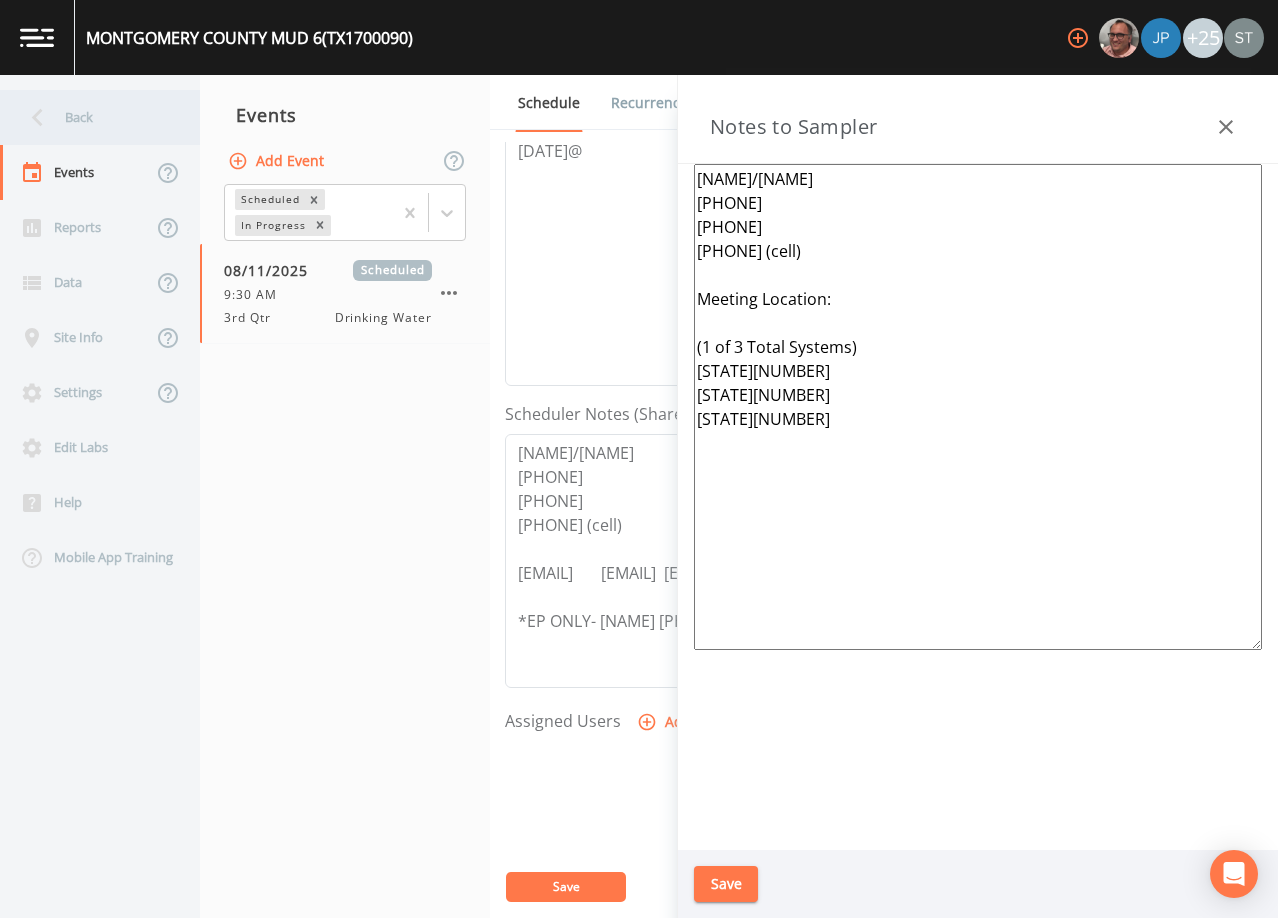 click on "Back" at bounding box center [90, 117] 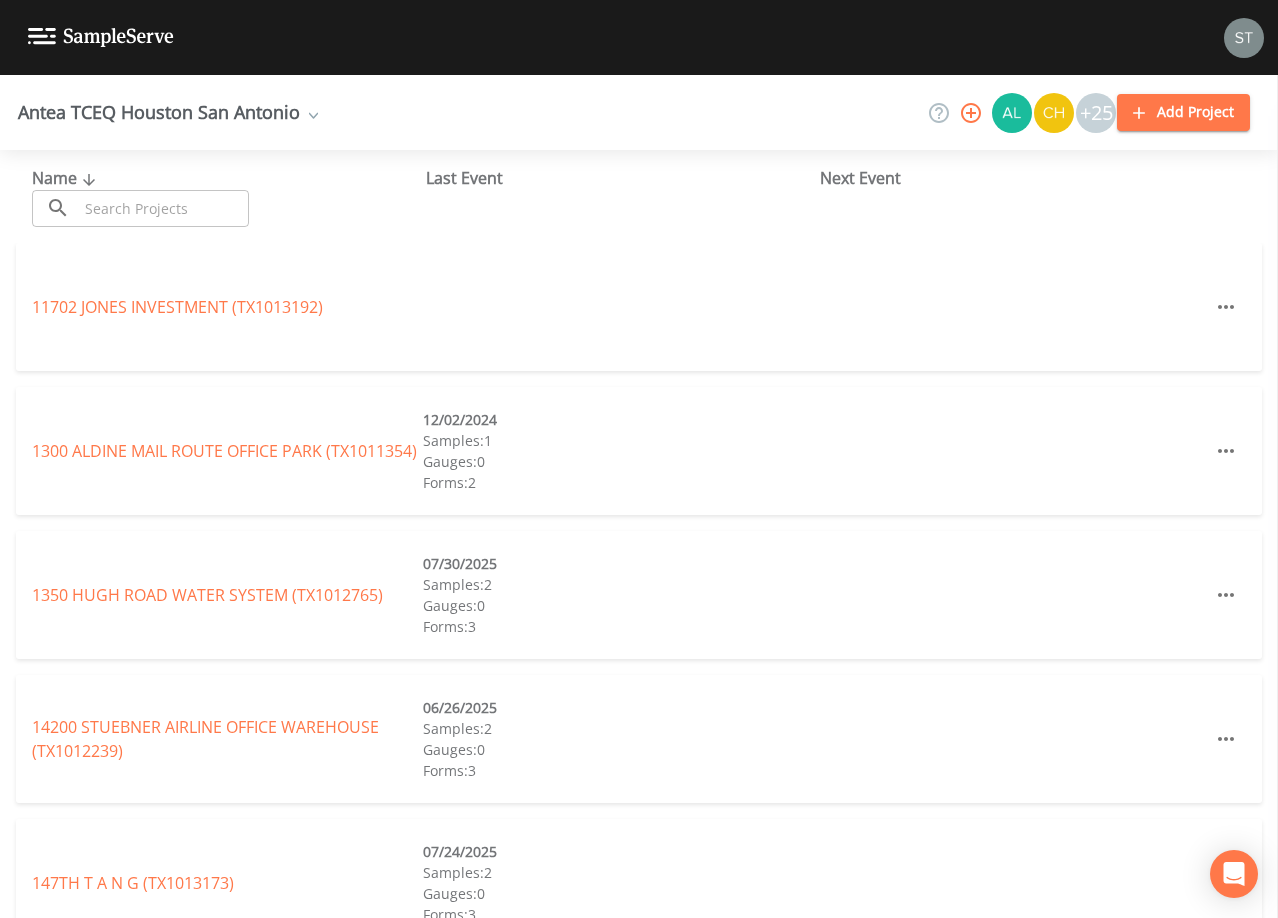 click at bounding box center [163, 208] 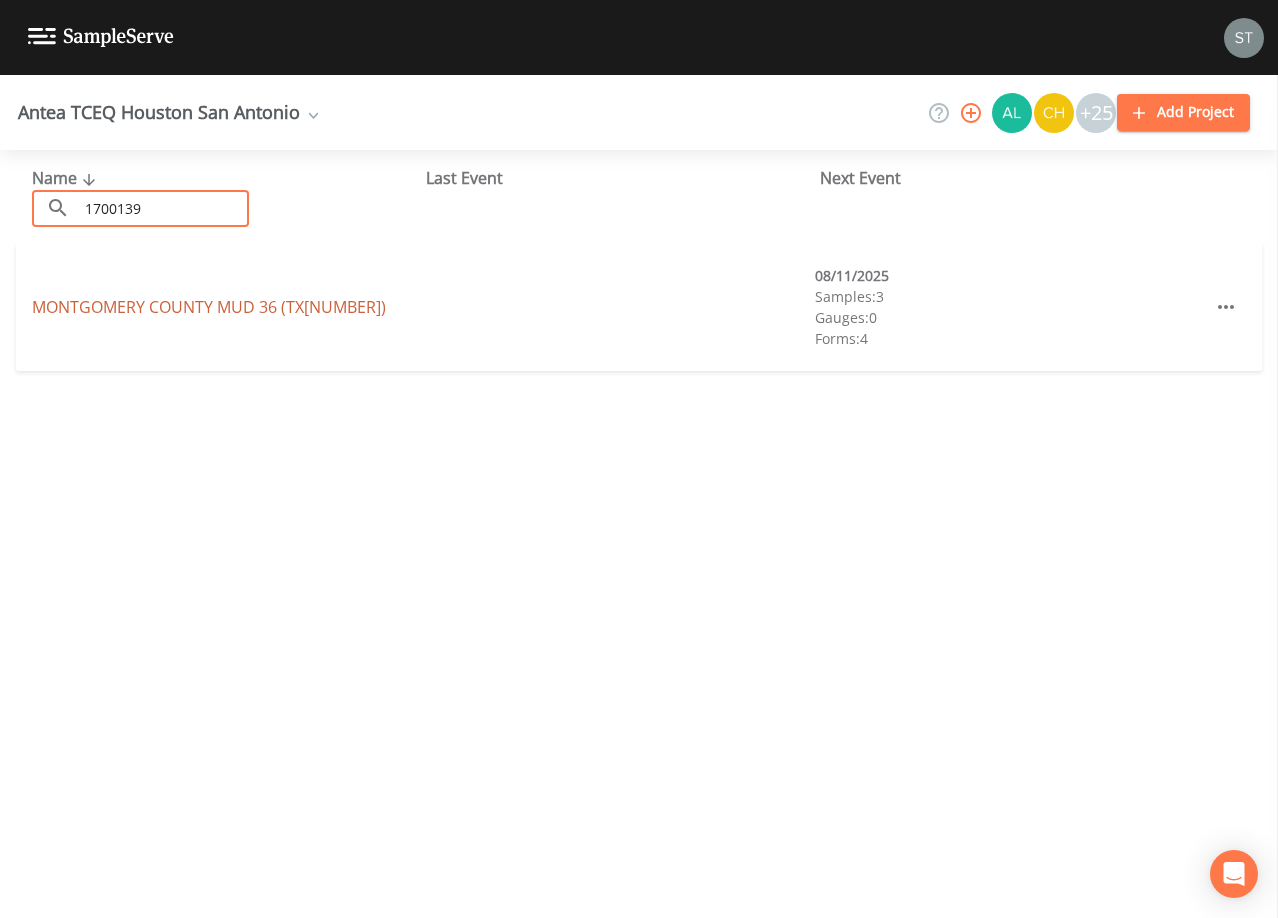 type on "1700139" 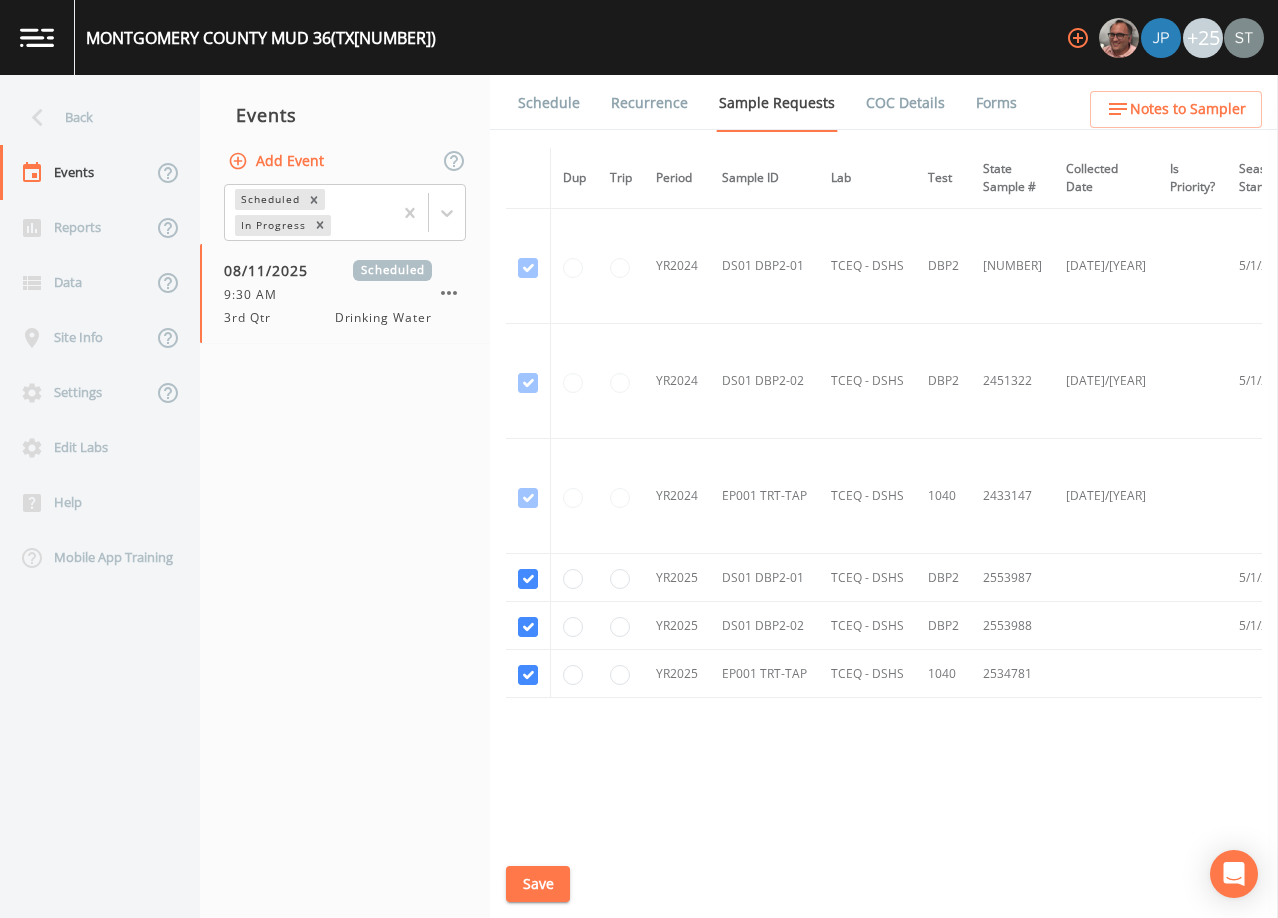 click on "Schedule" at bounding box center (549, 103) 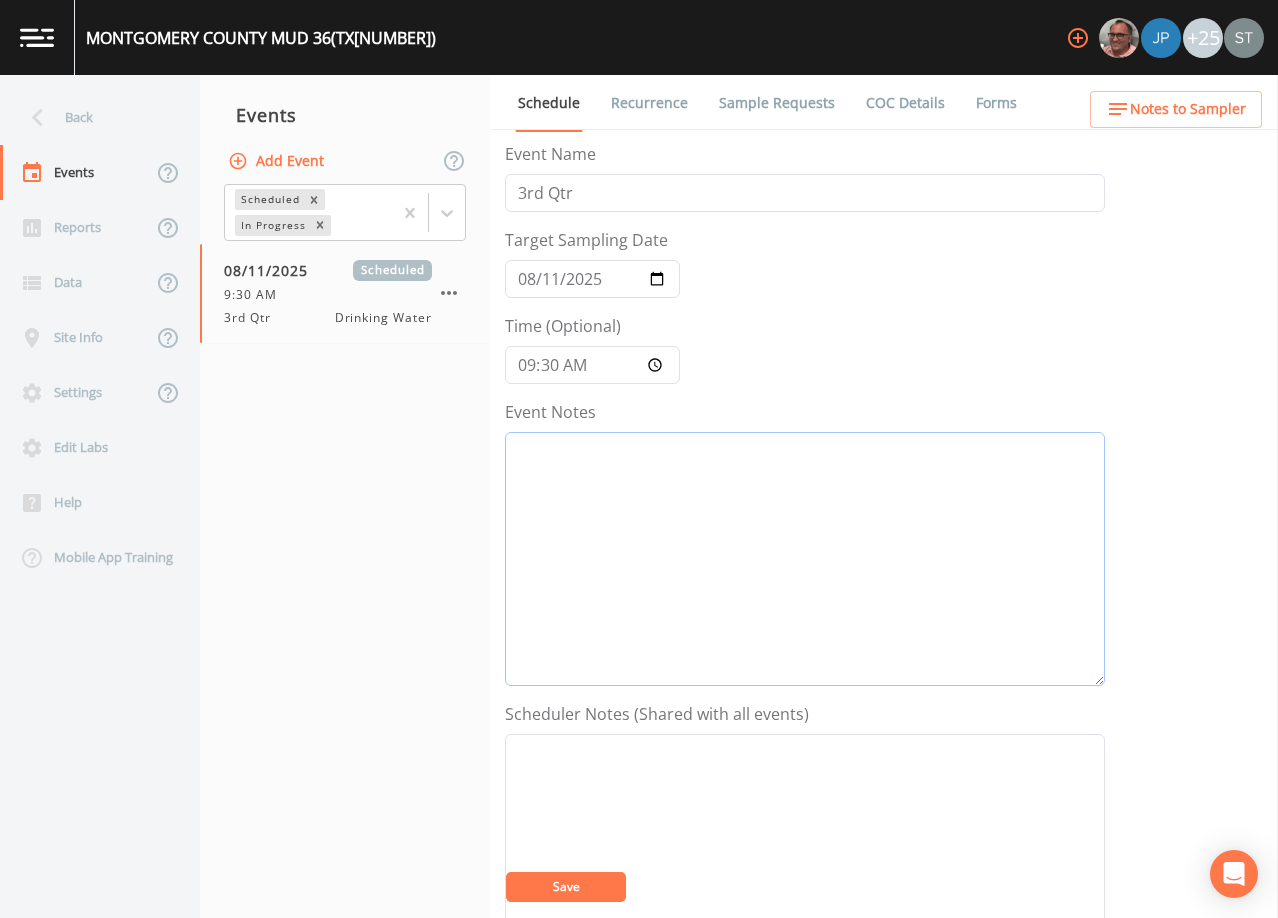 click on "Event Notes" at bounding box center [805, 559] 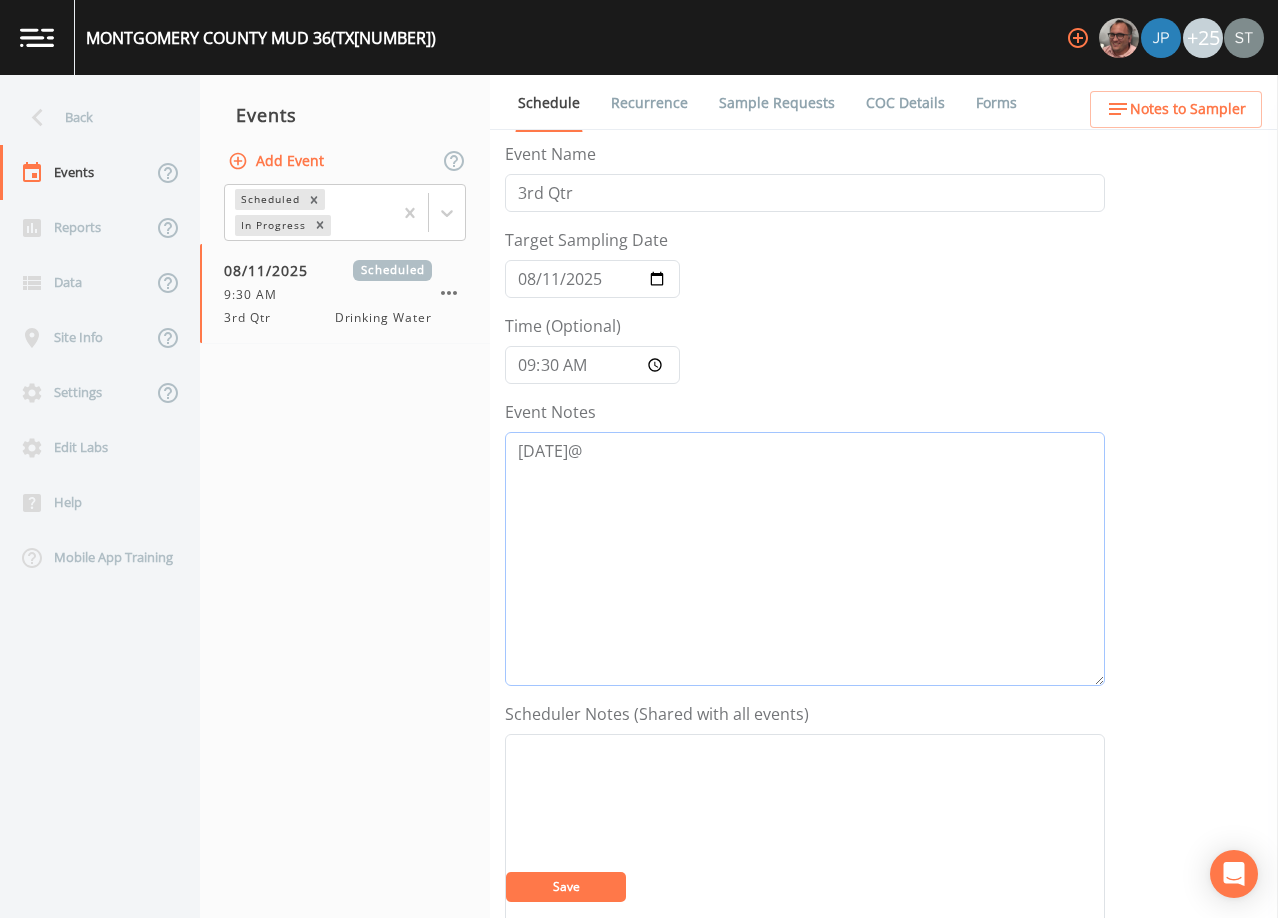 type on "[DATE]@" 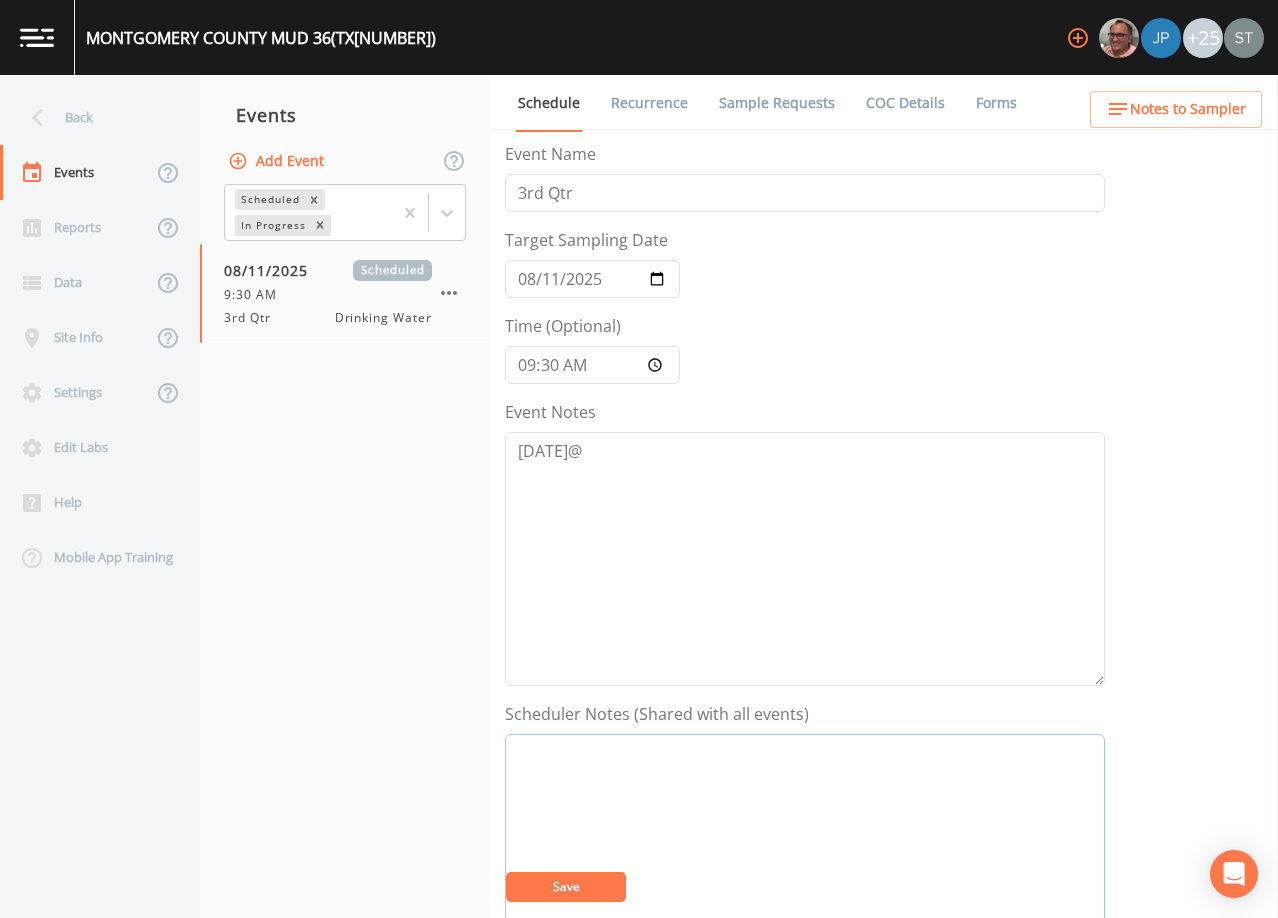 click on "Event Notes" at bounding box center (805, 861) 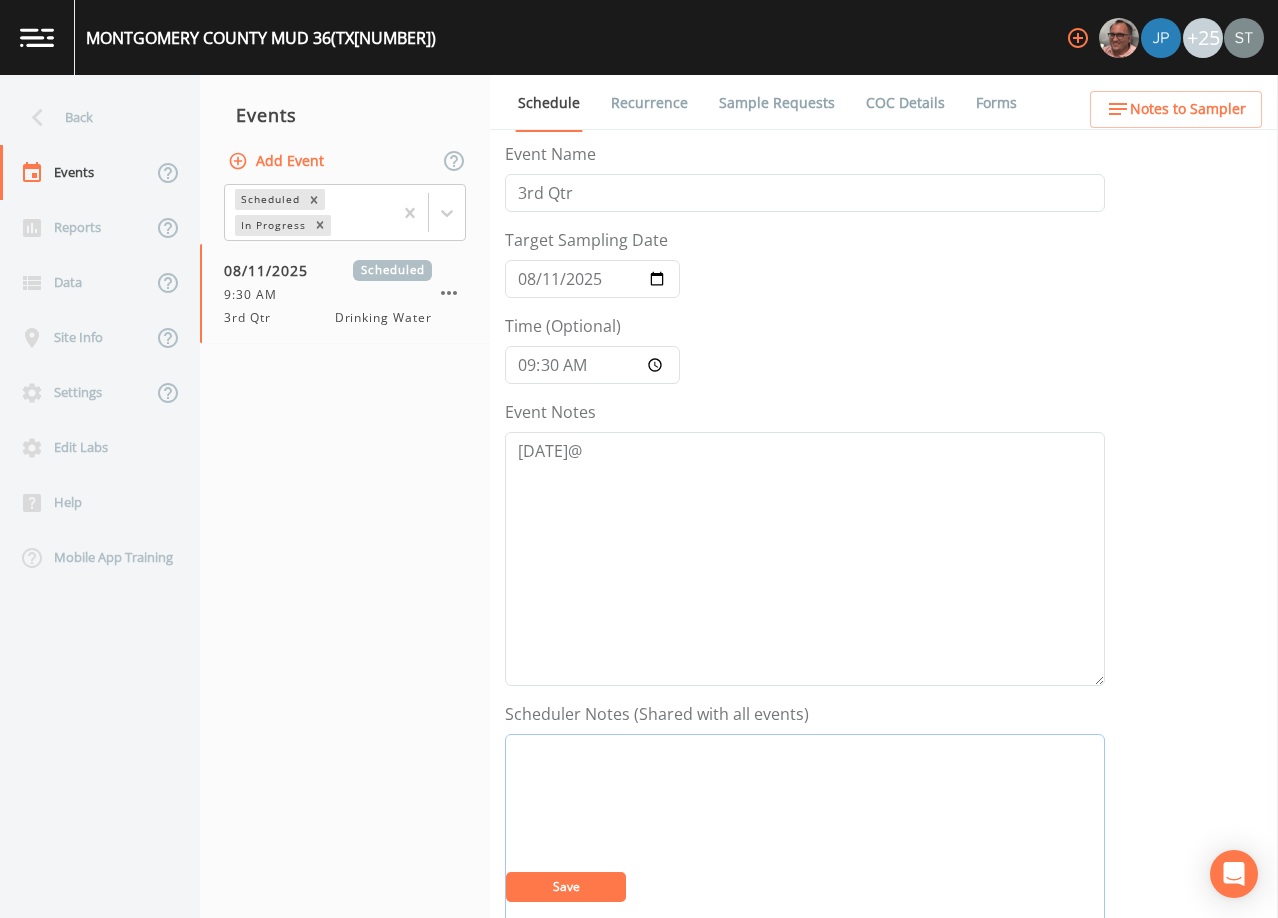 click on "Event Notes" at bounding box center [805, 861] 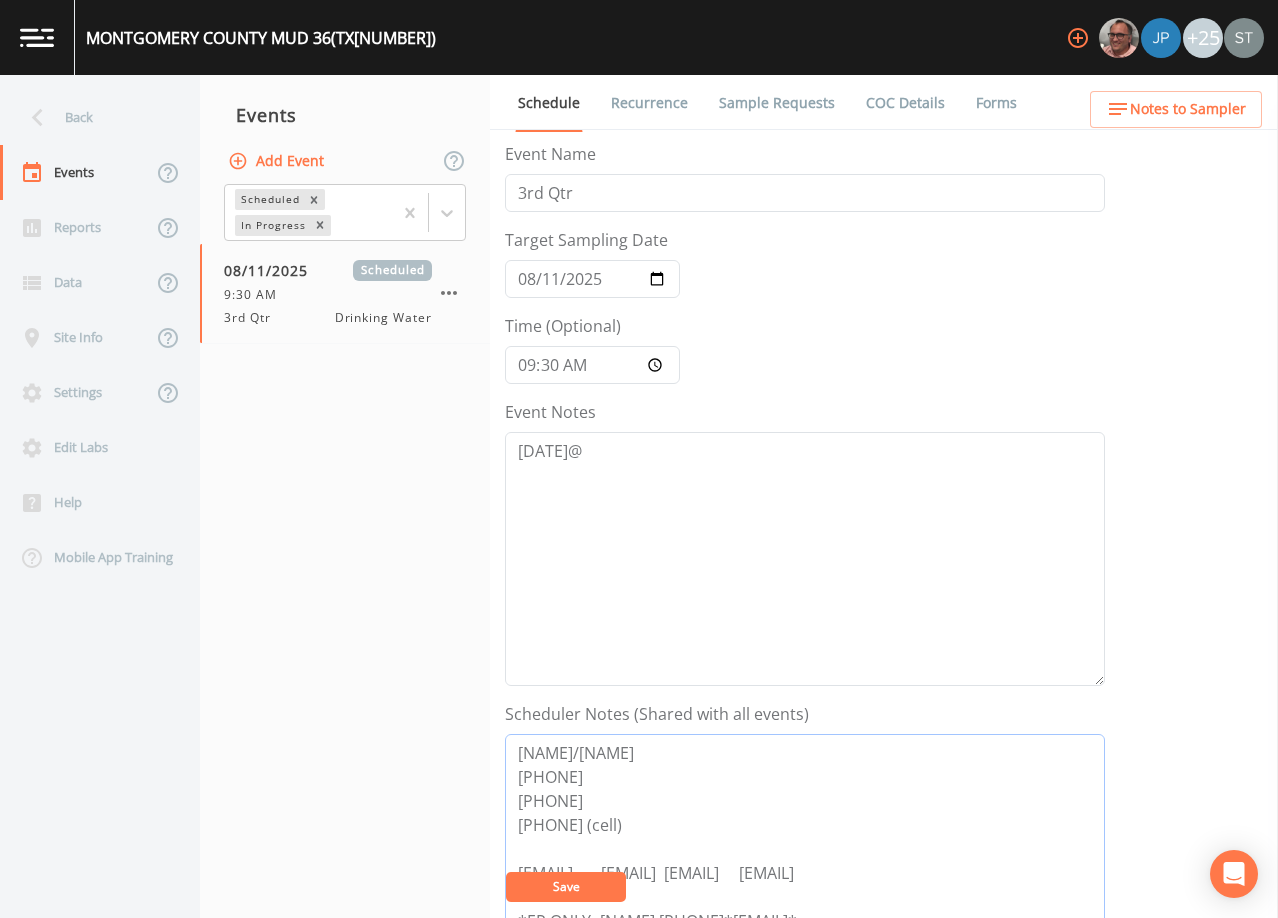 scroll, scrollTop: 62, scrollLeft: 0, axis: vertical 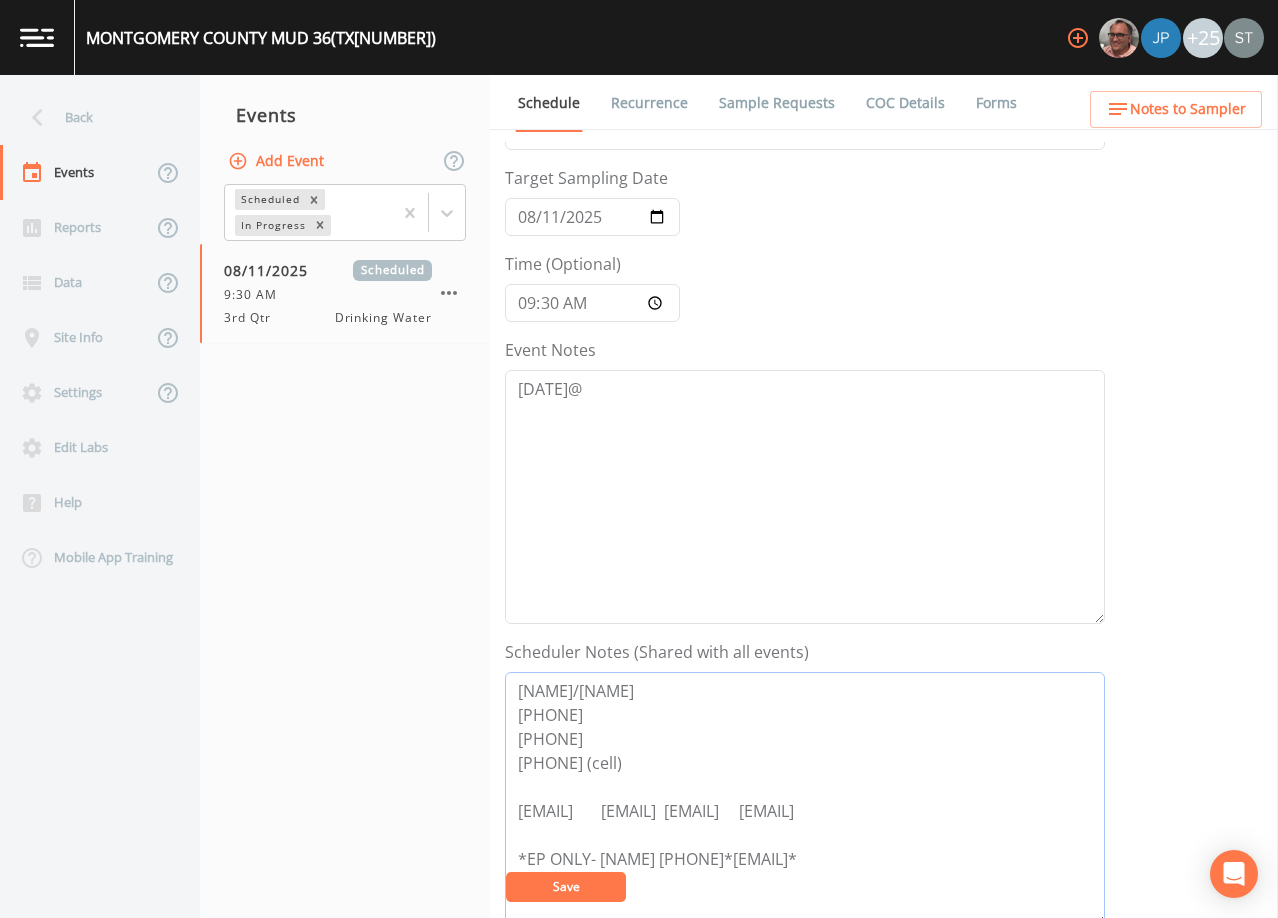 type on "[NAME]/[NAME]
[PHONE]
[PHONE]
[PHONE] (cell)
[EMAIL]       [EMAIL]  [EMAIL]     [EMAIL]
*EP ONLY- [NAME] [PHONE]*[EMAIL]*" 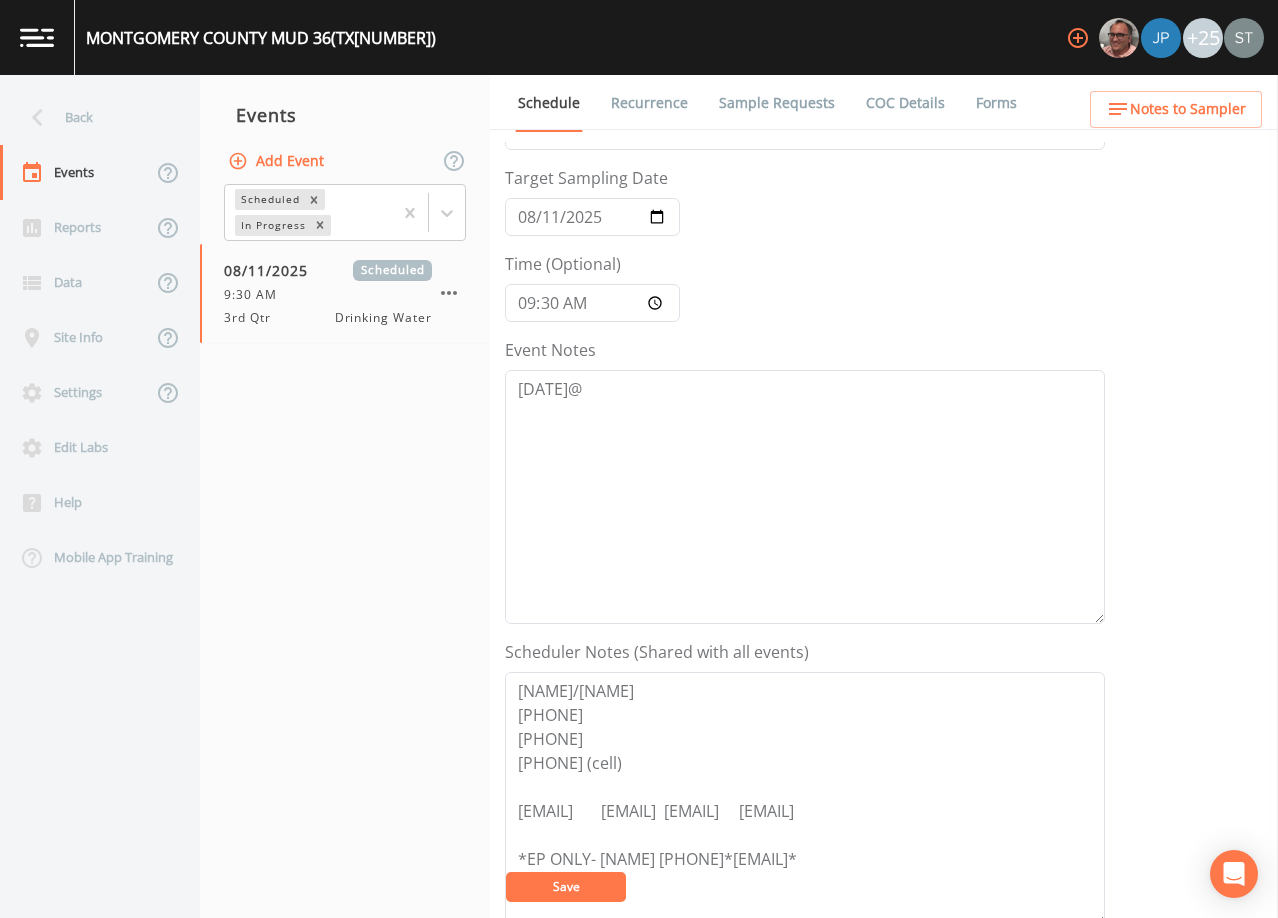 click on "Save" at bounding box center (566, 887) 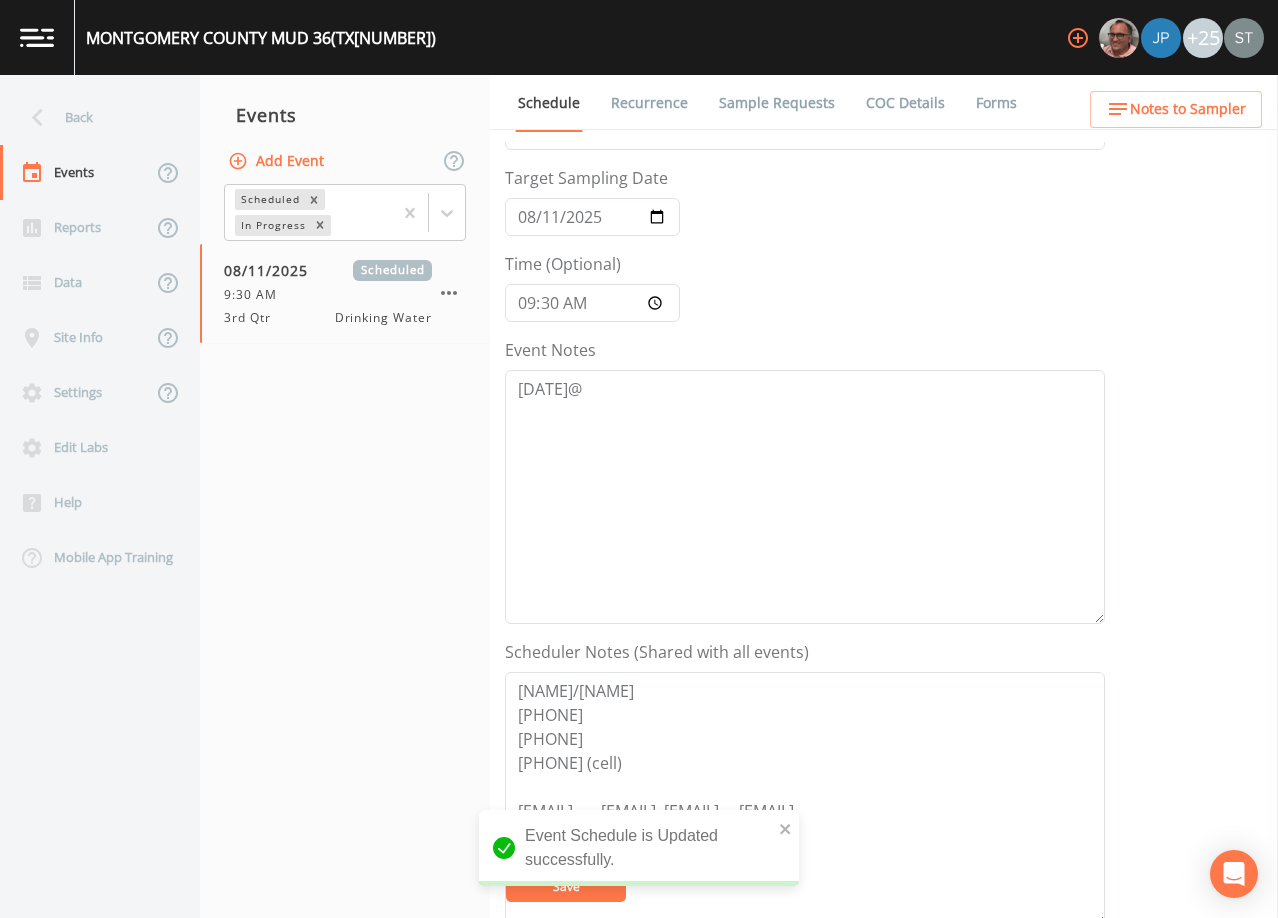 click on "Notes to Sampler" at bounding box center (1188, 109) 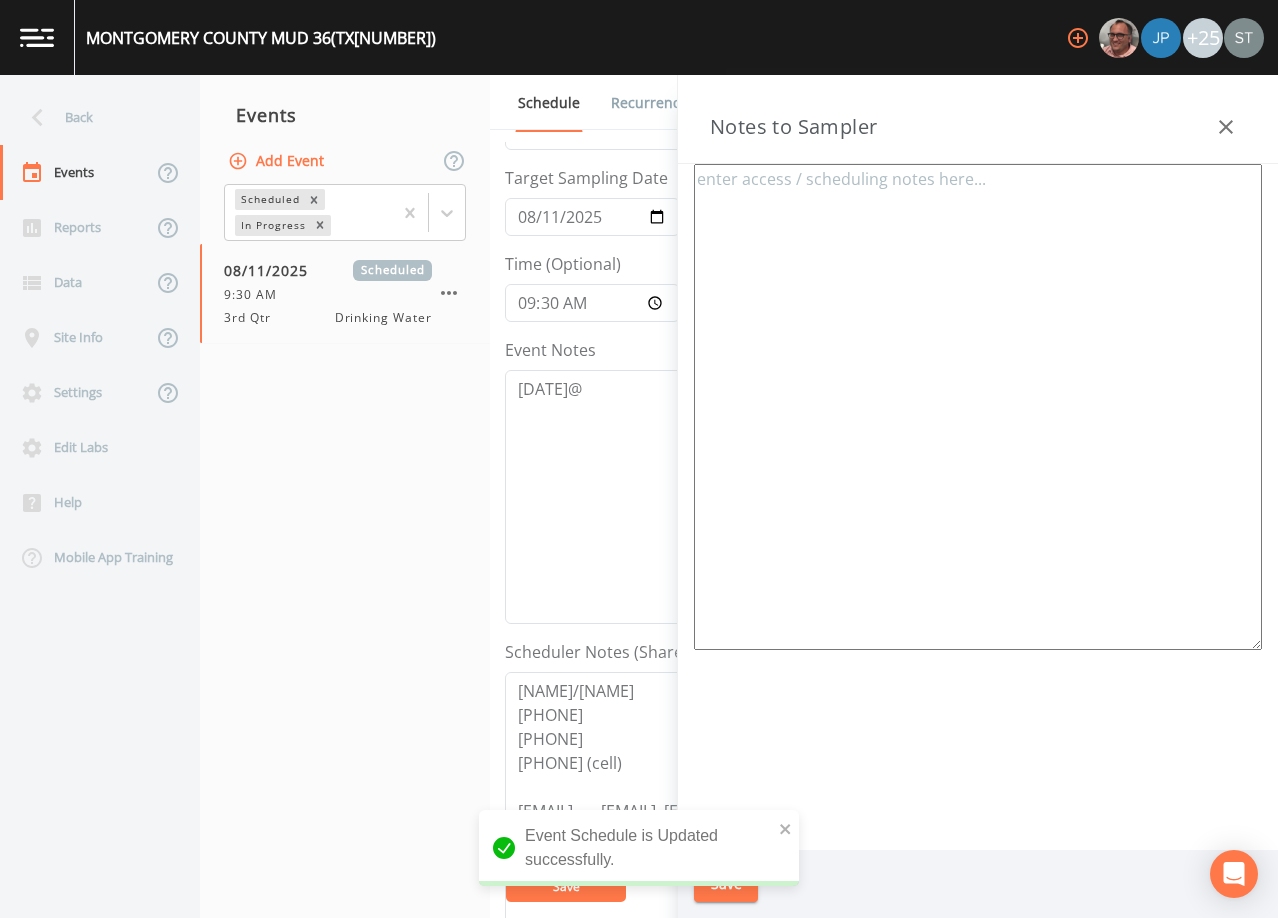 click at bounding box center [978, 407] 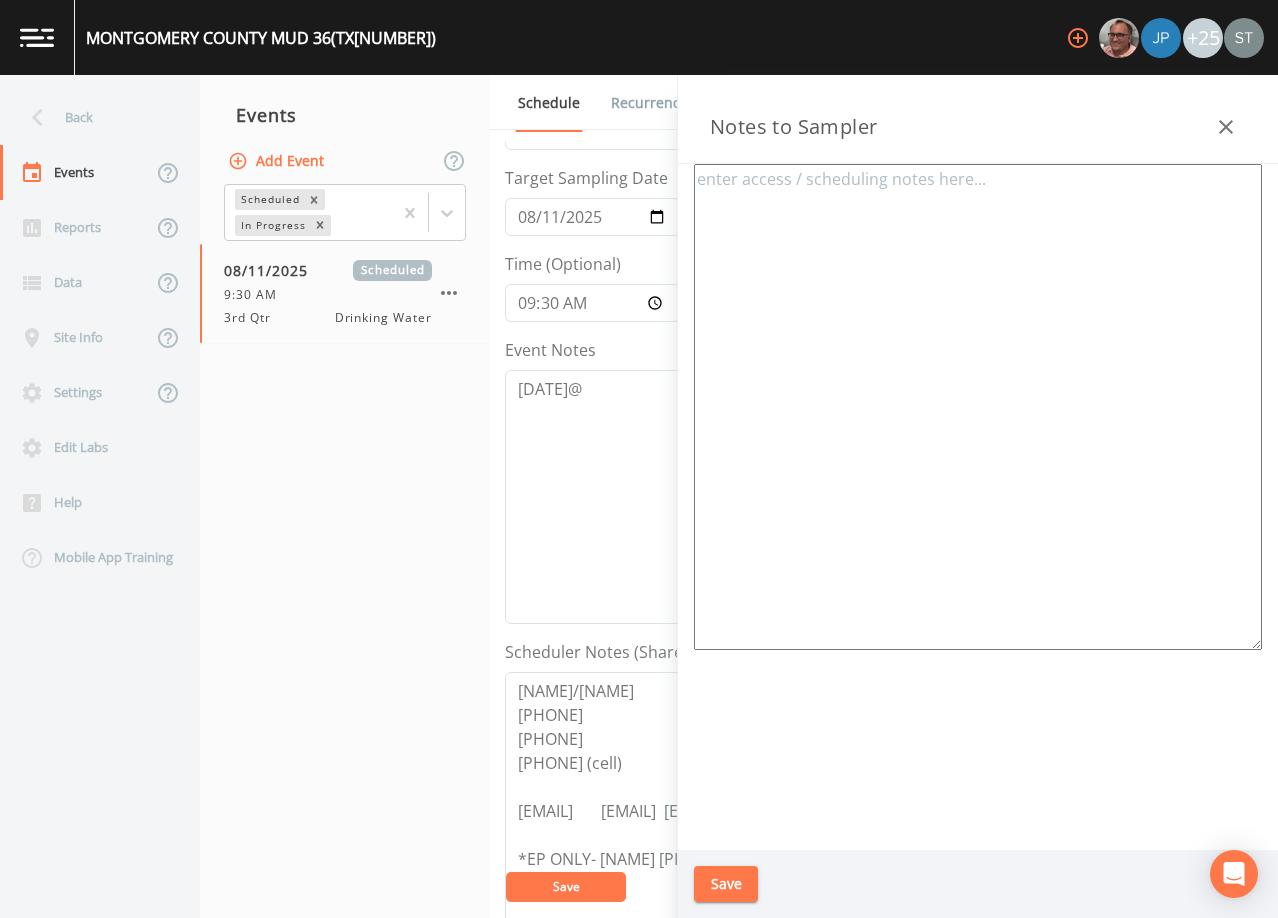 click at bounding box center (978, 407) 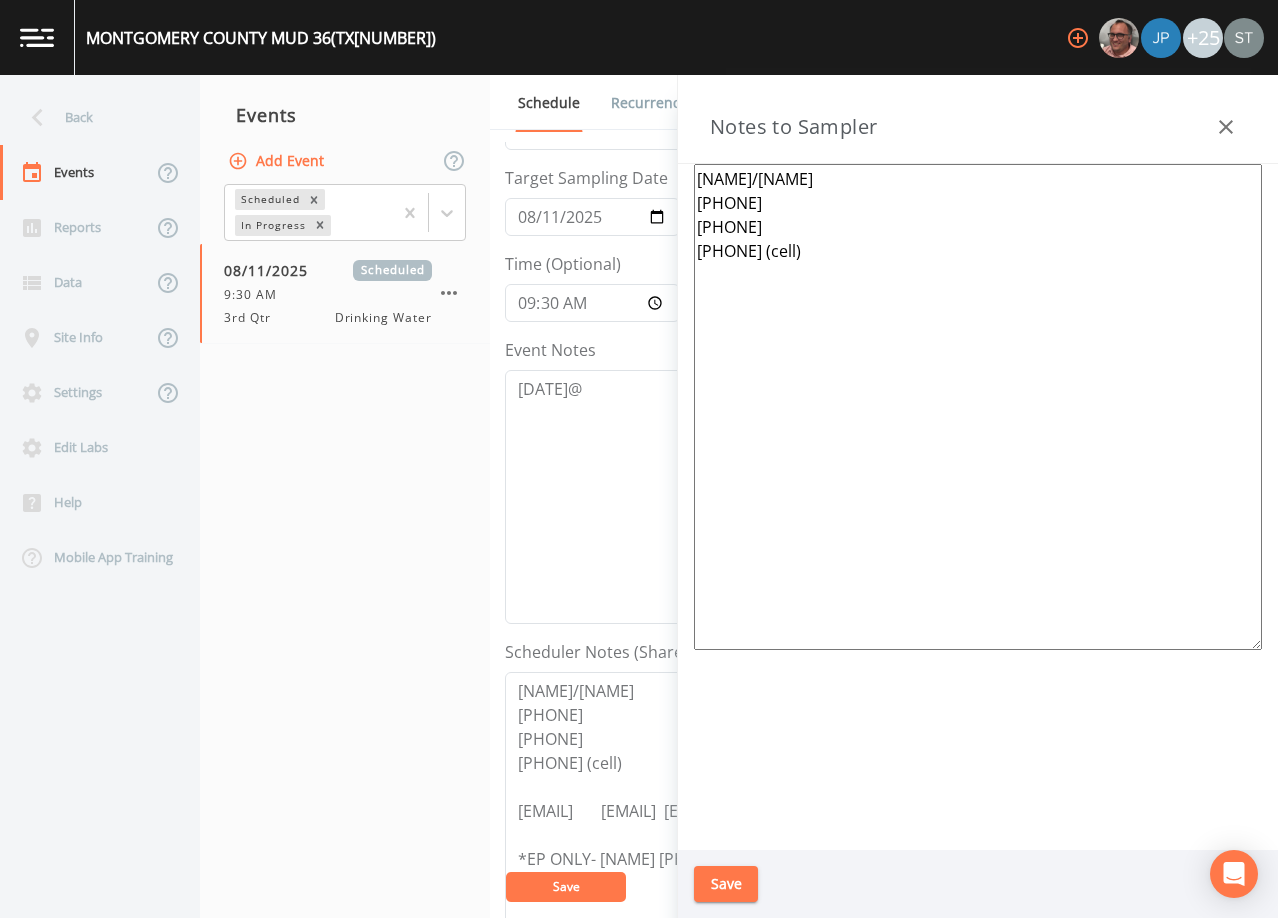 click on "[NAME]/[NAME]
[PHONE]
[PHONE]
[PHONE] (cell)" at bounding box center (978, 407) 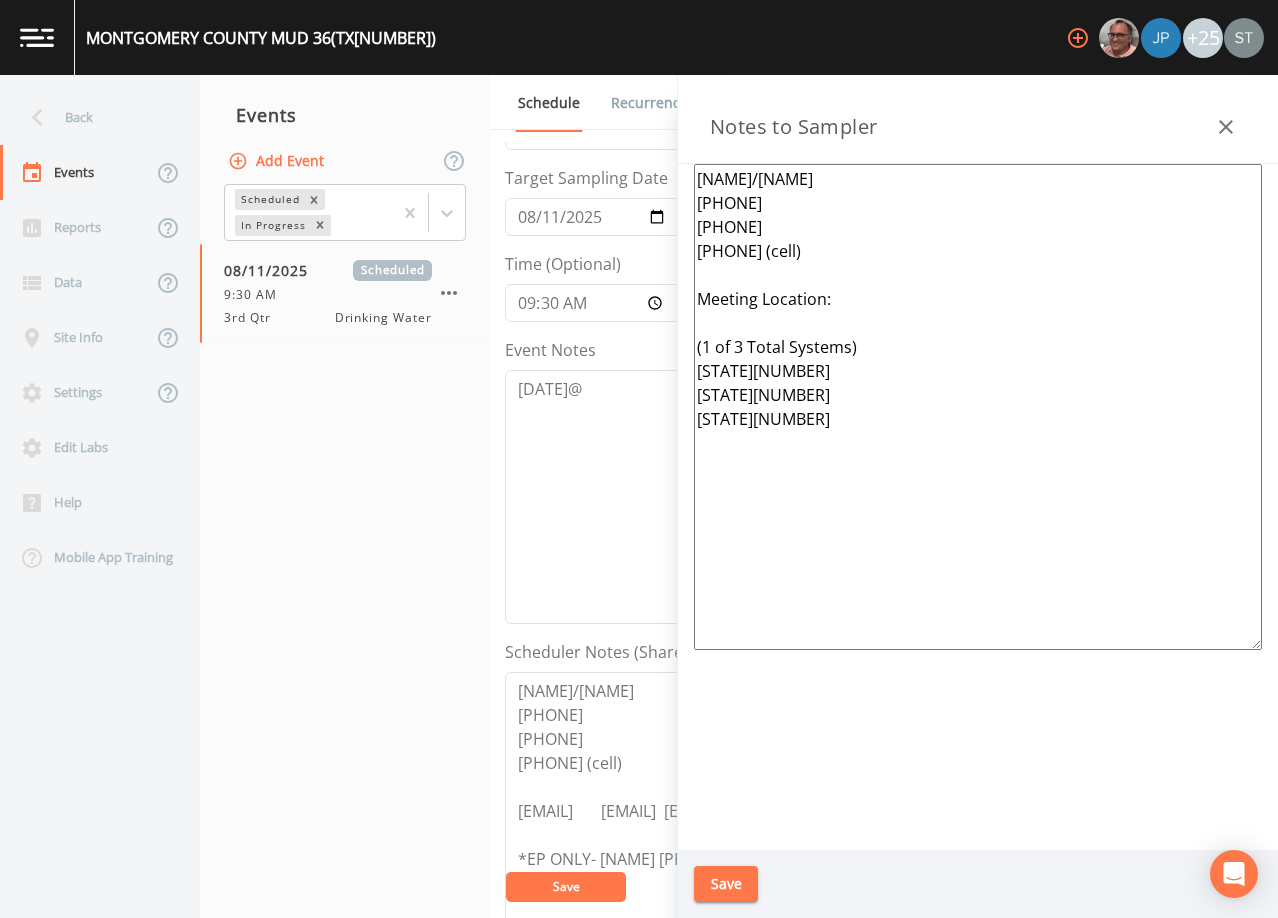 type on "[NAME]/[NAME]
[PHONE]
[PHONE]
[PHONE] (cell)
Meeting Location:
(1 of 3 Total Systems)
[STATE][NUMBER]
[STATE][NUMBER]
[STATE][NUMBER]" 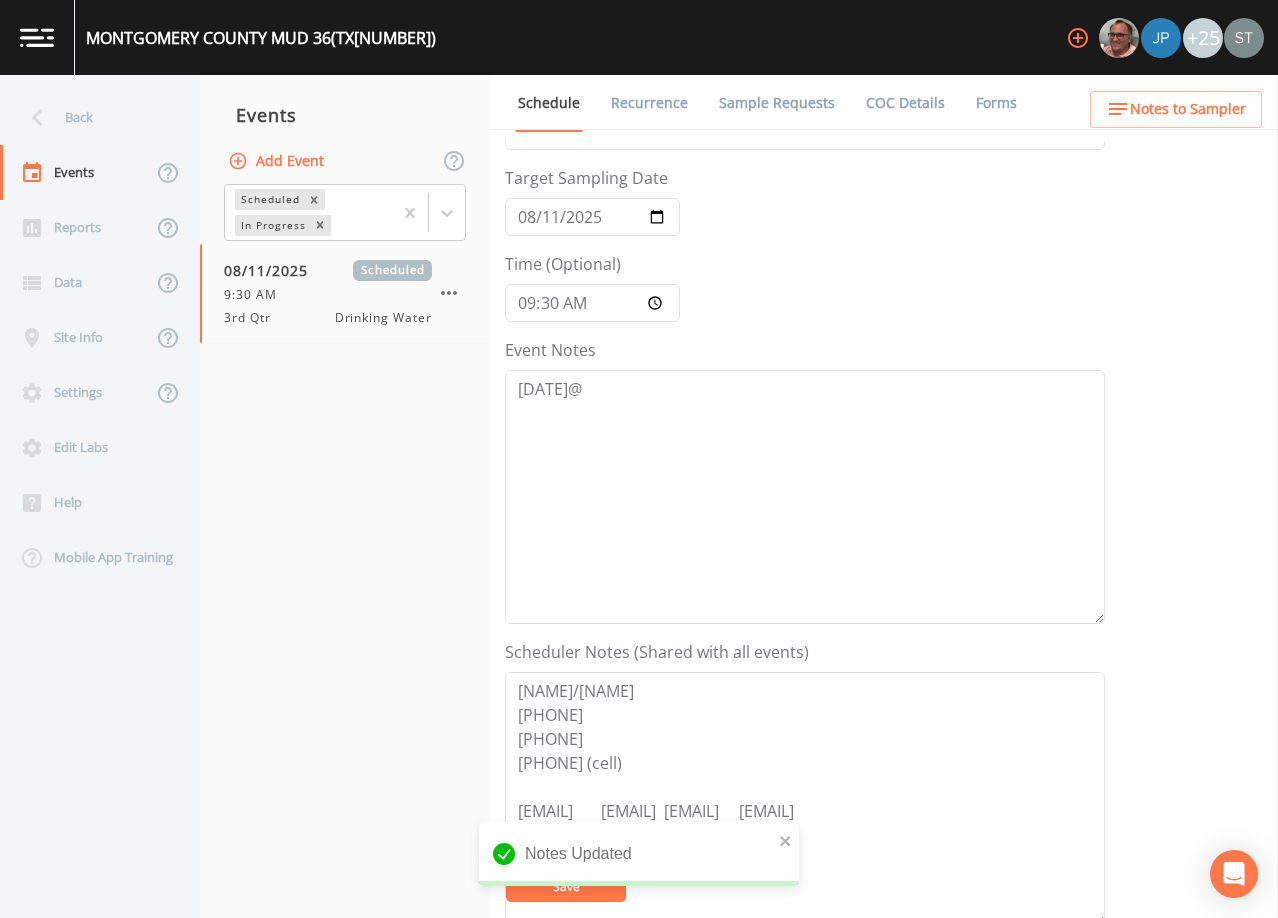 click on "Notes to Sampler" at bounding box center [1176, 109] 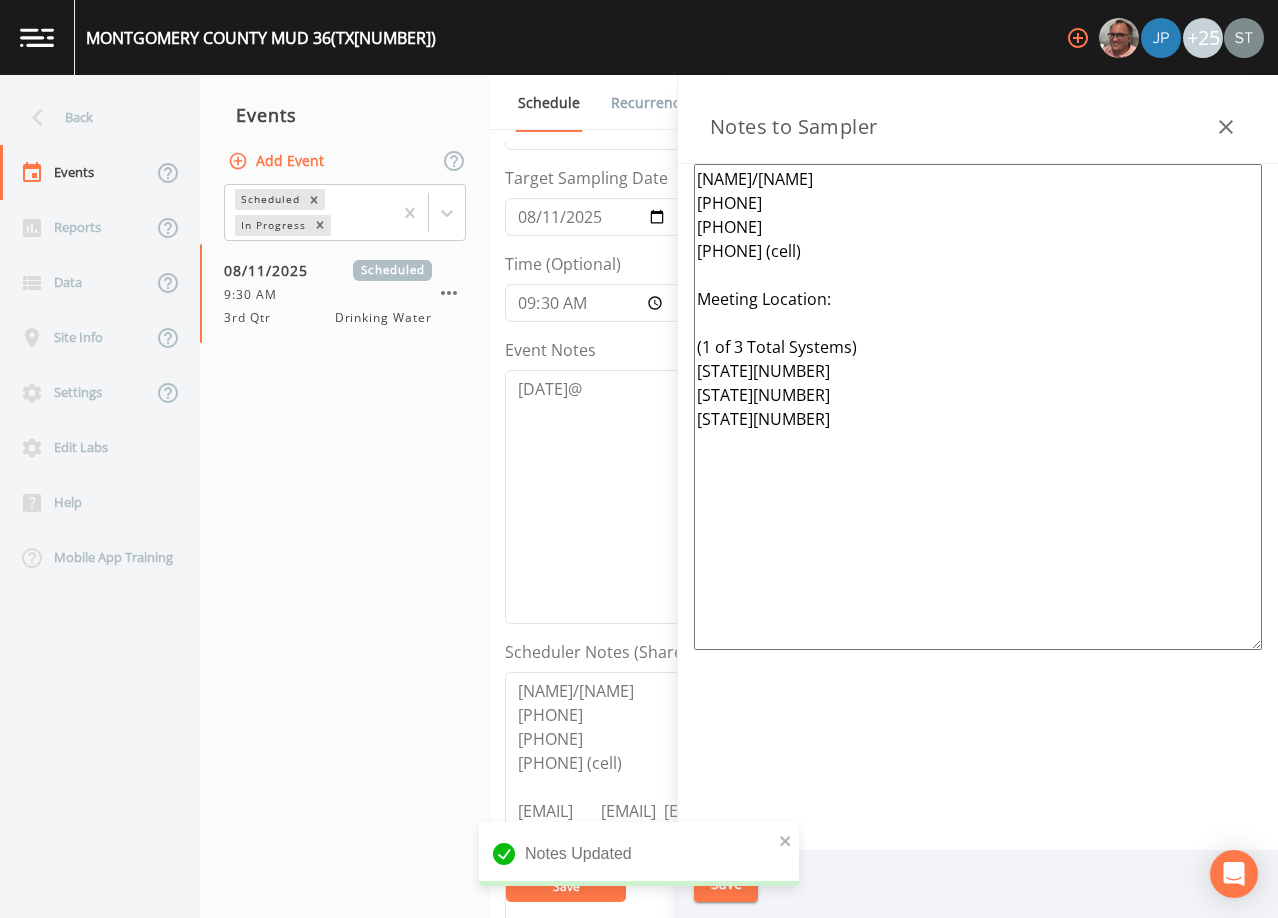 click 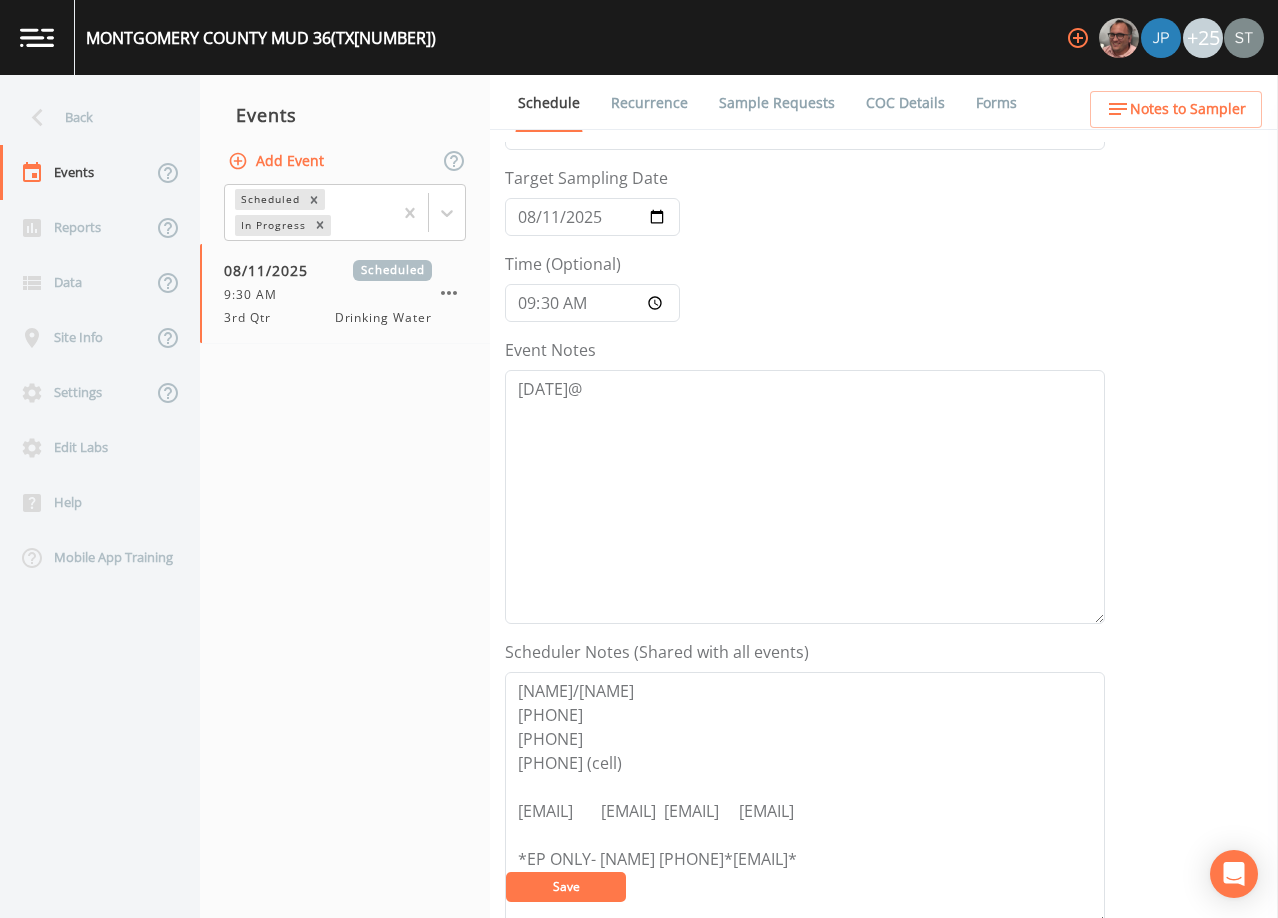 click on "Recurrence" at bounding box center (649, 103) 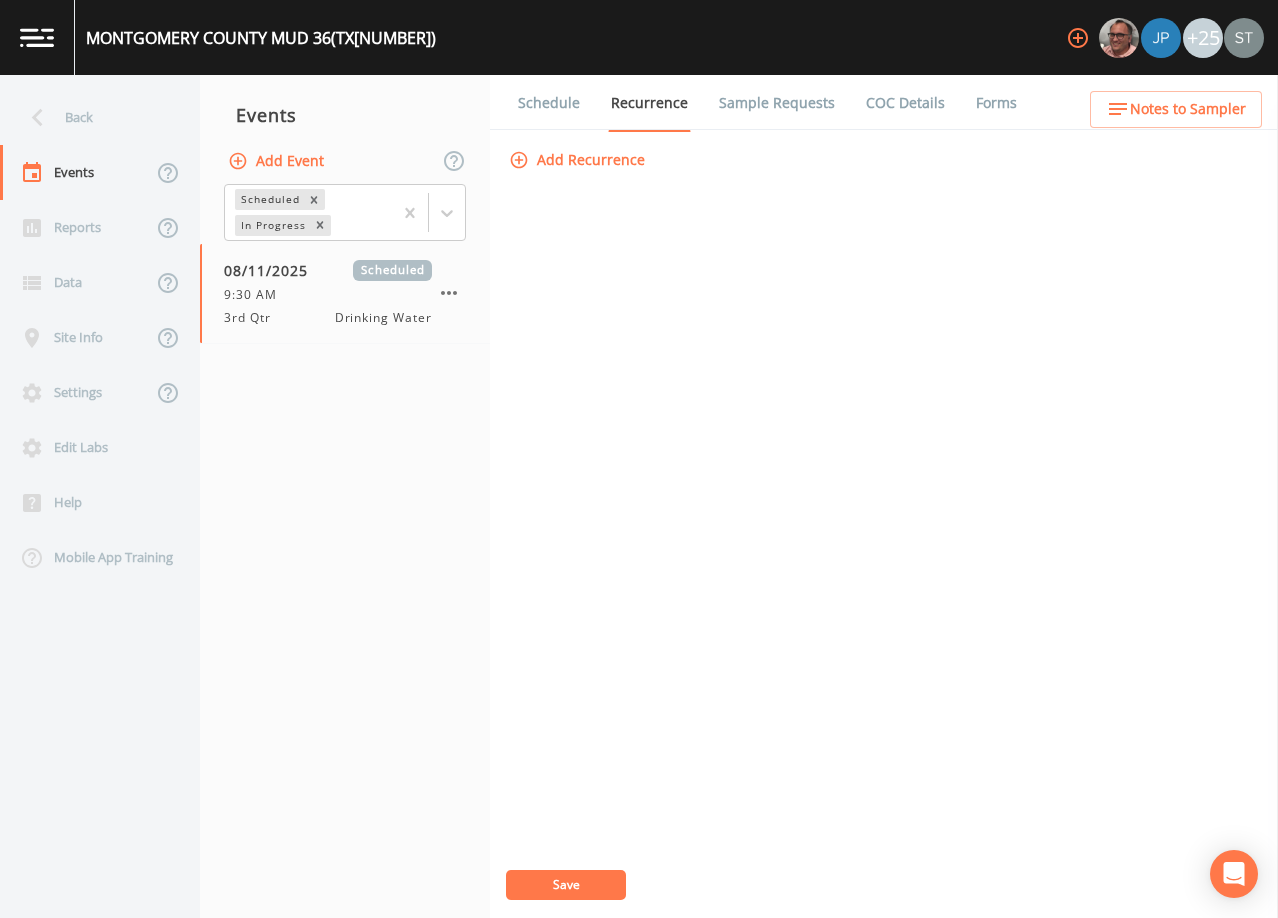 click on "Schedule" at bounding box center (549, 103) 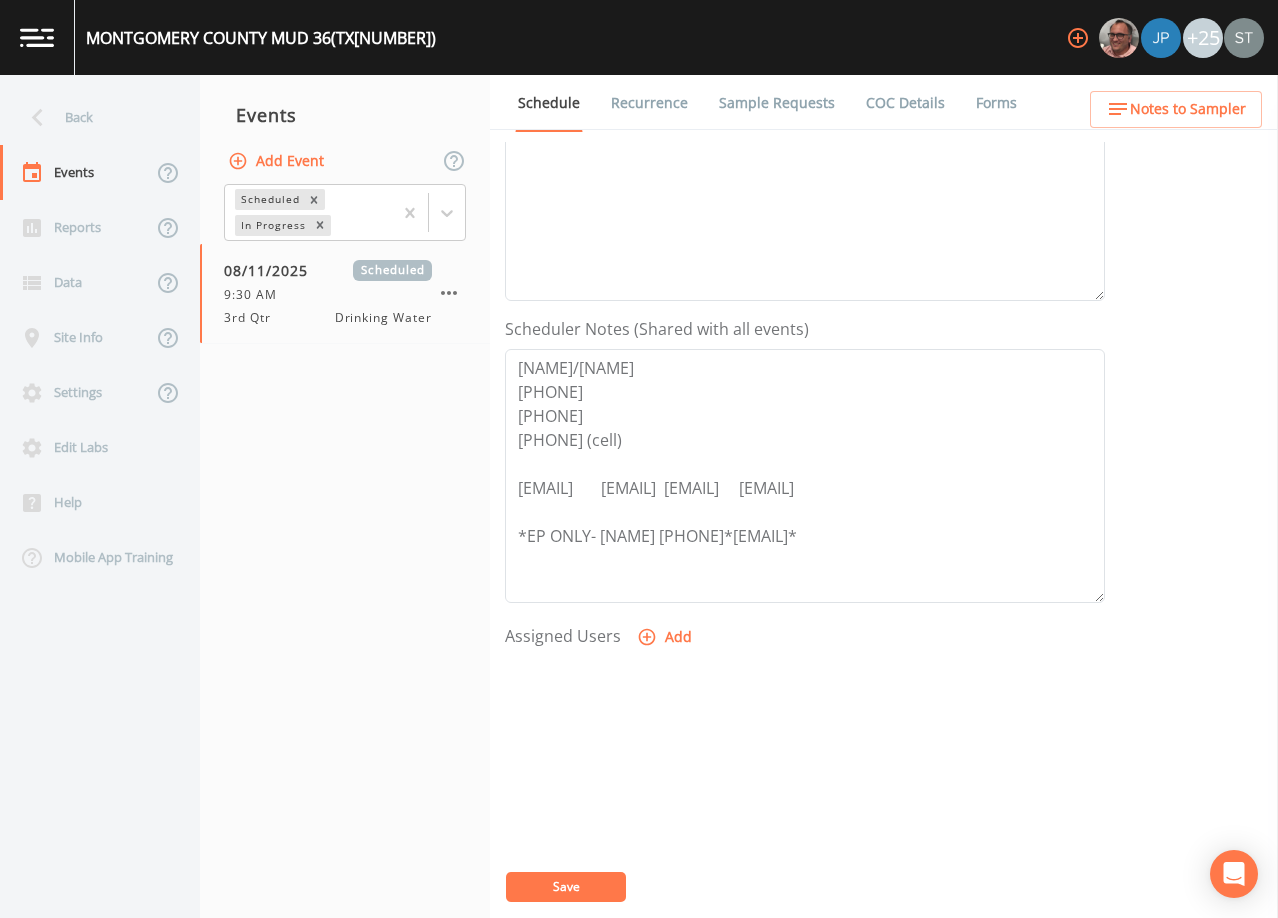 scroll, scrollTop: 400, scrollLeft: 0, axis: vertical 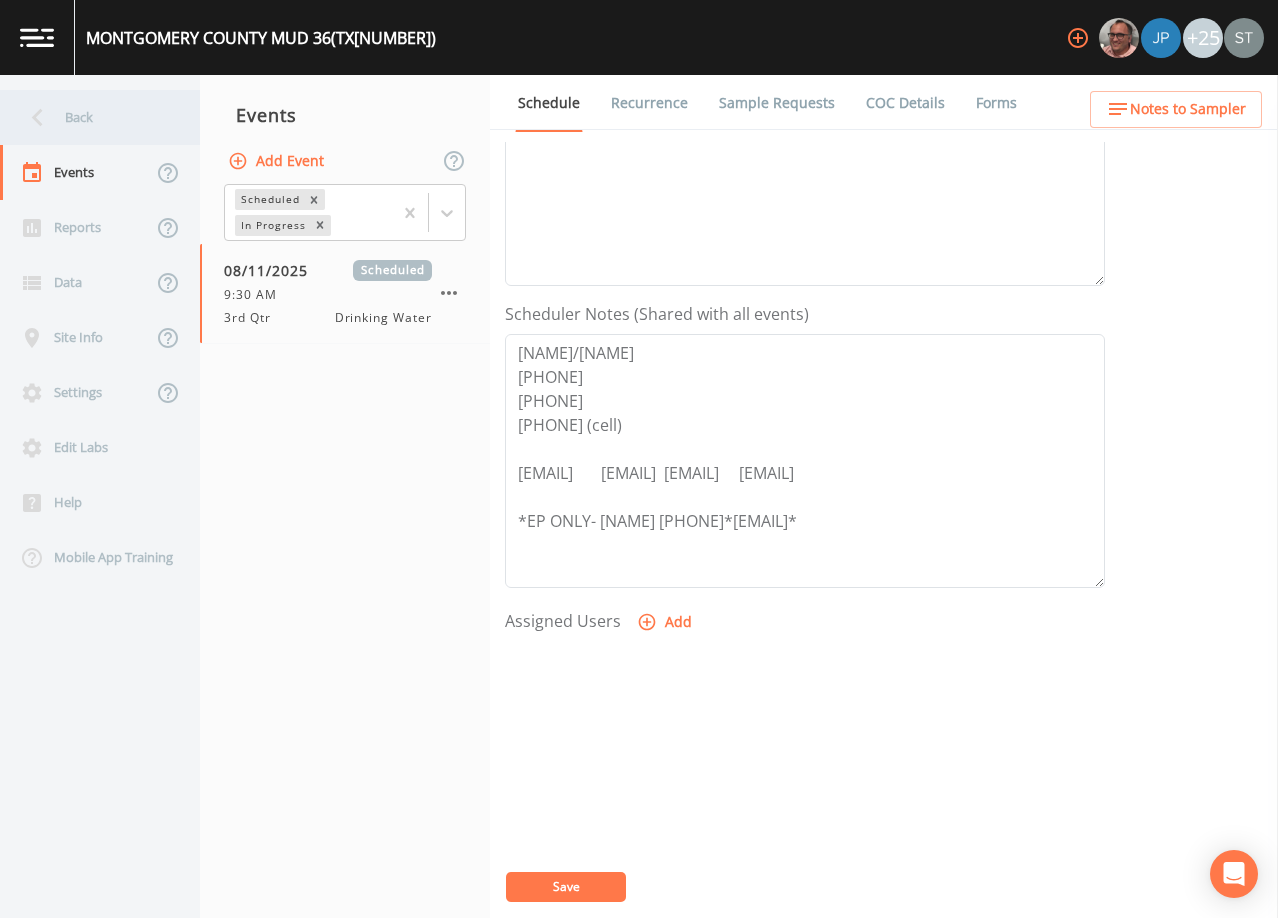click on "Back" at bounding box center [90, 117] 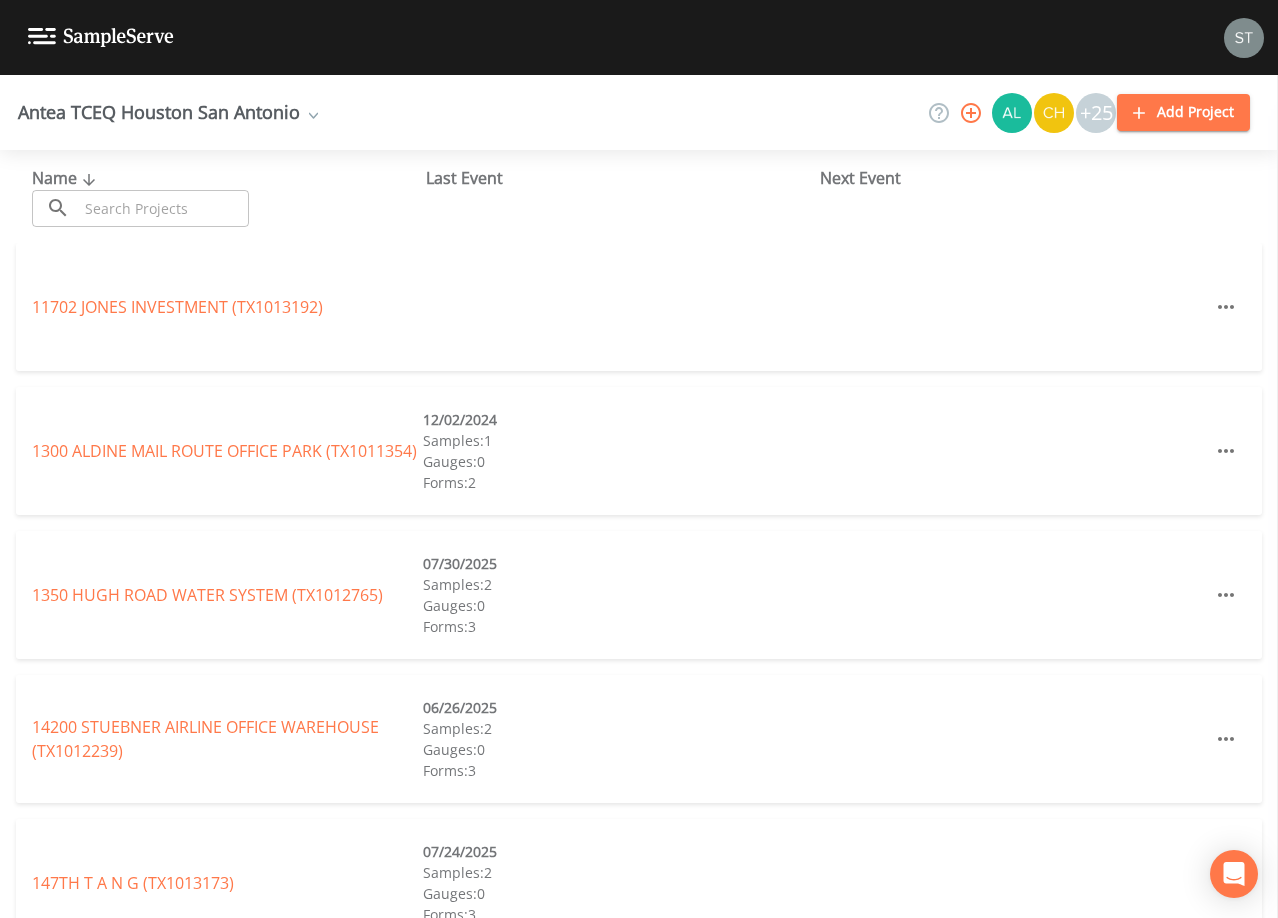 click at bounding box center [163, 208] 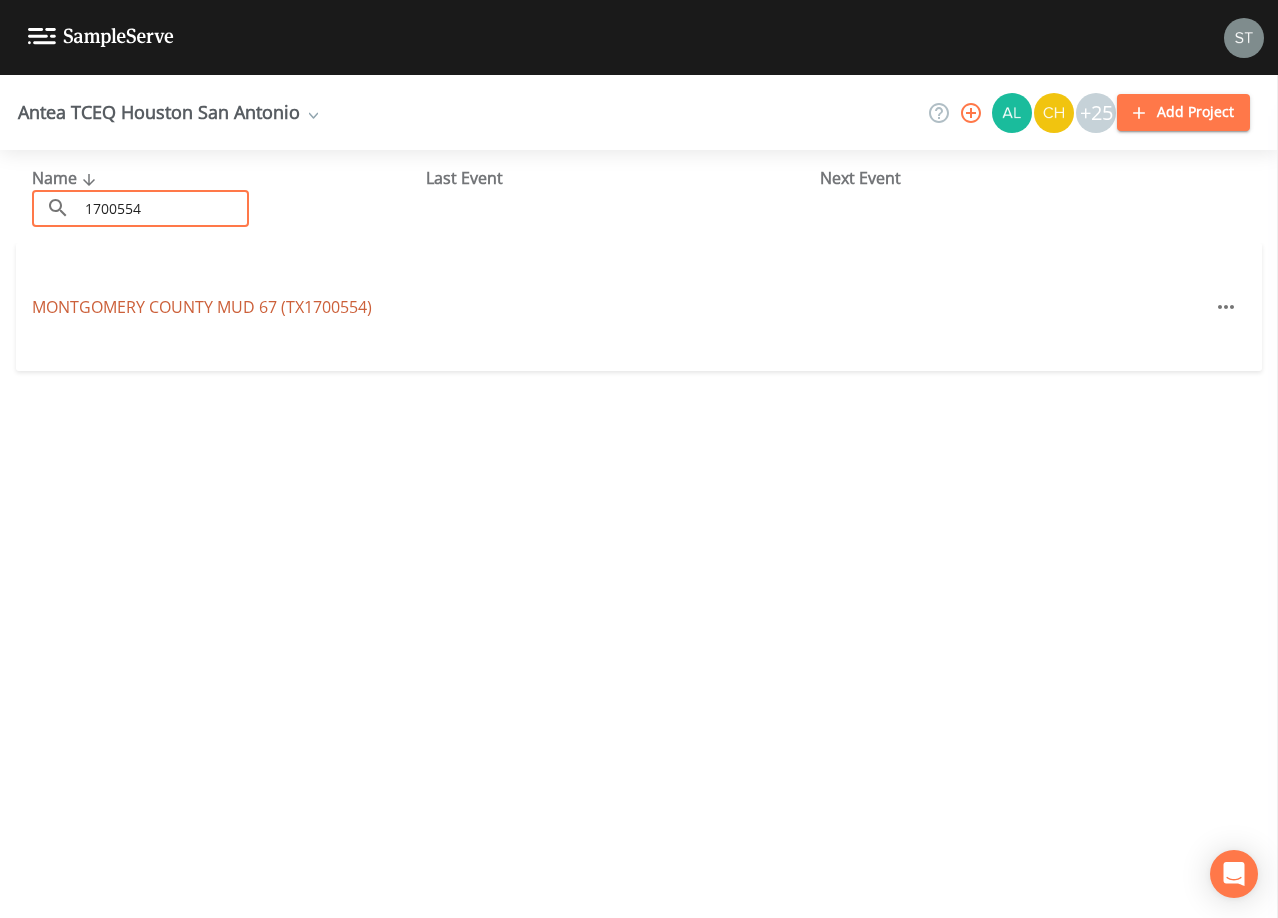 type on "1700554" 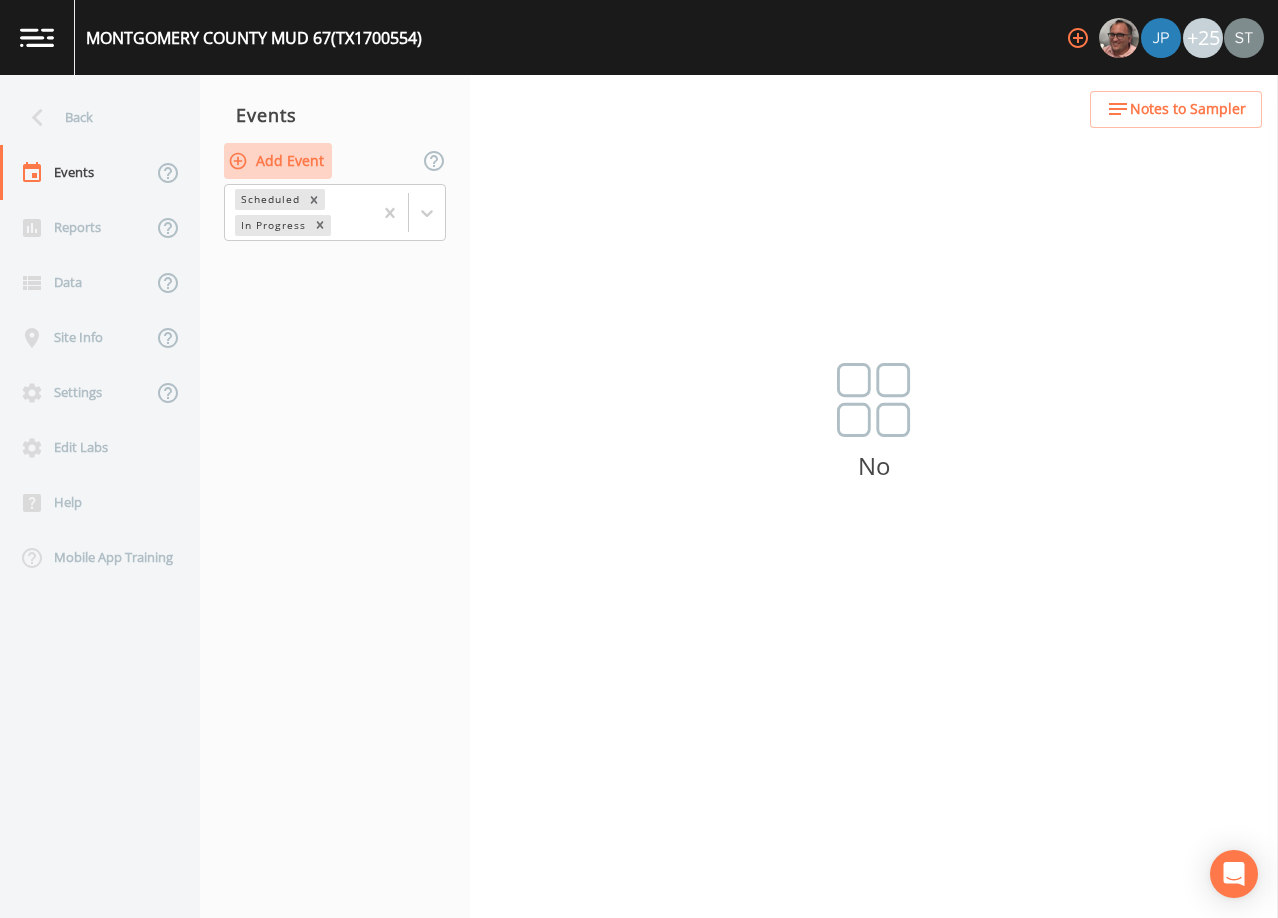 click on "Add Event" at bounding box center [278, 161] 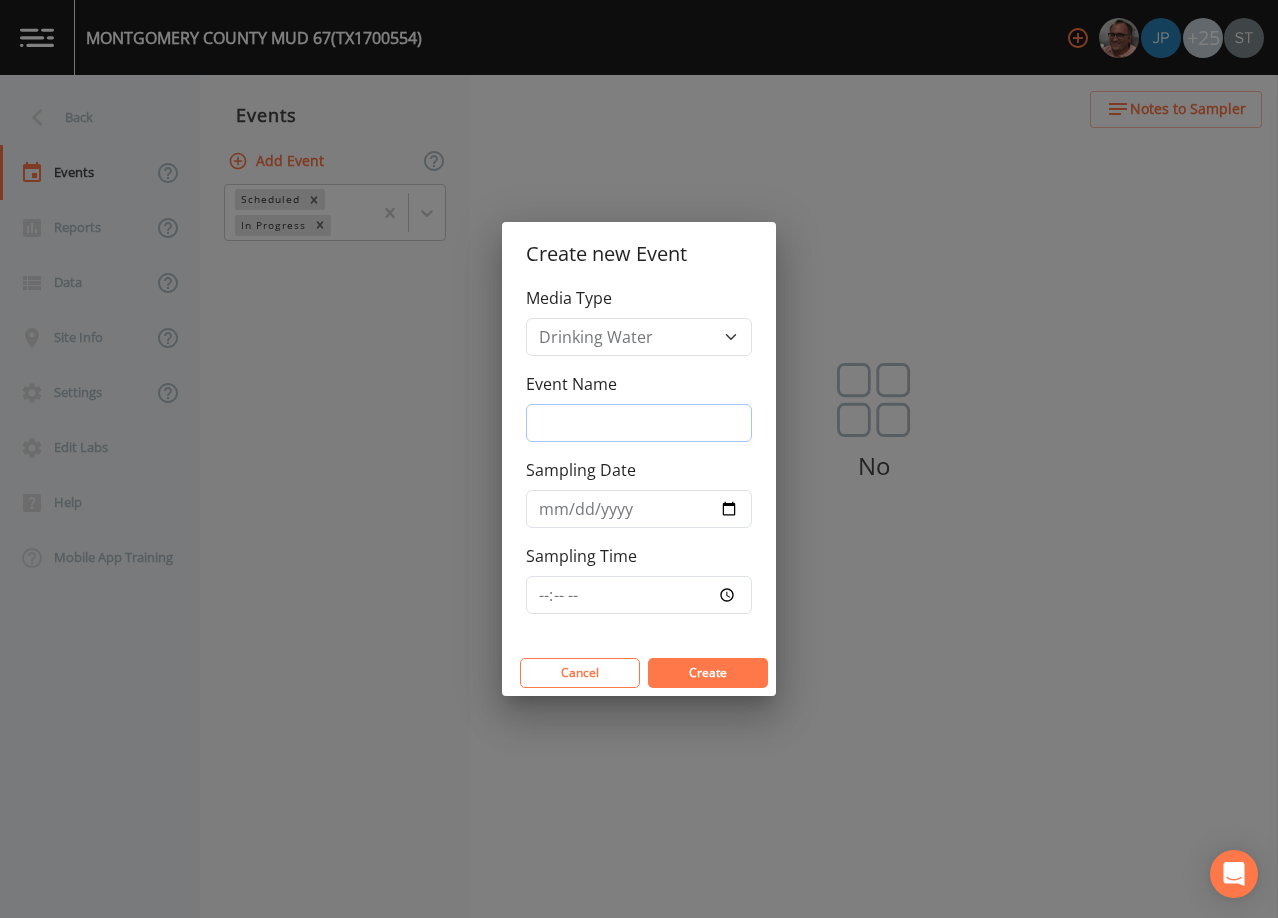 click on "Event Name" at bounding box center [639, 423] 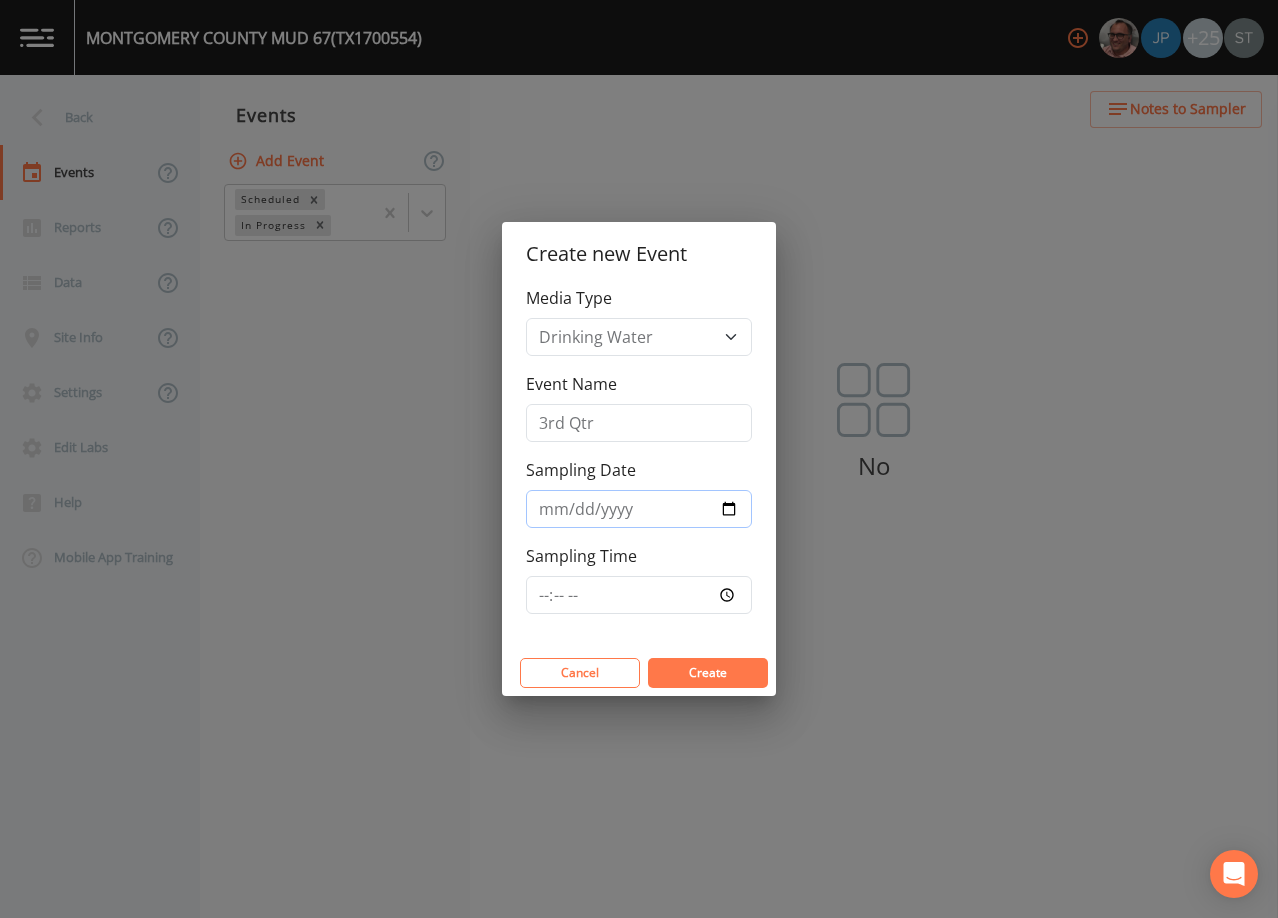 click on "Sampling Date" at bounding box center [639, 509] 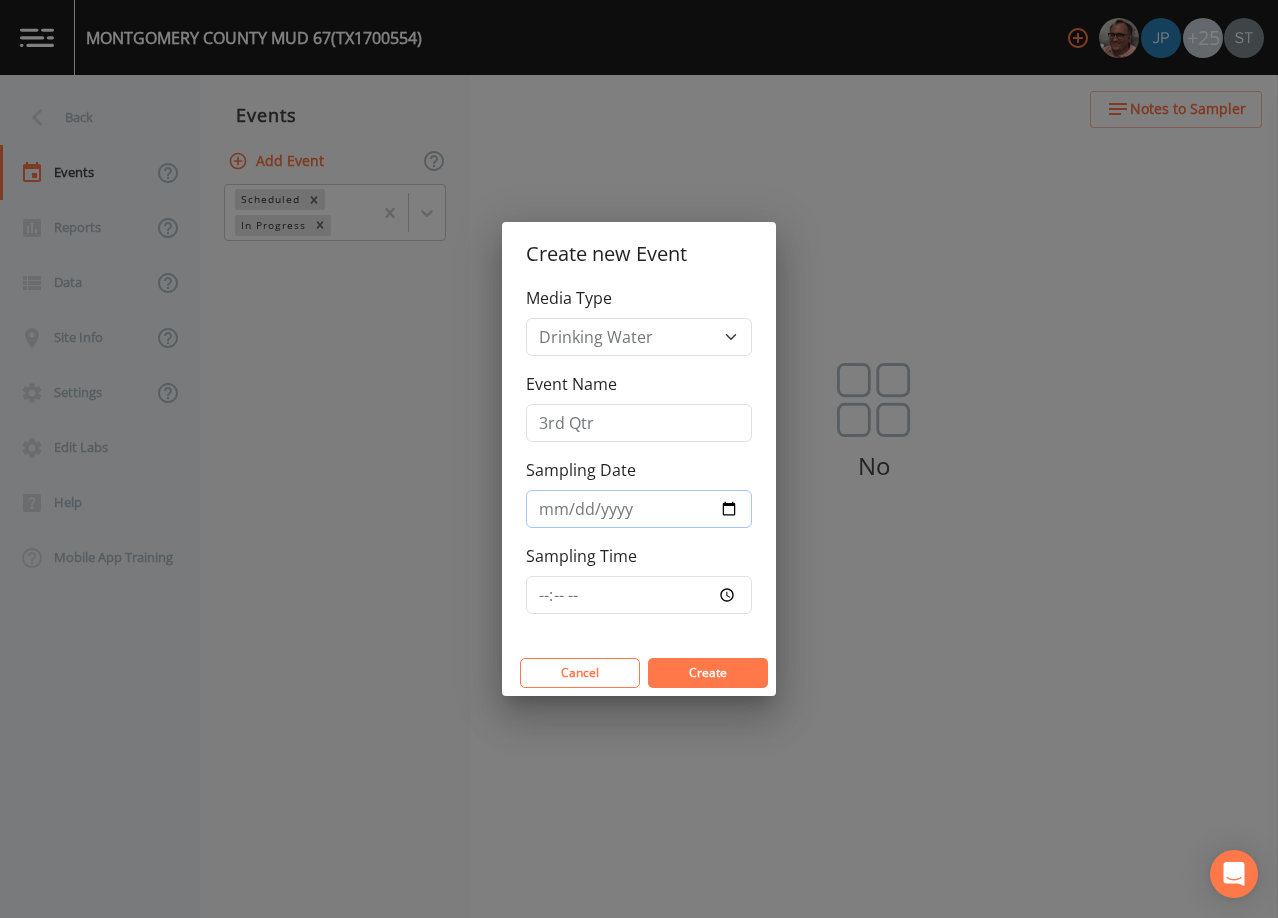 type on "2025-08-11" 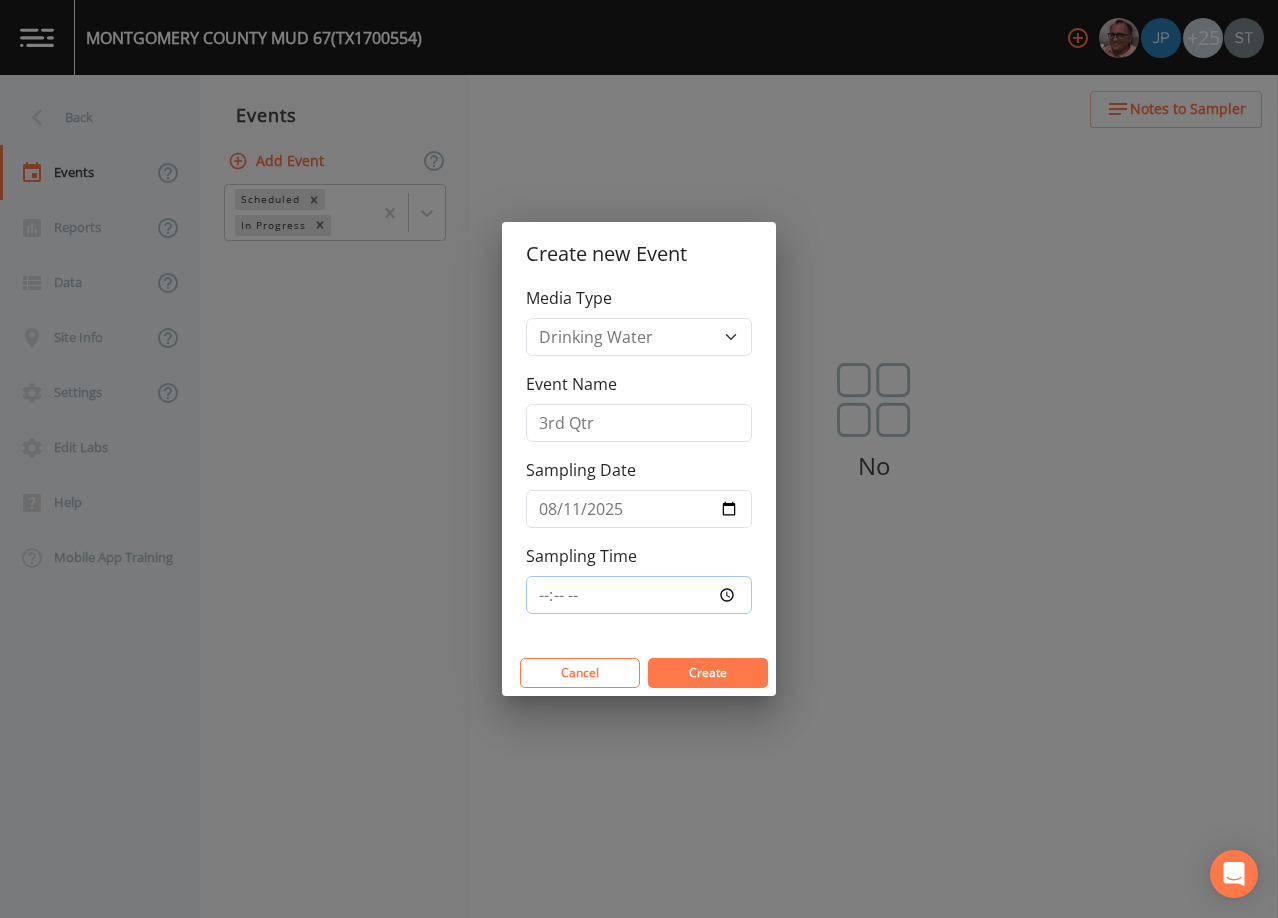 type on "09:30" 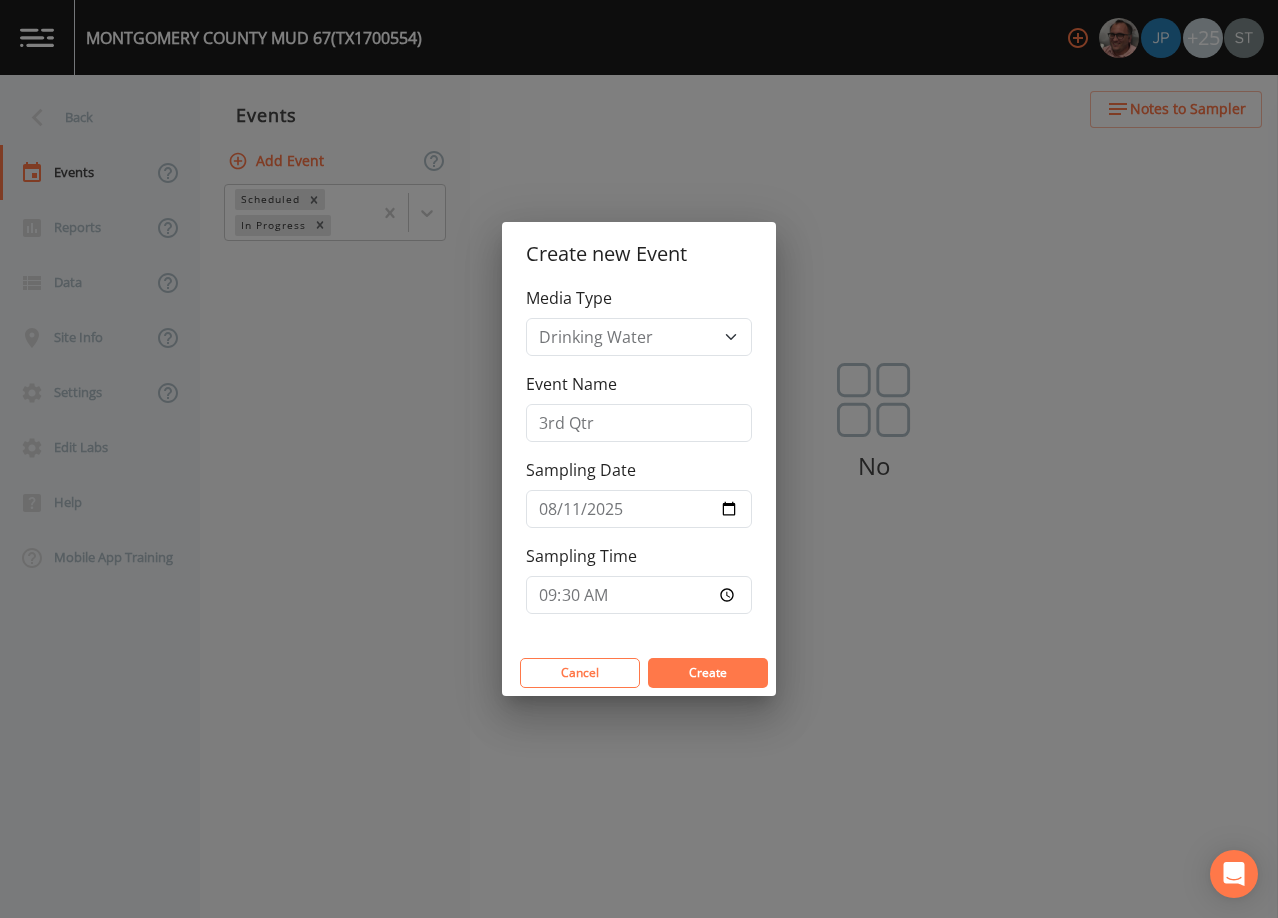 click on "Create" at bounding box center [708, 672] 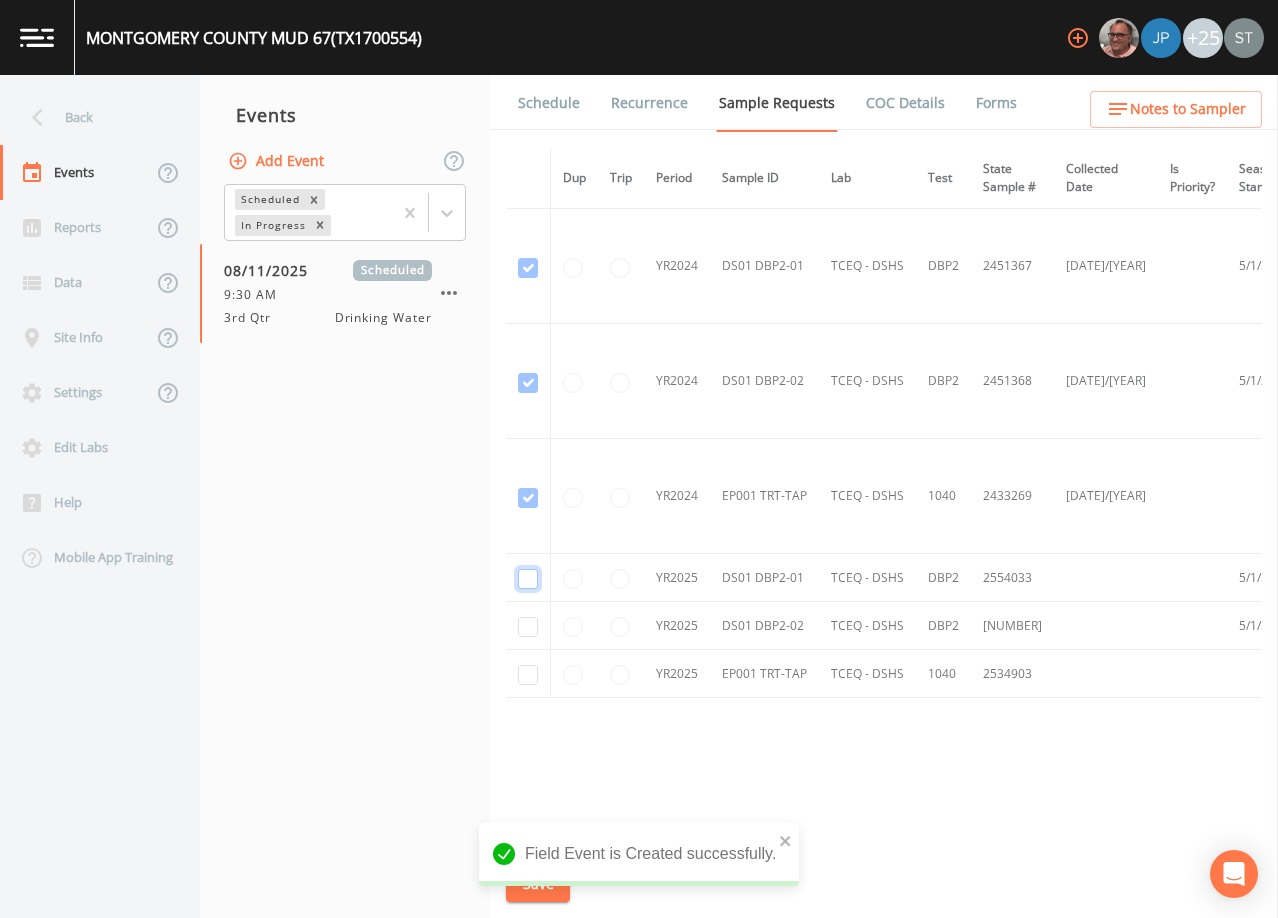 click at bounding box center (528, 268) 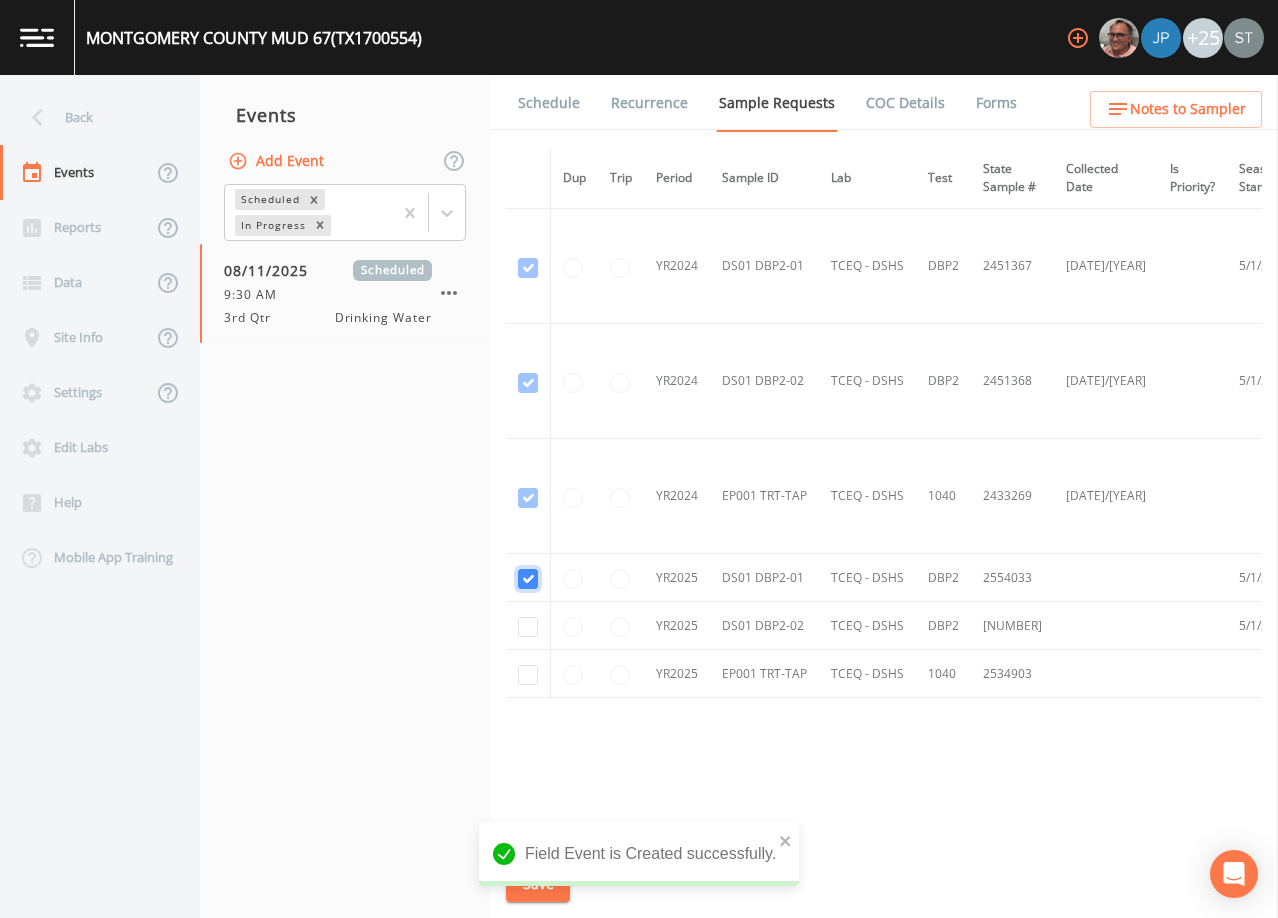 checkbox on "true" 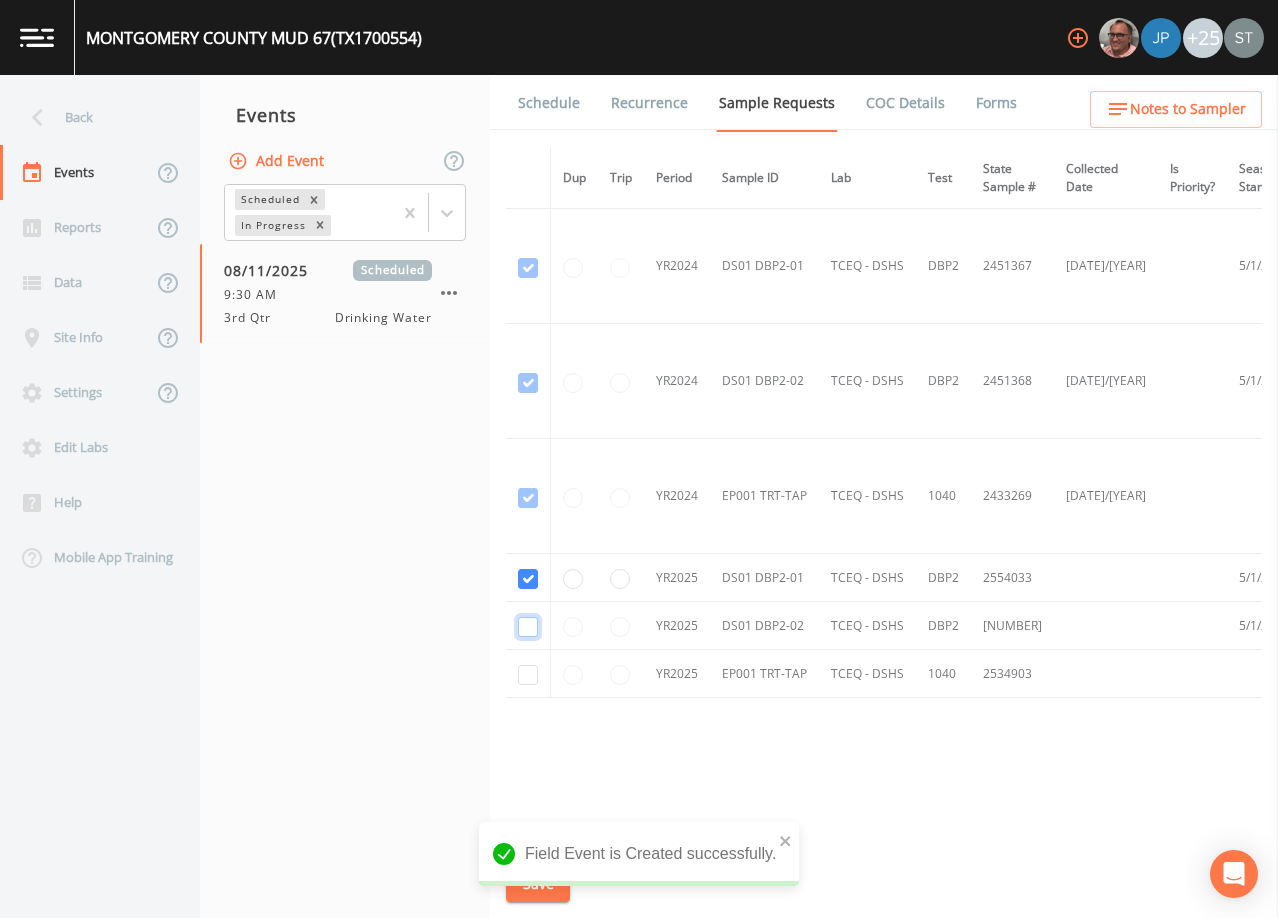 click at bounding box center [528, 383] 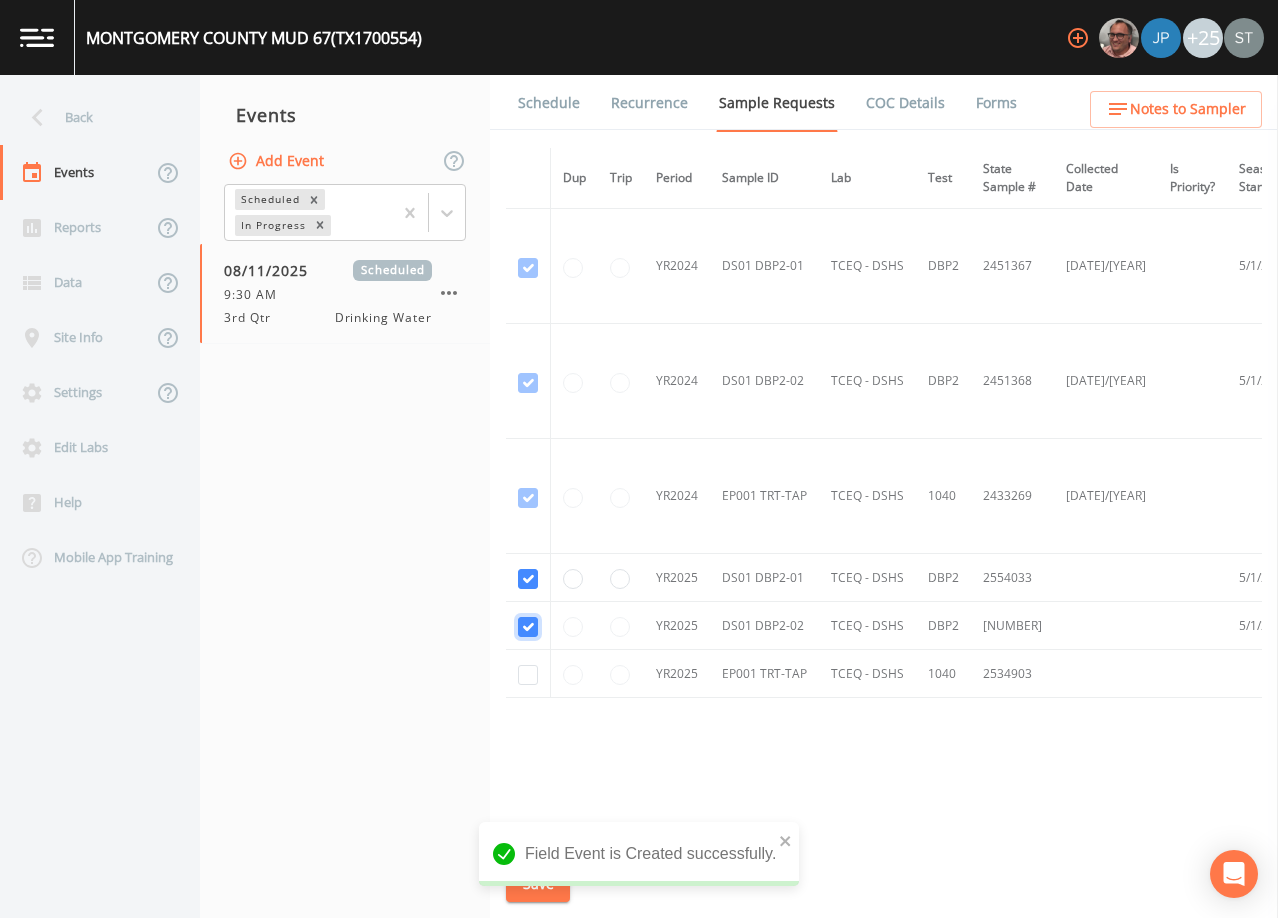 checkbox on "true" 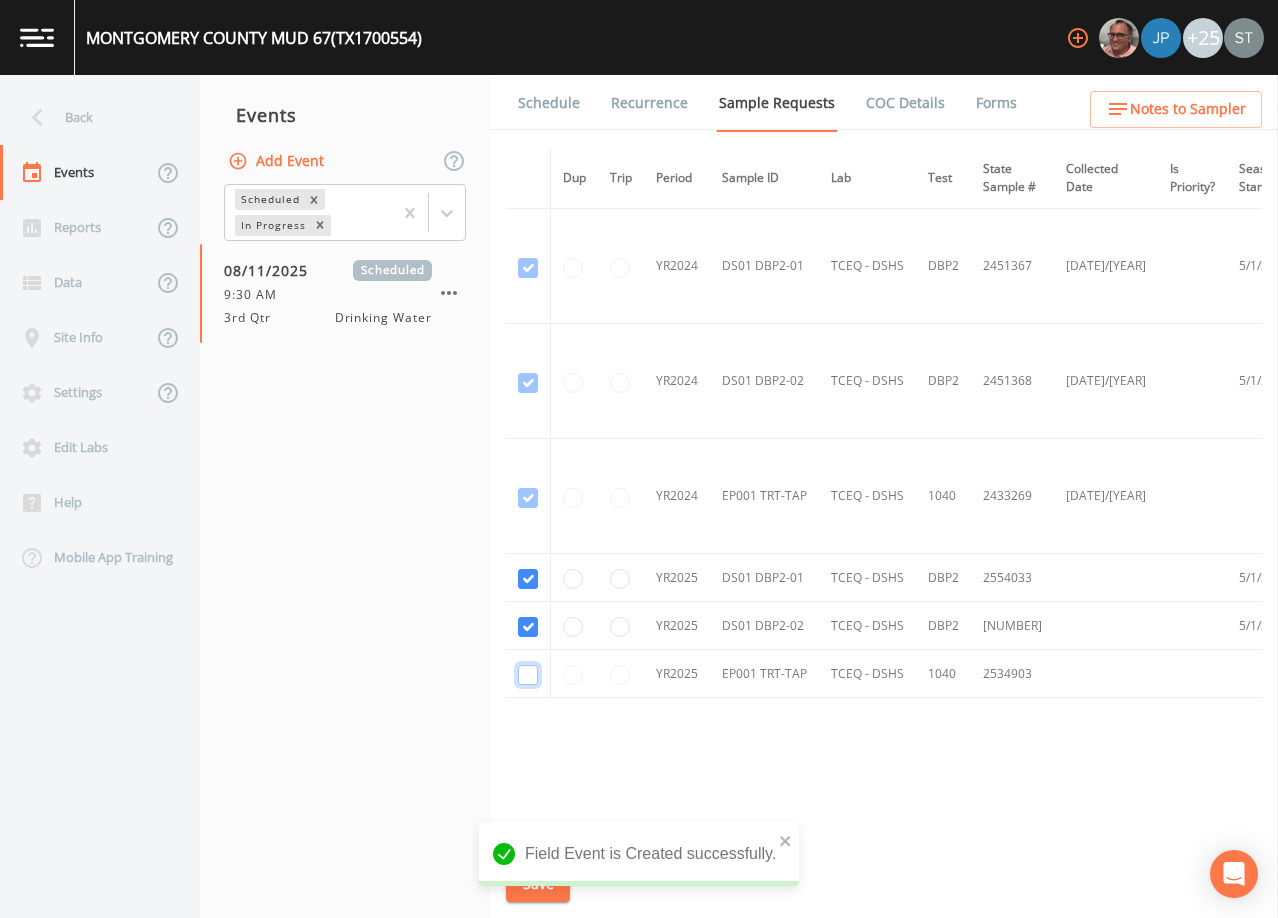 click at bounding box center [528, 498] 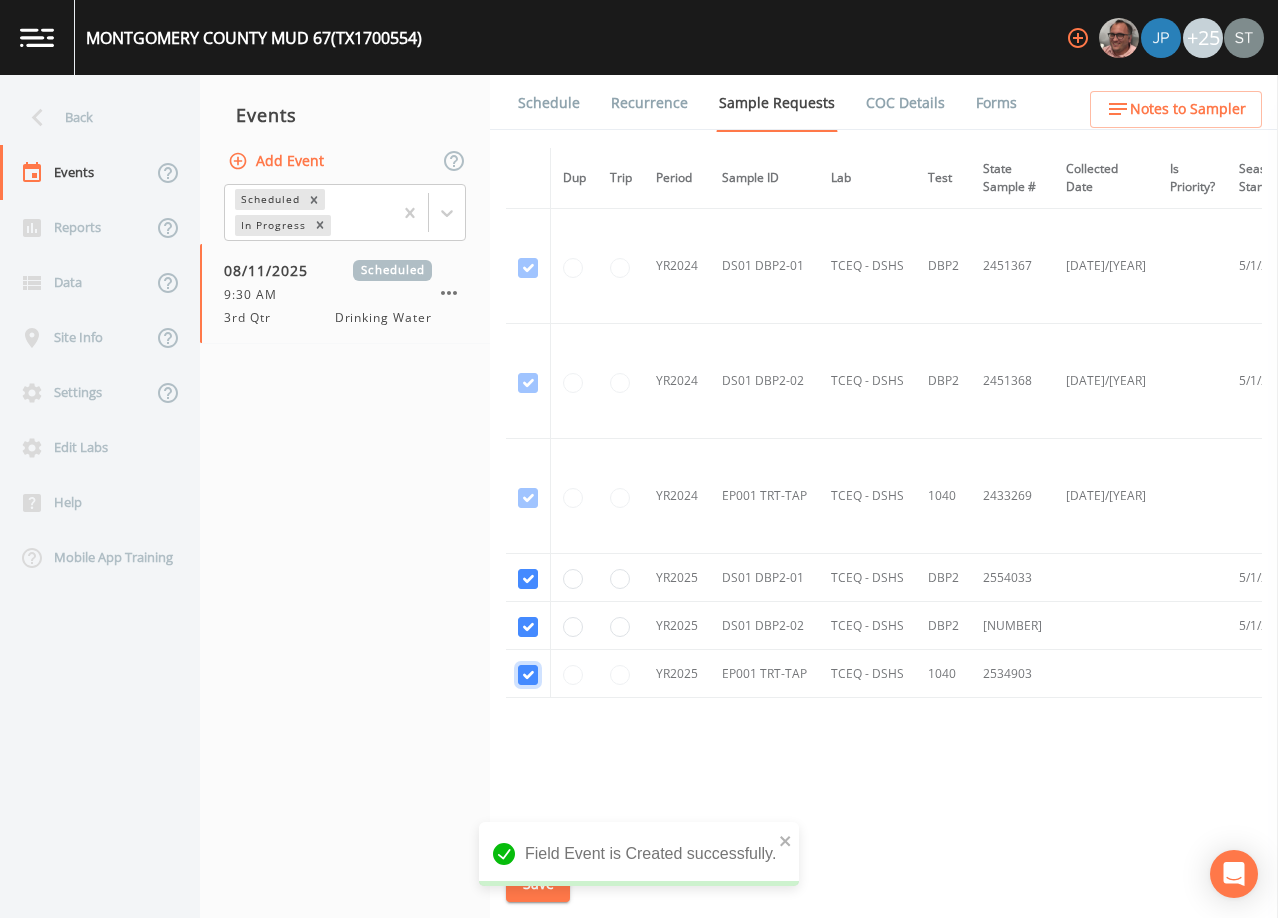 checkbox on "true" 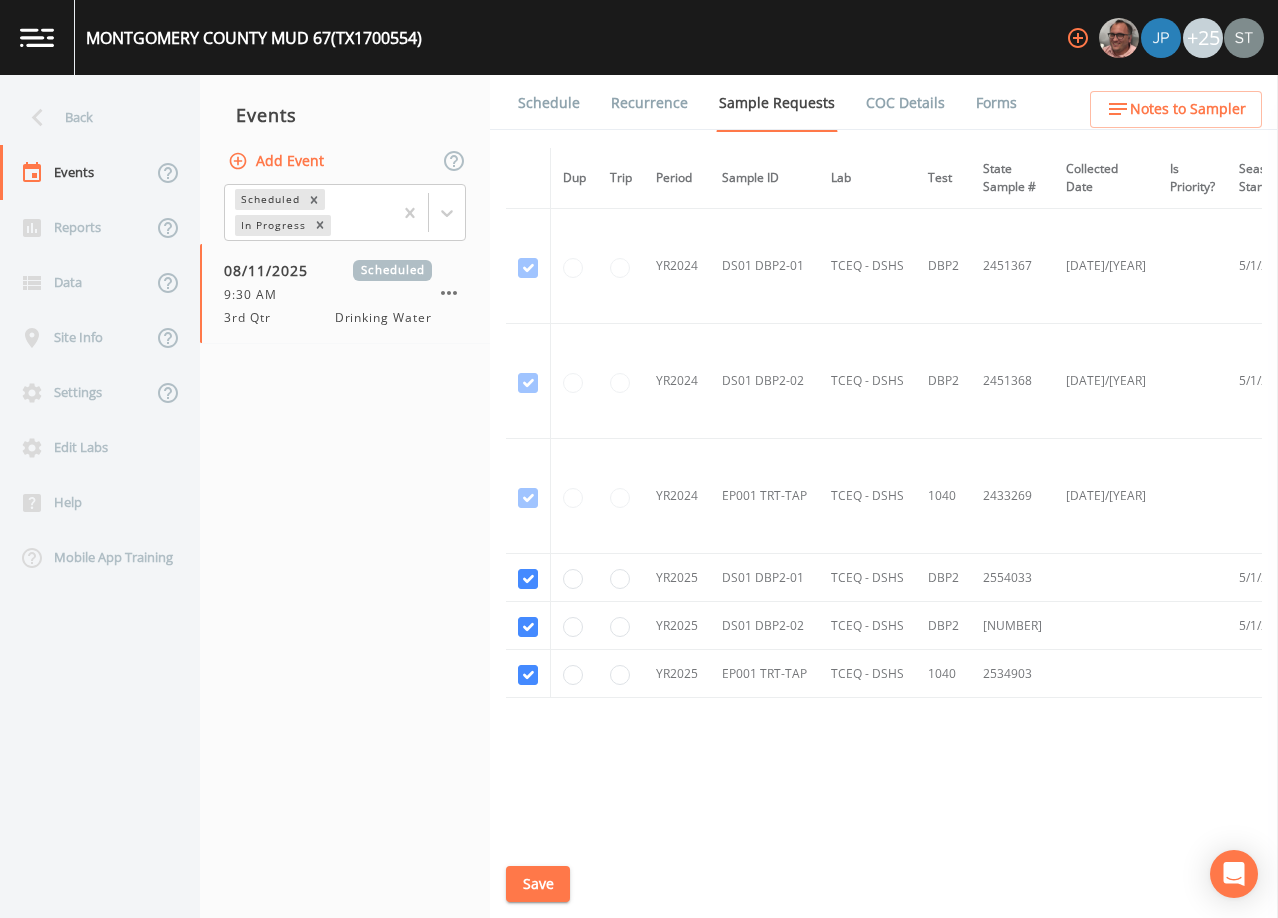 click on "Save" at bounding box center [538, 884] 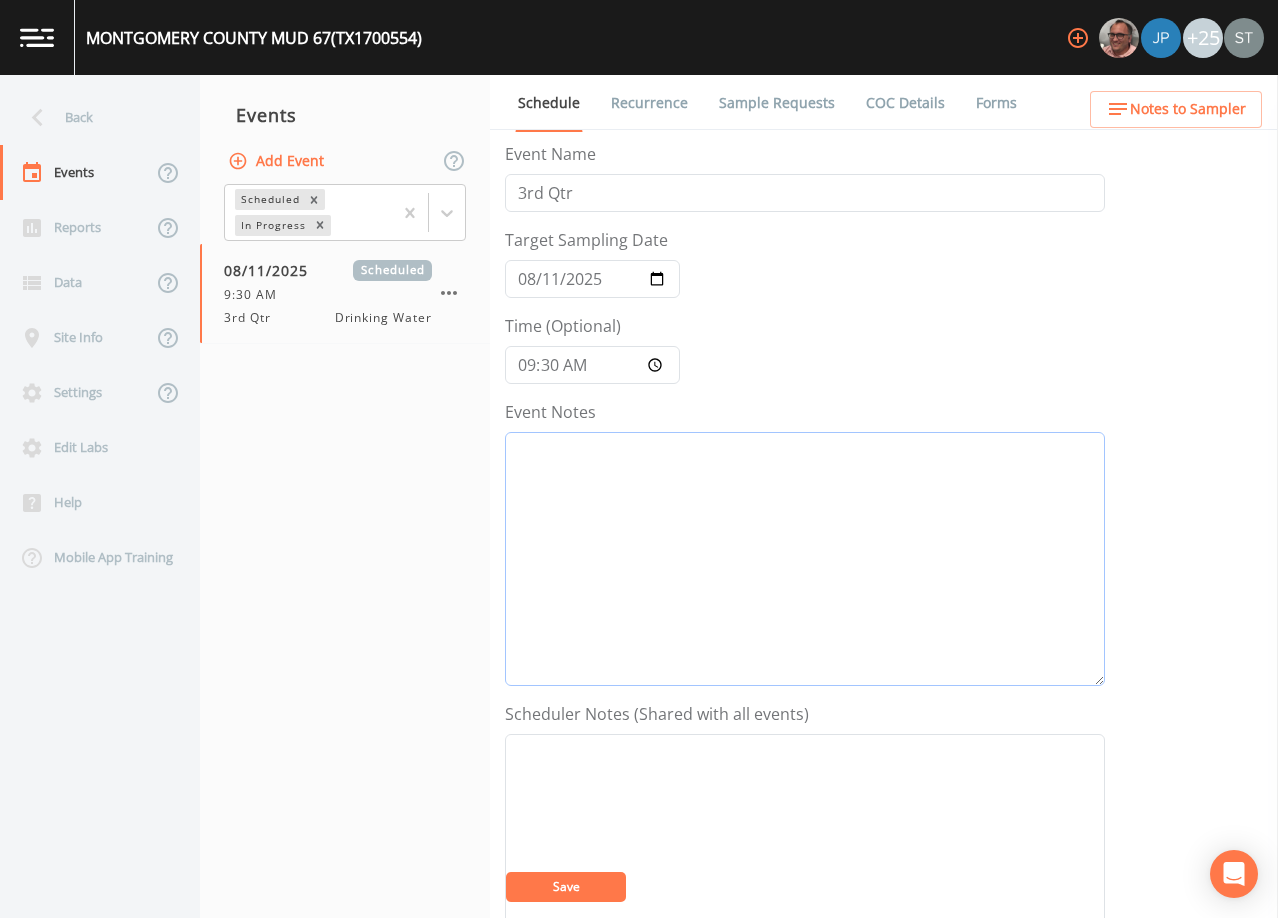 click on "Event Notes" at bounding box center (805, 559) 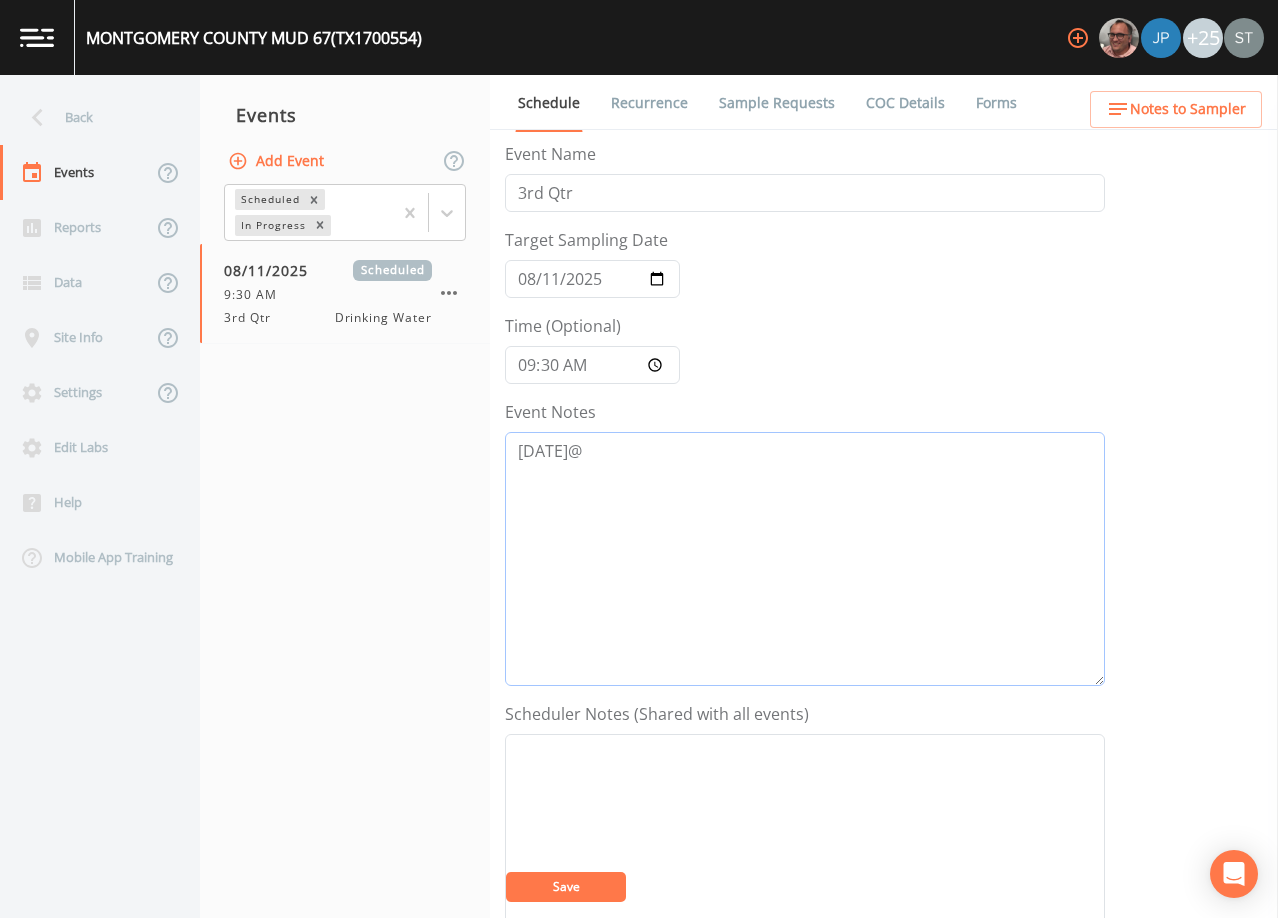 type on "[DATE]@" 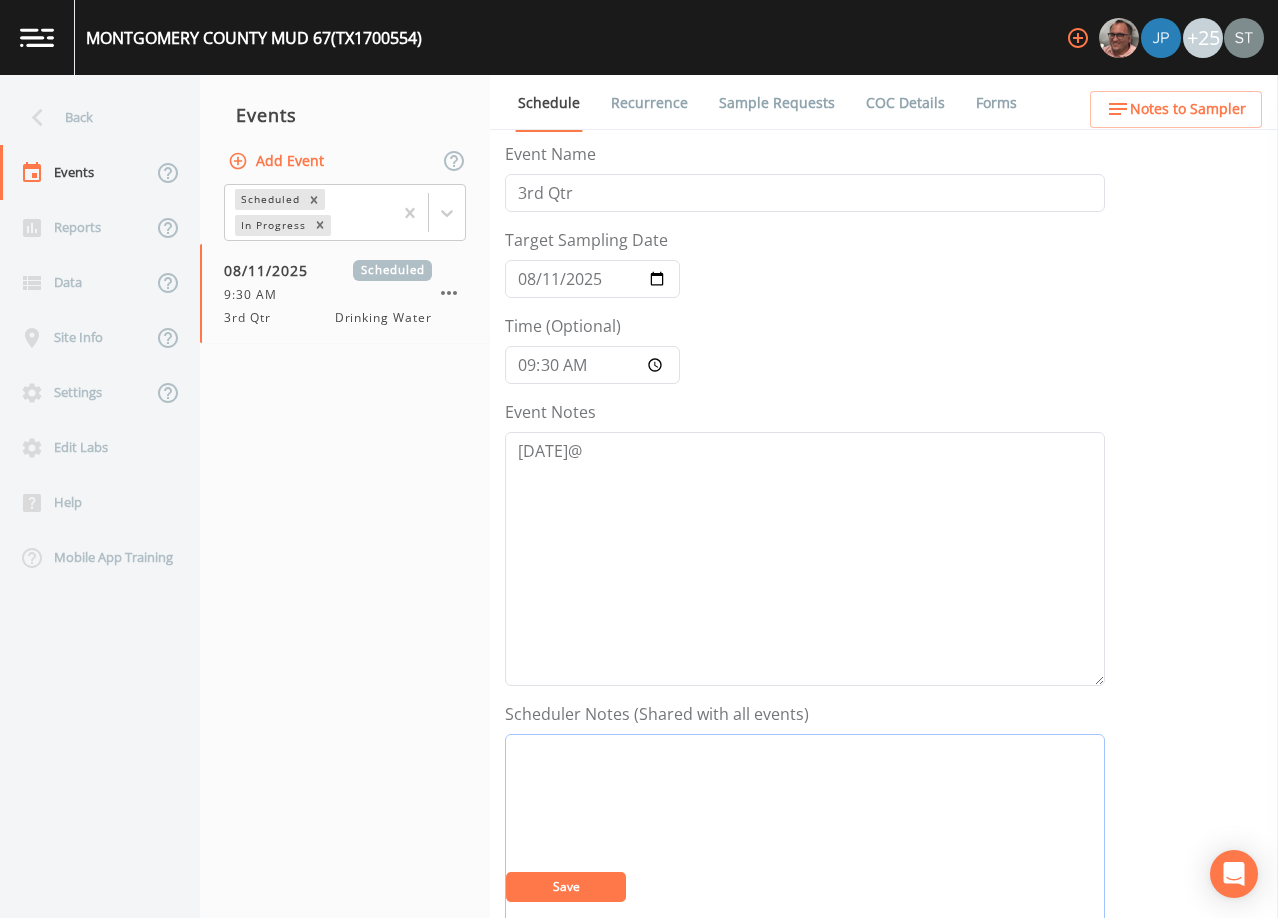 click on "Event Notes" at bounding box center (805, 861) 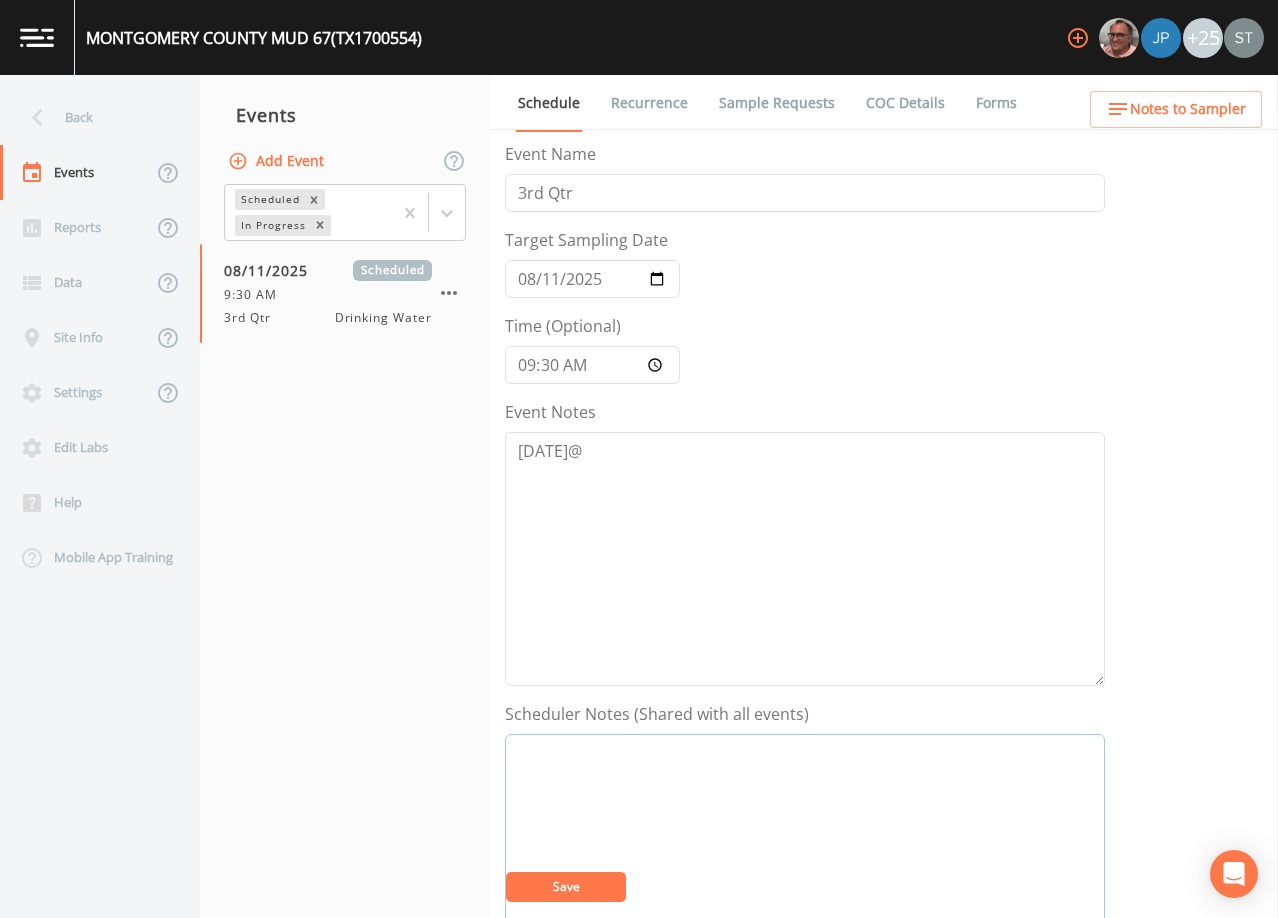 click on "Event Notes" at bounding box center [805, 861] 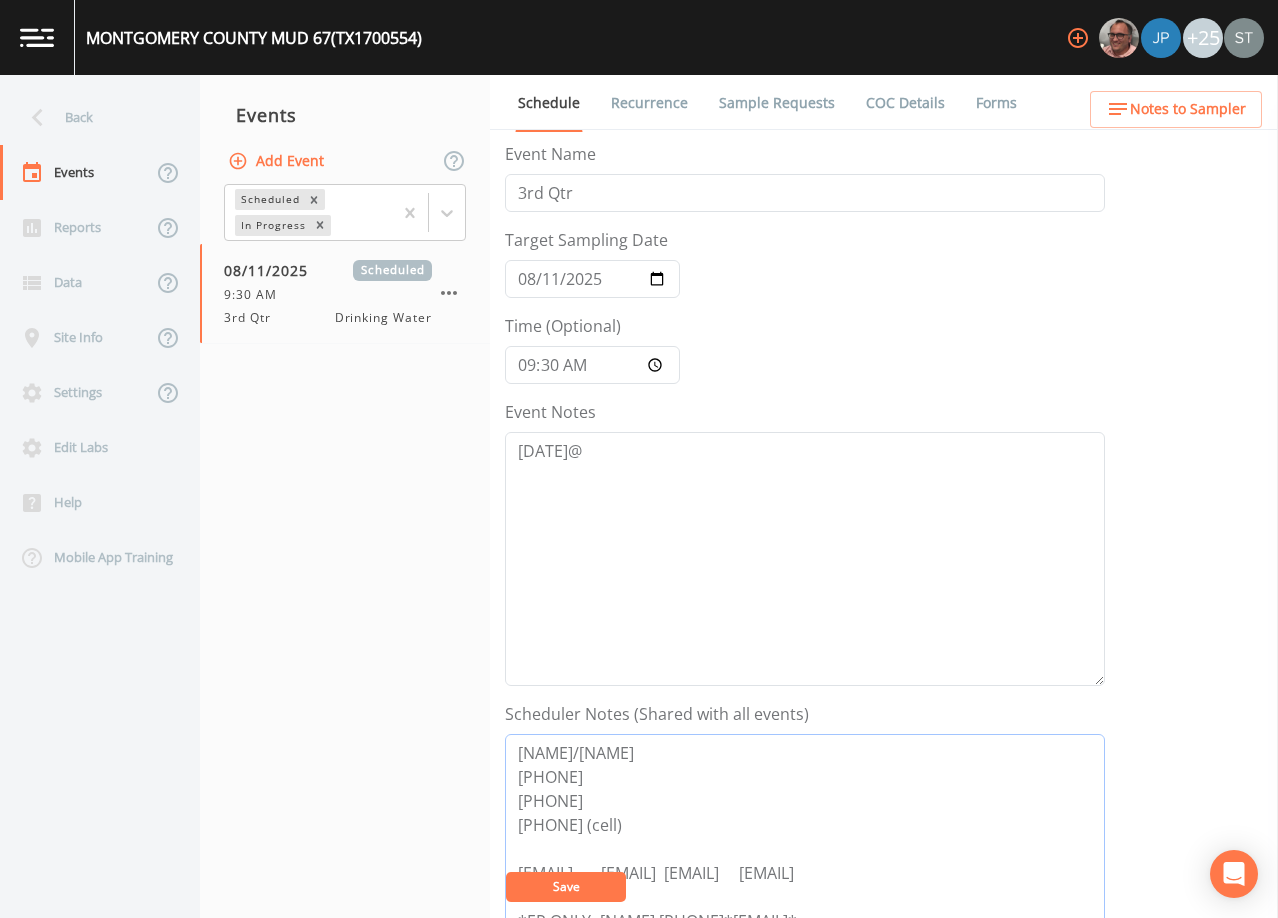 scroll, scrollTop: 62, scrollLeft: 0, axis: vertical 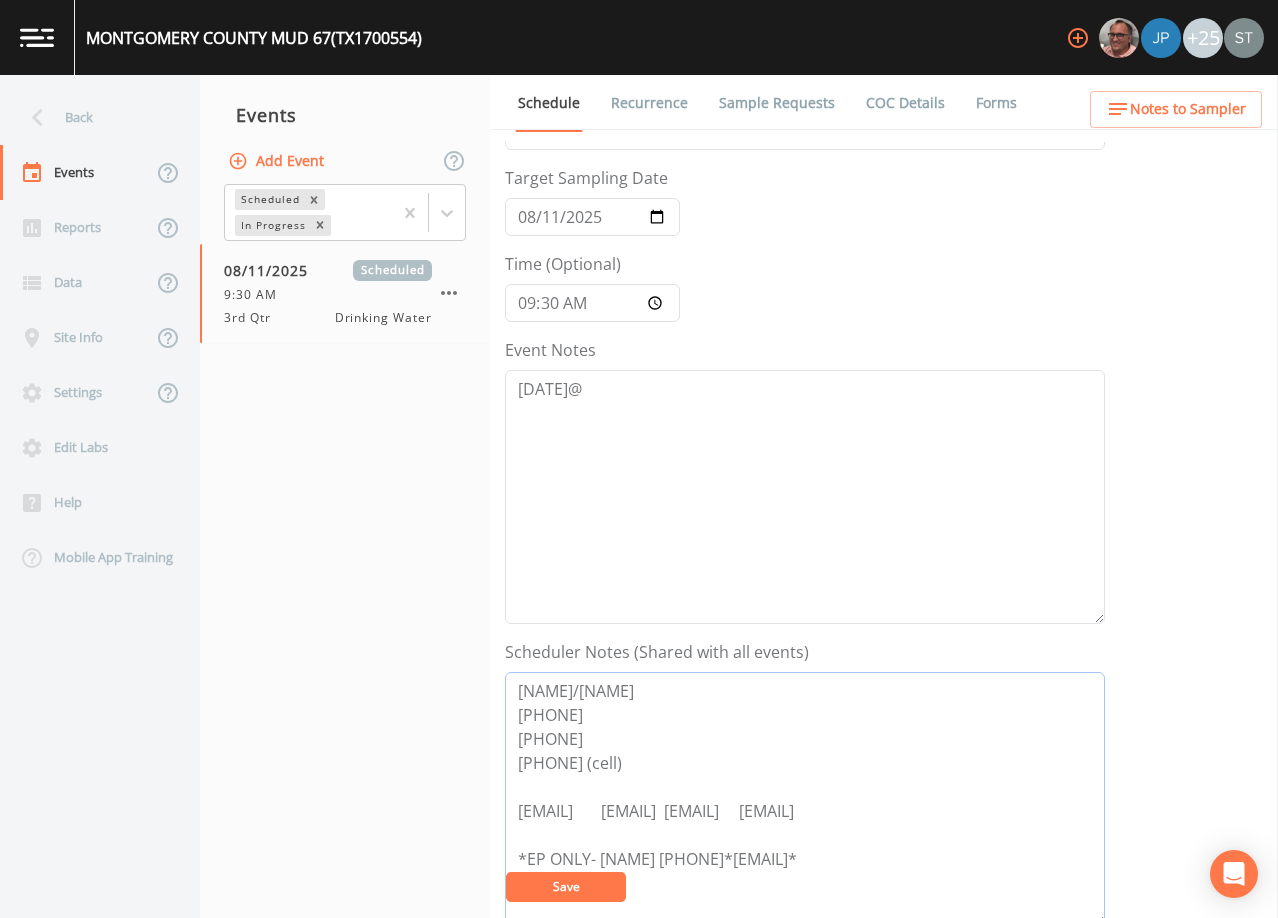 type on "[NAME]/[NAME]
[PHONE]
[PHONE]
[PHONE] (cell)
[EMAIL]       [EMAIL]  [EMAIL]     [EMAIL]
*EP ONLY- [NAME] [PHONE]*[EMAIL]*" 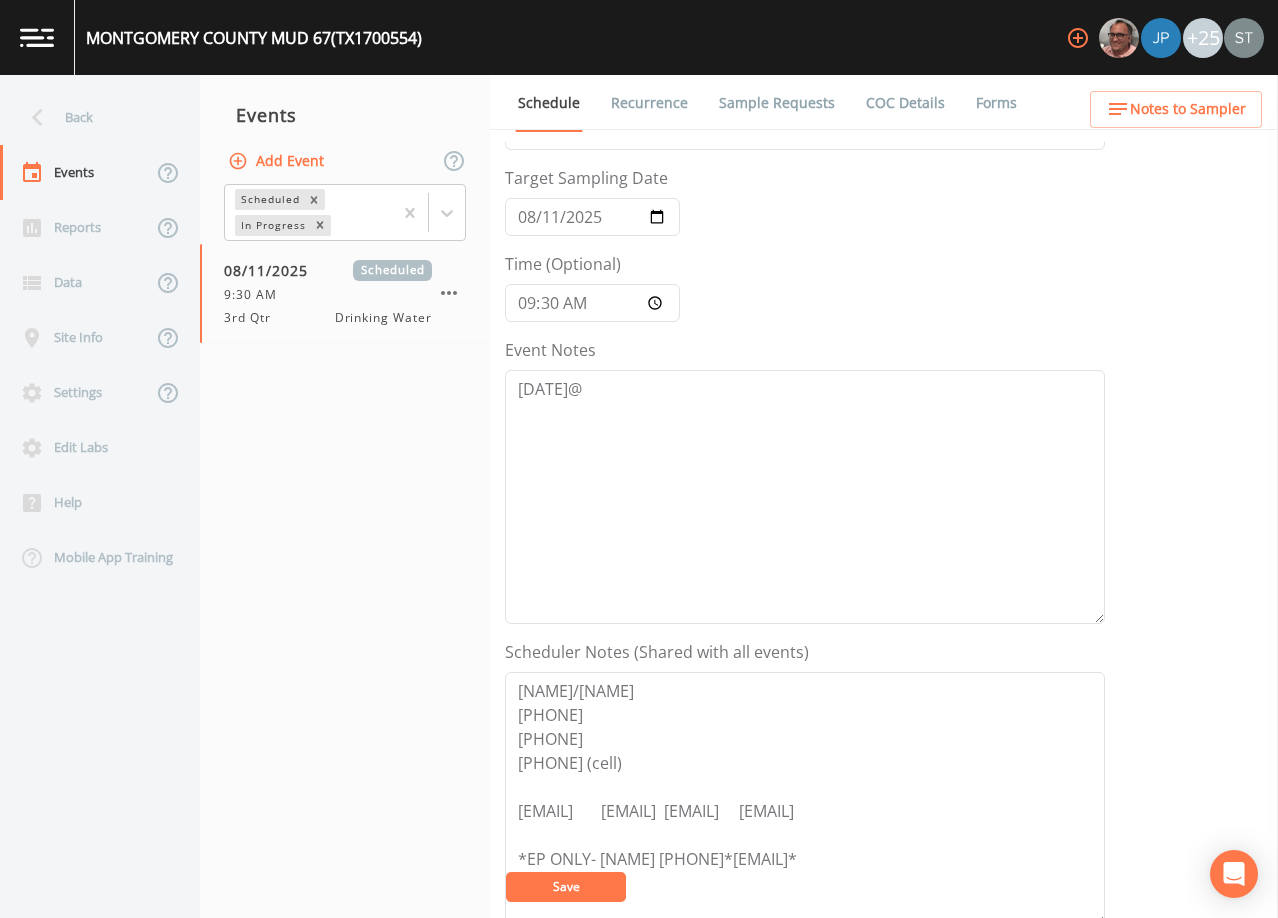 click on "Save" at bounding box center [566, 887] 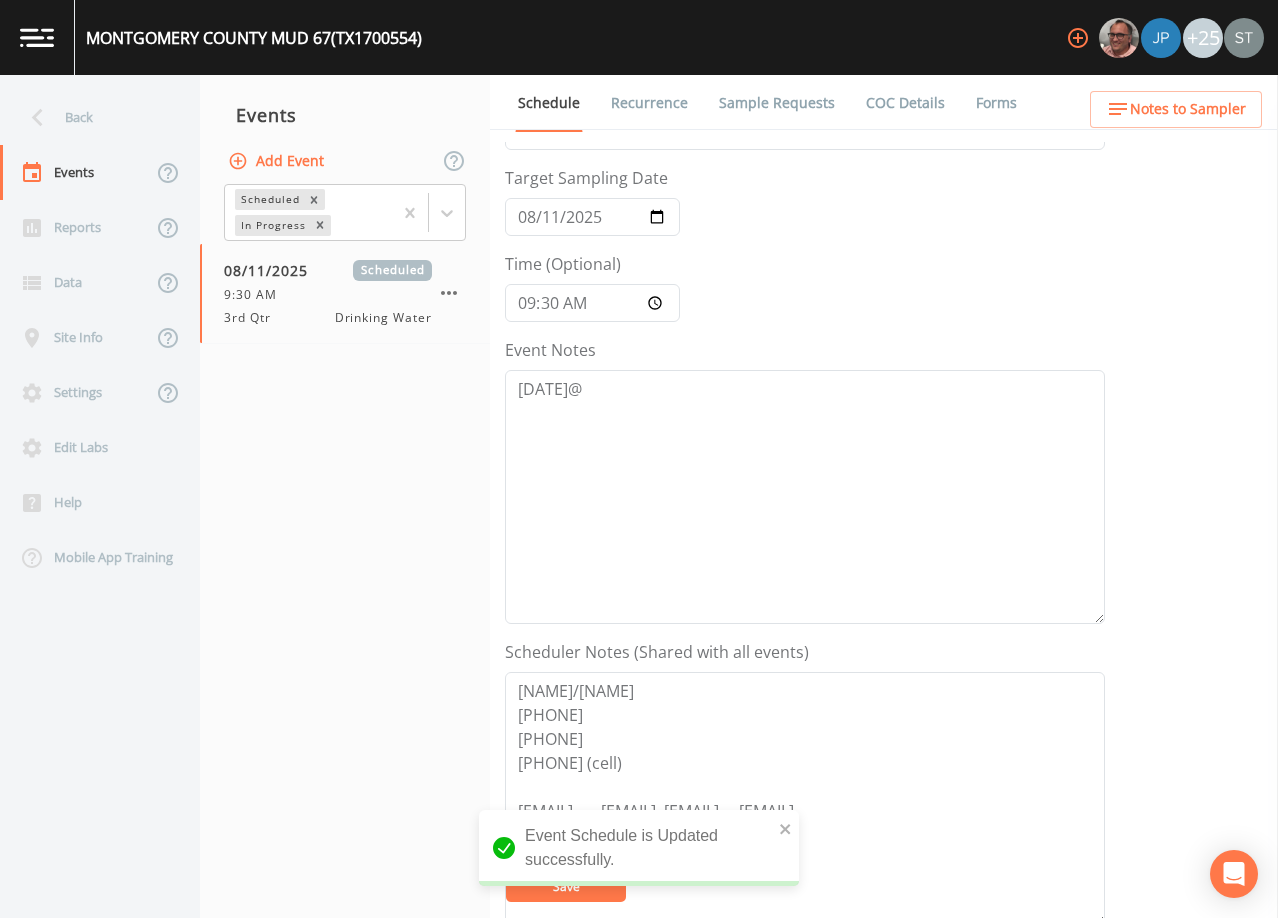 click on "Sample Requests" at bounding box center [777, 103] 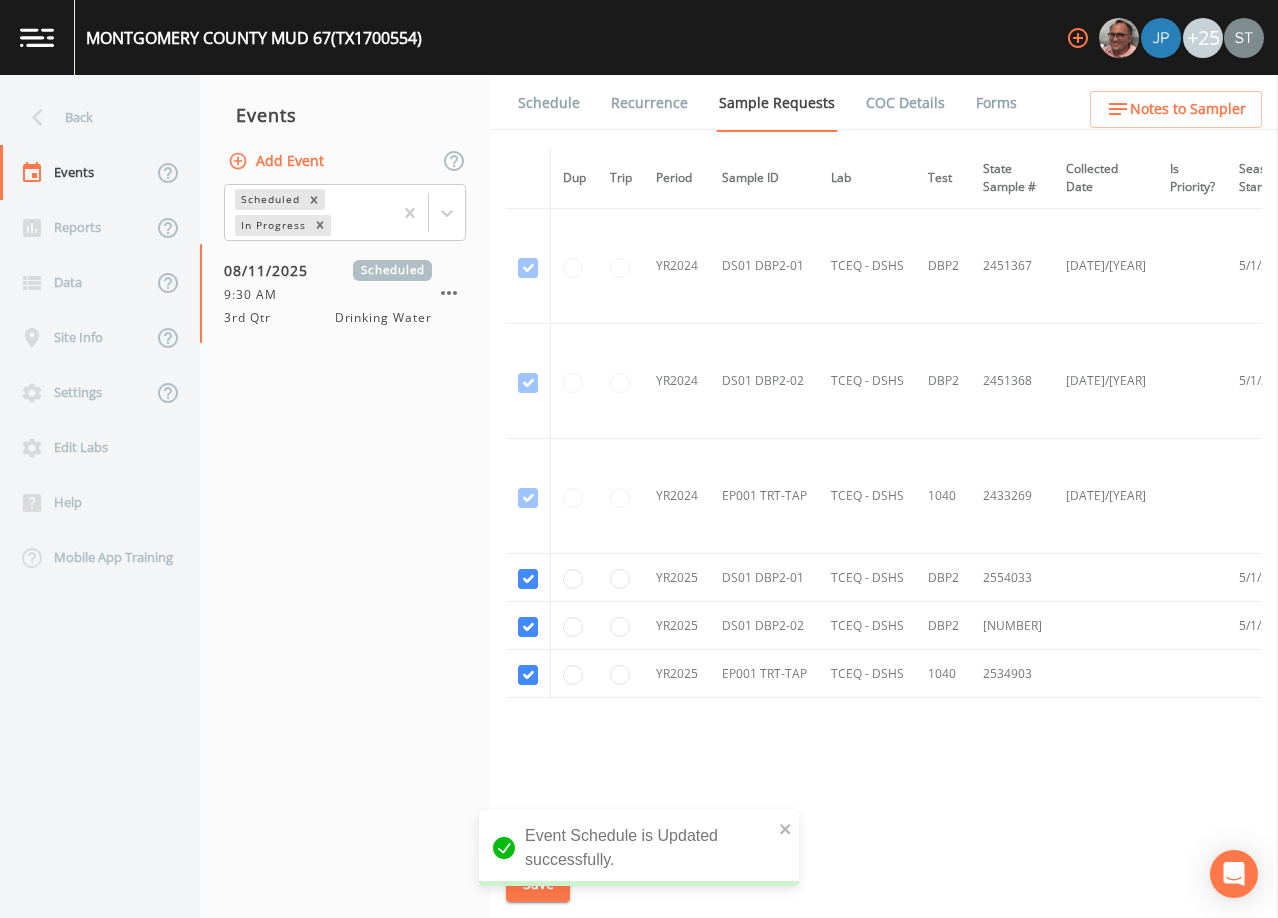 click on "Schedule" at bounding box center [549, 103] 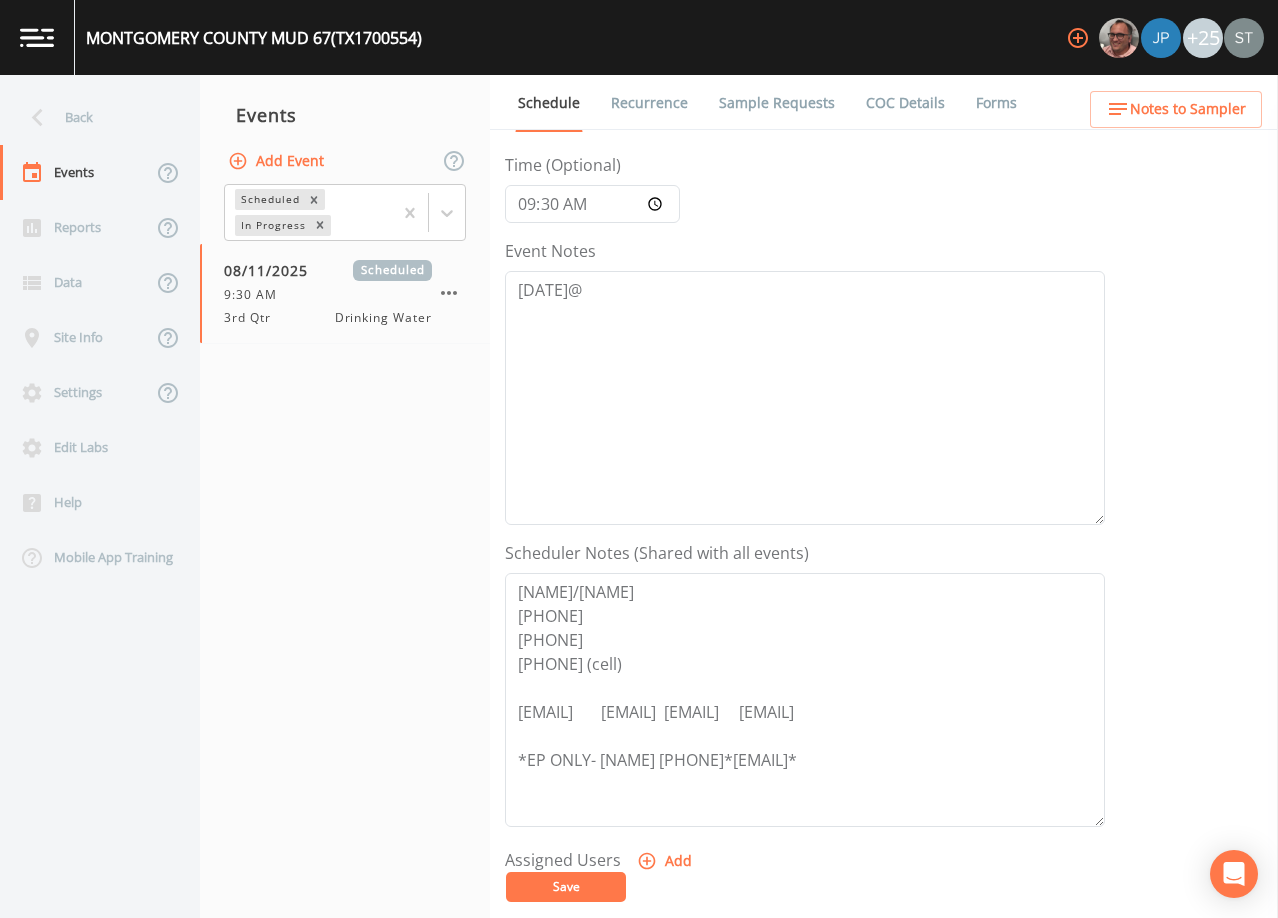 scroll, scrollTop: 200, scrollLeft: 0, axis: vertical 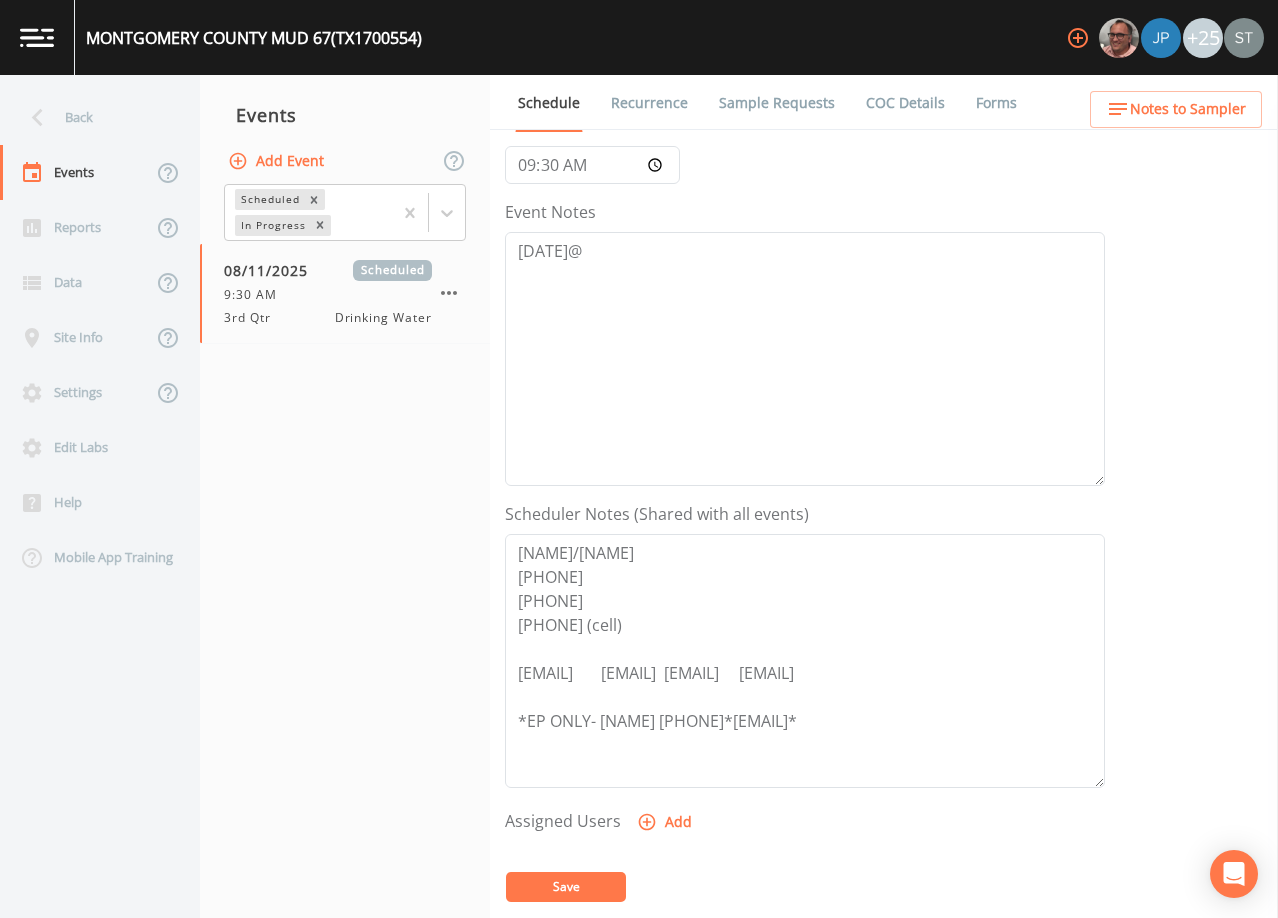 click on "Notes to Sampler" at bounding box center [1188, 109] 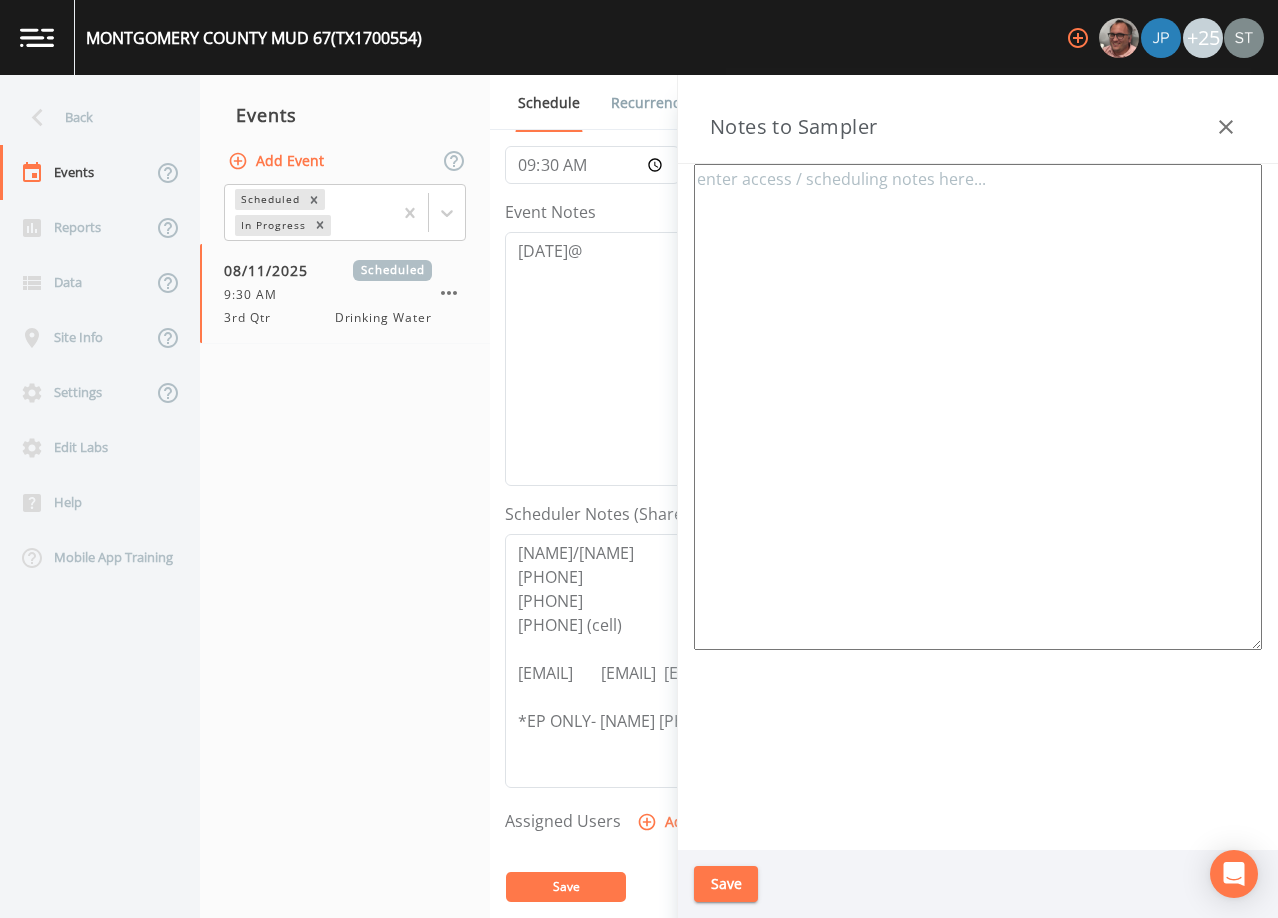click at bounding box center (978, 407) 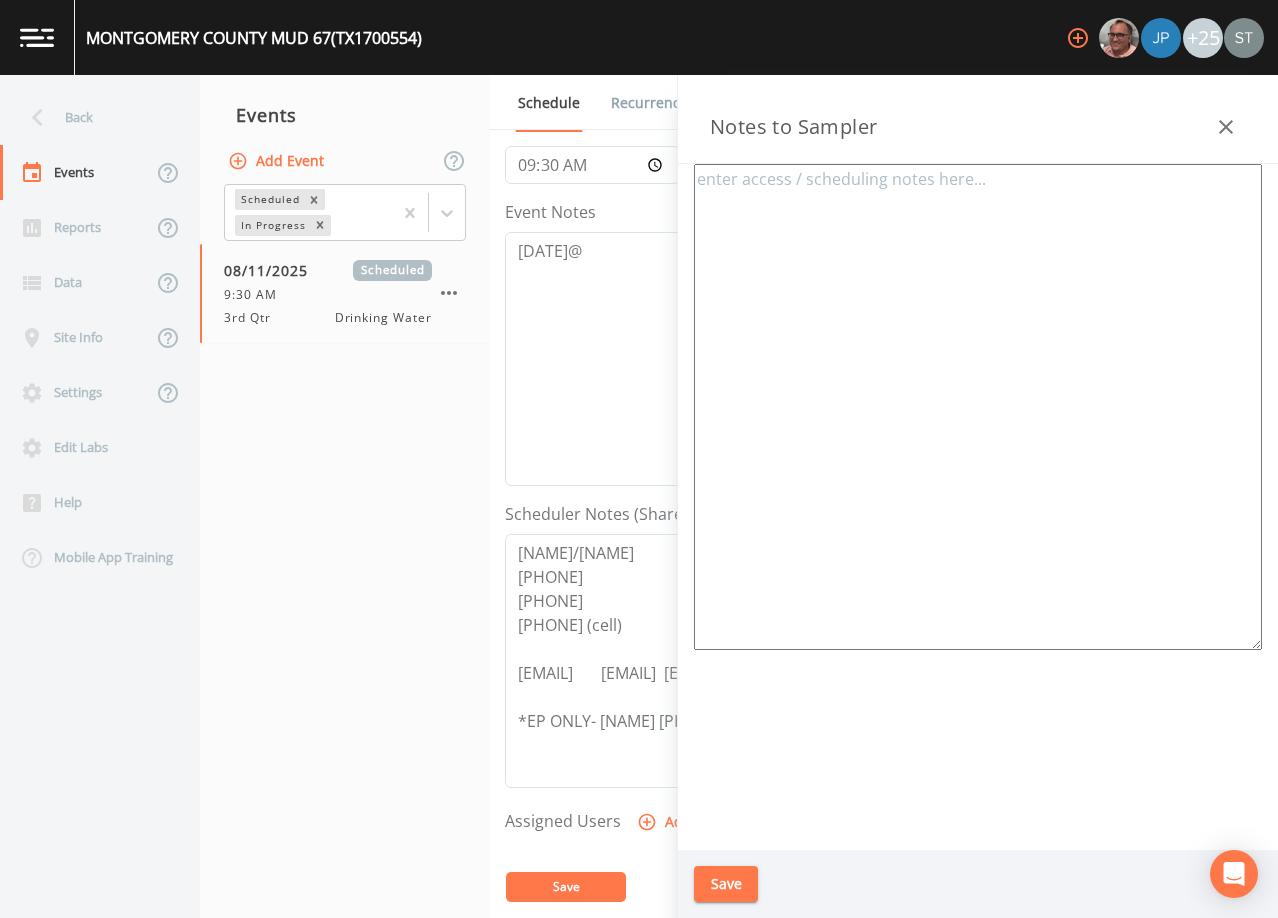 click at bounding box center (978, 407) 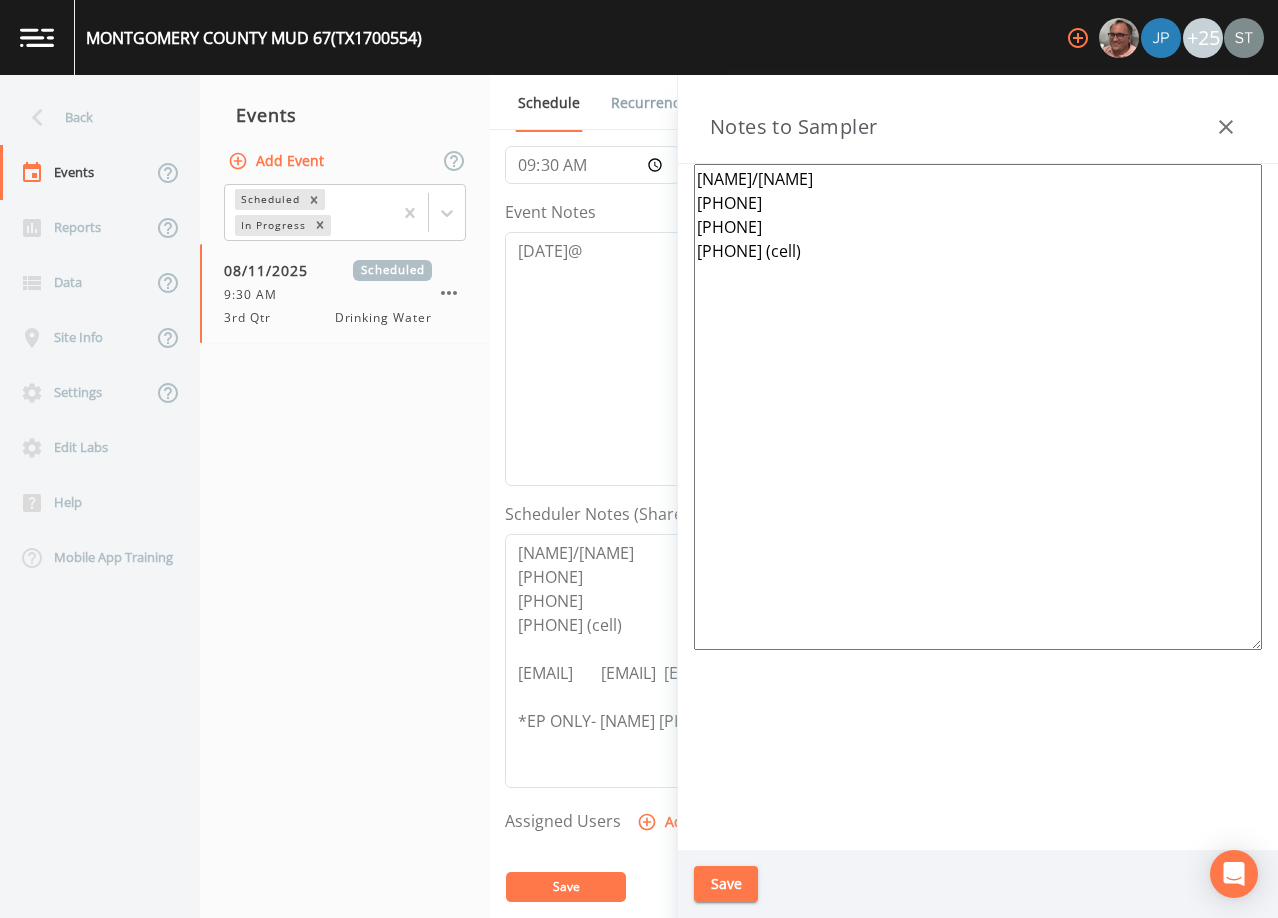 click on "[NAME]/[NAME]
[PHONE]
[PHONE]
[PHONE] (cell)" at bounding box center (978, 407) 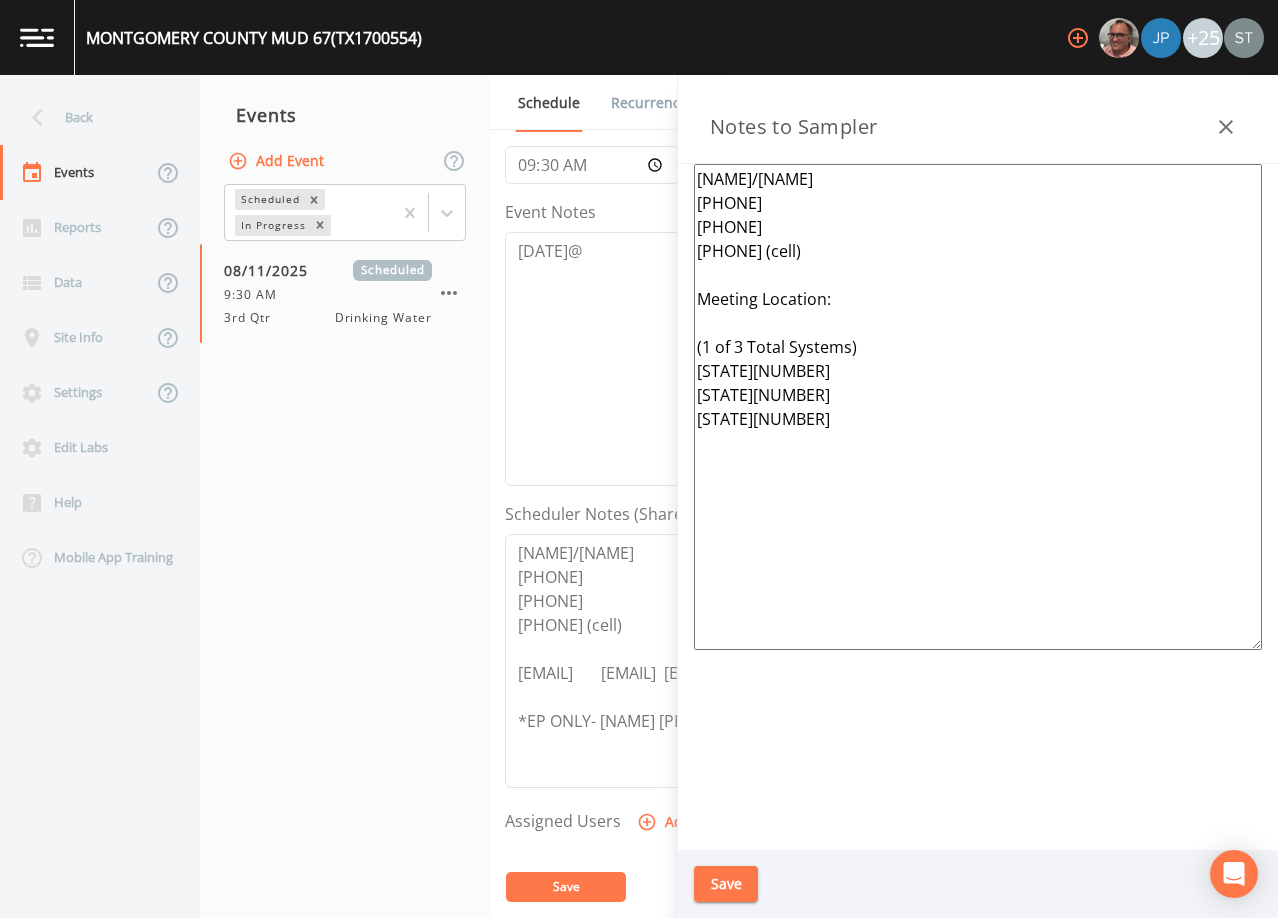 type on "[NAME]/[NAME]
[PHONE]
[PHONE]
[PHONE] (cell)
Meeting Location:
(1 of 3 Total Systems)
[STATE][NUMBER]
[STATE][NUMBER]
[STATE][NUMBER]" 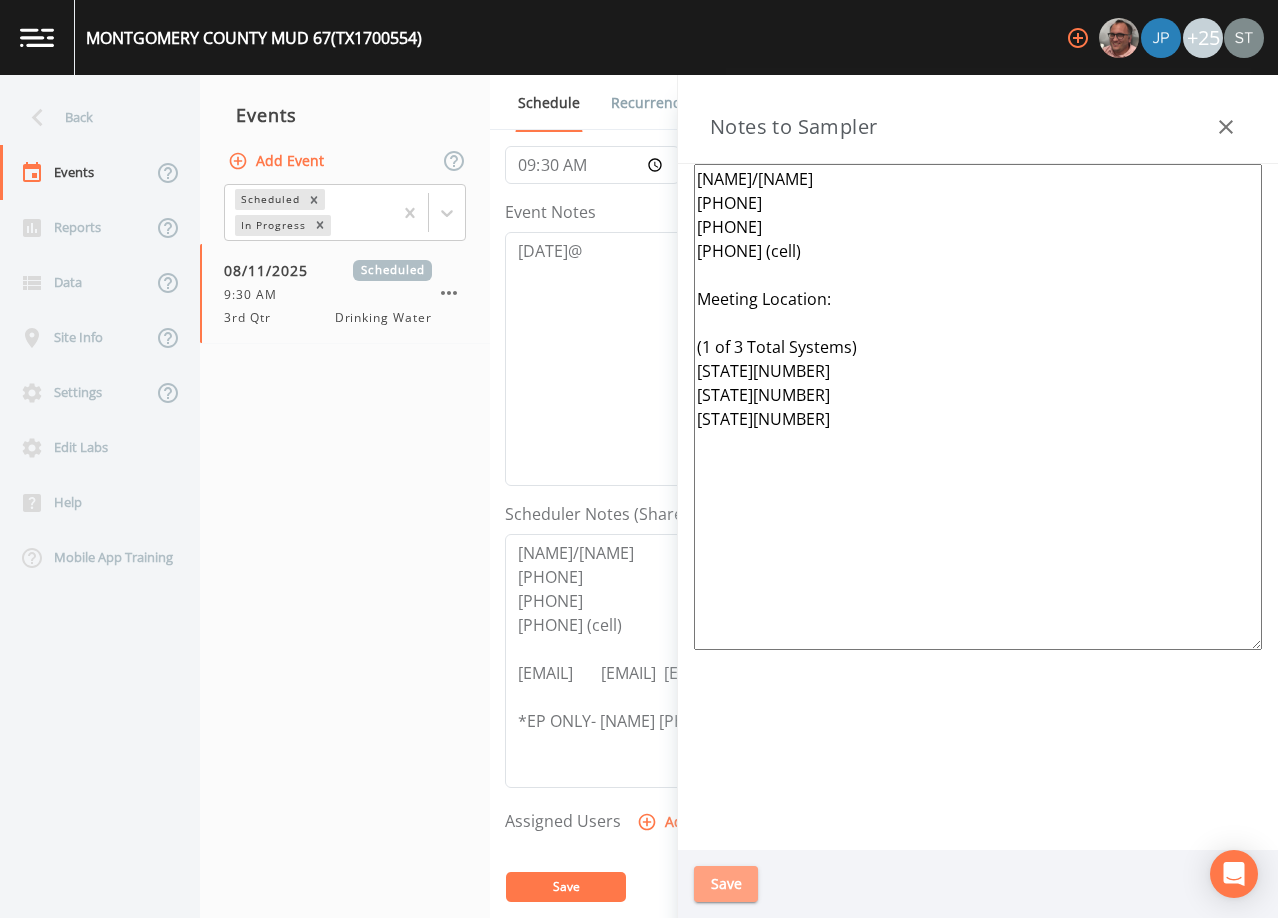 click on "Save" at bounding box center (726, 884) 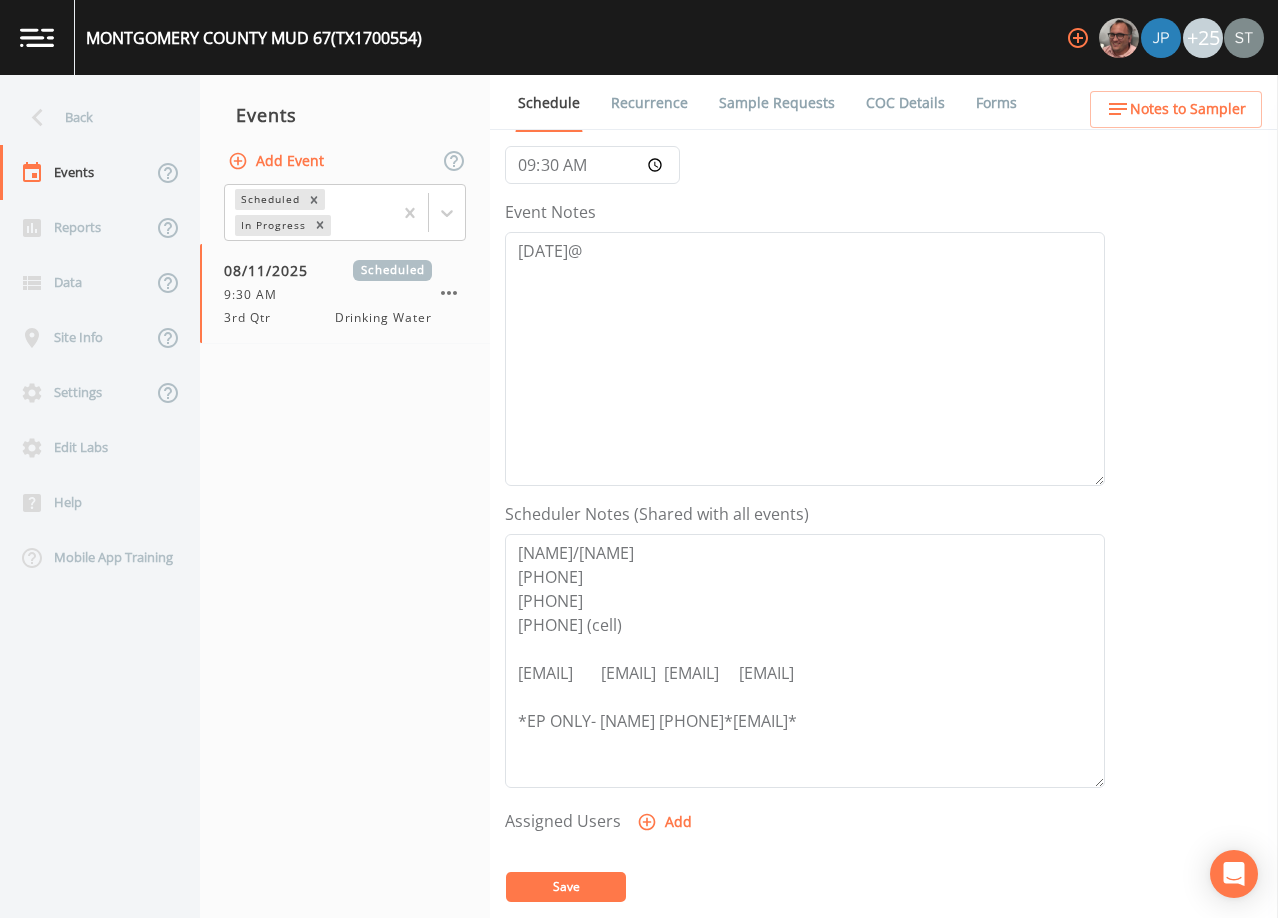 click on "Notes to Sampler" at bounding box center [1188, 109] 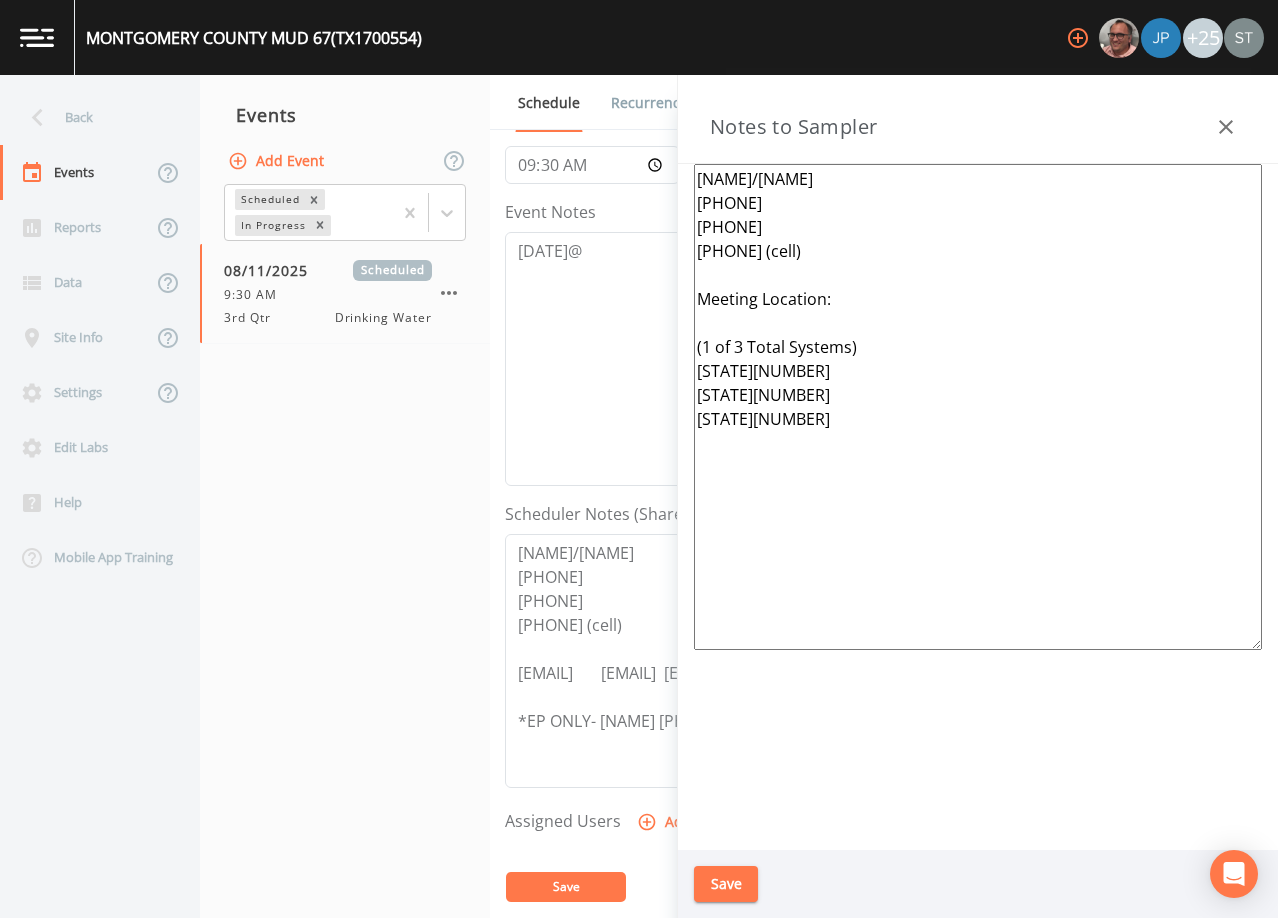 click 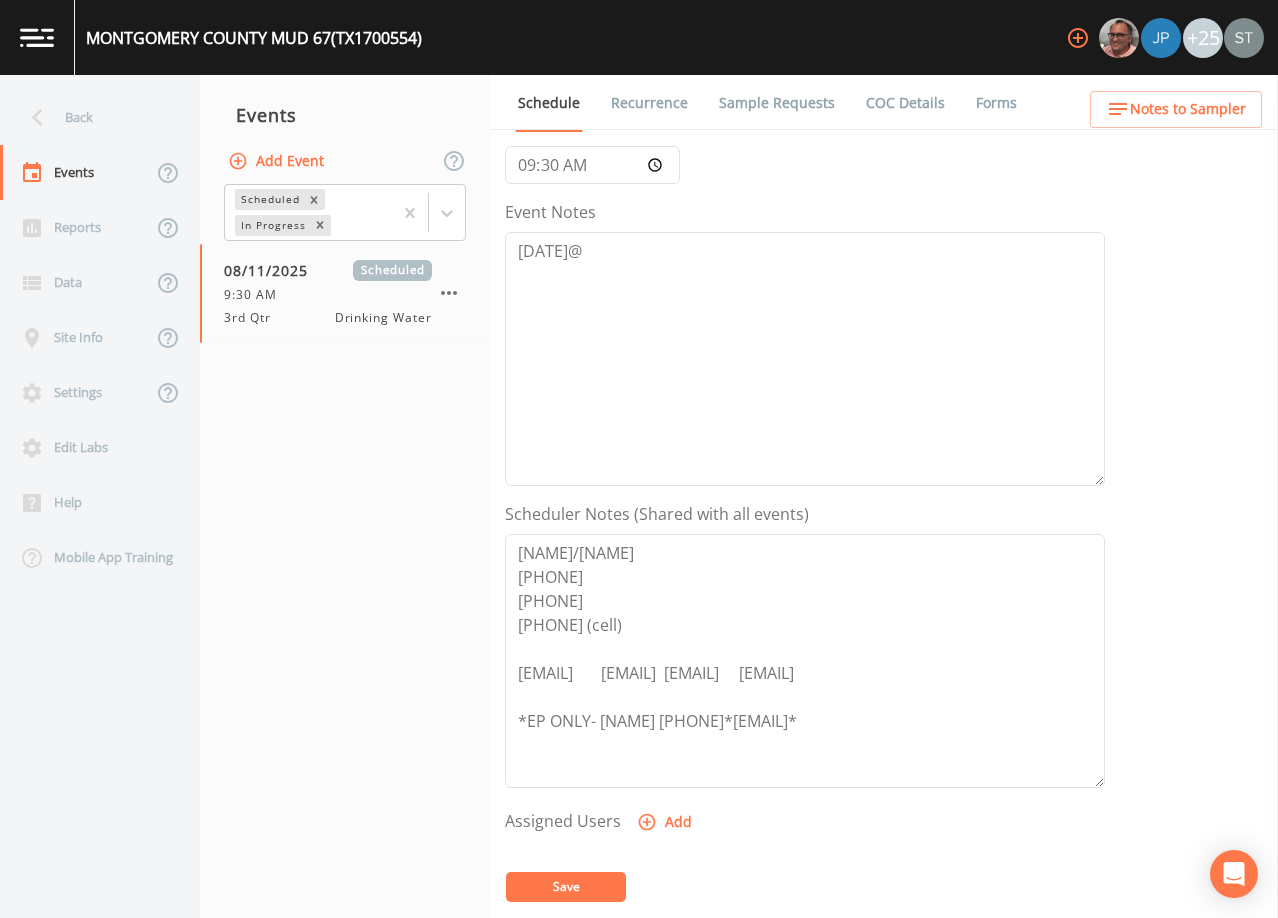 click on "Recurrence" at bounding box center [649, 103] 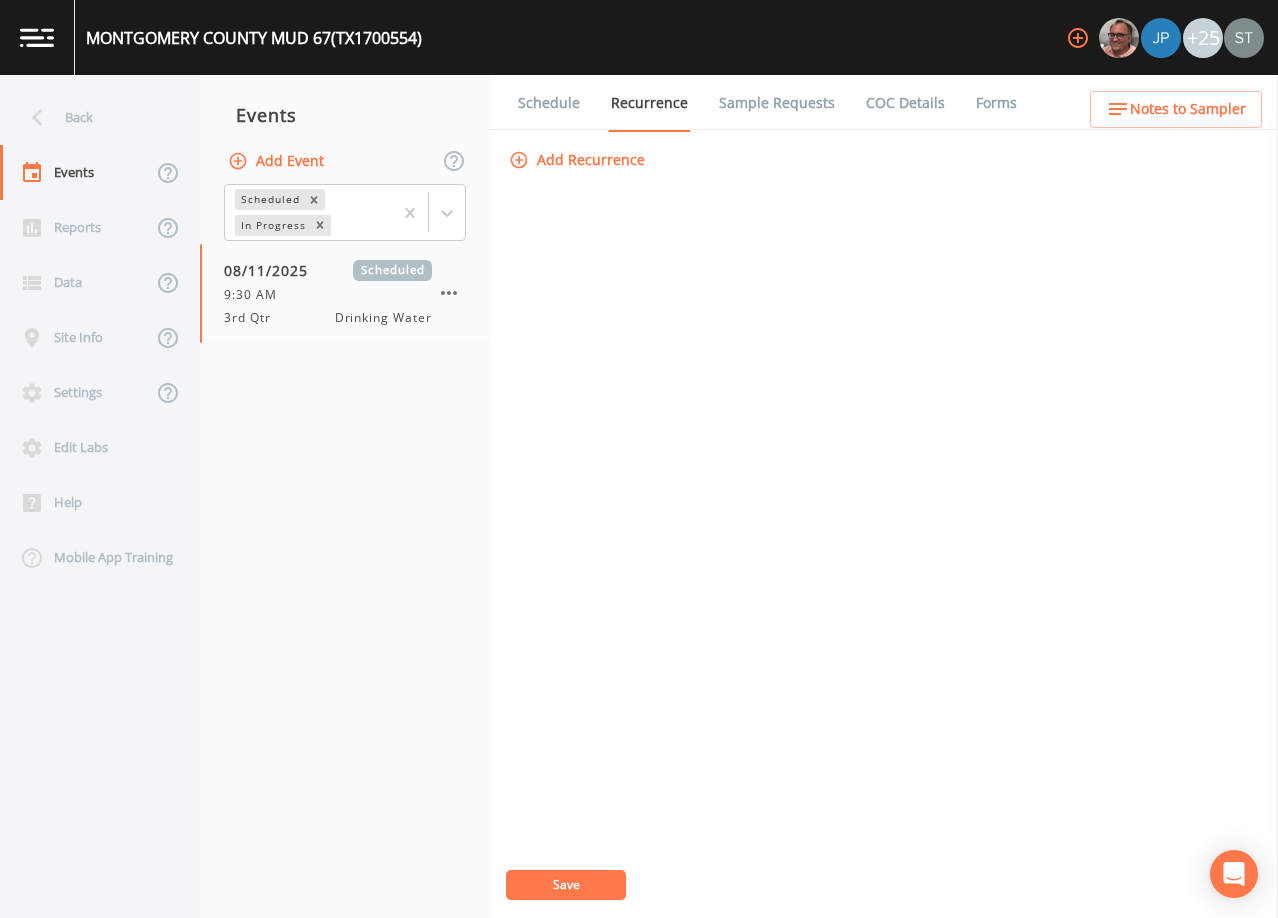 click on "Schedule" at bounding box center (549, 103) 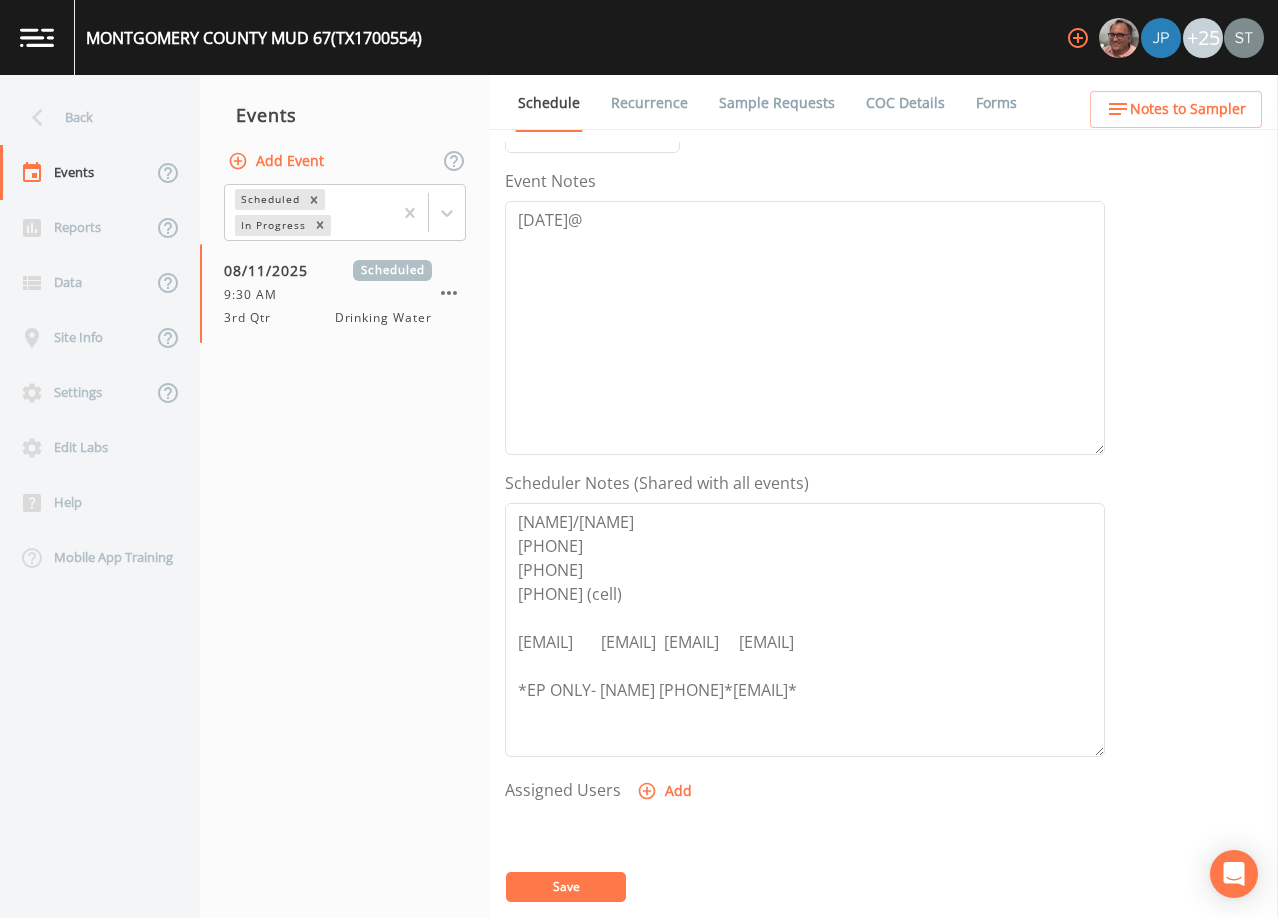 scroll, scrollTop: 300, scrollLeft: 0, axis: vertical 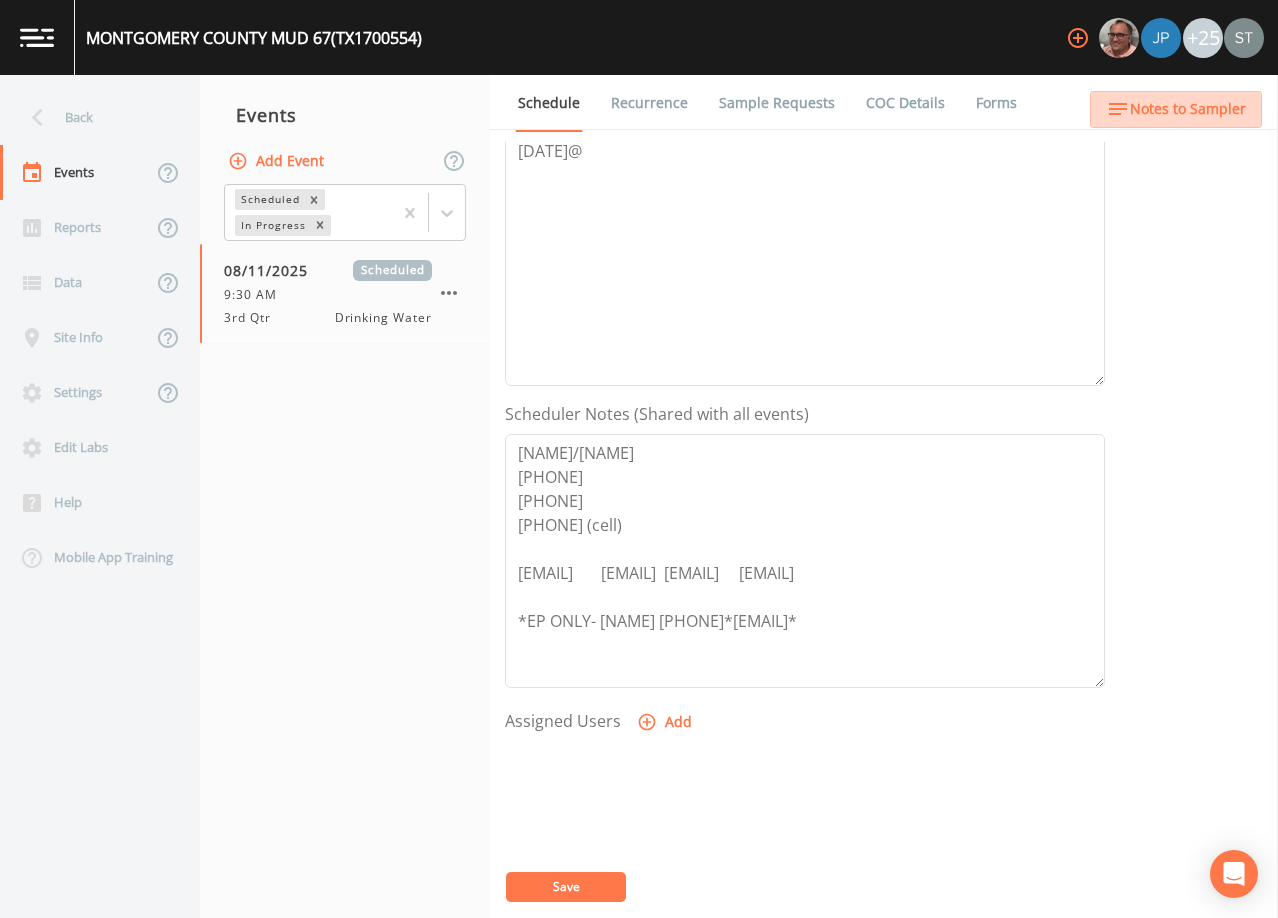 click on "Notes to Sampler" at bounding box center [1188, 109] 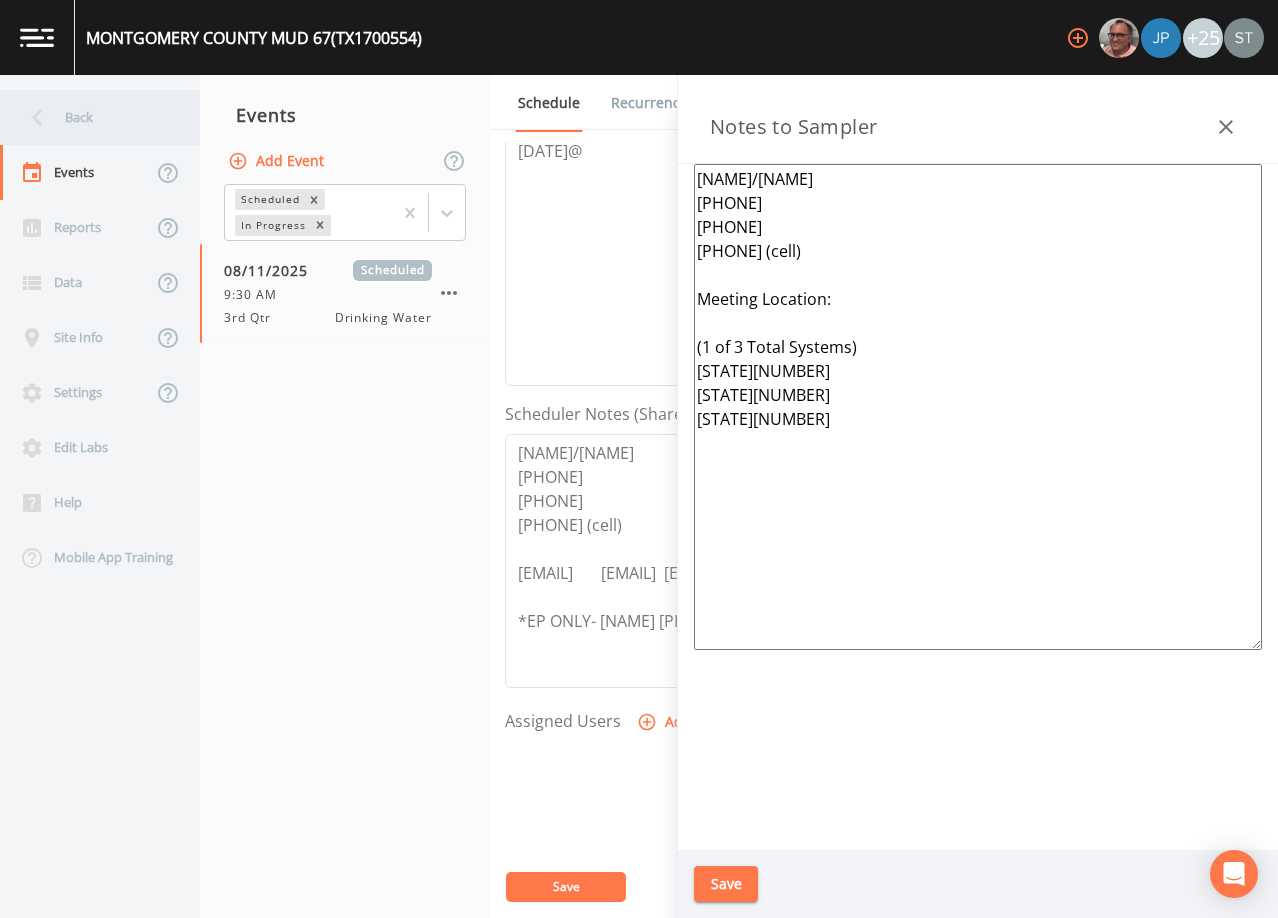 click on "Back" at bounding box center (90, 117) 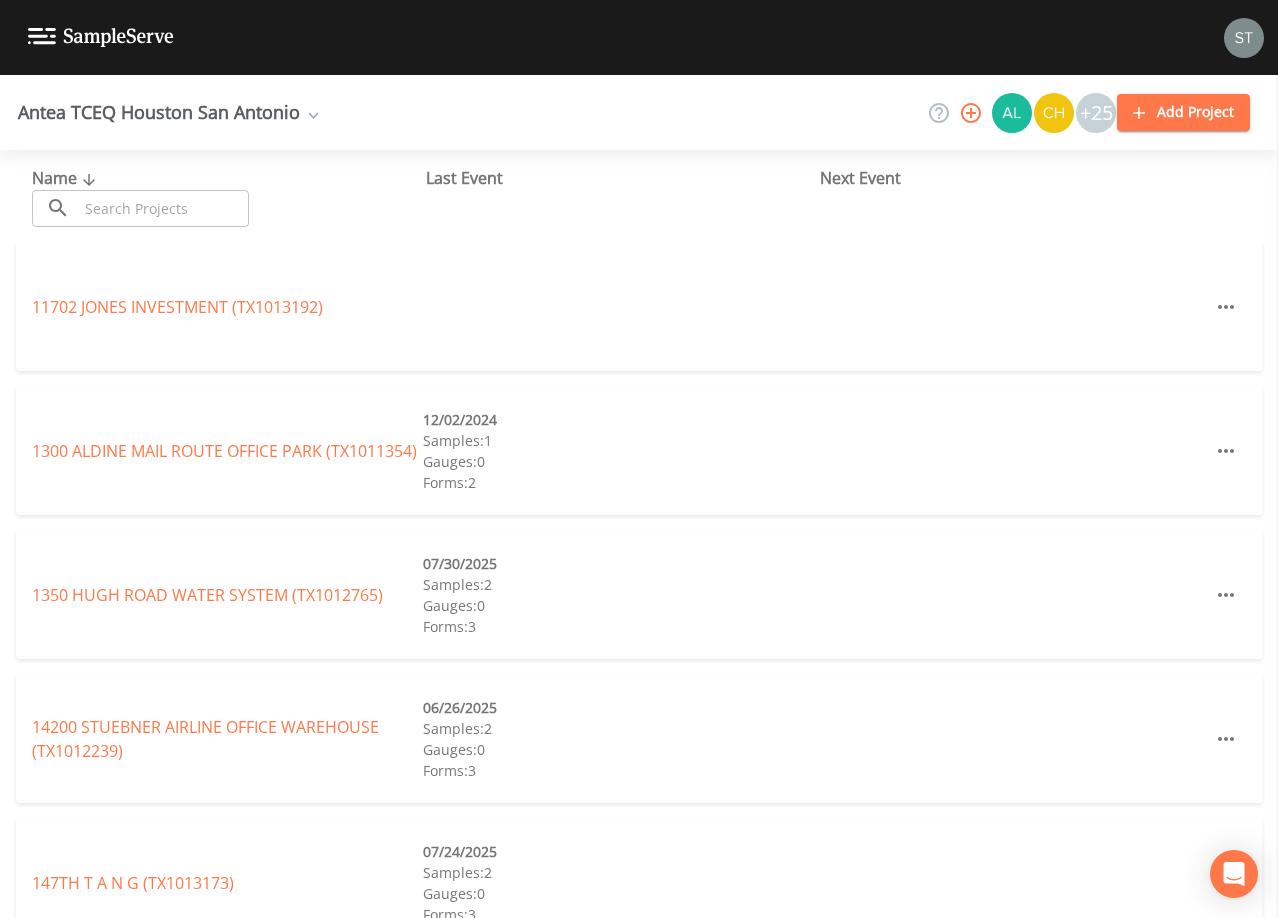click at bounding box center (163, 208) 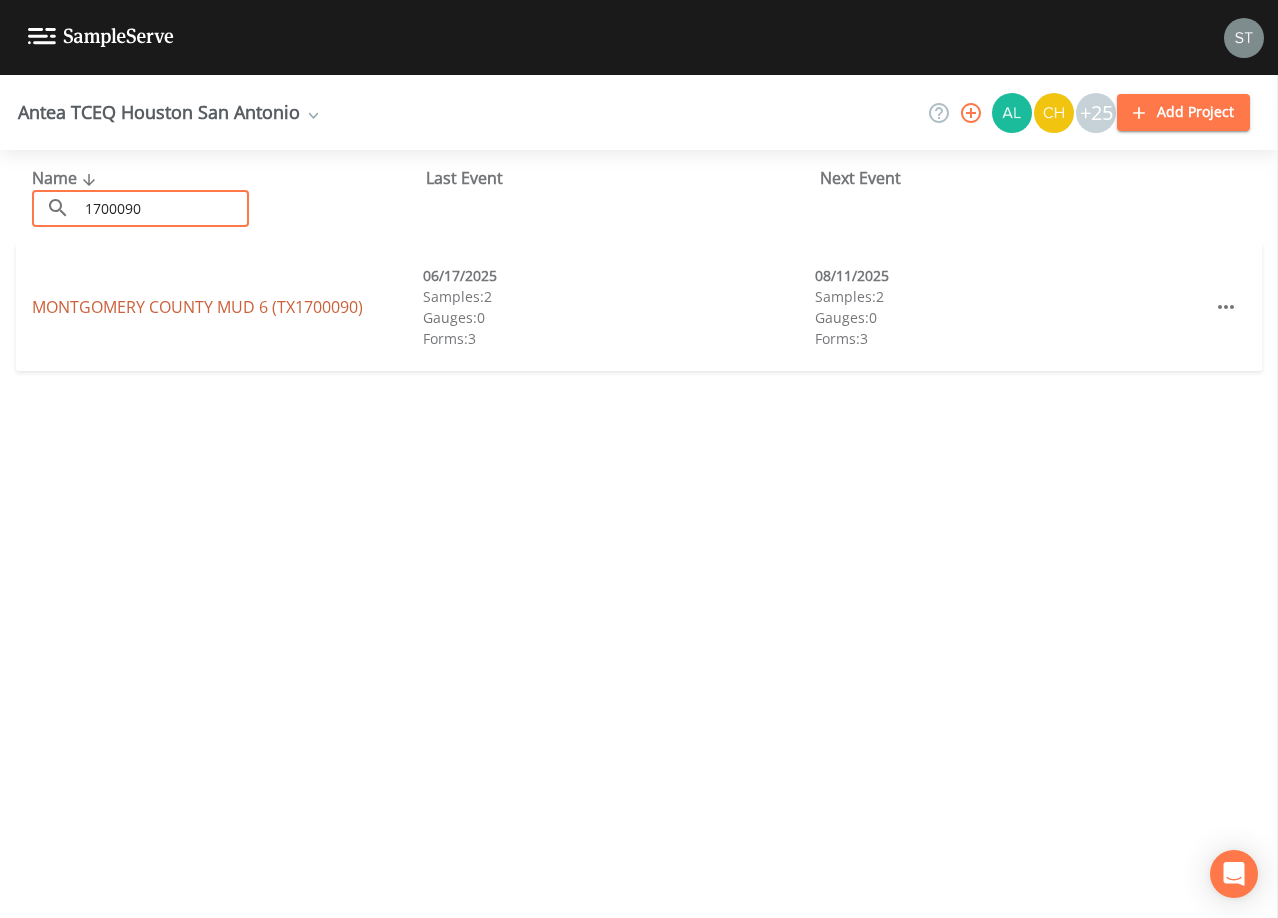 type on "1700090" 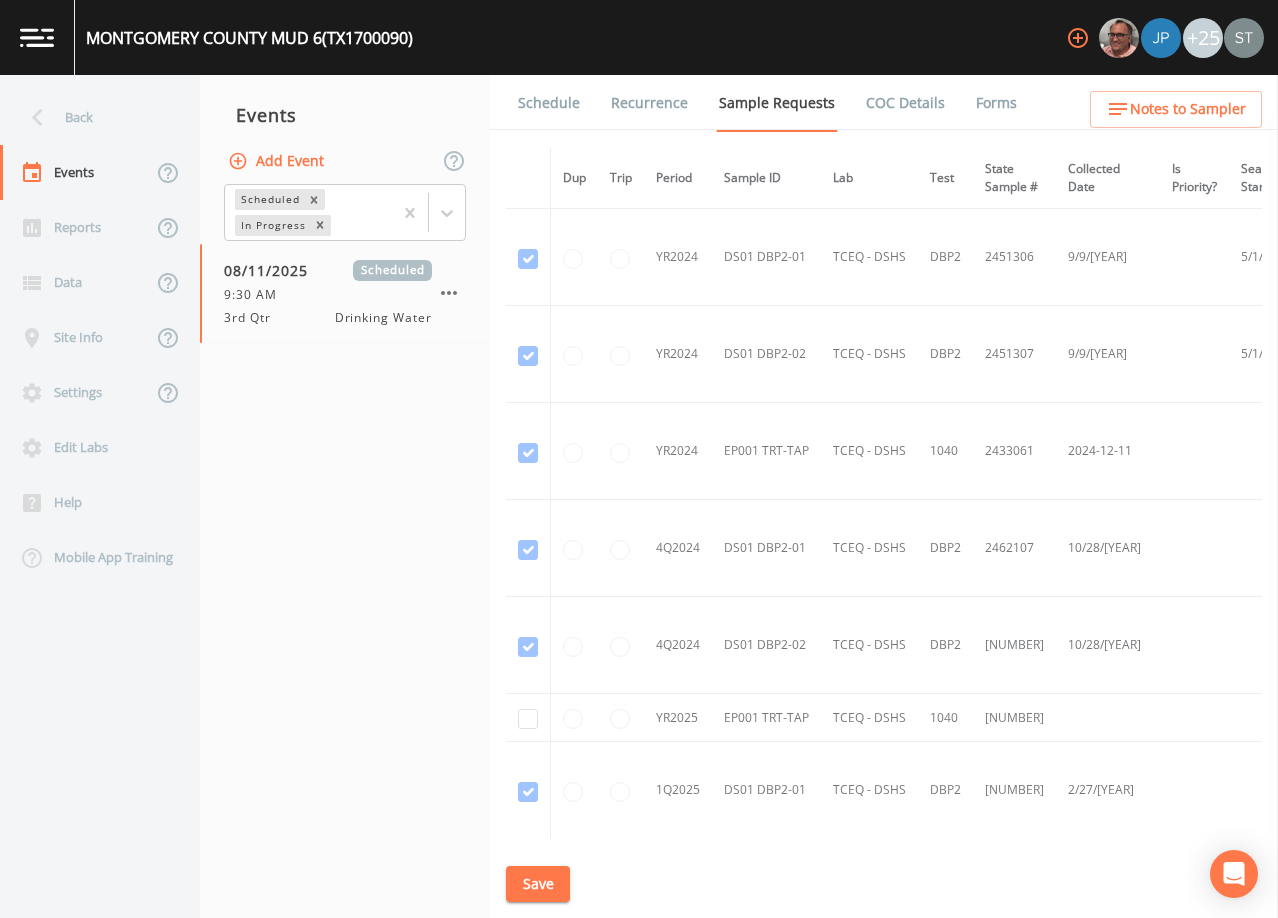 click on "Schedule" at bounding box center (549, 103) 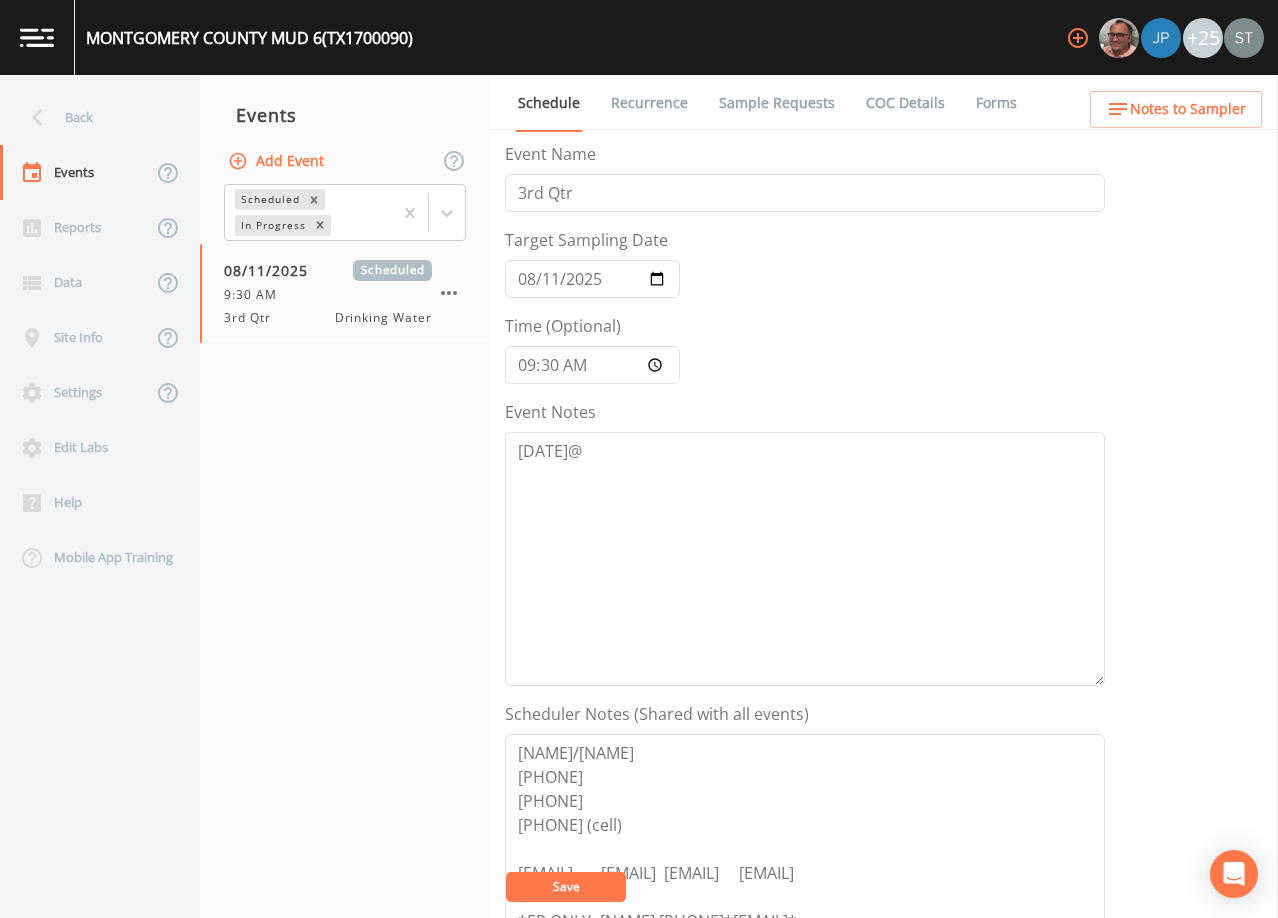 click on "Event Notes [DATE]@" at bounding box center [805, 543] 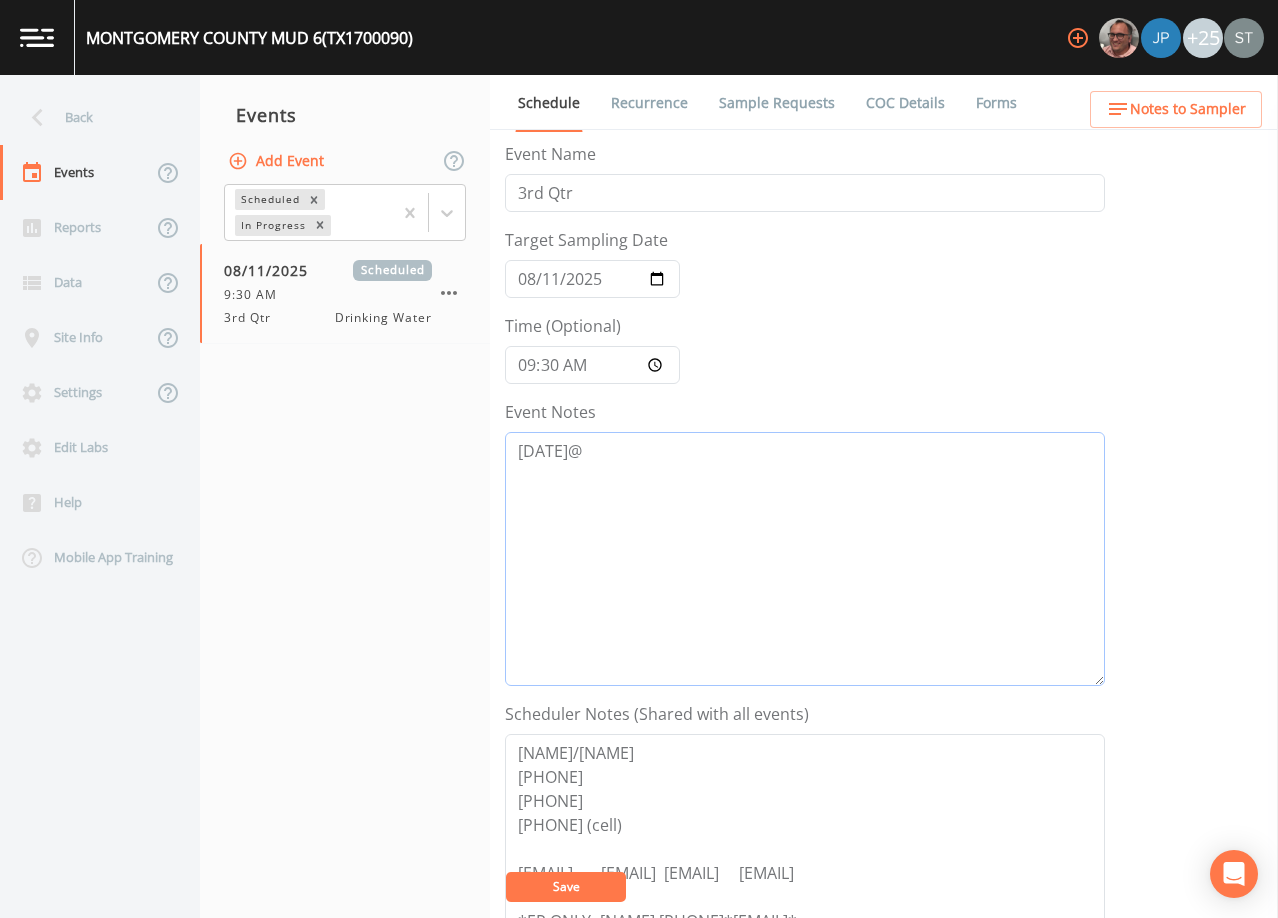 click on "[DATE]@" at bounding box center (805, 559) 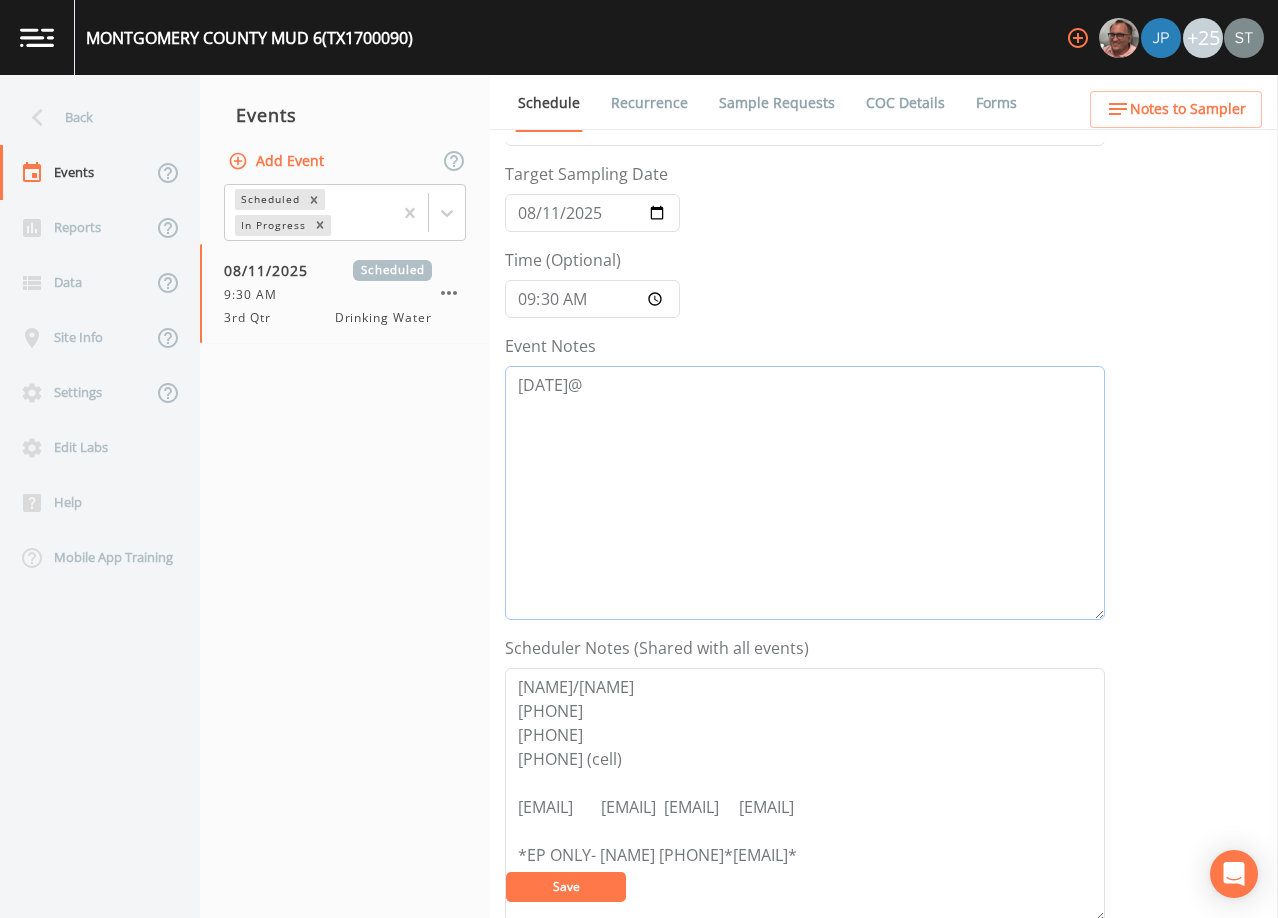 scroll, scrollTop: 100, scrollLeft: 0, axis: vertical 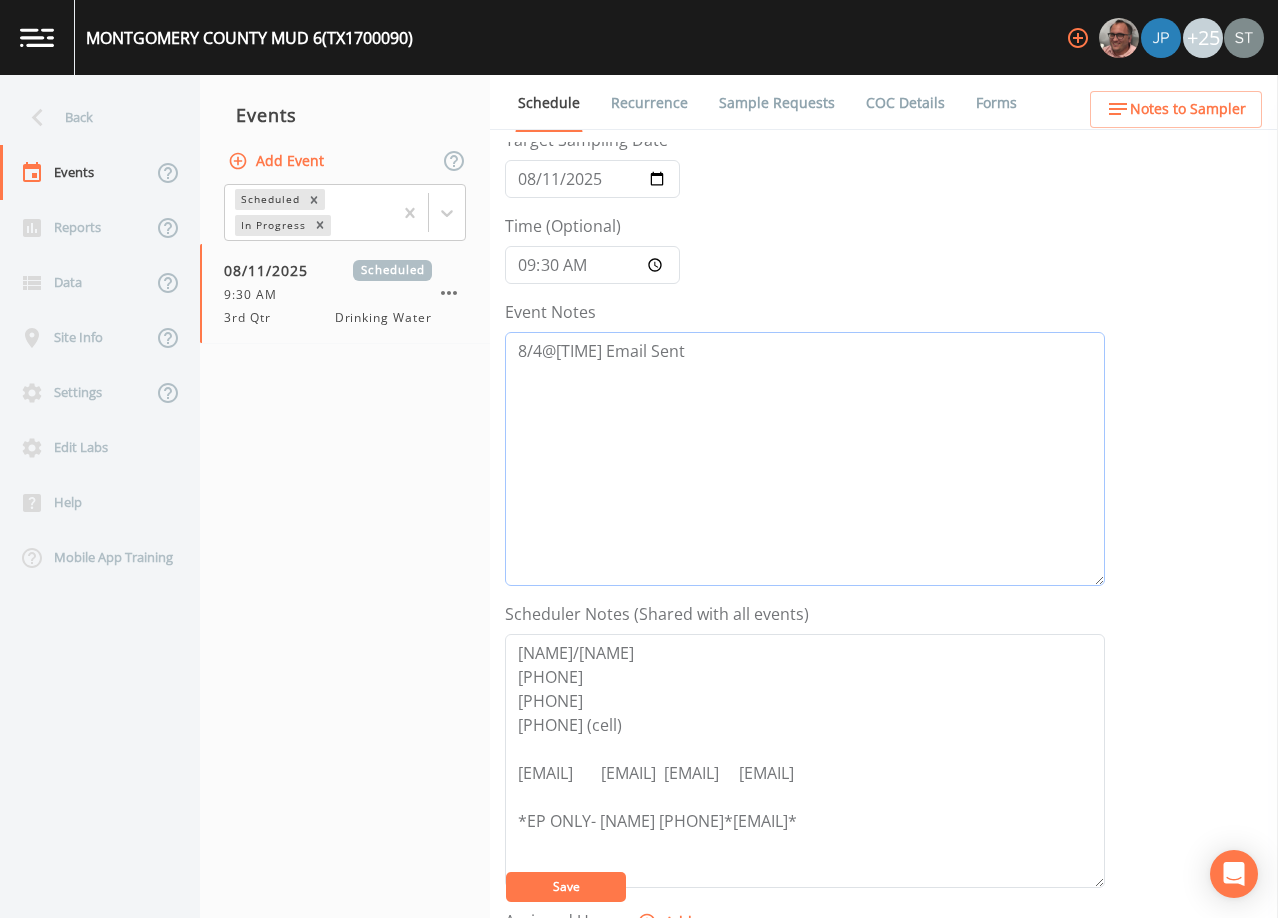 type on "8/4@[TIME] Email Sent" 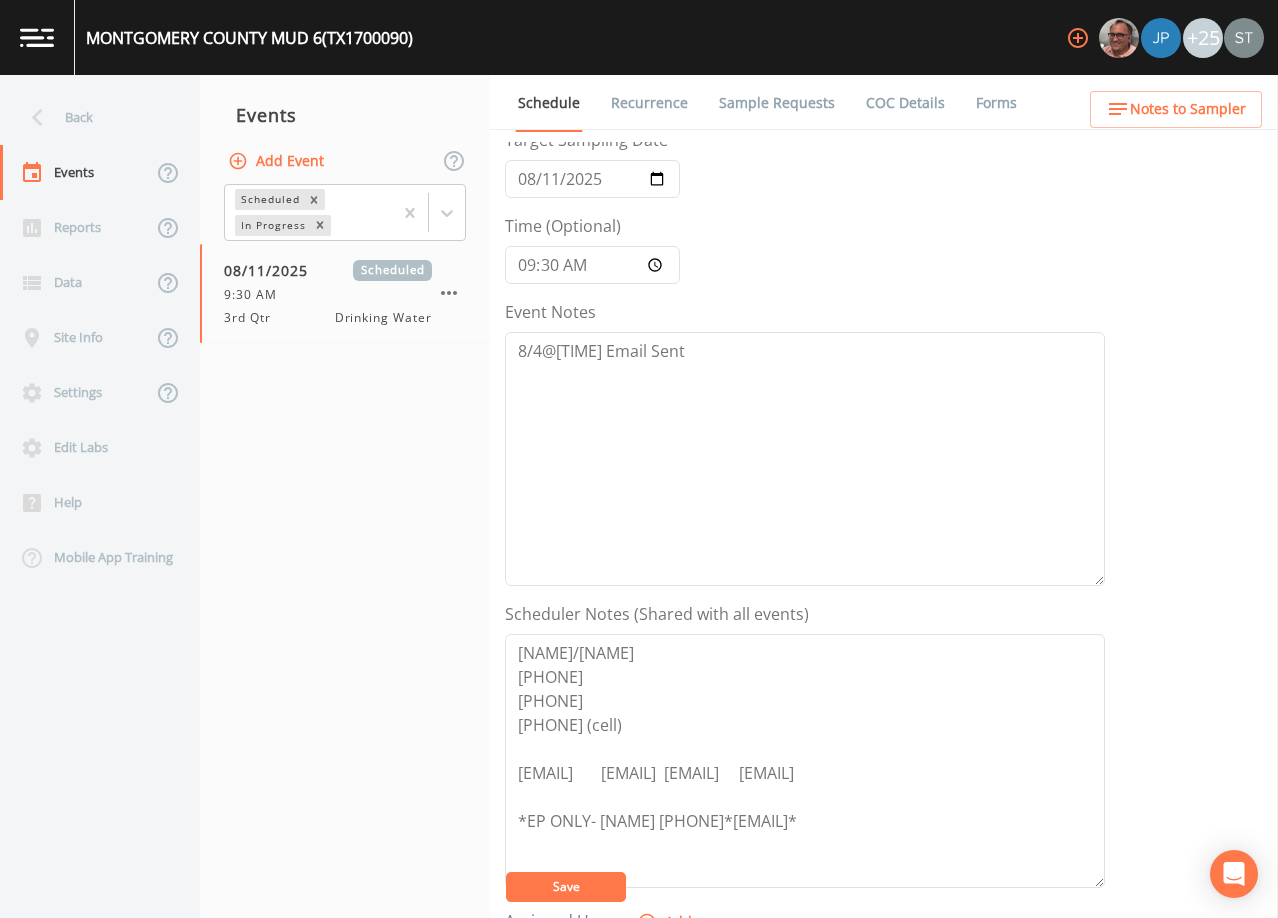 click on "Save" at bounding box center (566, 887) 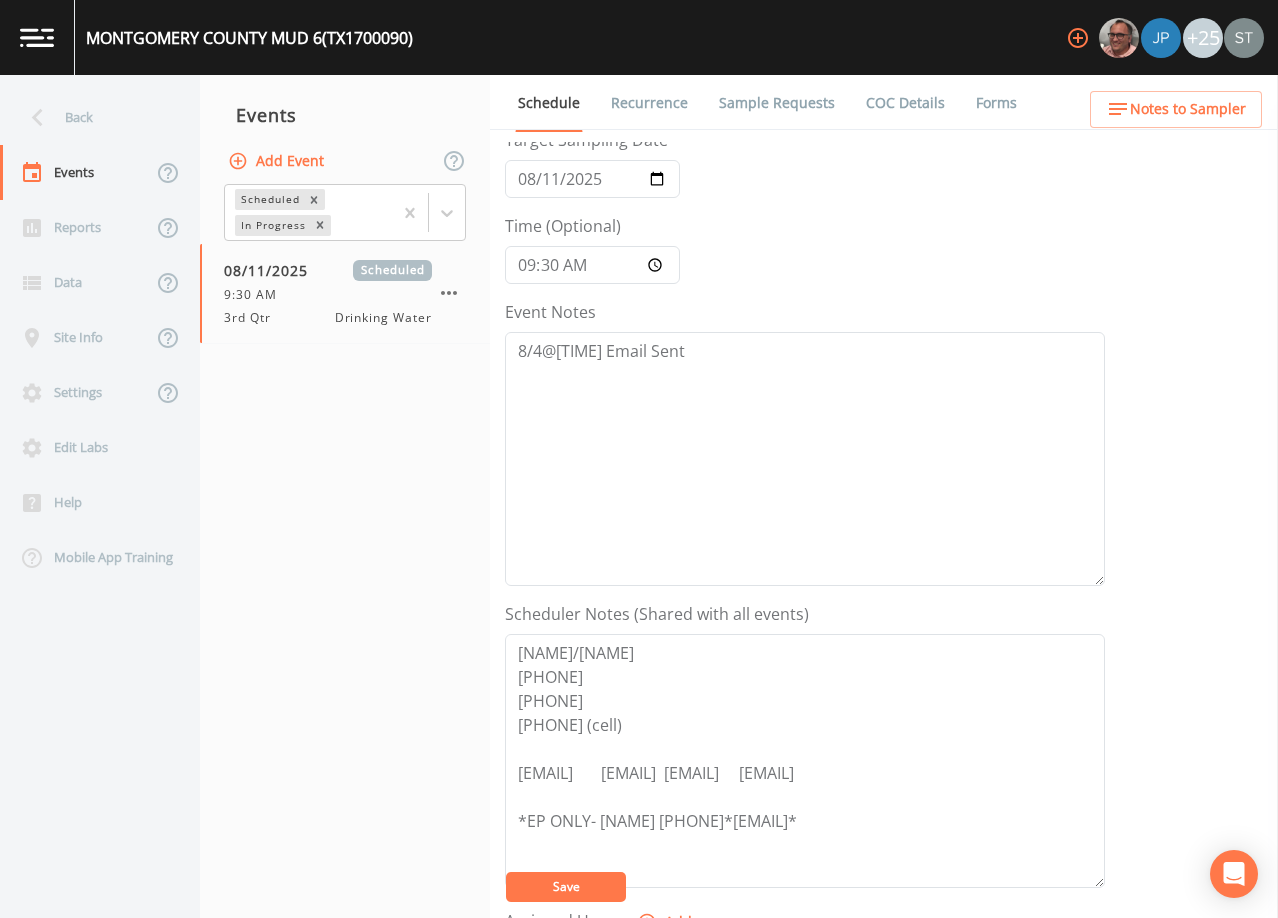 click on "Save" at bounding box center (566, 886) 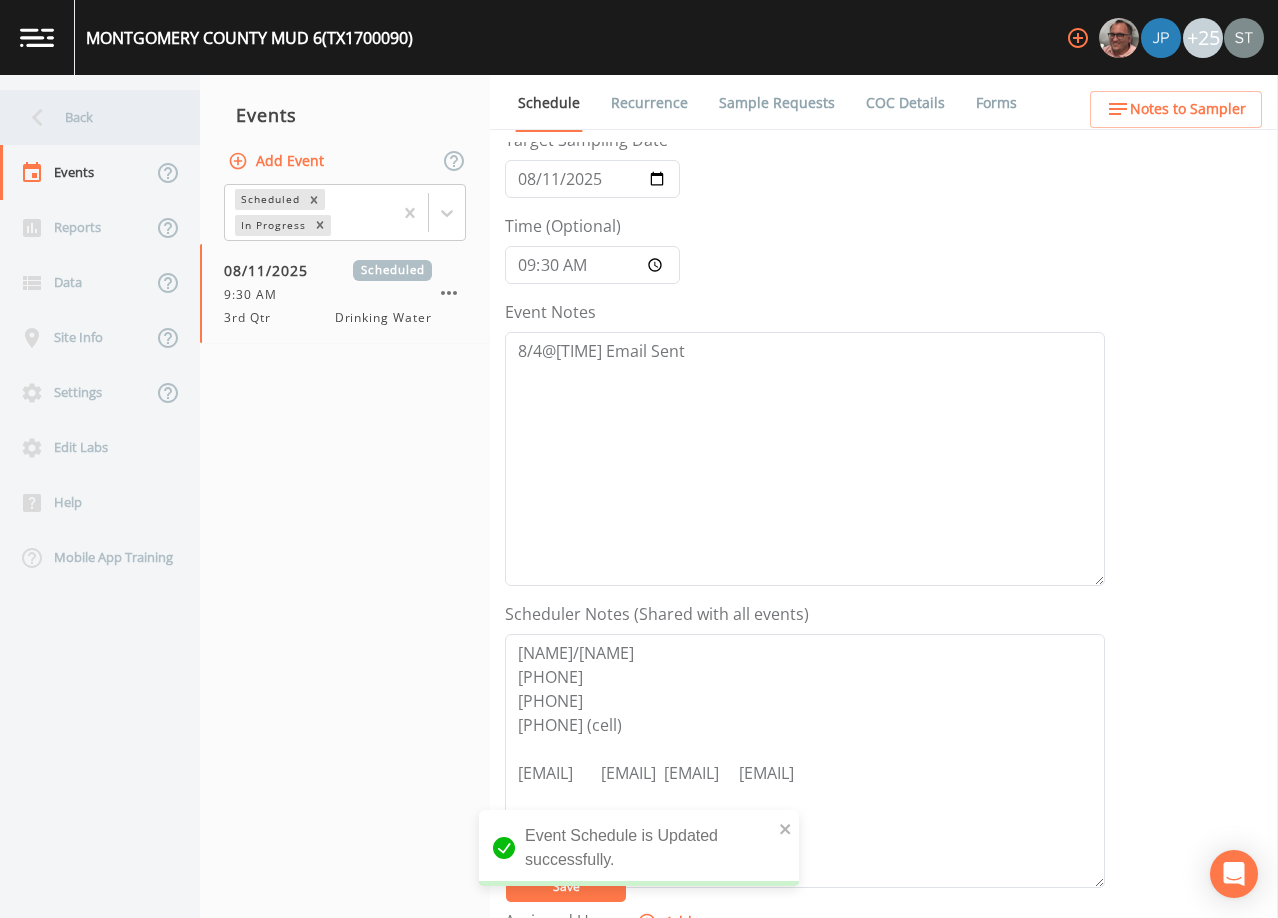 click on "Back" at bounding box center [90, 117] 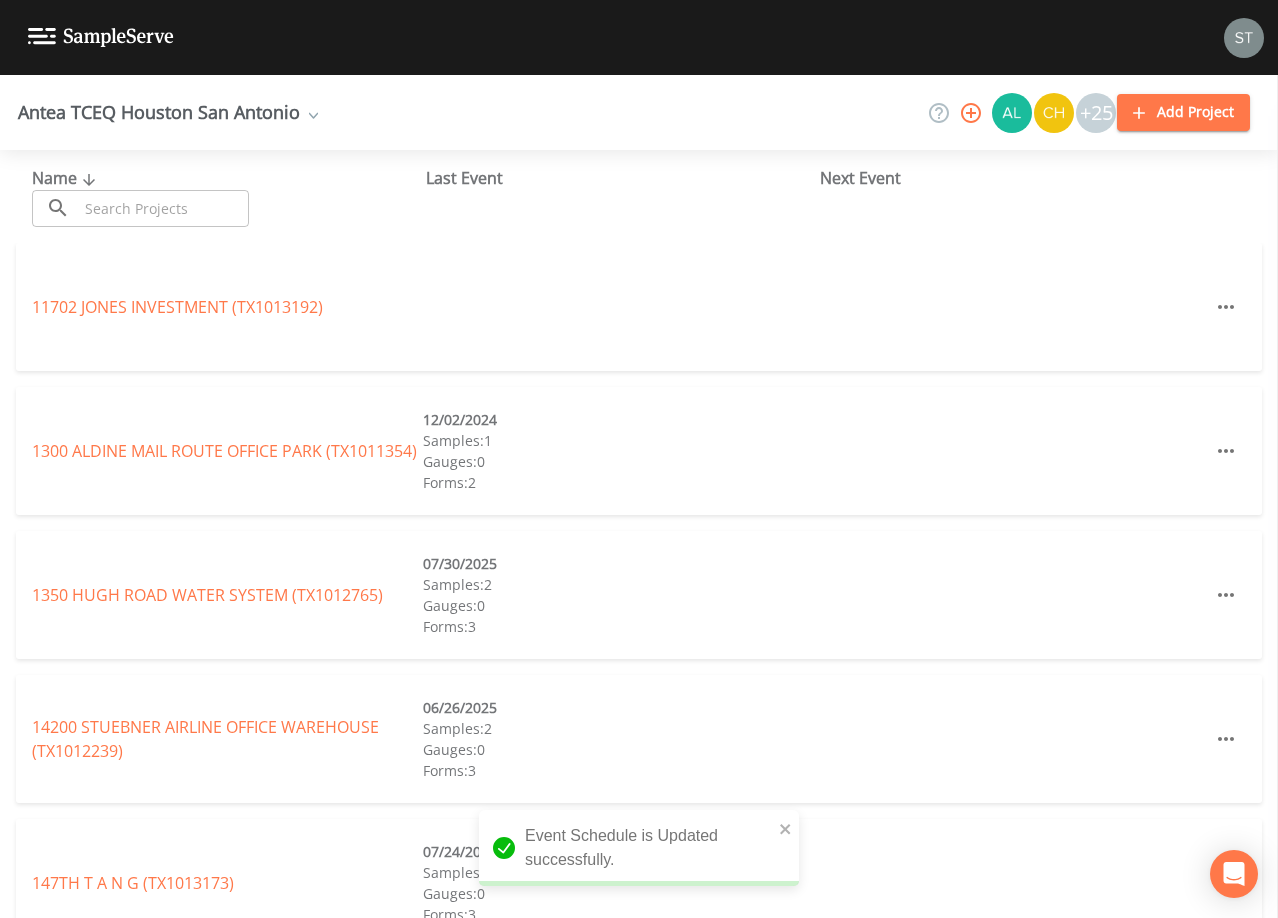 drag, startPoint x: 167, startPoint y: 205, endPoint x: 175, endPoint y: 212, distance: 10.630146 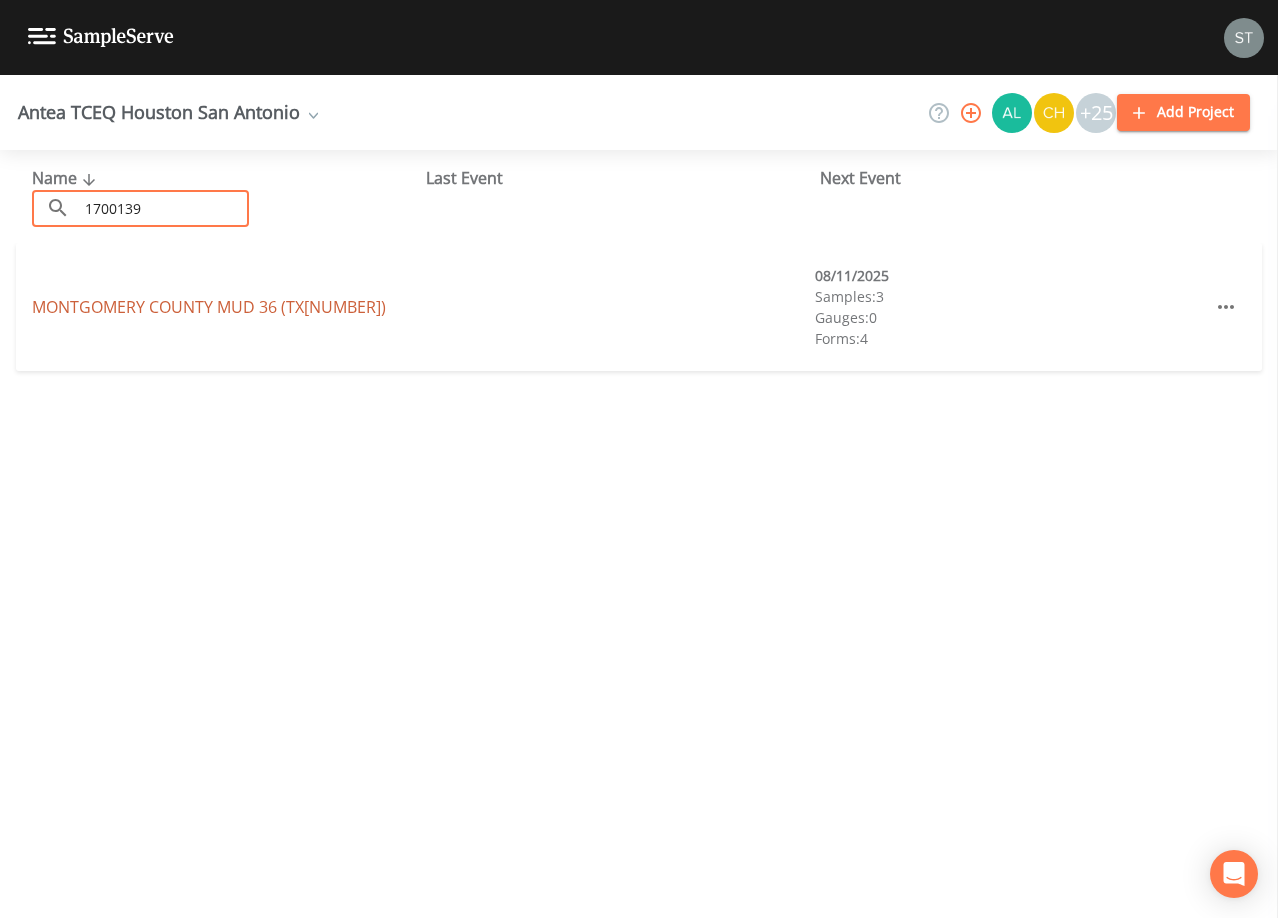 type on "1700139" 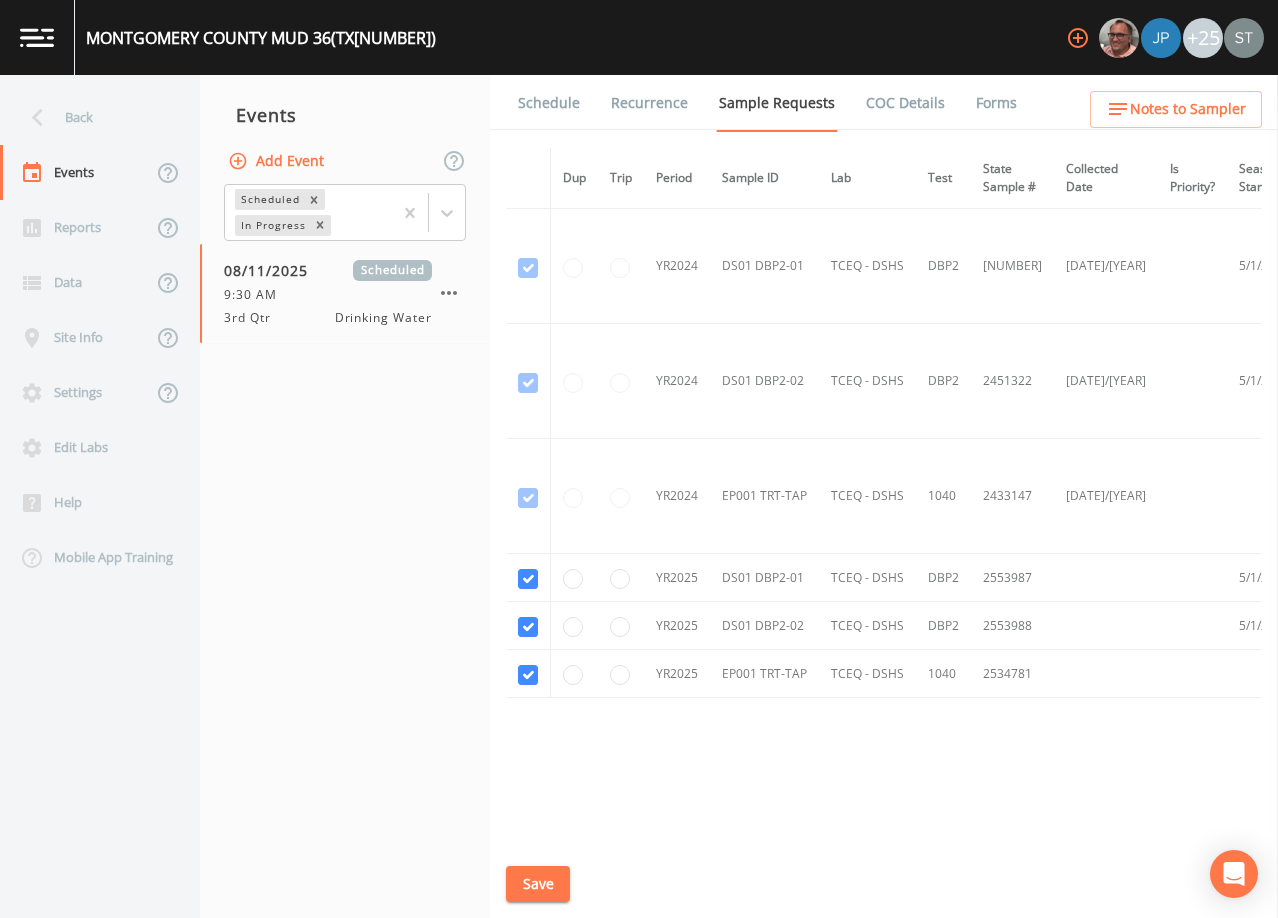 click on "Schedule" at bounding box center [549, 103] 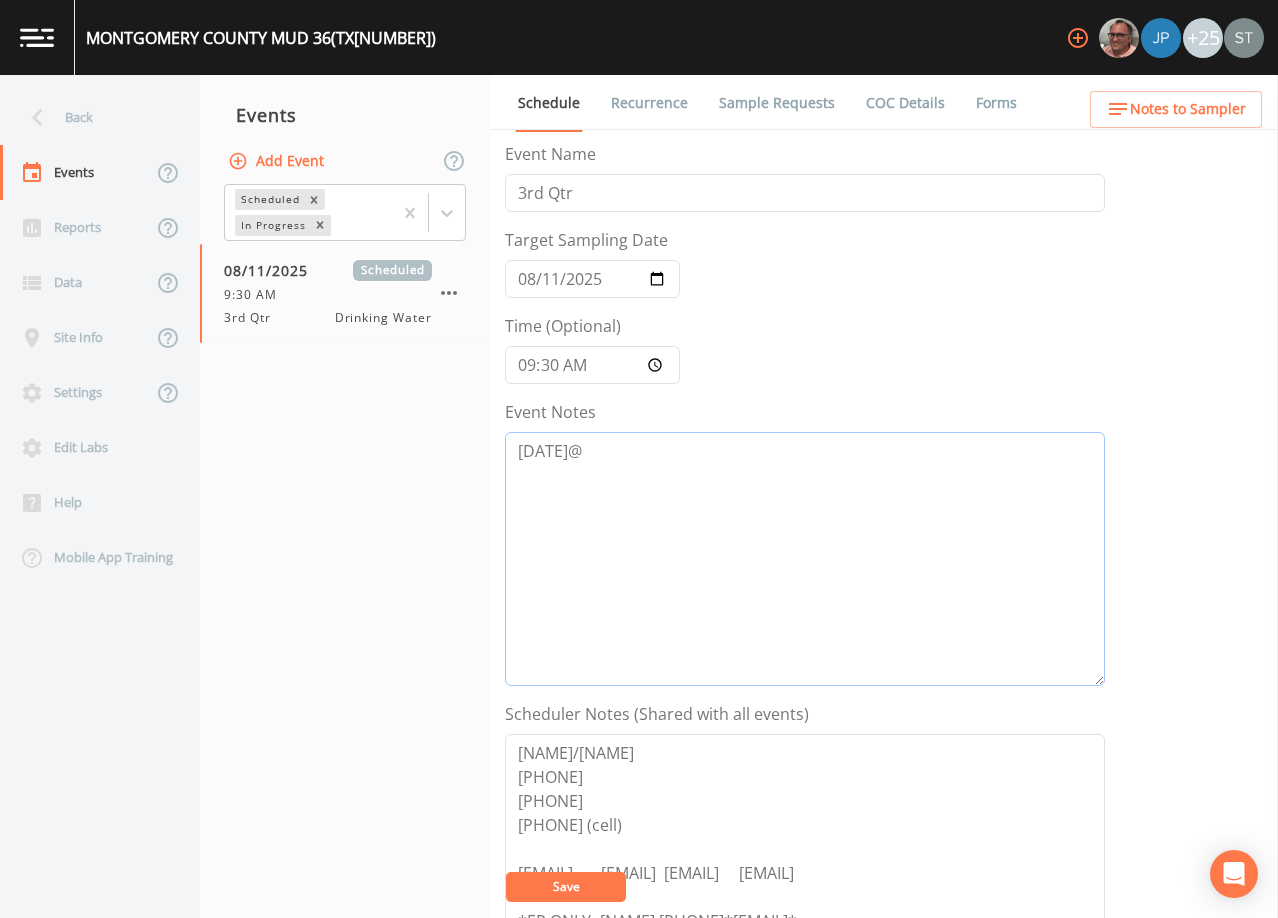 click on "[DATE]@" at bounding box center (805, 559) 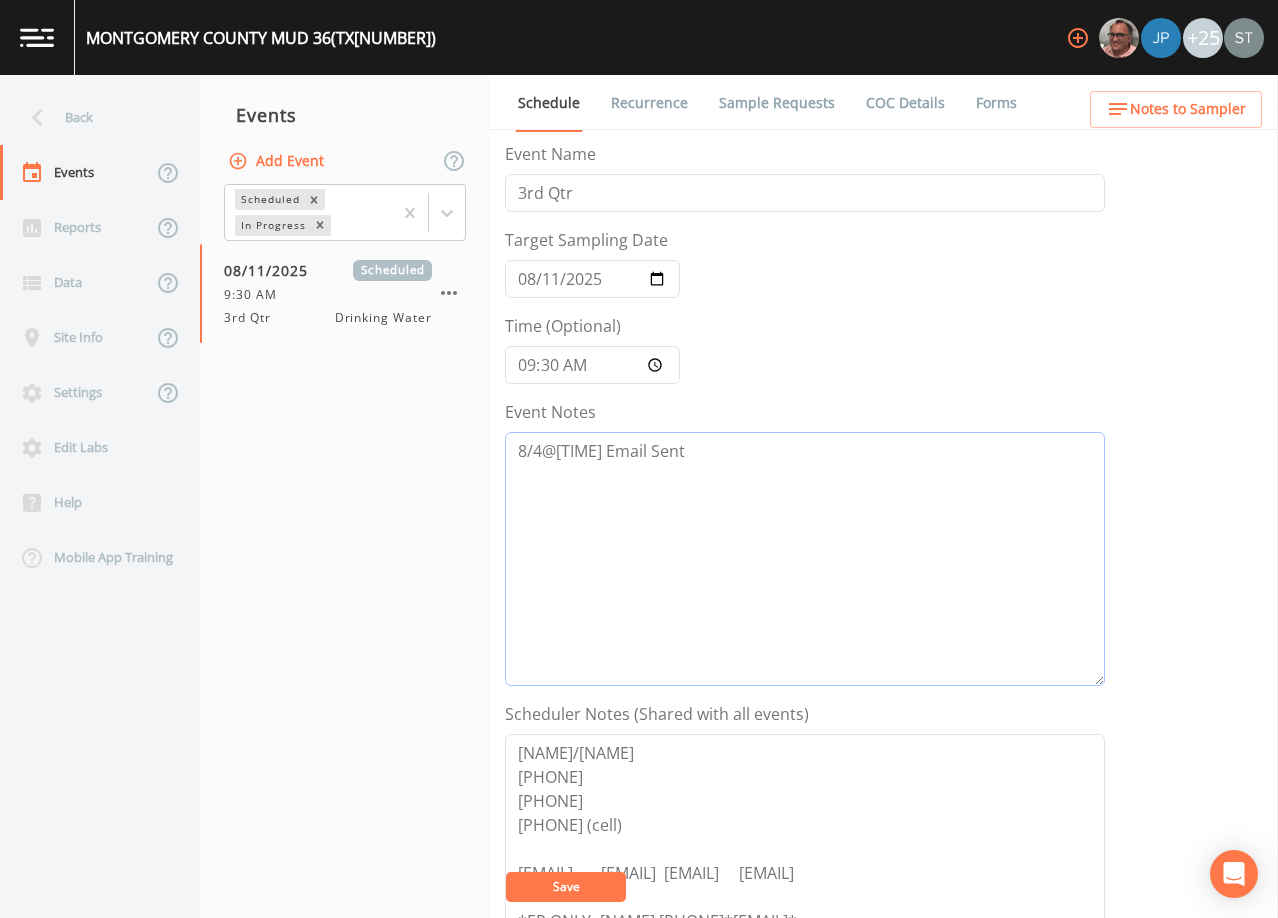 type on "8/4@[TIME] Email Sent" 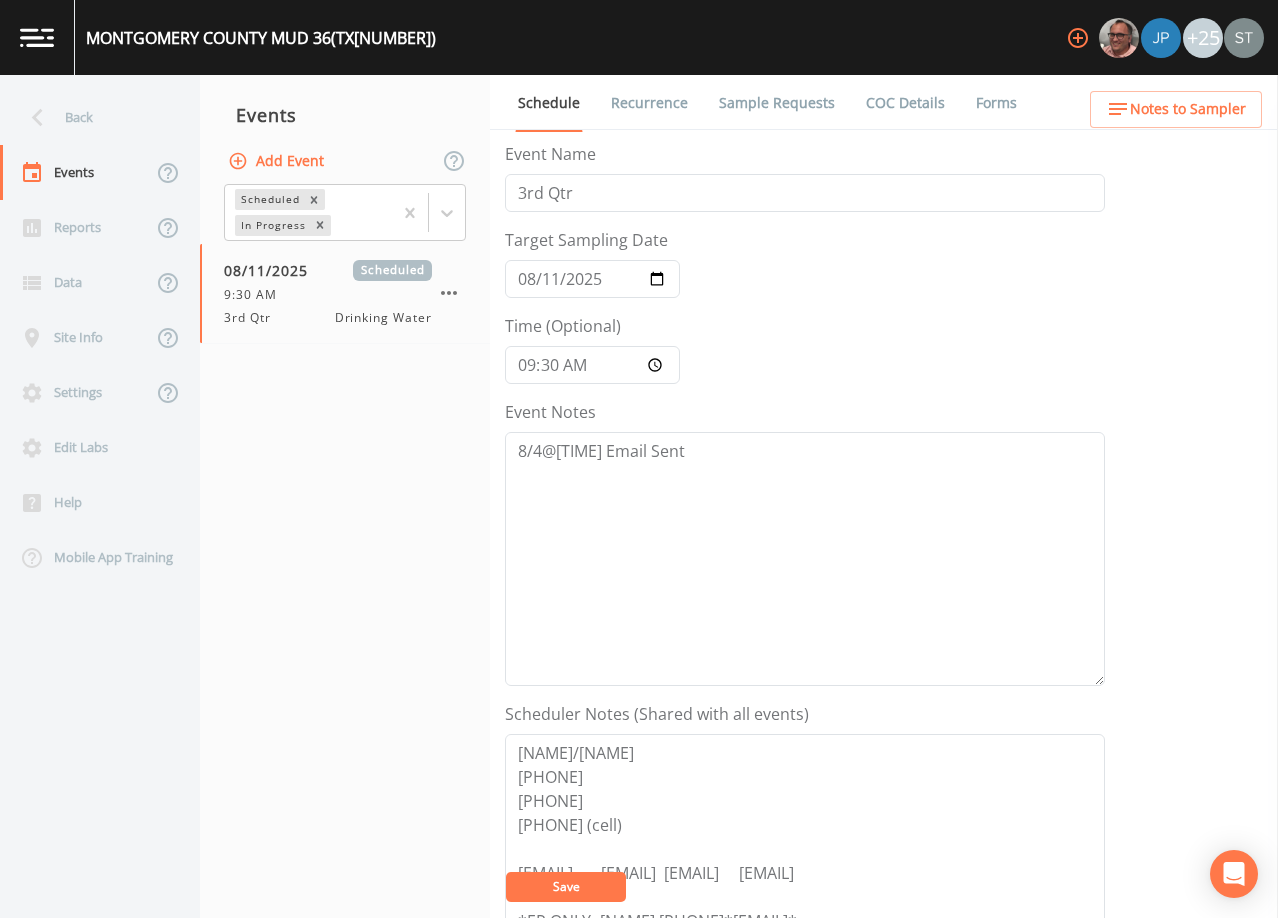 click on "Save" at bounding box center (566, 887) 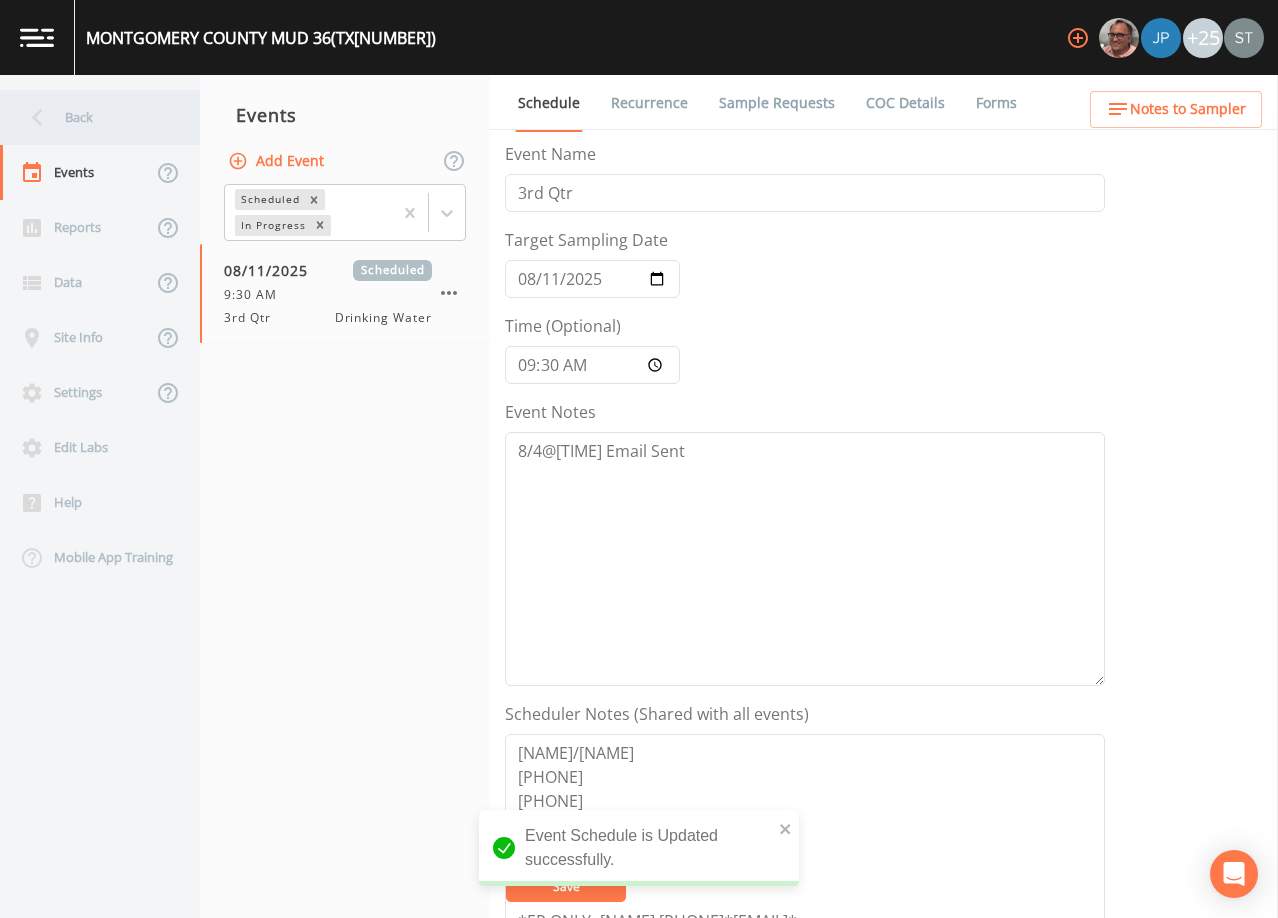 click on "Back" at bounding box center [90, 117] 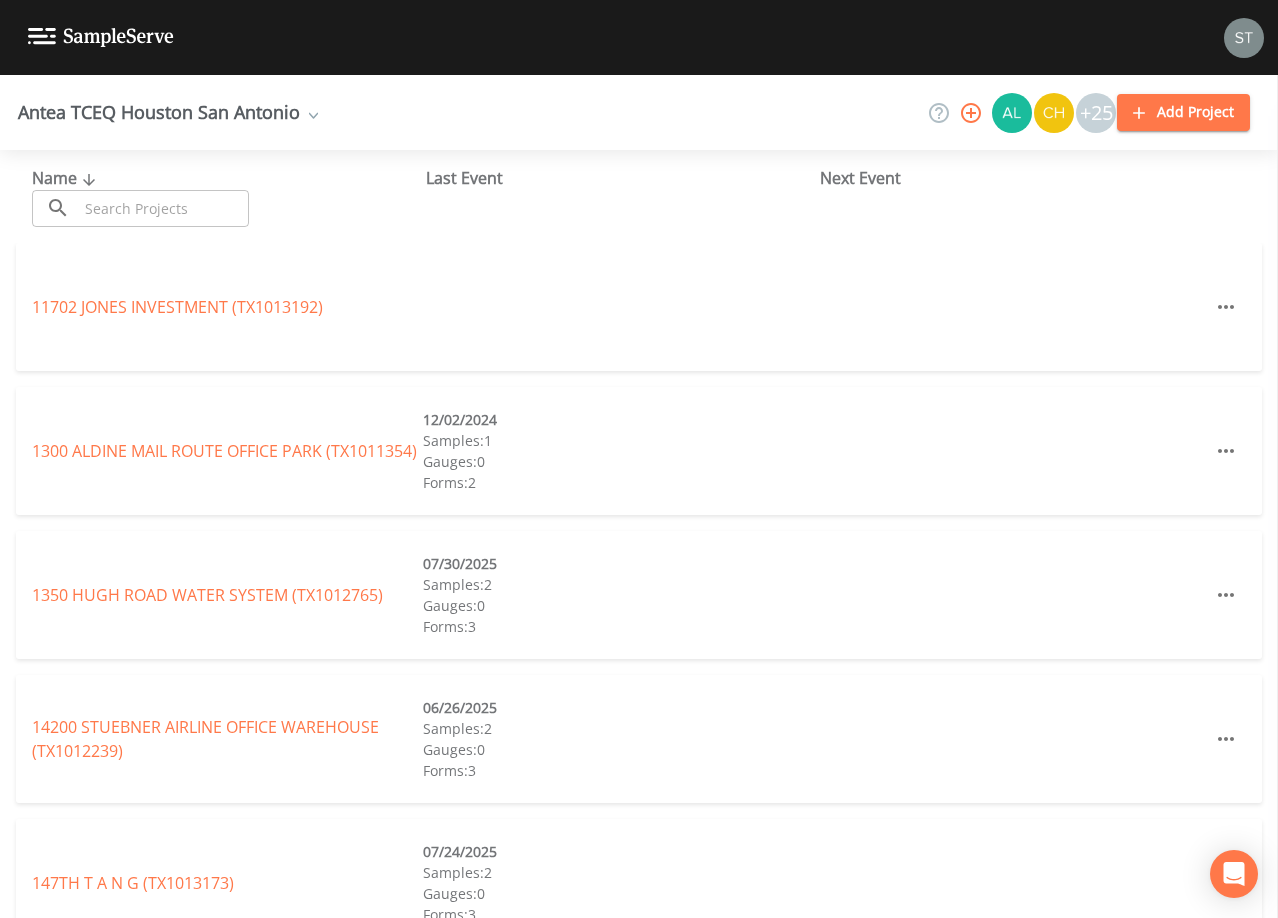 click at bounding box center (163, 208) 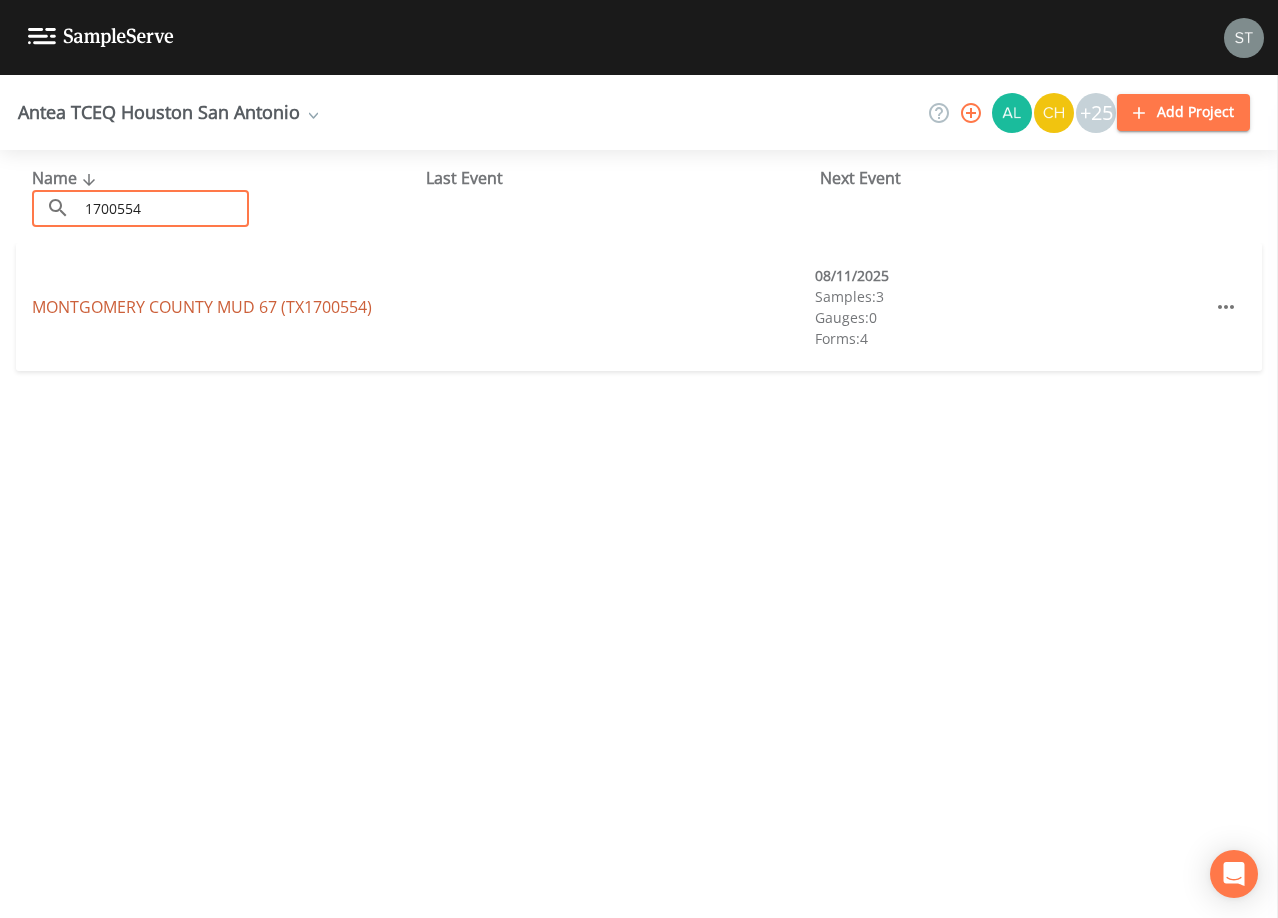 type on "1700554" 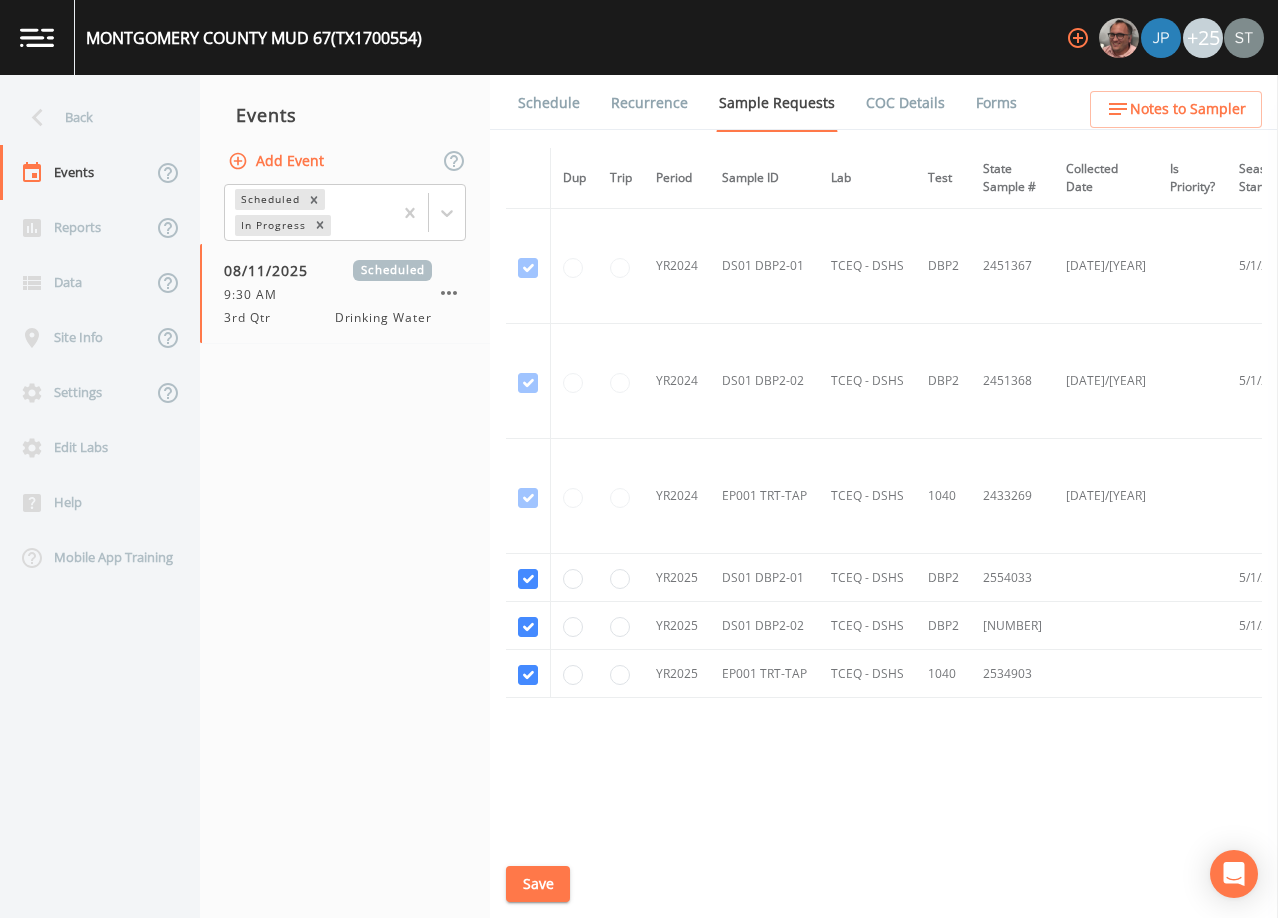 click on "Schedule" at bounding box center [549, 103] 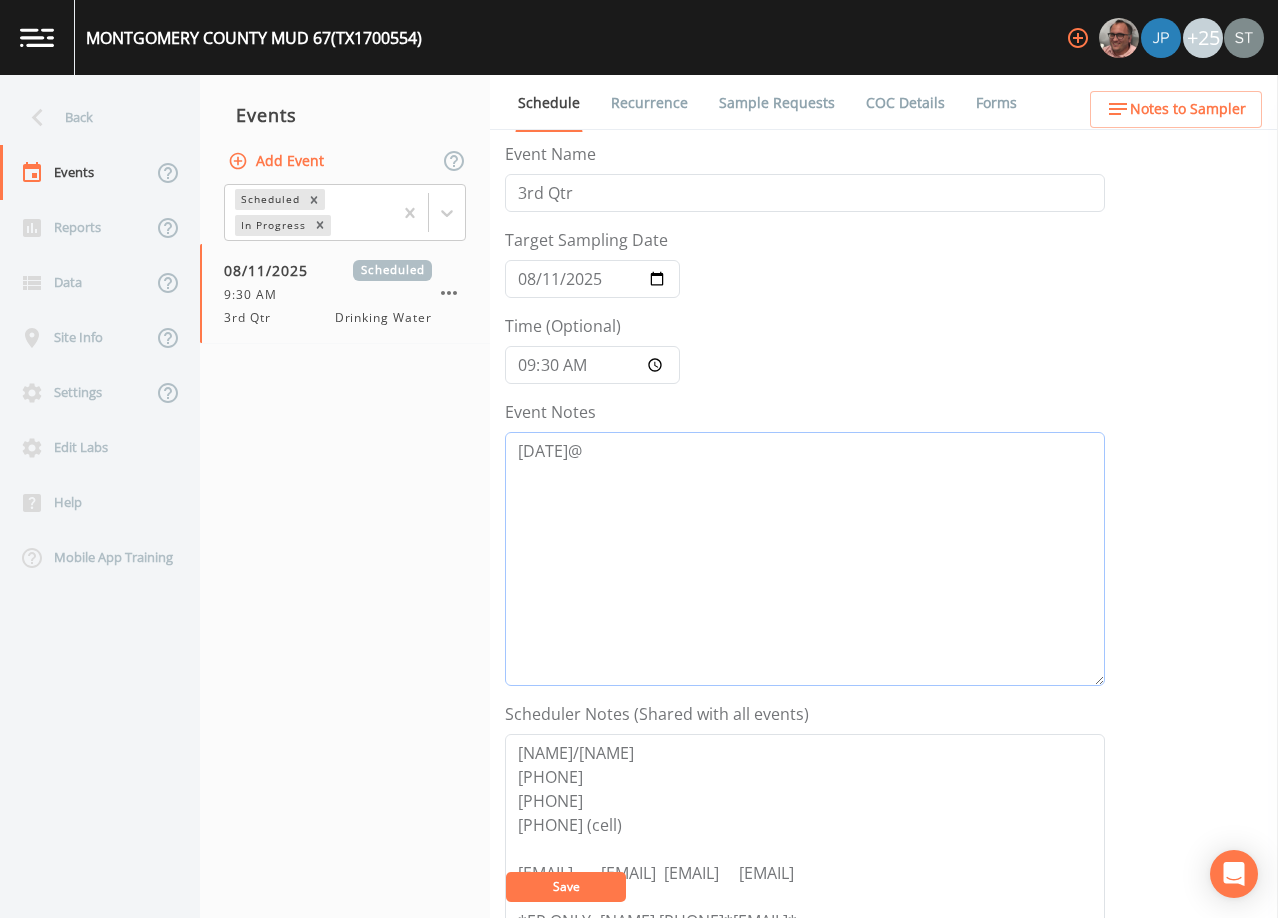 click on "[DATE]@" at bounding box center (805, 559) 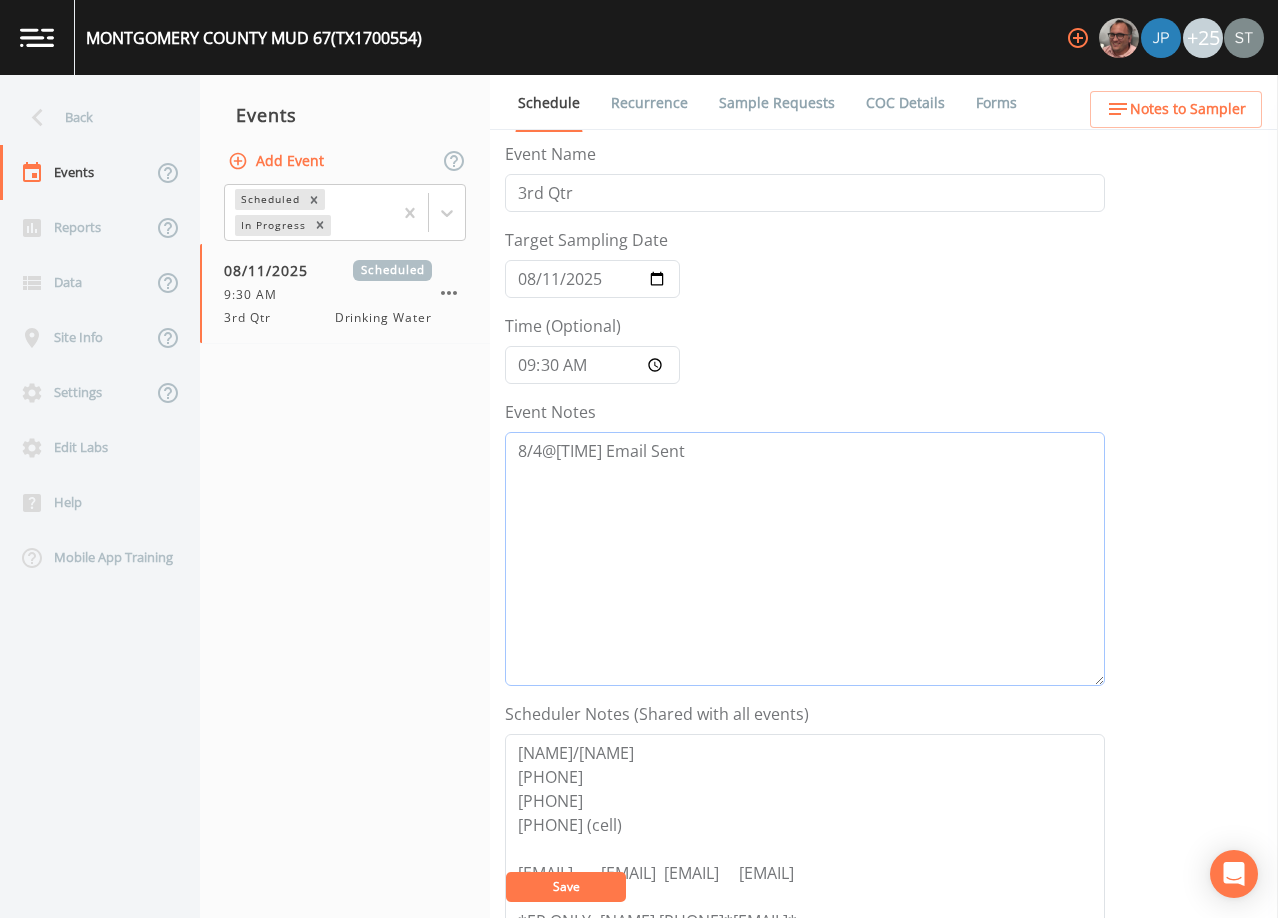 type on "8/4@[TIME] Email Sent" 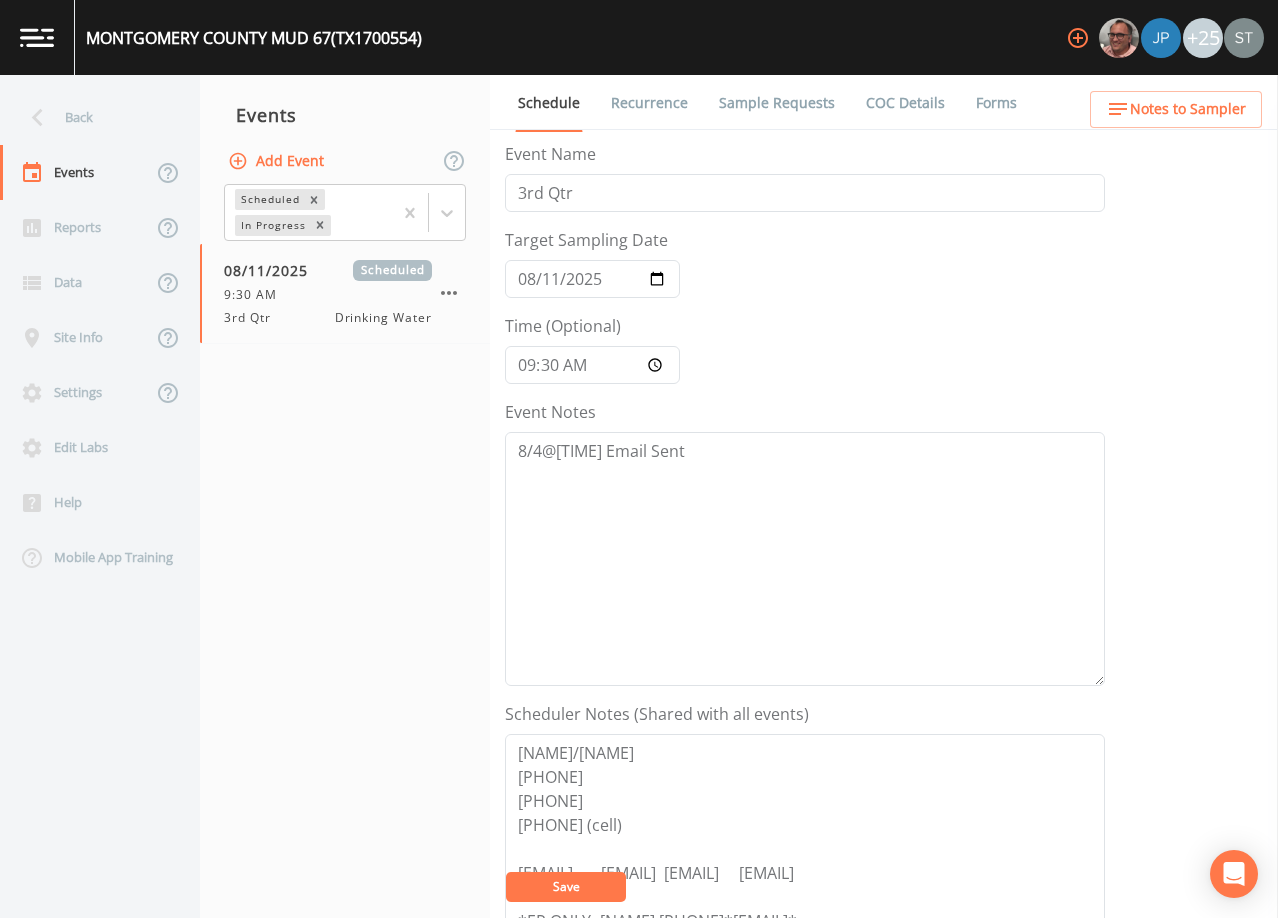 click on "Save" at bounding box center (566, 887) 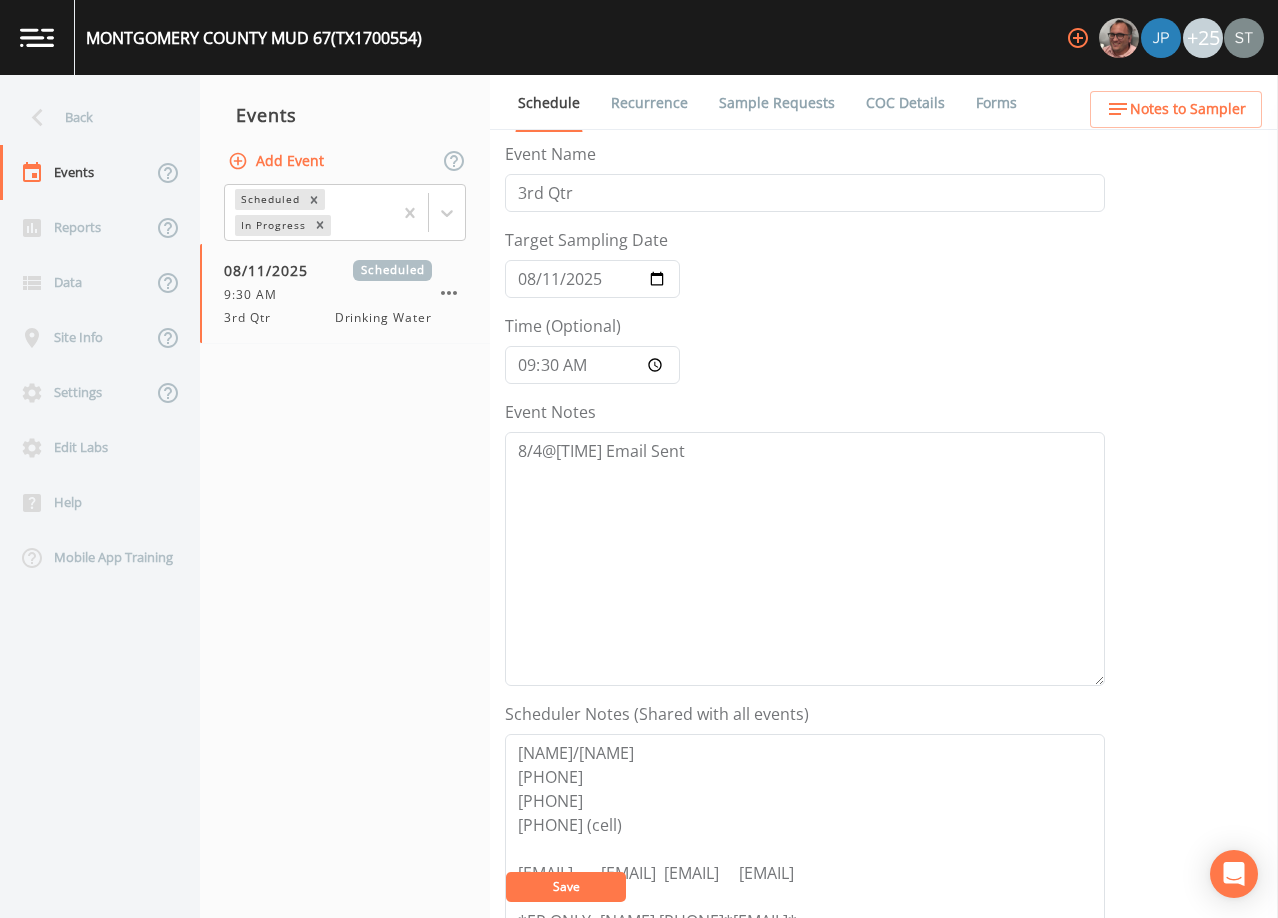 click on "Save" at bounding box center [566, 887] 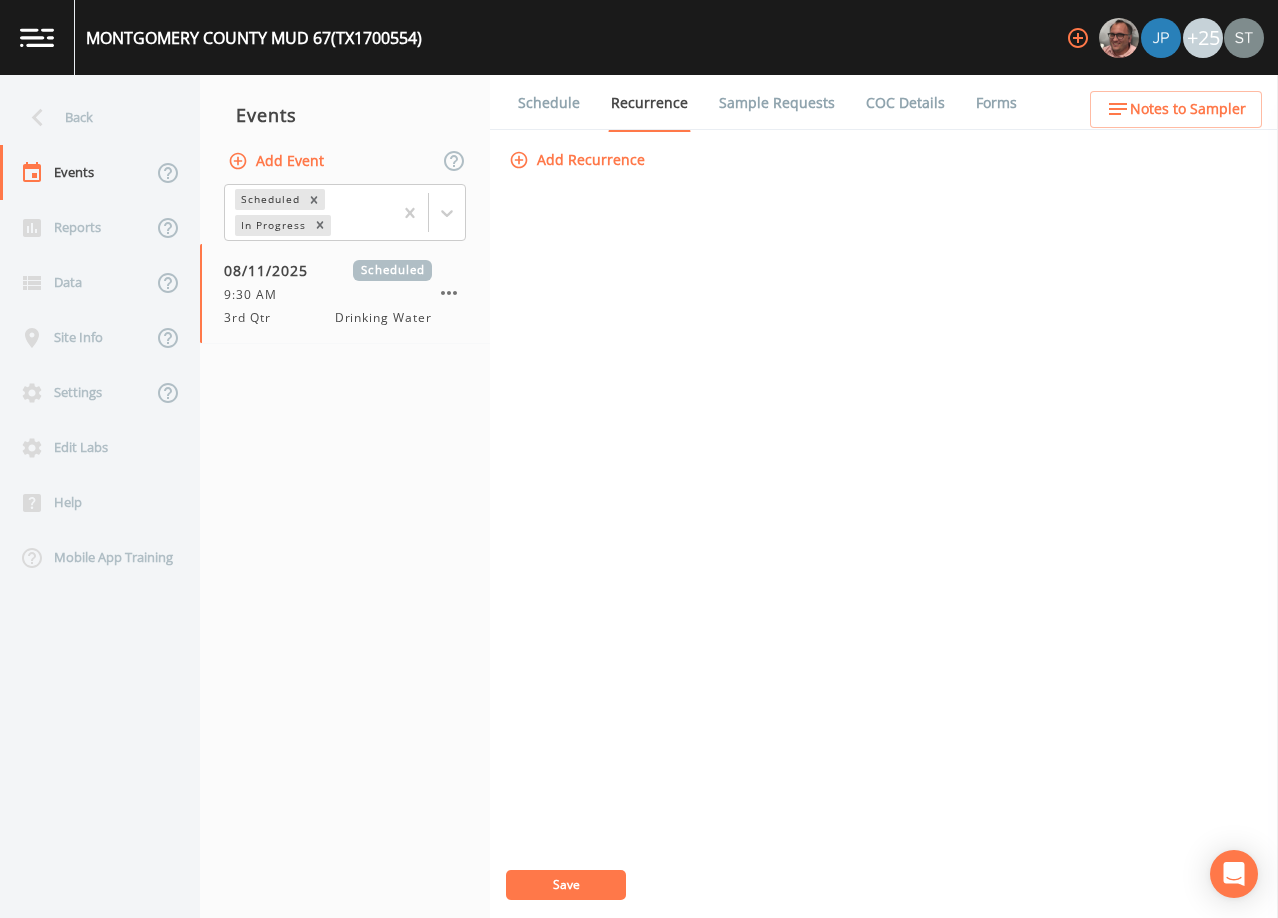 click on "Schedule" at bounding box center (549, 103) 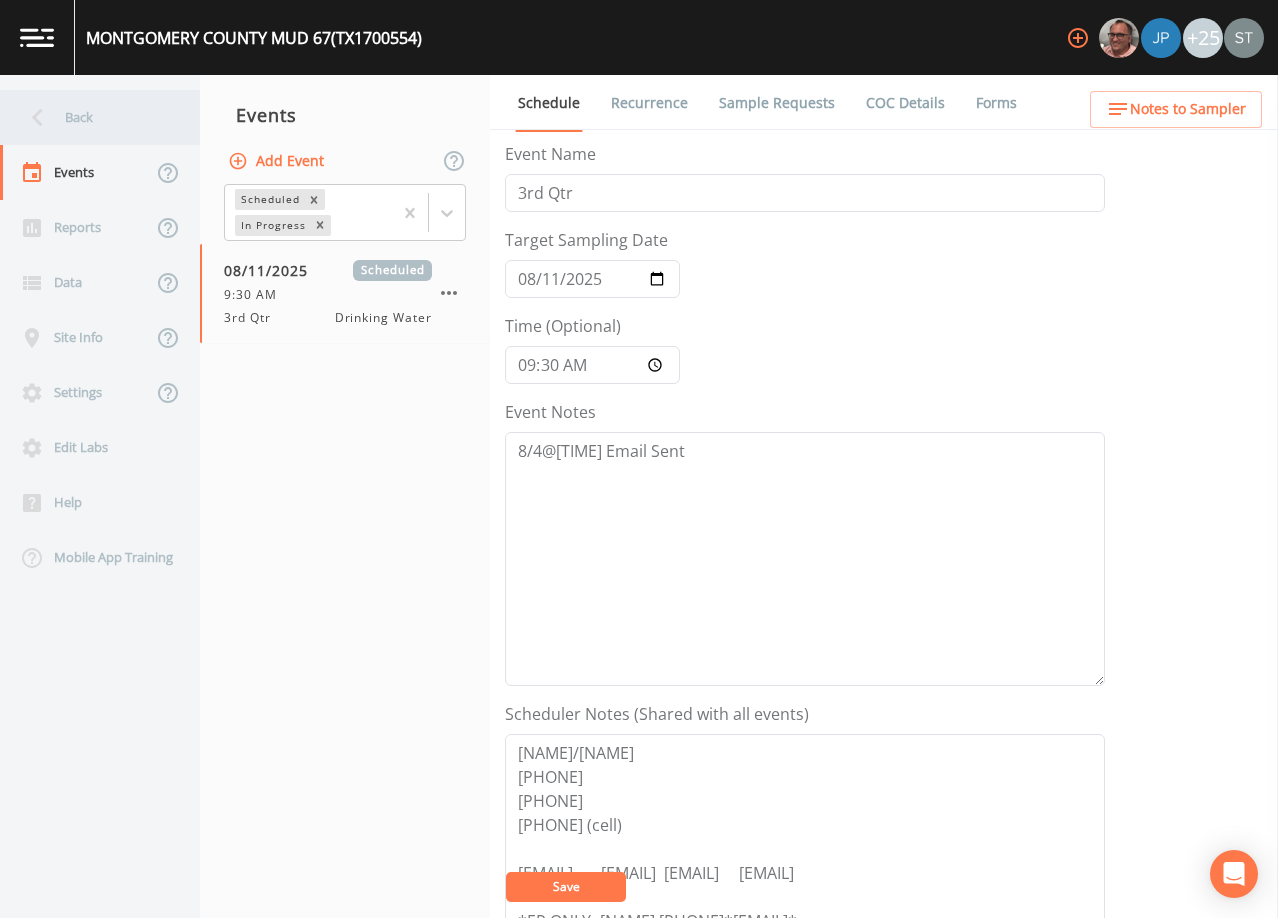click on "Back" at bounding box center [90, 117] 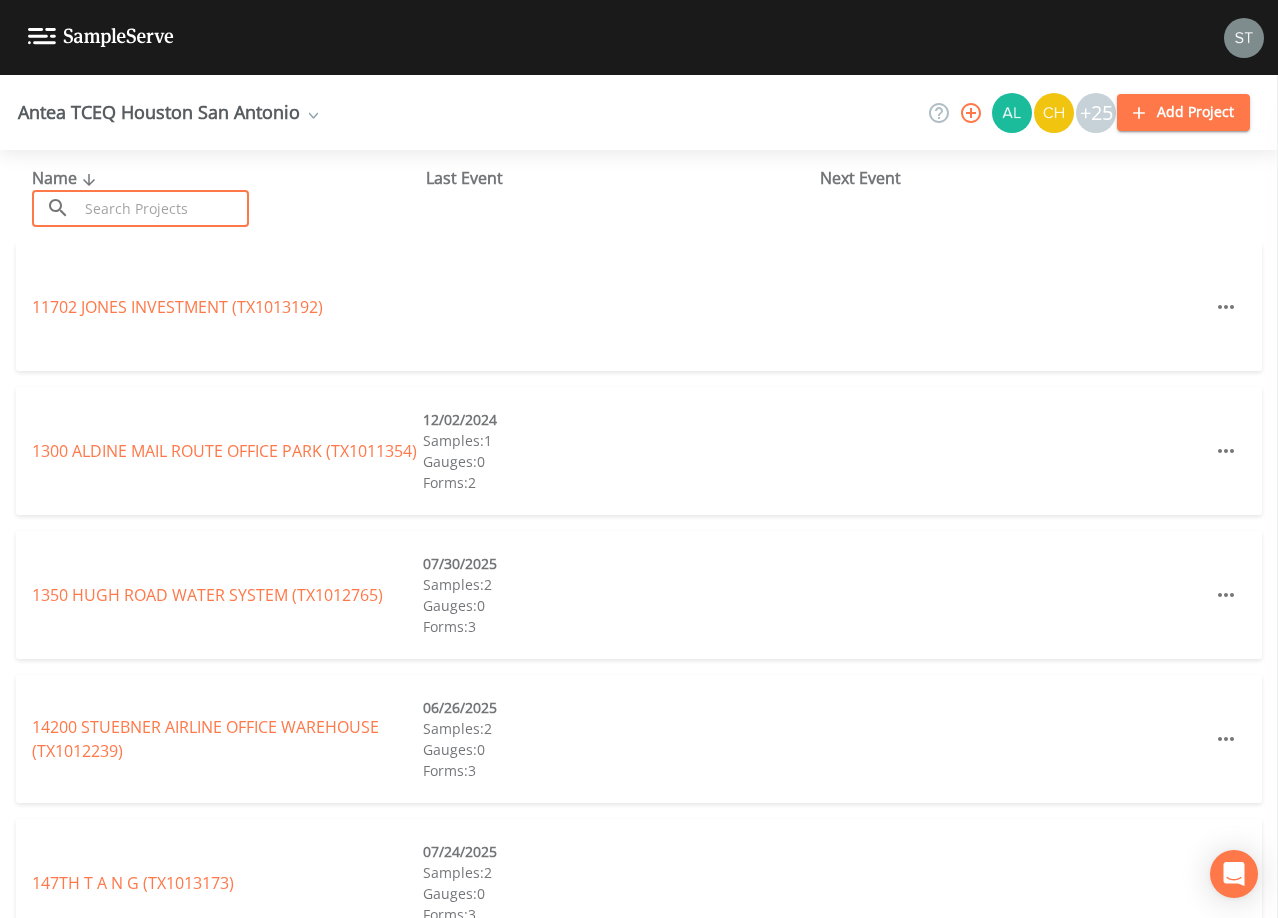 click at bounding box center (163, 208) 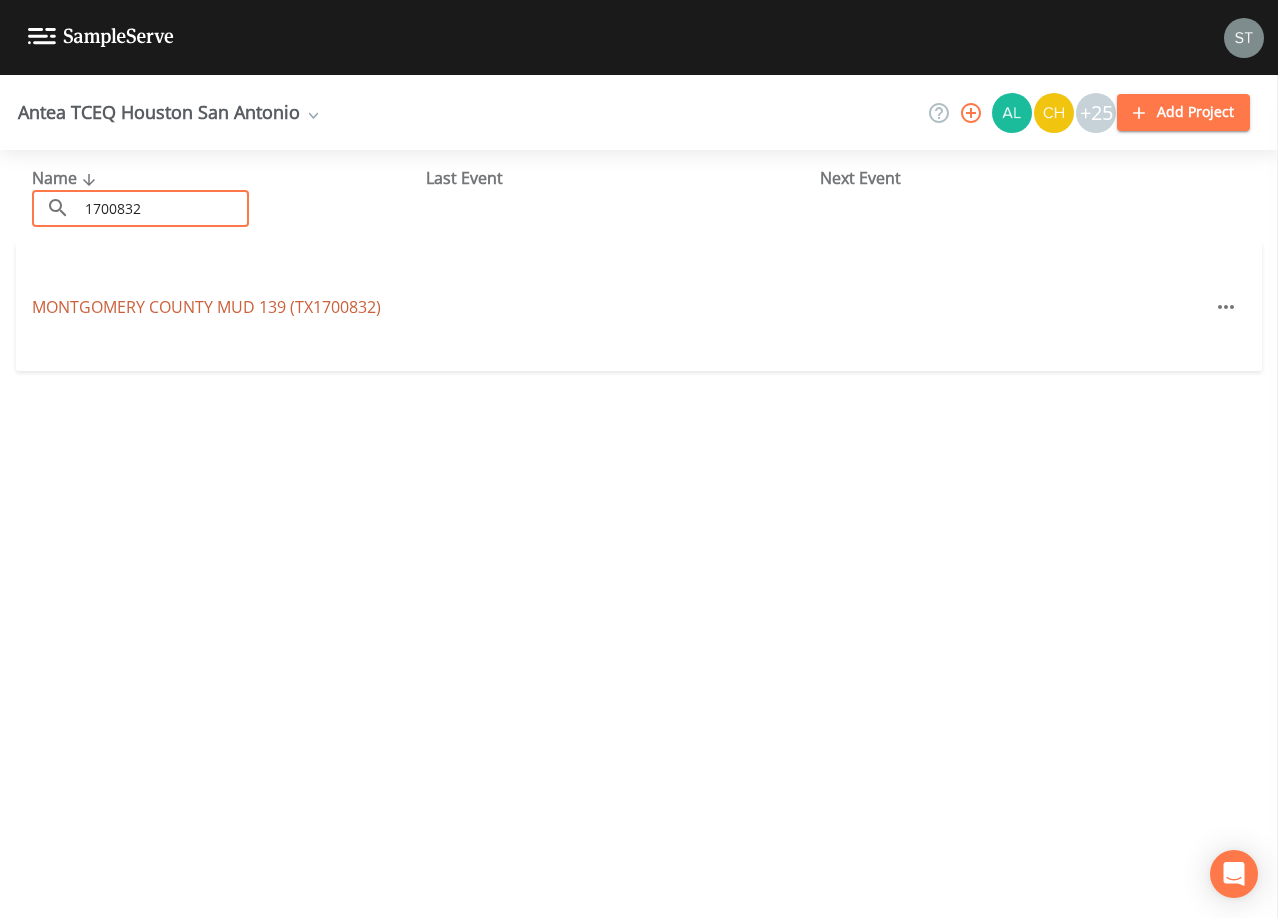 type on "1700832" 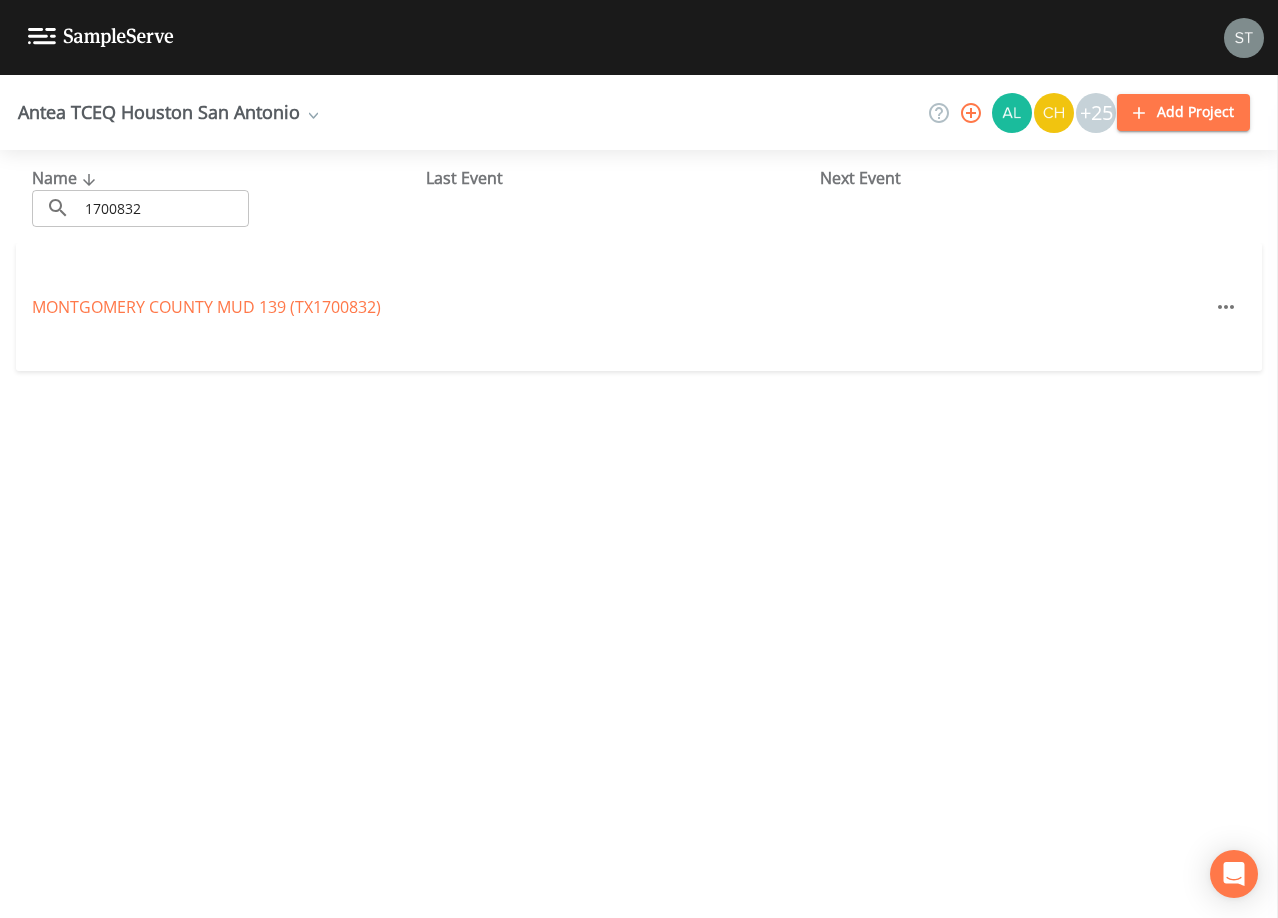 click on "MONTGOMERY COUNTY MUD 139   (TX1700832)" at bounding box center (206, 307) 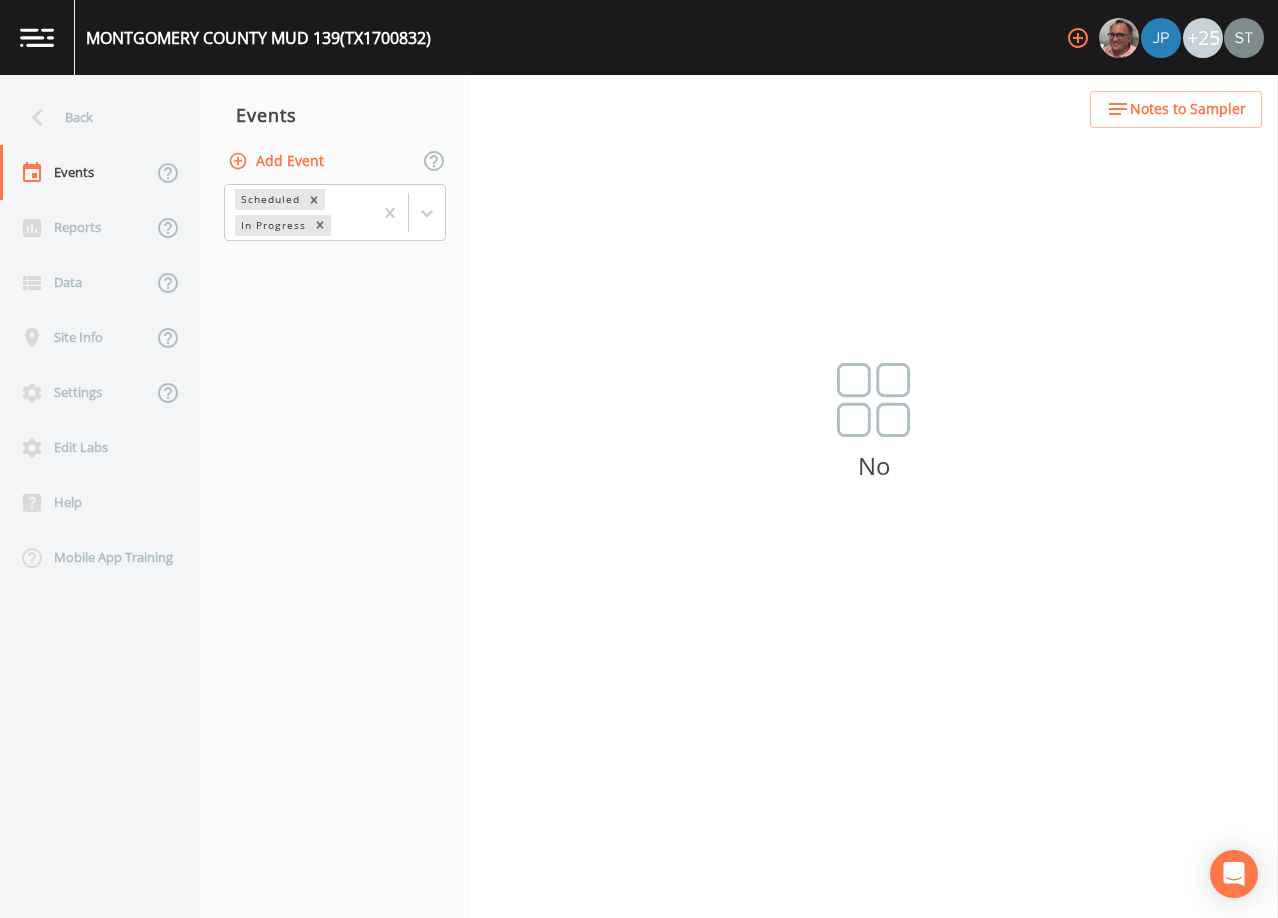 click on "Add Event" at bounding box center [278, 161] 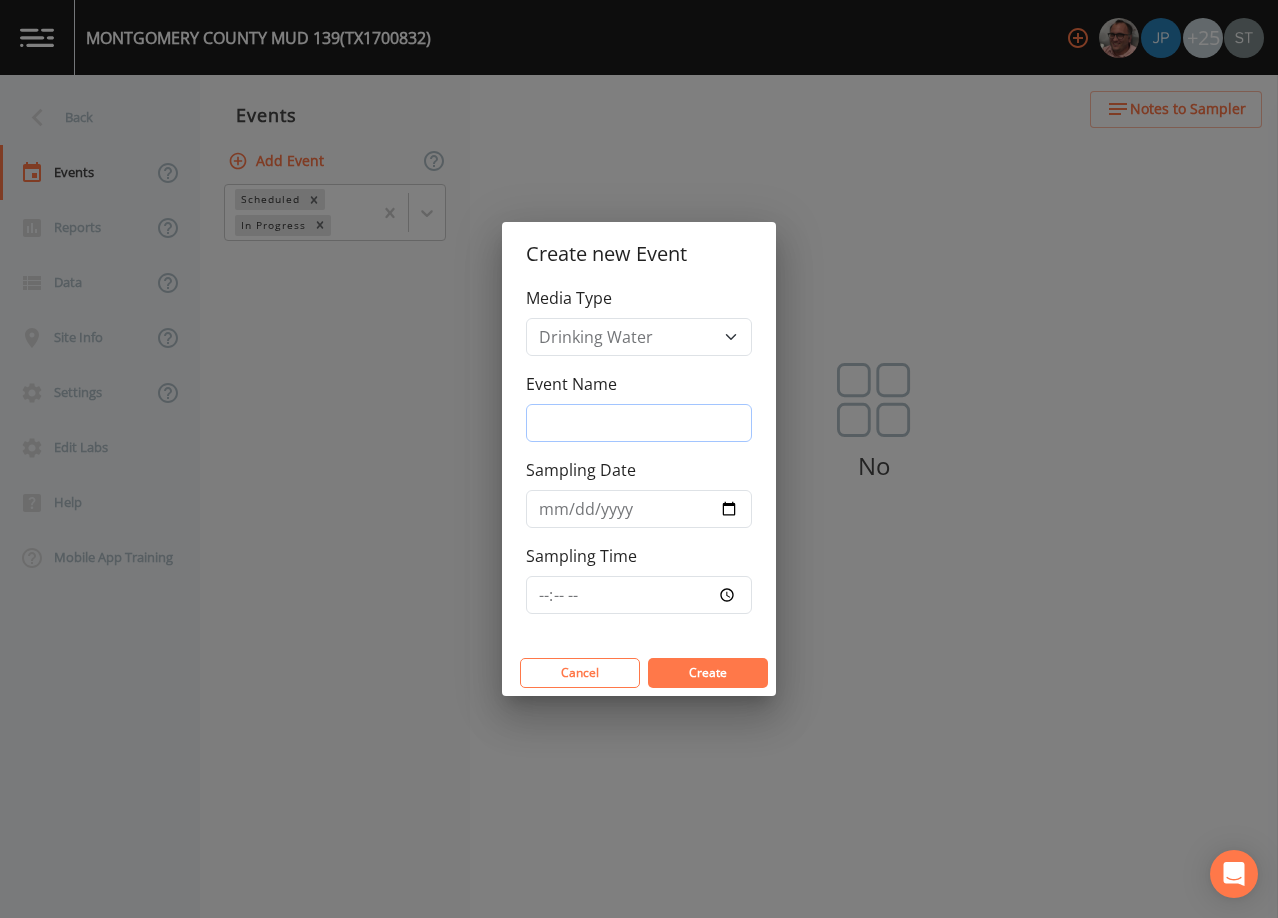 click on "Event Name" at bounding box center (639, 423) 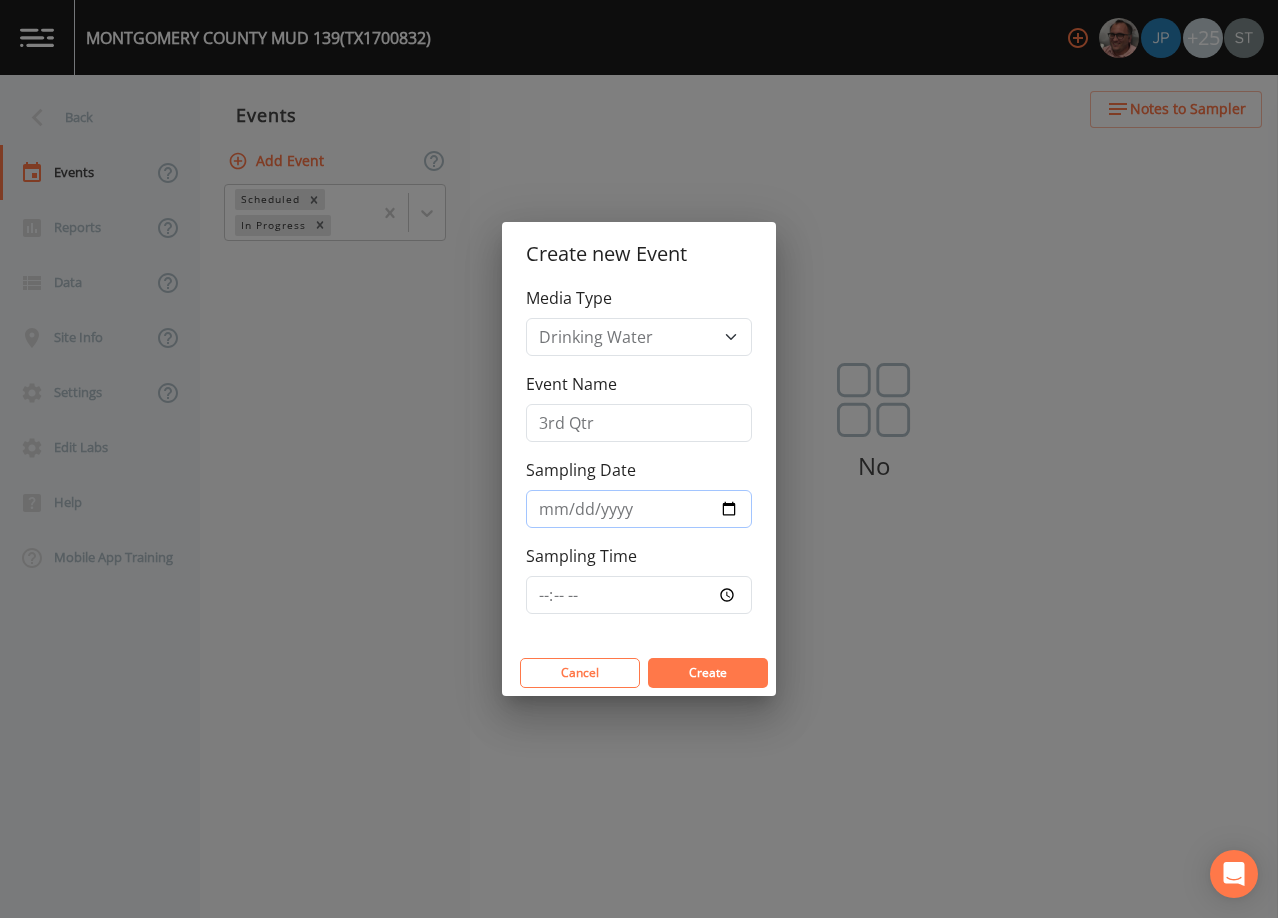 click on "Sampling Date" at bounding box center (639, 509) 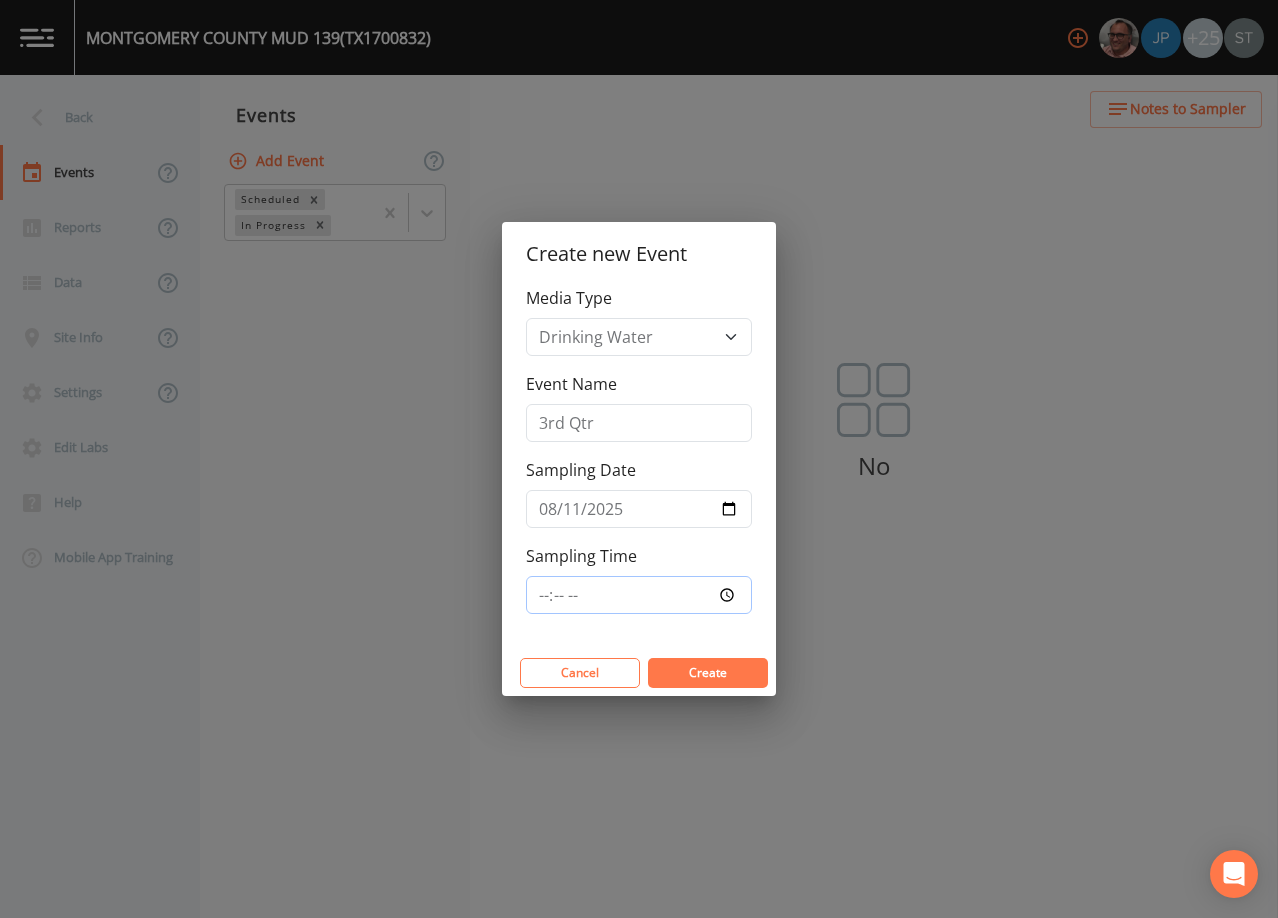 type on "12:00" 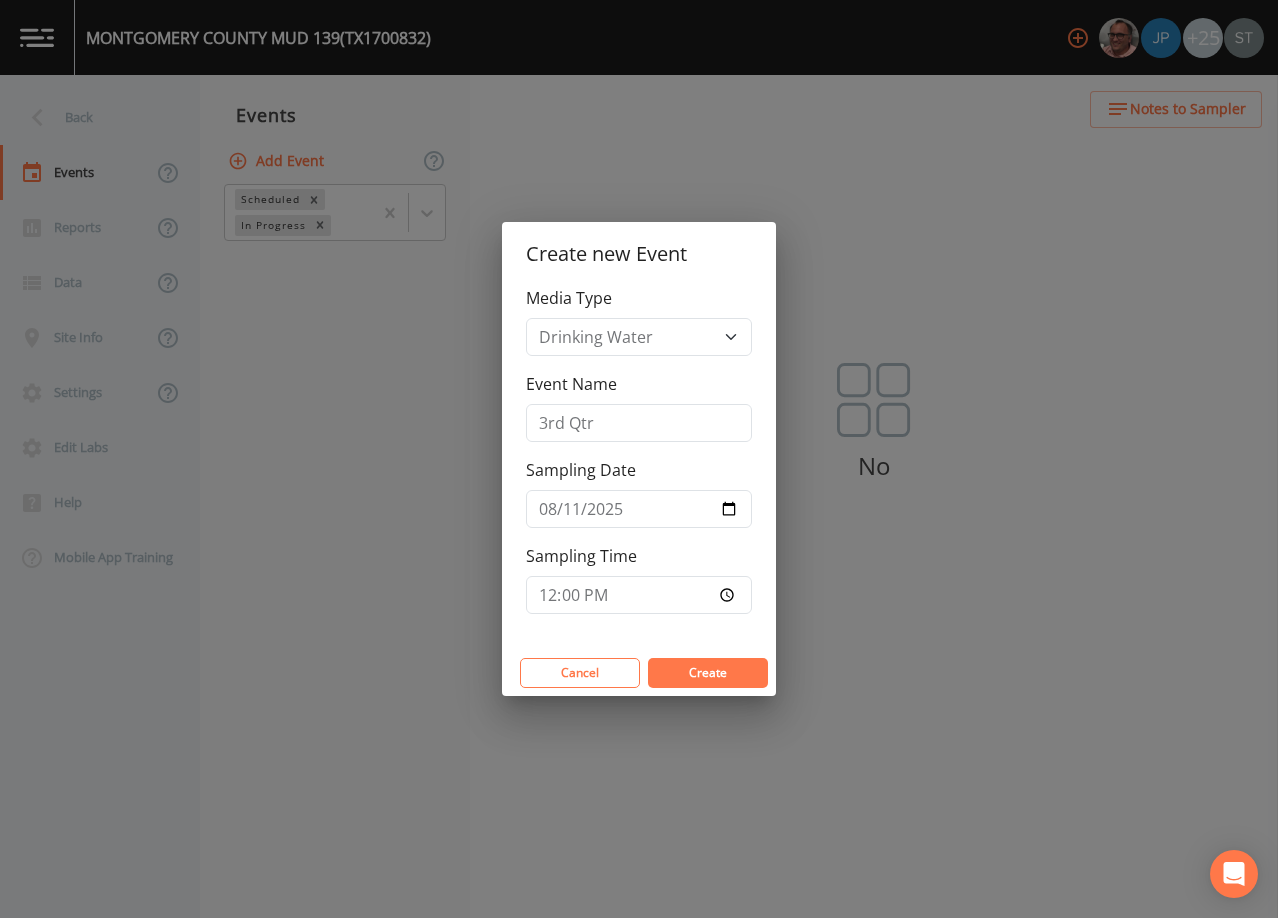 click on "Create" at bounding box center [708, 673] 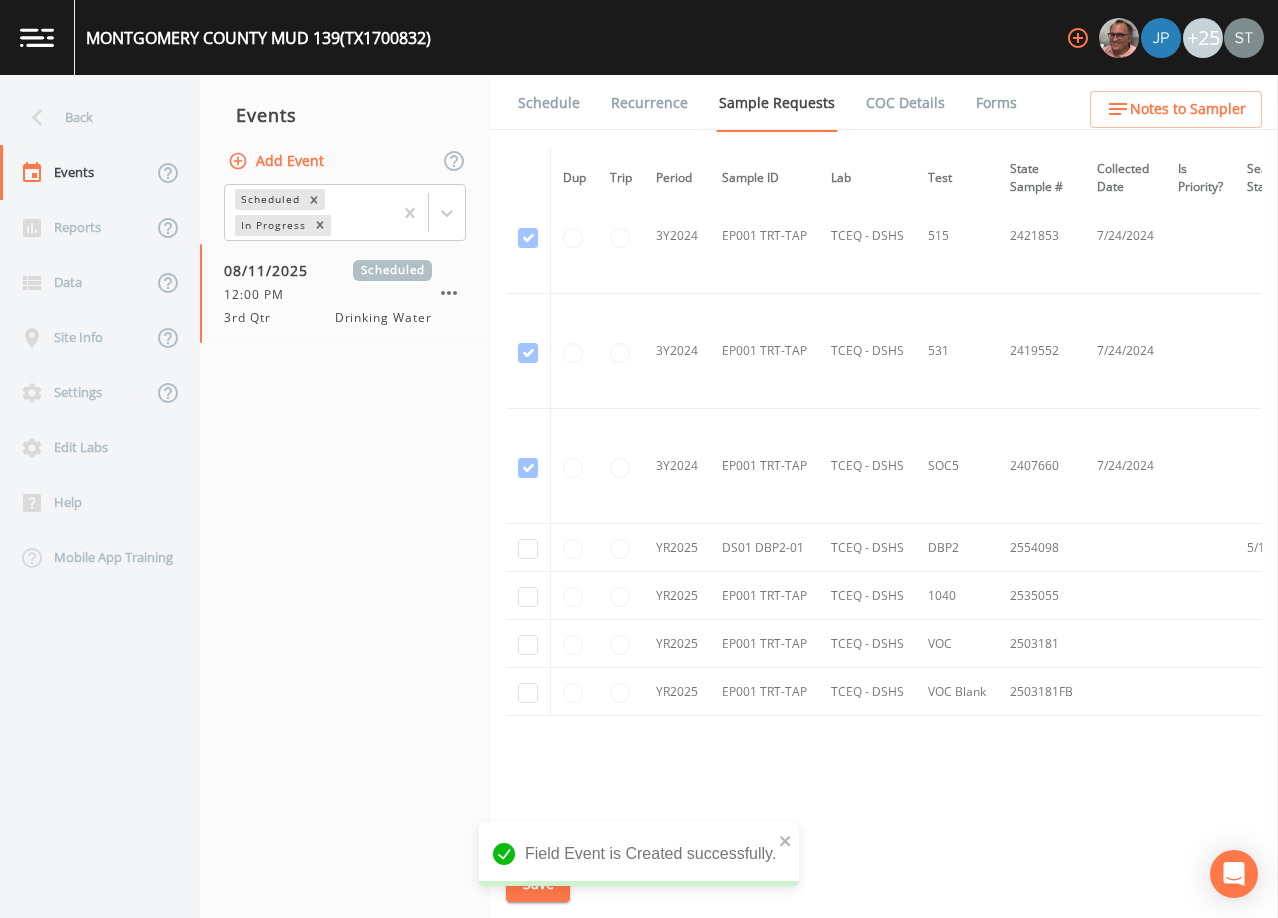 scroll, scrollTop: 763, scrollLeft: 0, axis: vertical 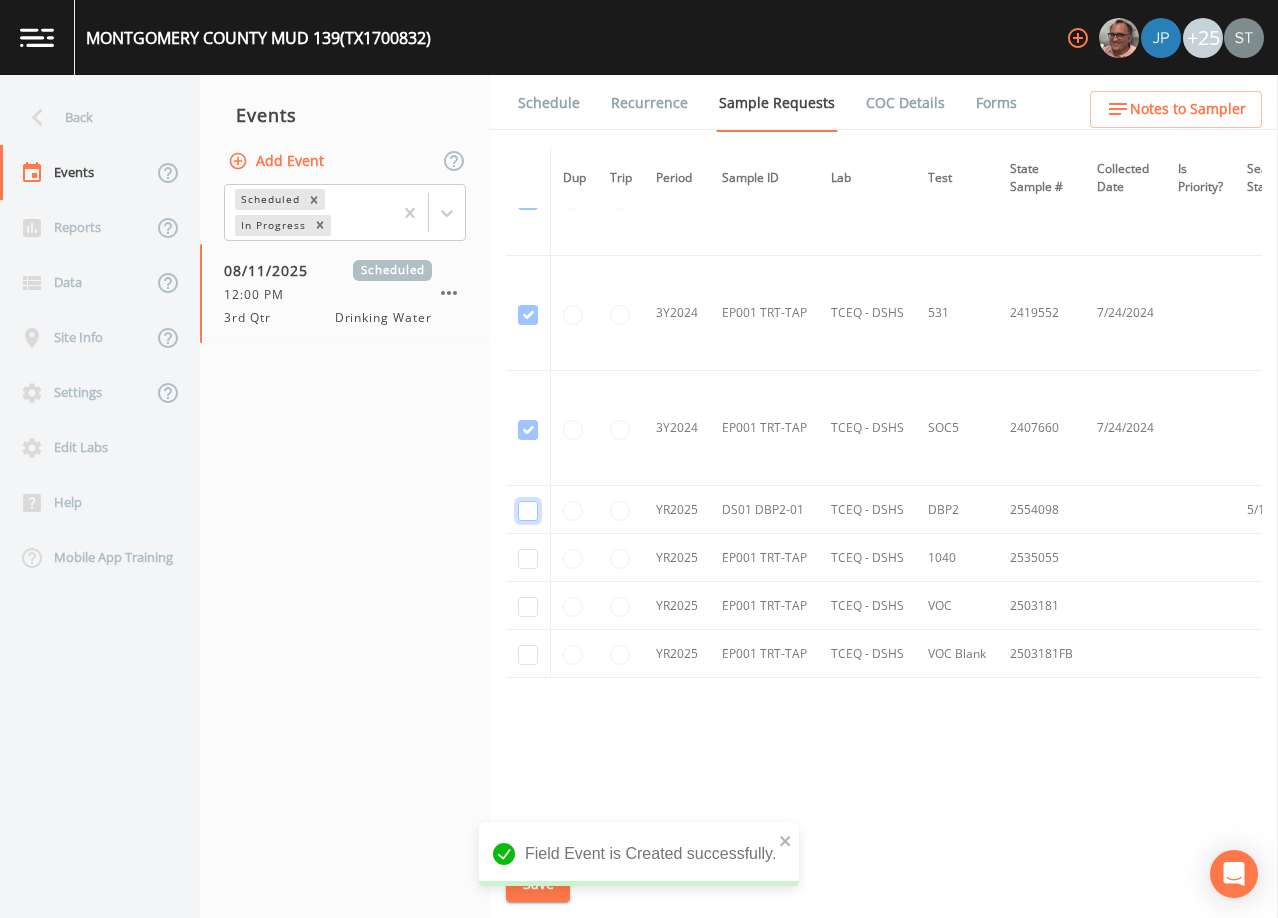 click at bounding box center (528, -490) 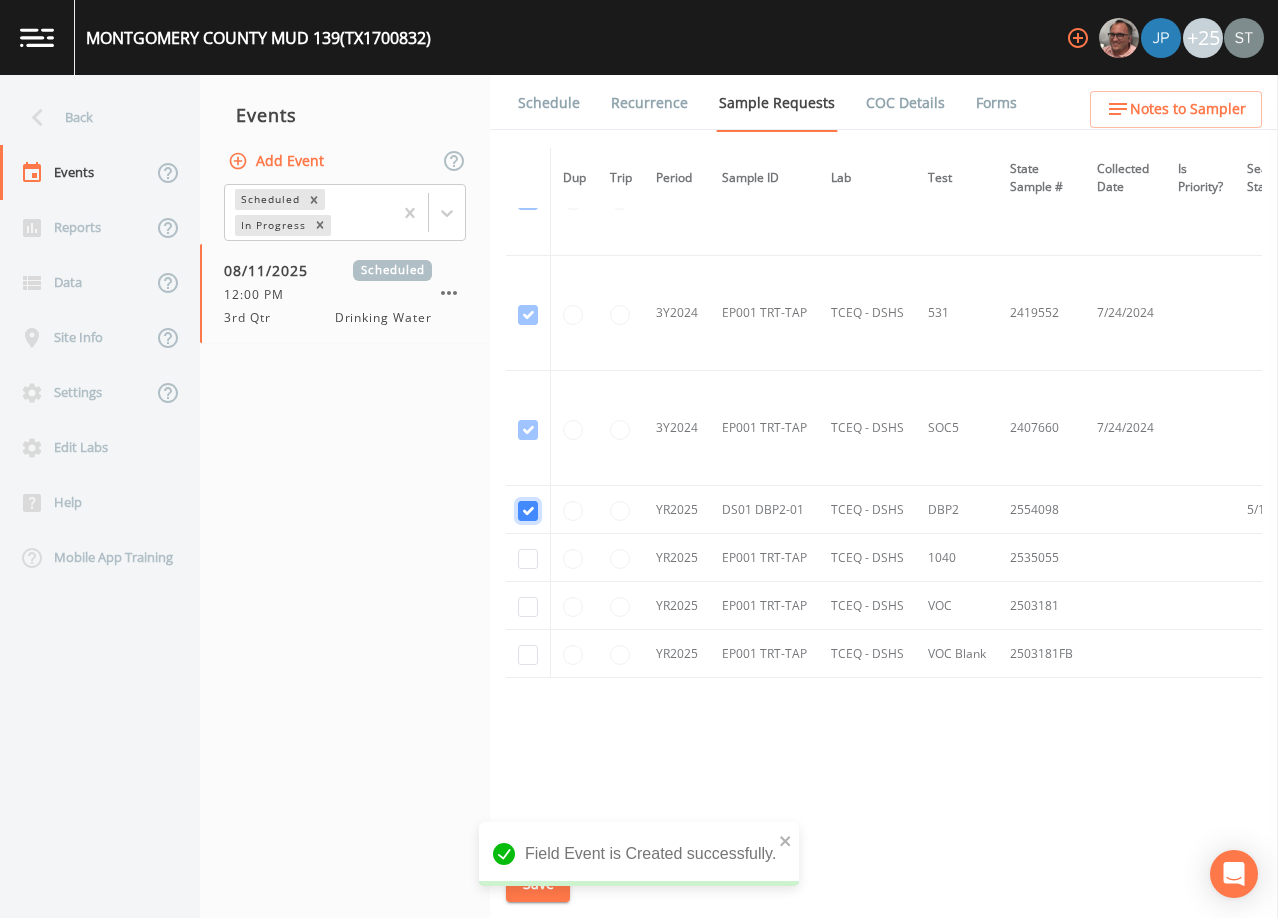 checkbox on "true" 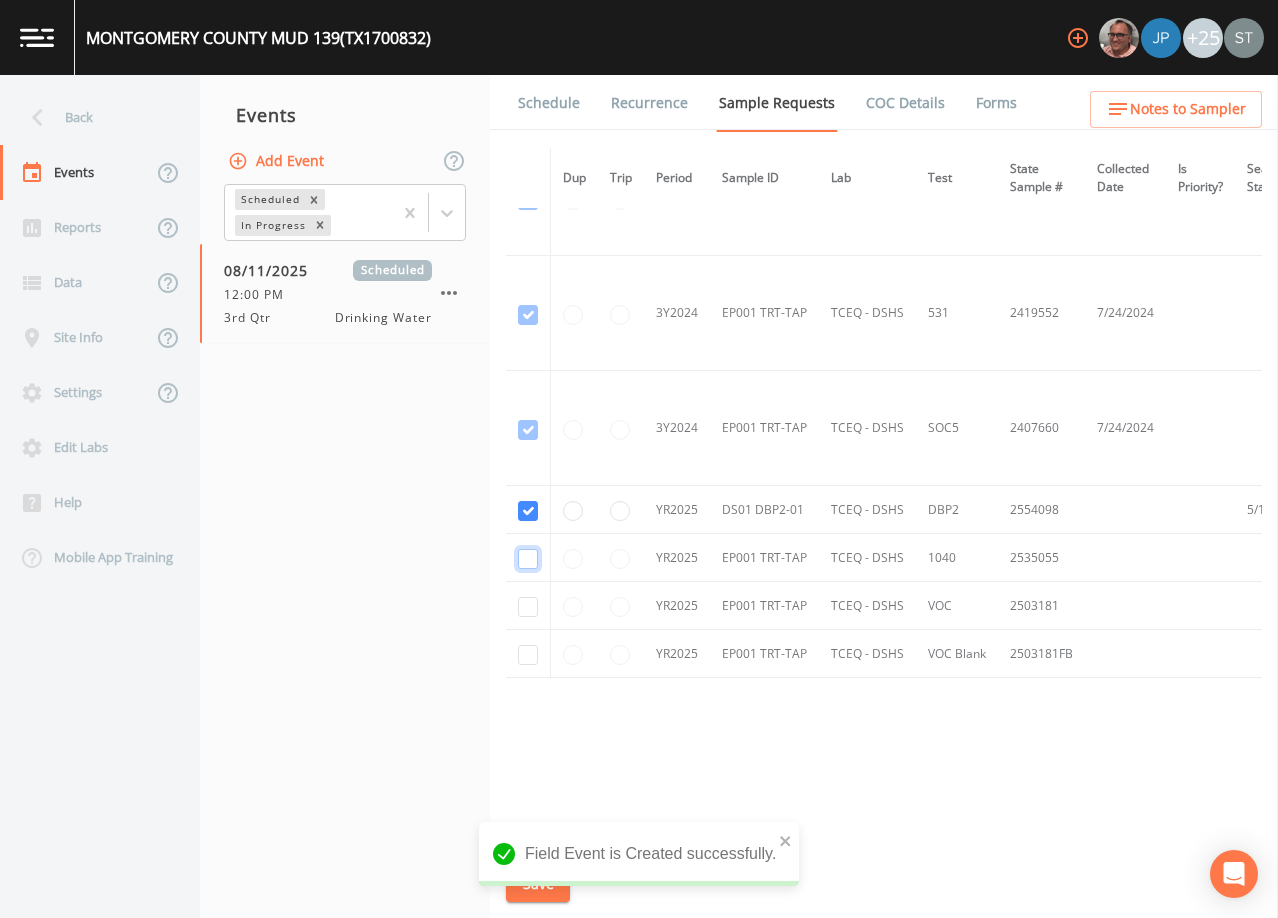 click at bounding box center [528, -375] 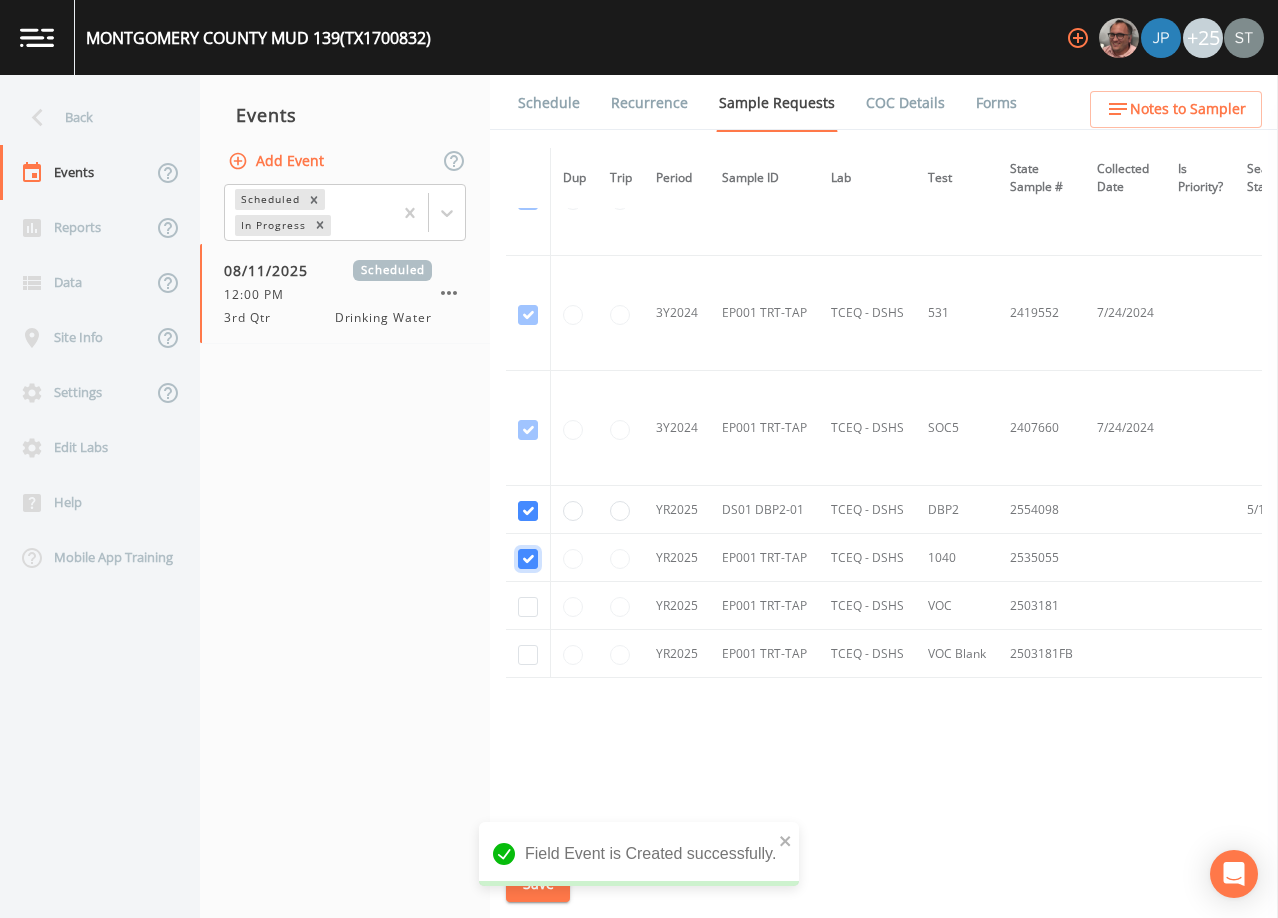 checkbox on "true" 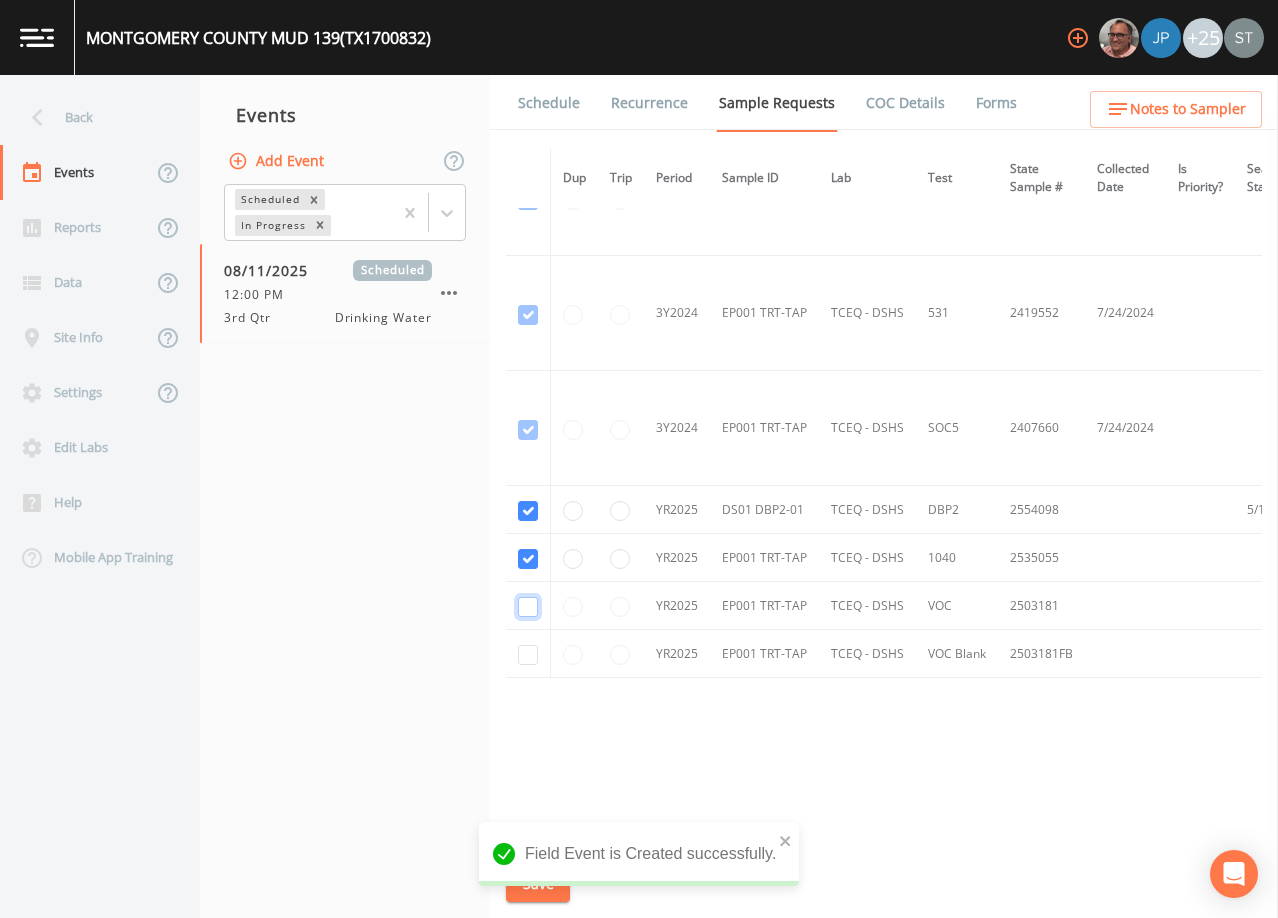drag, startPoint x: 528, startPoint y: 594, endPoint x: 535, endPoint y: 634, distance: 40.60788 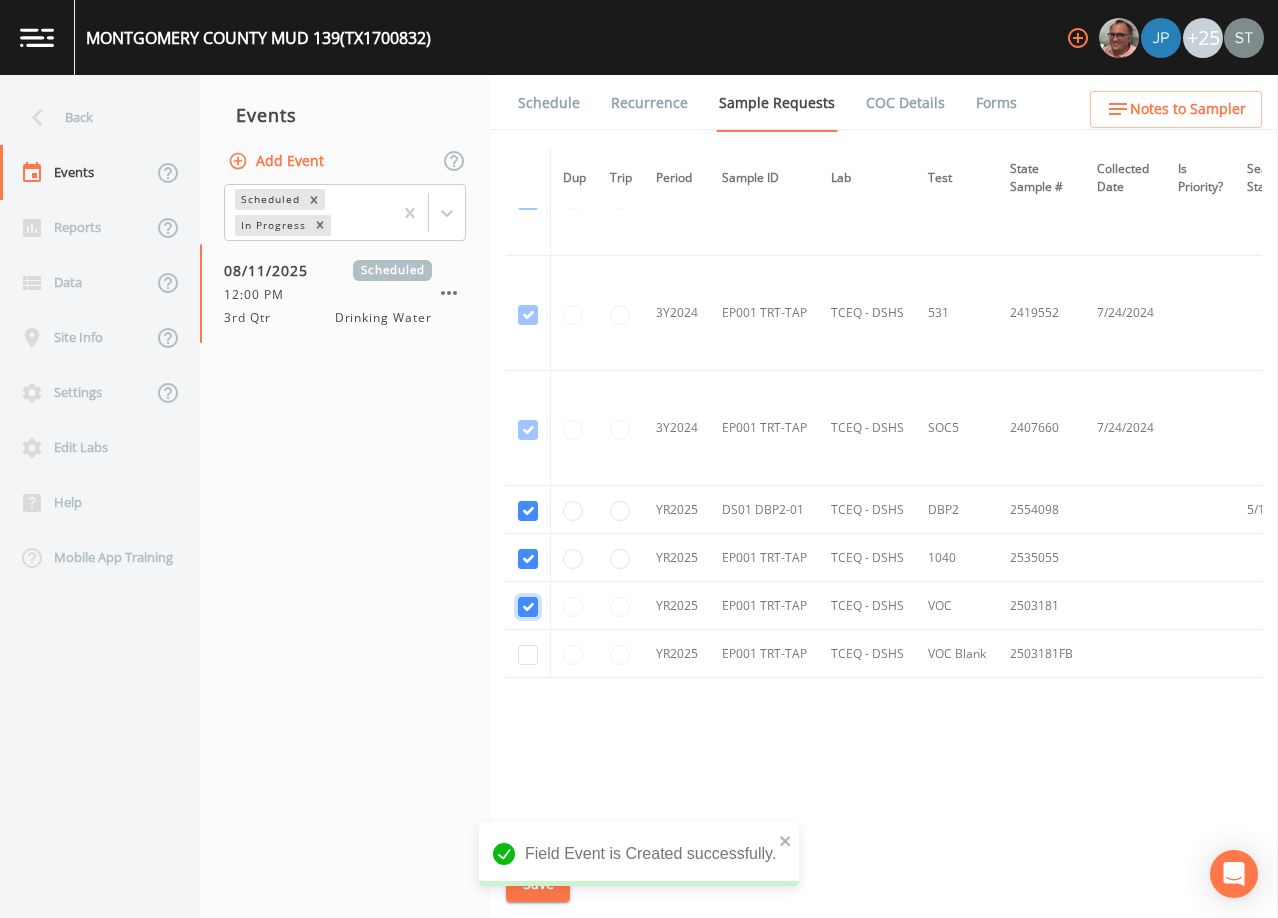 checkbox on "true" 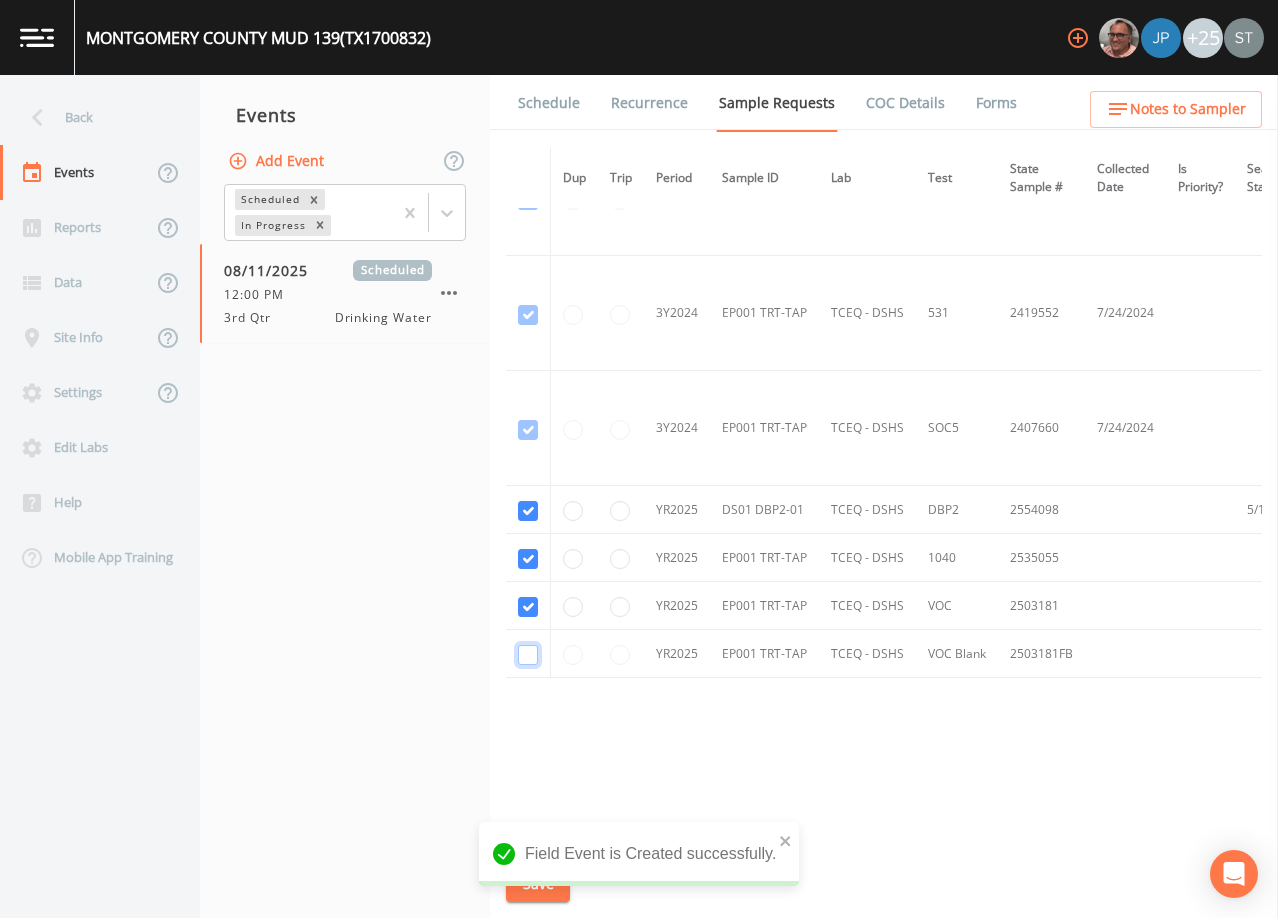 drag, startPoint x: 531, startPoint y: 652, endPoint x: 526, endPoint y: 643, distance: 10.29563 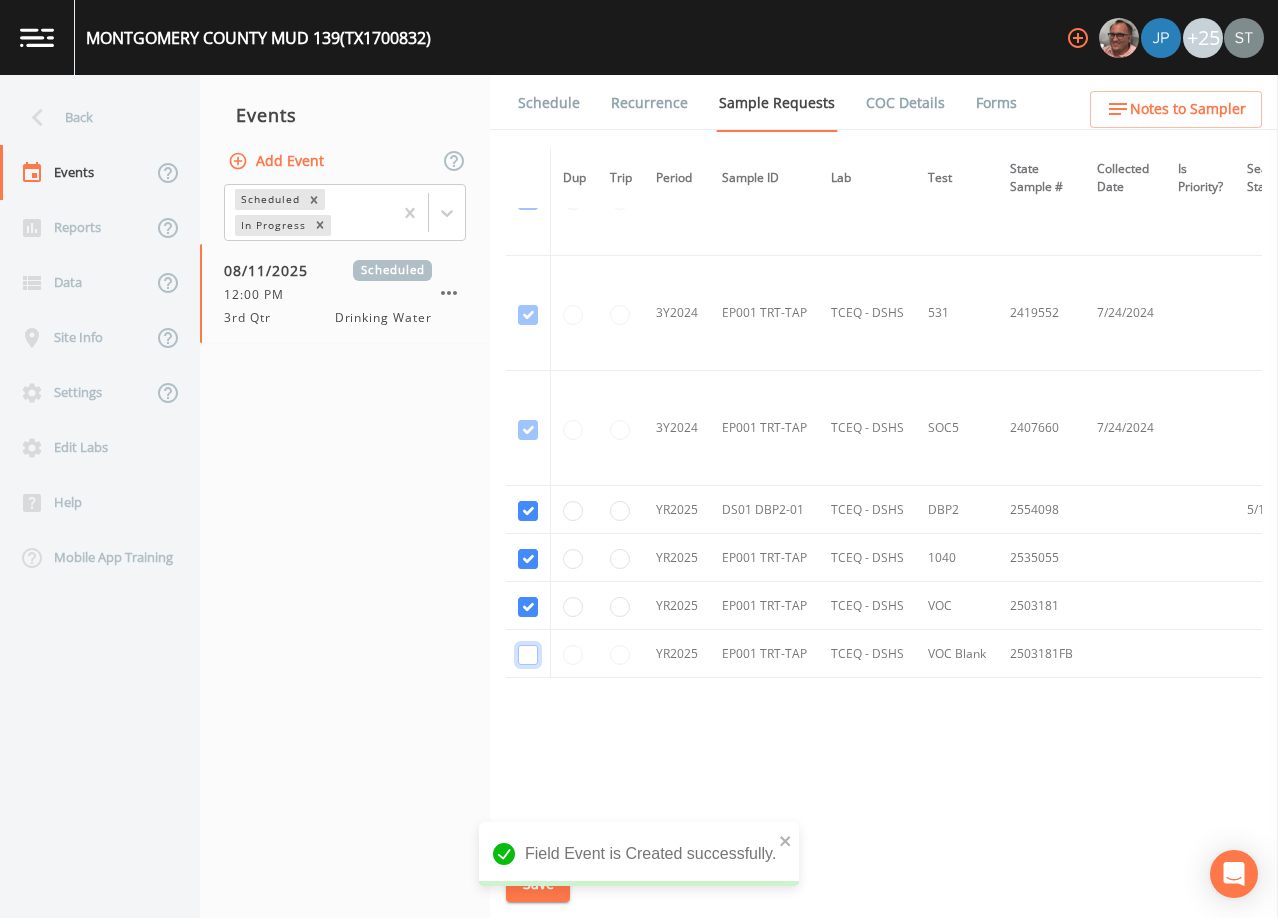 click at bounding box center [528, -145] 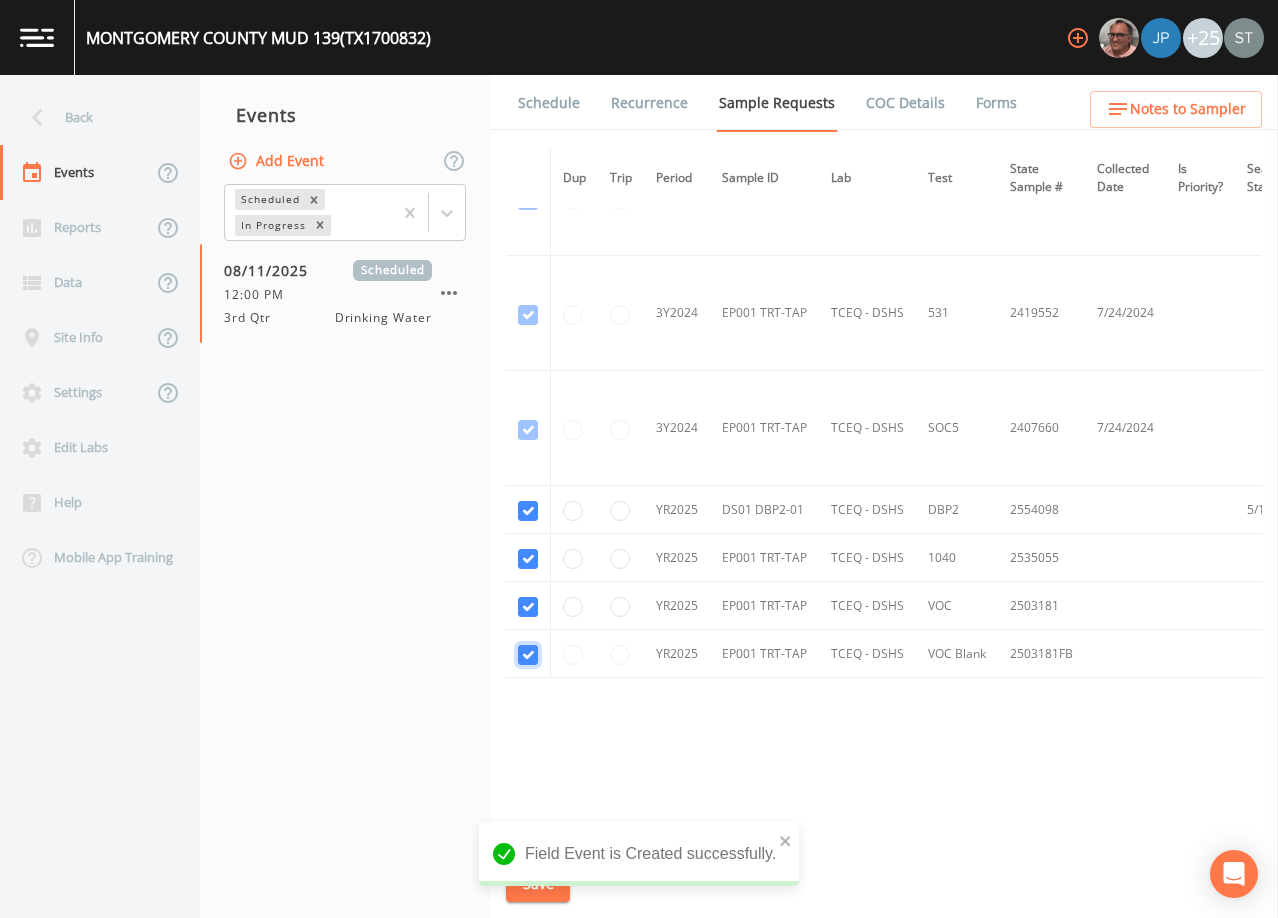 checkbox on "true" 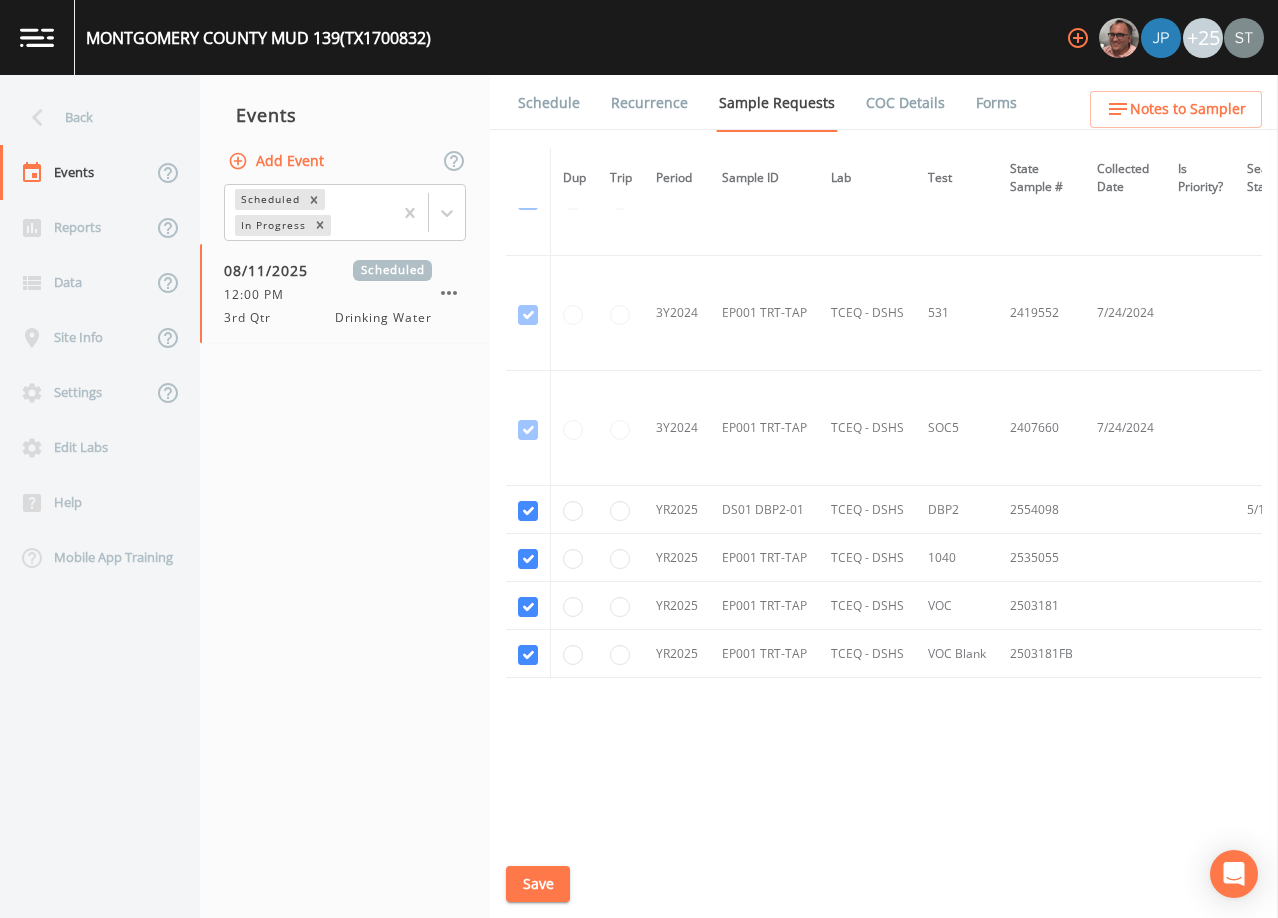 click on "Save" at bounding box center (538, 884) 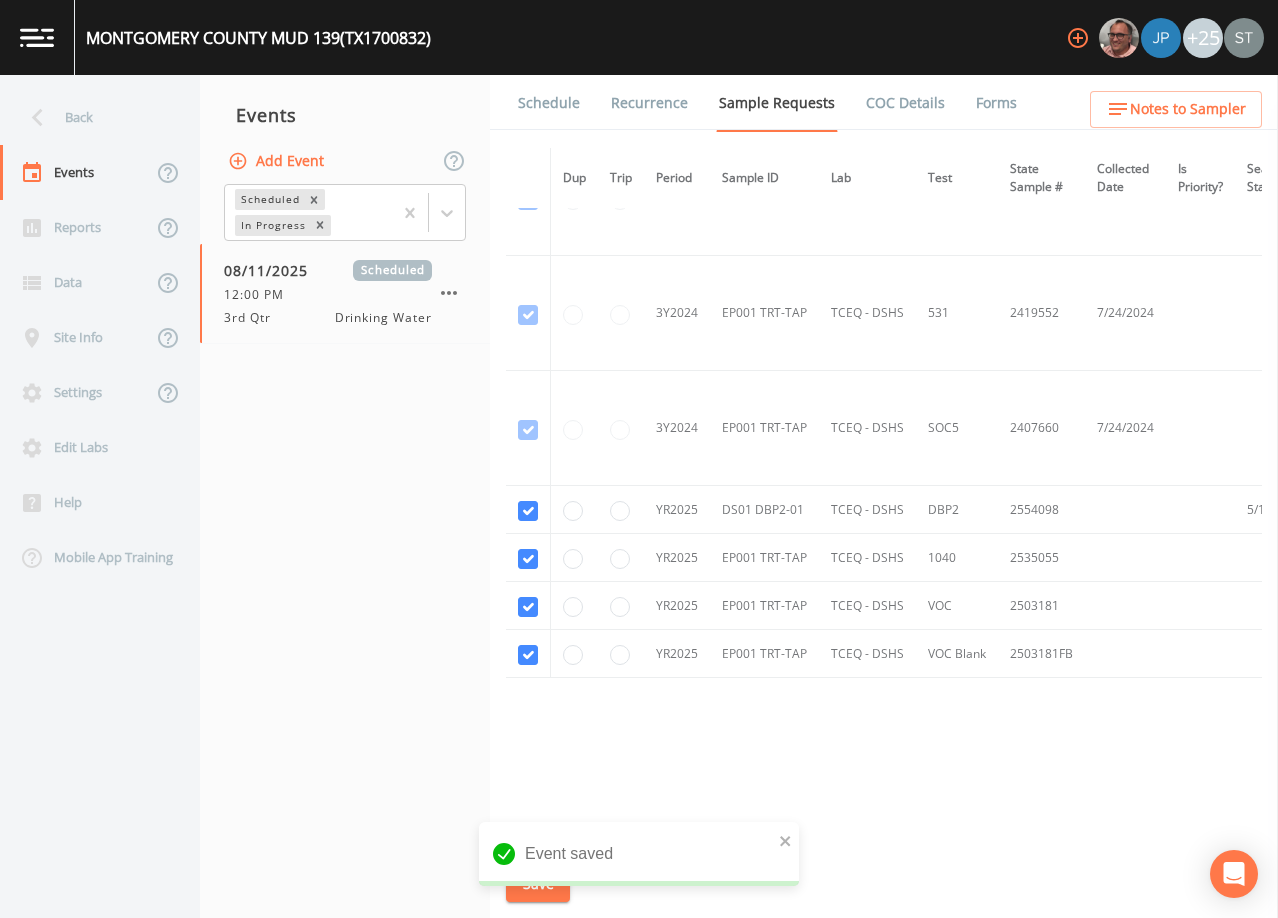 click on "Schedule" at bounding box center (549, 103) 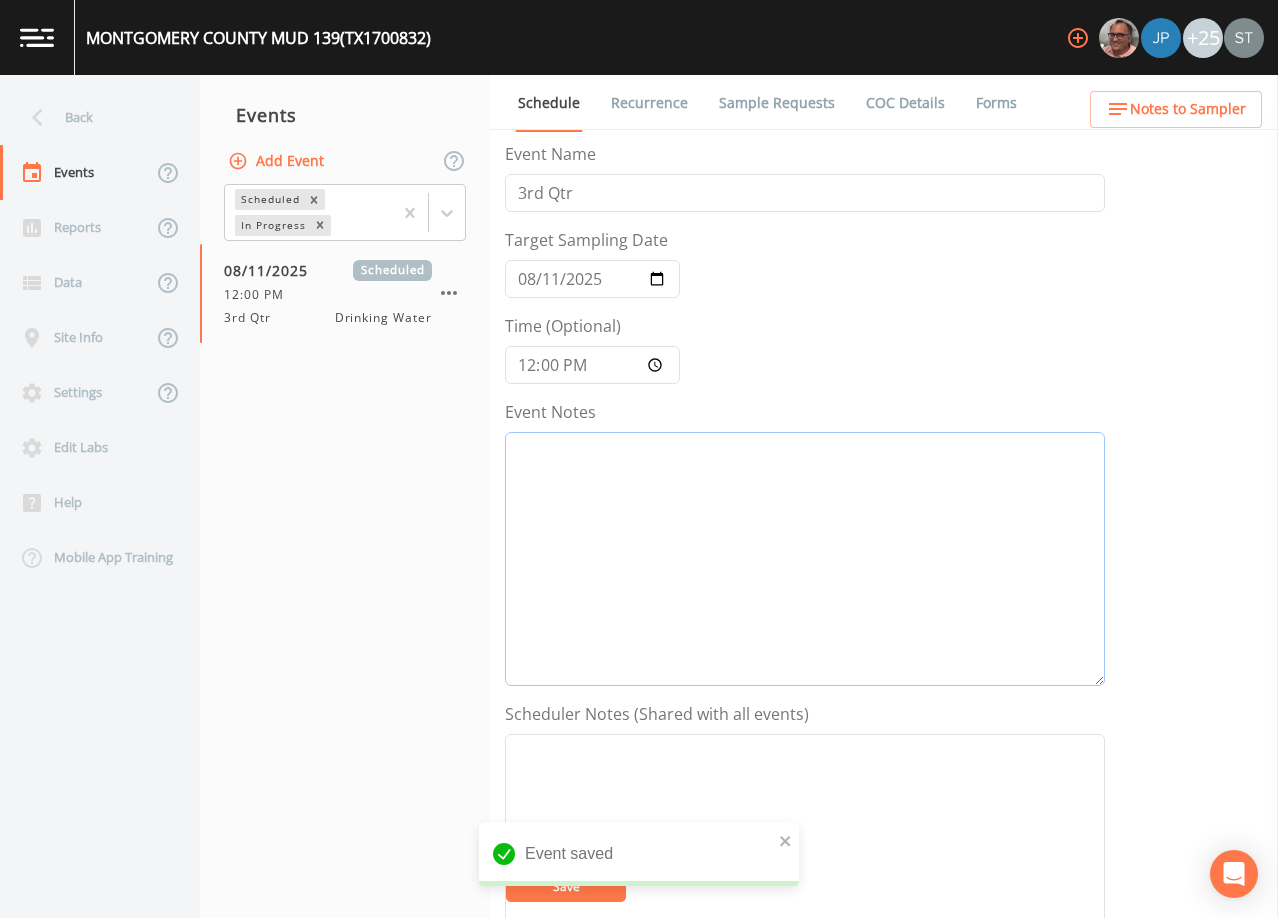 click on "Event Notes" at bounding box center [805, 559] 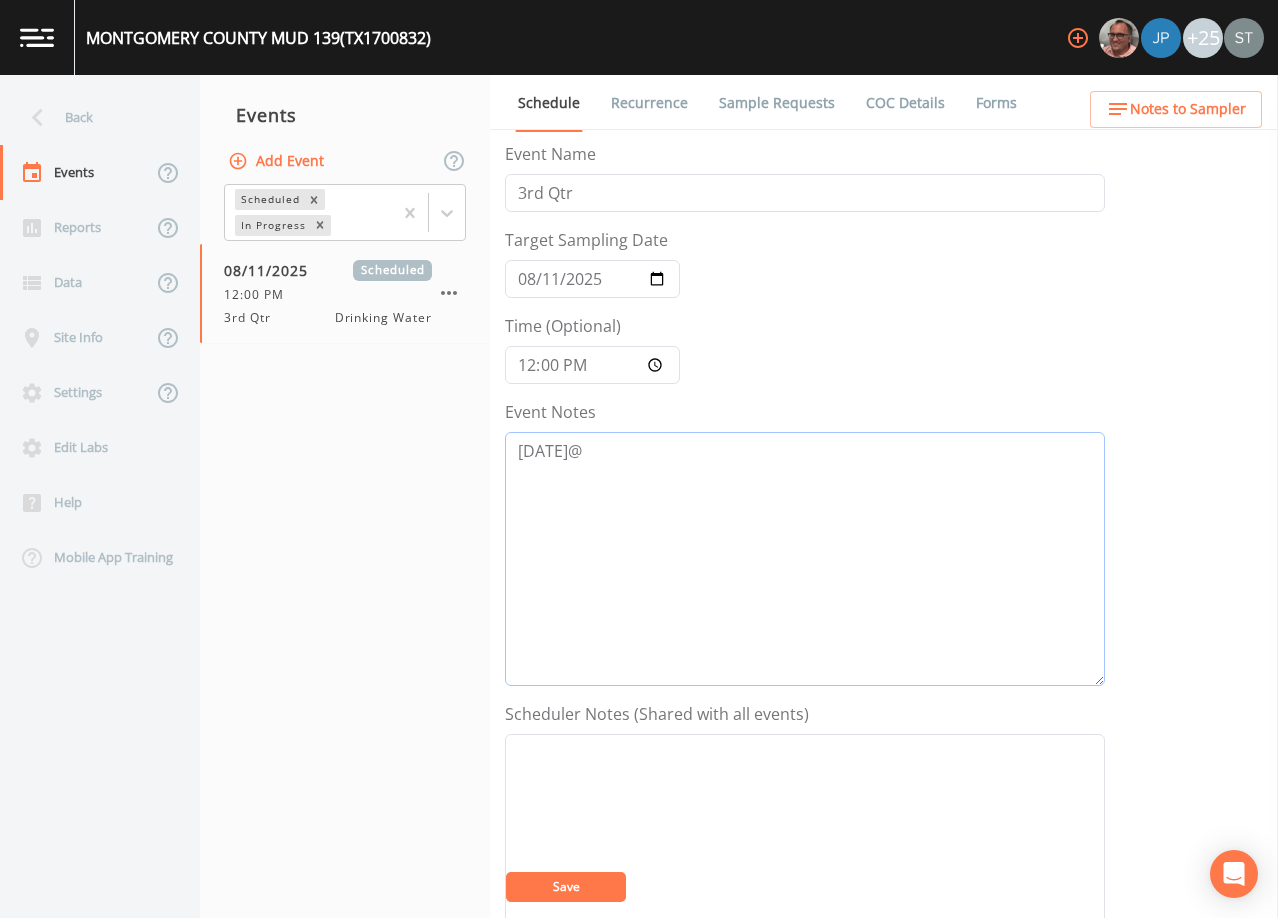 type on "[DATE]@" 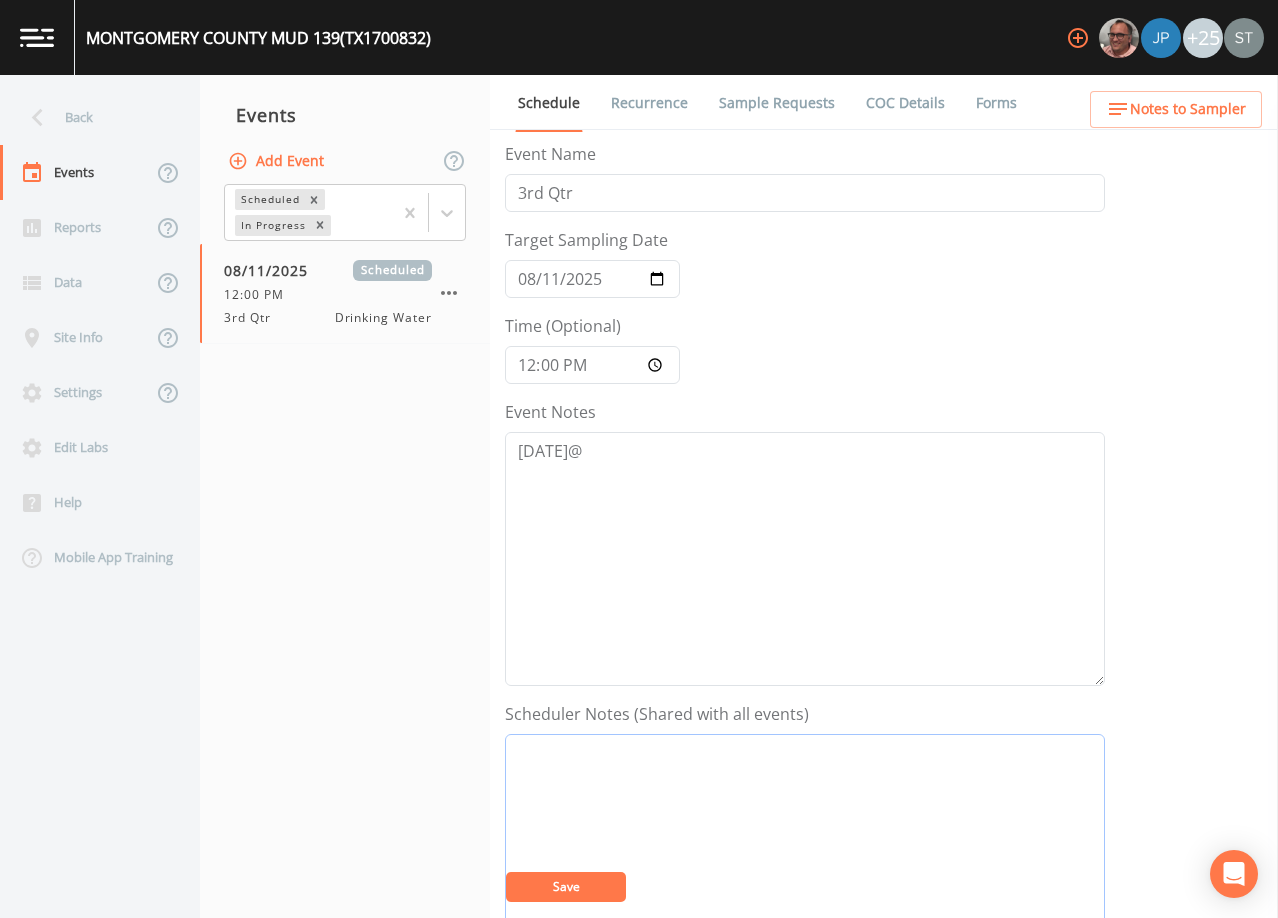 click on "Event Notes" at bounding box center [805, 861] 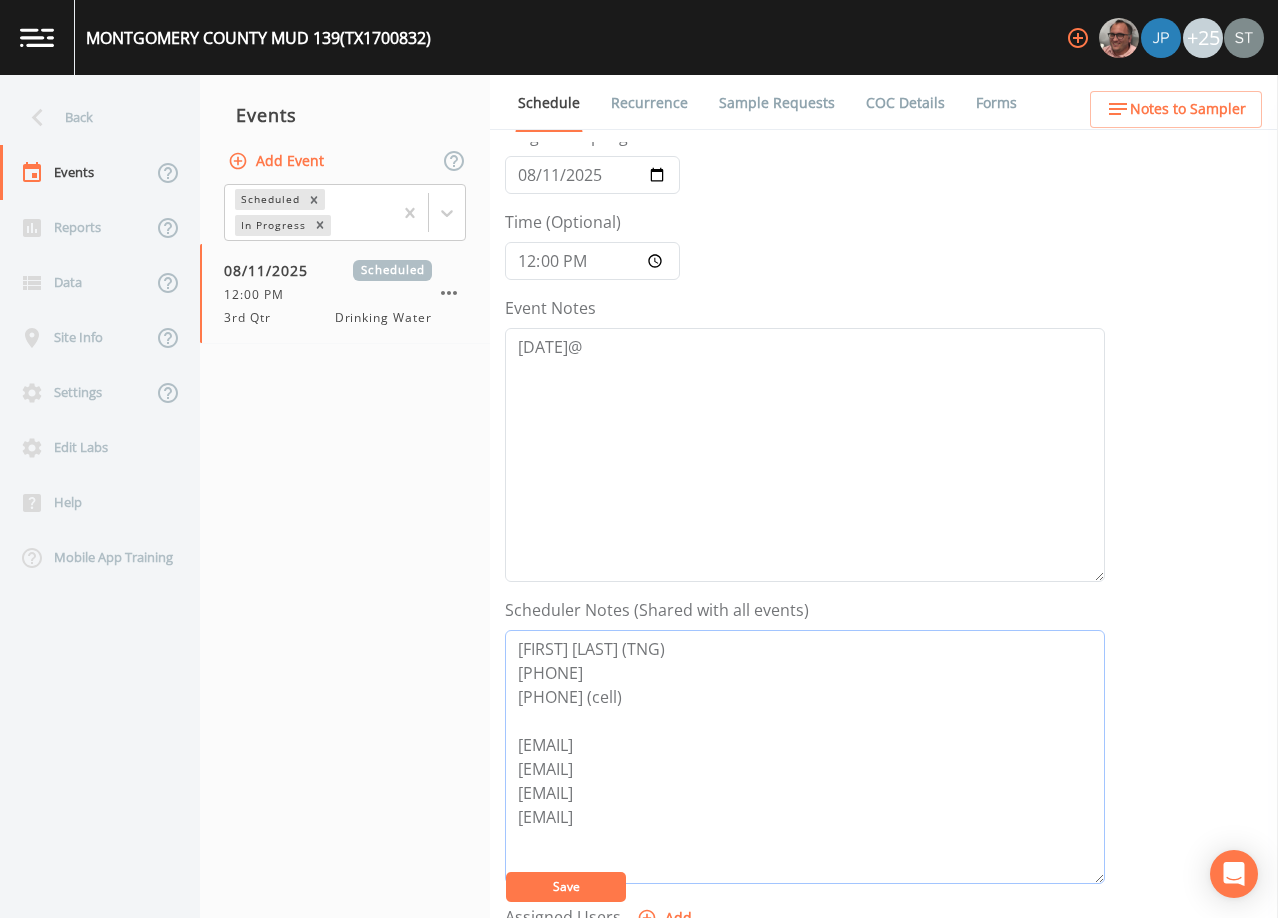 scroll, scrollTop: 200, scrollLeft: 0, axis: vertical 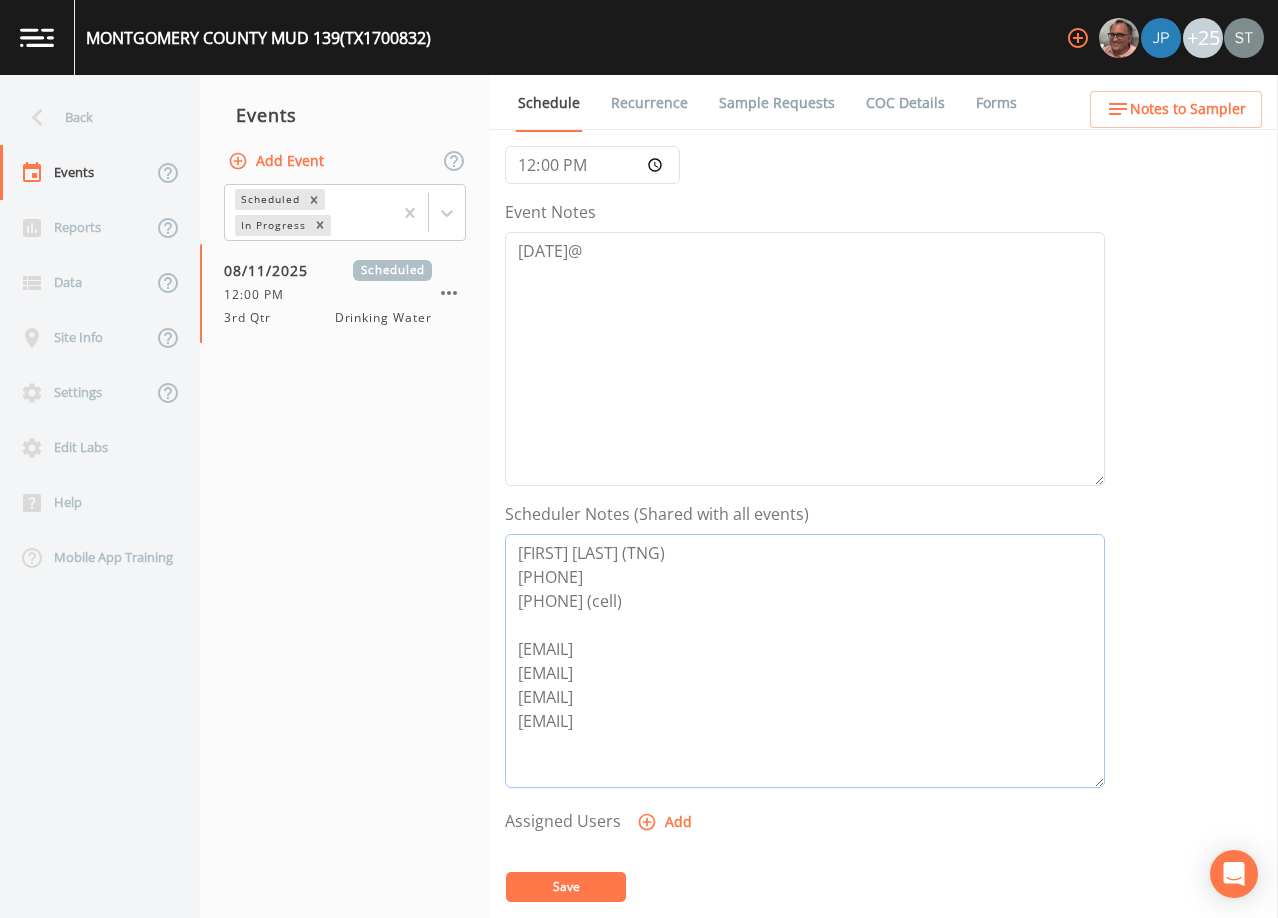 click on "[FIRST] [LAST] (TNG)
[PHONE]
[PHONE] (cell)
[EMAIL]
[EMAIL]
[EMAIL]
[EMAIL]" at bounding box center [805, 661] 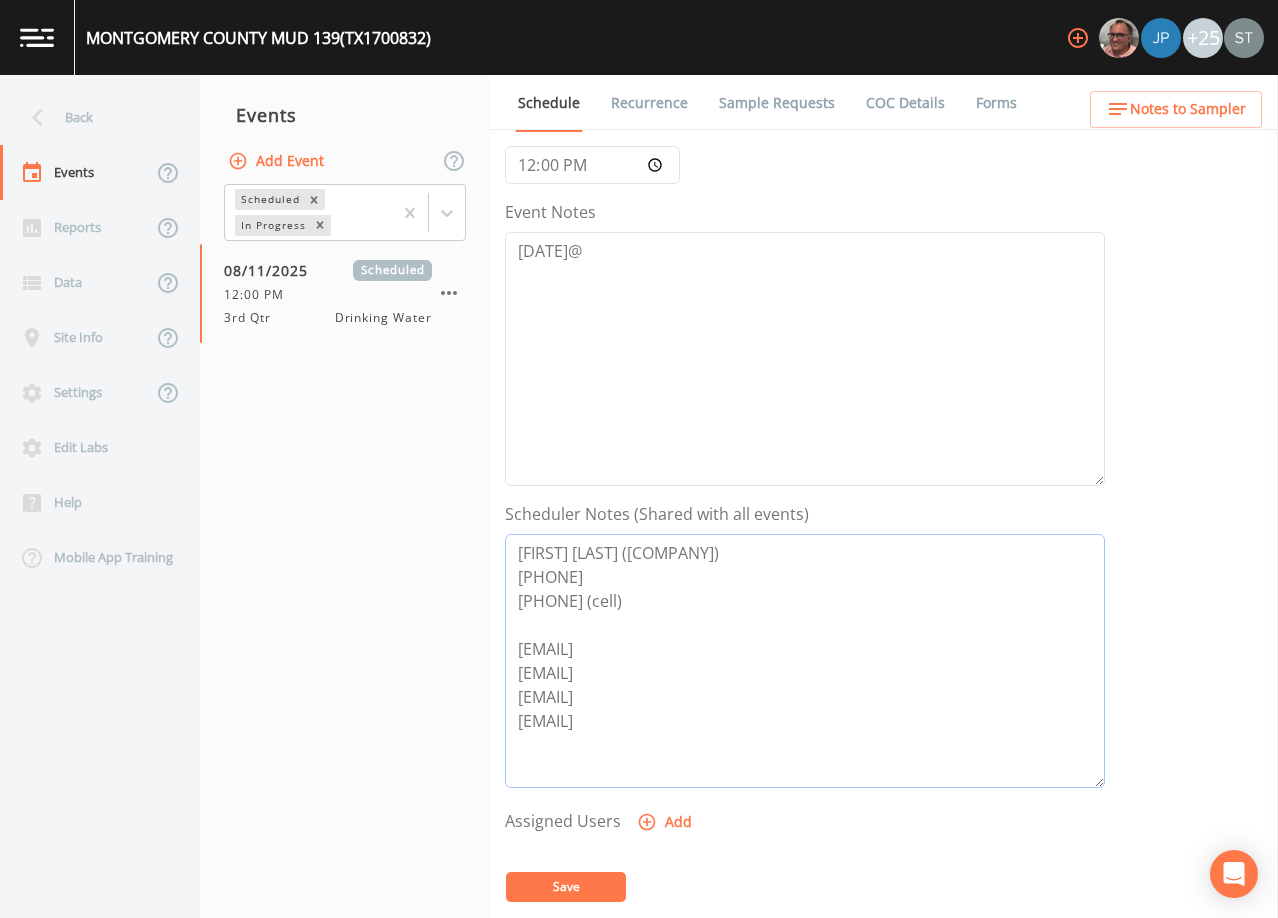 type on "[FIRST] [LAST] ([COMPANY])
[PHONE]
[PHONE] (cell)
[EMAIL]
[EMAIL]
[EMAIL]
[EMAIL]" 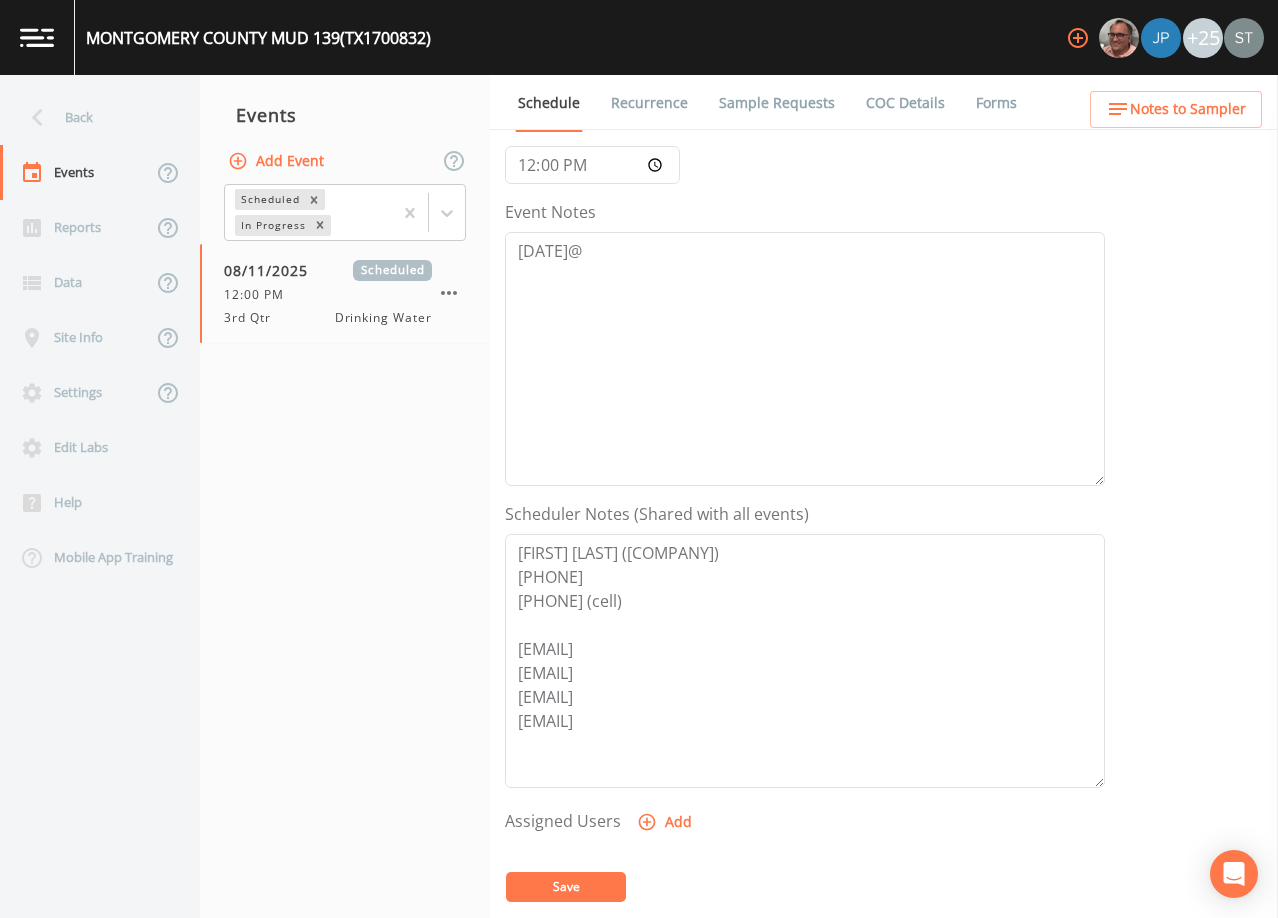 click on "Save" at bounding box center [566, 887] 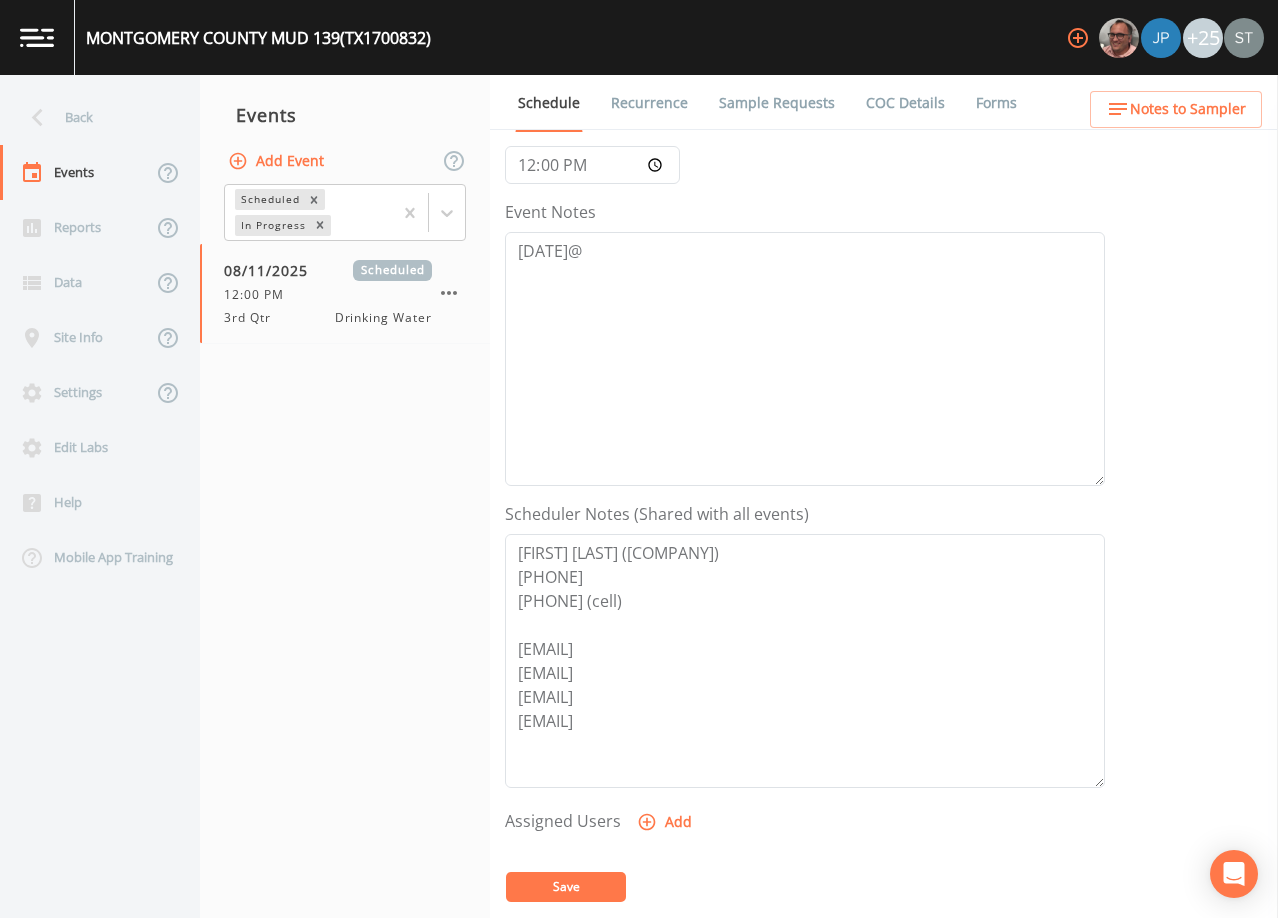 click on "Save" at bounding box center [566, 887] 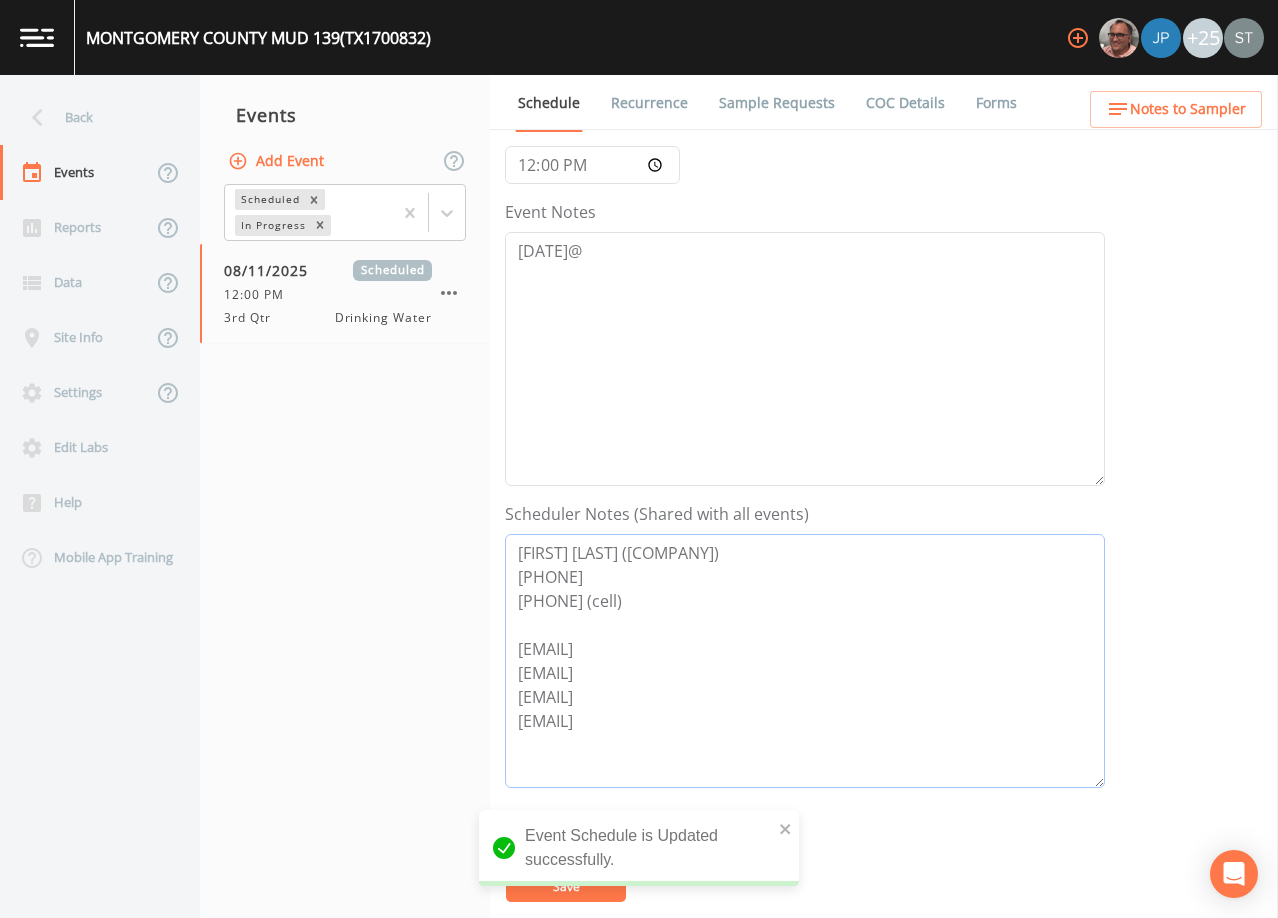 drag, startPoint x: 612, startPoint y: 596, endPoint x: 460, endPoint y: 525, distance: 167.76471 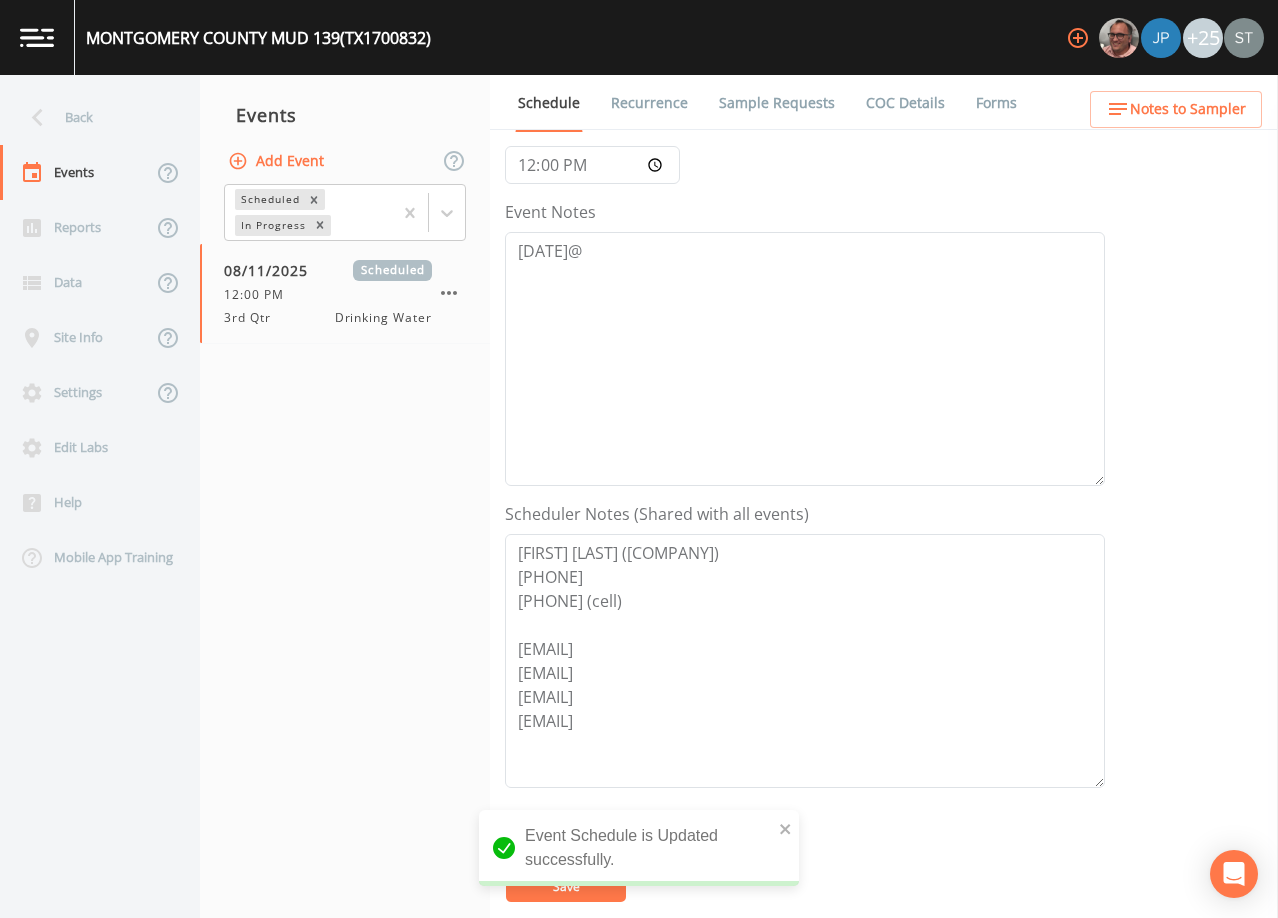 click on "Notes to Sampler" at bounding box center (1188, 109) 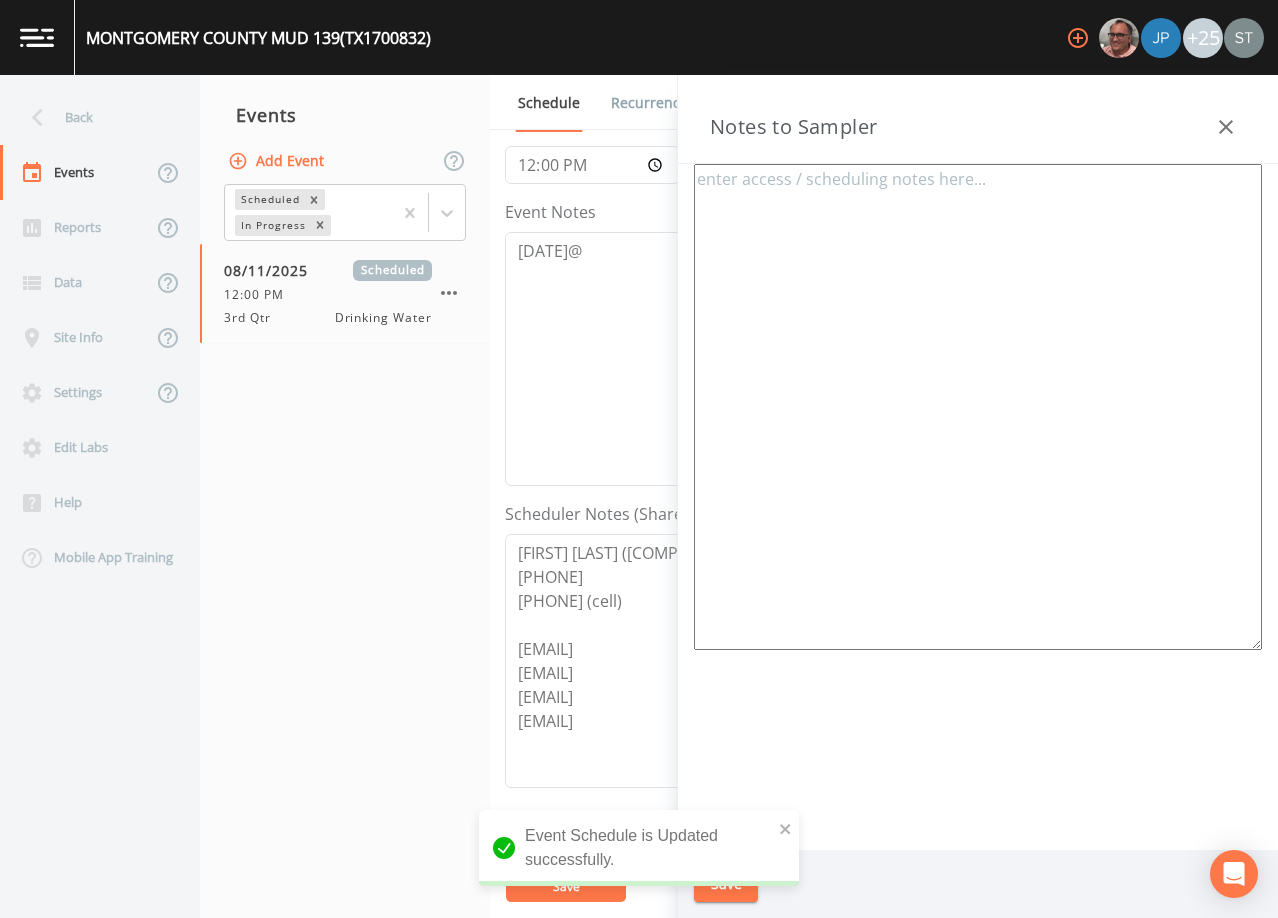 click at bounding box center (978, 407) 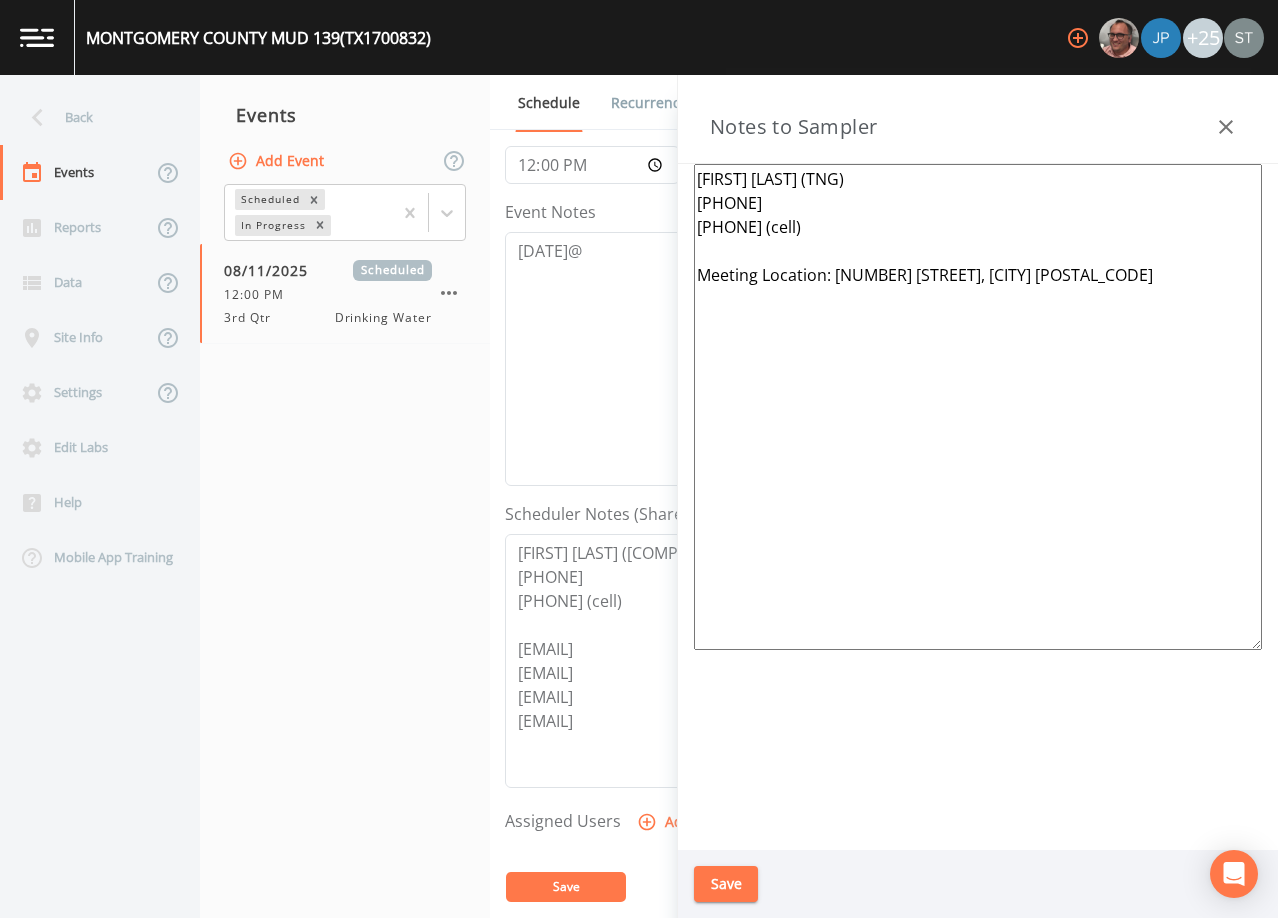 type on "[FIRST] [LAST] (TNG)
[PHONE]
[PHONE] (cell)
Meeting Location: [NUMBER] [STREET], [CITY] [POSTAL_CODE]" 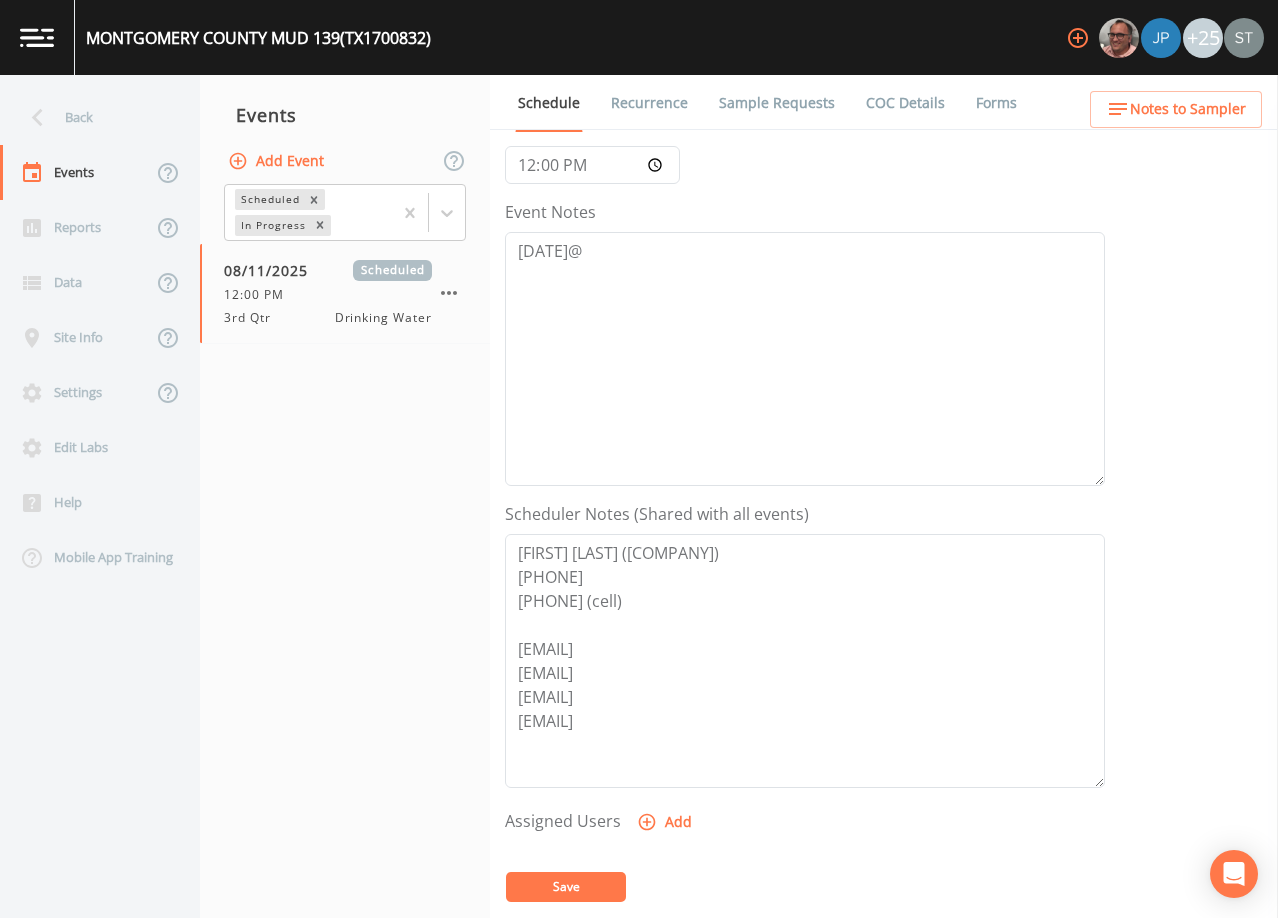 click on "Save" at bounding box center [566, 887] 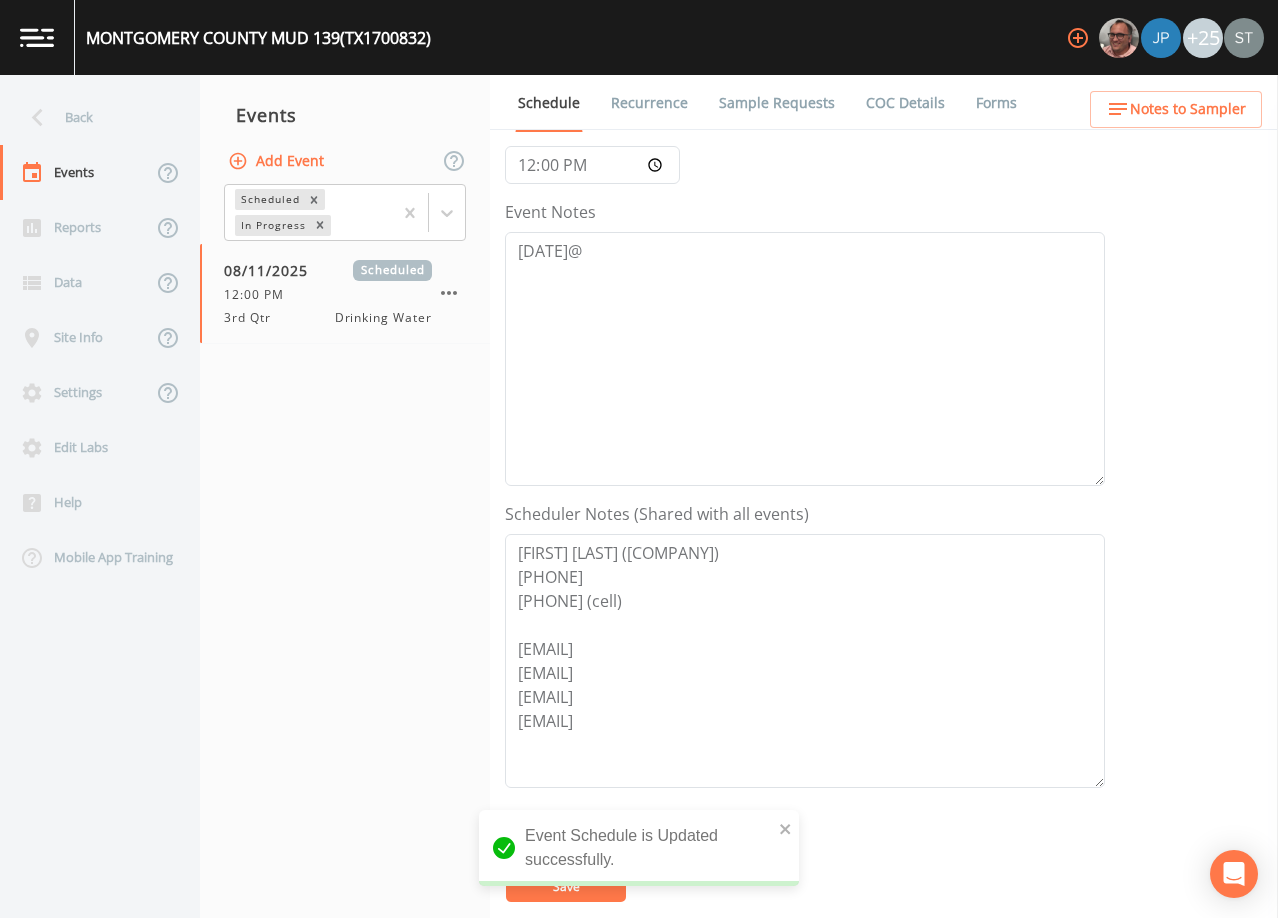 click on "Notes to Sampler" at bounding box center (1188, 109) 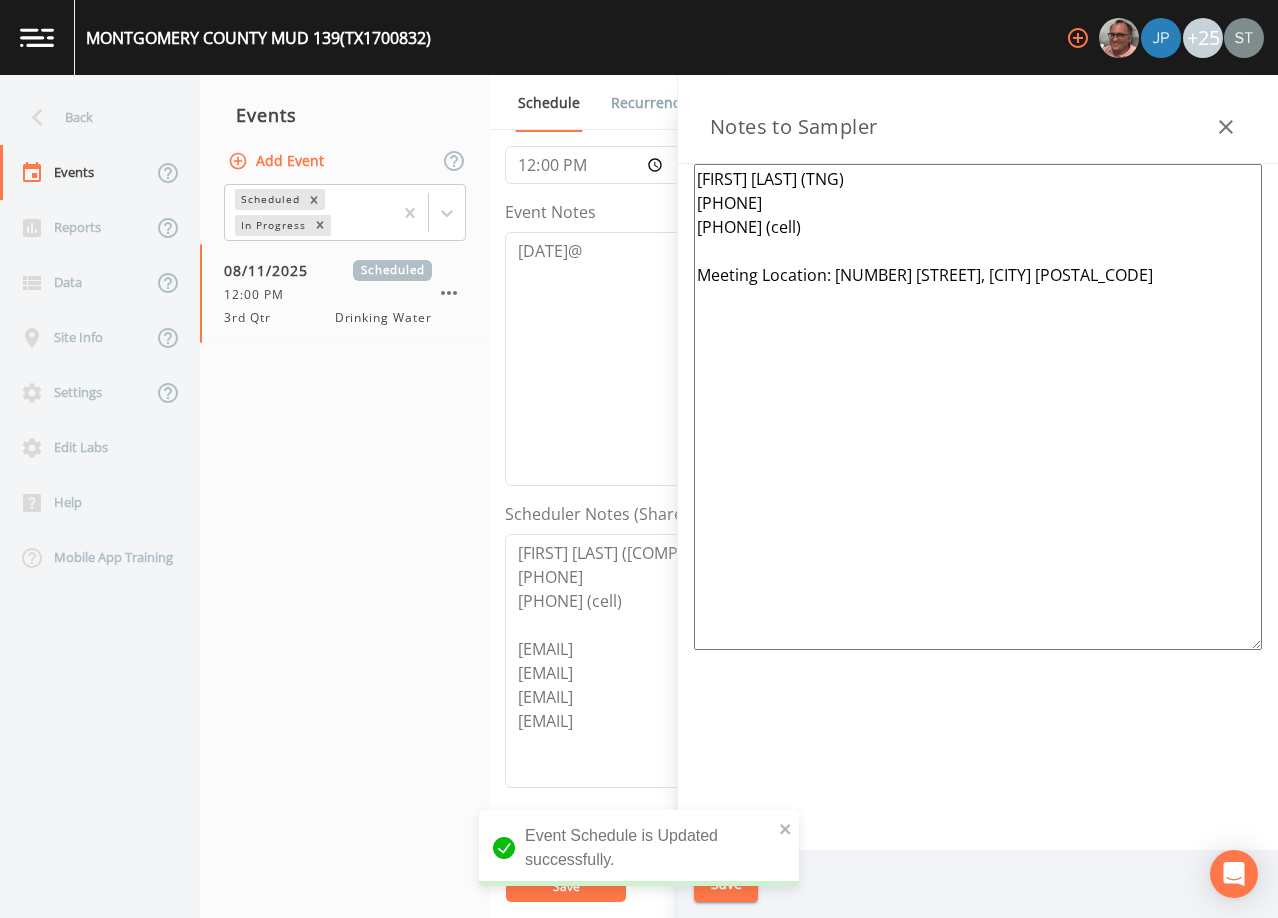 click on "[FIRST] [LAST] (TNG)
[PHONE]
[PHONE] (cell)
Meeting Location: [NUMBER] [STREET], [CITY] [POSTAL_CODE]" at bounding box center (978, 407) 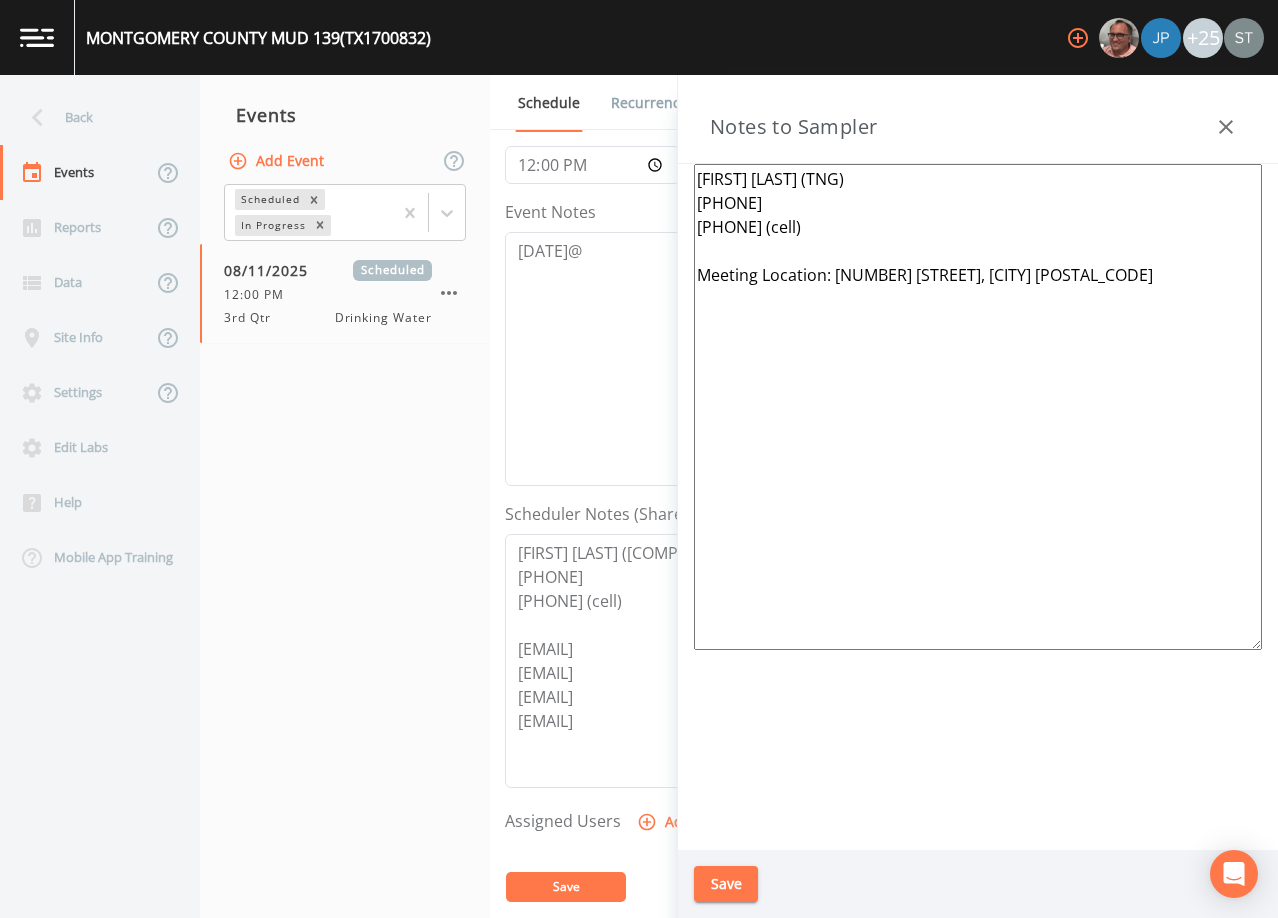 type on "[FIRST] [LAST] (TNG)
[PHONE]
[PHONE] (cell)
Meeting Location: [NUMBER] [STREET], [CITY] [POSTAL_CODE]" 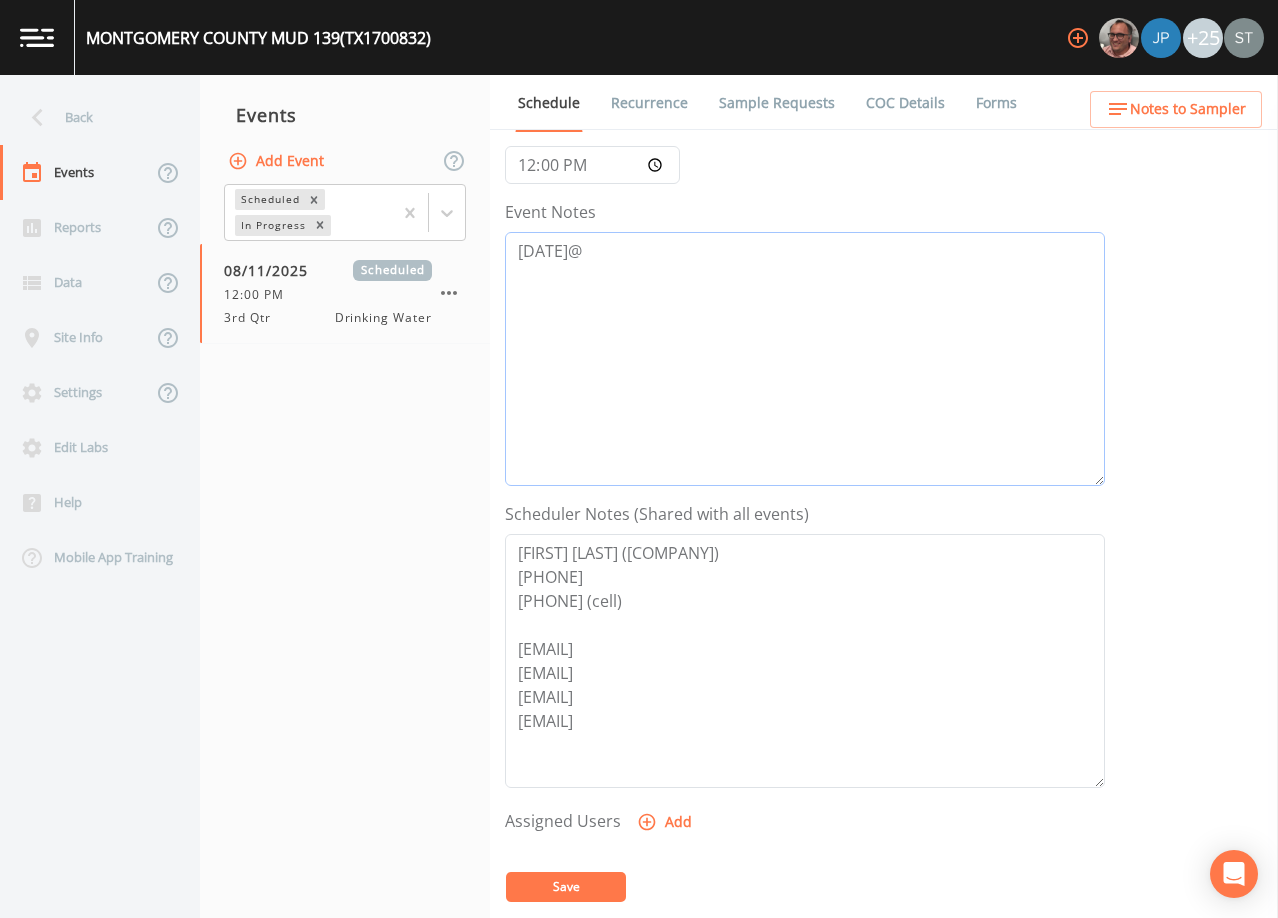 click on "[DATE]@" at bounding box center [805, 359] 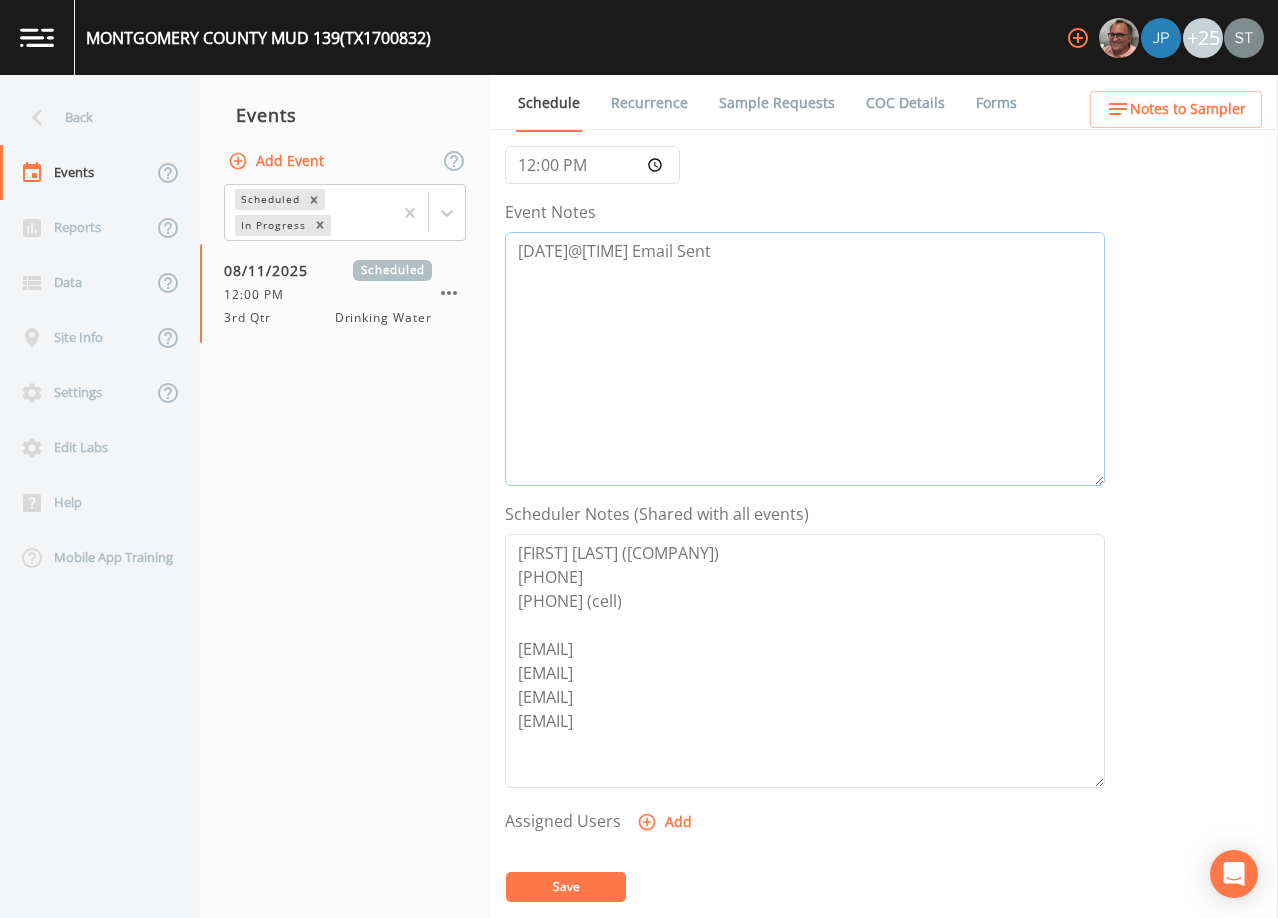 type on "[DATE]@[TIME] Email Sent" 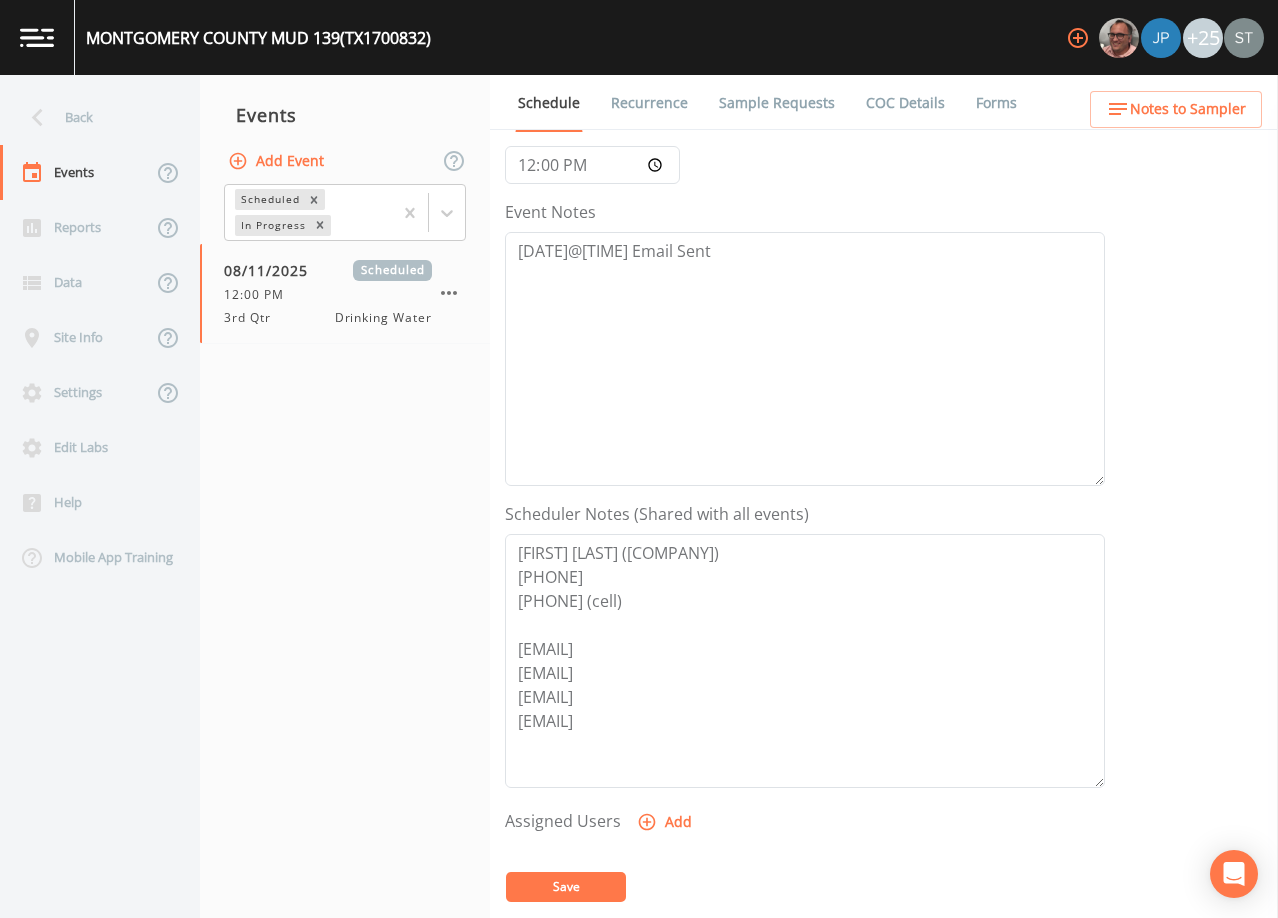 click on "Save" at bounding box center [566, 886] 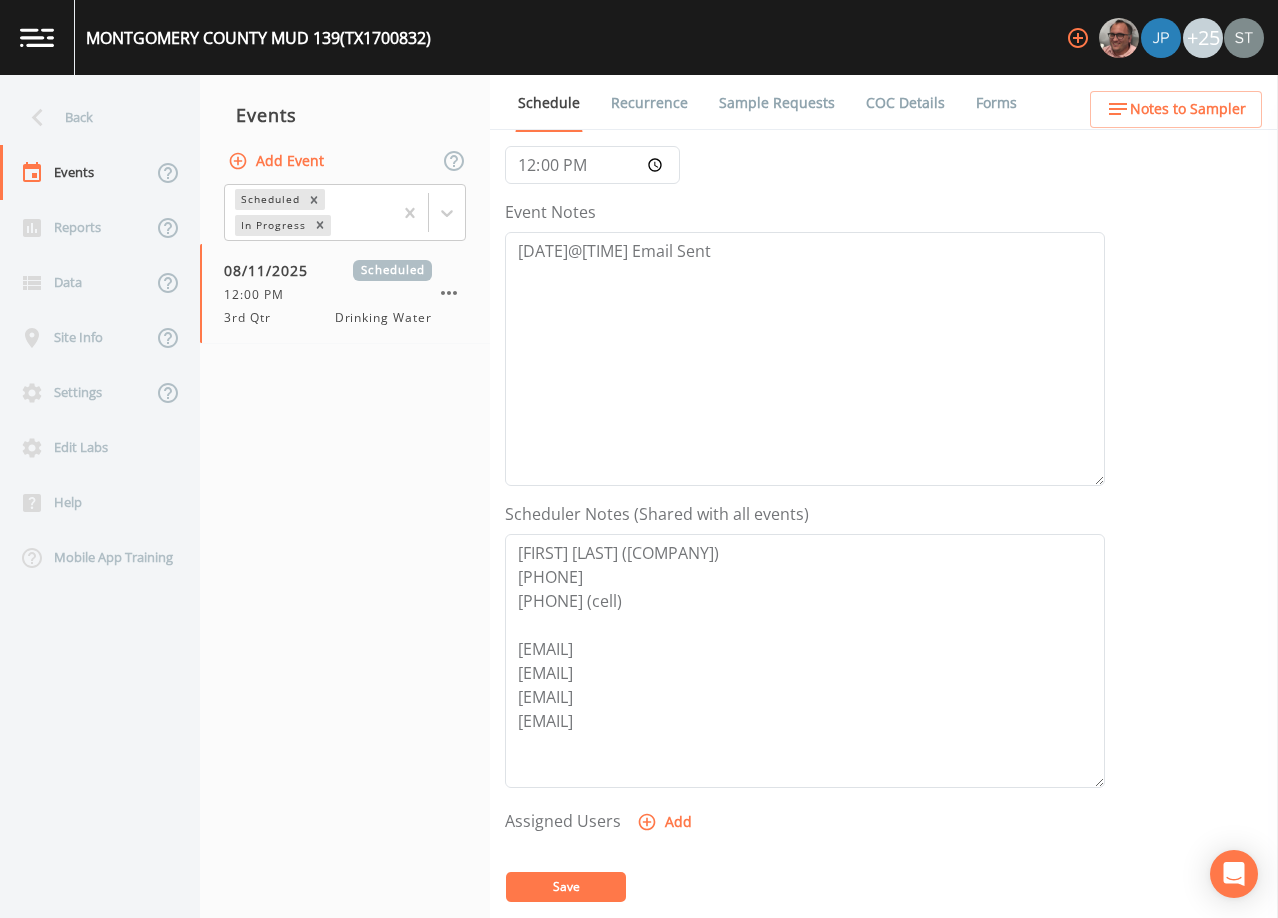 click on "Save" at bounding box center (566, 887) 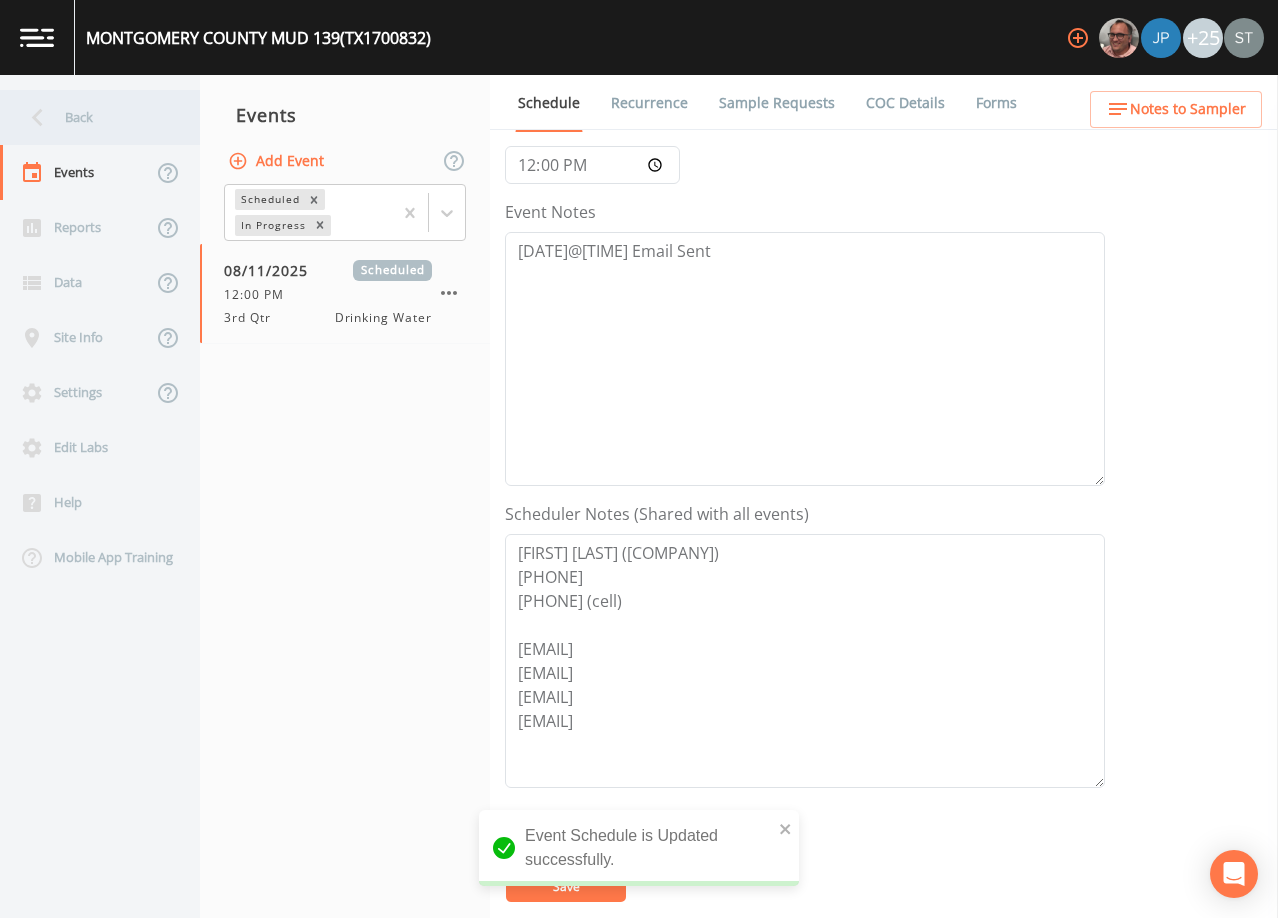 click on "Back" at bounding box center [90, 117] 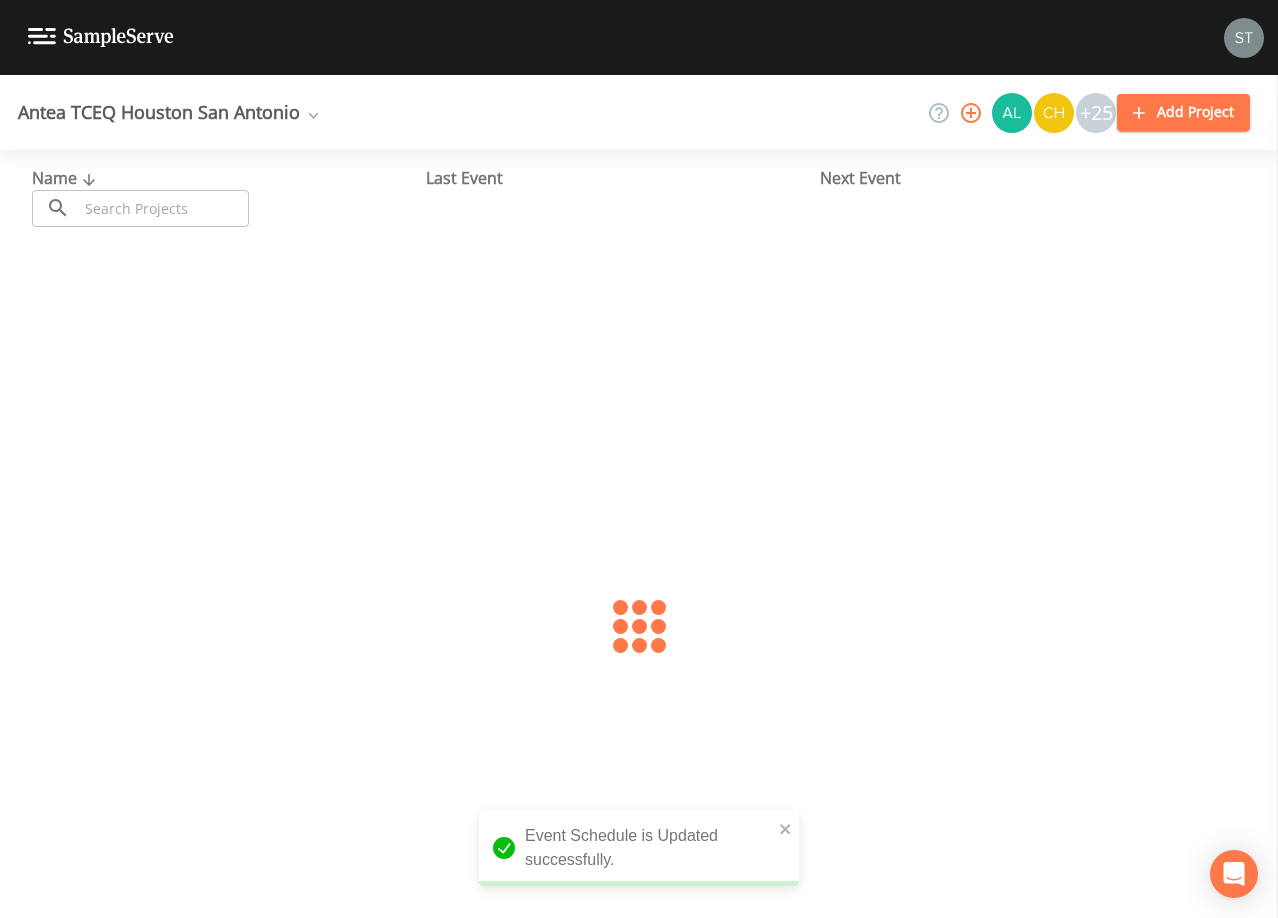 click at bounding box center [163, 208] 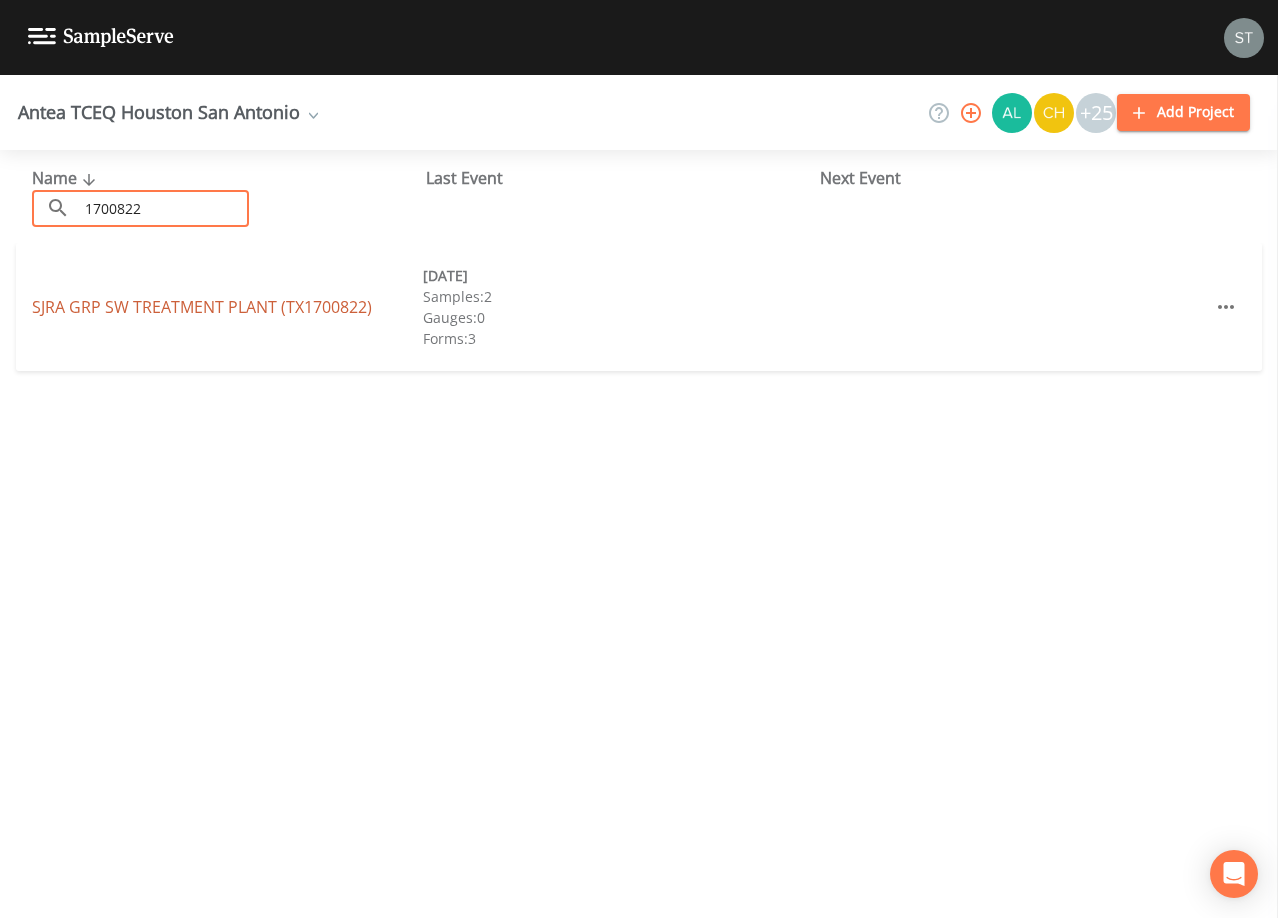 type on "1700822" 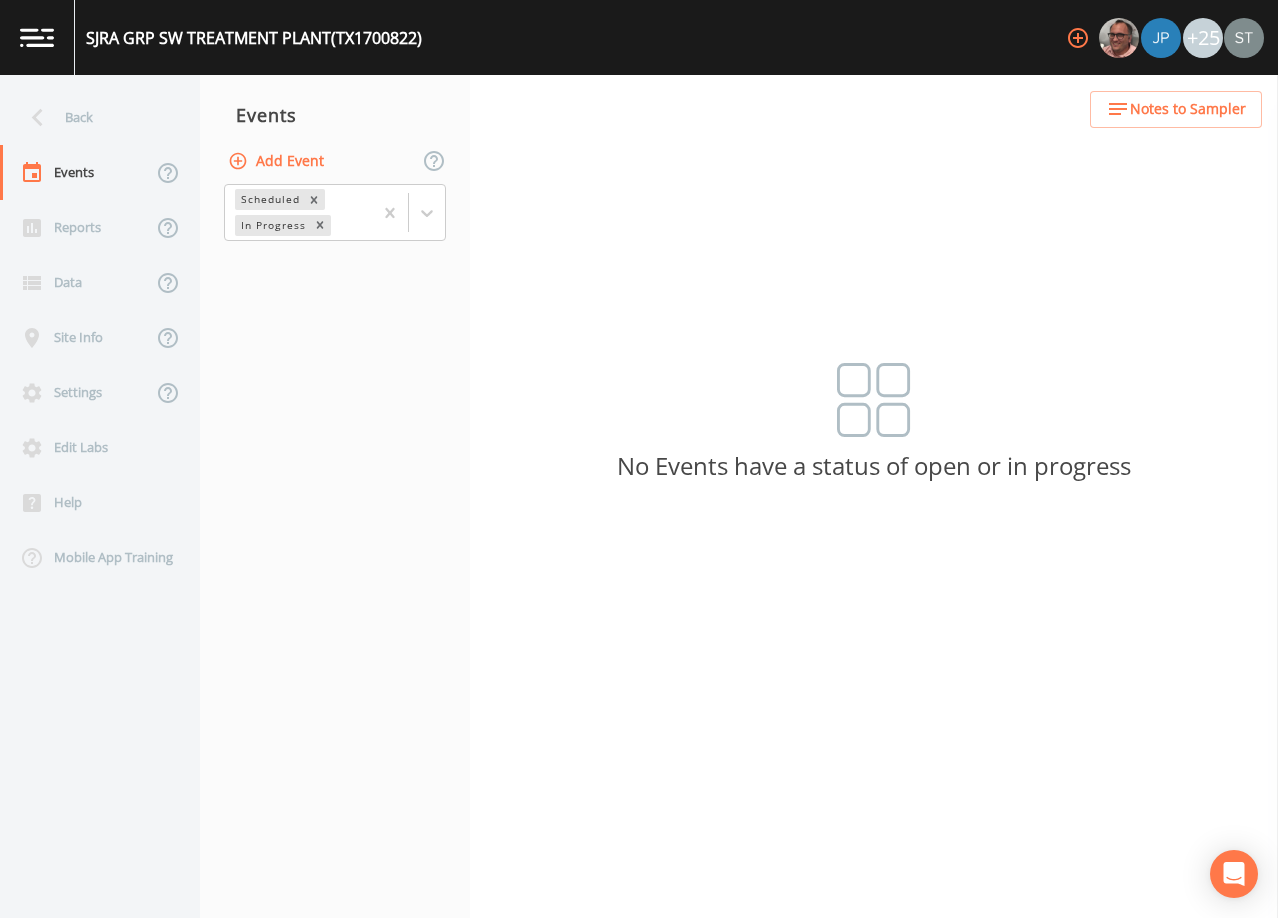 click on "Add Event" at bounding box center [278, 161] 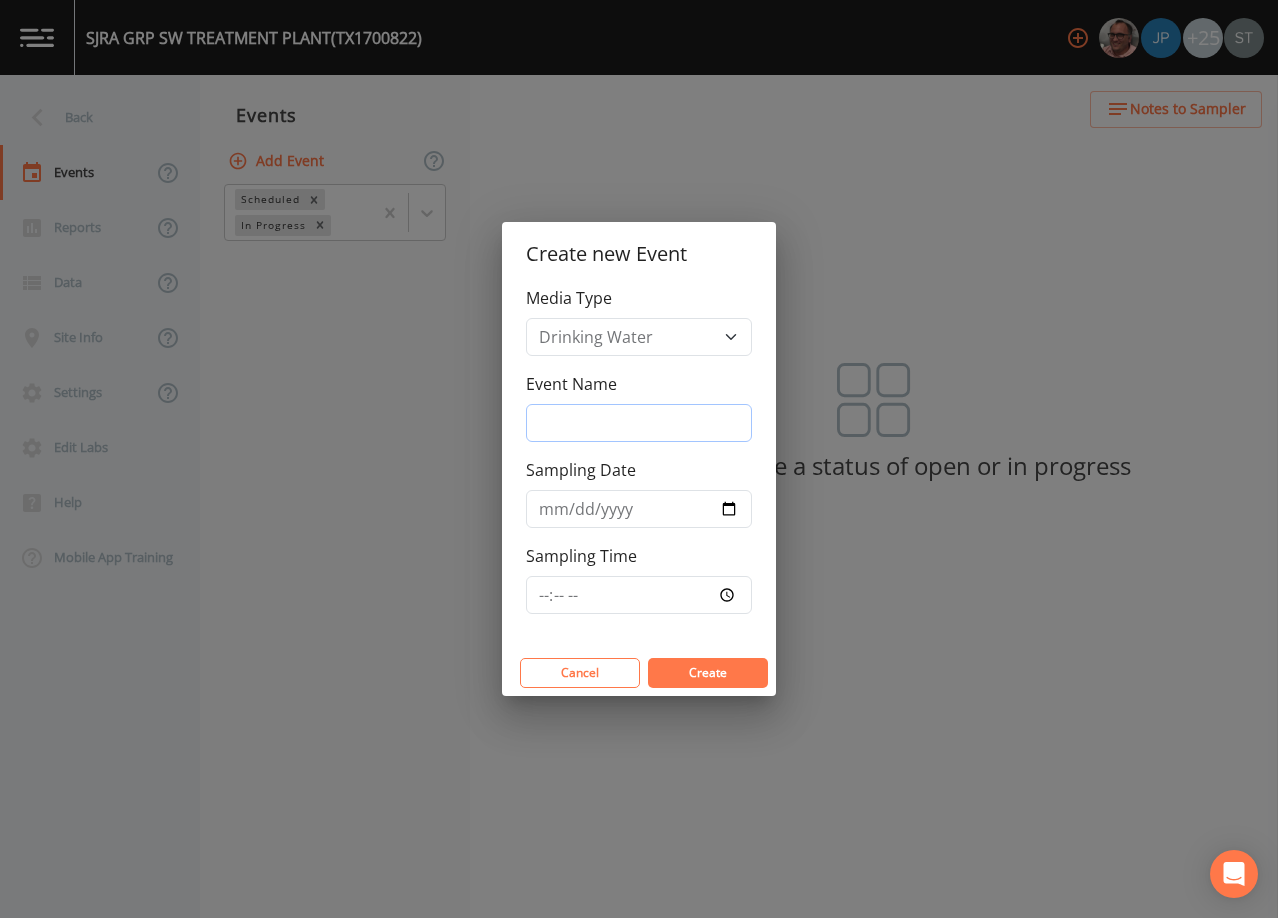 click on "Event Name" at bounding box center [639, 423] 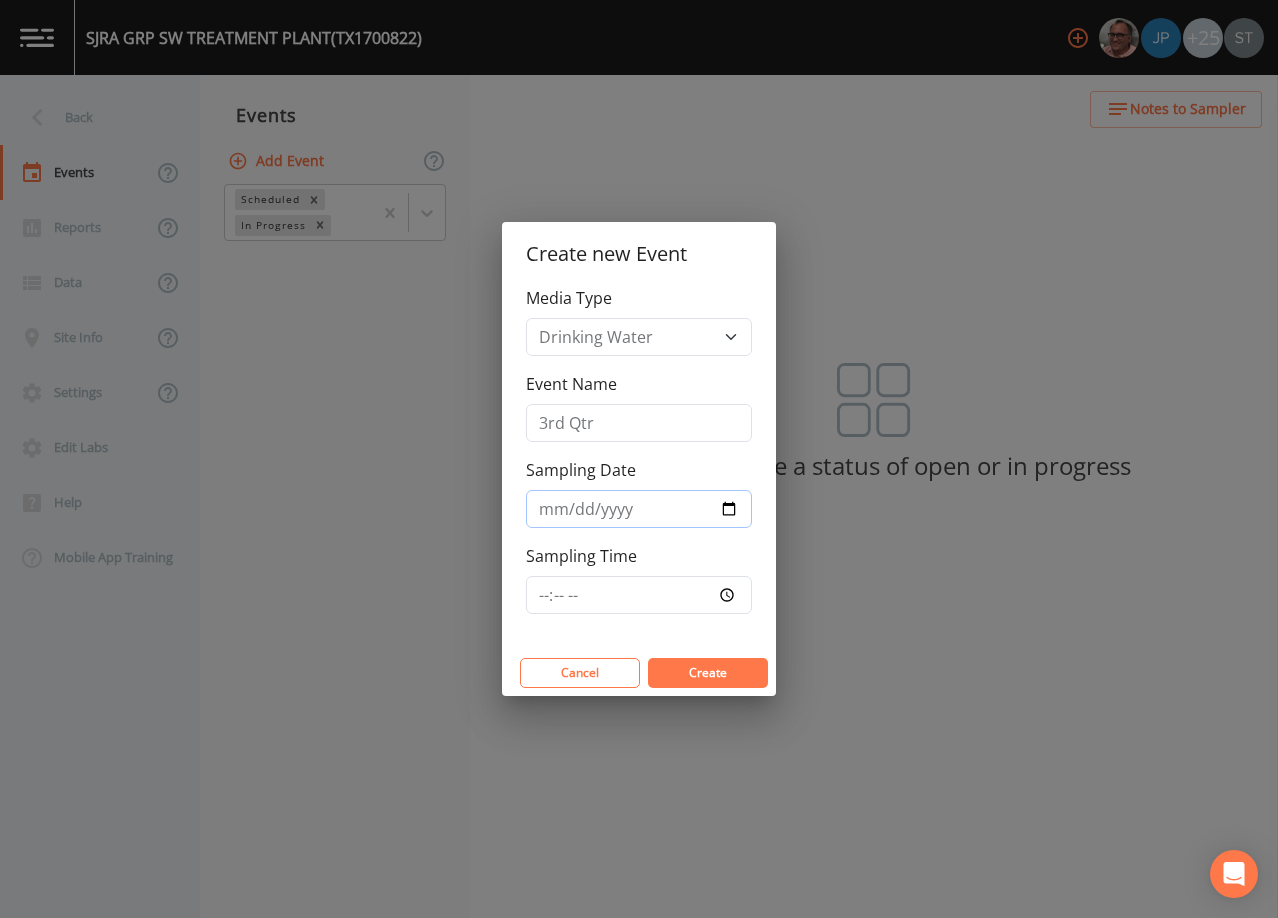 click on "Sampling Date" at bounding box center [639, 509] 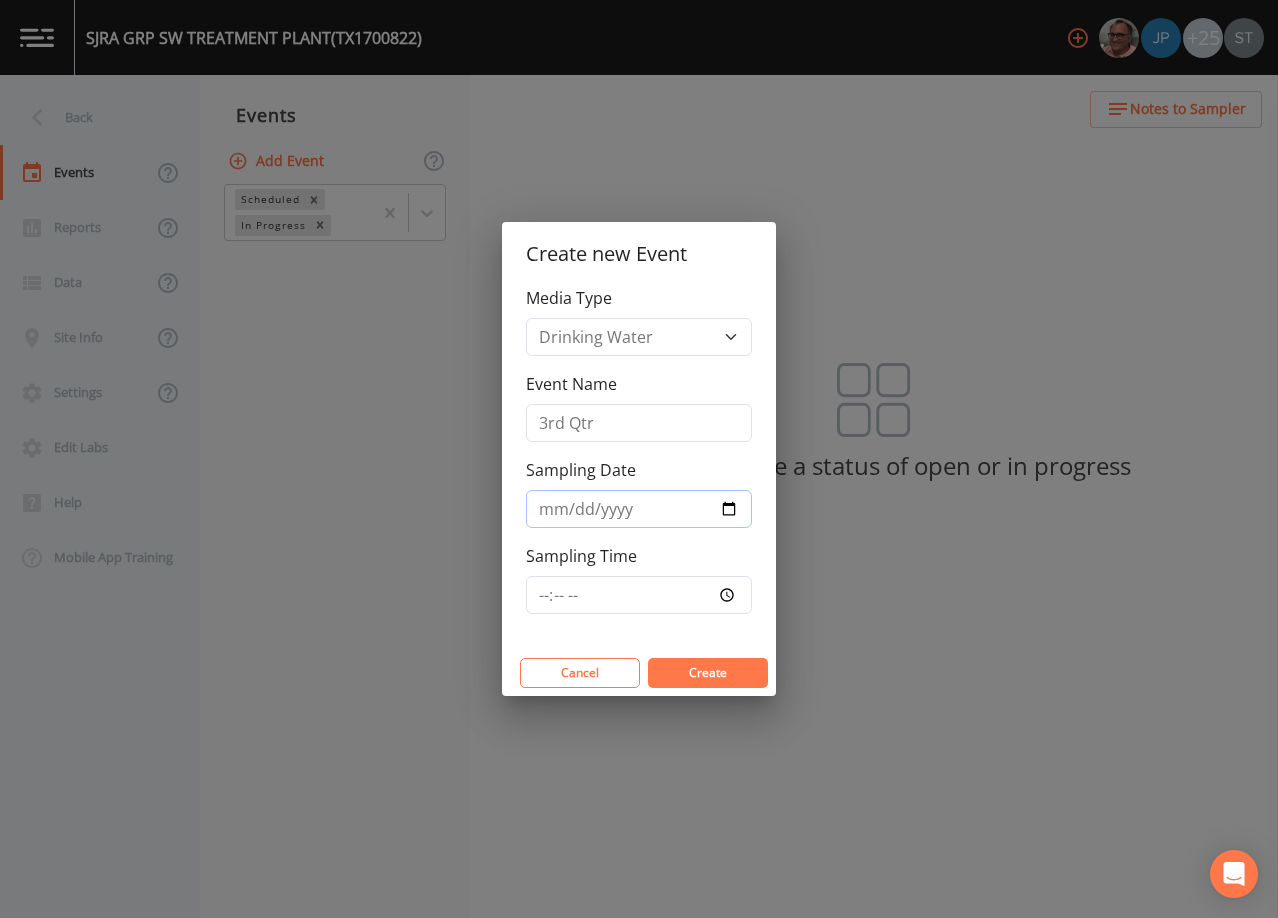 type on "2025-08-11" 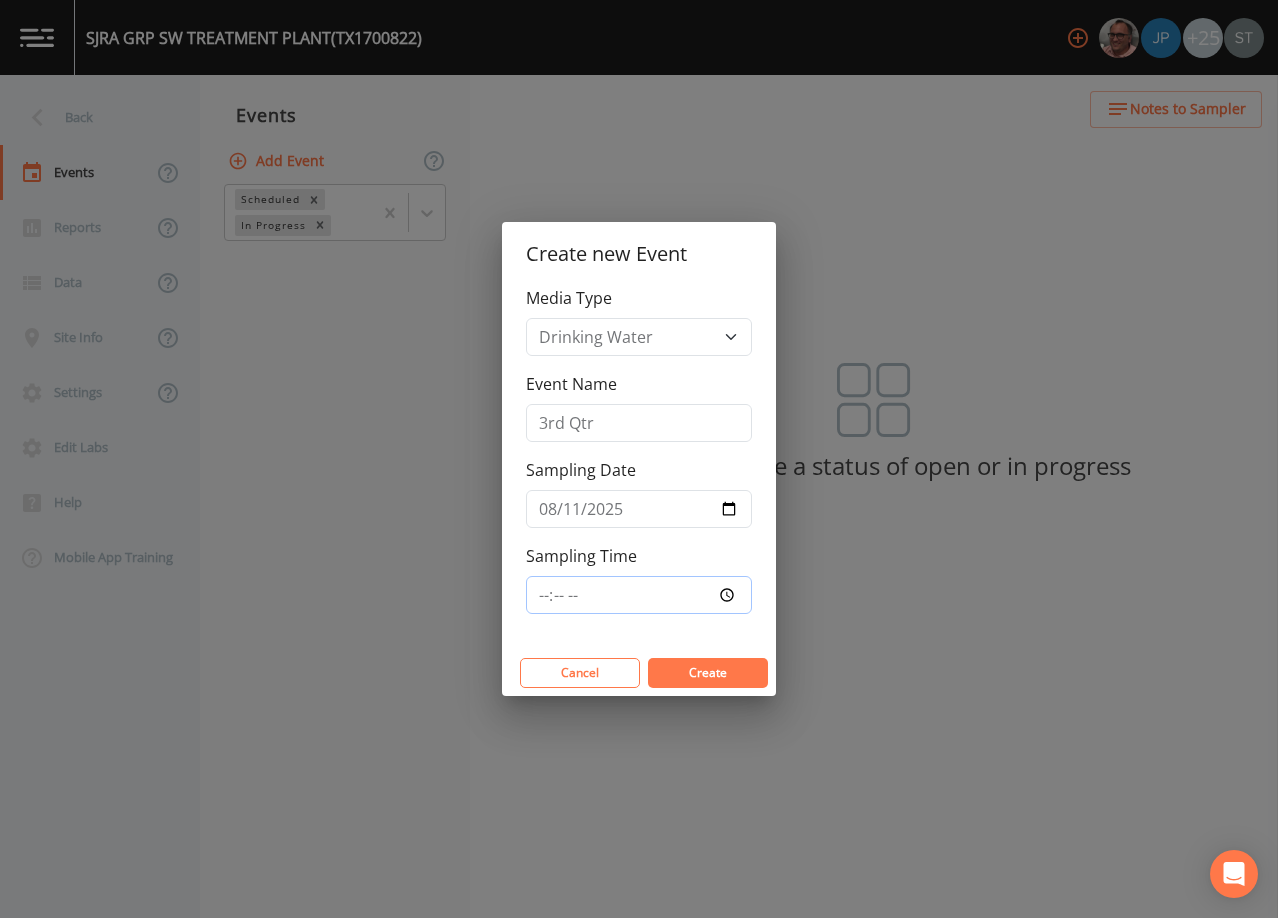 type on "08:30" 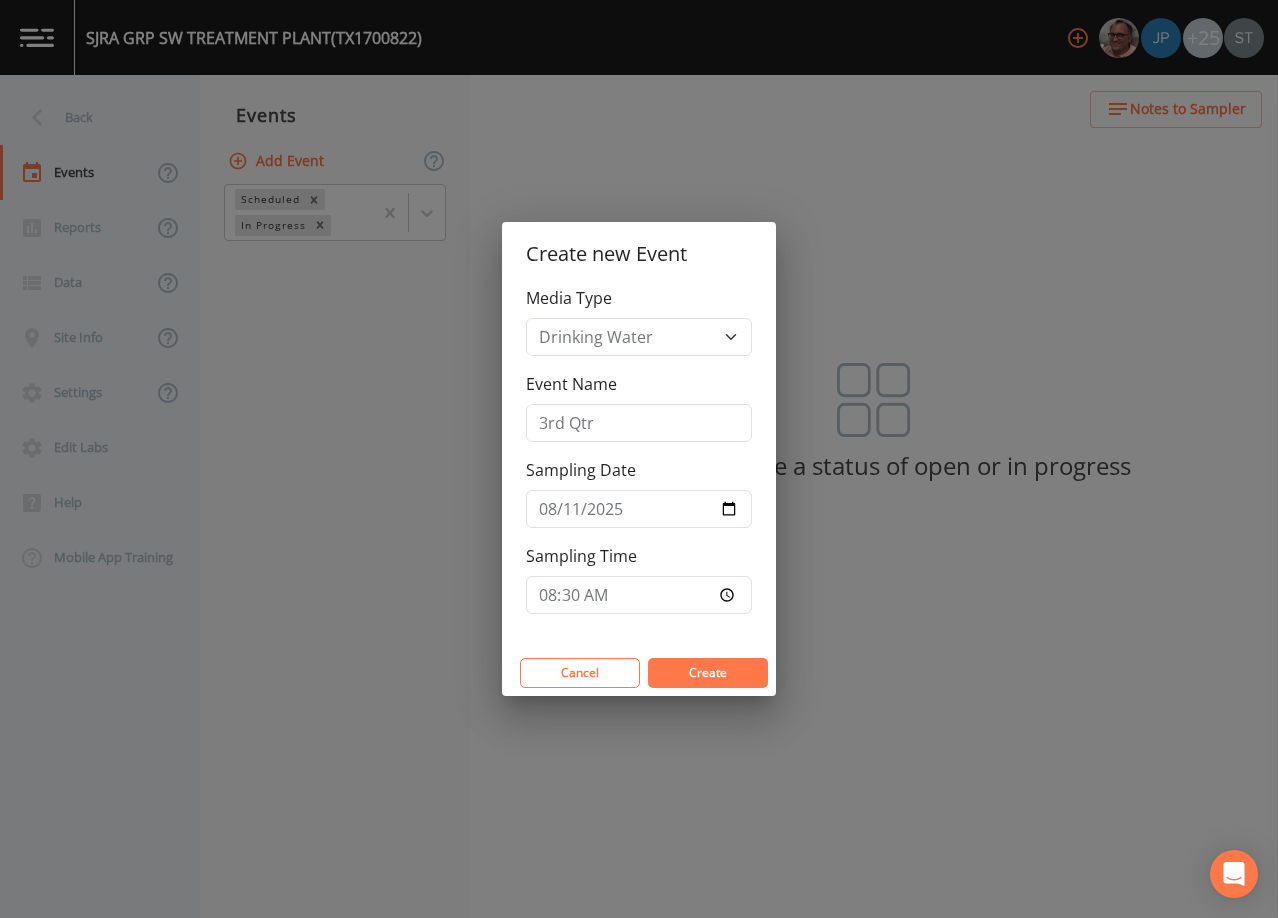 click on "Create" at bounding box center [708, 673] 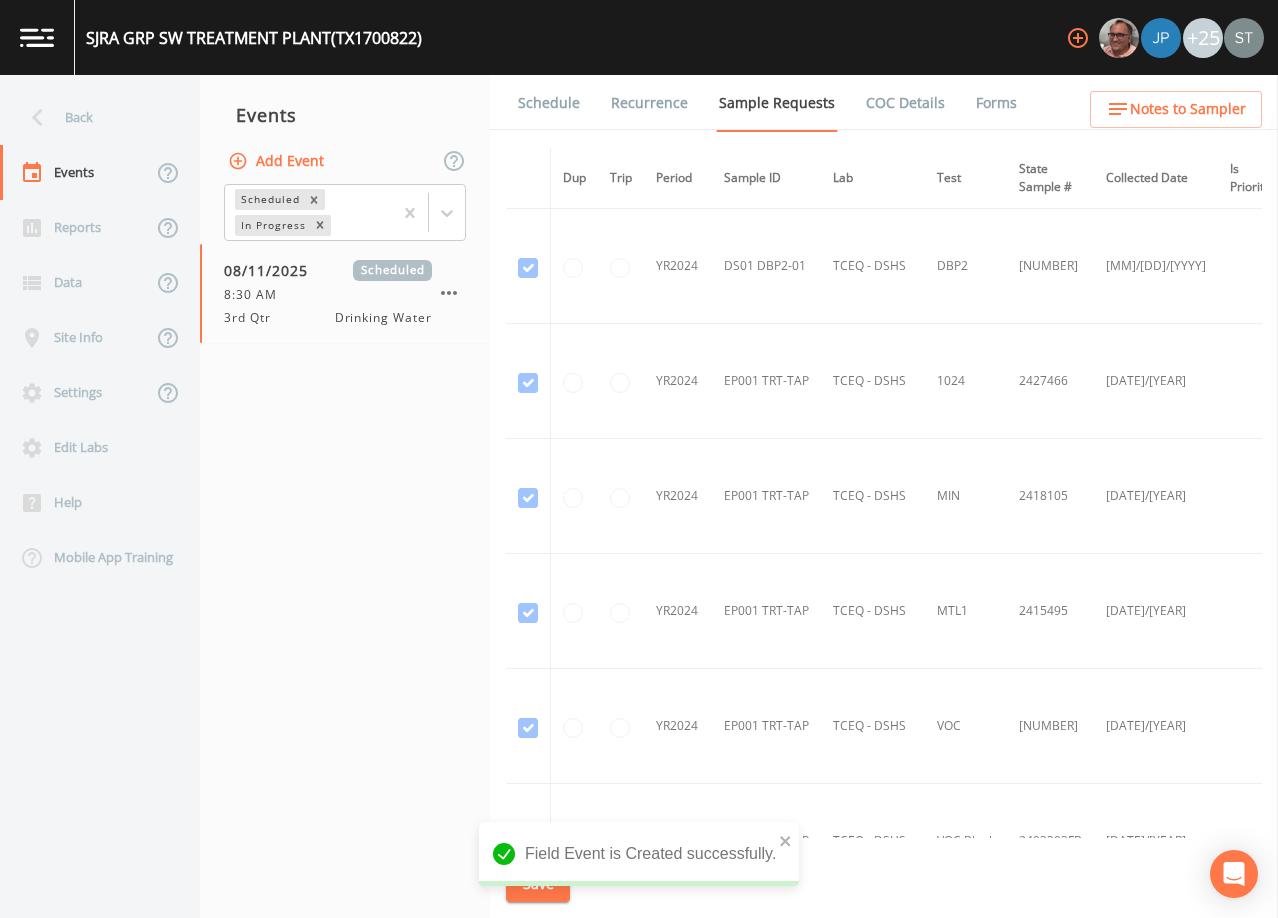 click on "Schedule" at bounding box center (549, 103) 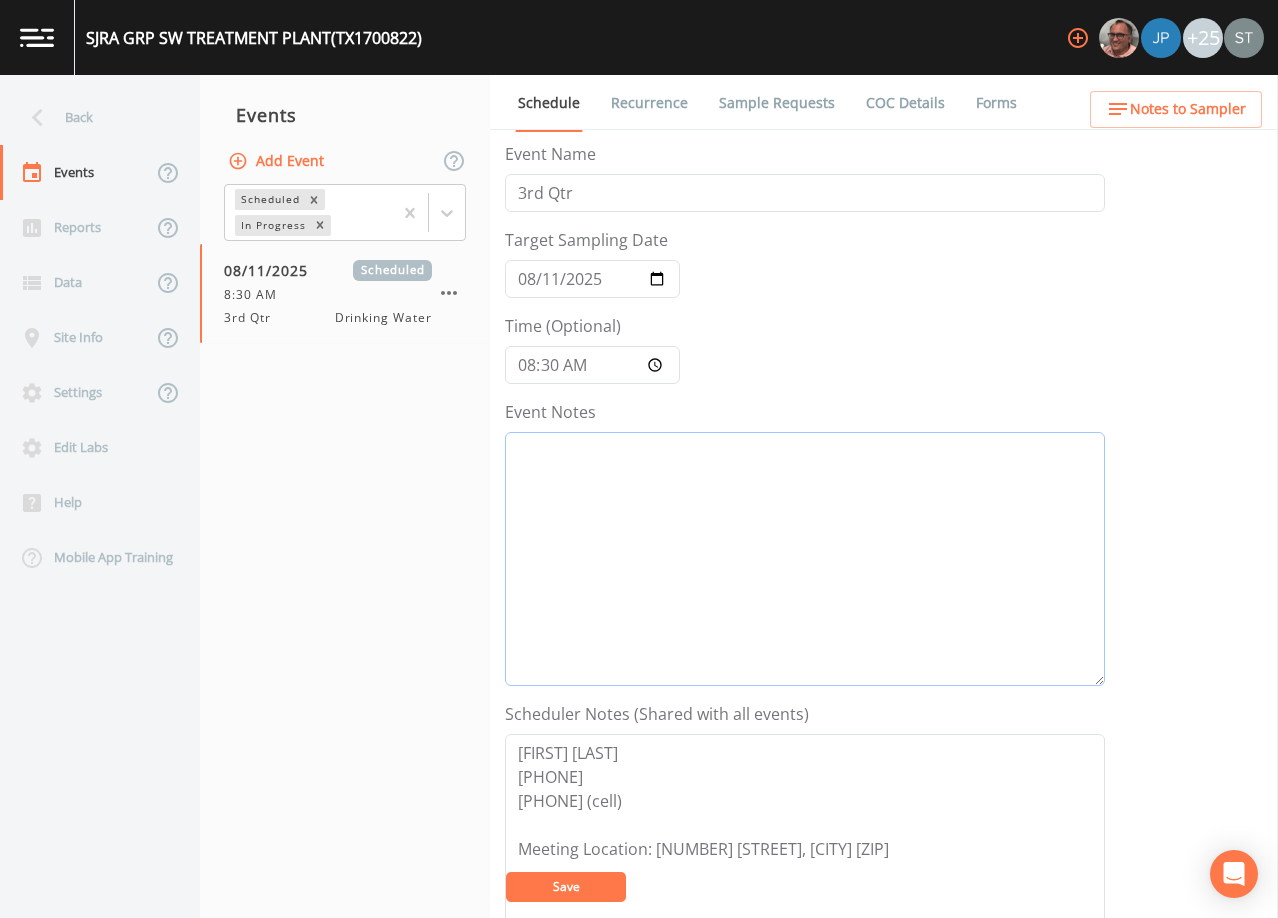 click on "Event Notes" at bounding box center [805, 559] 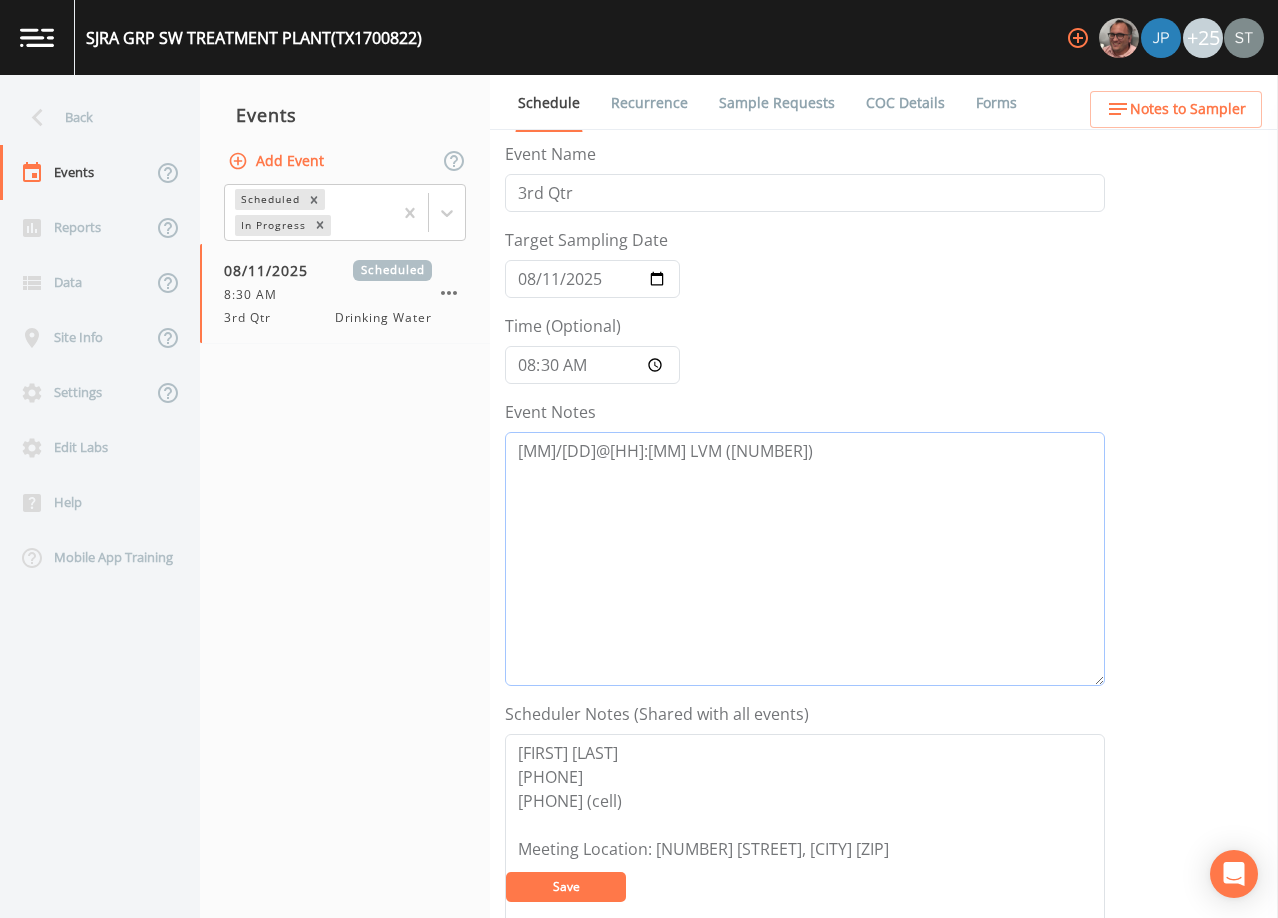 type on "[MM]/[DD]@[HH]:[MM] LVM ([NUMBER])" 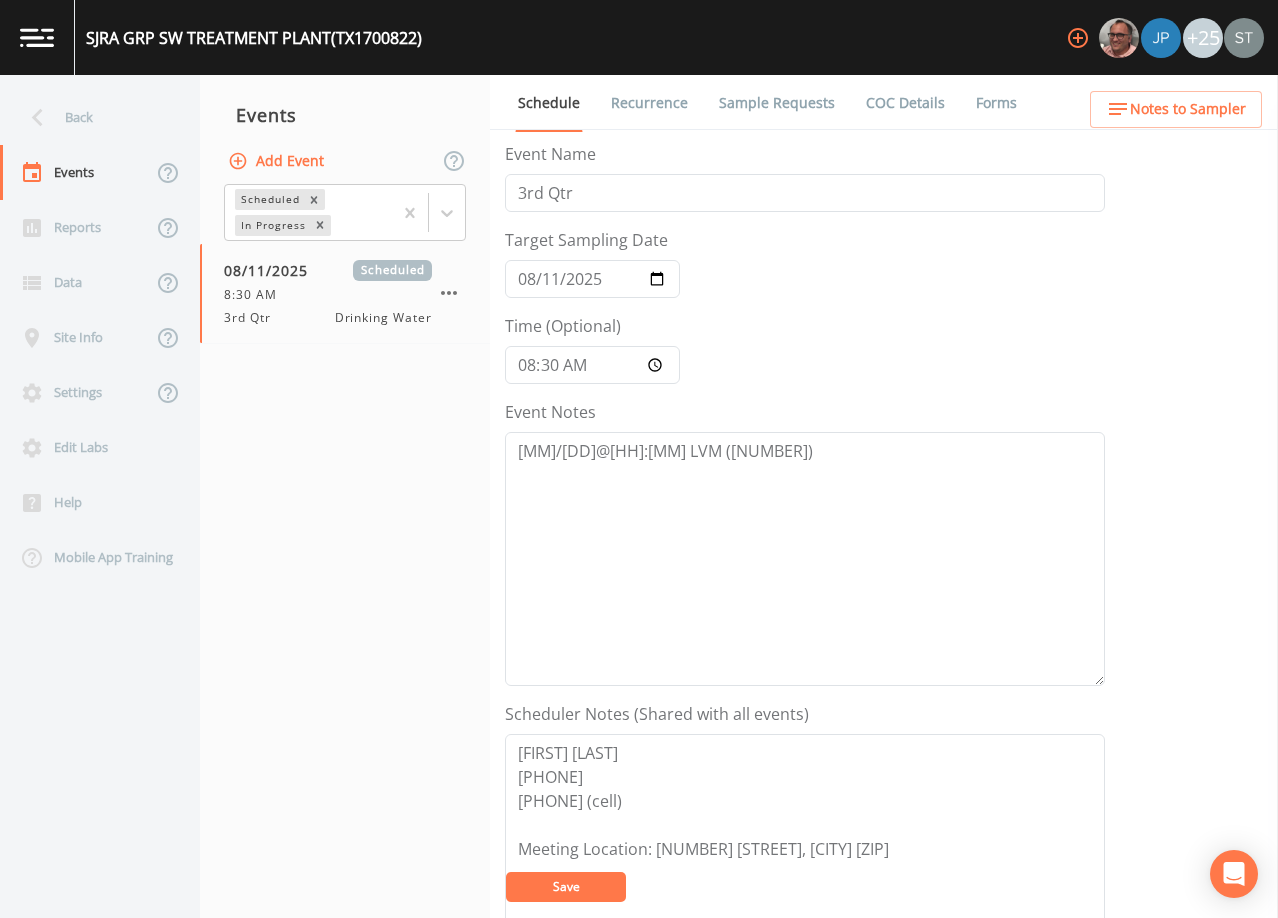 click on "Save" at bounding box center [566, 887] 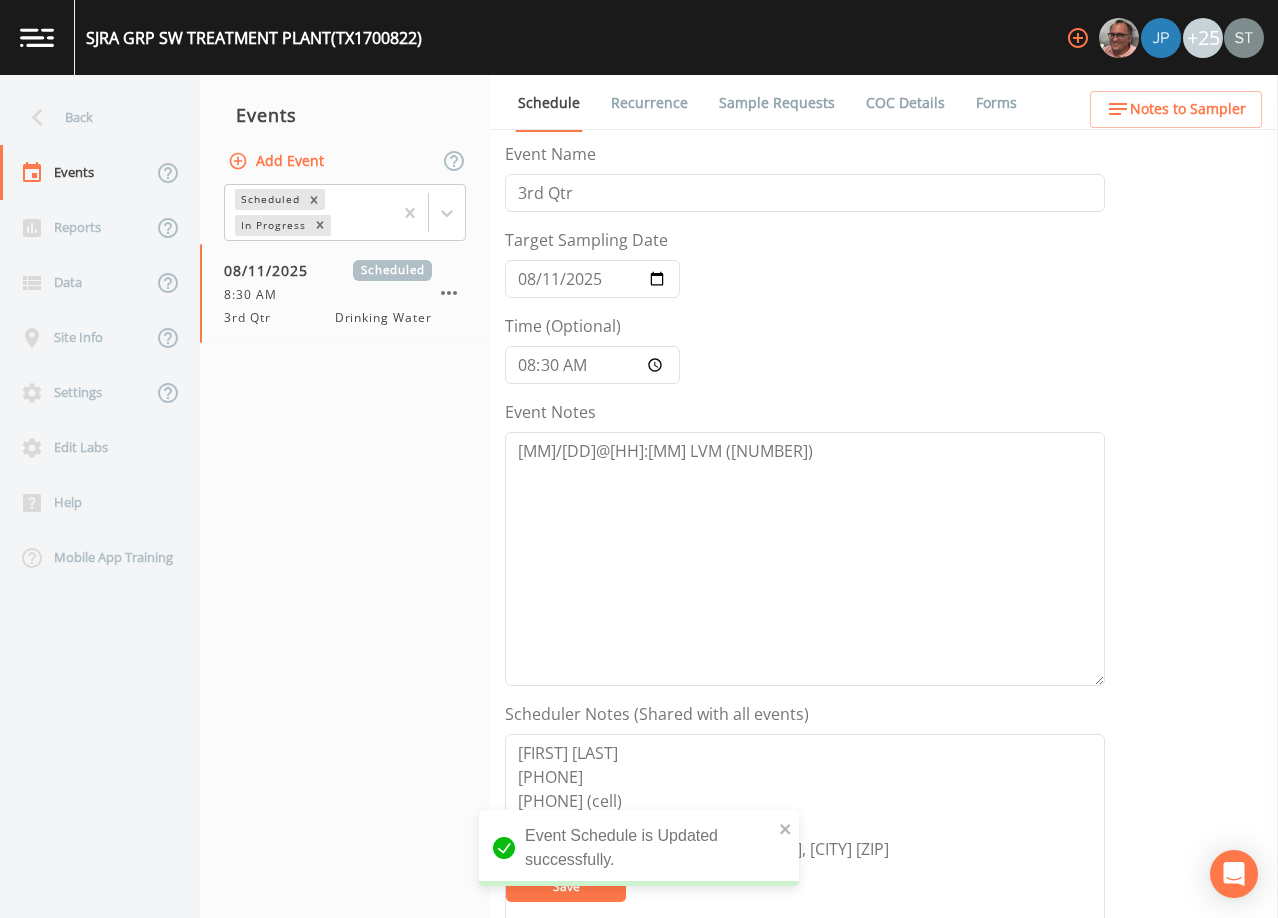 click on "Sample Requests" at bounding box center (777, 103) 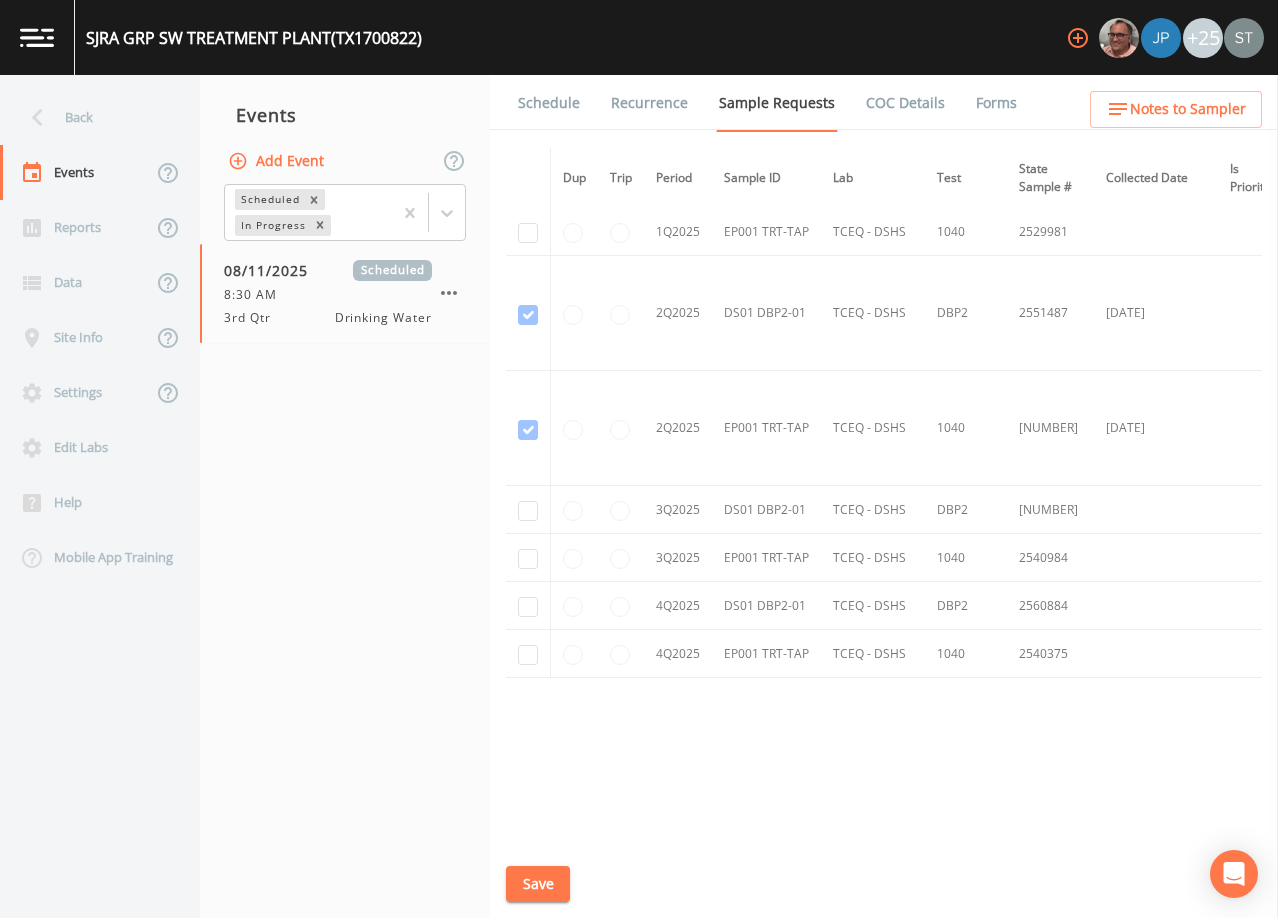 scroll, scrollTop: 2239, scrollLeft: 0, axis: vertical 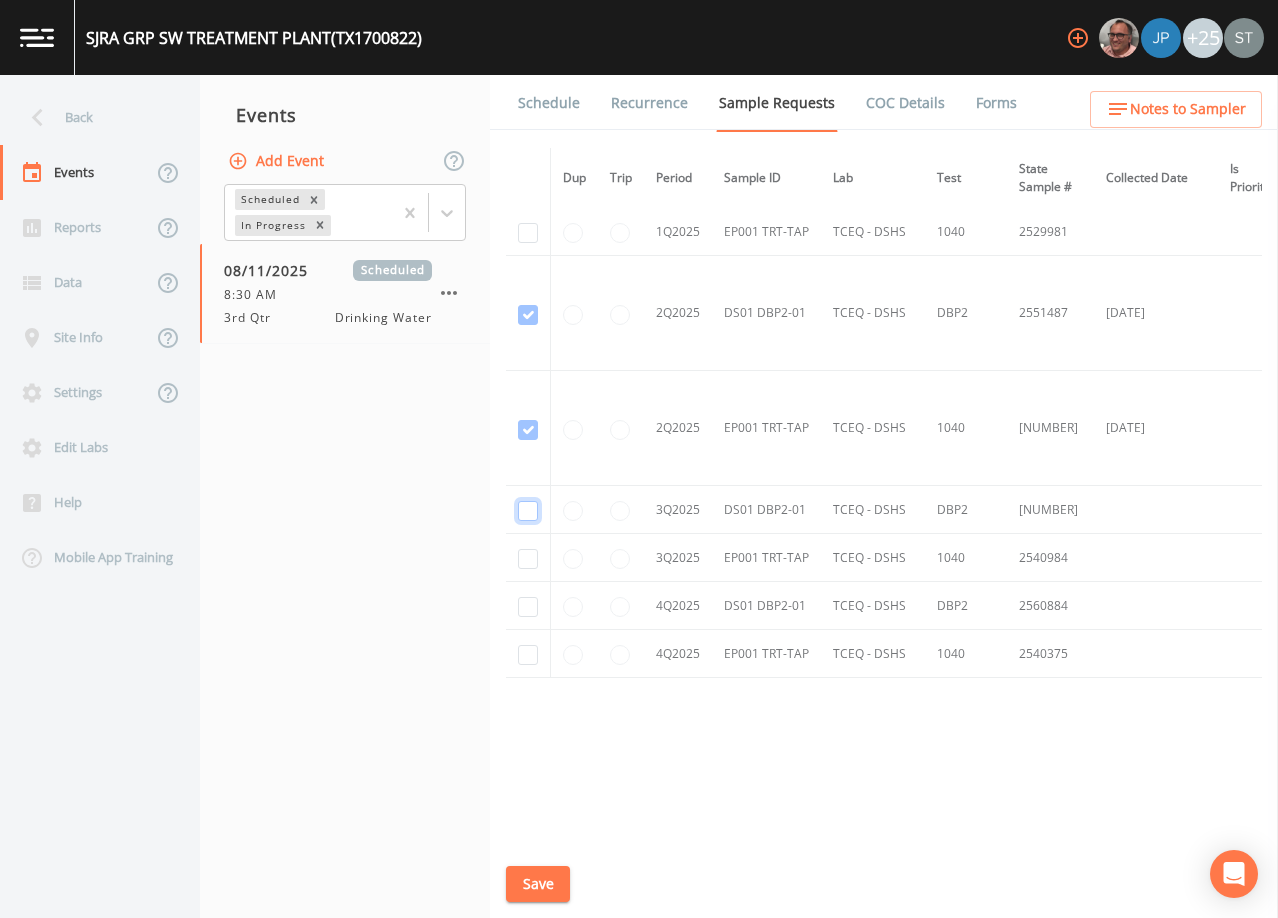 click at bounding box center [528, -1966] 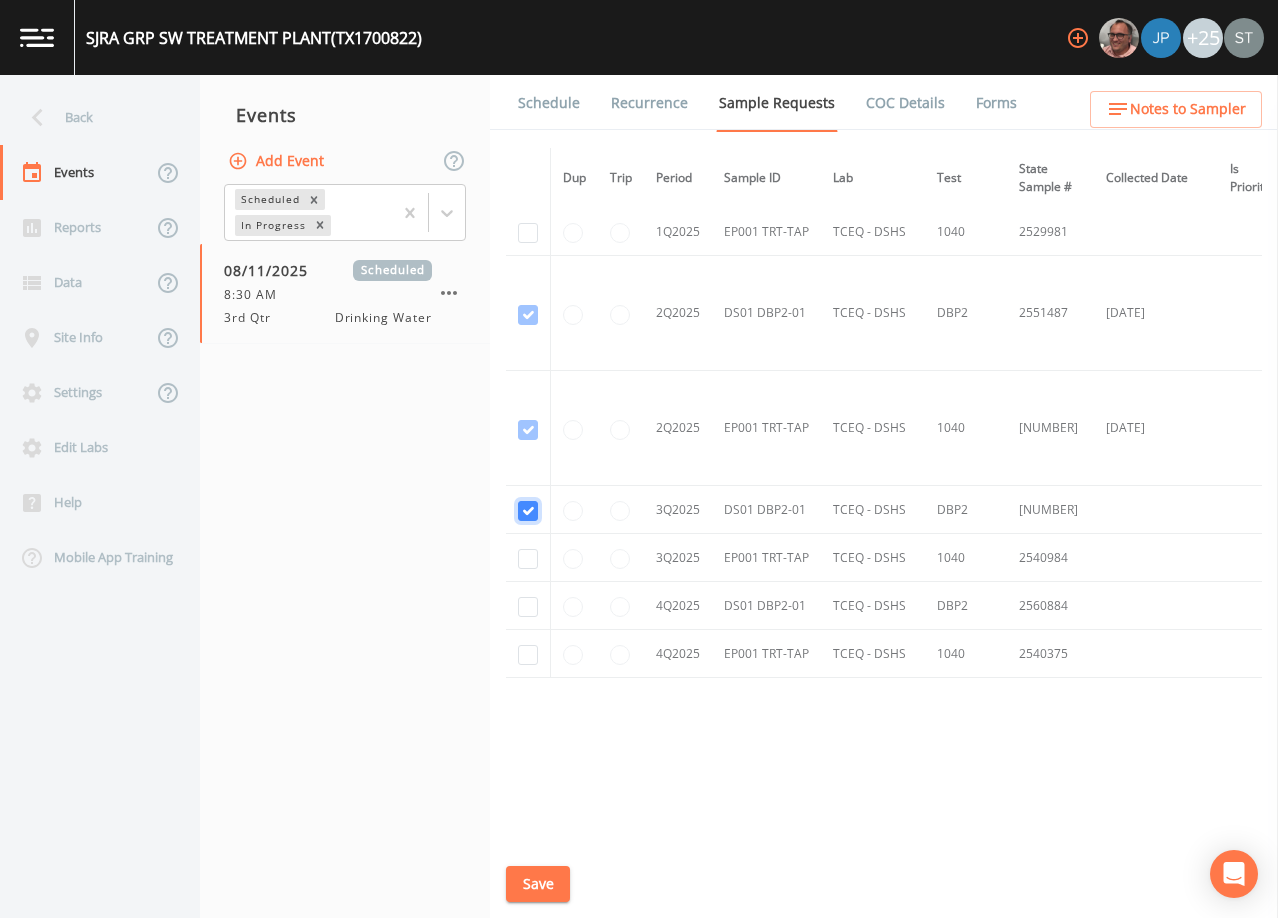 checkbox on "true" 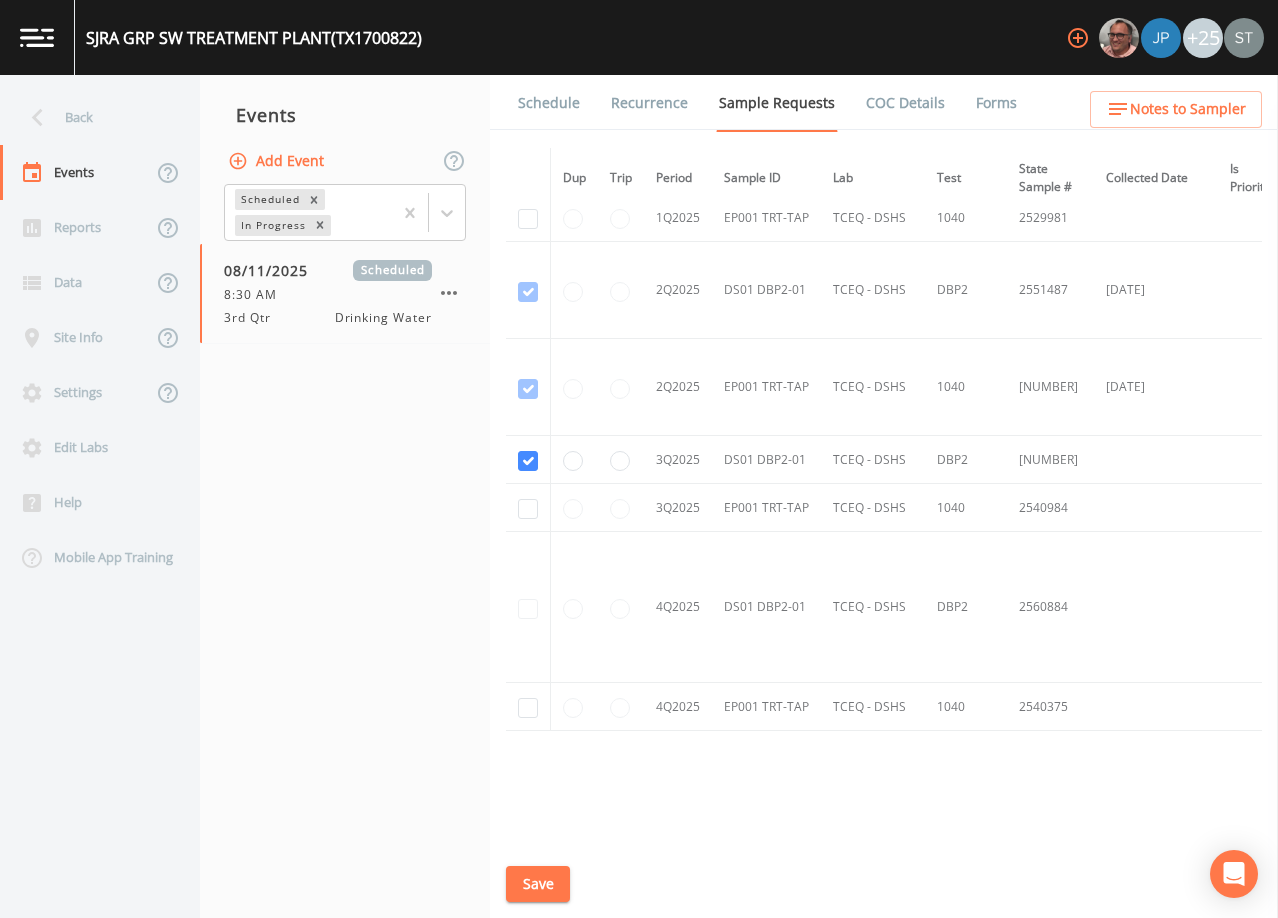 click at bounding box center (528, 508) 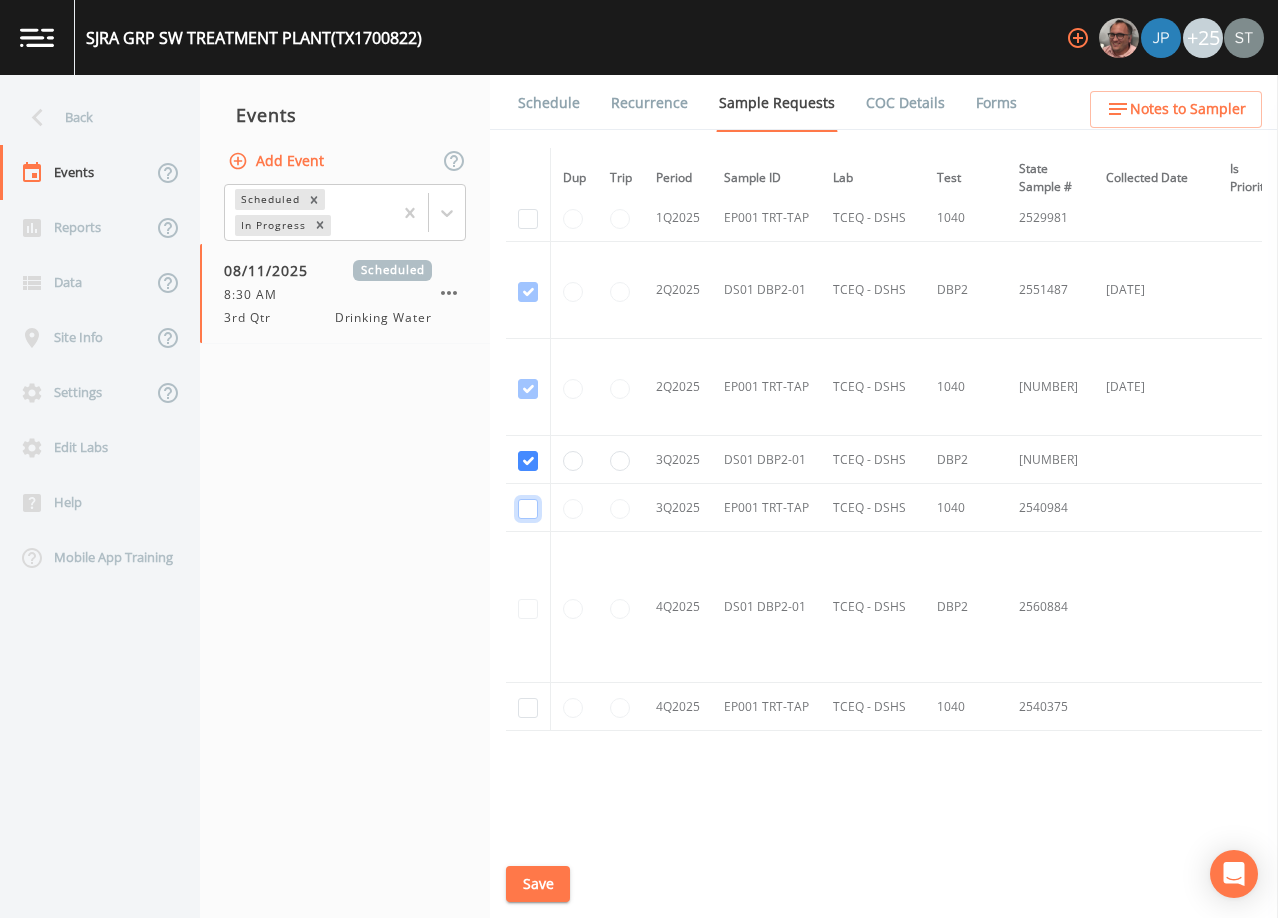 click at bounding box center (528, -1065) 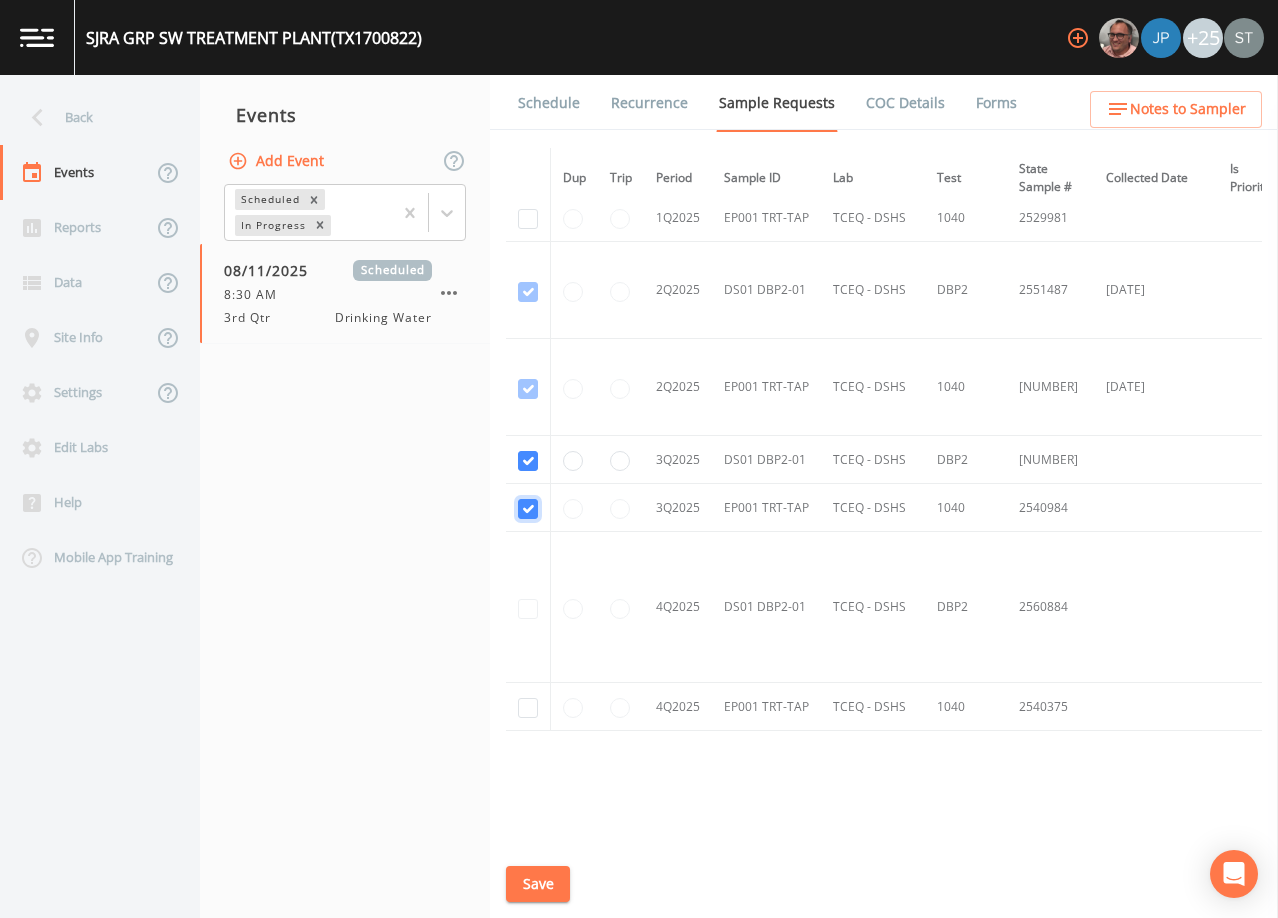 checkbox on "true" 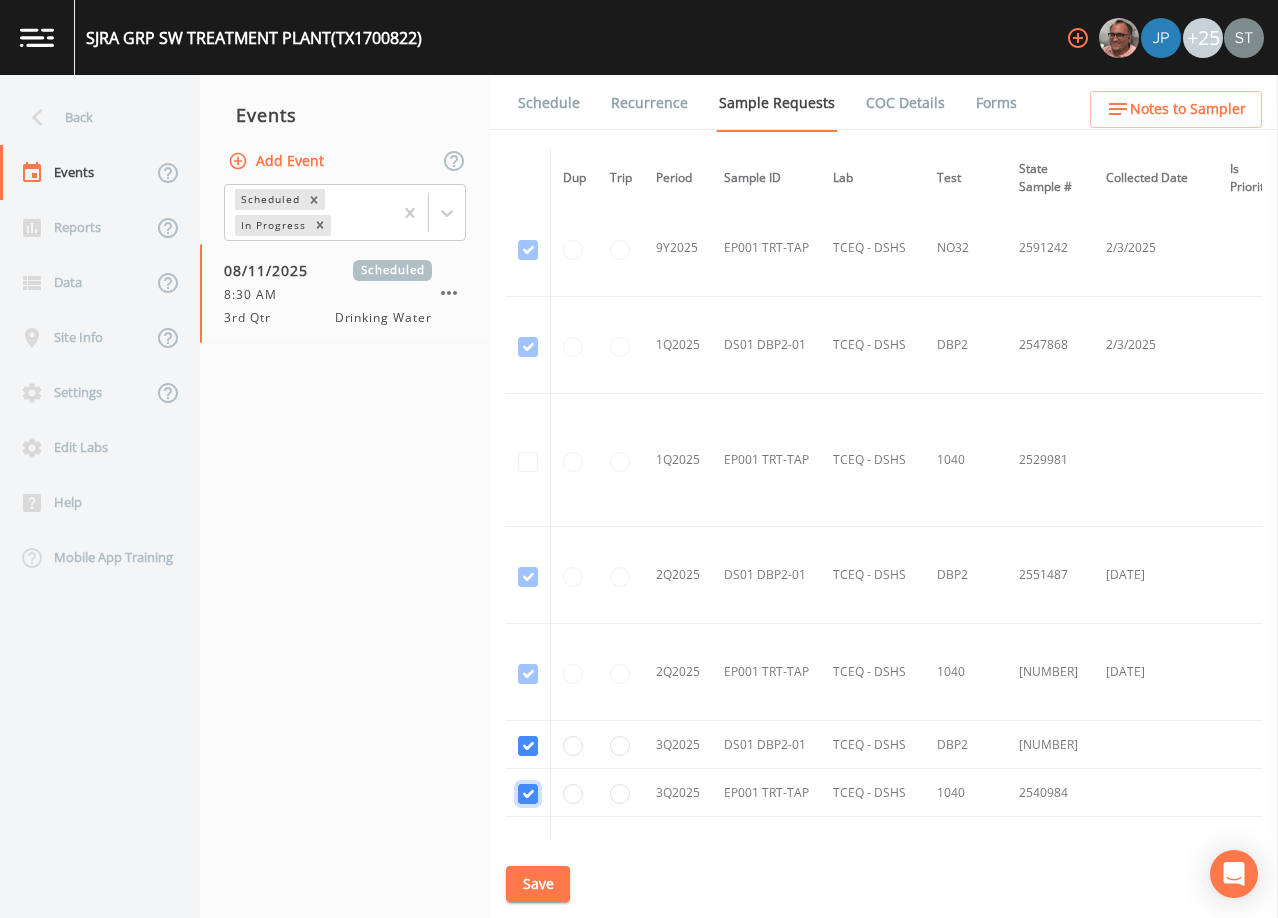 scroll, scrollTop: 1806, scrollLeft: 0, axis: vertical 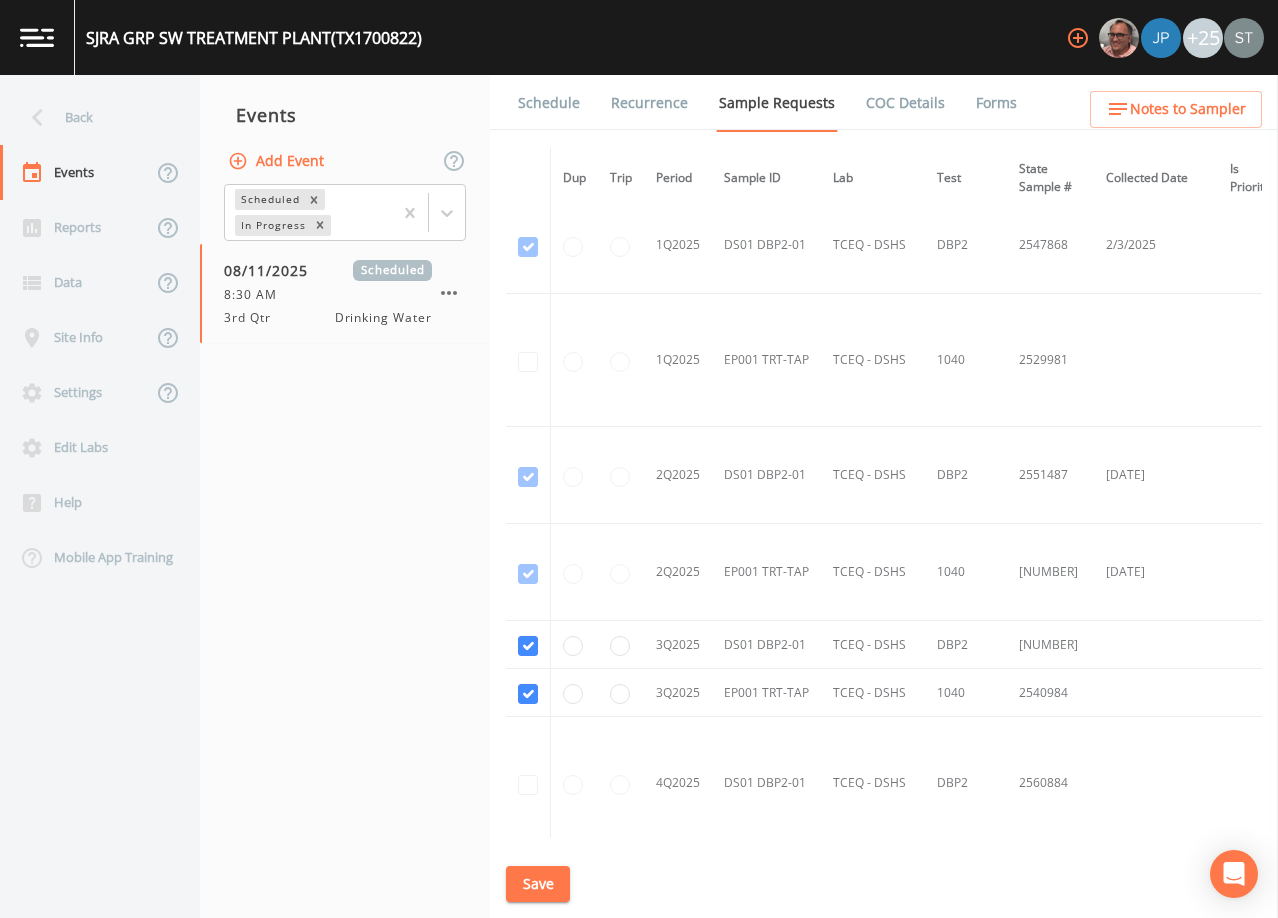 click on "Save" at bounding box center [538, 884] 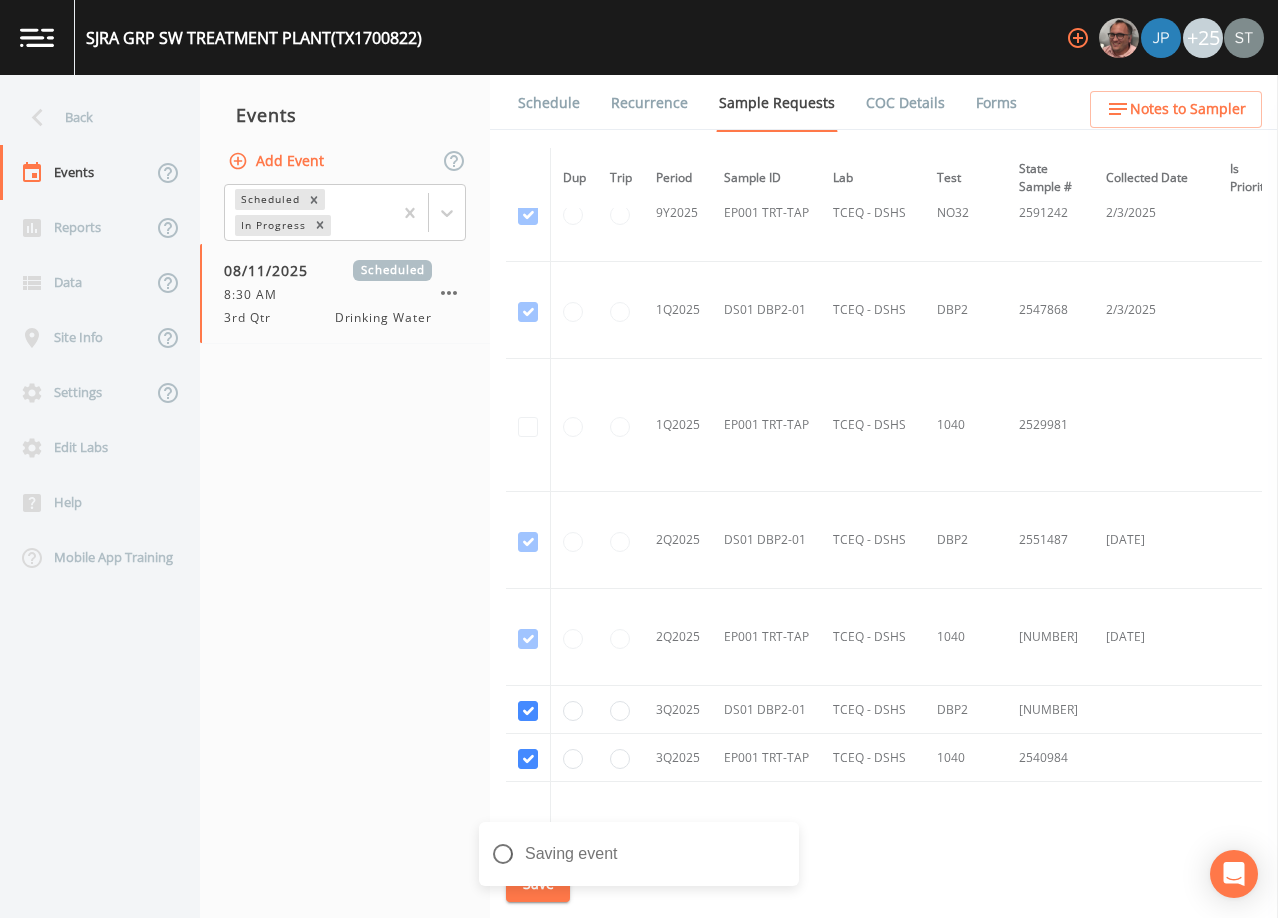 scroll, scrollTop: 1706, scrollLeft: 0, axis: vertical 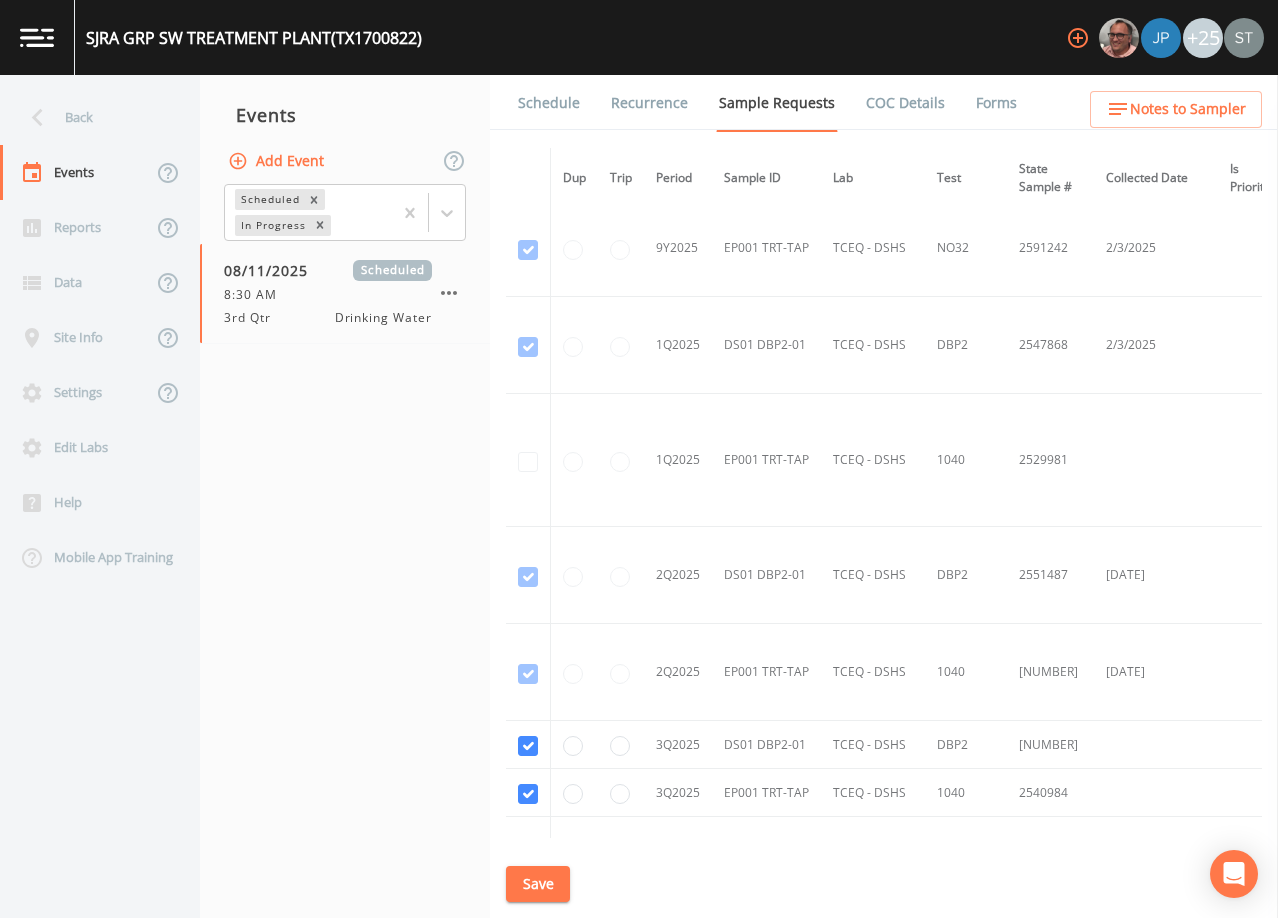 click on "Schedule" at bounding box center [549, 103] 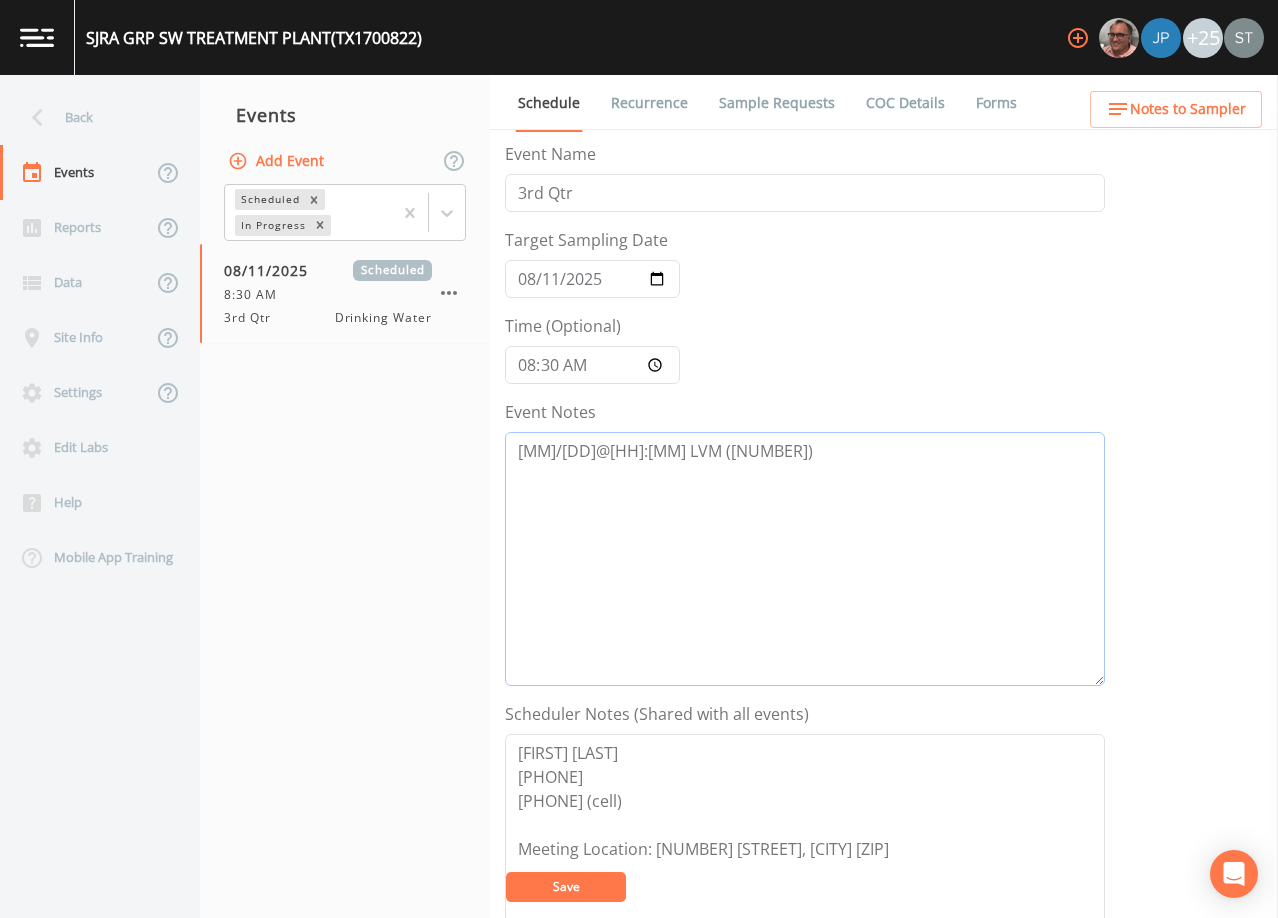 click on "[MM]/[DD]@[HH]:[MM] LVM ([NUMBER])" at bounding box center [805, 559] 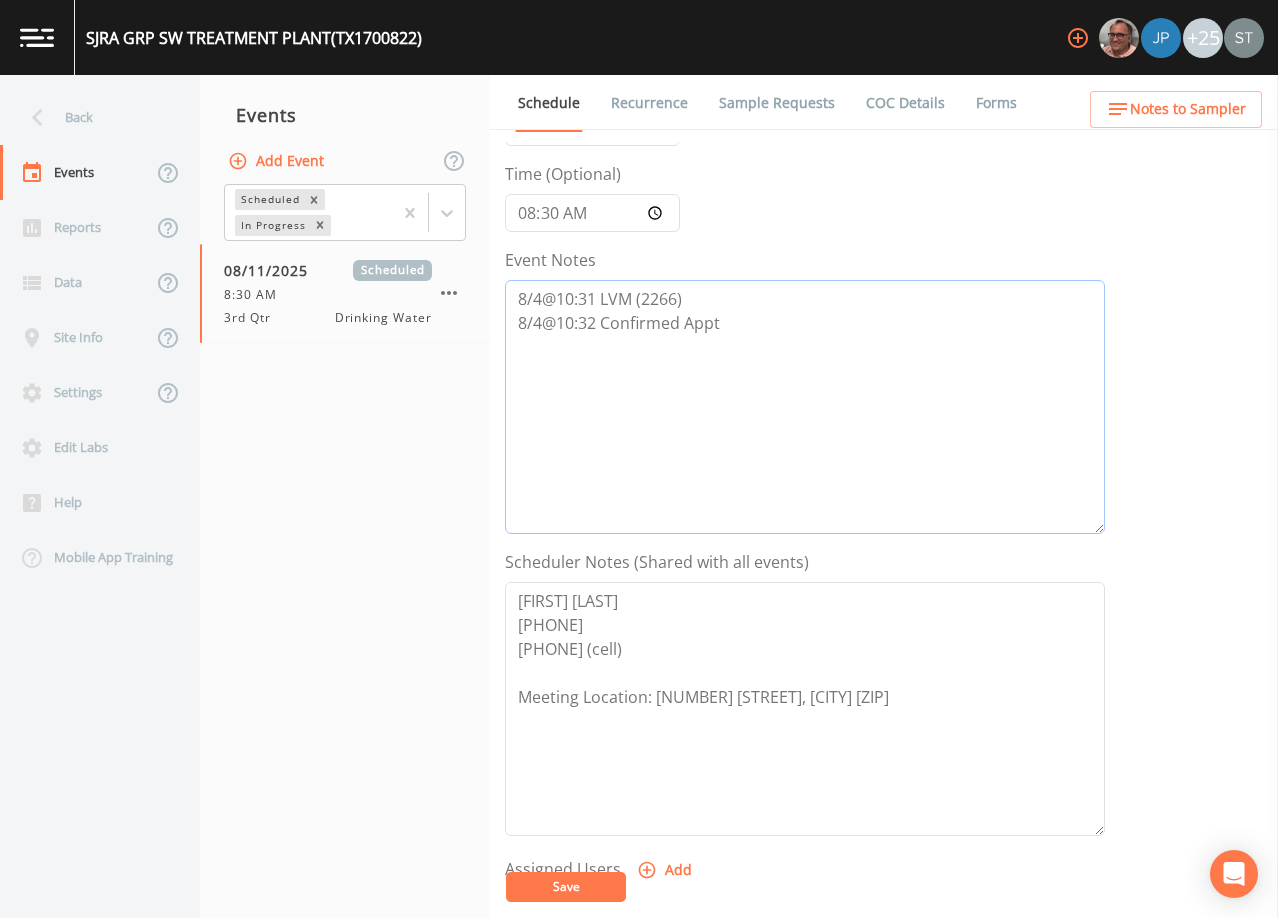 scroll, scrollTop: 400, scrollLeft: 0, axis: vertical 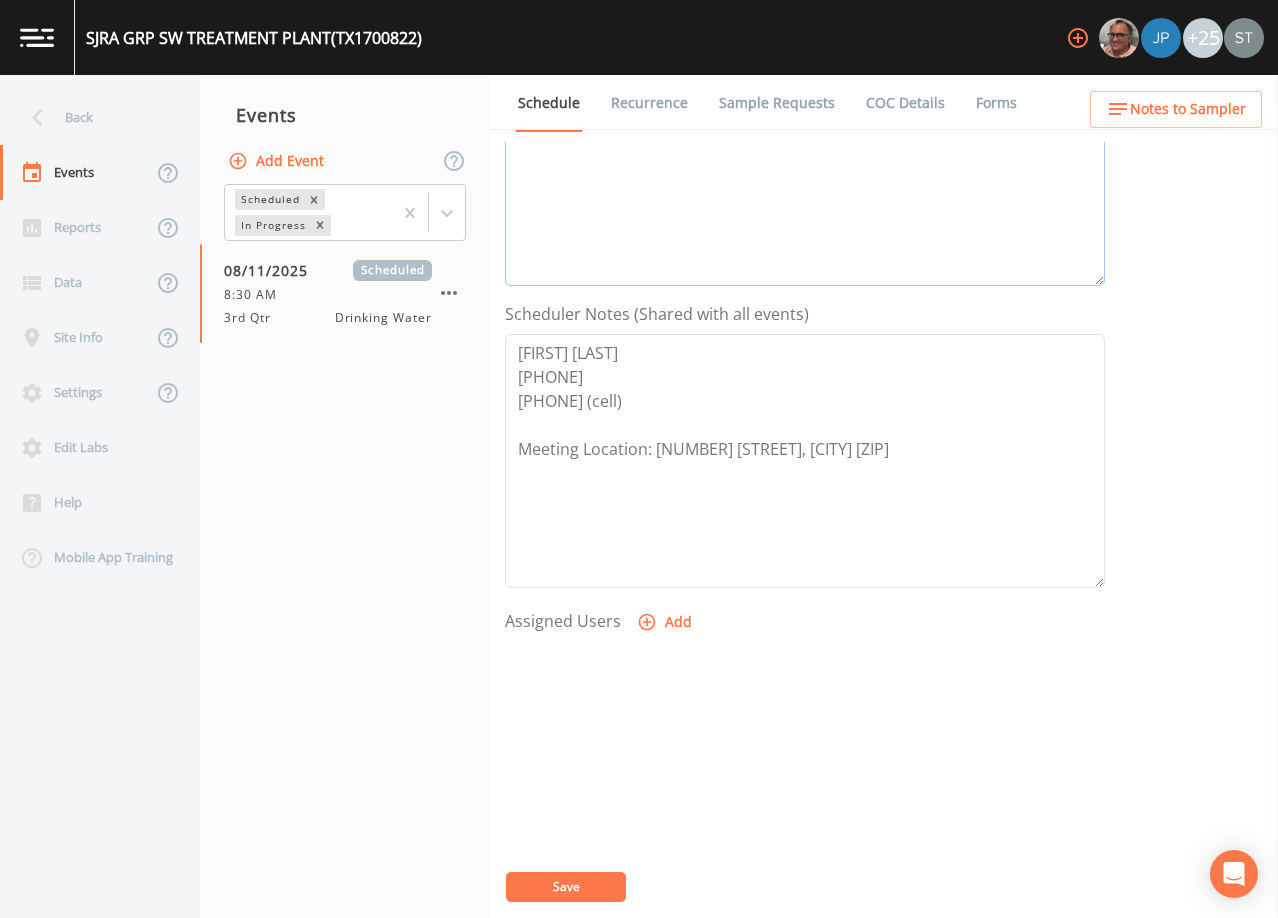 type on "8/4@10:31 LVM (2266)
8/4@10:32 Confirmed Appt" 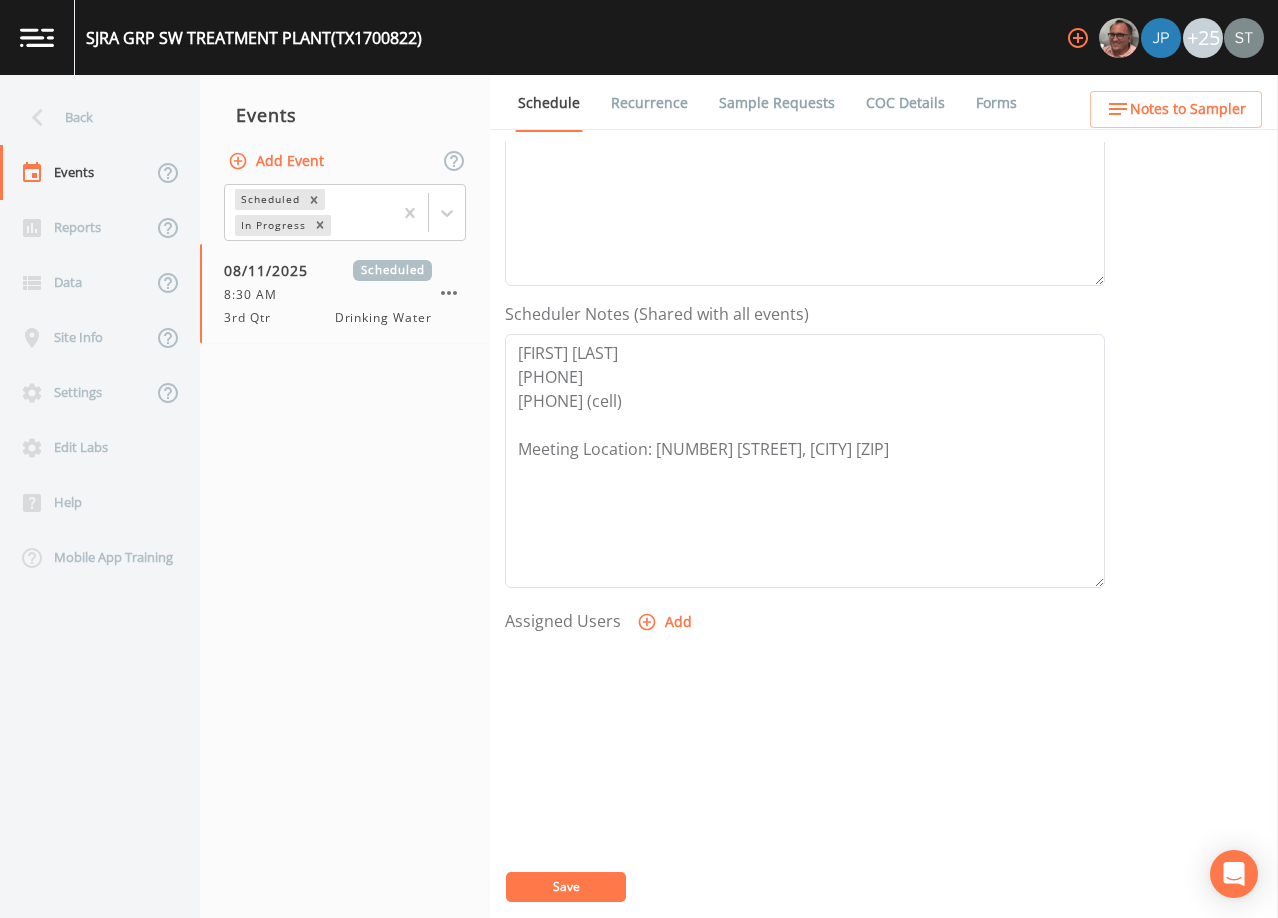 click on "Add" at bounding box center [666, 622] 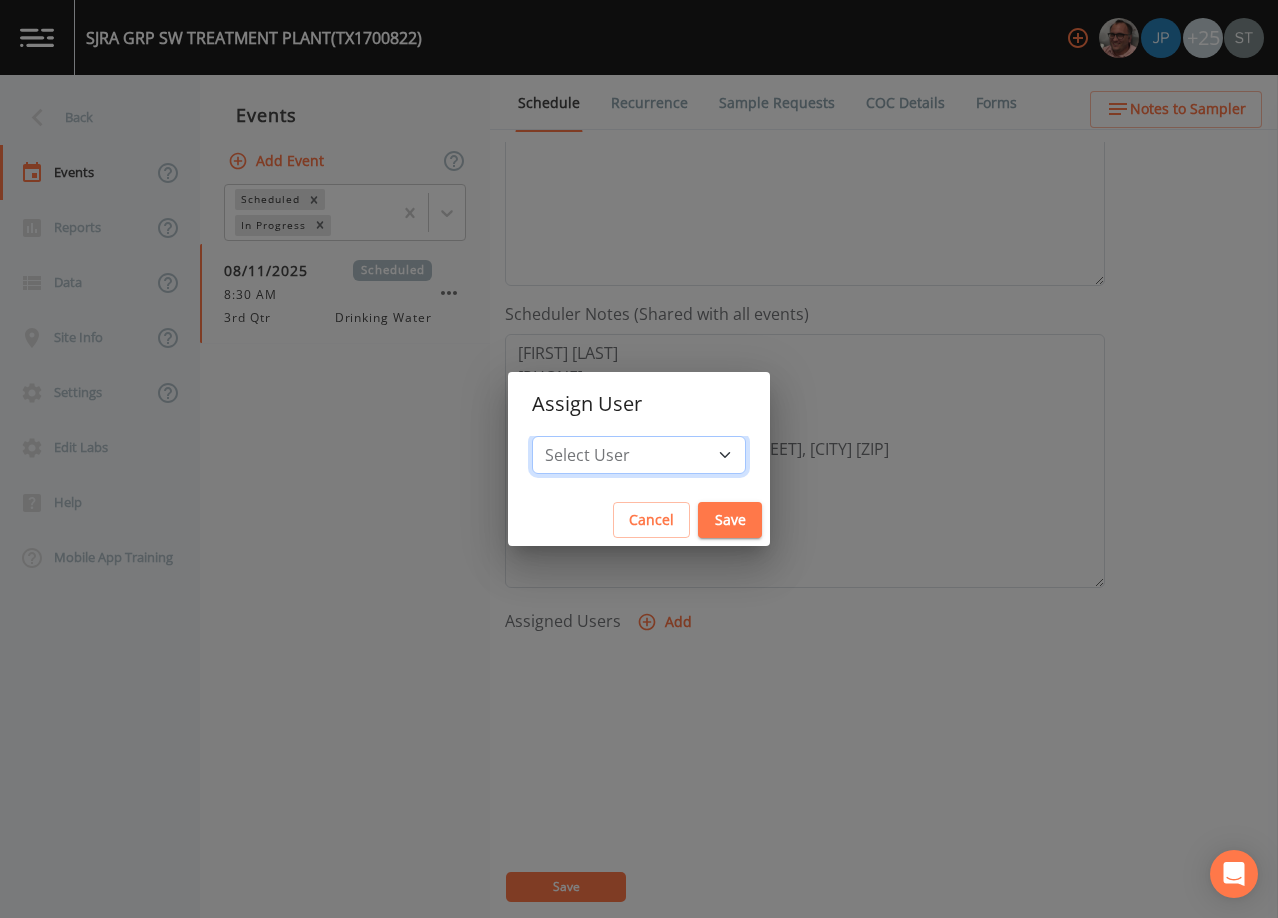 click on "Select User [FIRST] [LAST] [FIRST] [LAST] [FIRST] [LAST] [FIRST] [LAST] [FIRST] [LAST] [FIRST] [LAST] [FIRST] [LAST] [FIRST] [LAST] [FIRST] [LAST] [FIRST] [LAST] [FIRST] [LAST] [FIRST] [LAST] [FIRST] [LAST] [FIRST] [LAST] [FIRST] [LAST] [FIRST] [LAST] [FIRST] [LAST] [FIRST] [LAST] [FIRST] [LAST] [FIRST] [LAST] [EMAIL] [FIRST] [LAST]" at bounding box center [639, 455] 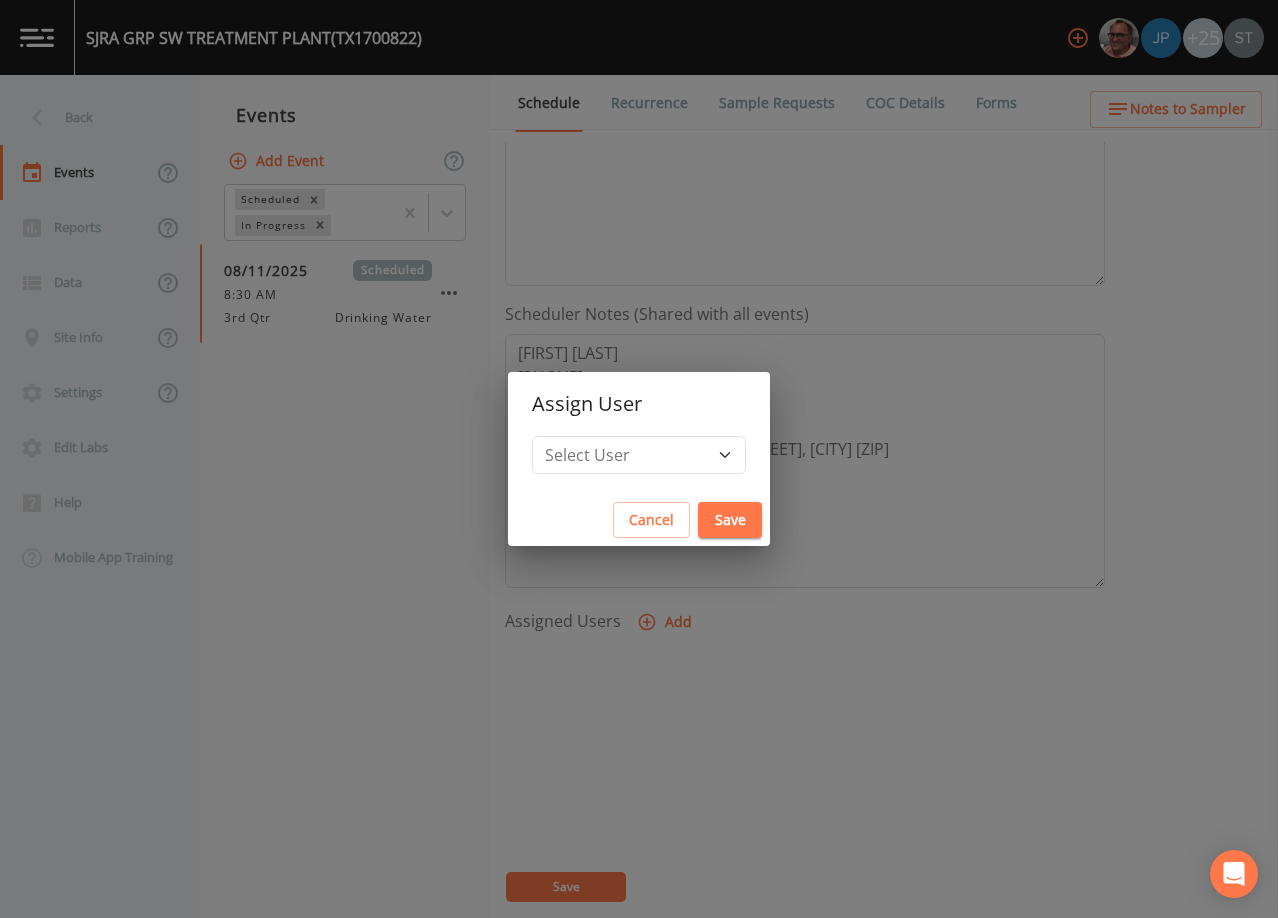click on "Save" at bounding box center (730, 520) 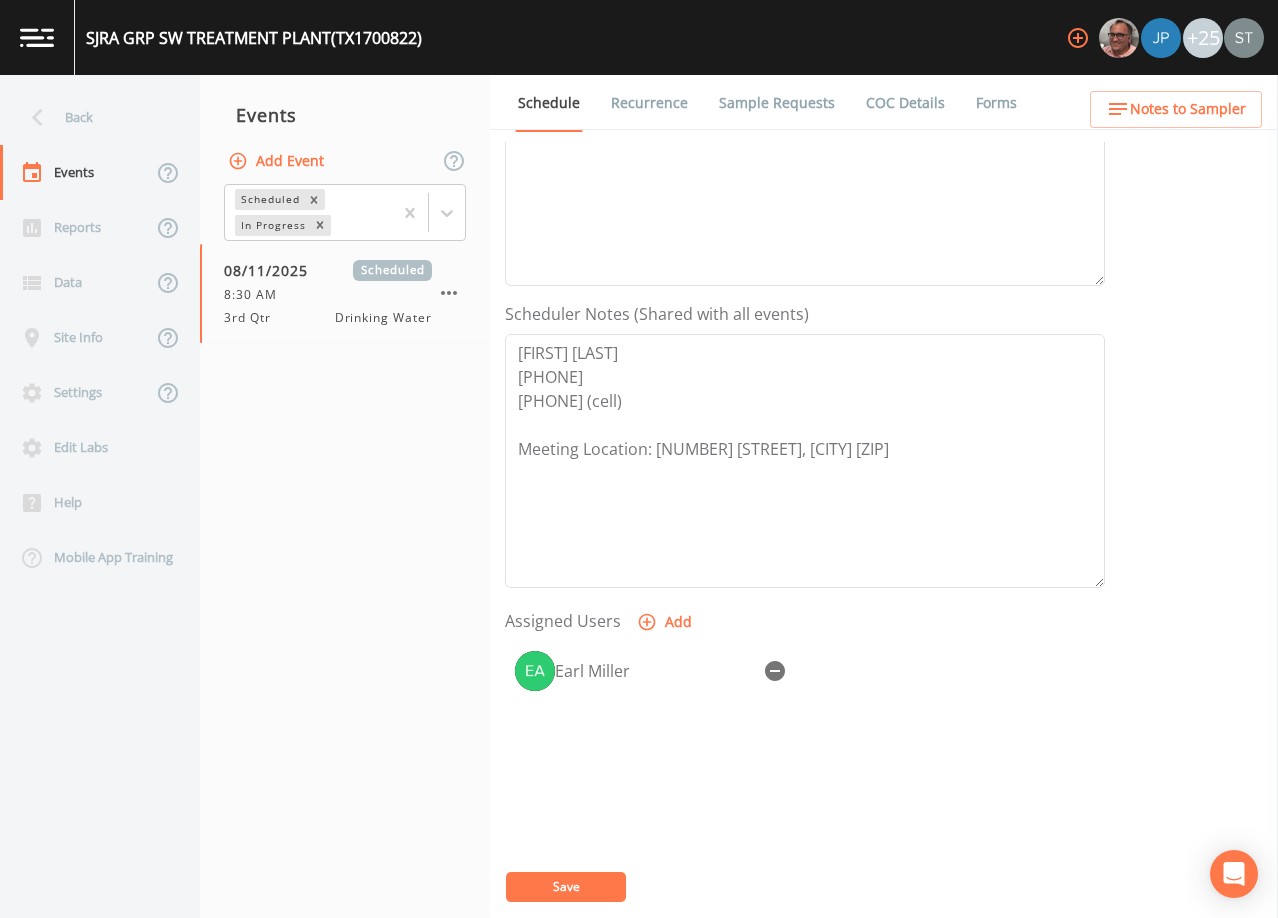 click on "Save" at bounding box center [566, 887] 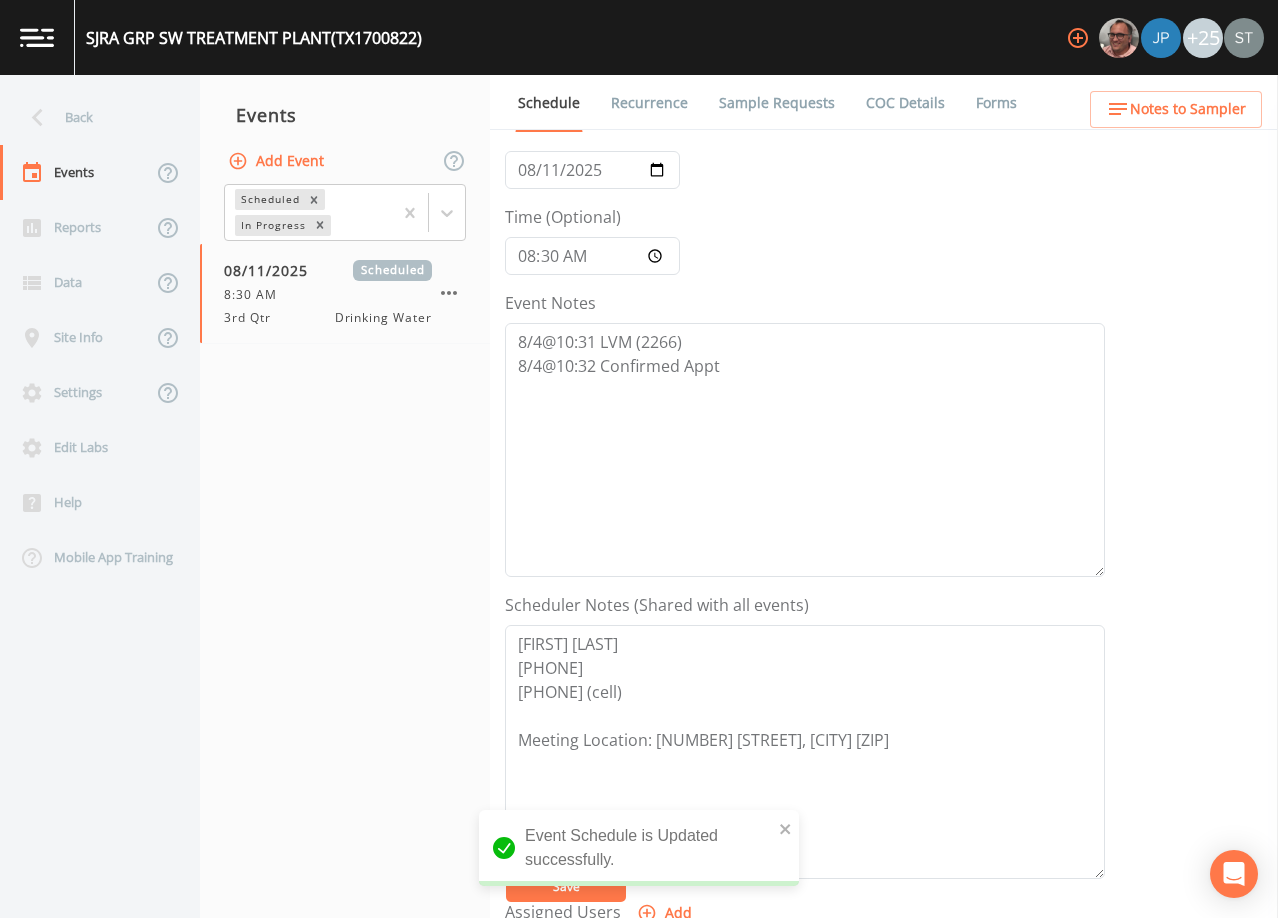 scroll, scrollTop: 100, scrollLeft: 0, axis: vertical 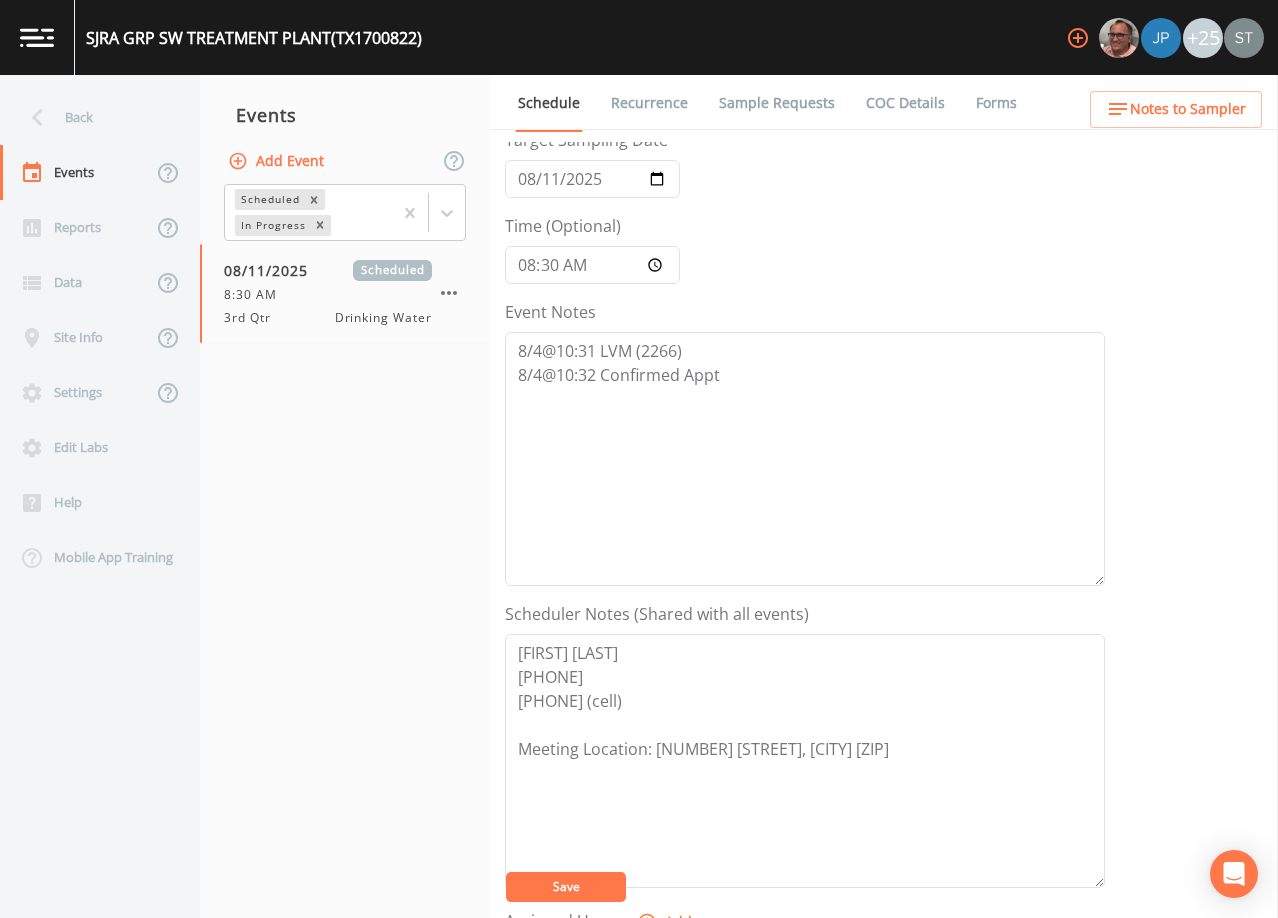click on "Save" at bounding box center (566, 887) 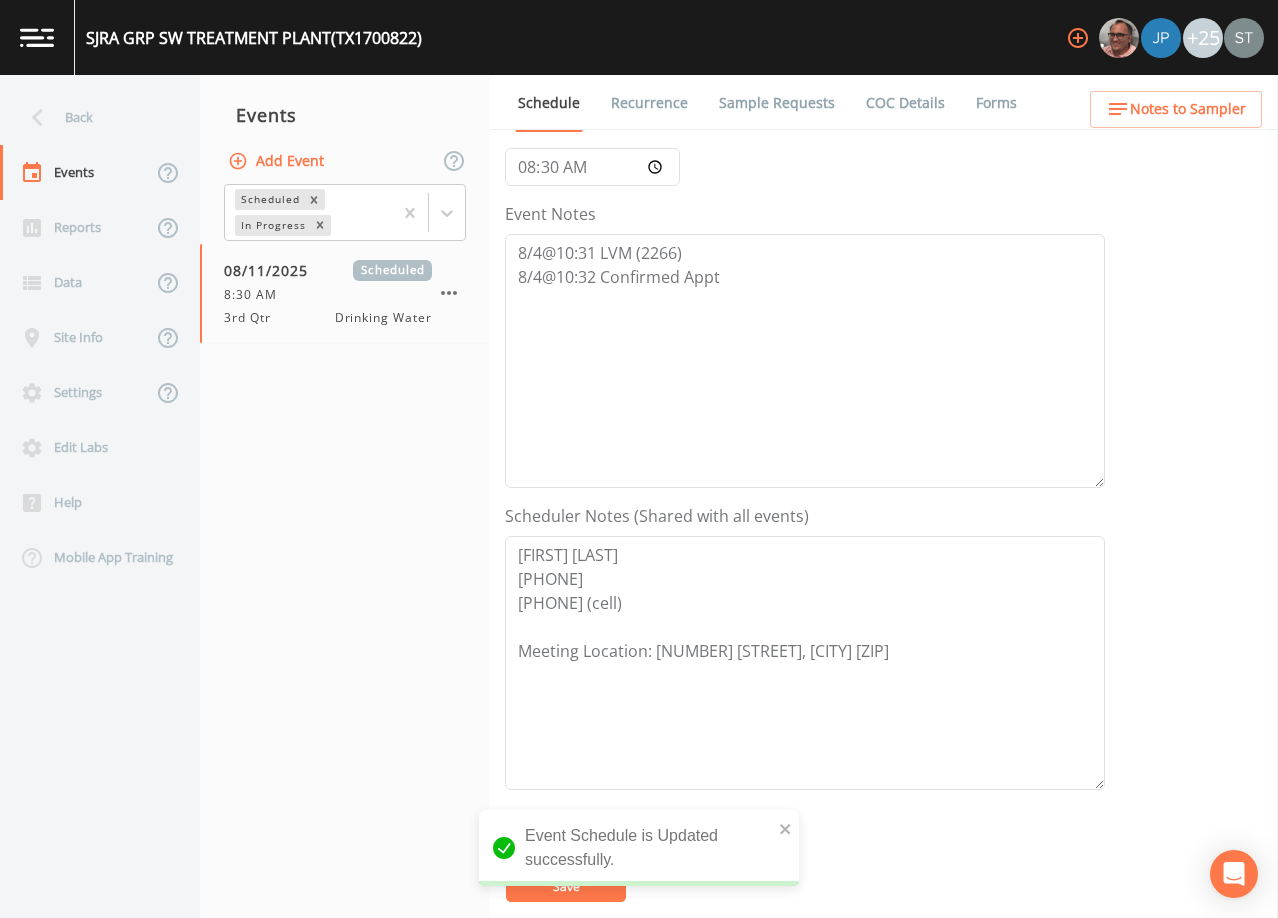 scroll, scrollTop: 400, scrollLeft: 0, axis: vertical 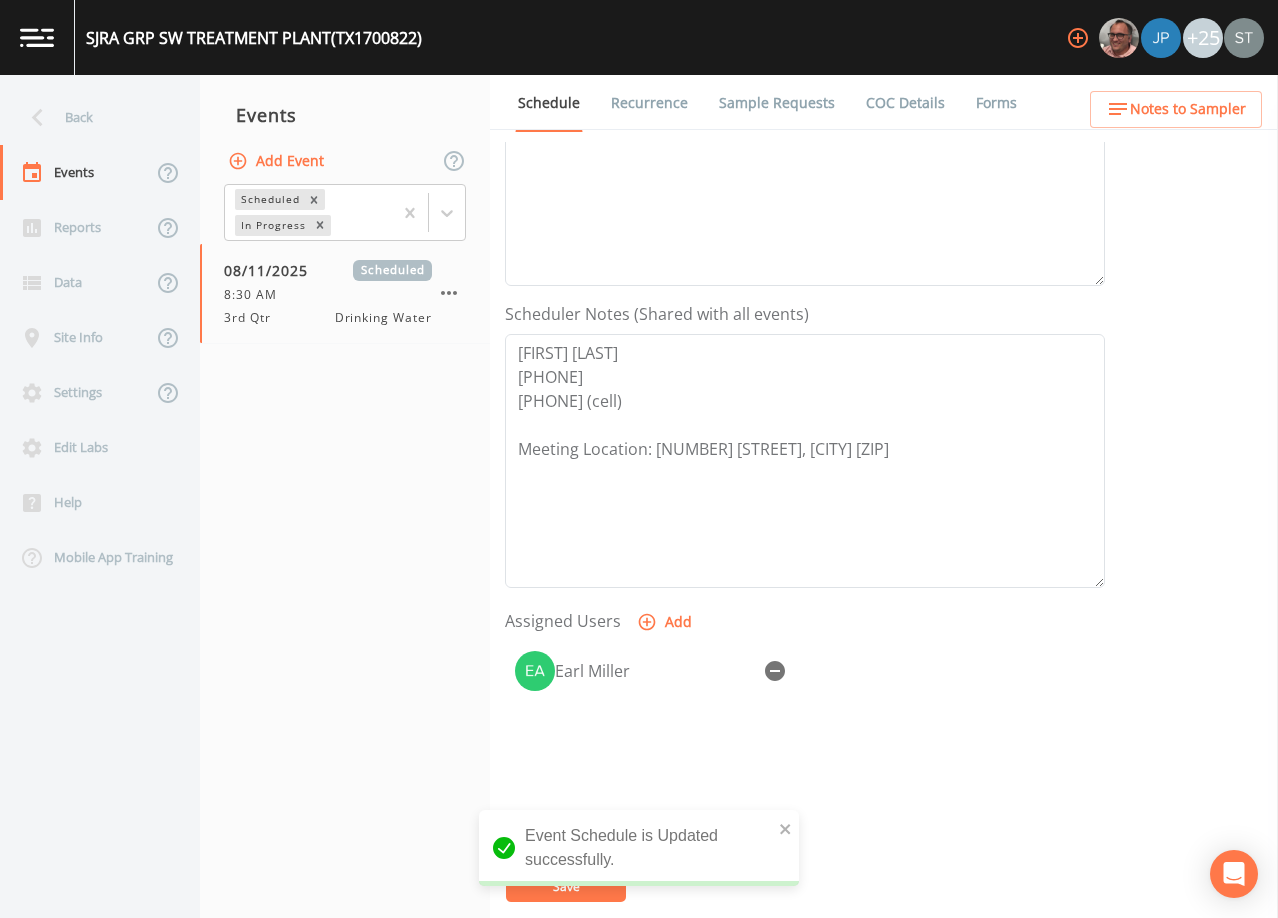 click on "Sample Requests" at bounding box center [777, 103] 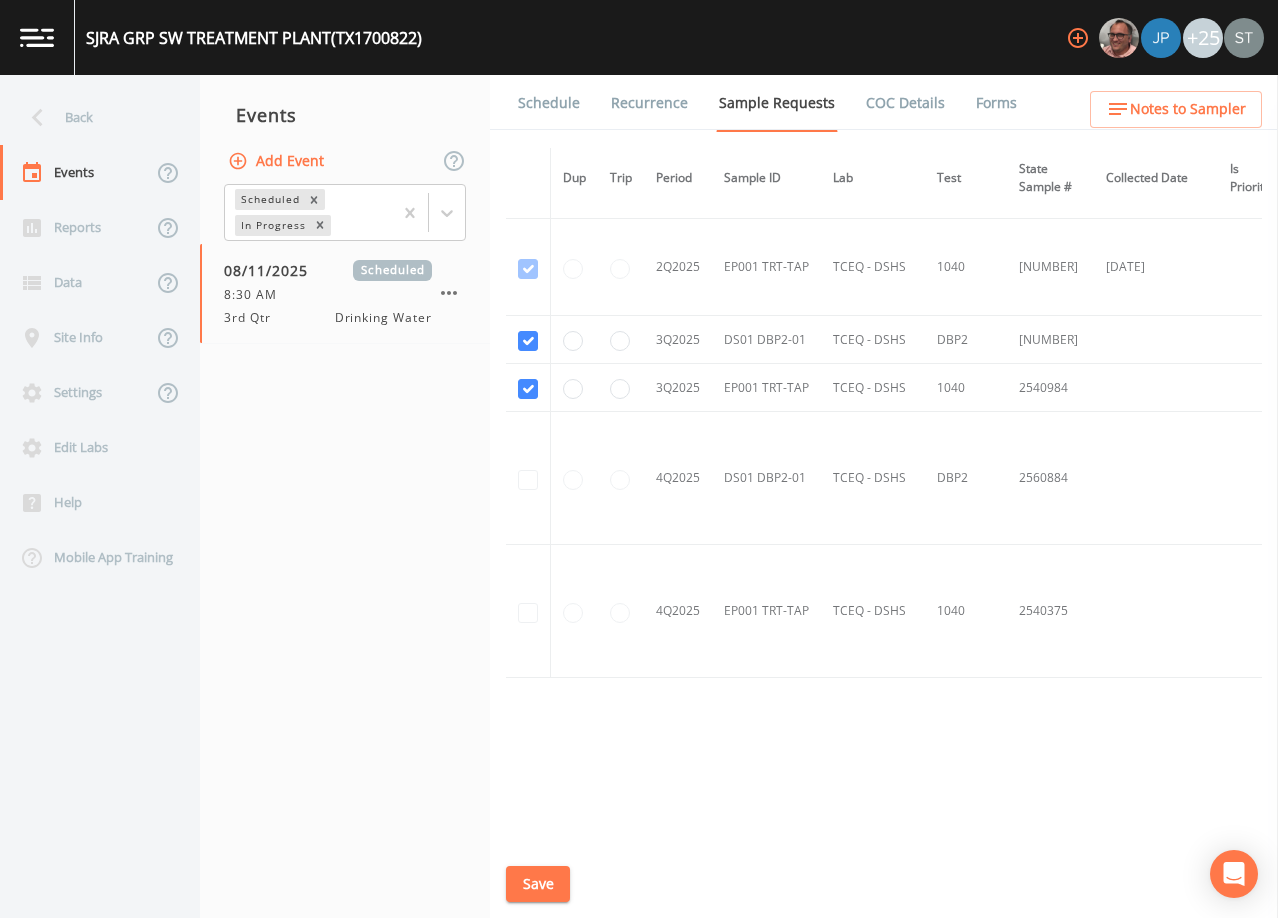scroll, scrollTop: 2170, scrollLeft: 0, axis: vertical 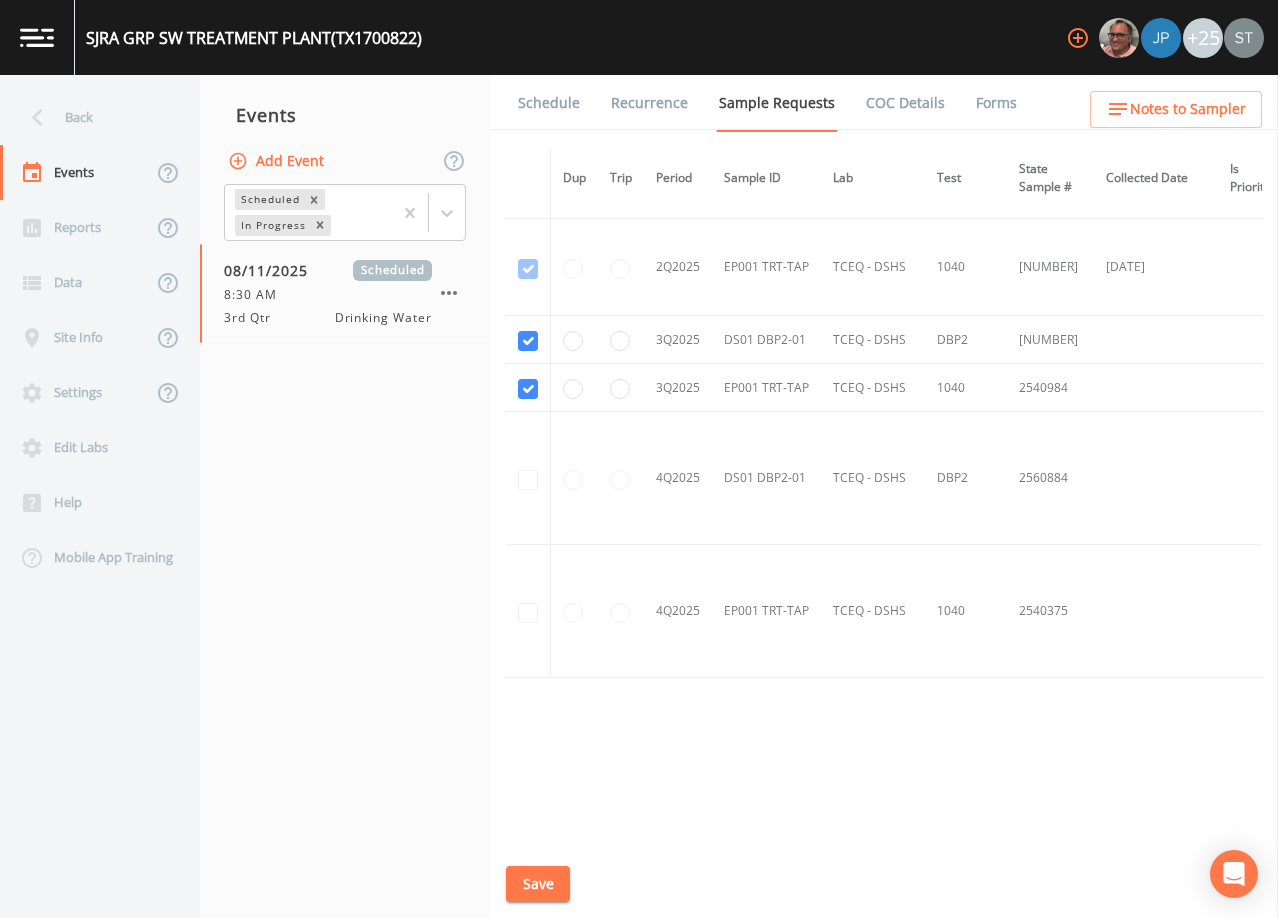 click on "Save" at bounding box center (538, 884) 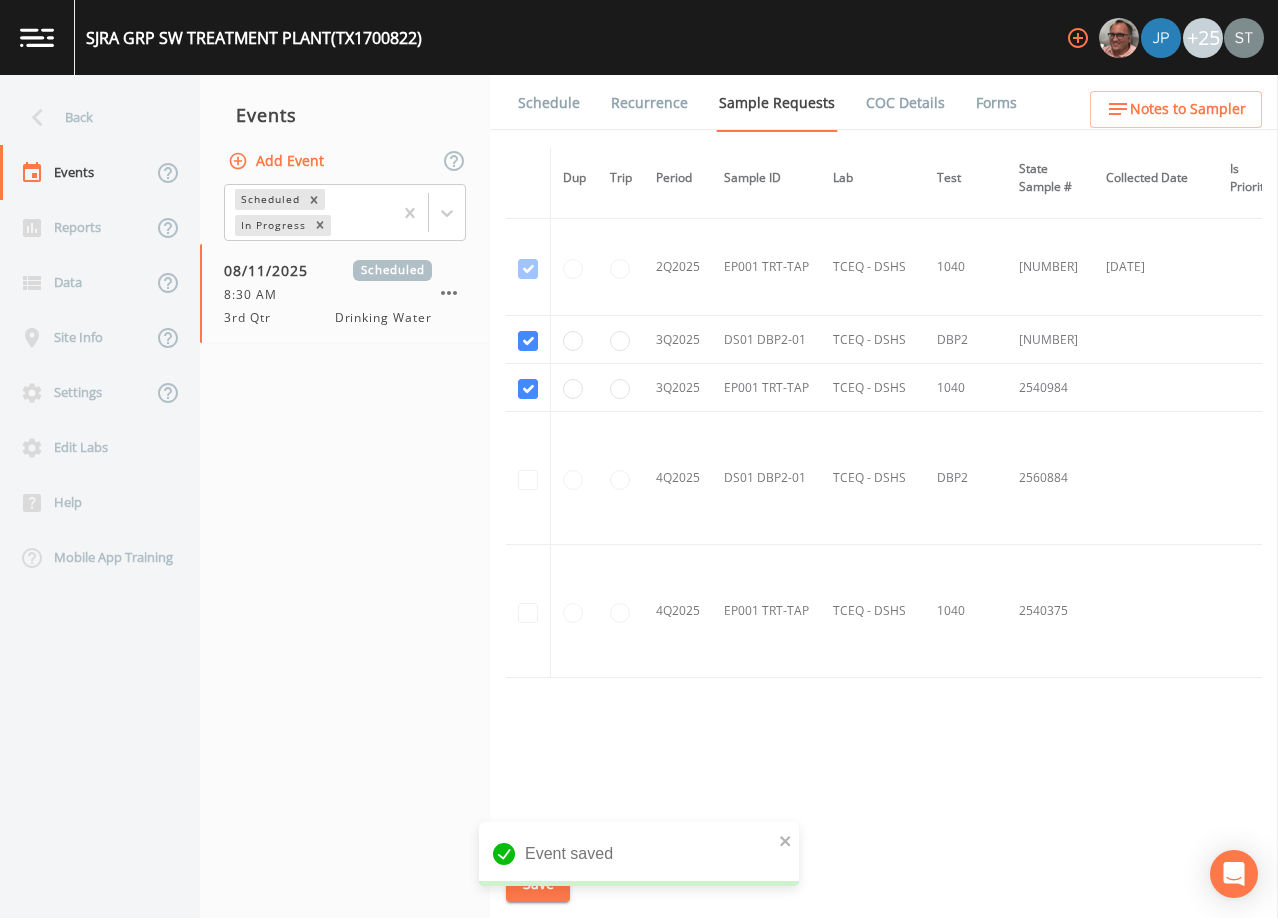 click on "Schedule" at bounding box center (549, 103) 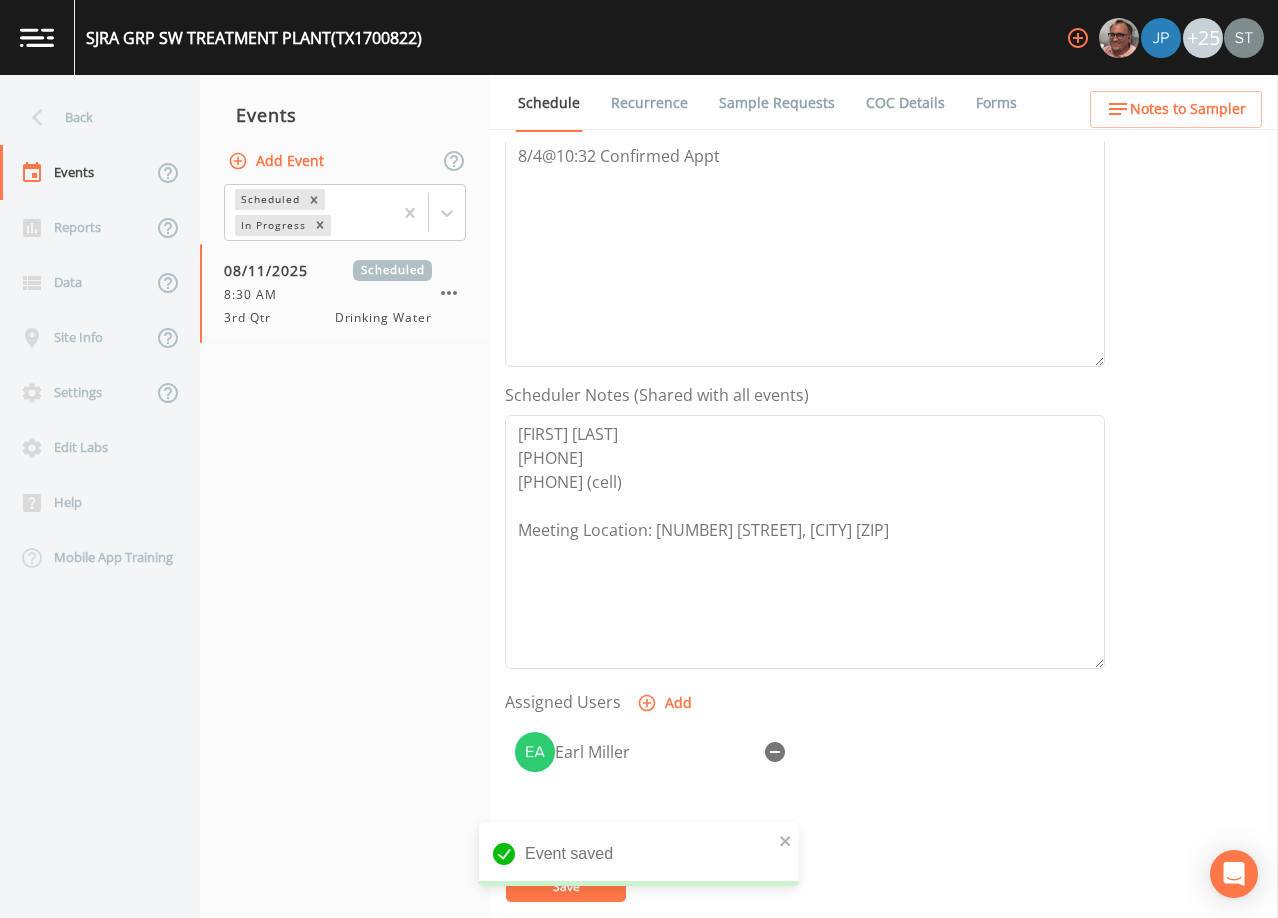 scroll, scrollTop: 400, scrollLeft: 0, axis: vertical 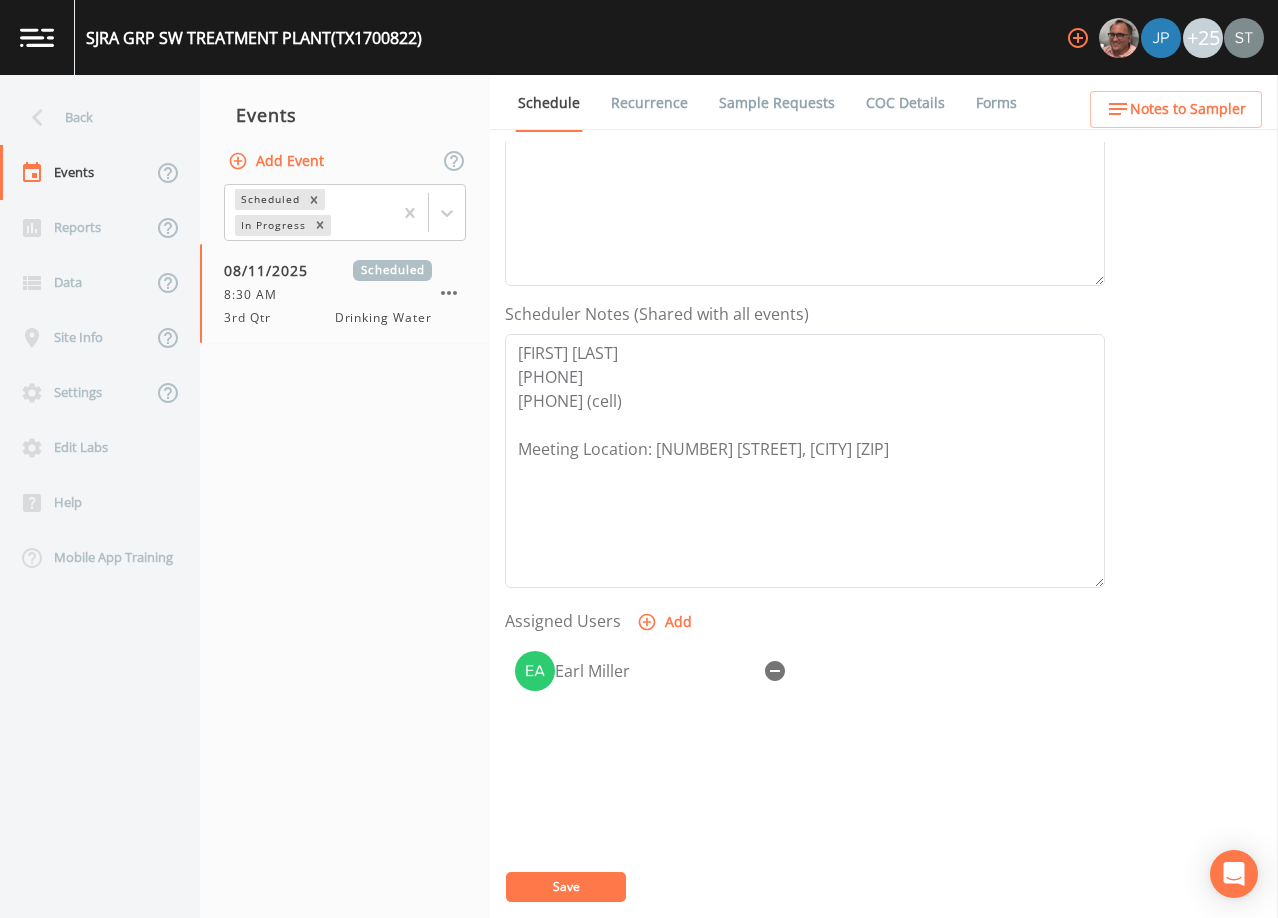 click on "Recurrence" at bounding box center (649, 103) 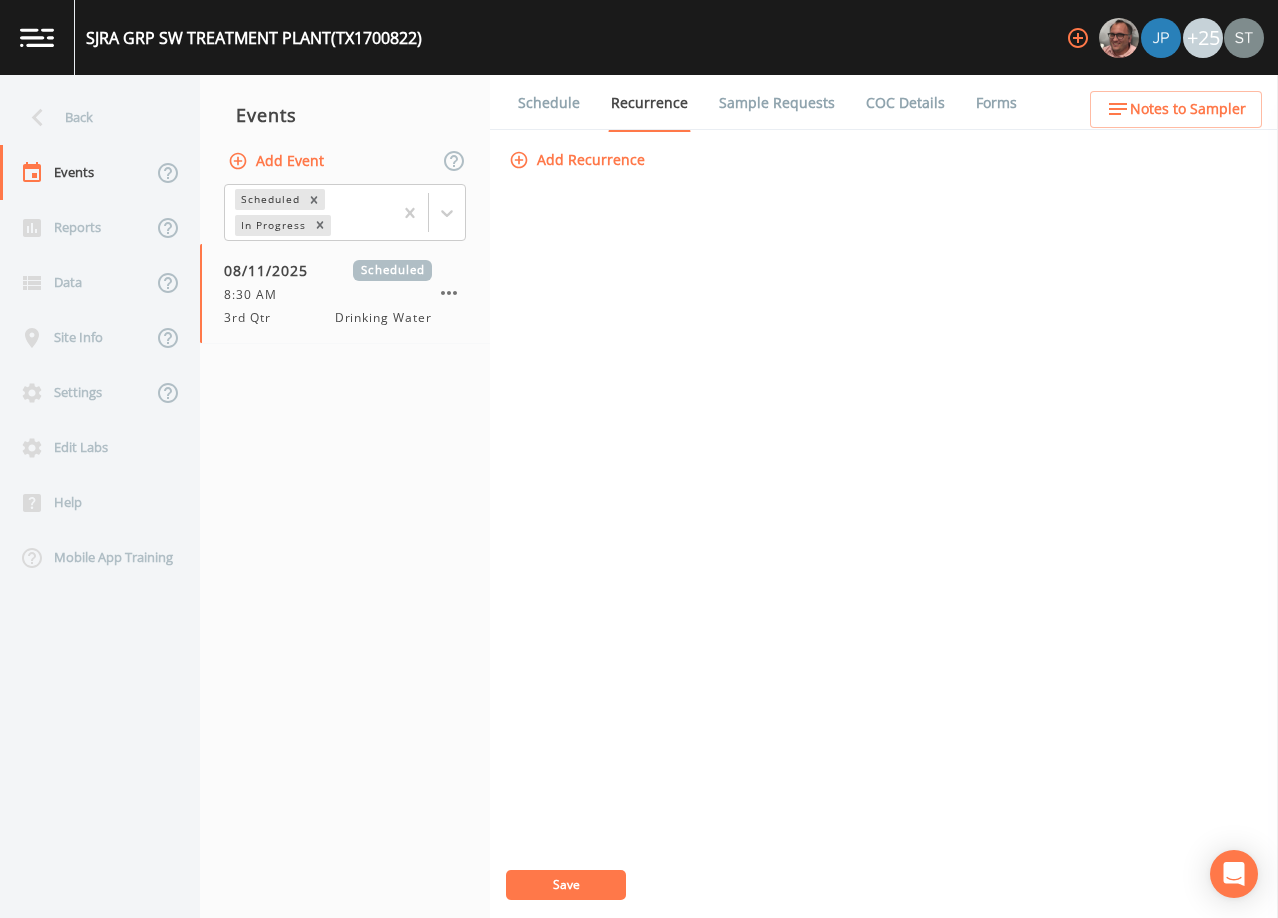 click on "Schedule" at bounding box center (549, 103) 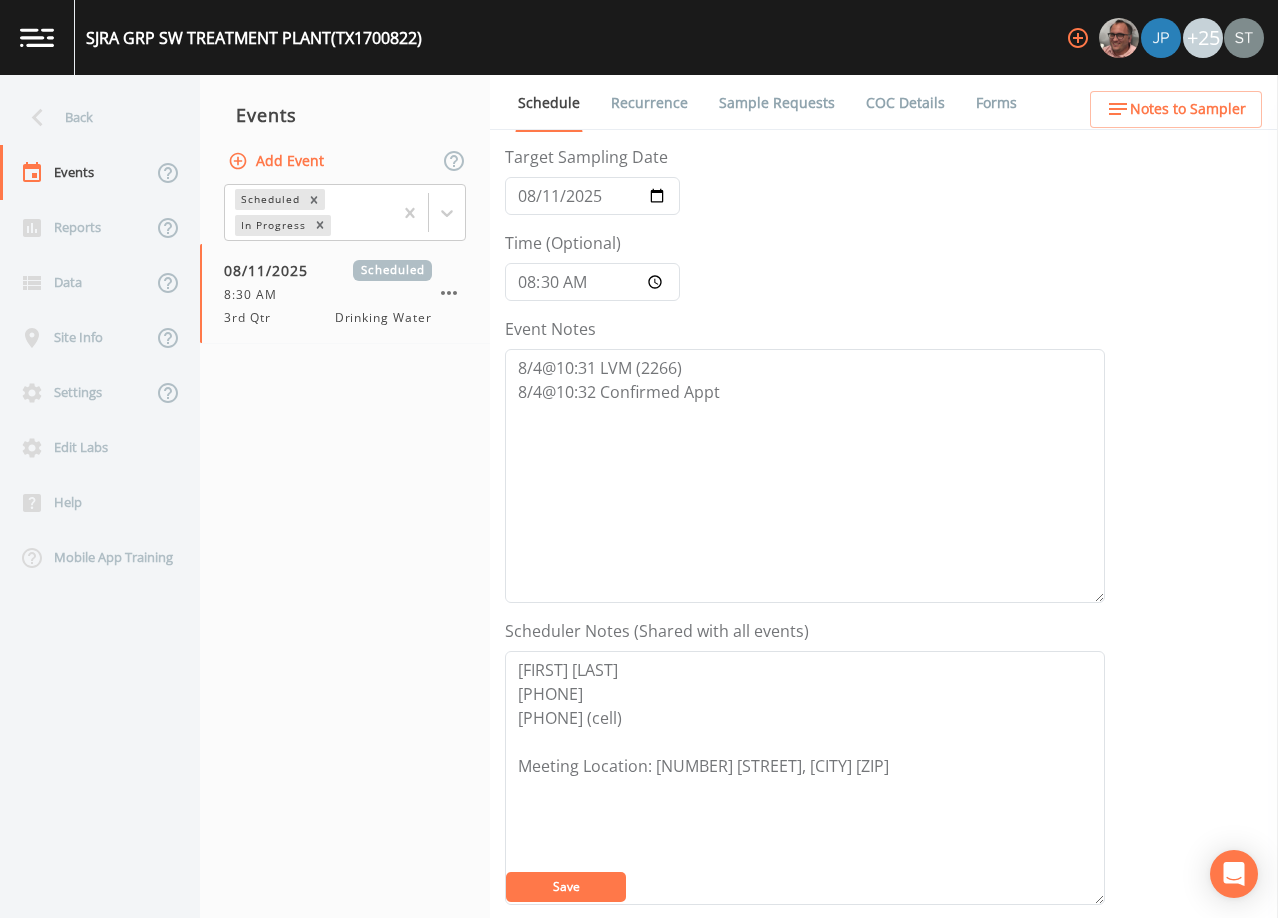 scroll, scrollTop: 493, scrollLeft: 0, axis: vertical 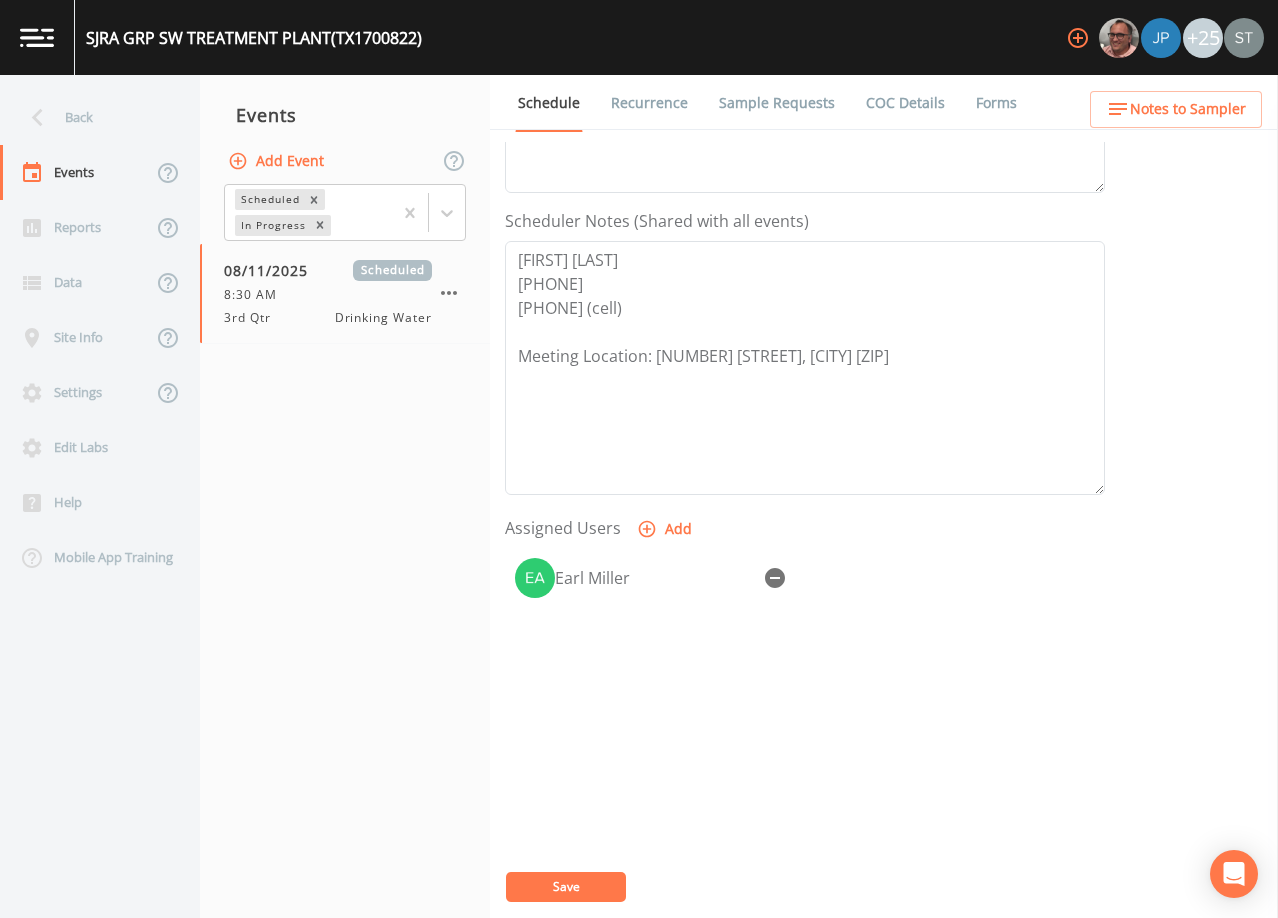 click on "Notes to Sampler" at bounding box center (1188, 109) 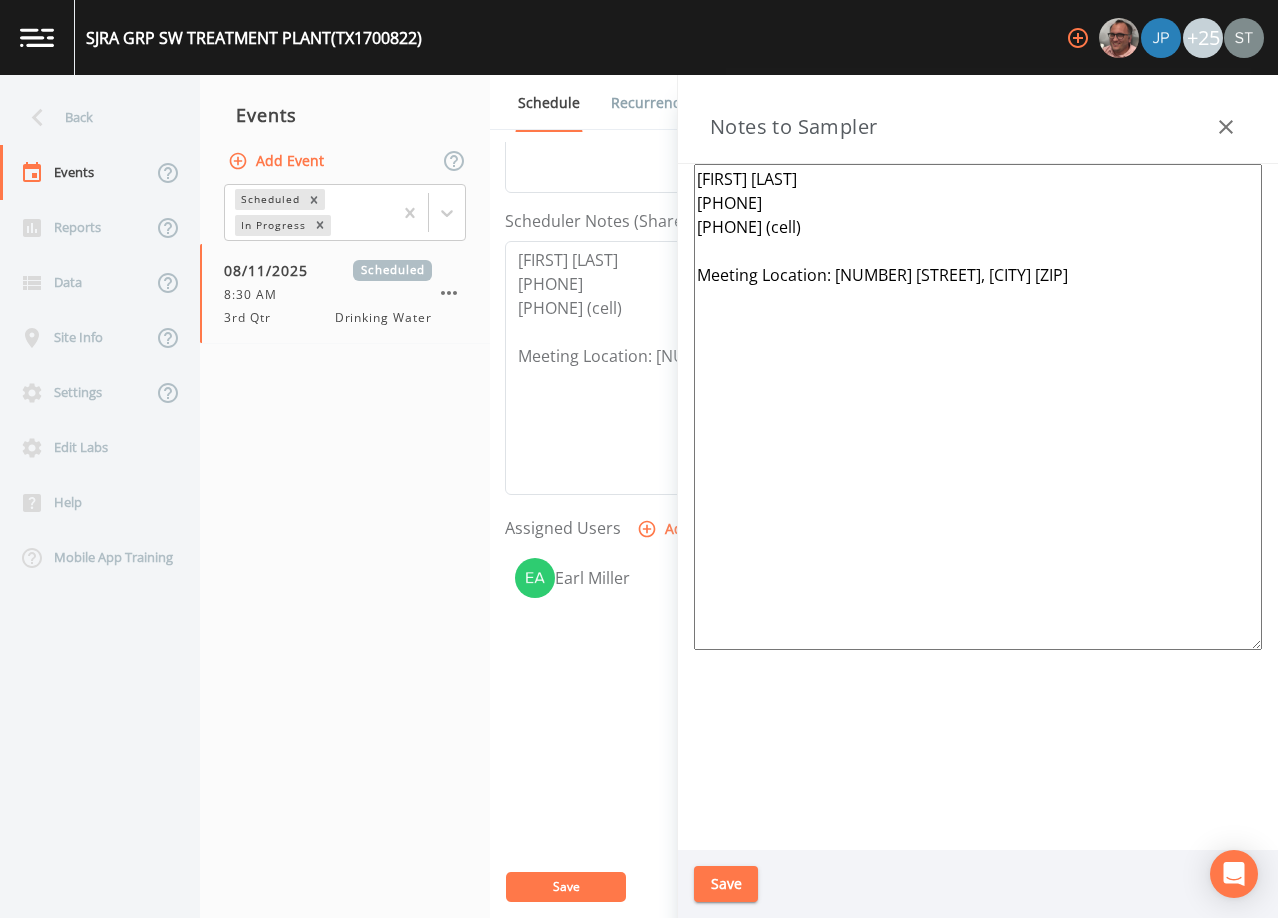 click 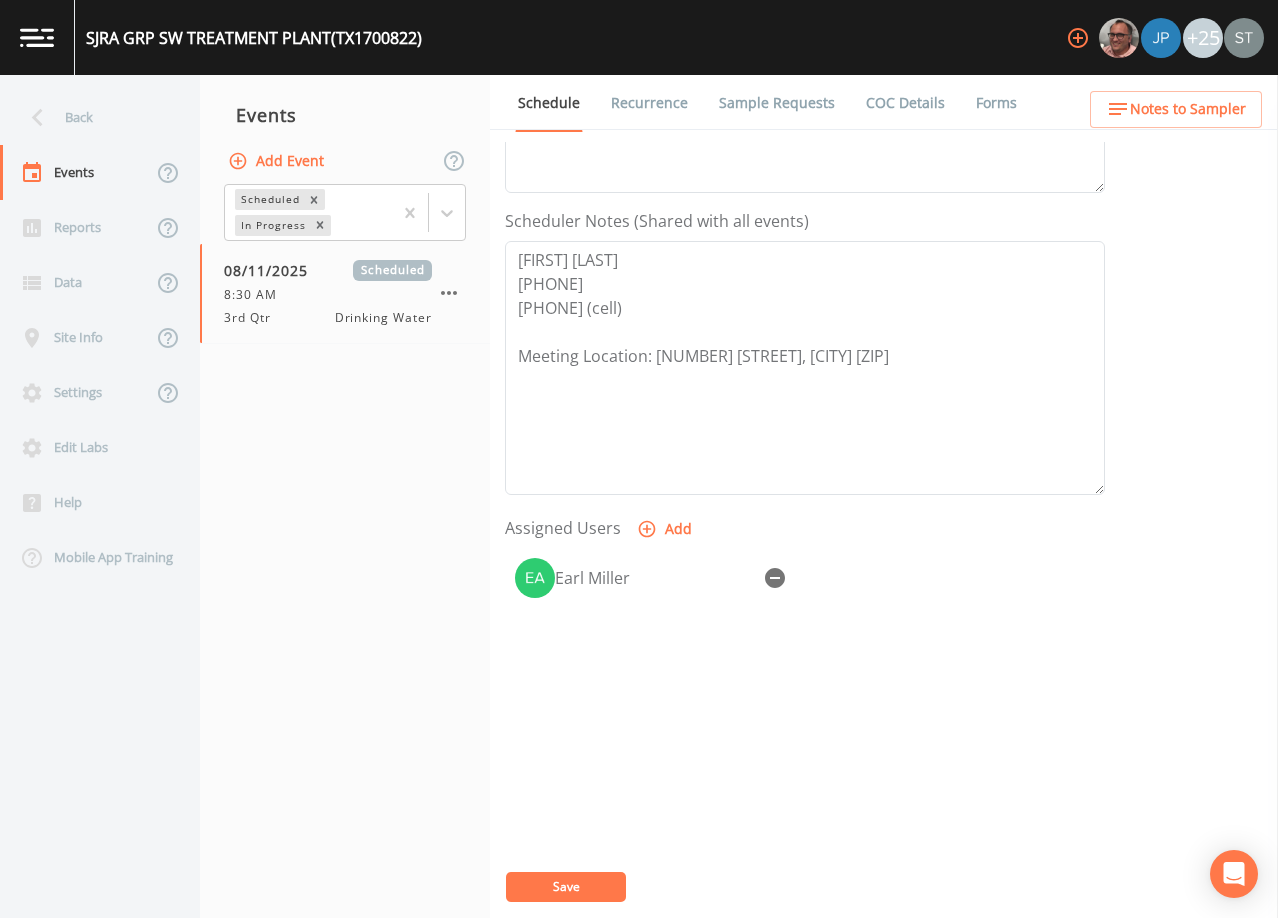 click on "Sample Requests" at bounding box center [777, 103] 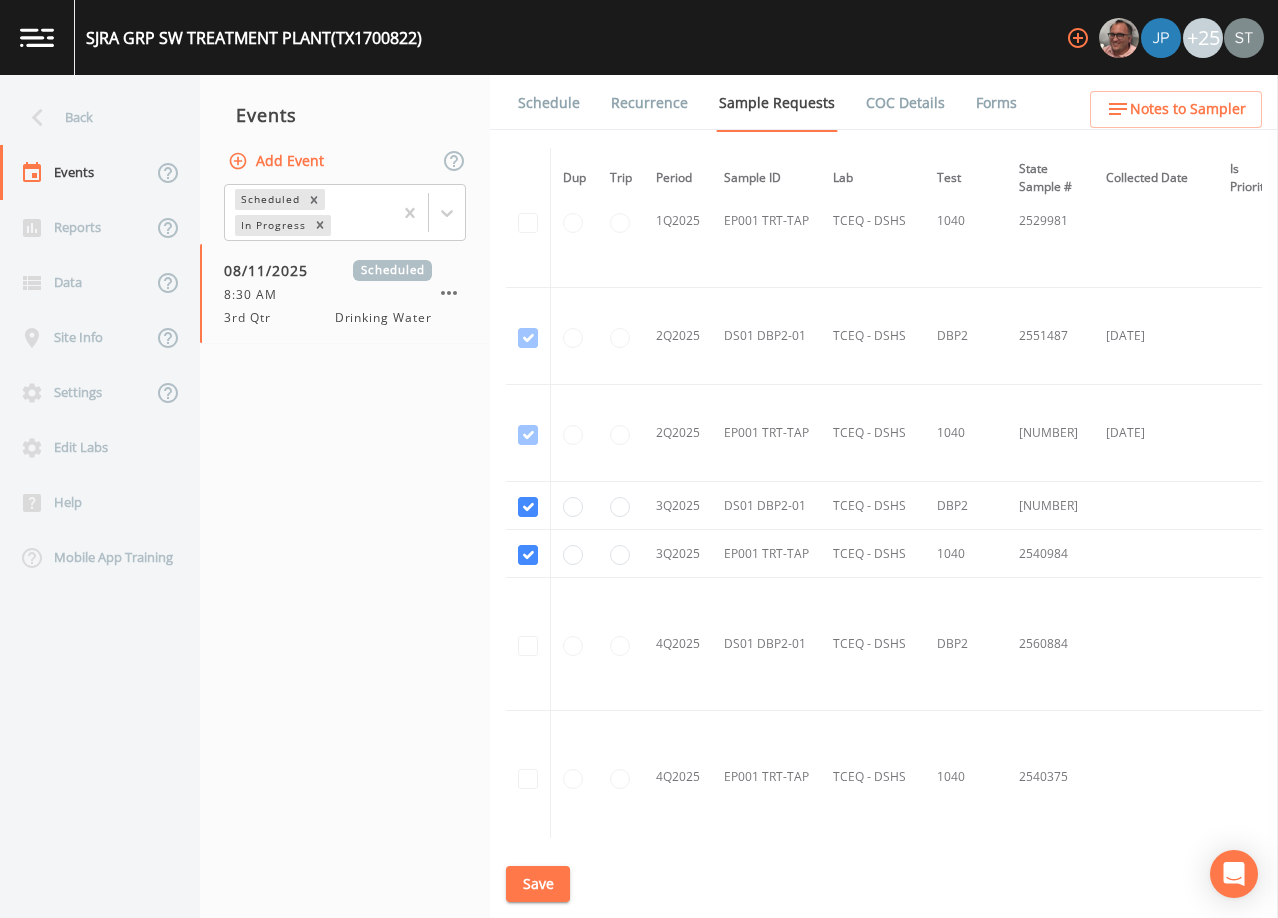 scroll, scrollTop: 2000, scrollLeft: 0, axis: vertical 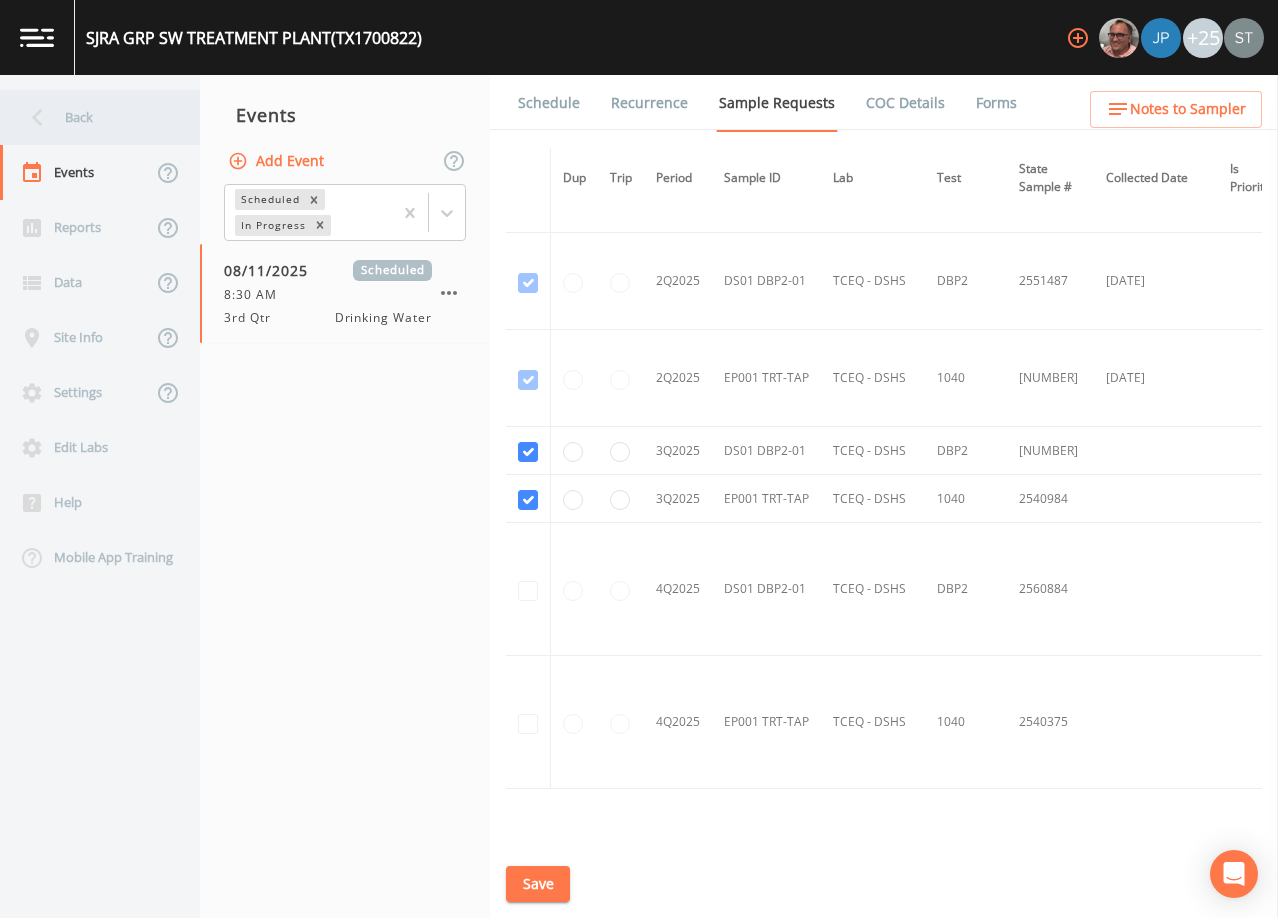 click on "Back" at bounding box center [90, 117] 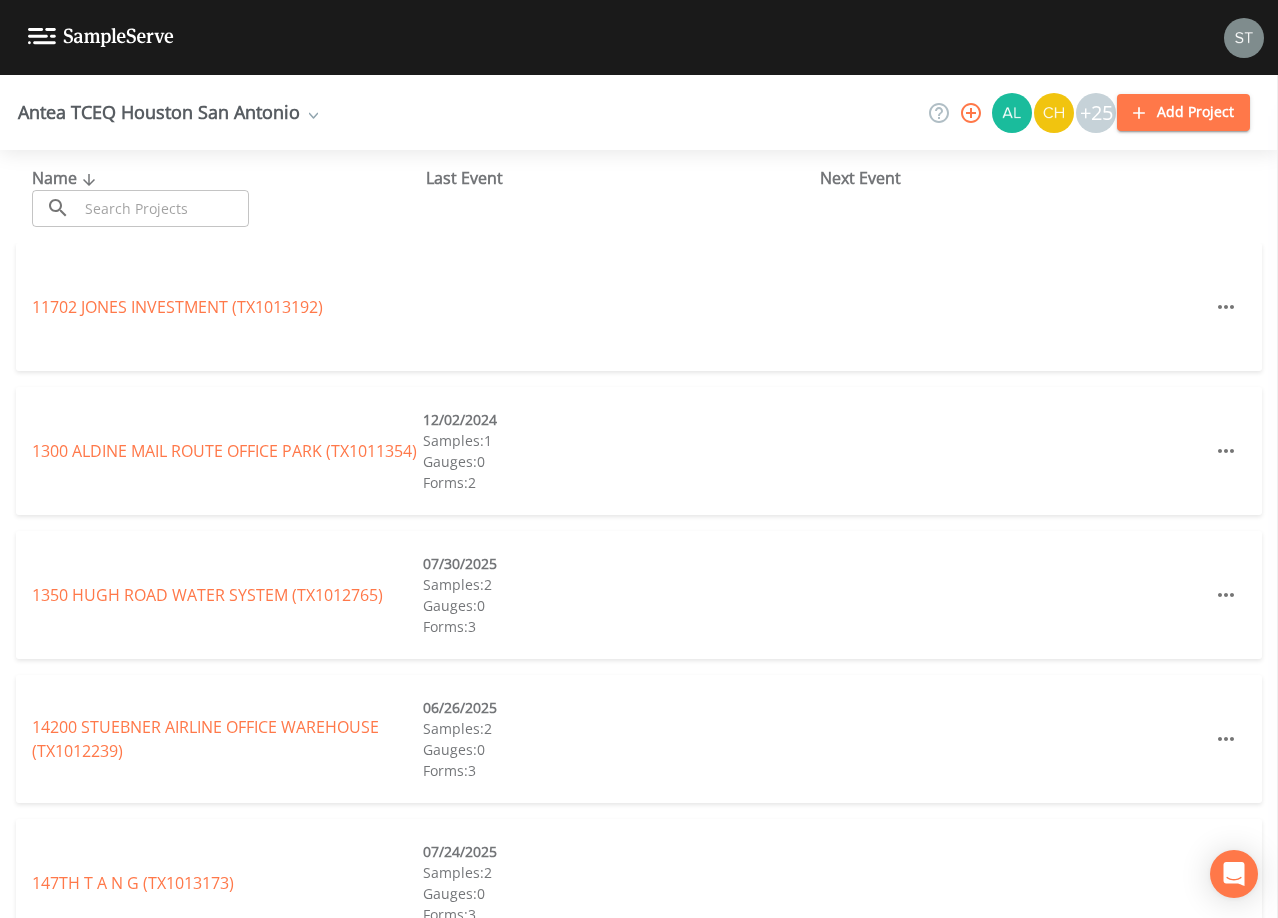 click at bounding box center (163, 208) 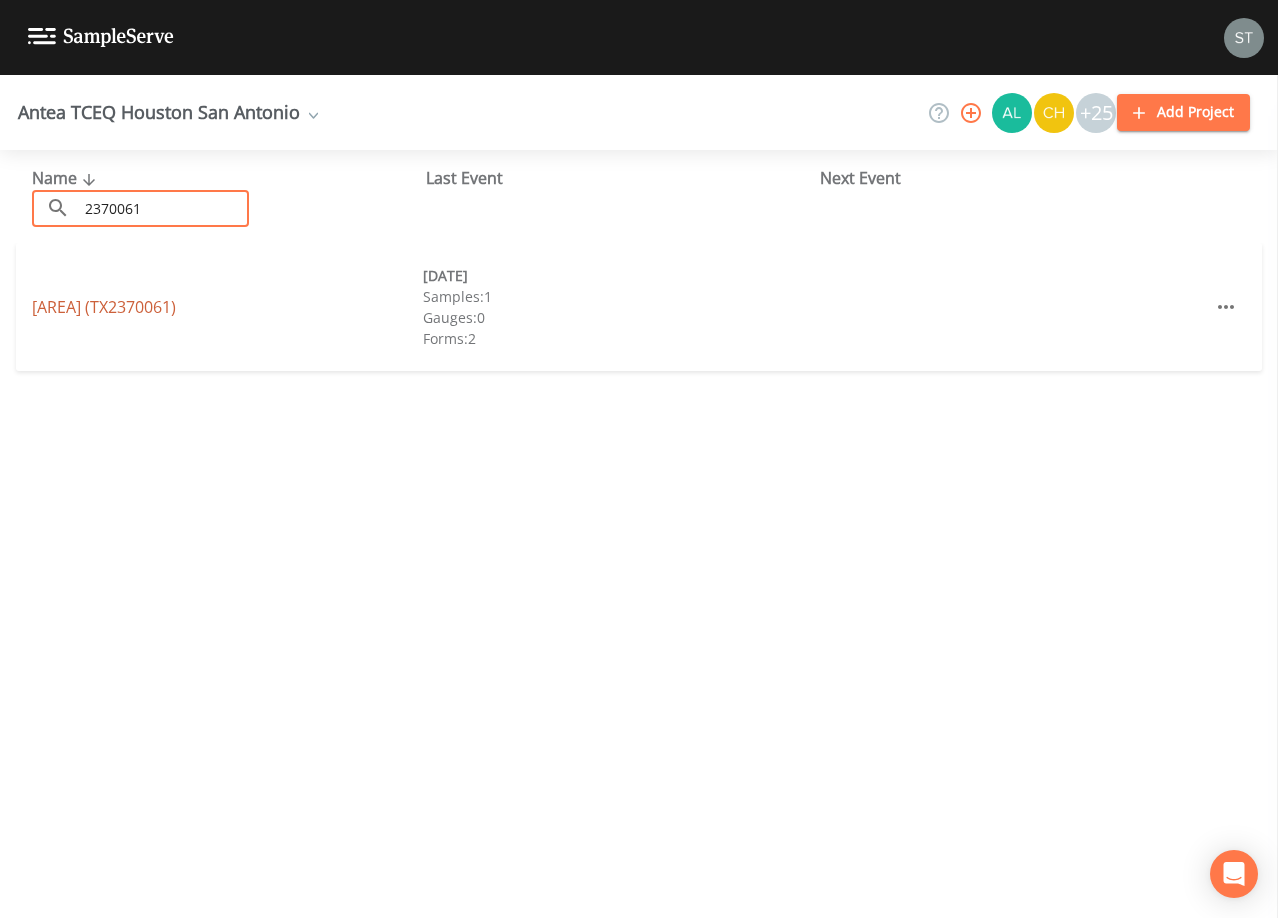 type on "2370061" 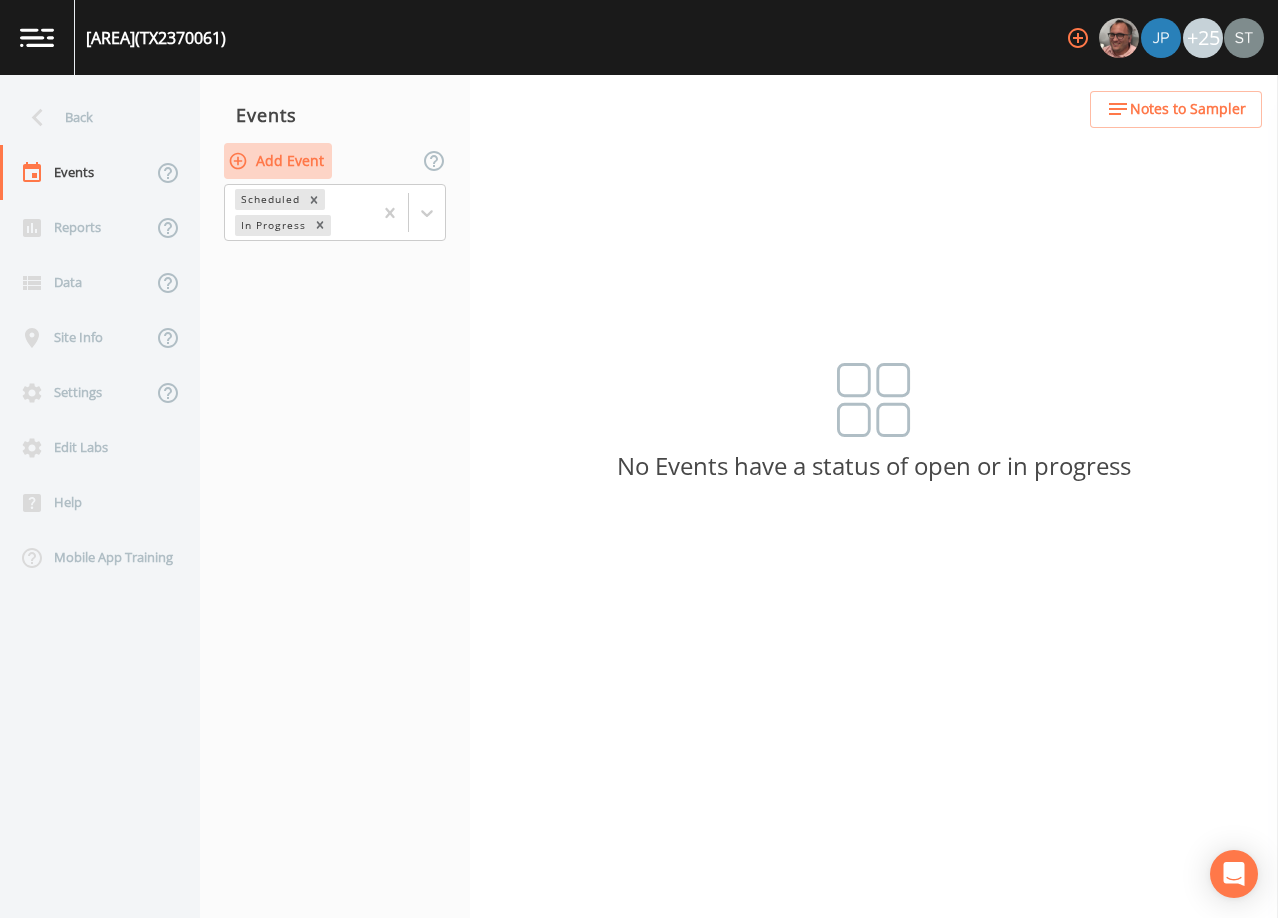 click on "Add Event" at bounding box center [278, 161] 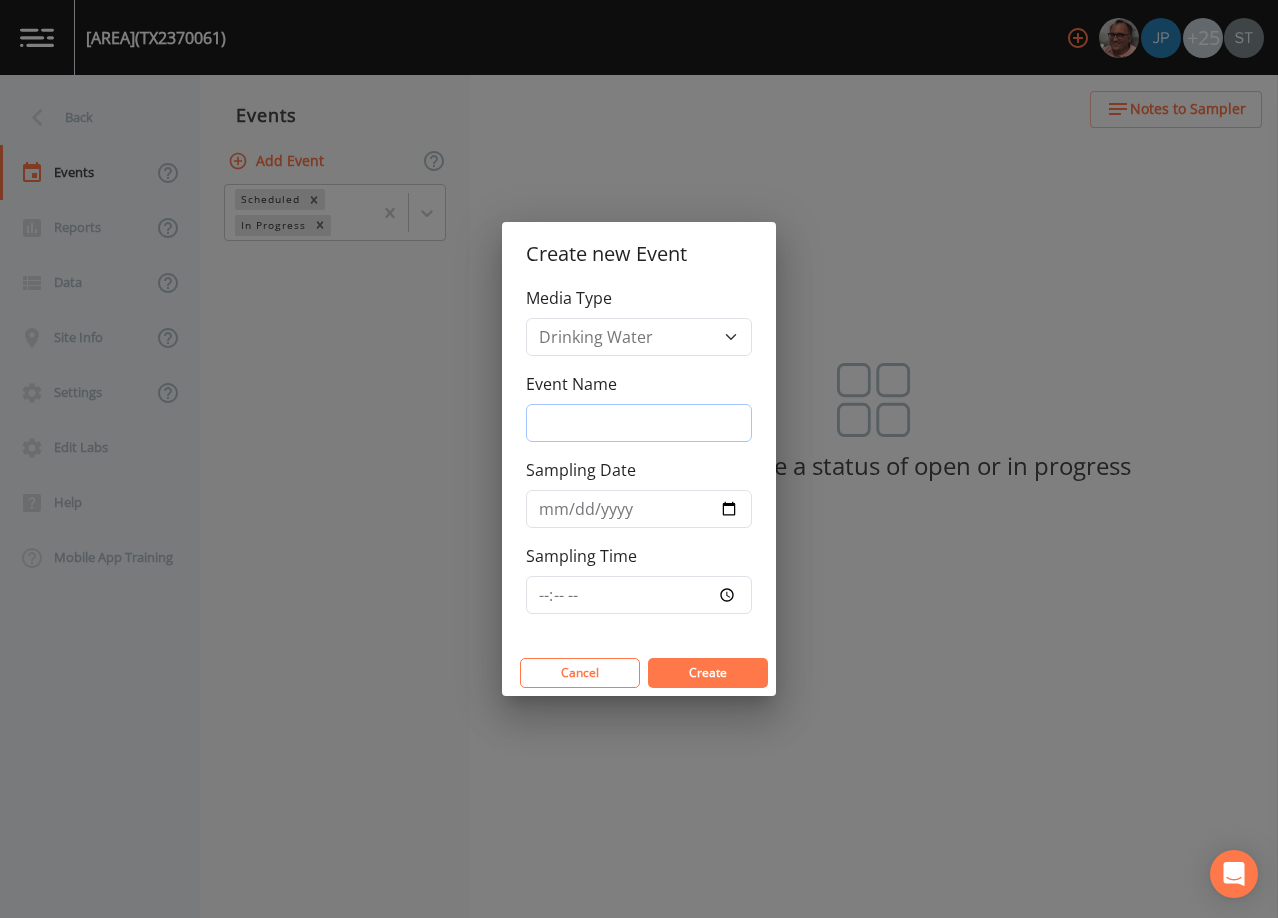 click on "Event Name" at bounding box center [639, 423] 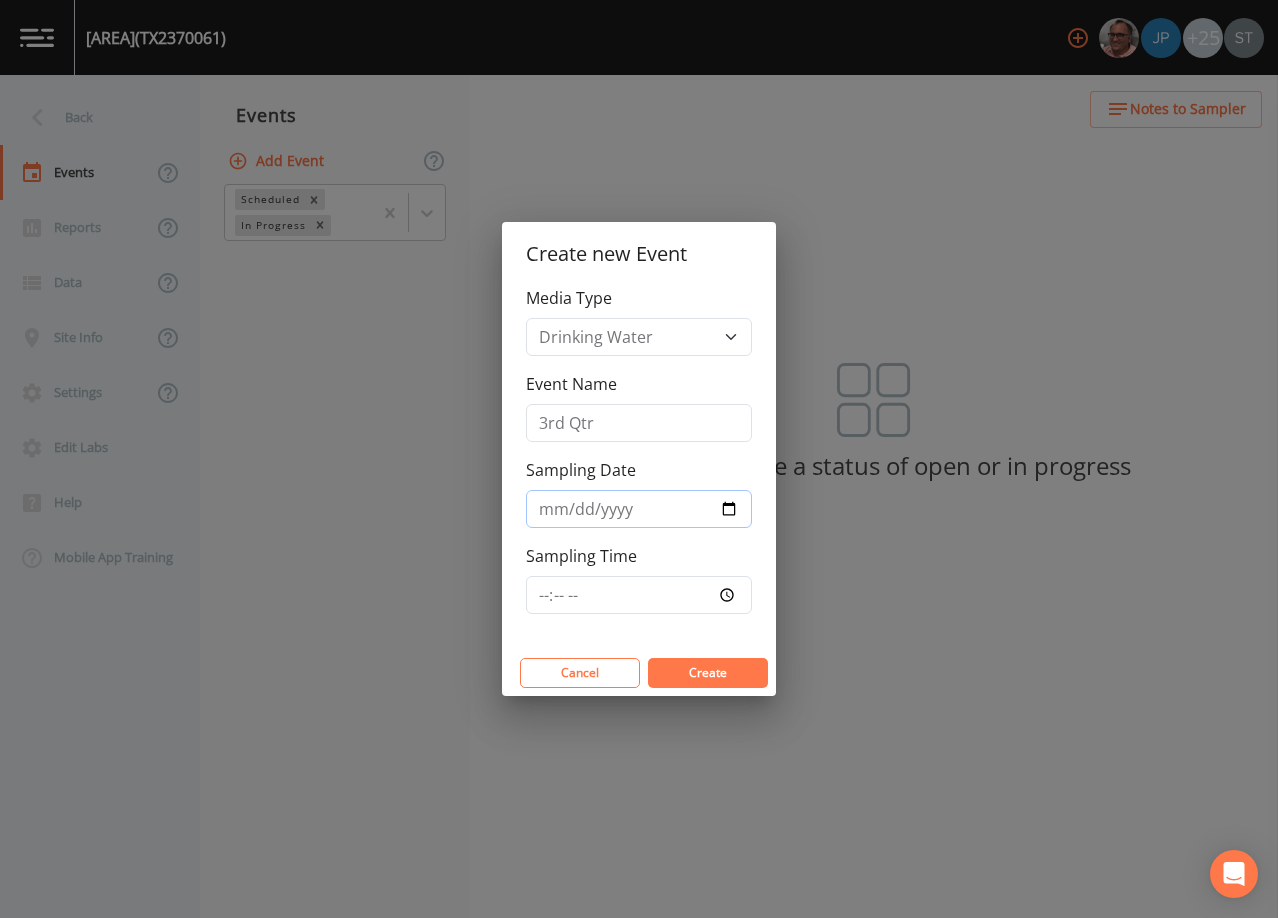 click on "Sampling Date" at bounding box center (639, 509) 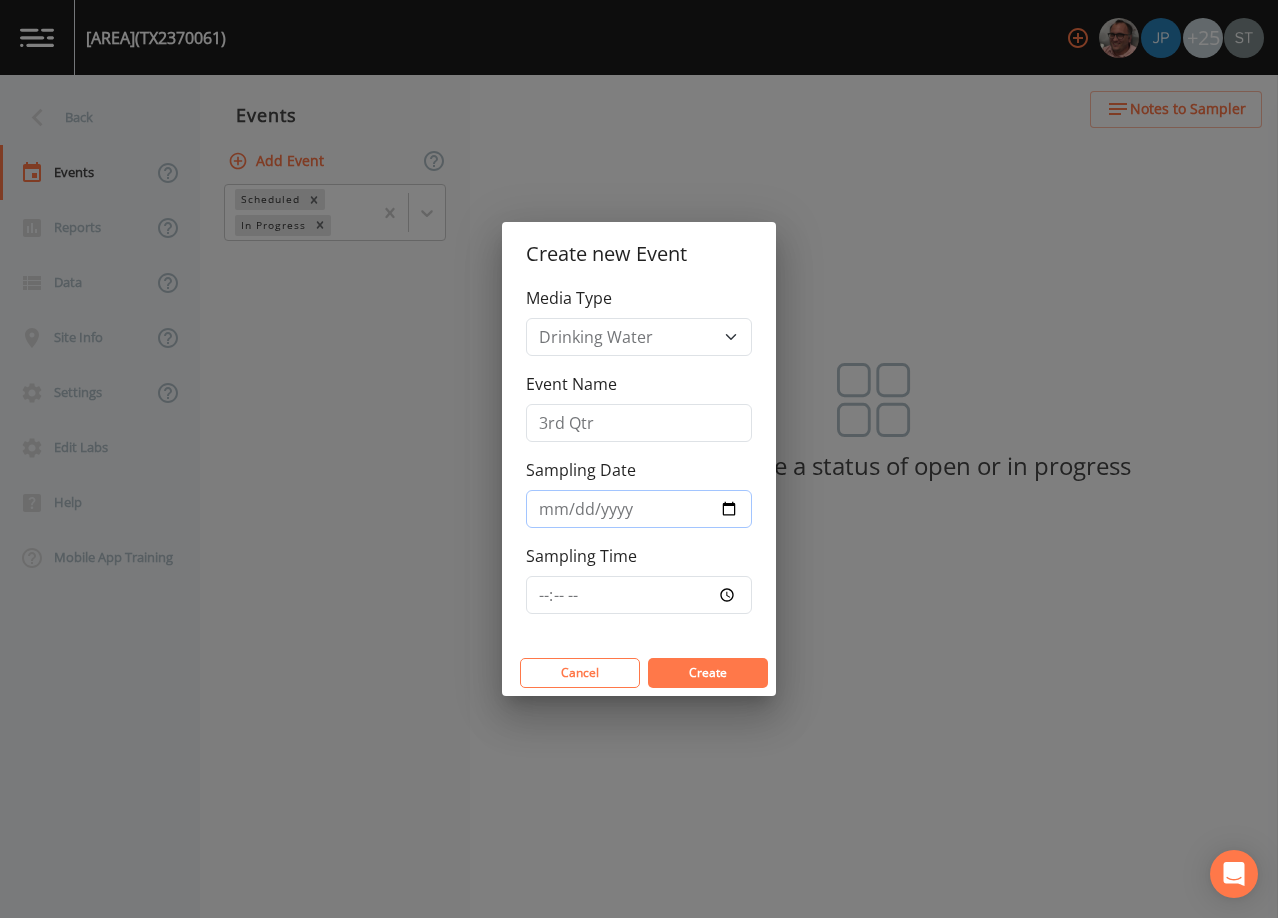 type on "2025-08-11" 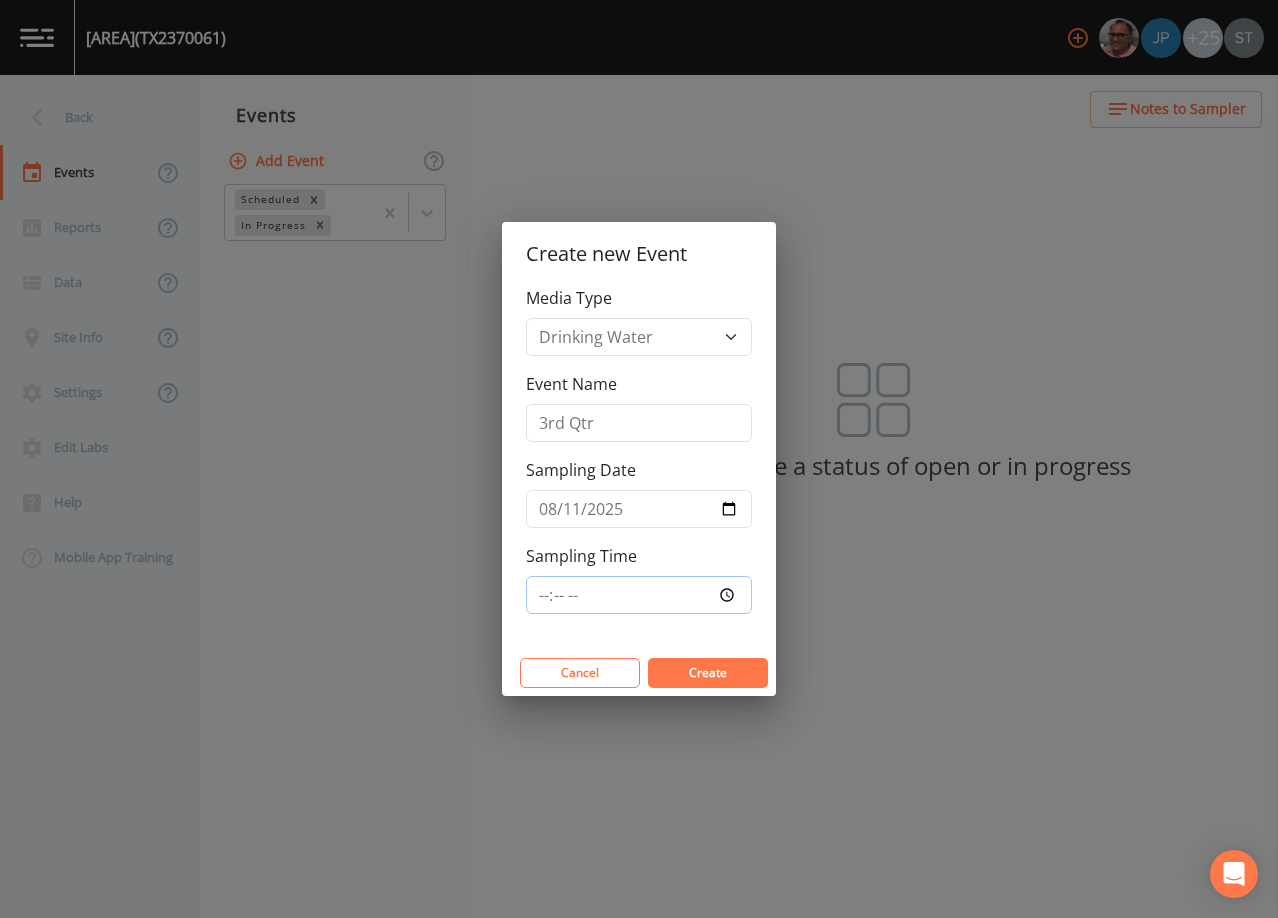 type on "09:30" 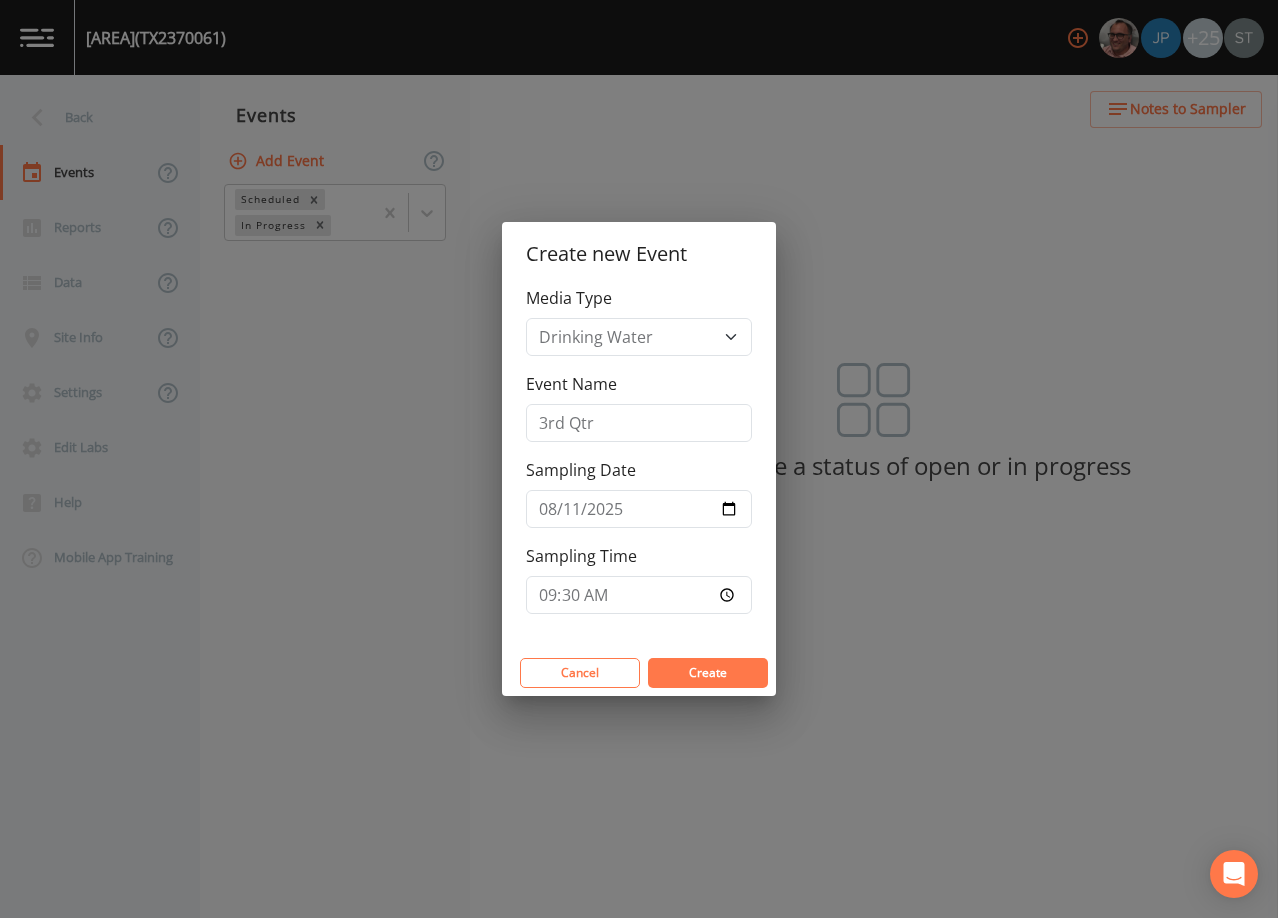click on "Create" at bounding box center [708, 672] 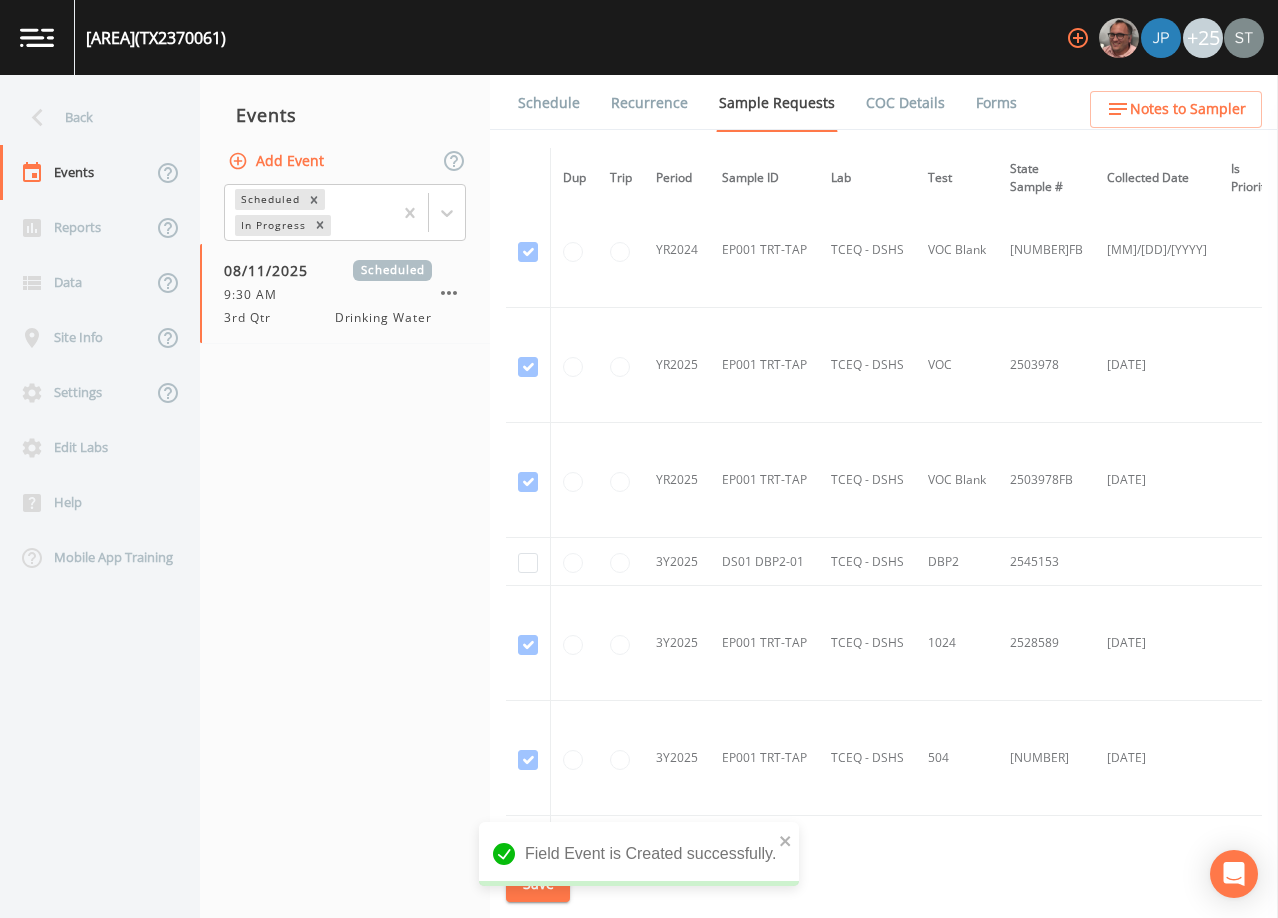 scroll, scrollTop: 500, scrollLeft: 0, axis: vertical 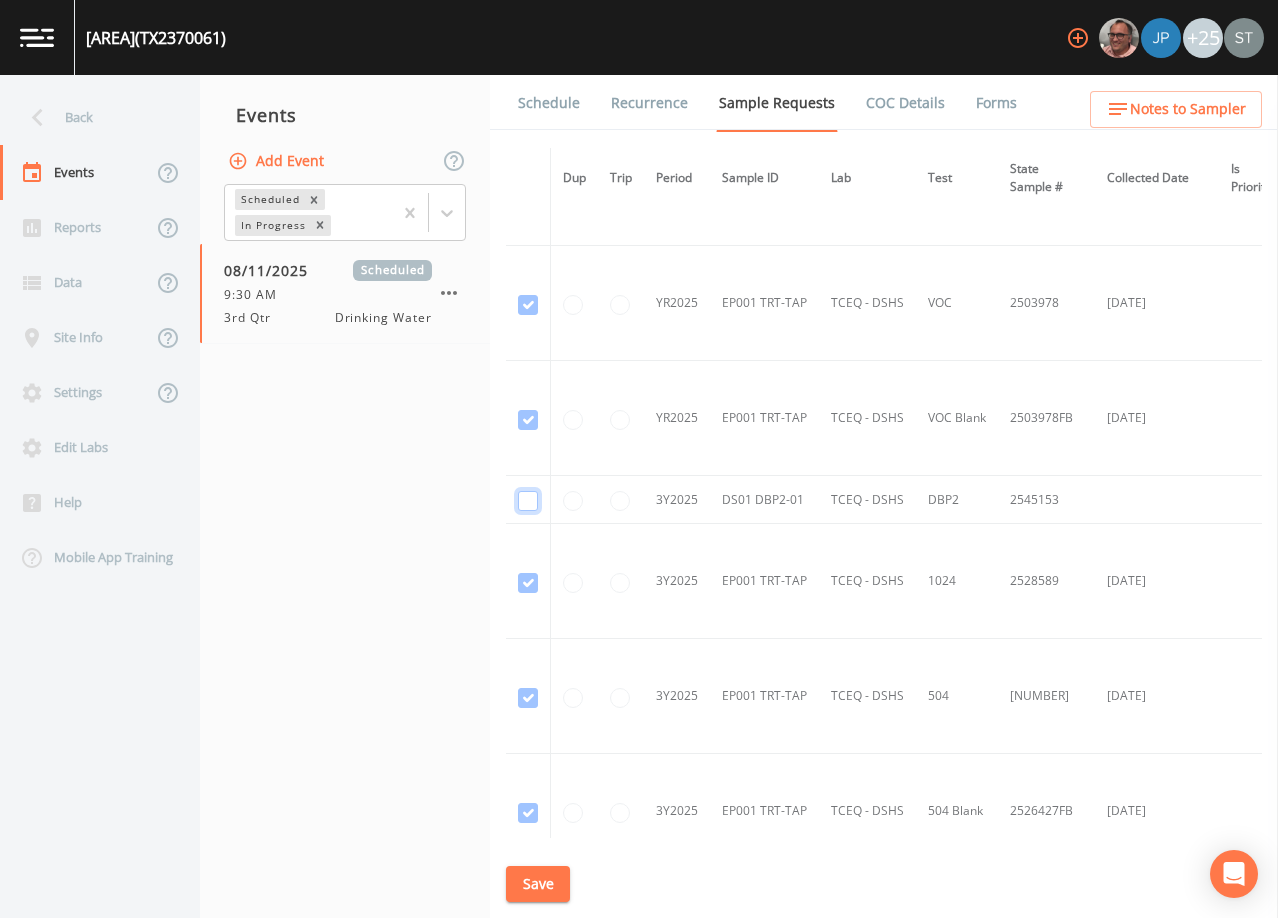click at bounding box center [528, 501] 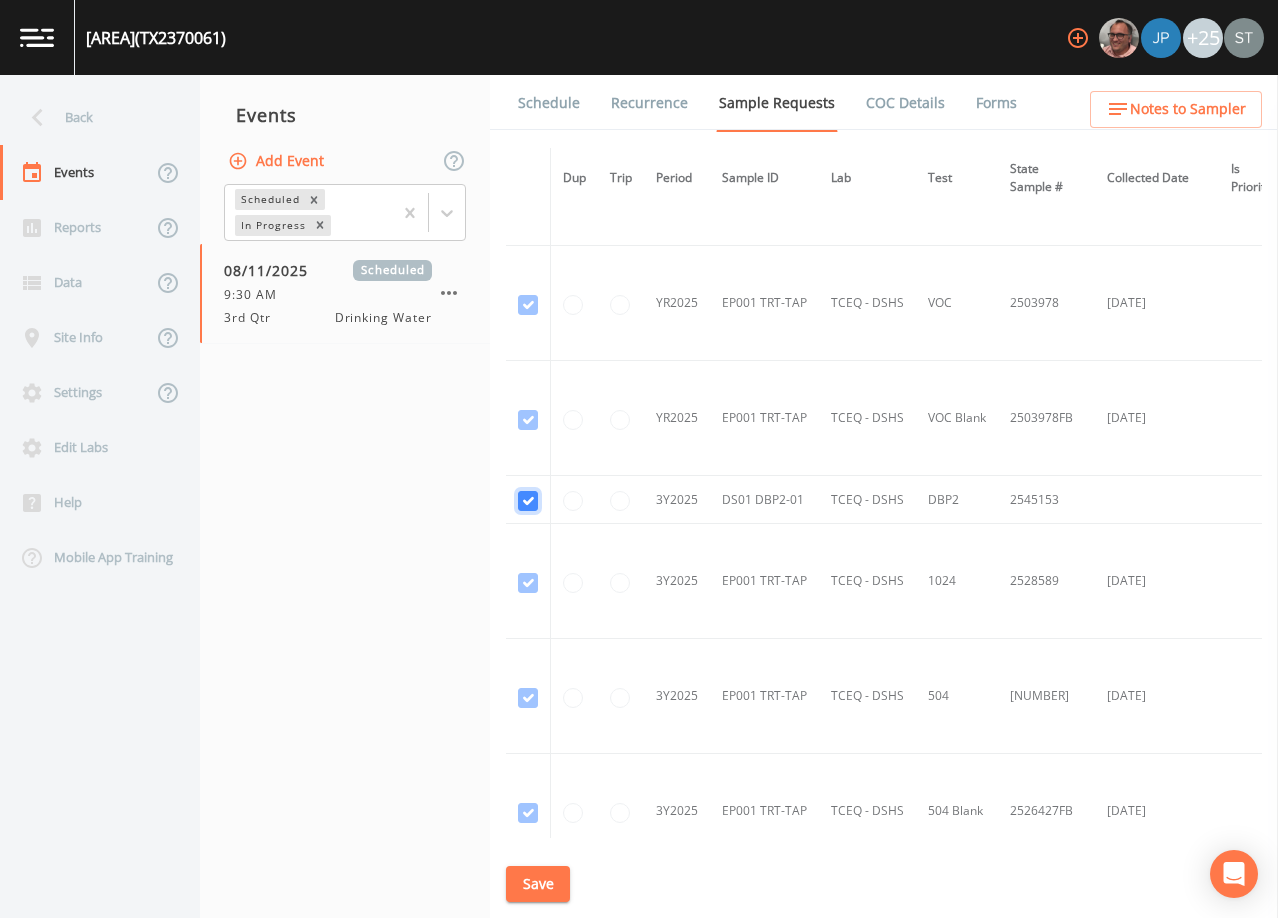checkbox on "true" 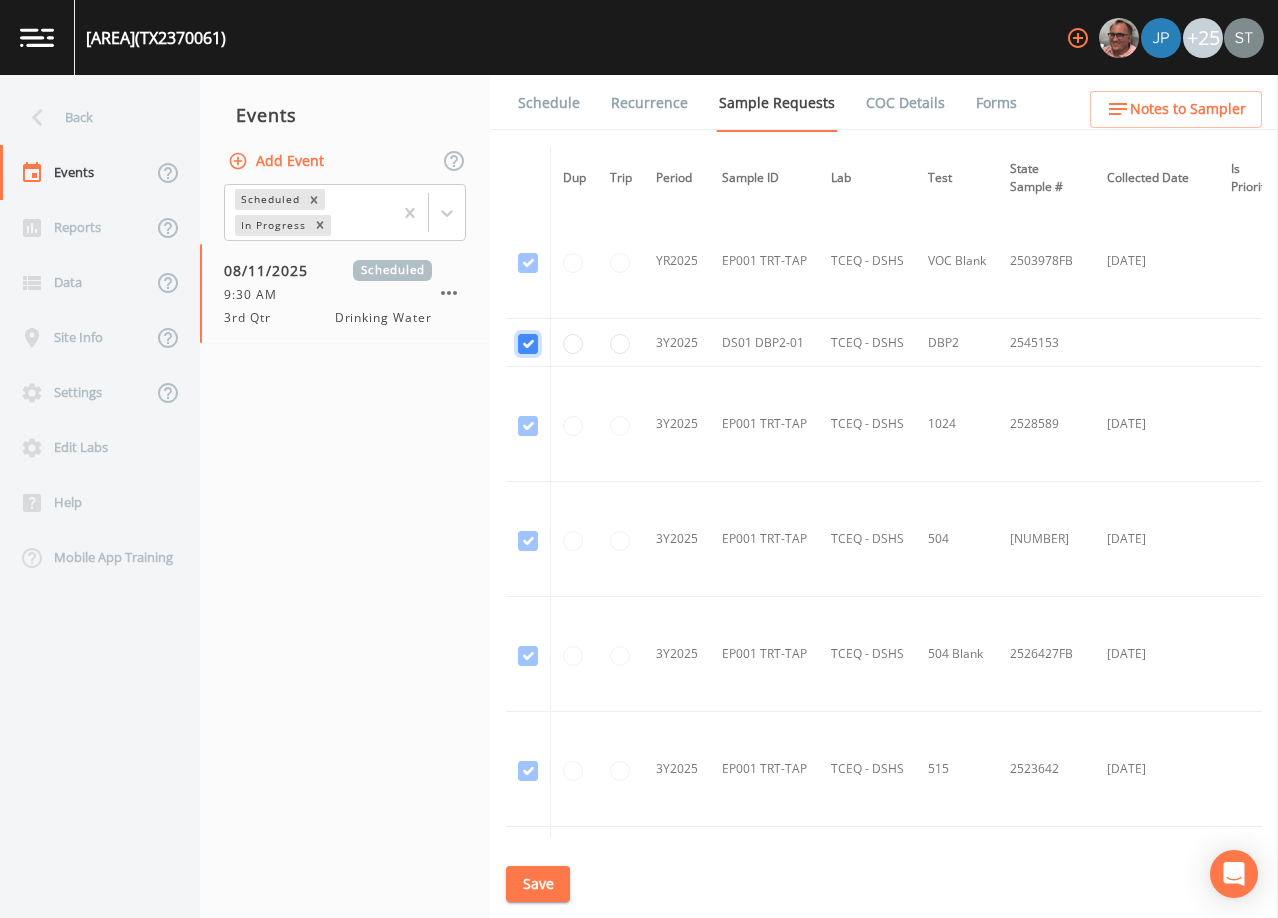 scroll, scrollTop: 600, scrollLeft: 0, axis: vertical 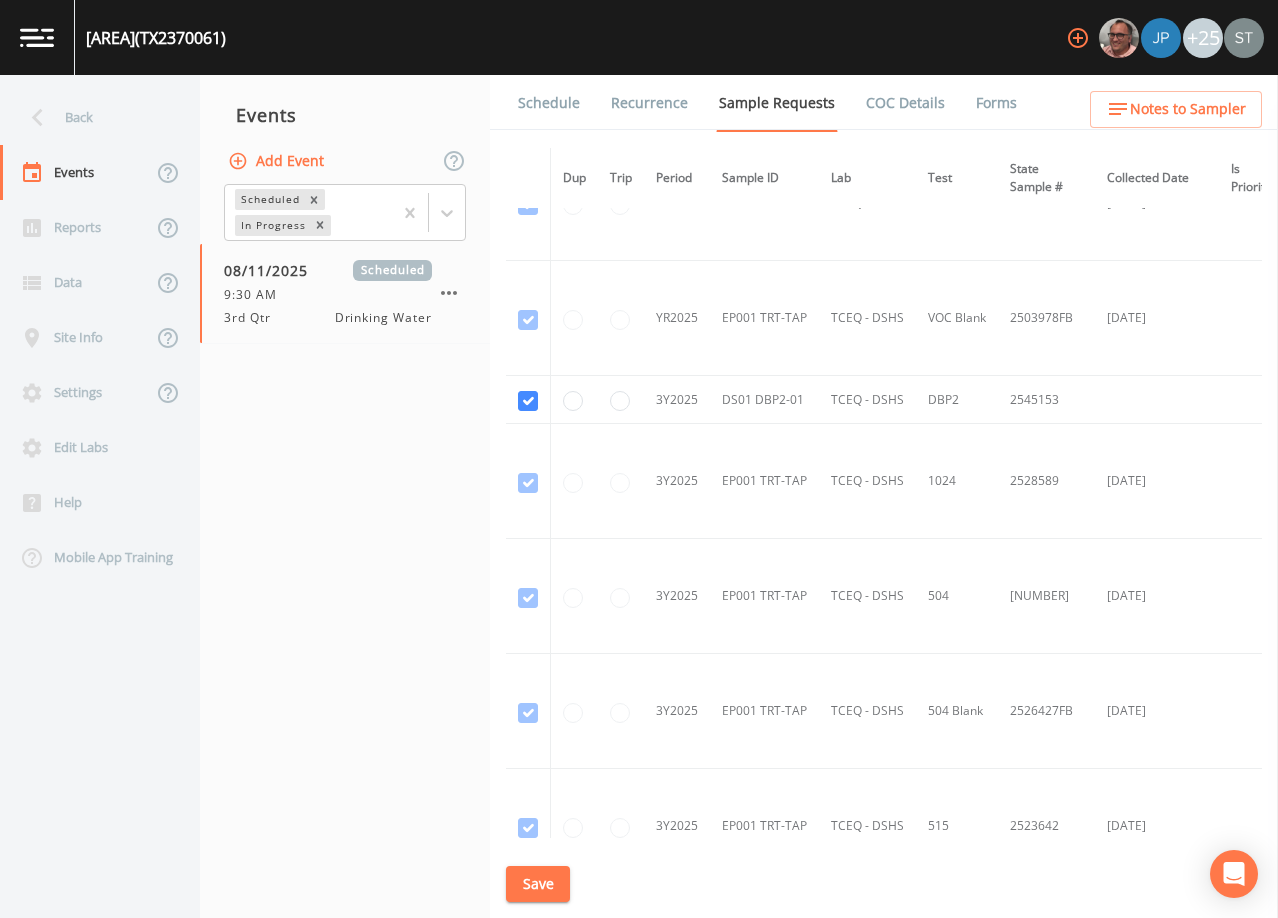 click on "Save" at bounding box center [538, 884] 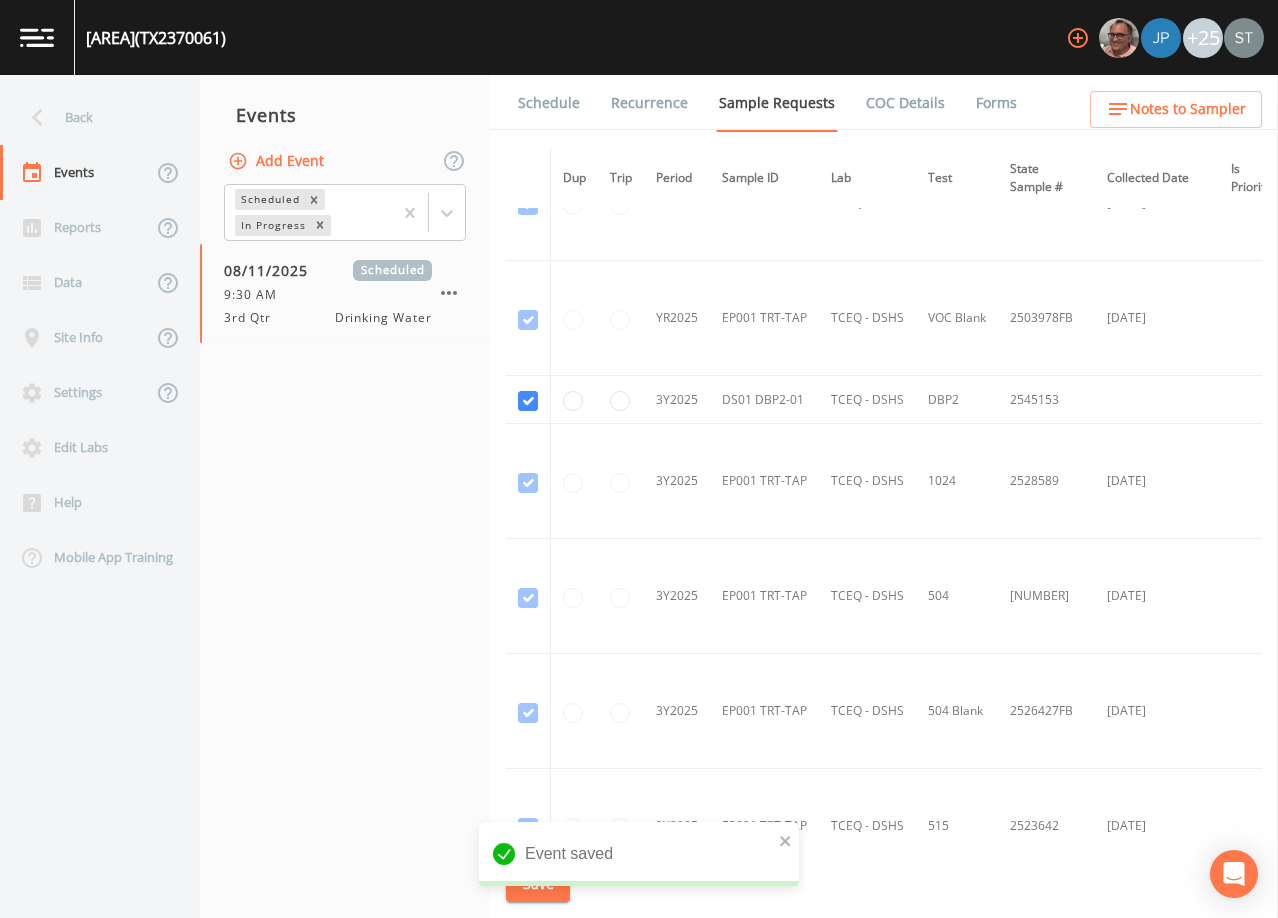 click on "Schedule" at bounding box center [549, 103] 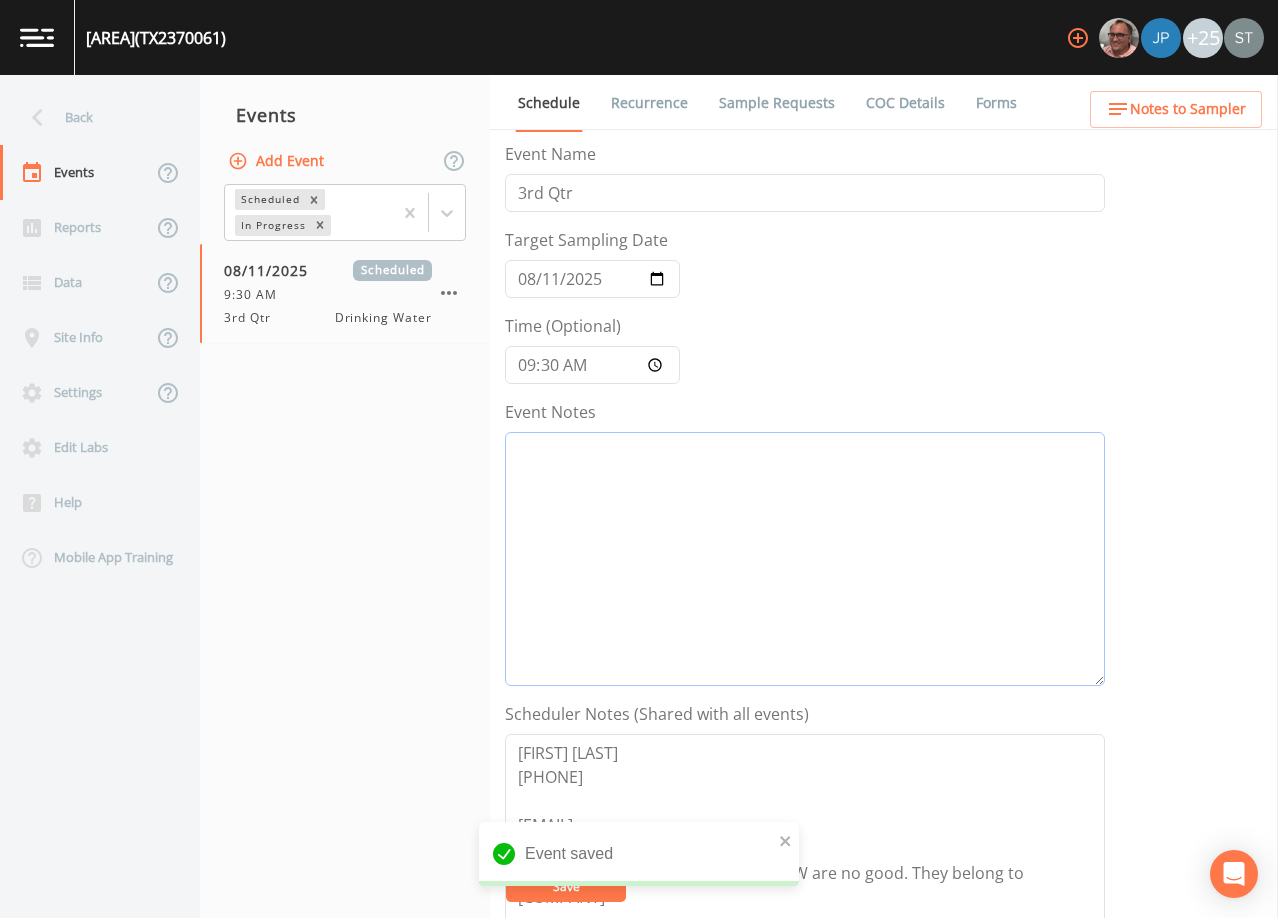 click on "Event Notes" at bounding box center [805, 559] 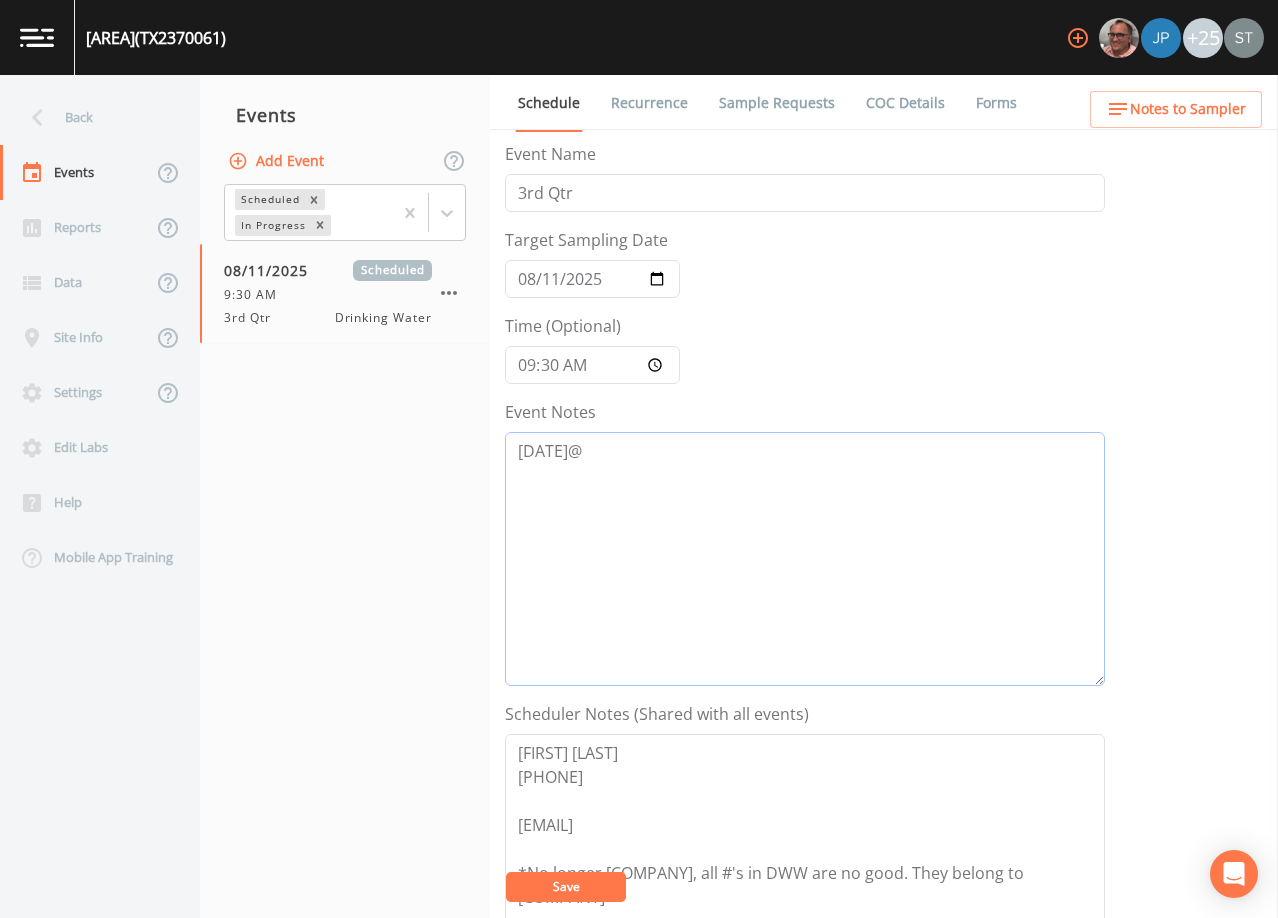 type on "[DATE]@" 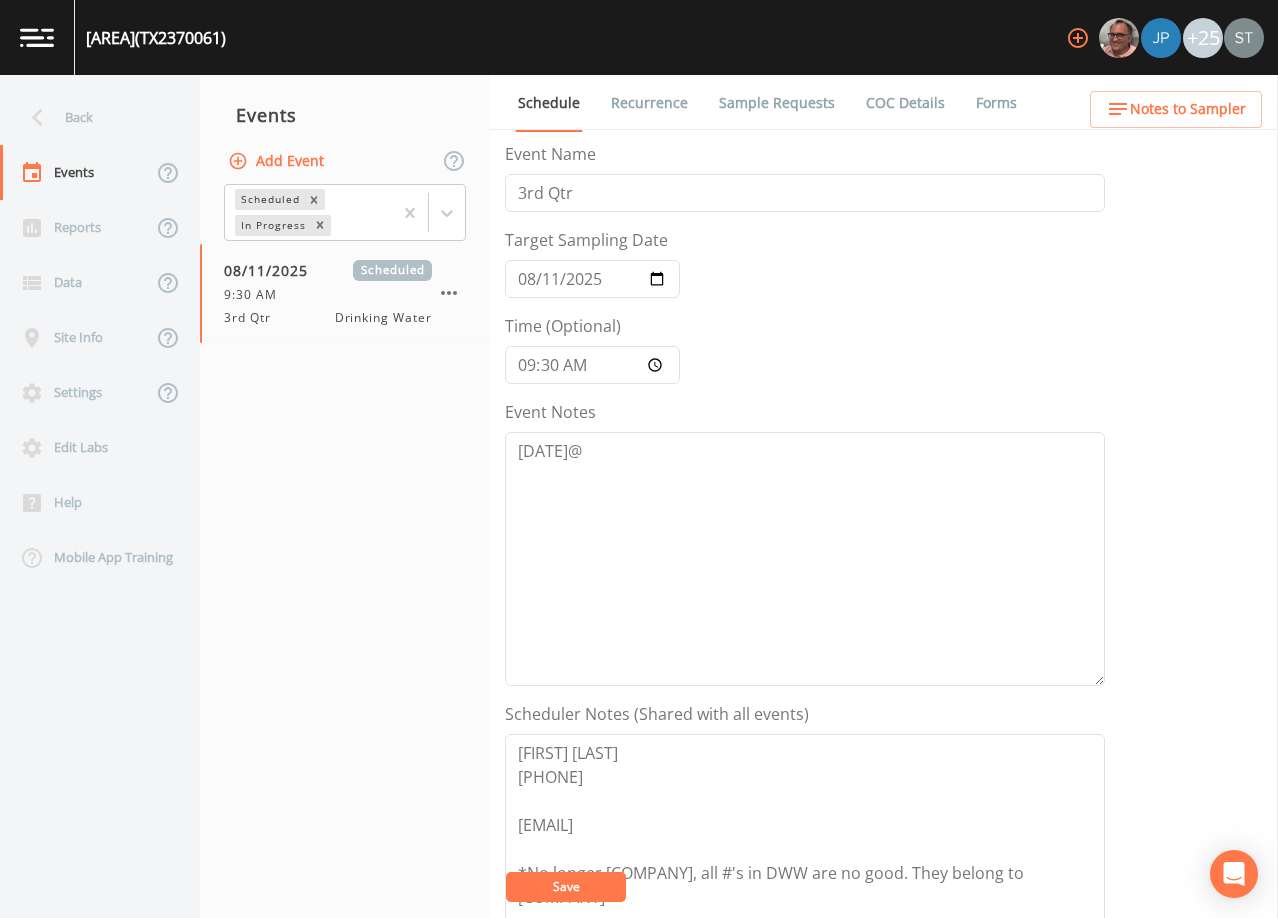 click on "Save" at bounding box center (566, 887) 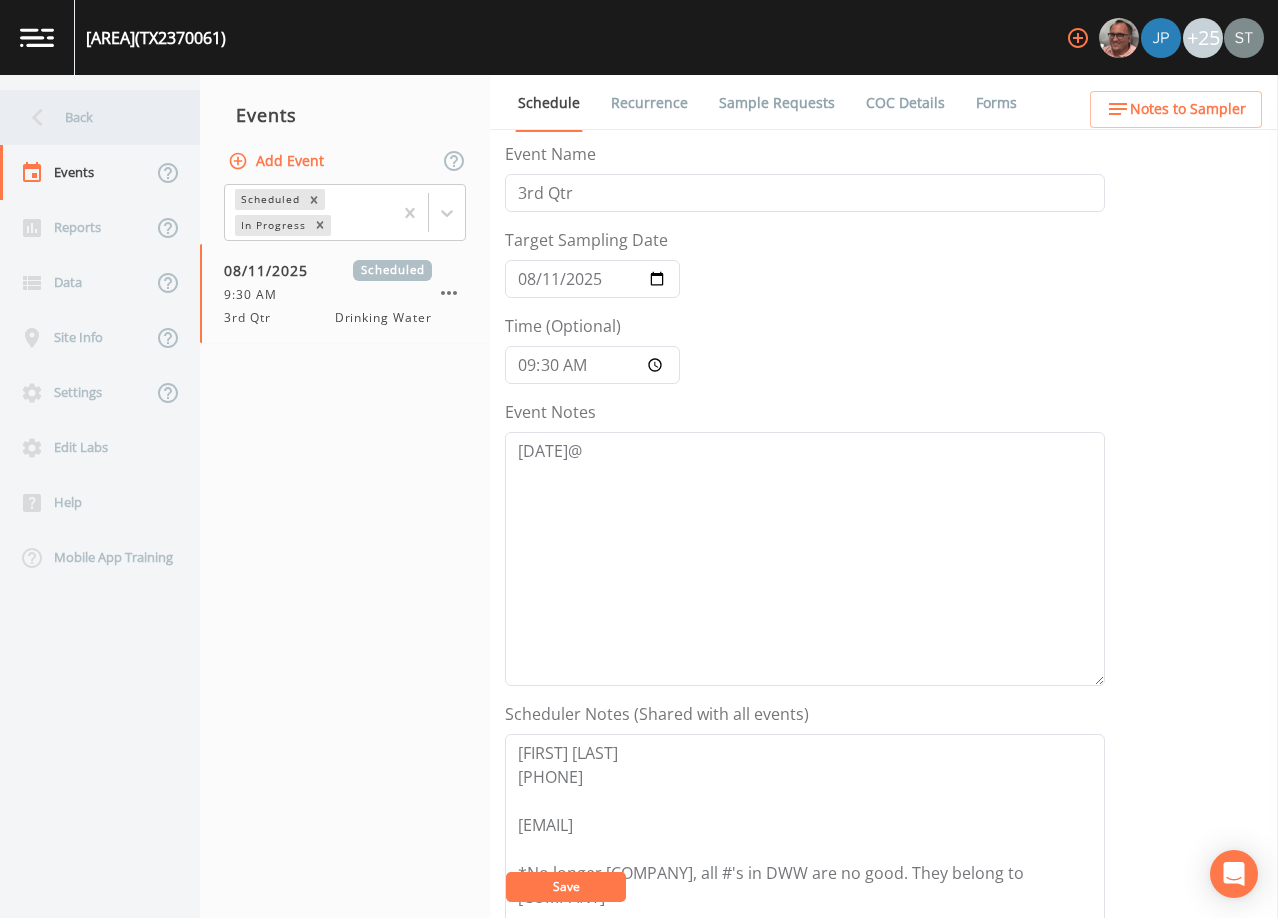 click on "Back" at bounding box center [90, 117] 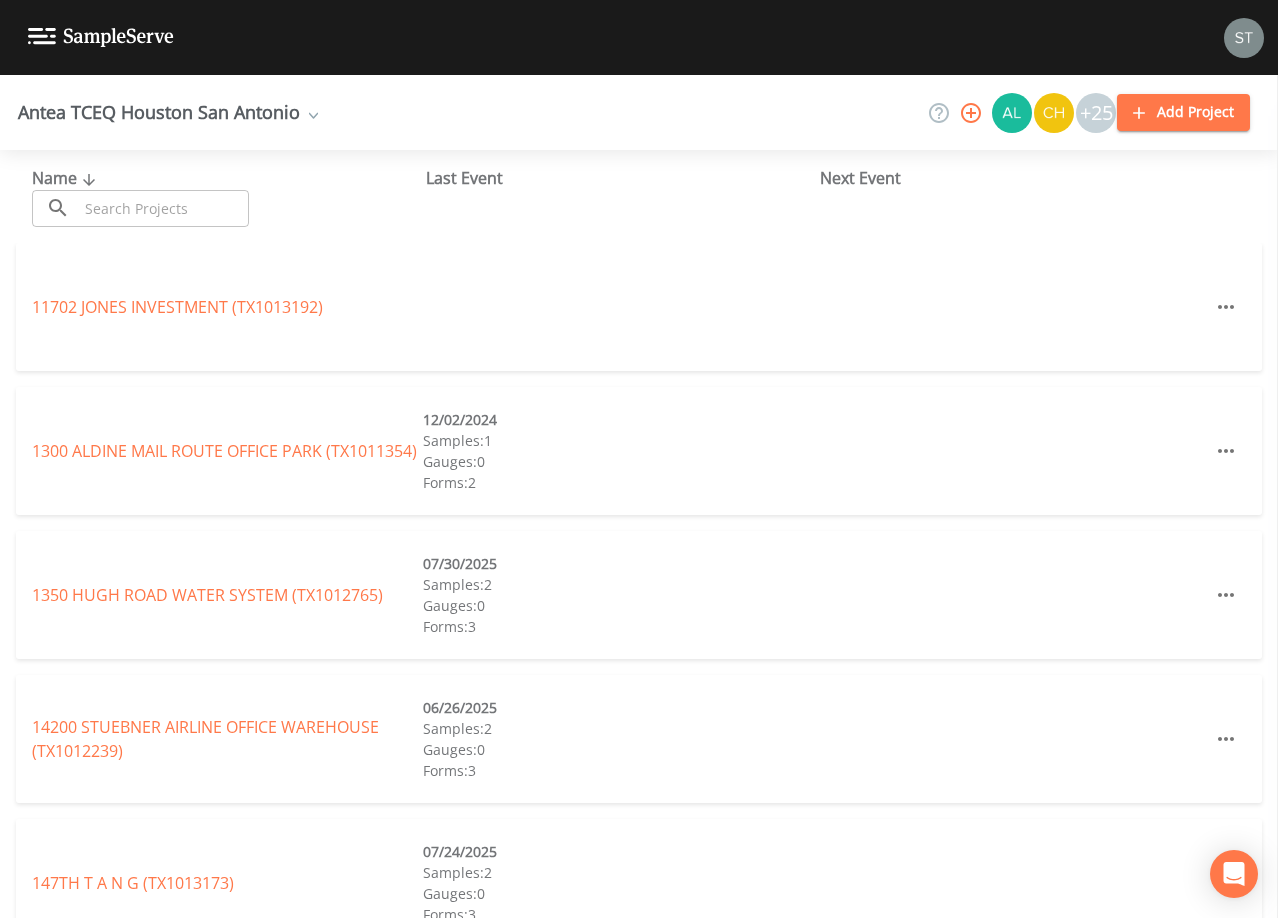 click at bounding box center (163, 208) 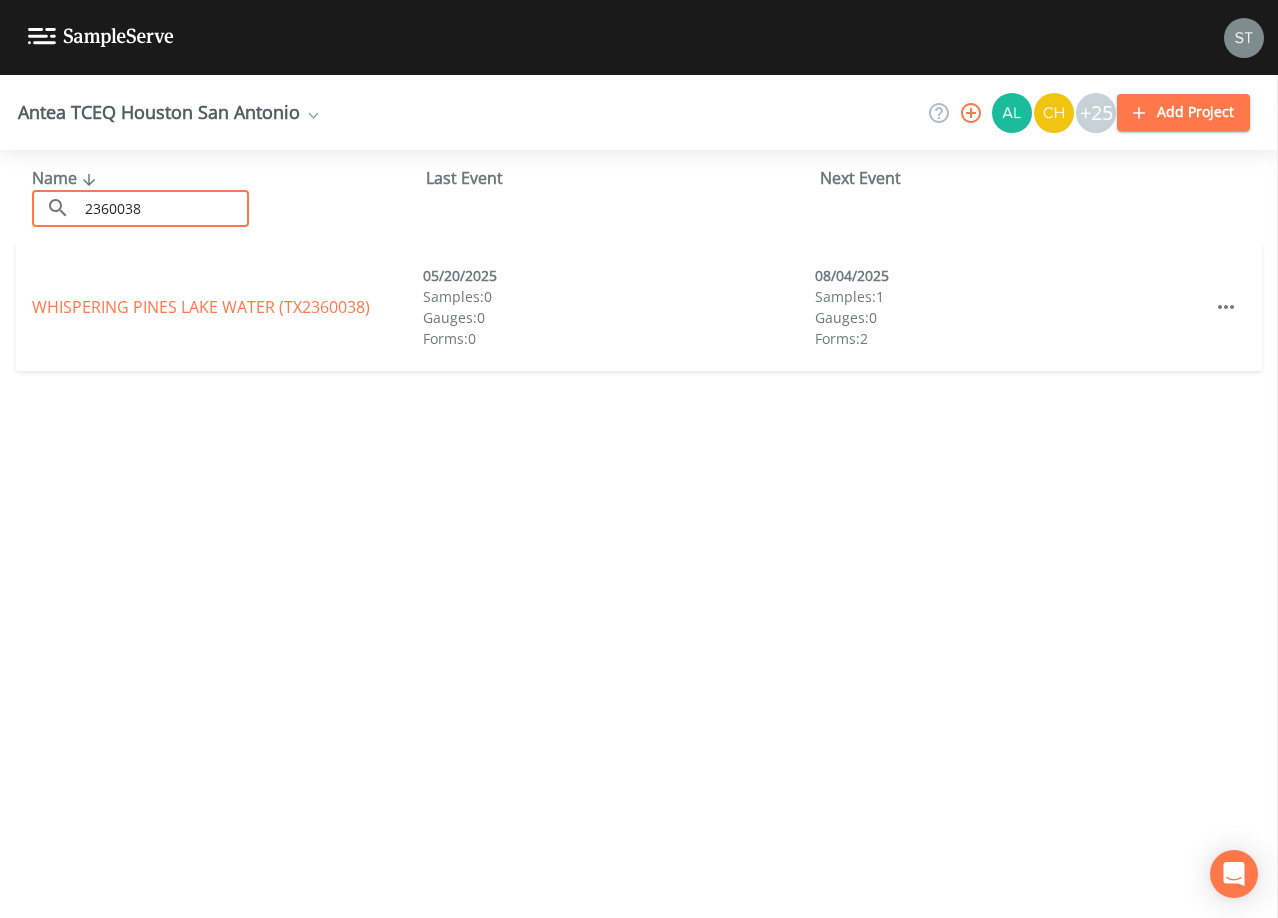 type on "2360038" 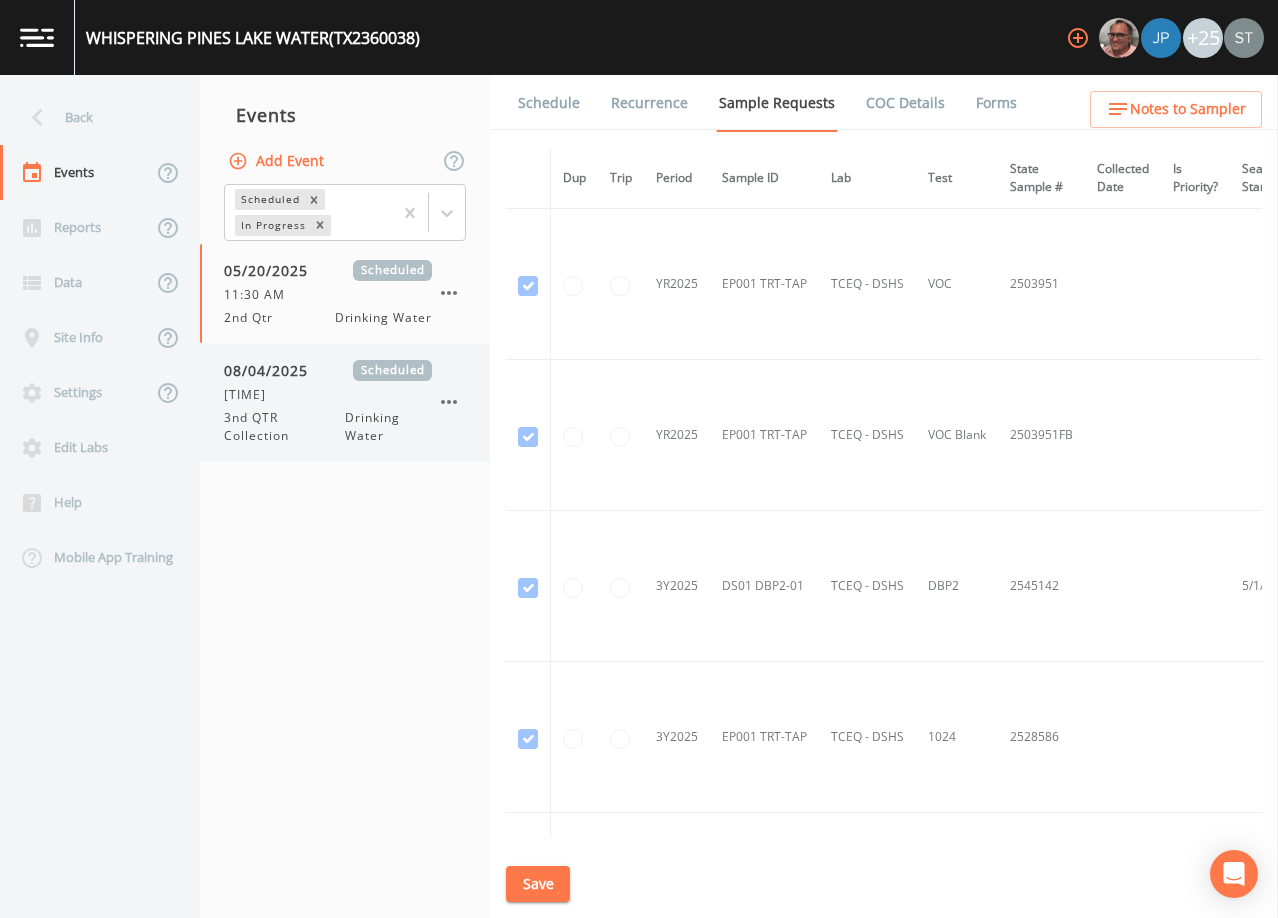 click on "3nd QTR Collection" at bounding box center (284, 427) 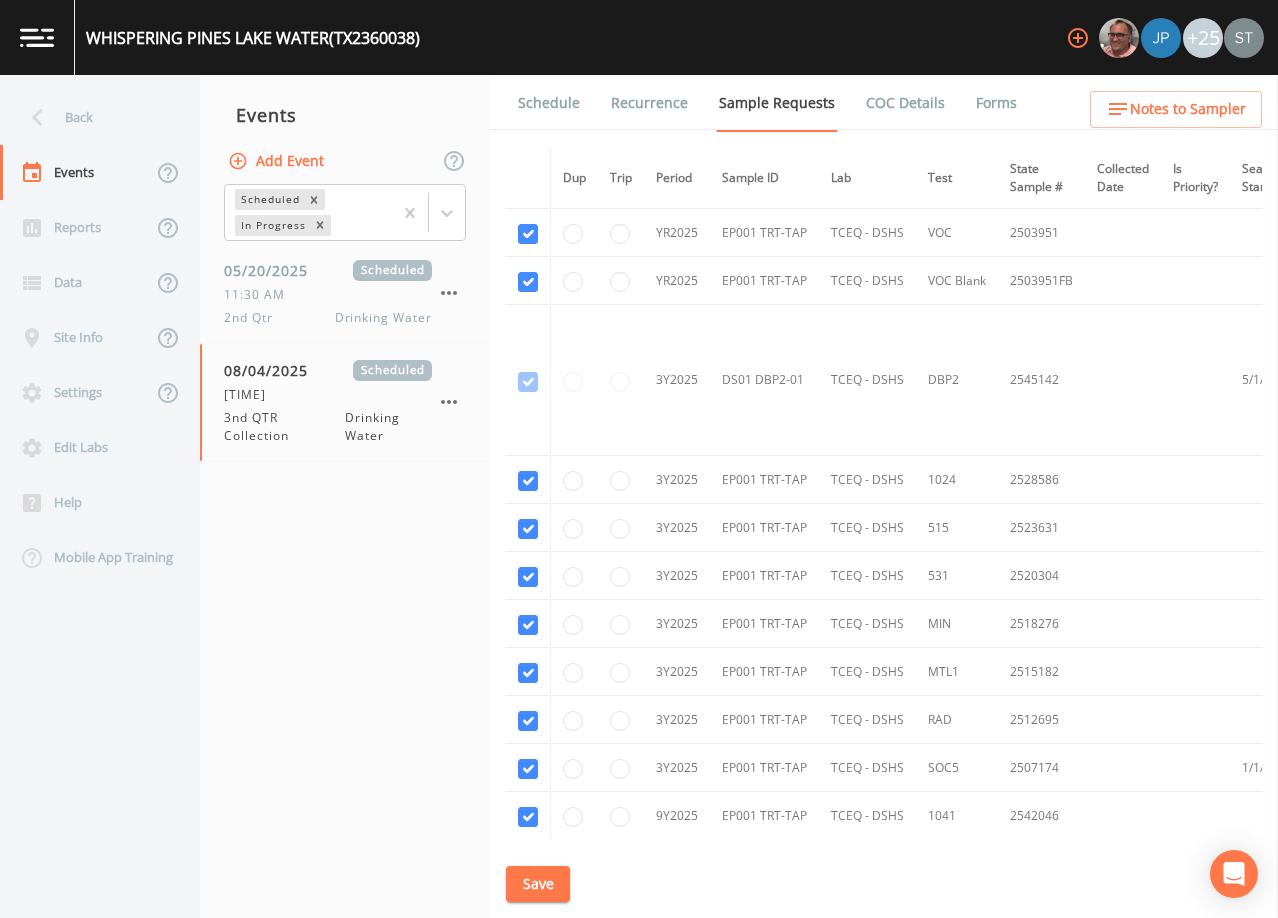 click on "Schedule" at bounding box center [549, 103] 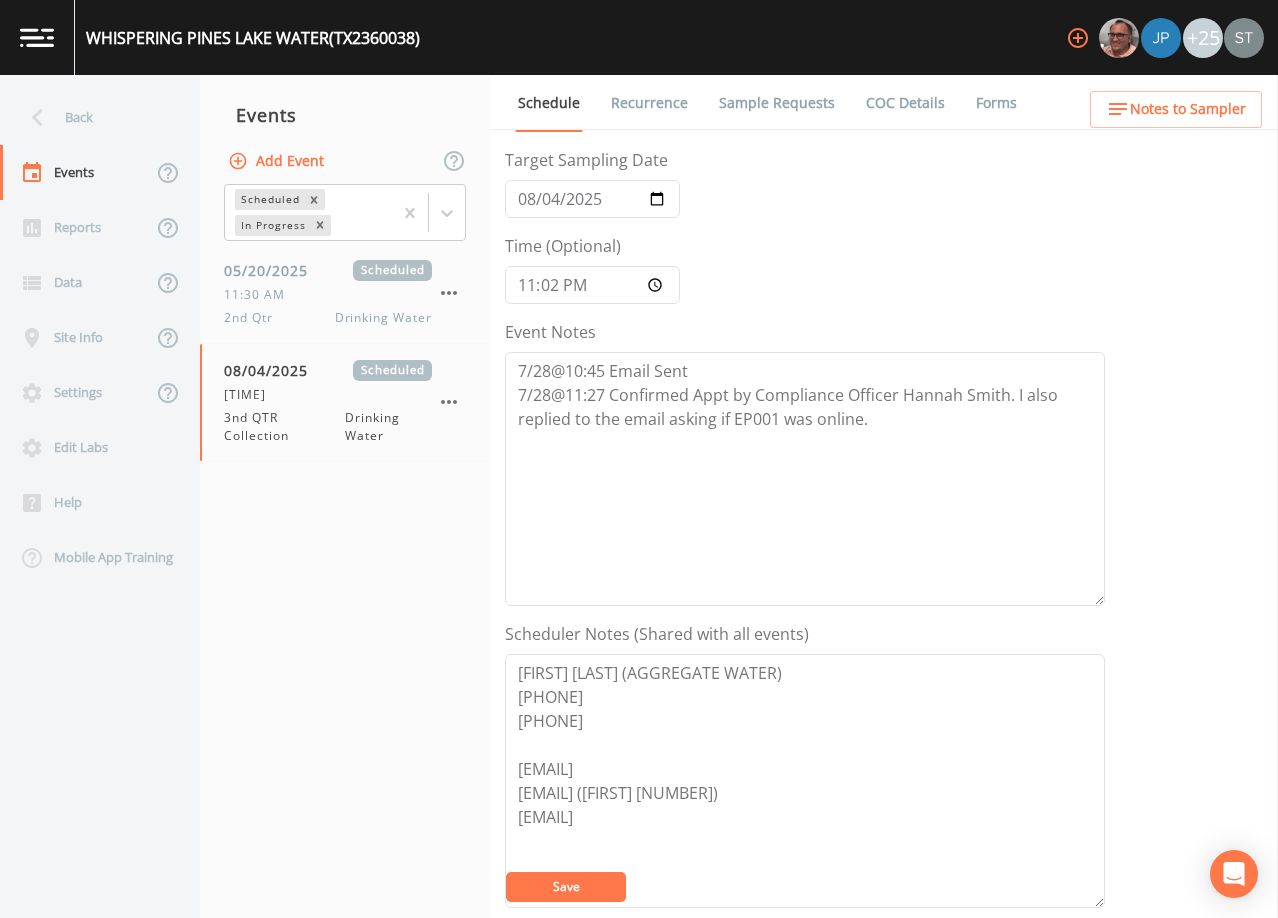 scroll, scrollTop: 0, scrollLeft: 0, axis: both 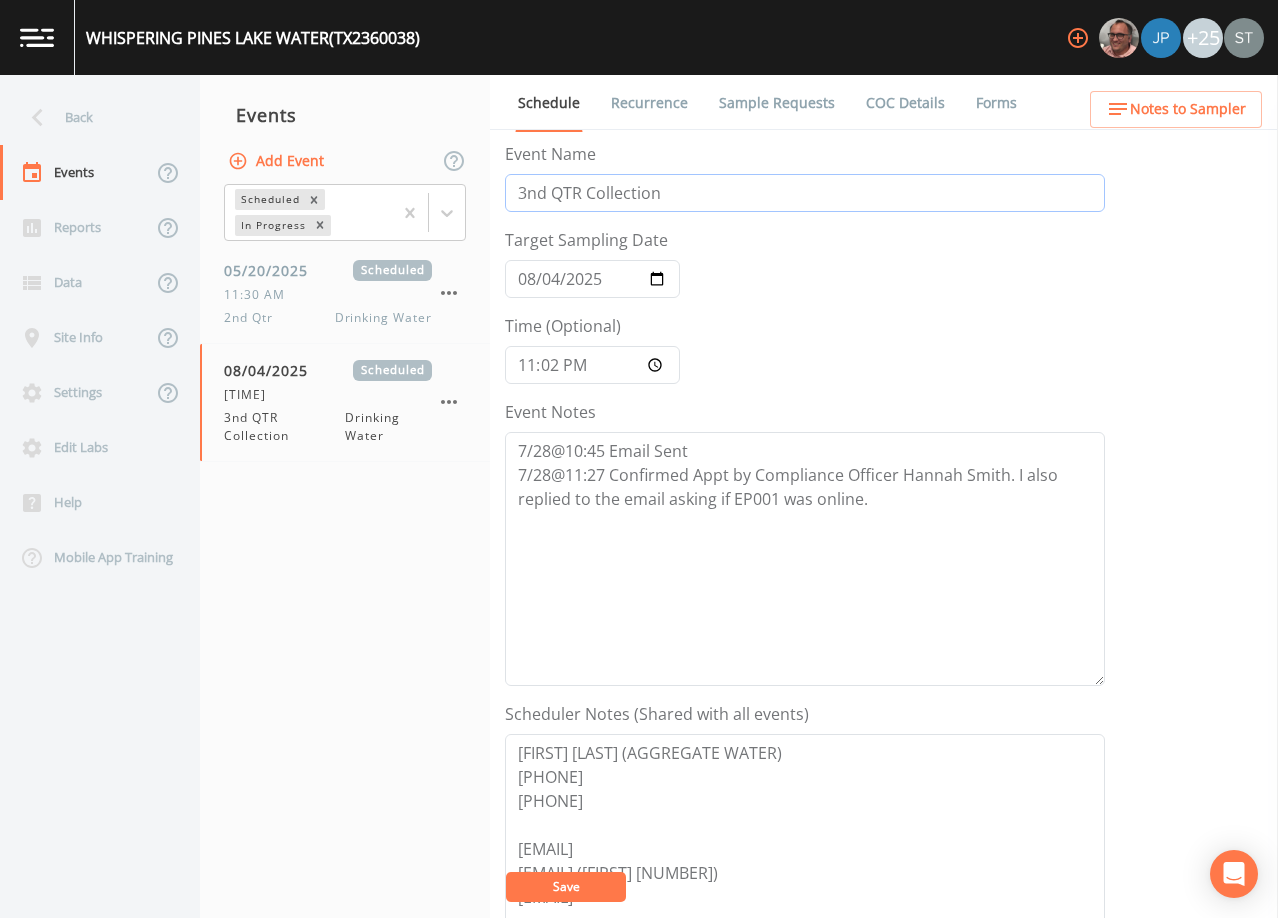 click on "3nd QTR Collection" at bounding box center [805, 193] 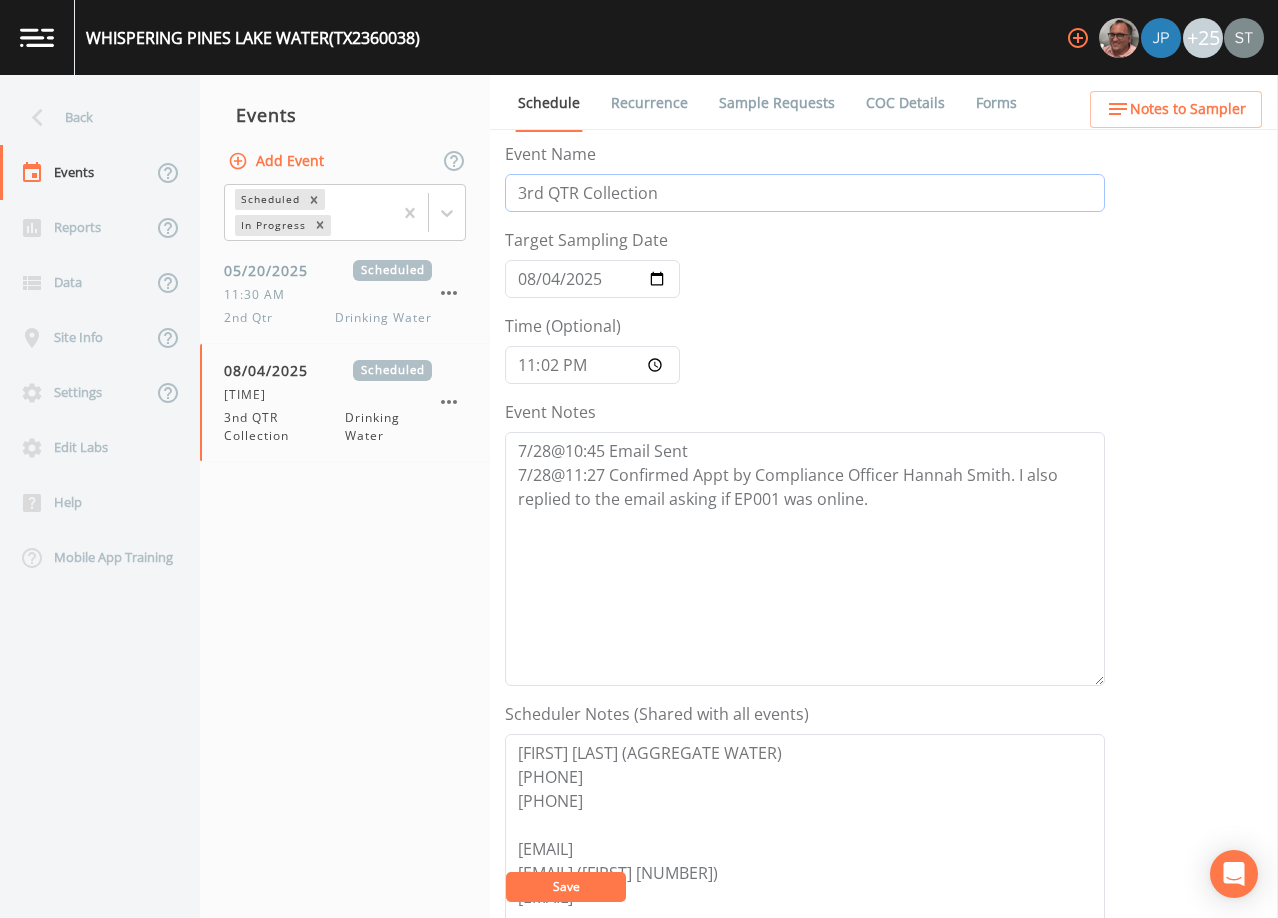 type on "3rd QTR Collection" 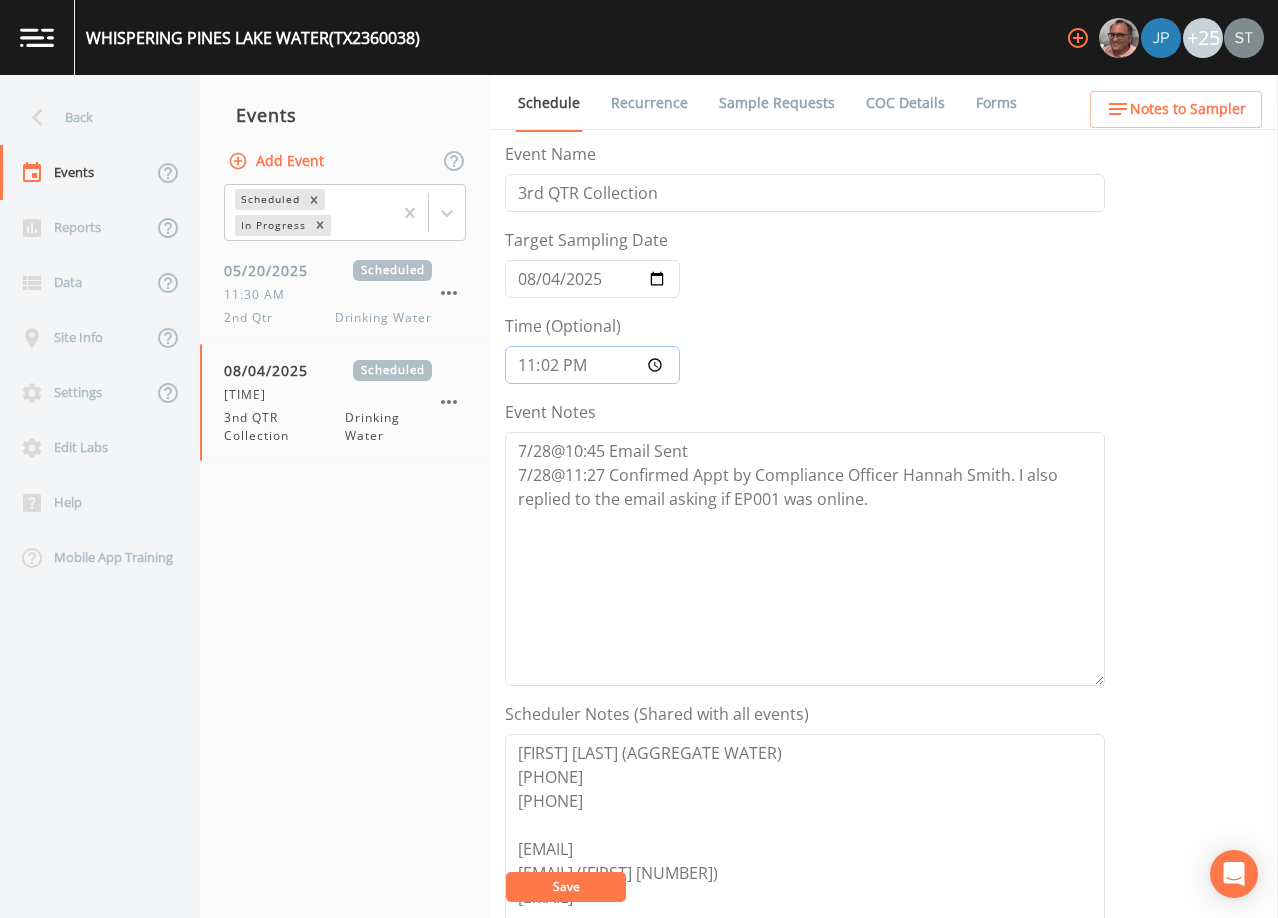 click on "23:02:00" at bounding box center (592, 365) 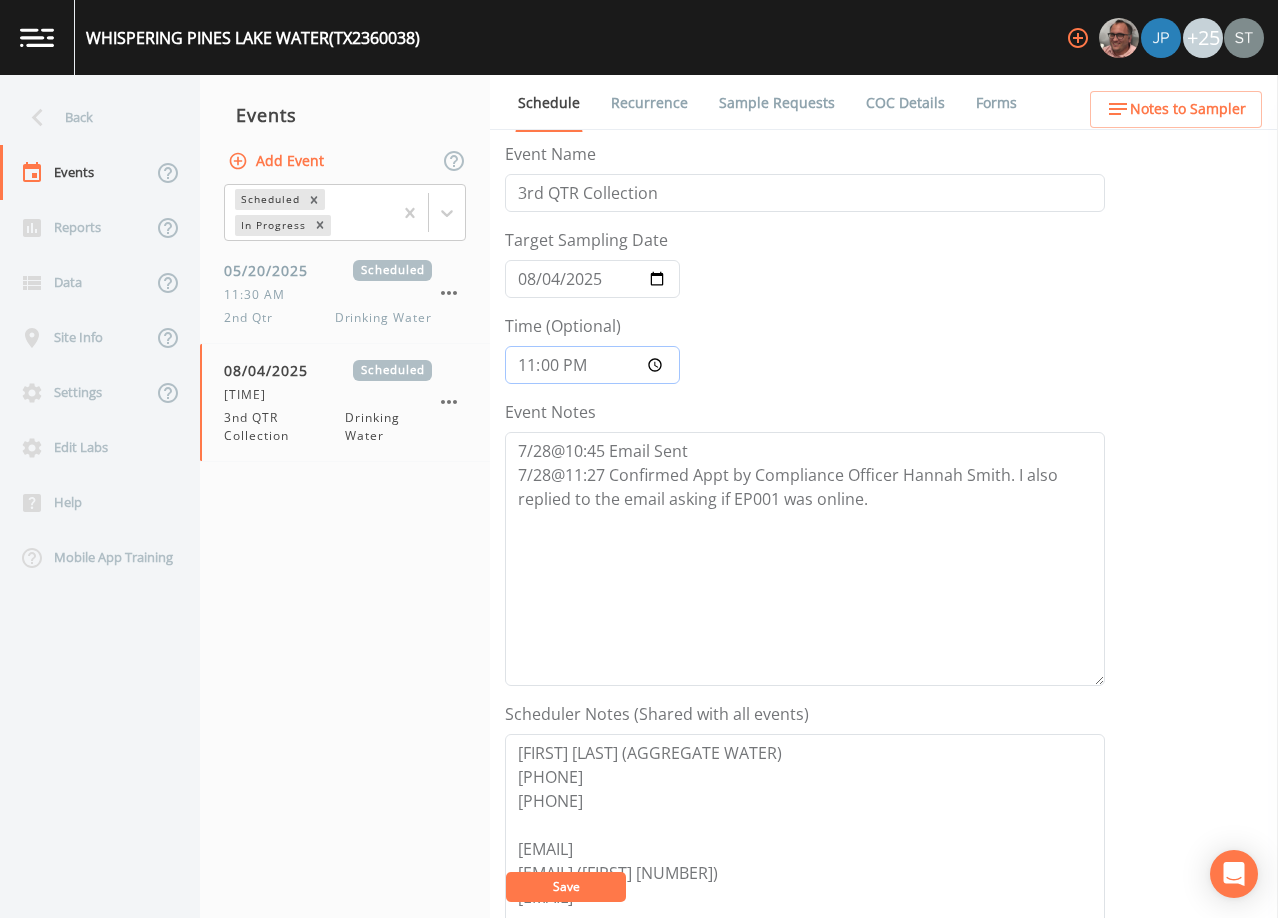click on "23:00" at bounding box center (592, 365) 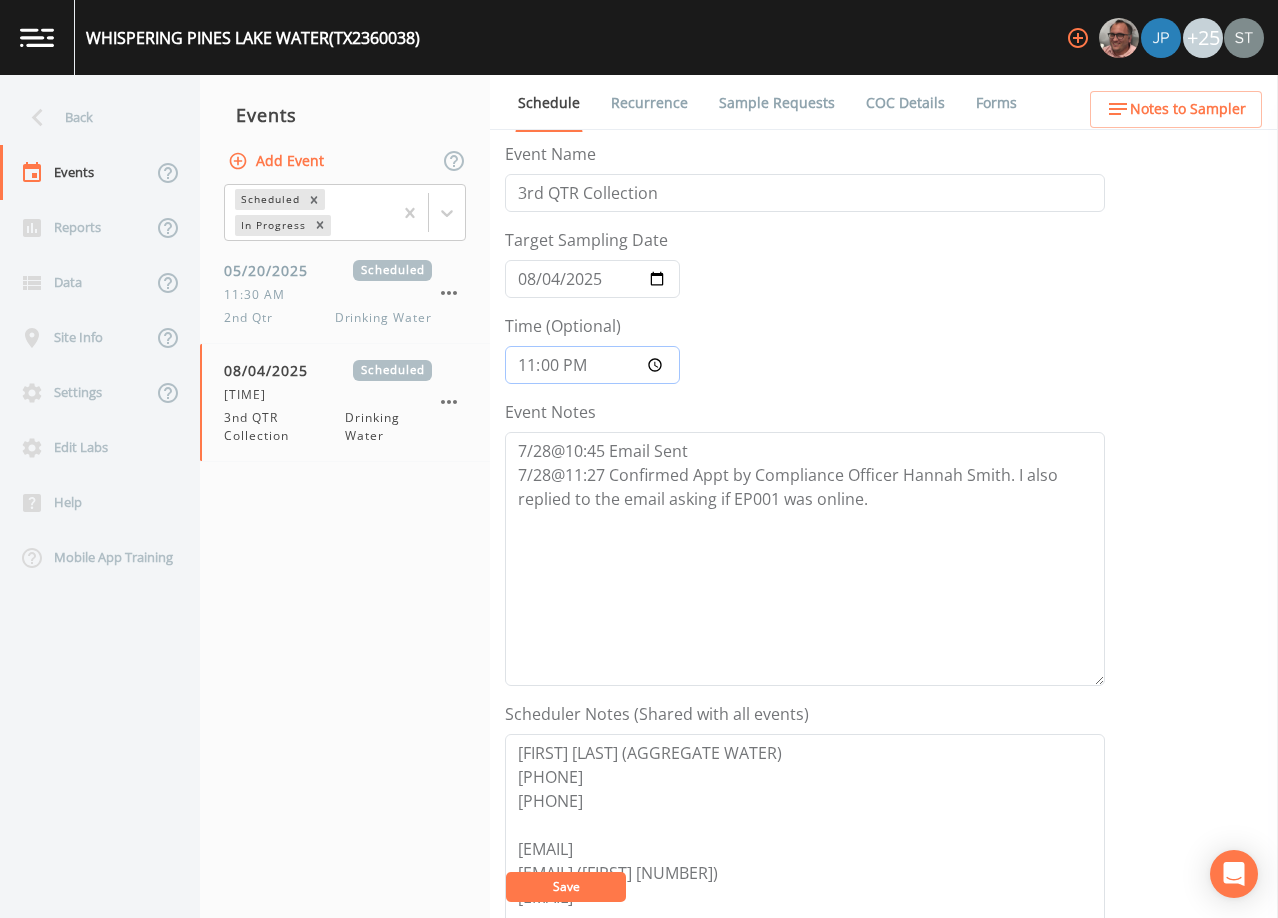 type on "11:00" 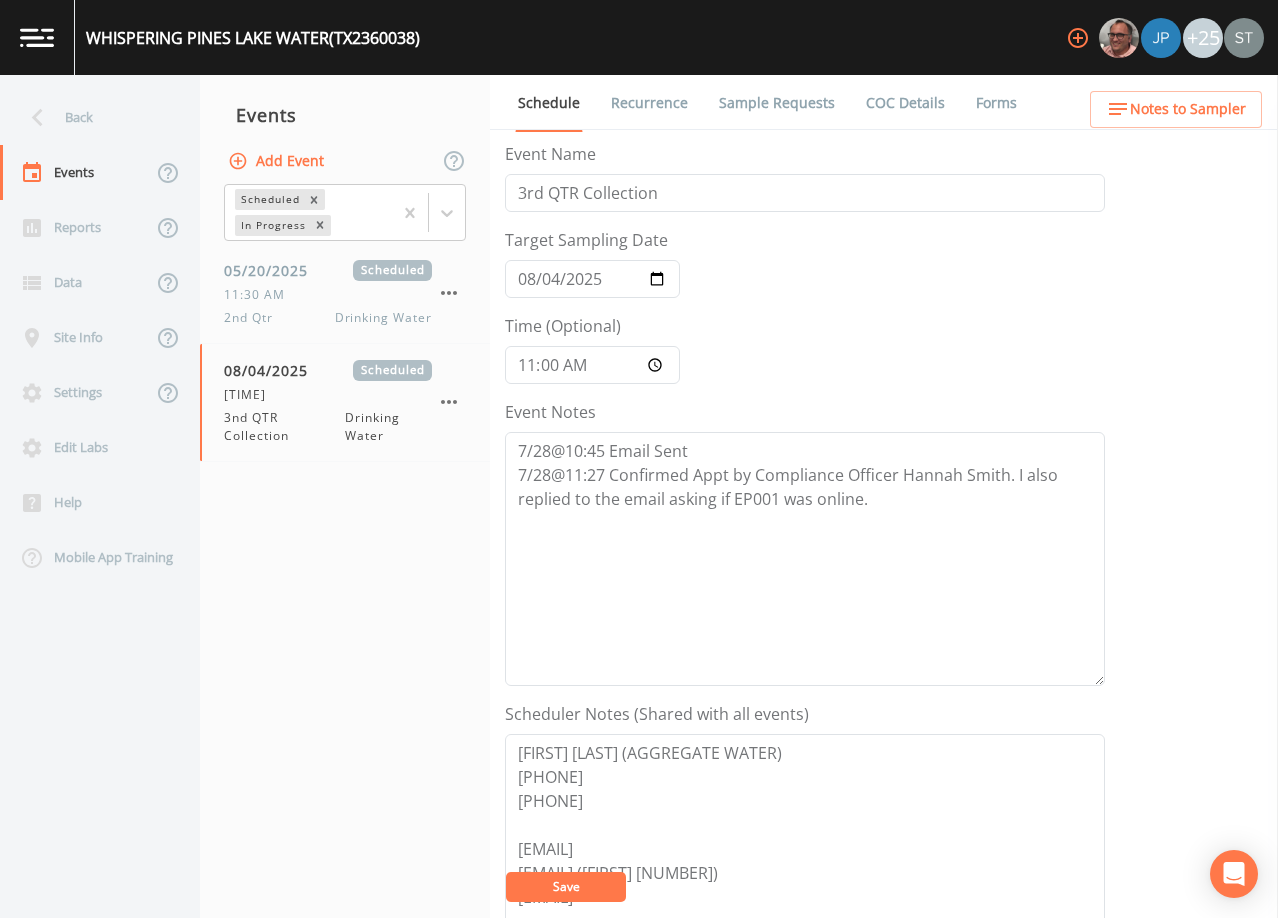 drag, startPoint x: 576, startPoint y: 886, endPoint x: 691, endPoint y: 782, distance: 155.0516 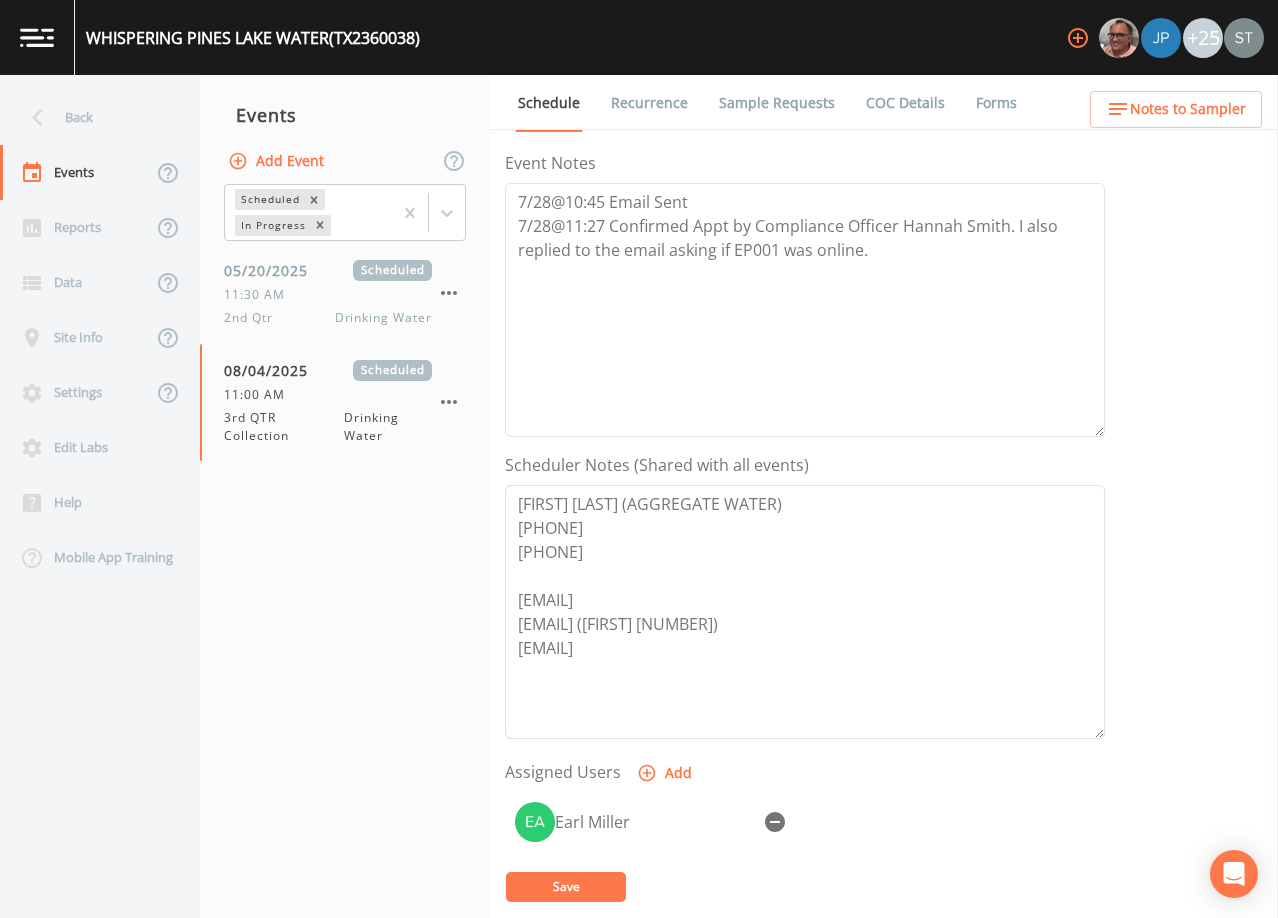 scroll, scrollTop: 300, scrollLeft: 0, axis: vertical 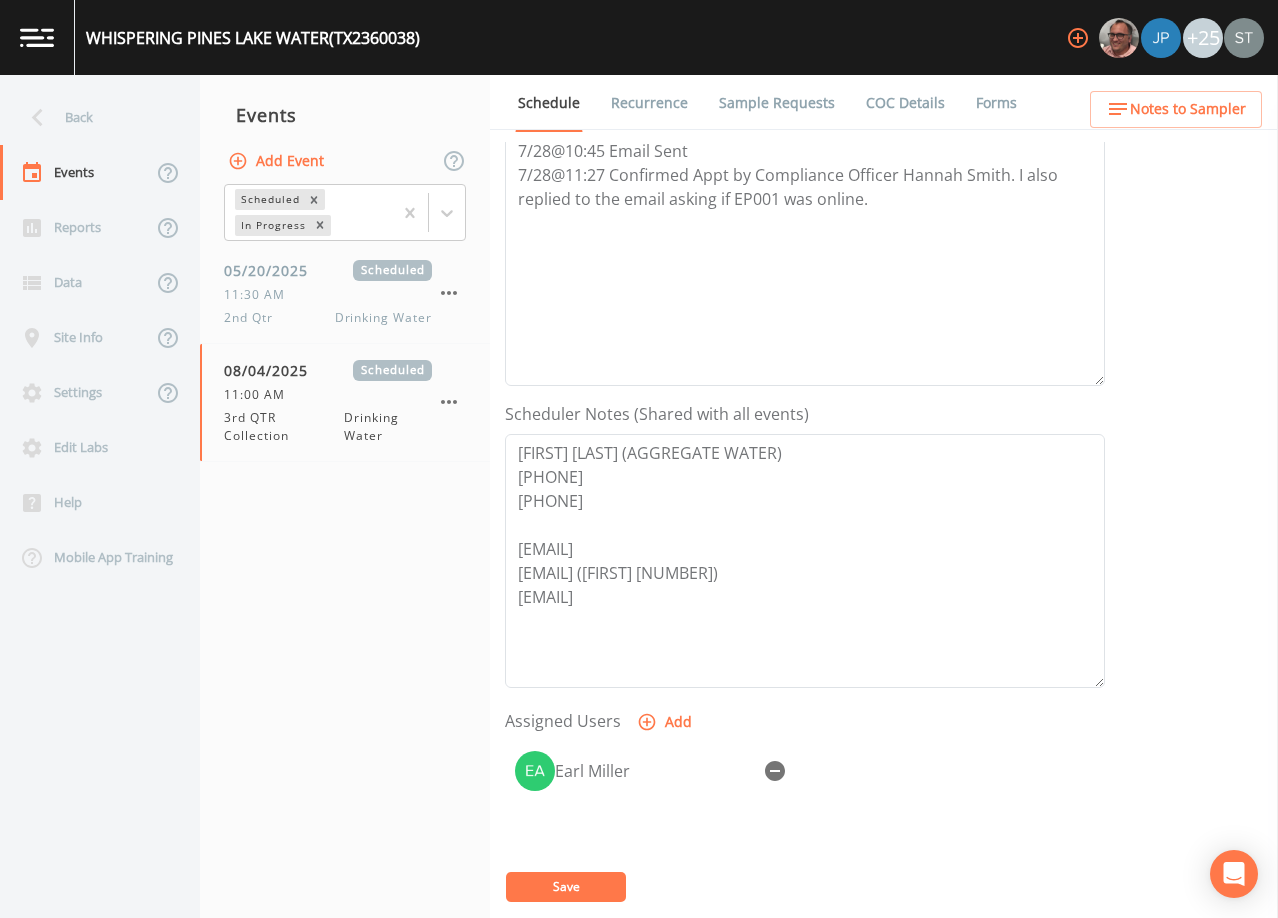 click on "Sample Requests" at bounding box center [777, 103] 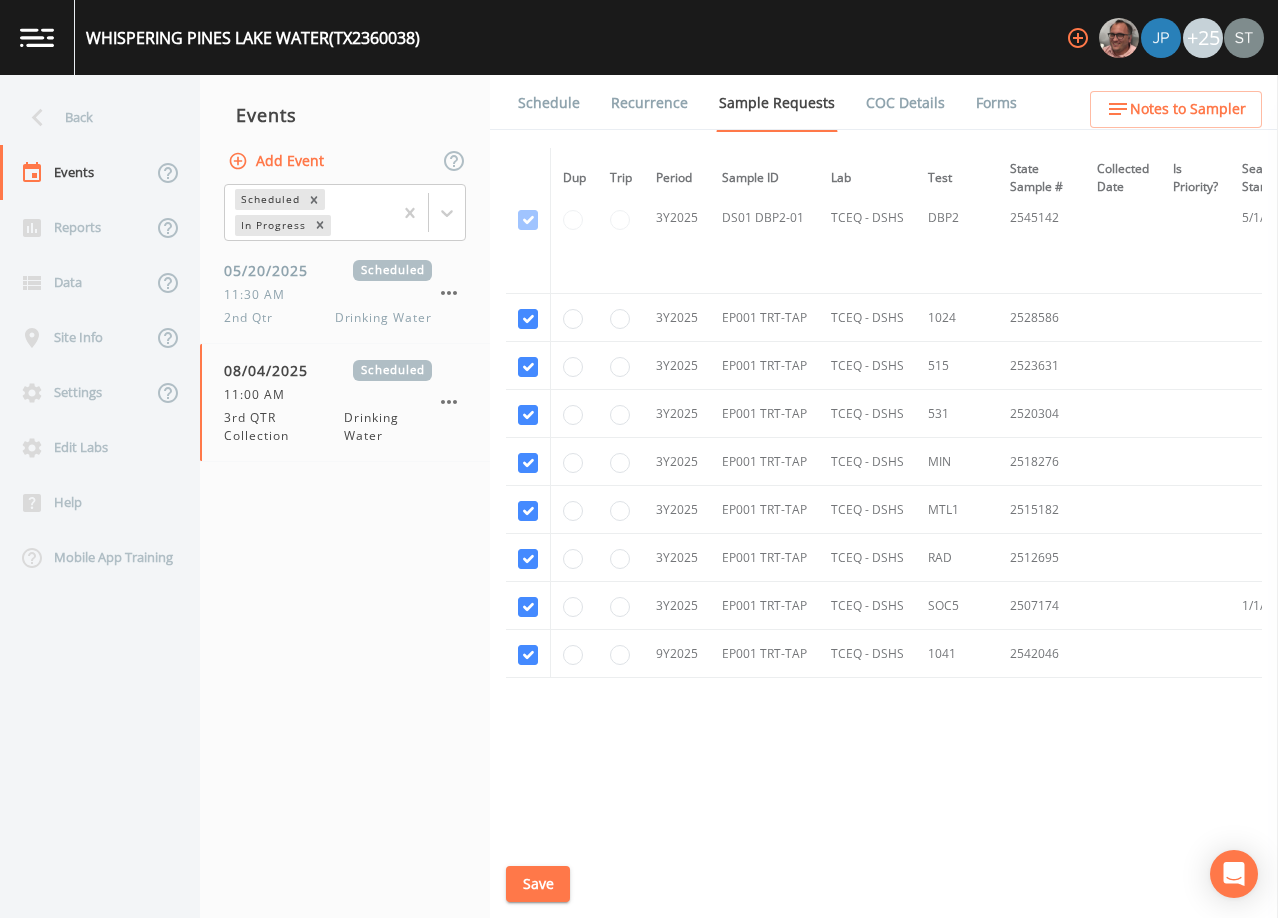scroll, scrollTop: 167, scrollLeft: 0, axis: vertical 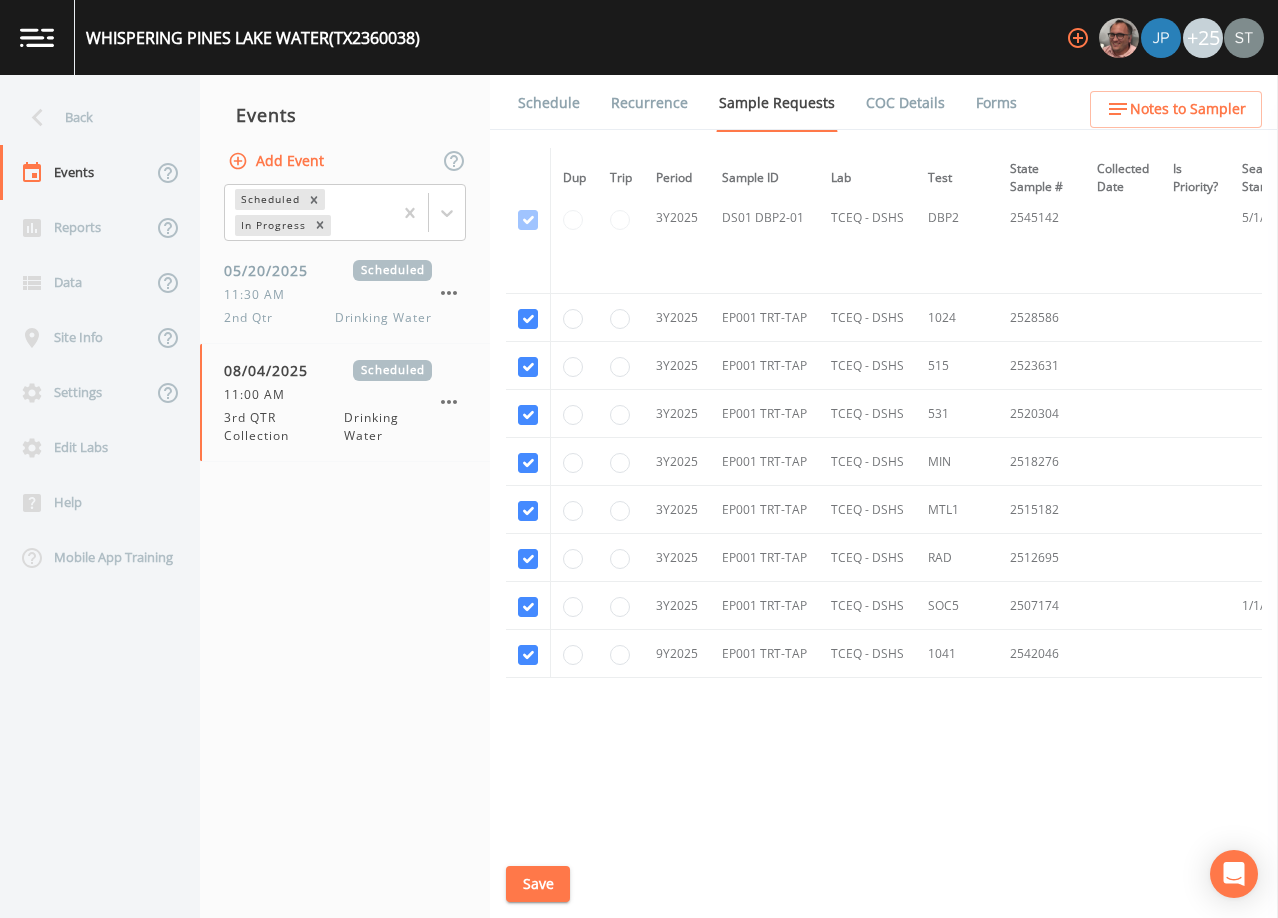 click on "Schedule" at bounding box center (549, 103) 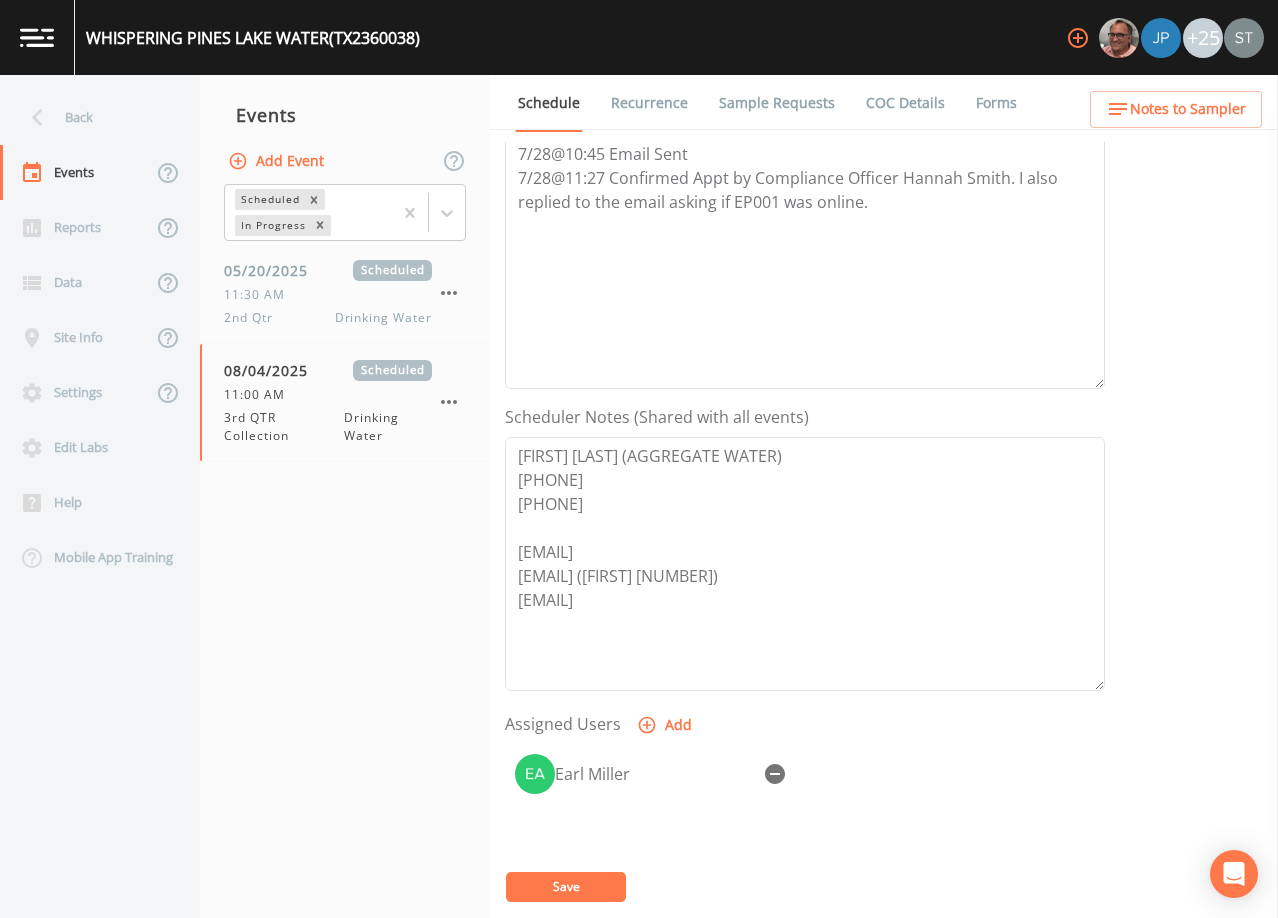 scroll, scrollTop: 300, scrollLeft: 0, axis: vertical 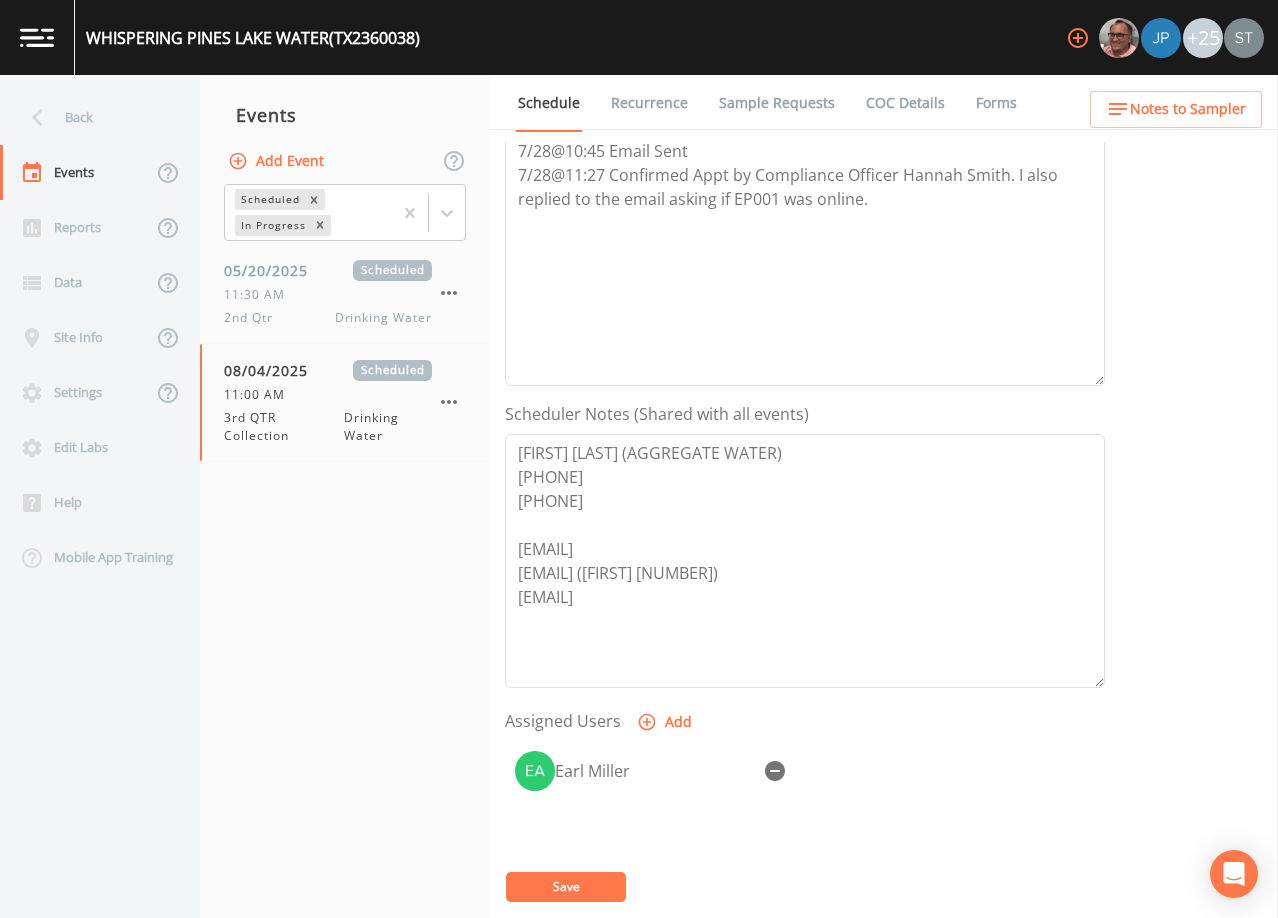 click on "Sample Requests" at bounding box center [777, 103] 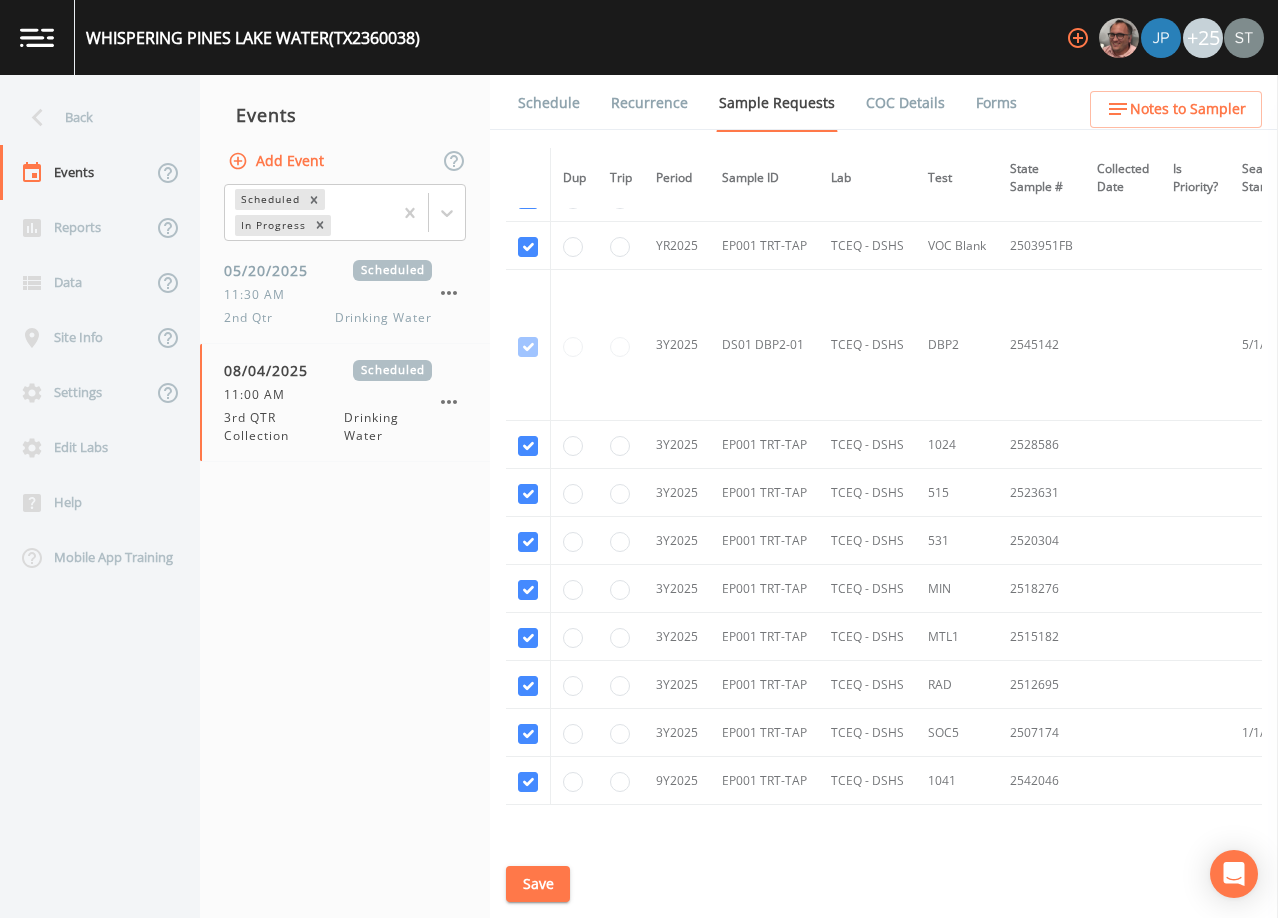 scroll, scrollTop: 0, scrollLeft: 0, axis: both 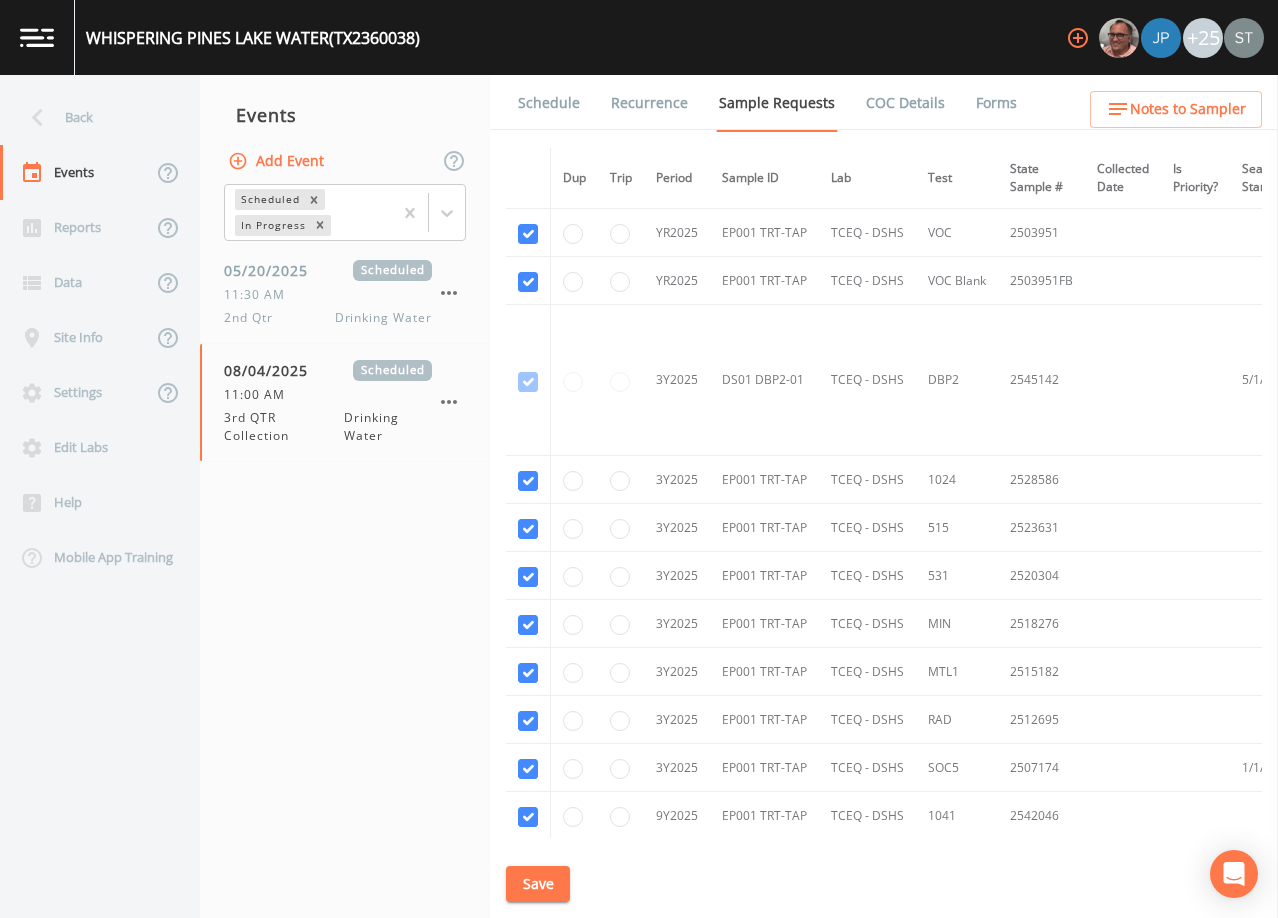 click on "Schedule" at bounding box center [549, 103] 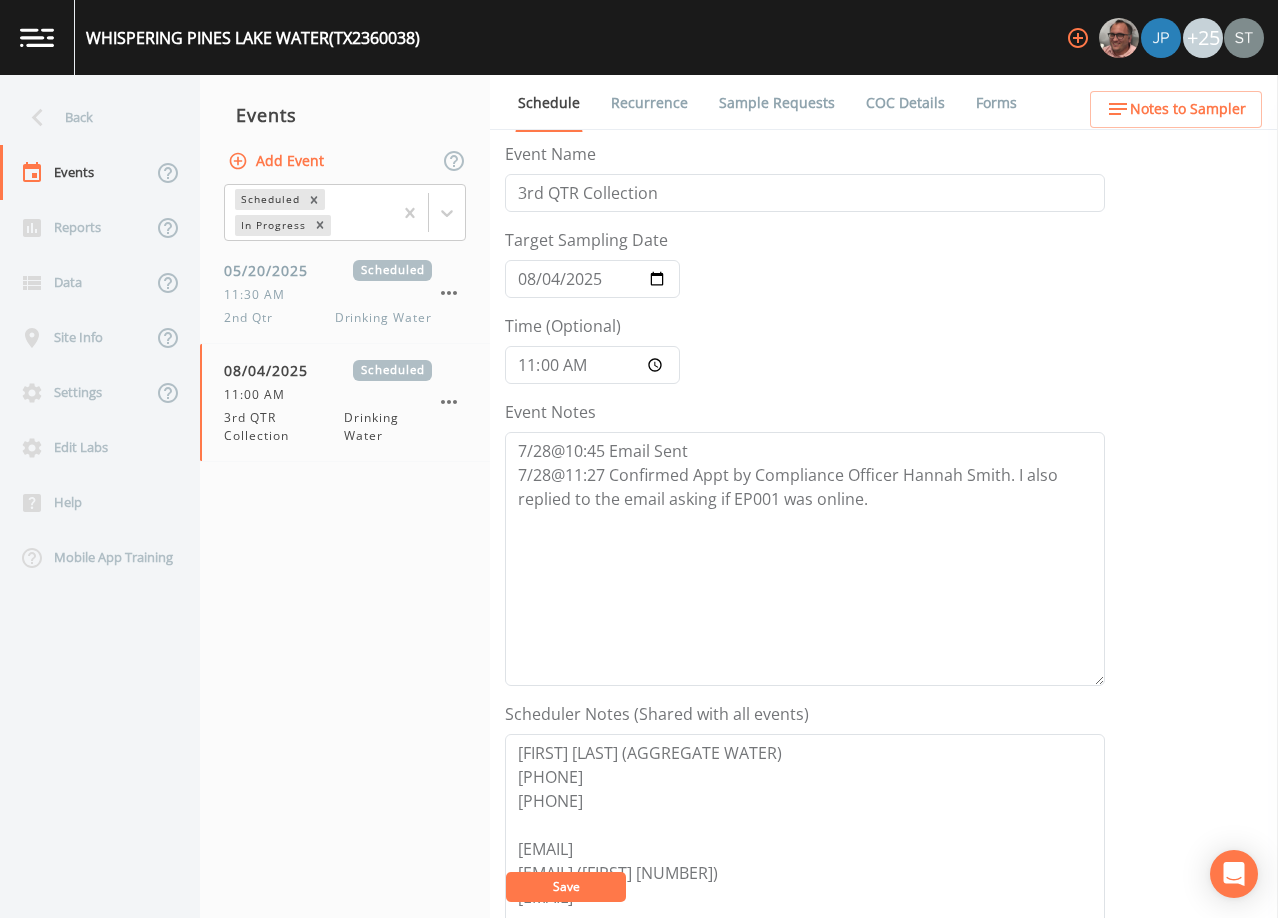 click on "Sample Requests" at bounding box center (777, 103) 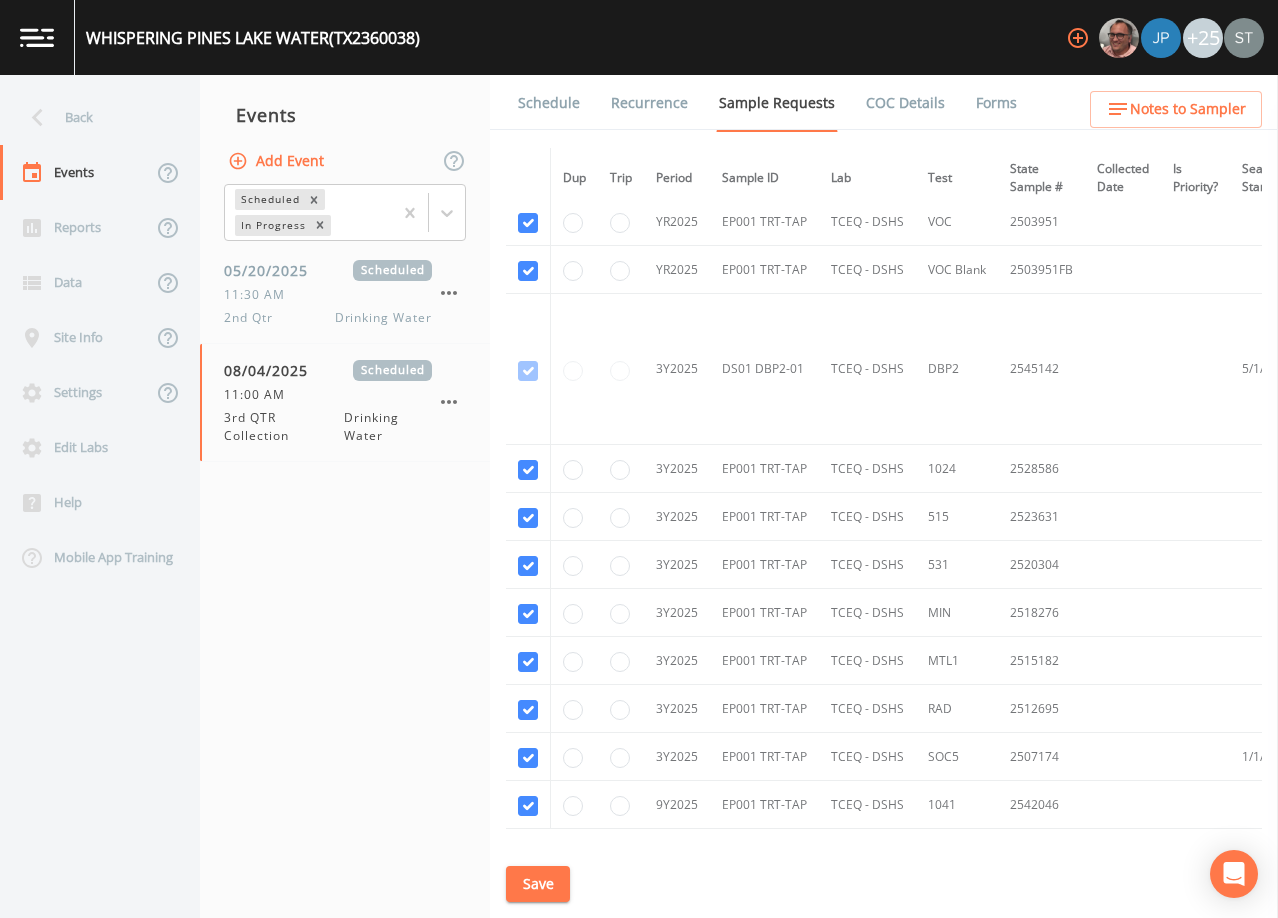 scroll, scrollTop: 0, scrollLeft: 0, axis: both 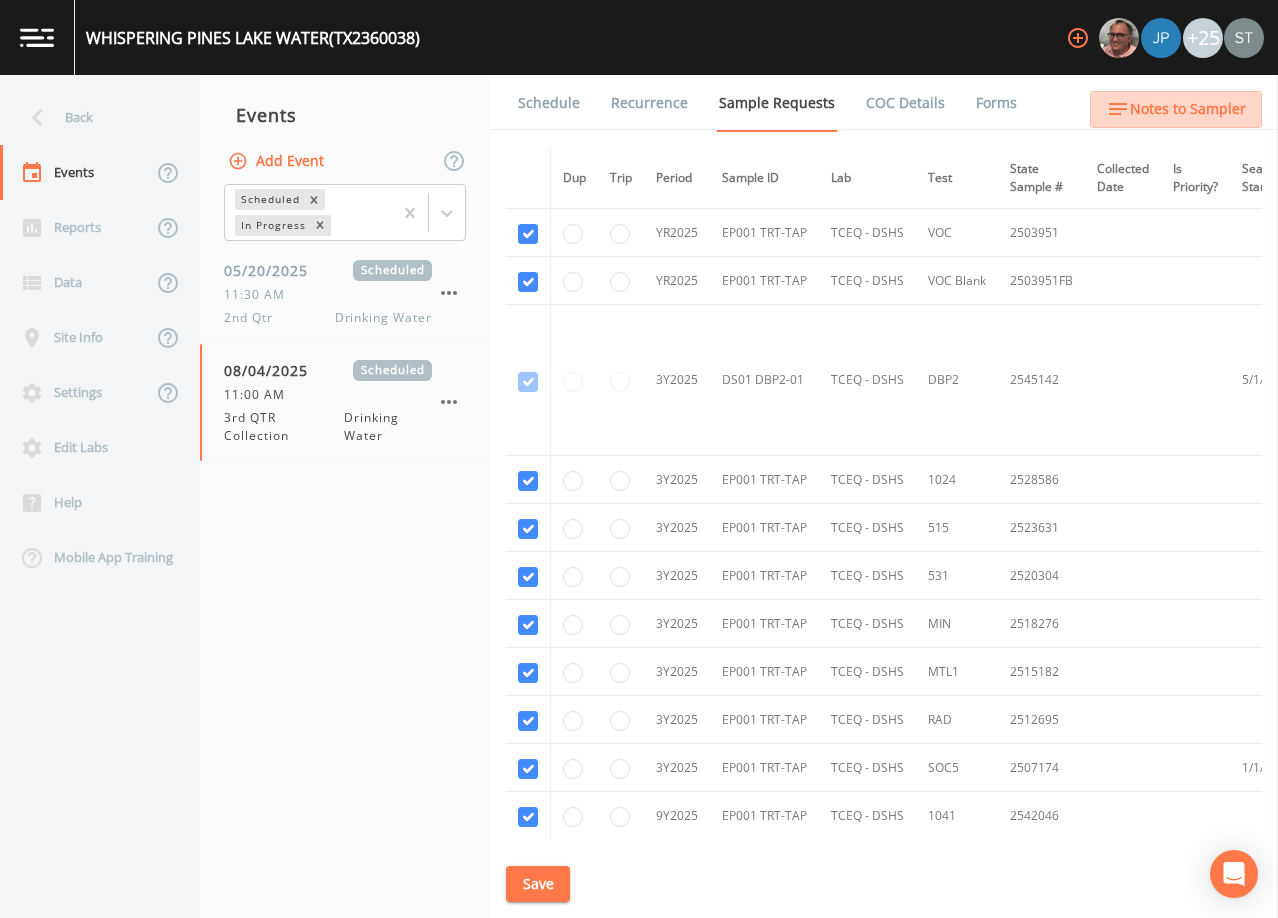 click on "Notes to Sampler" at bounding box center [1188, 109] 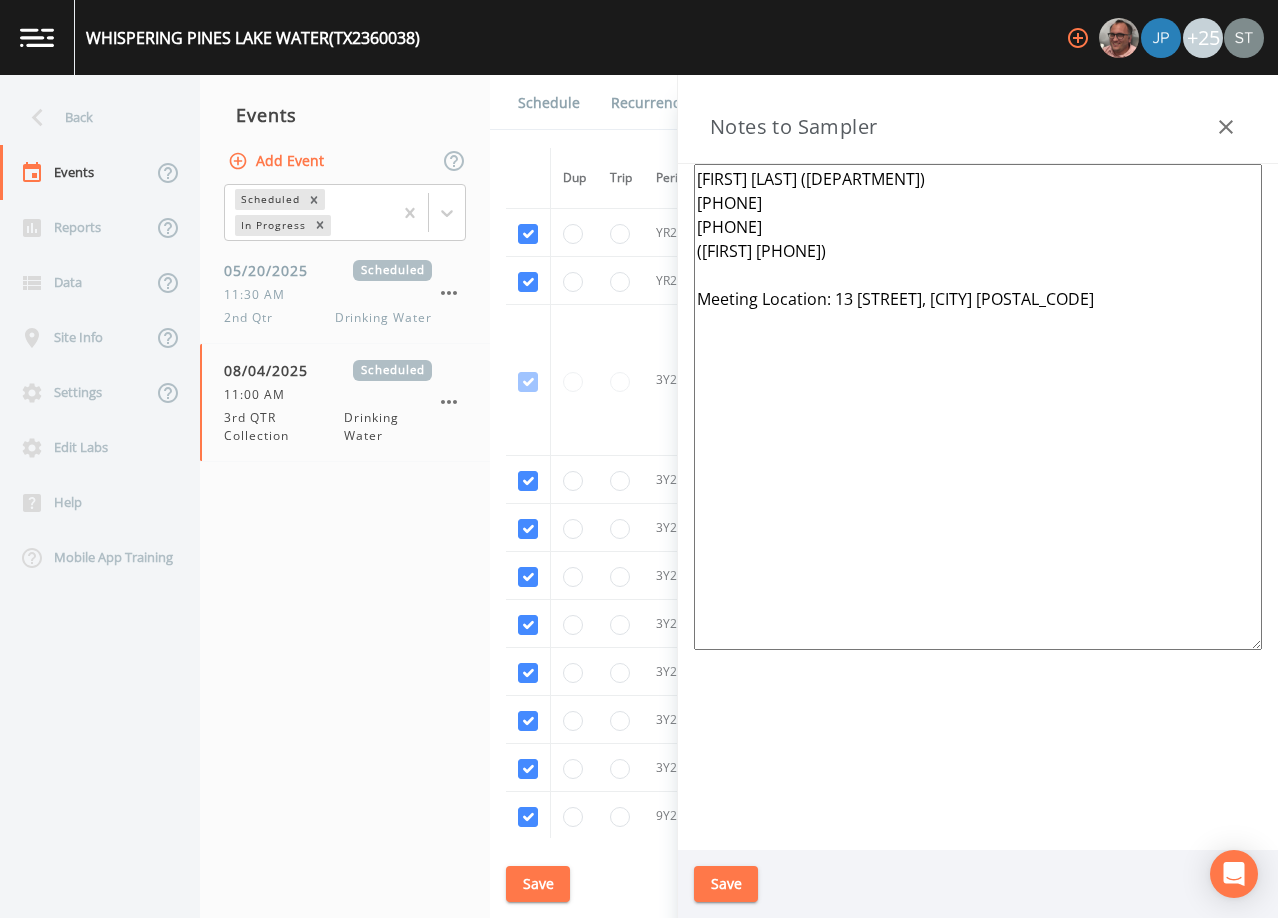 click 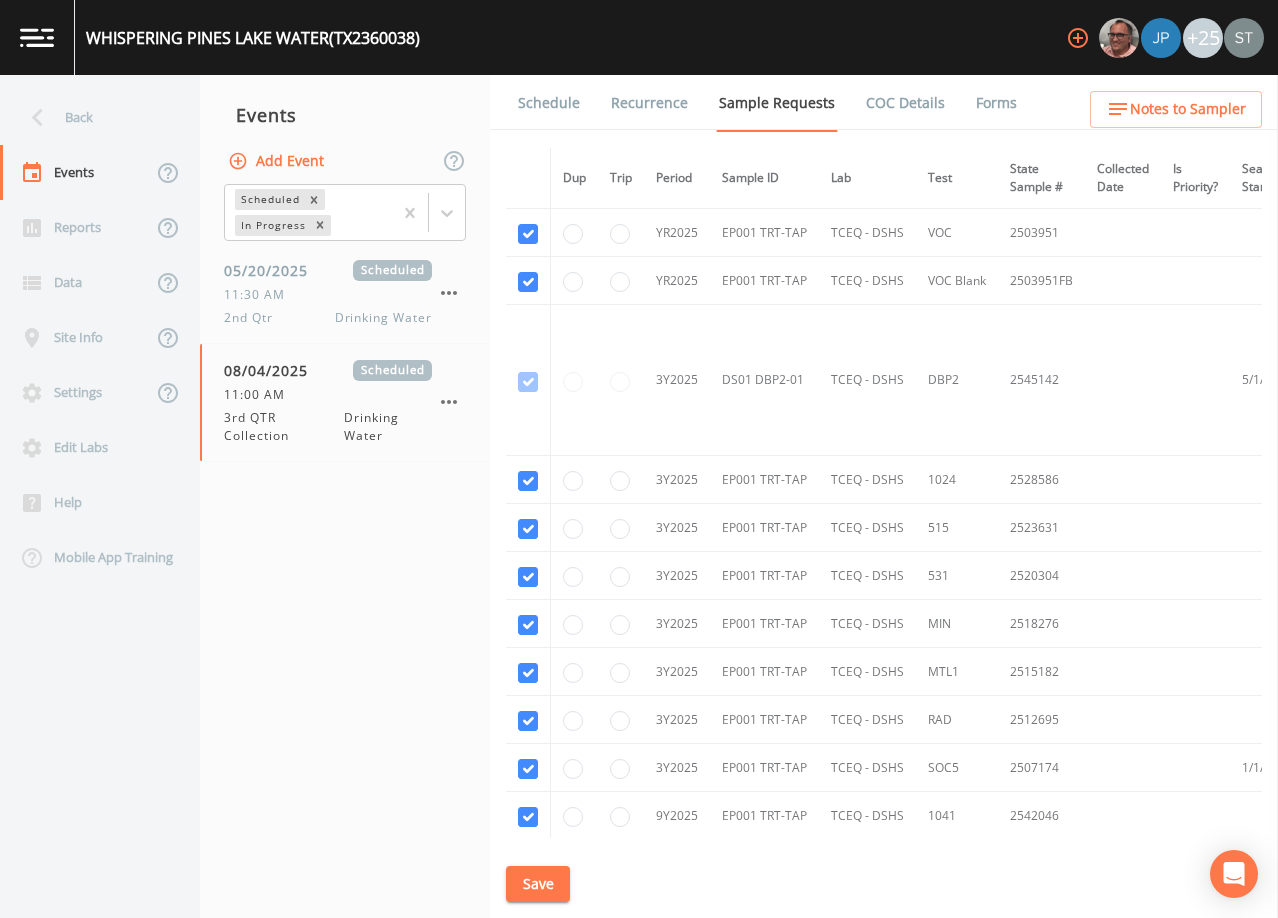 click on "Schedule" at bounding box center (549, 103) 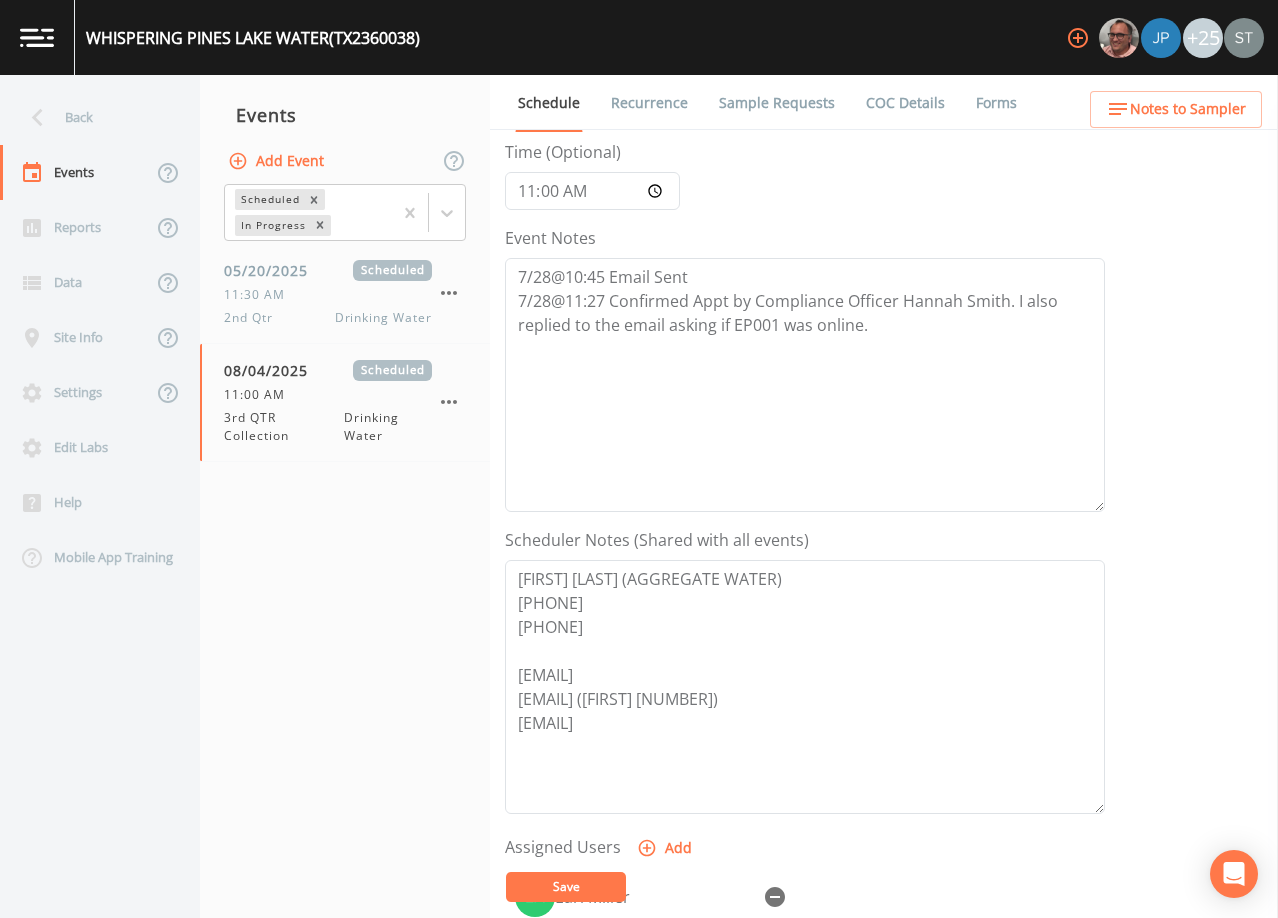 scroll, scrollTop: 100, scrollLeft: 0, axis: vertical 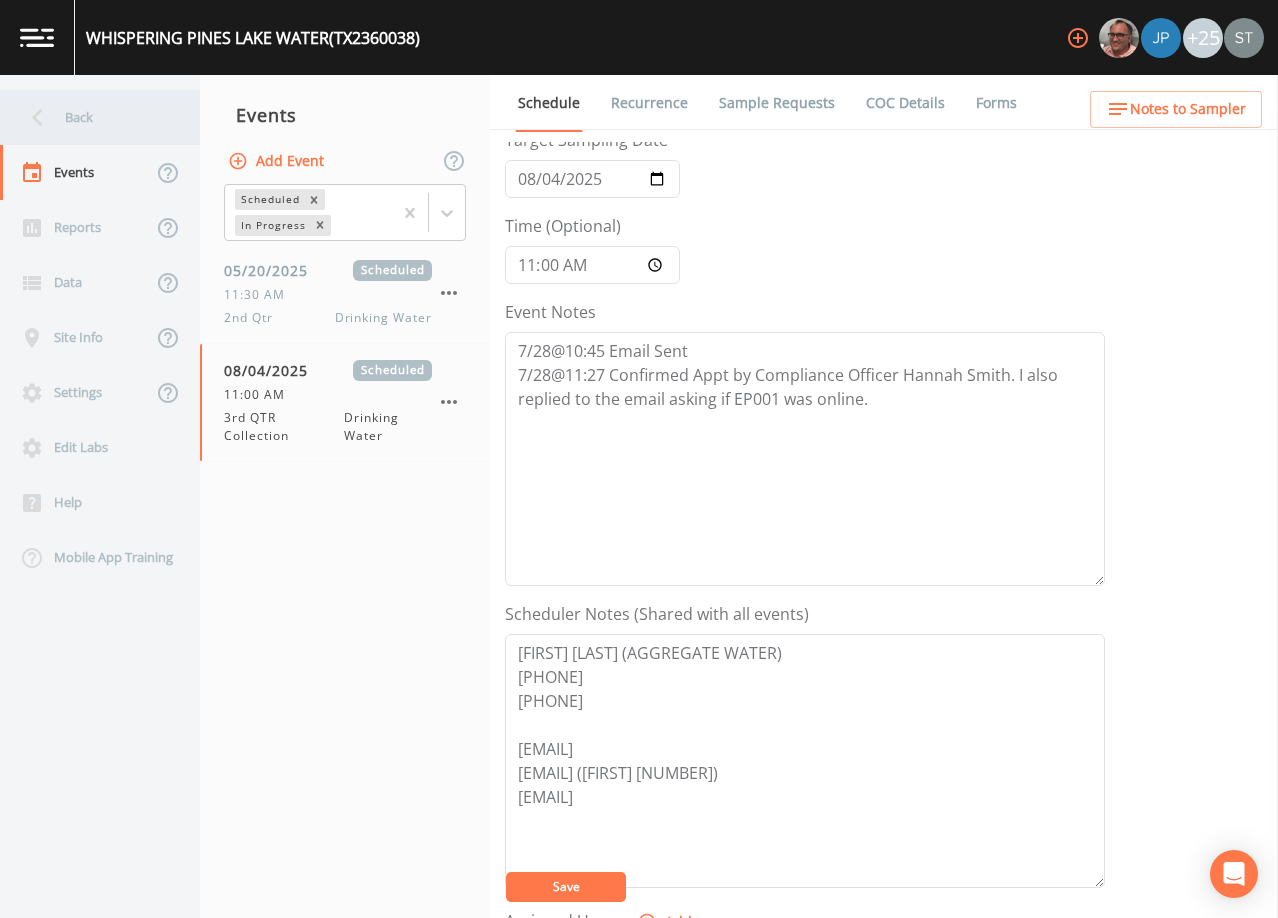 click on "Back" at bounding box center (90, 117) 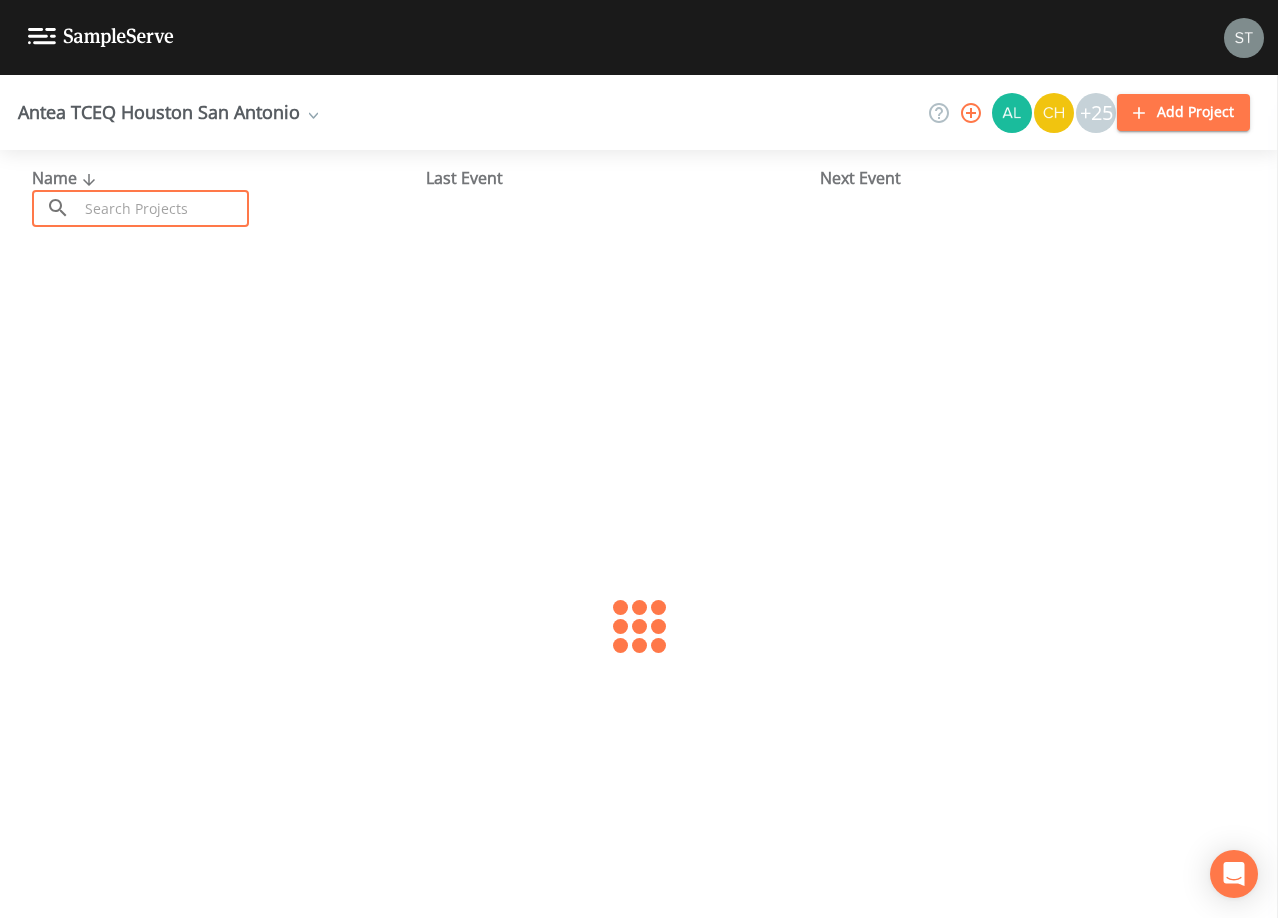 click at bounding box center (163, 208) 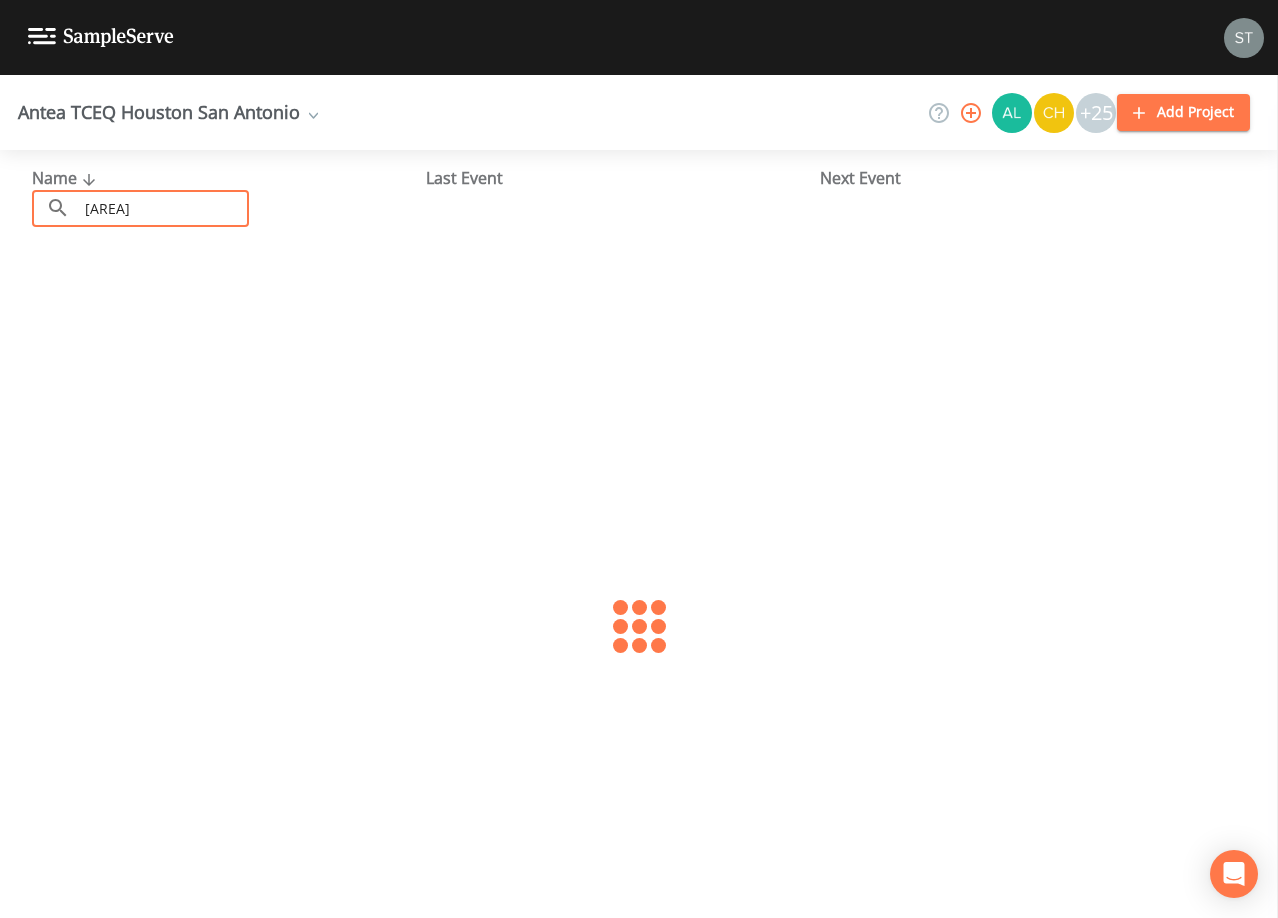 type on "[AREA]" 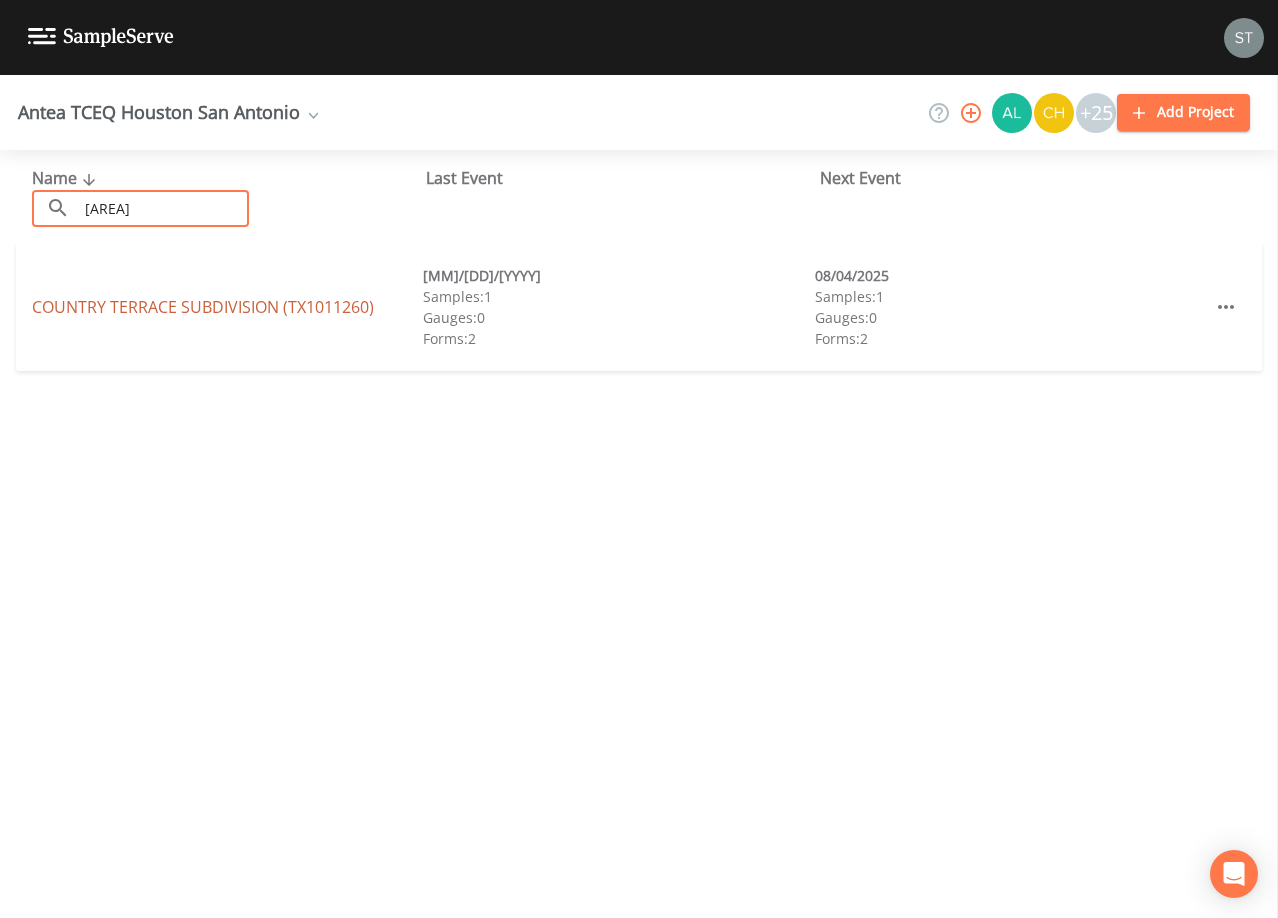 click on "COUNTRY TERRACE SUBDIVISION   (TX1011260)" at bounding box center (203, 307) 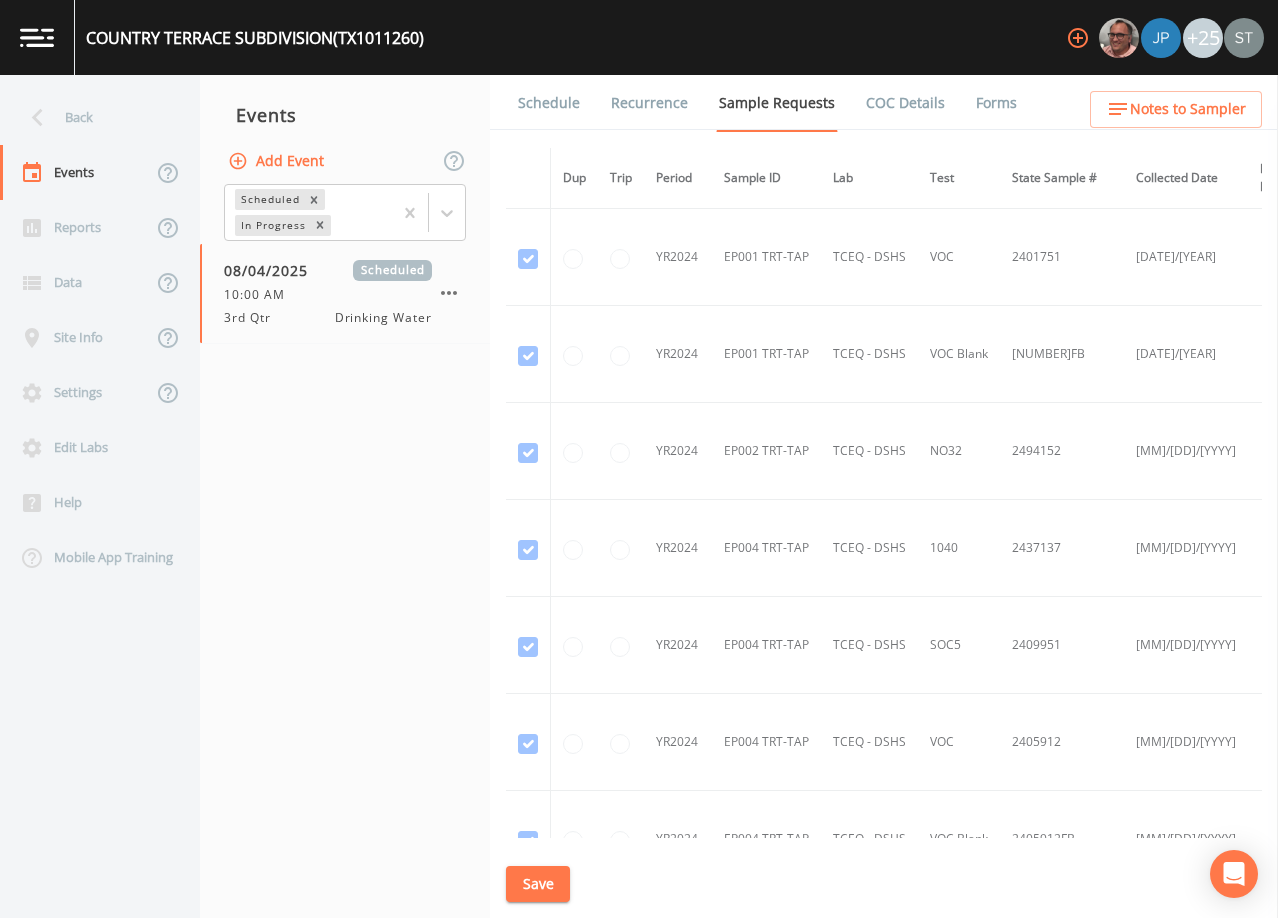 click on "Schedule" at bounding box center [549, 103] 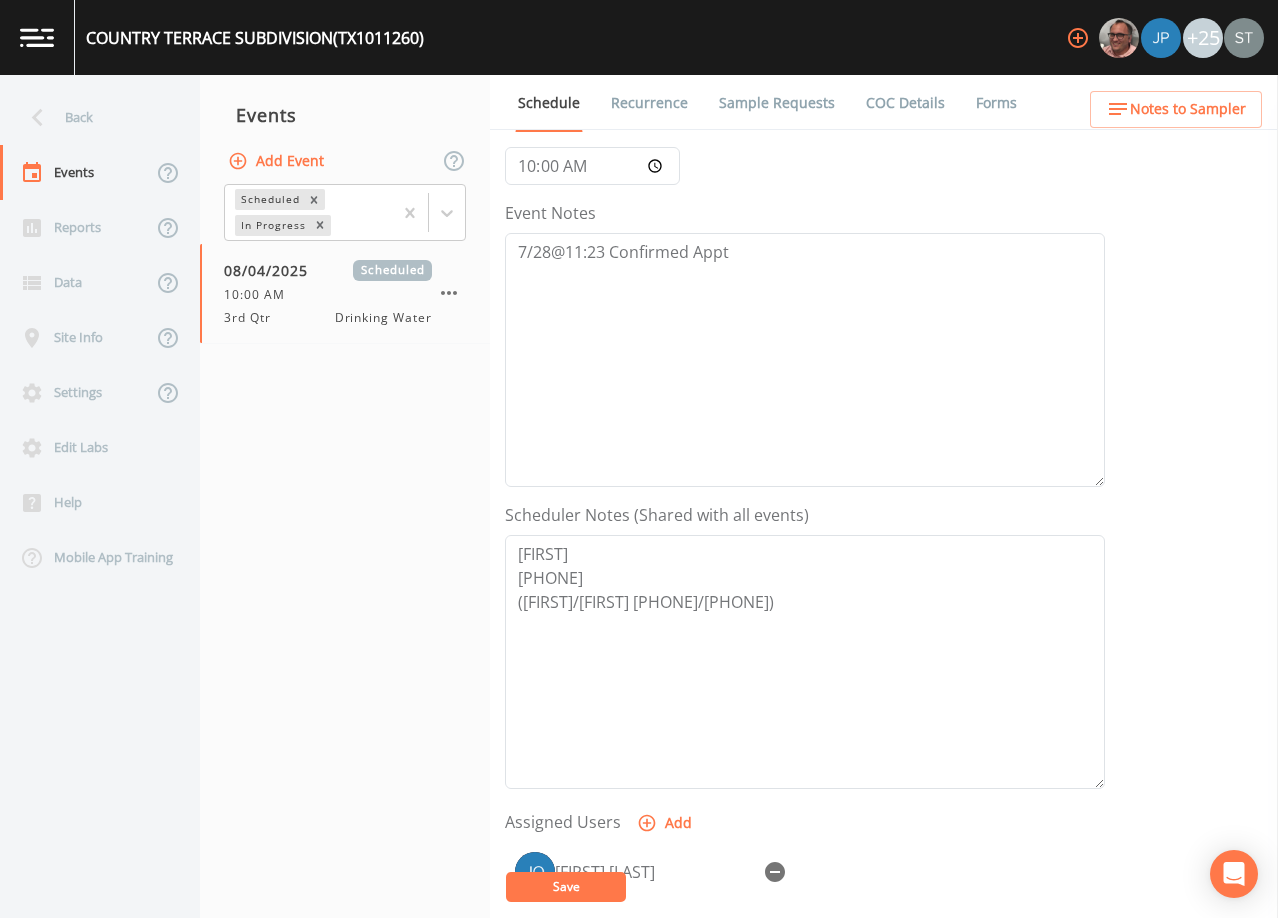 scroll, scrollTop: 200, scrollLeft: 0, axis: vertical 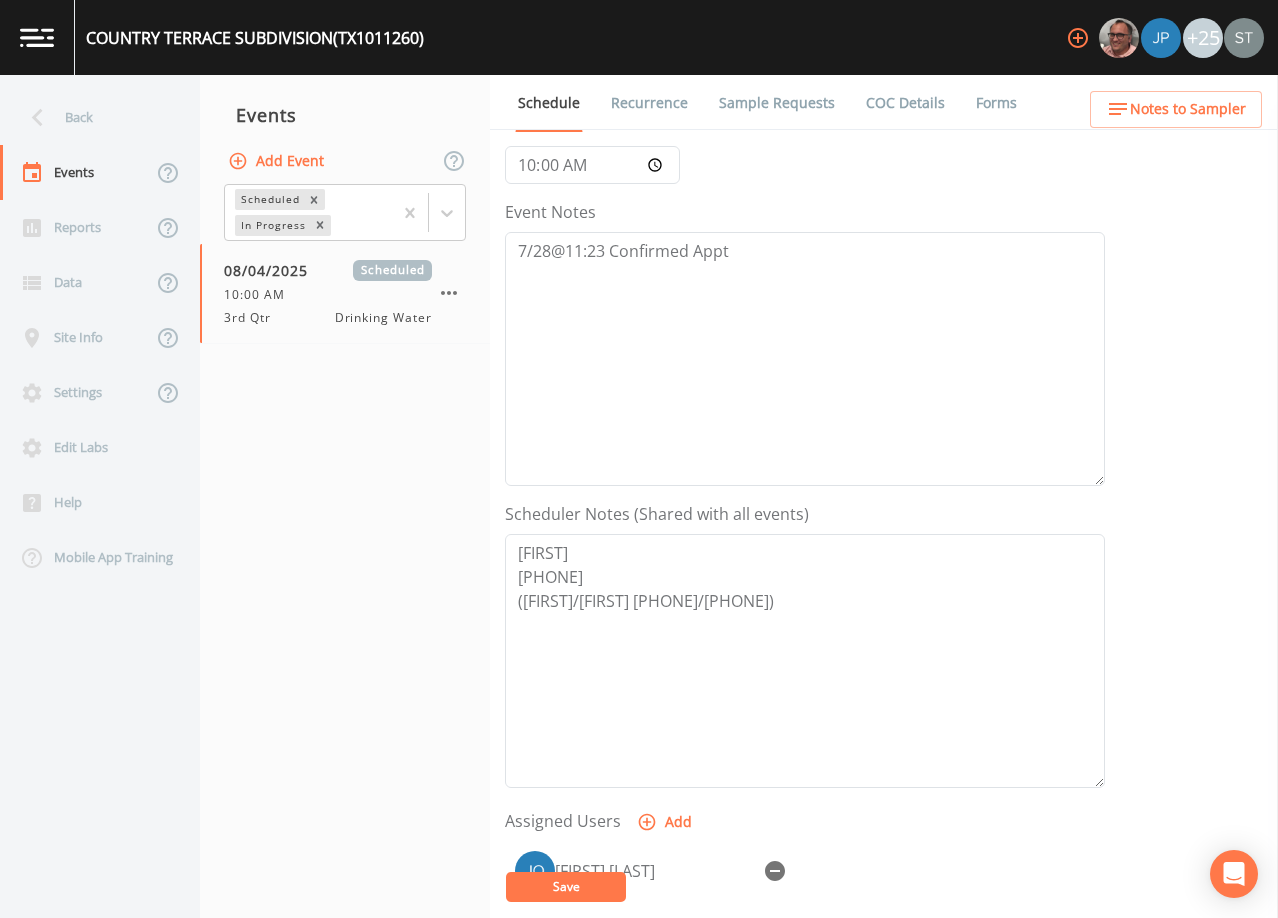 click on "Notes to Sampler" at bounding box center (1188, 109) 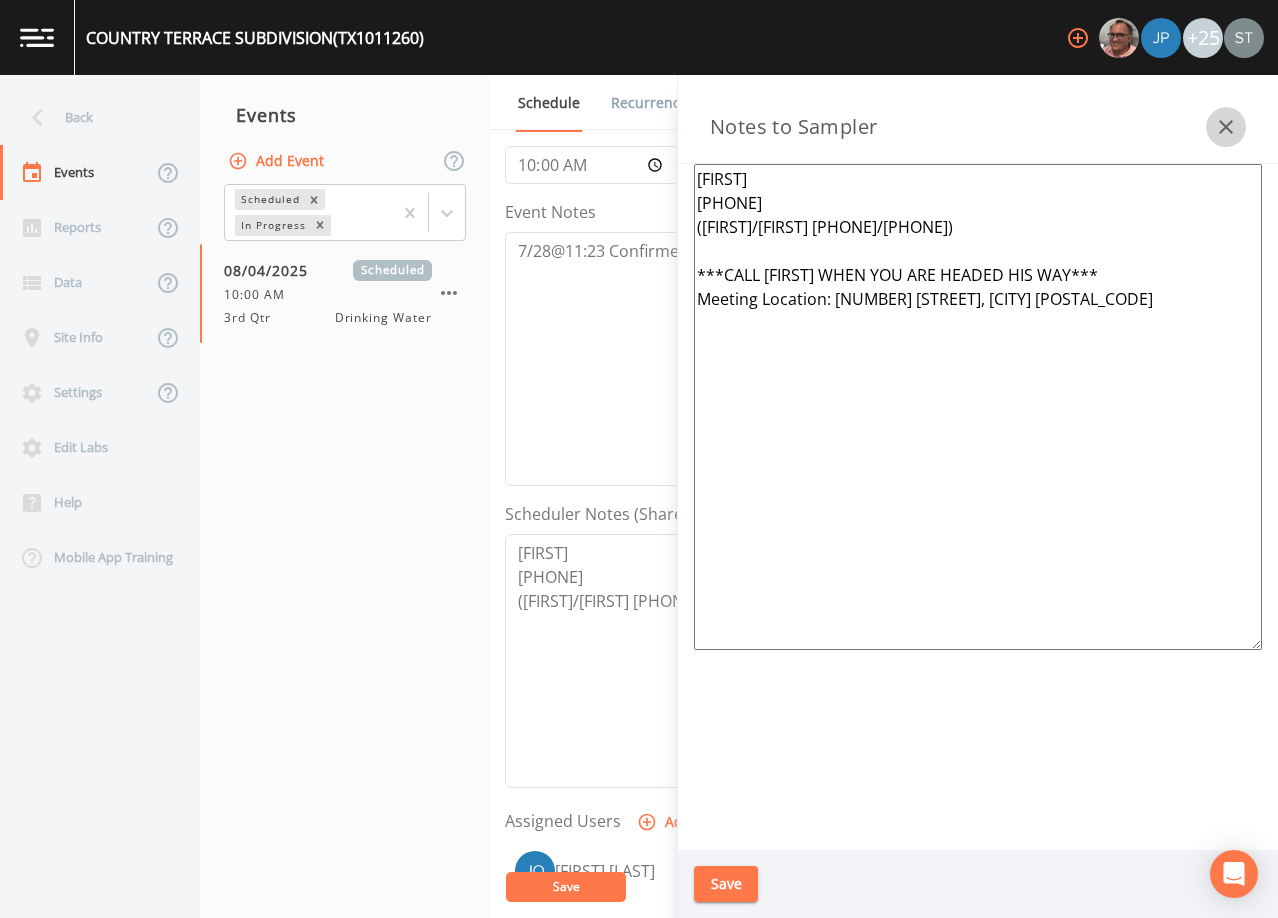 click 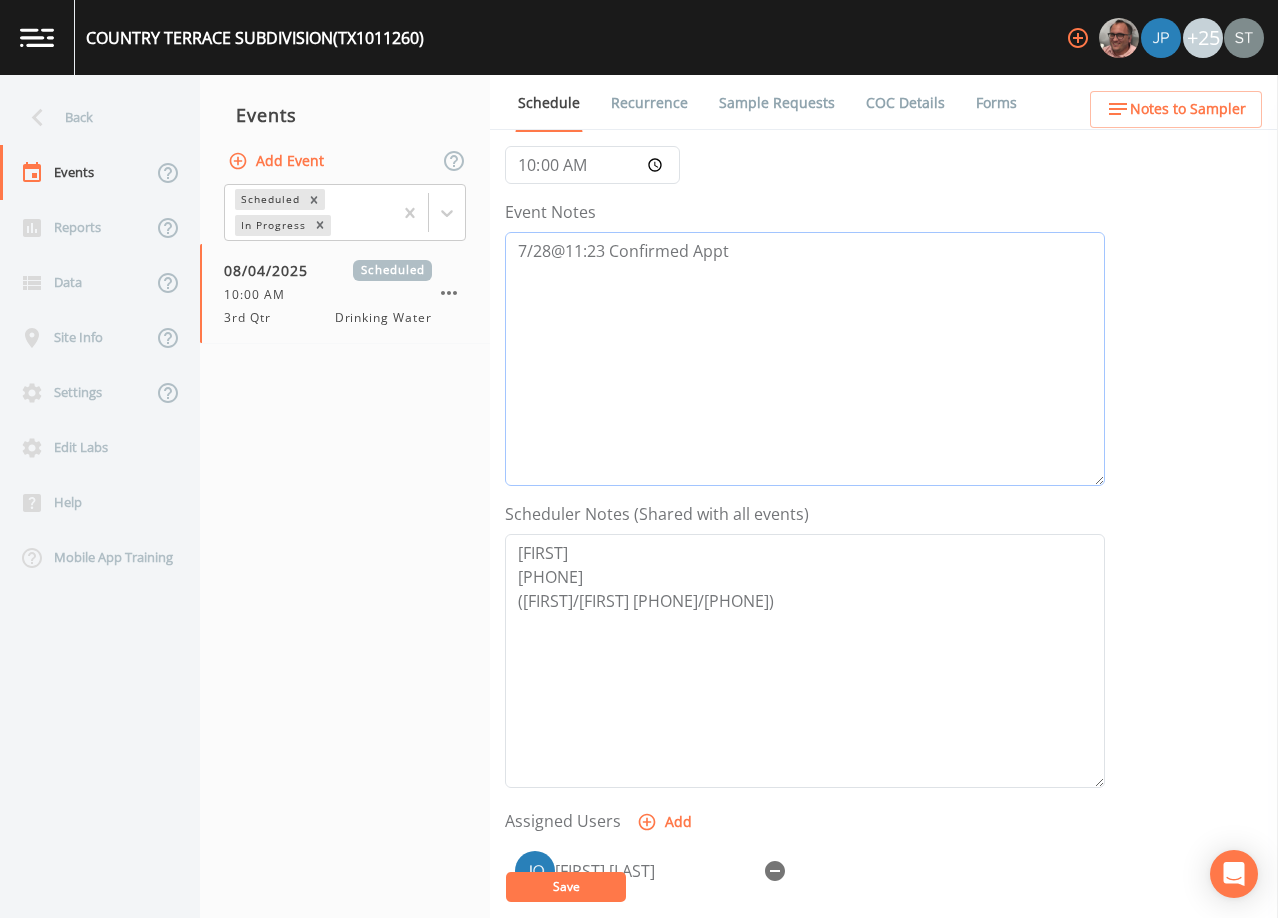 click on "7/28@11:23 Confirmed Appt" at bounding box center [805, 359] 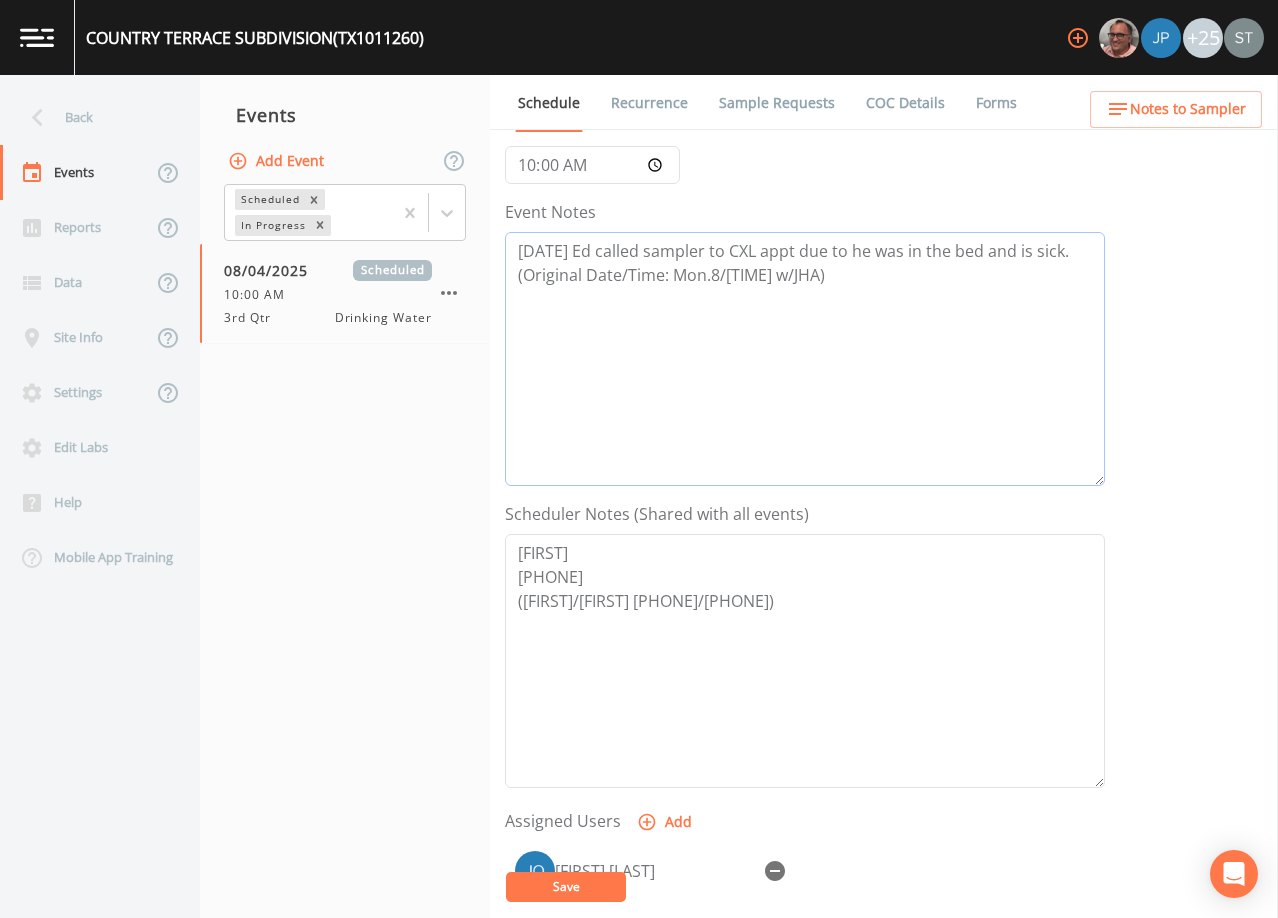type on "[DATE] Ed called sampler to CXL appt due to he was in the bed and is sick.
(Original Date/Time: Mon.8/[TIME] w/JHA)" 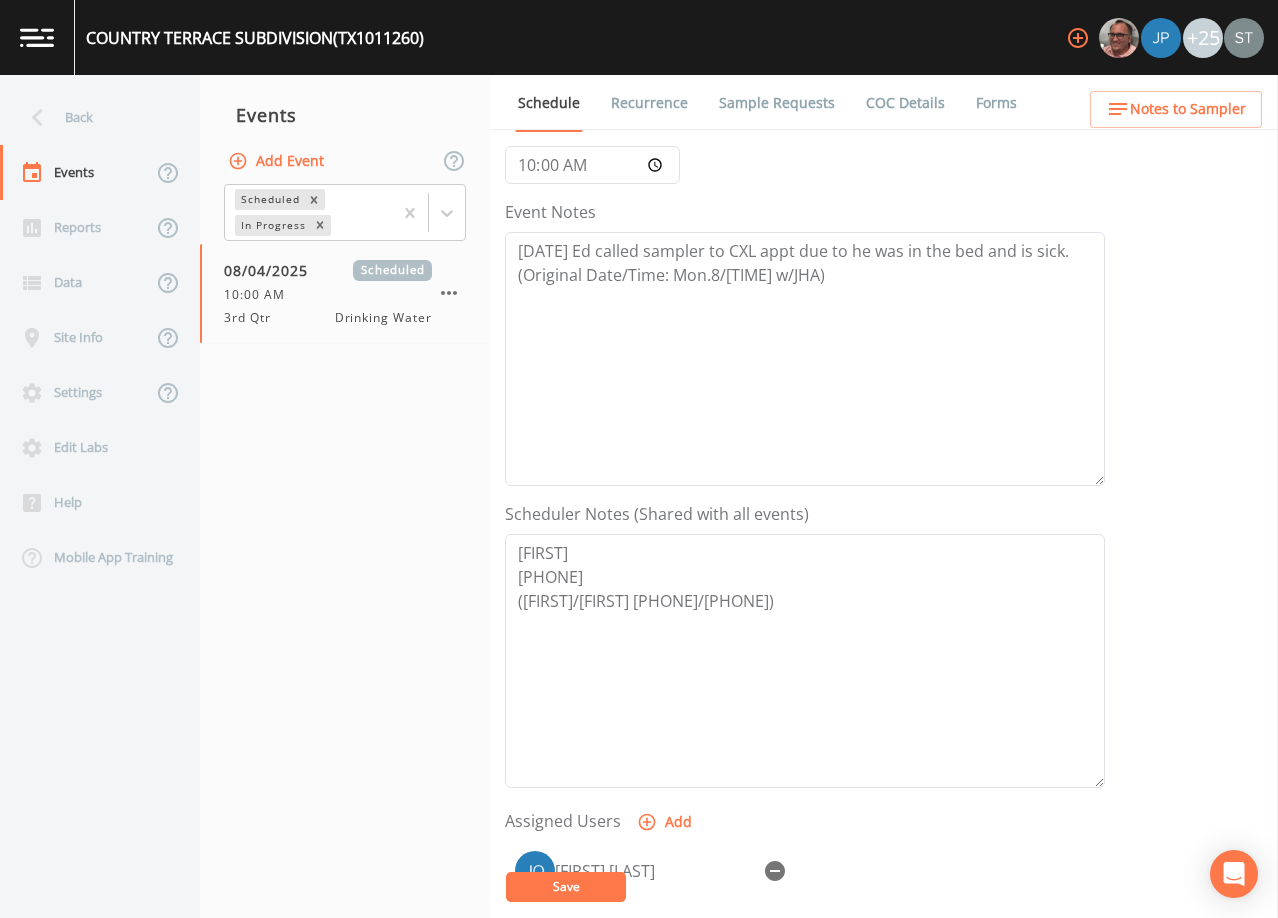 click on "Save" at bounding box center [566, 886] 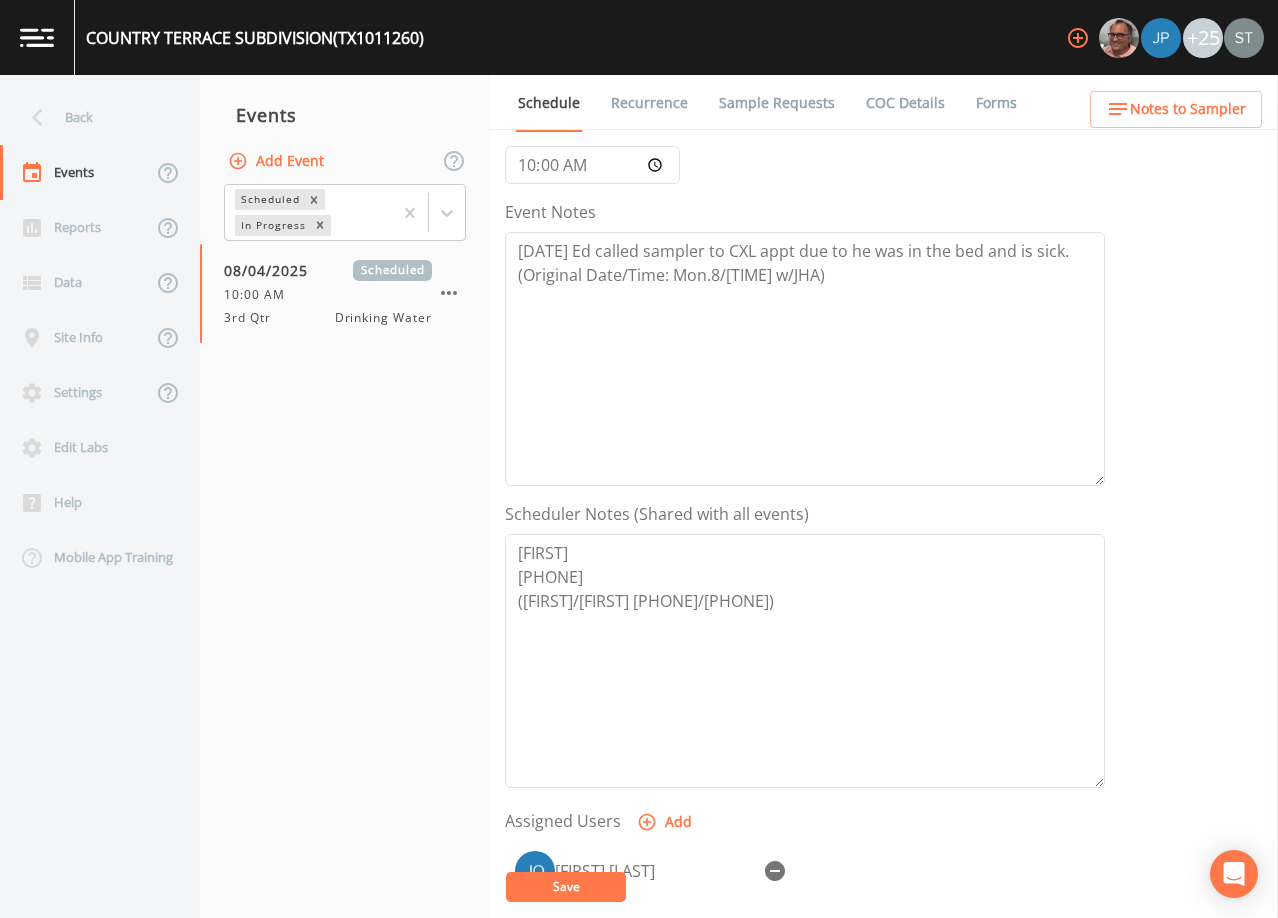 click on "Save" at bounding box center (566, 886) 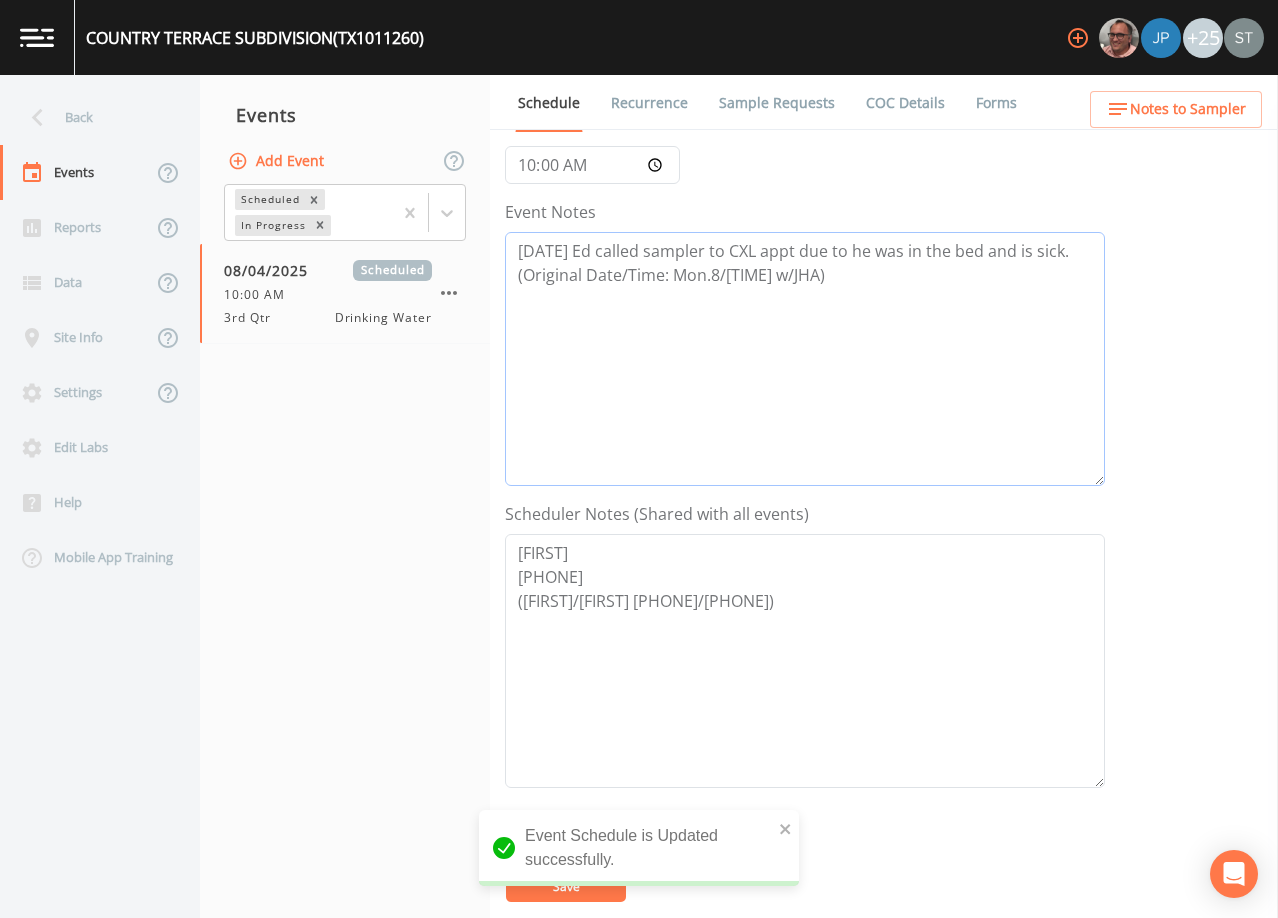 click on "[DATE] Ed called sampler to CXL appt due to he was in the bed and is sick.
(Original Date/Time: Mon.8/[TIME] w/JHA)" at bounding box center [805, 359] 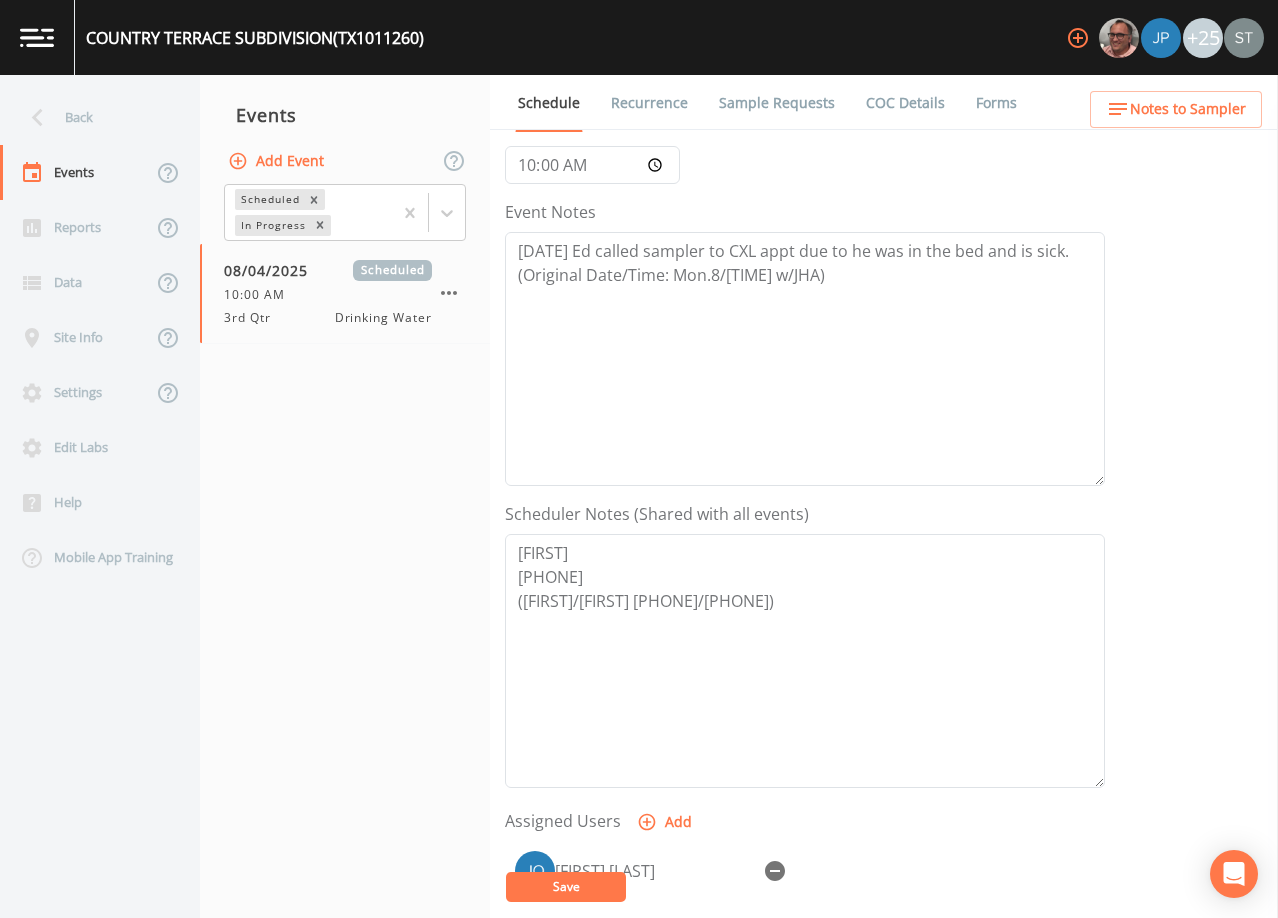 click on "Sample Requests" at bounding box center [777, 103] 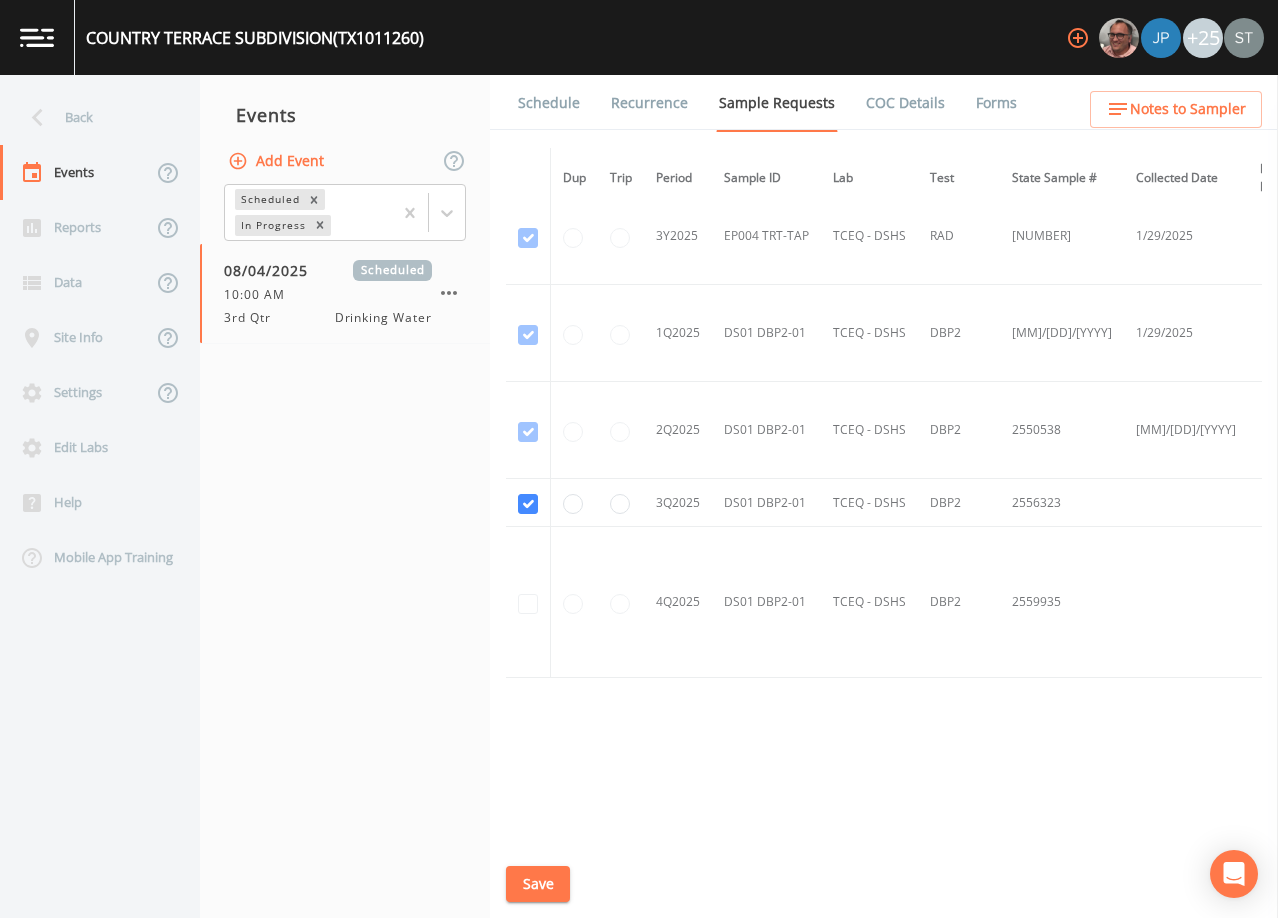 scroll, scrollTop: 3224, scrollLeft: 0, axis: vertical 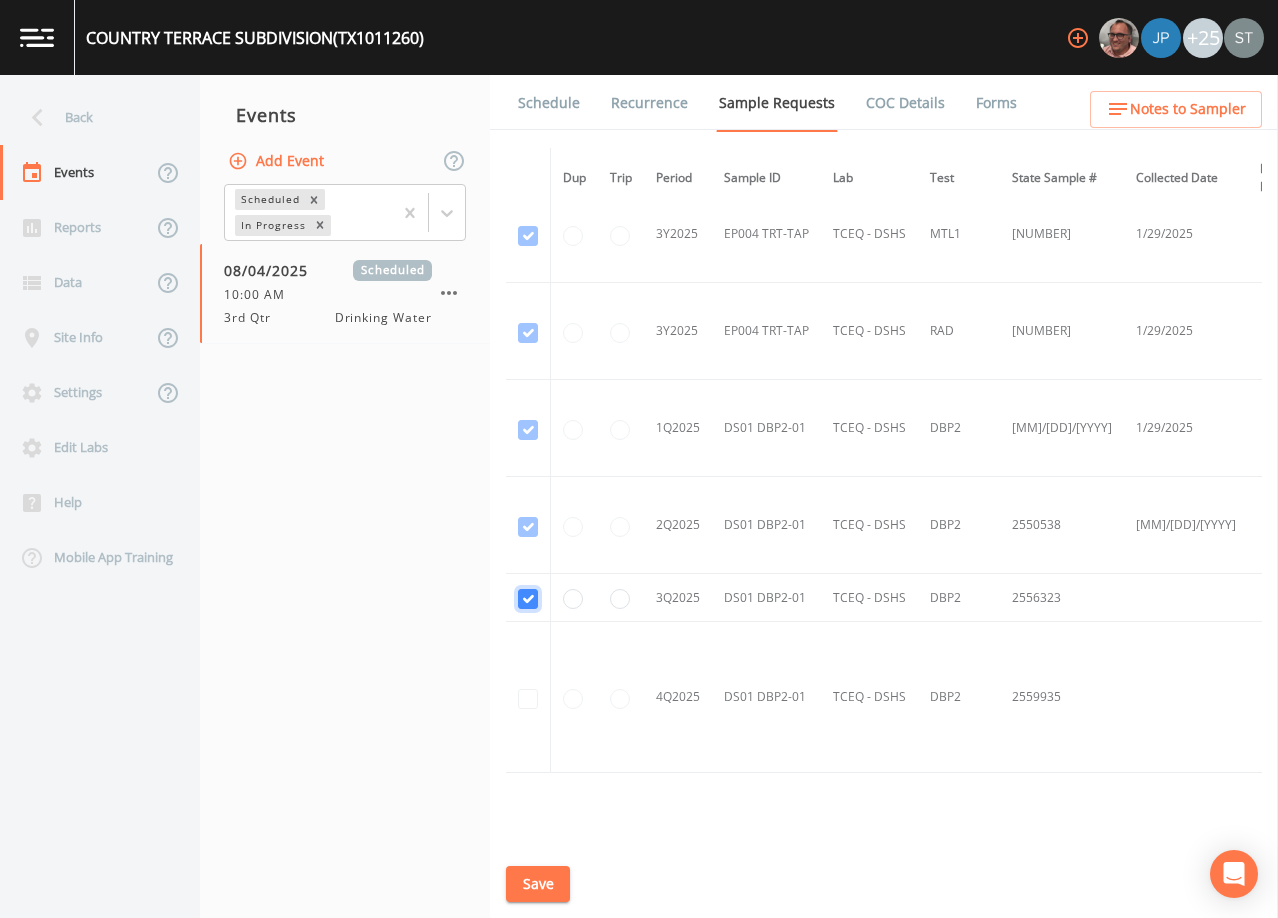drag, startPoint x: 534, startPoint y: 599, endPoint x: 534, endPoint y: 639, distance: 40 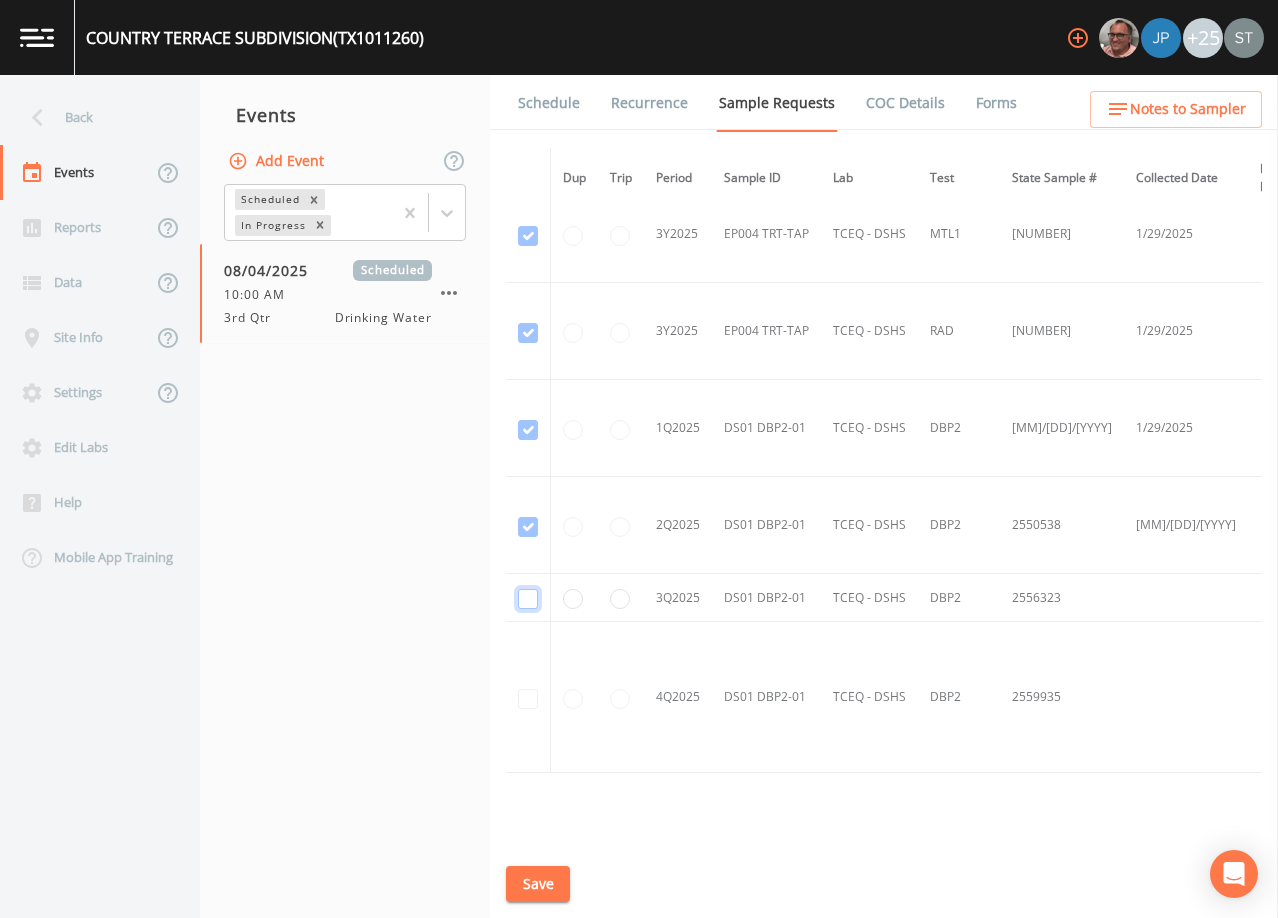 checkbox on "false" 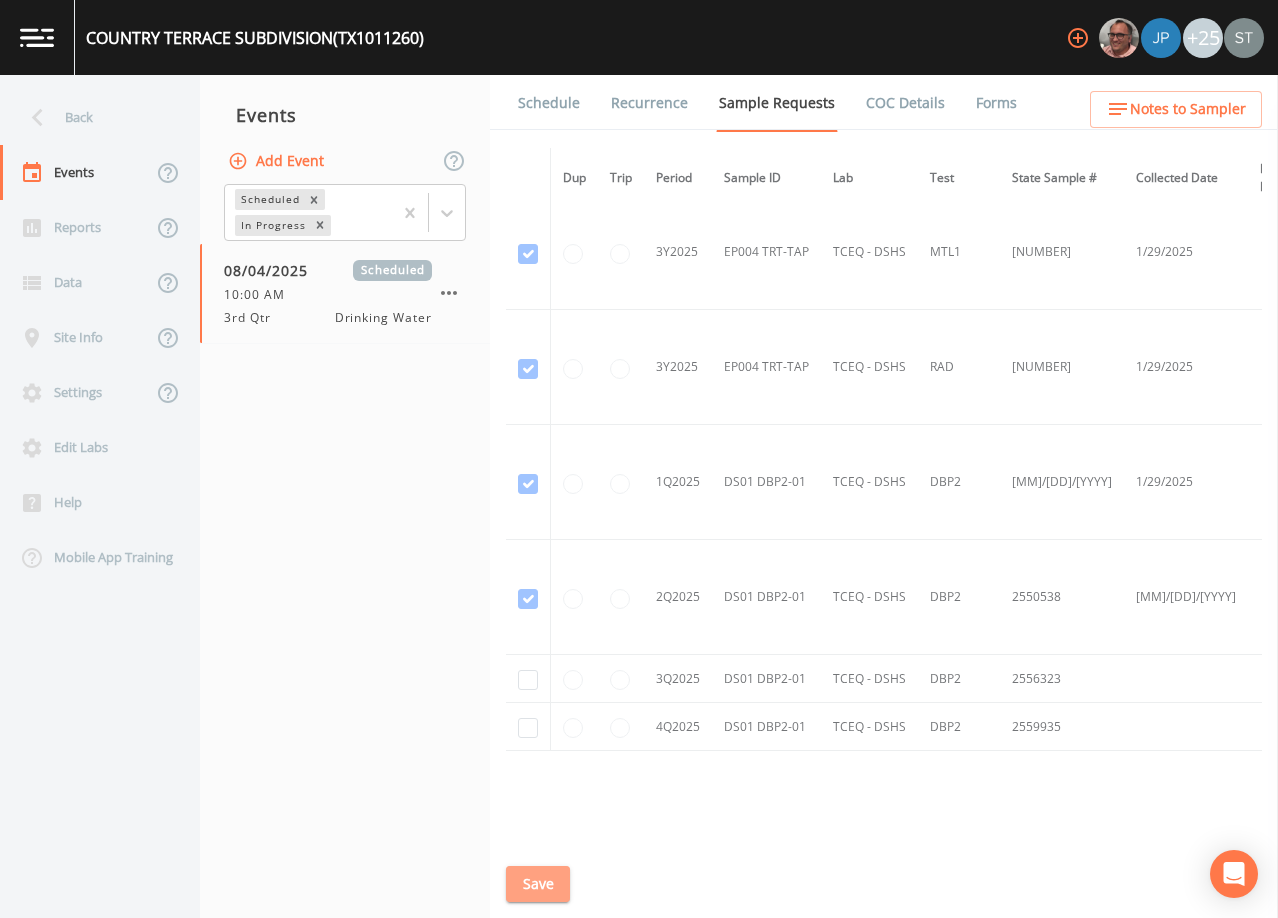 click on "Save" at bounding box center [538, 884] 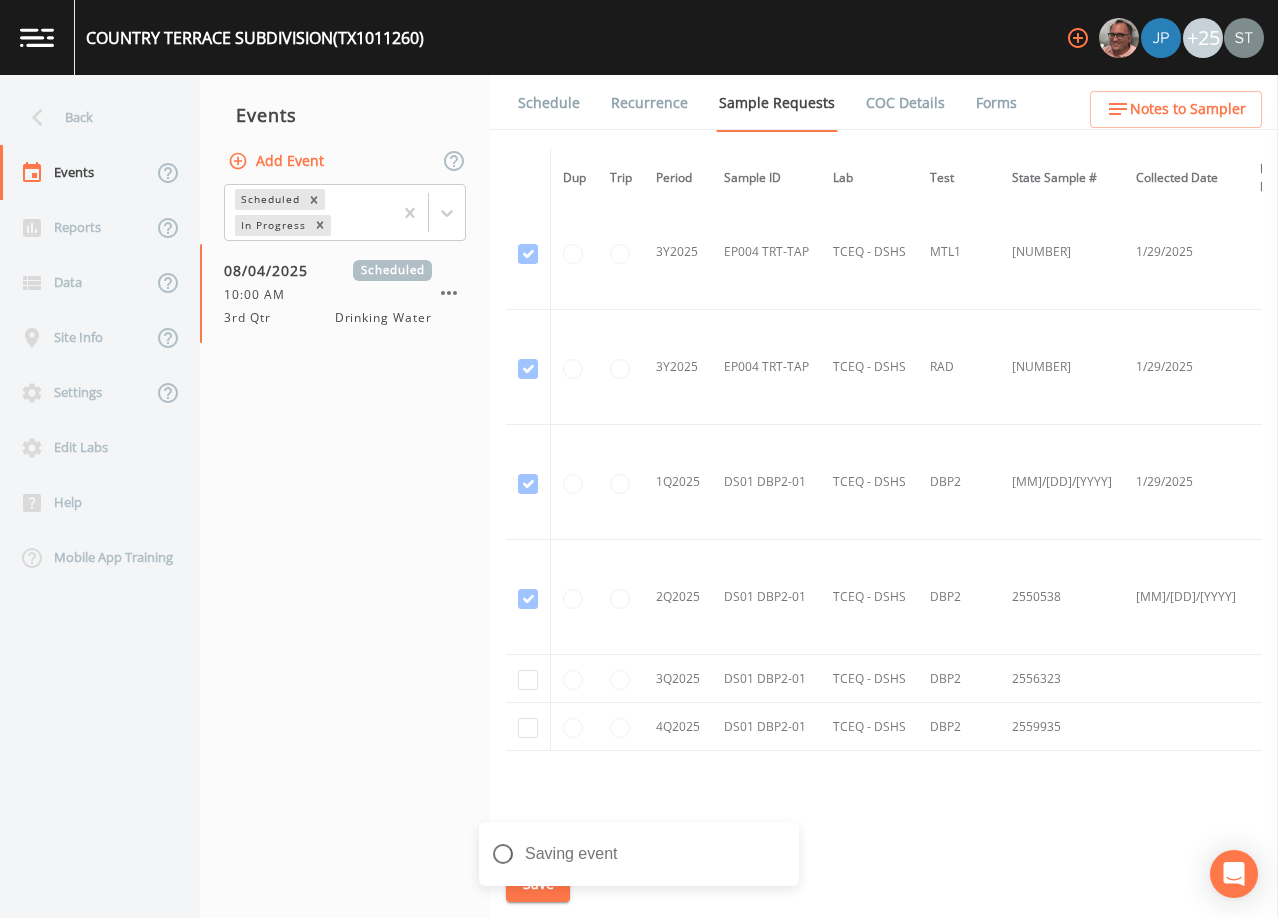 click on "Schedule" at bounding box center (549, 103) 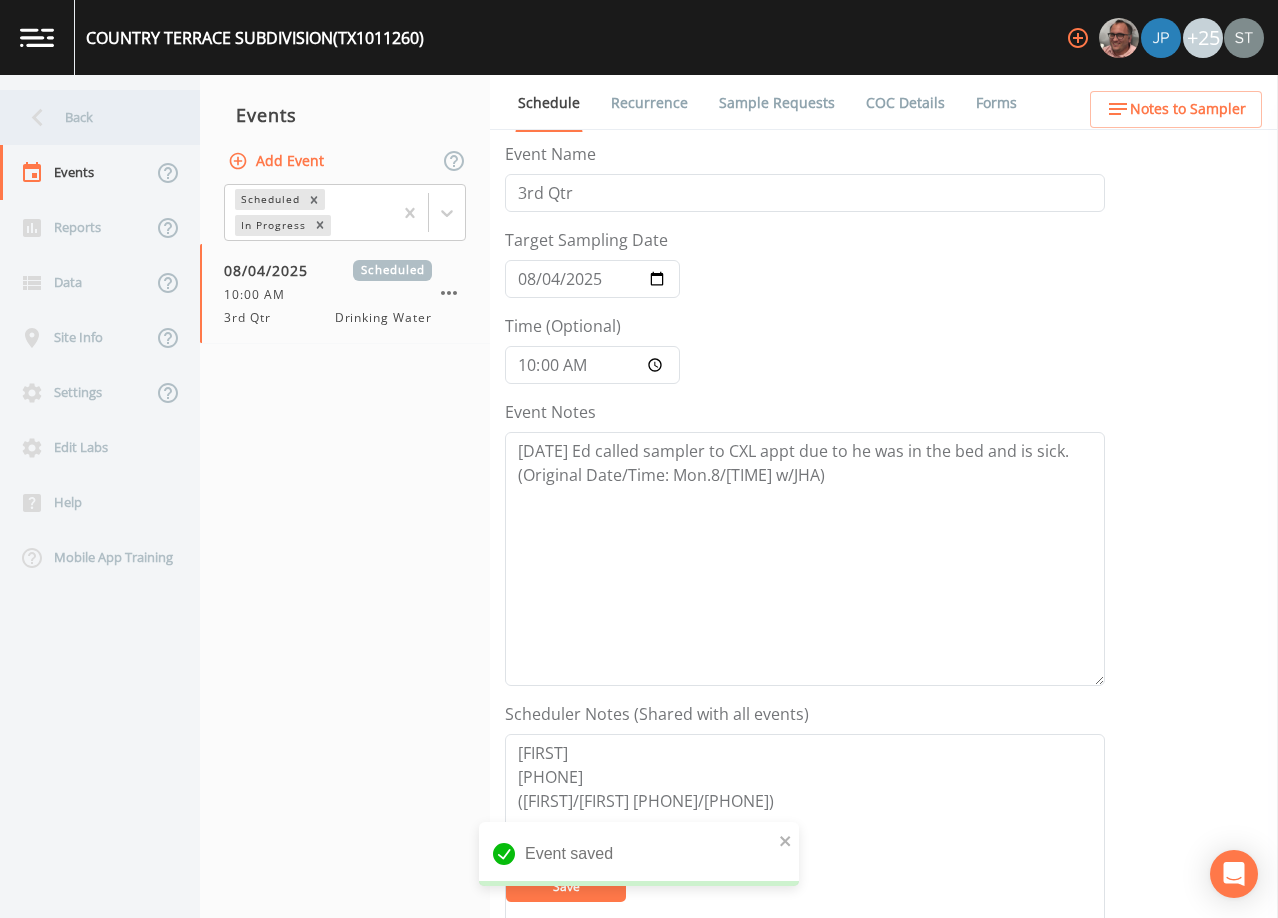 click on "Back" at bounding box center (90, 117) 